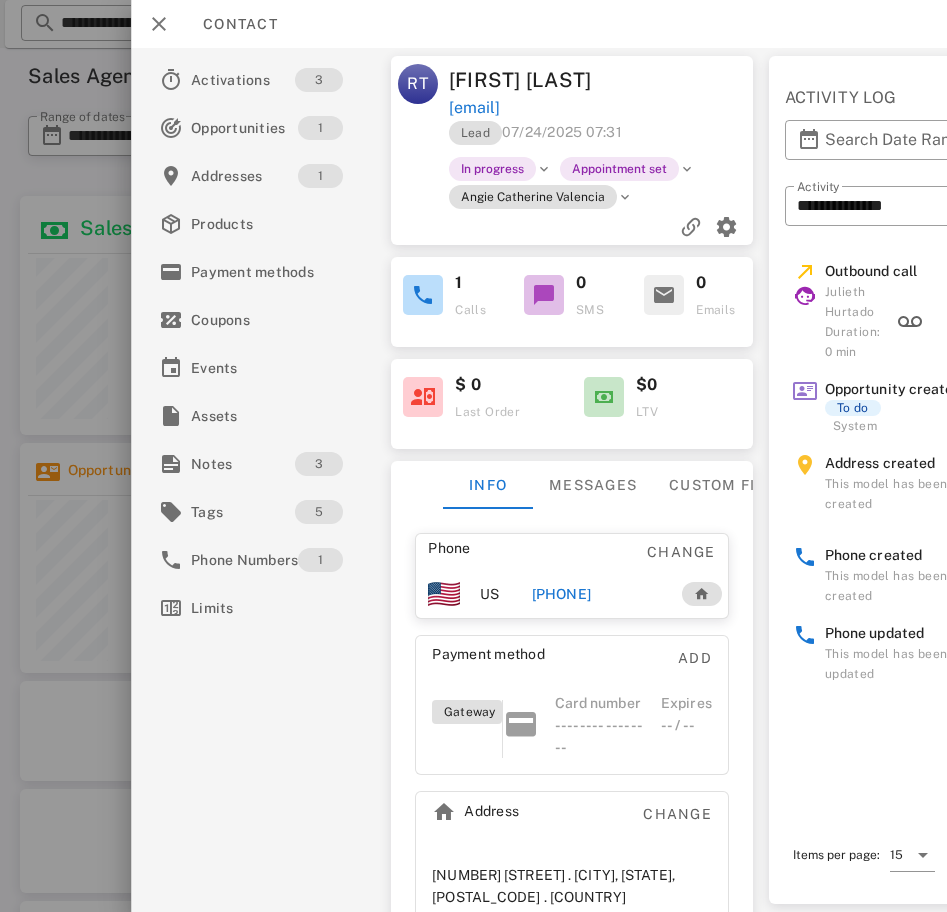 scroll, scrollTop: 0, scrollLeft: 0, axis: both 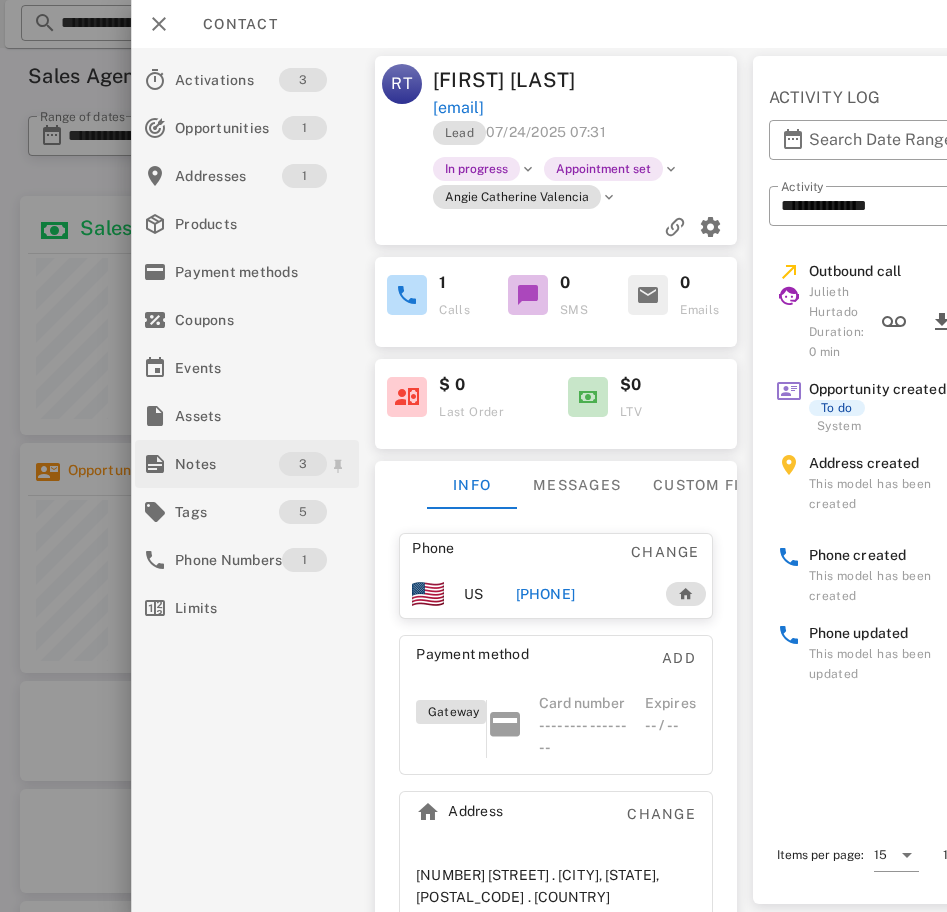 click on "Notes" at bounding box center [227, 464] 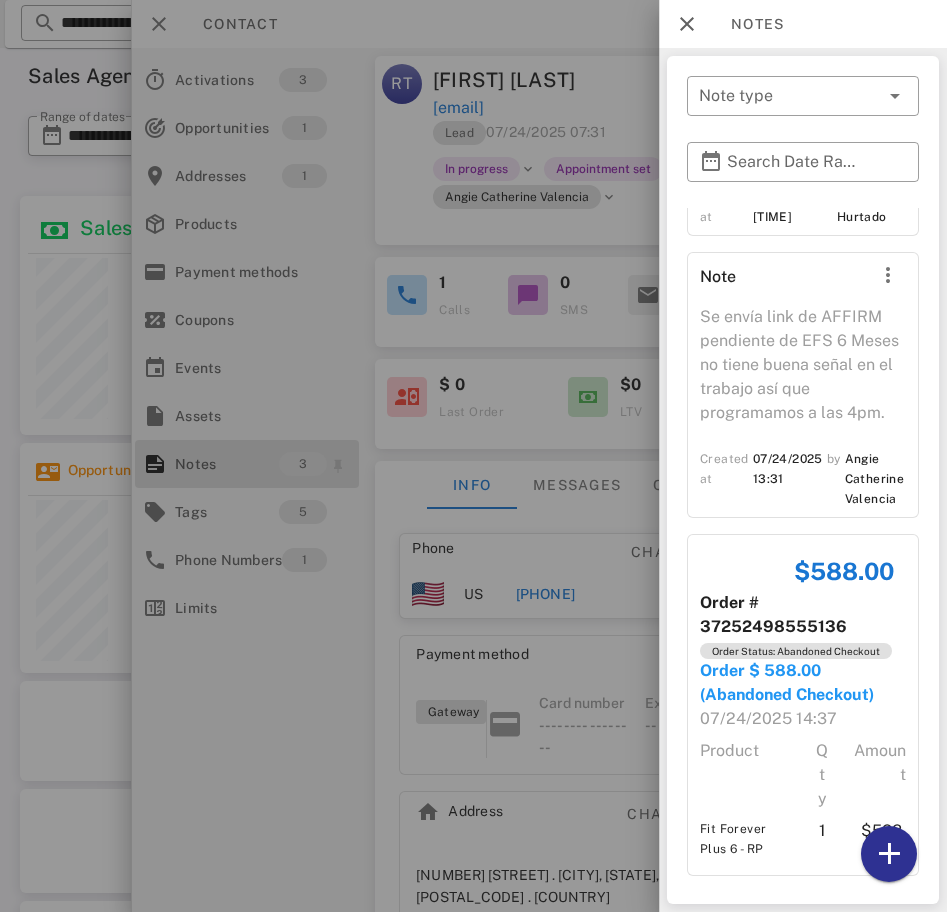 scroll, scrollTop: 829, scrollLeft: 0, axis: vertical 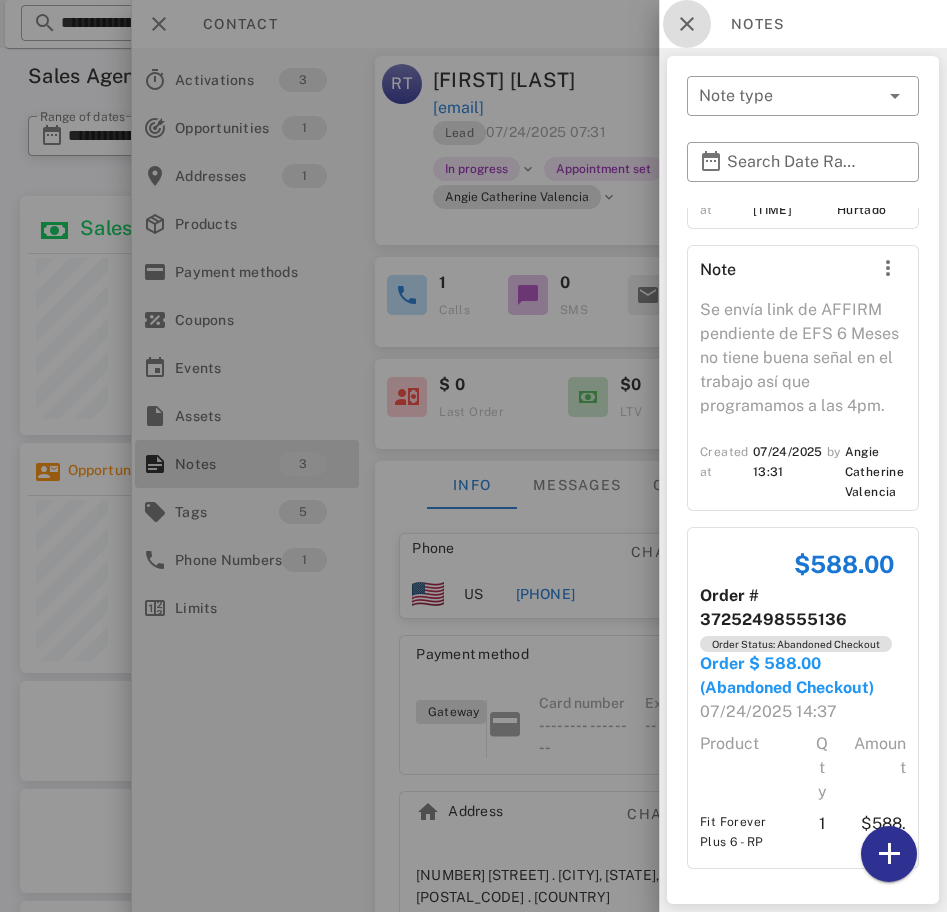 click at bounding box center (687, 24) 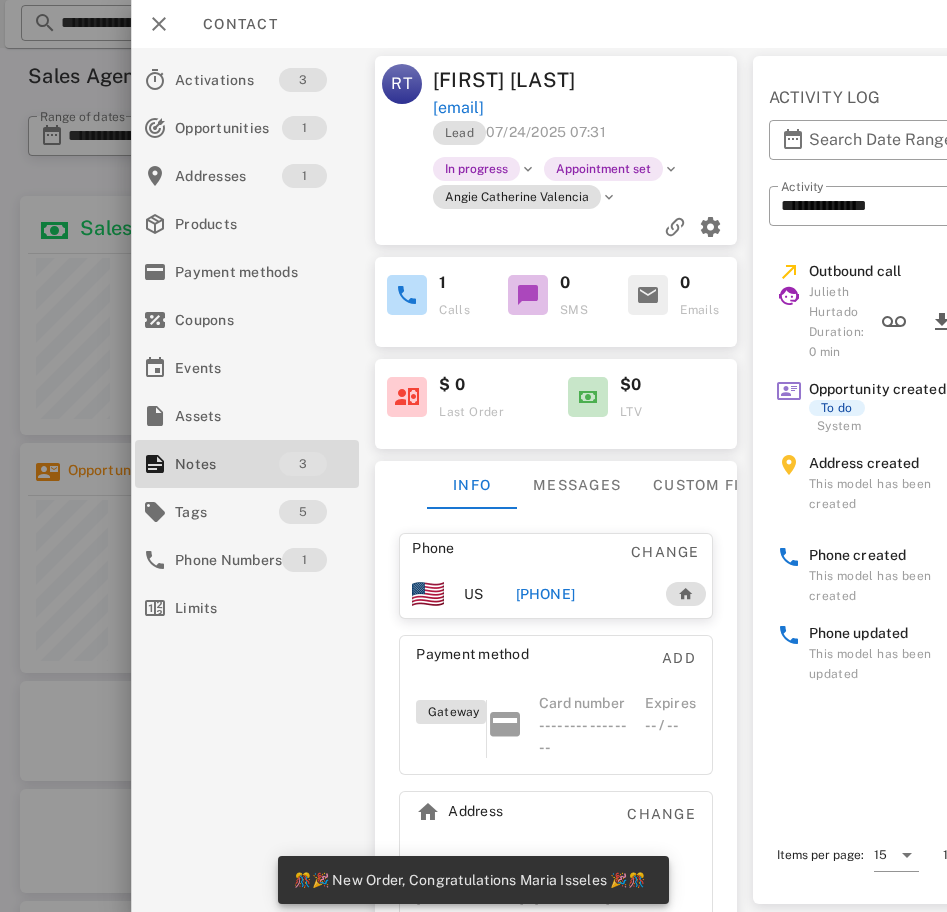 scroll, scrollTop: 999748, scrollLeft: 999703, axis: both 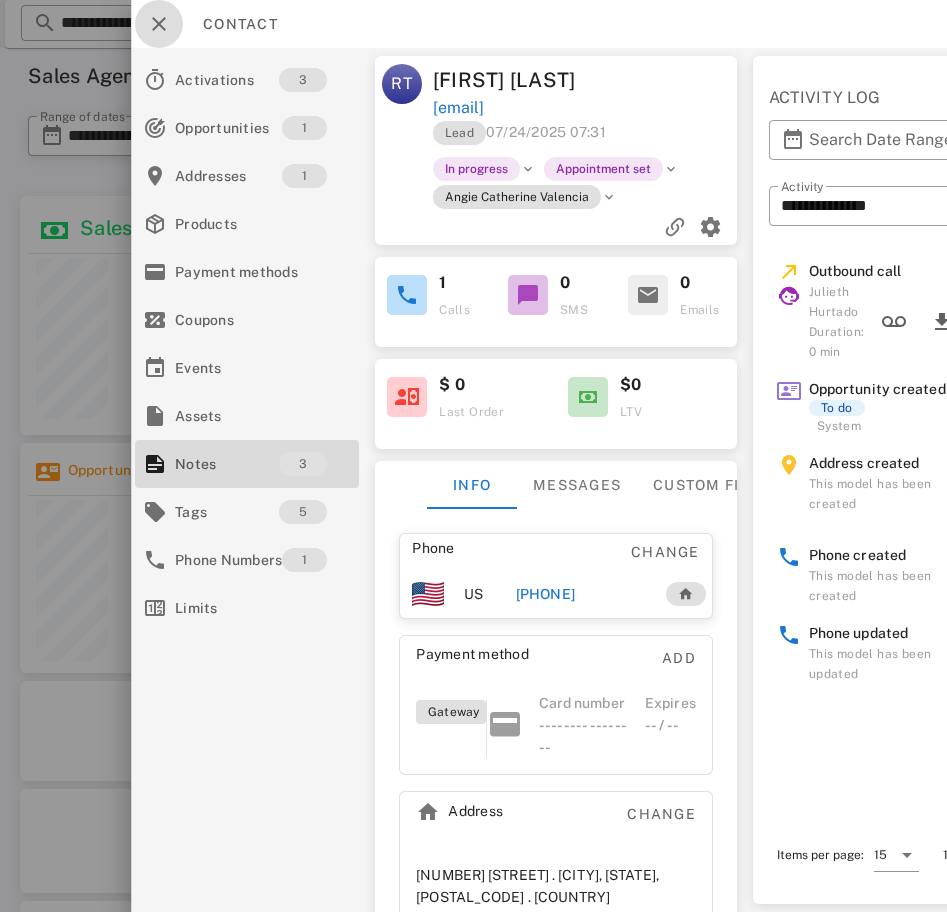 click at bounding box center [159, 24] 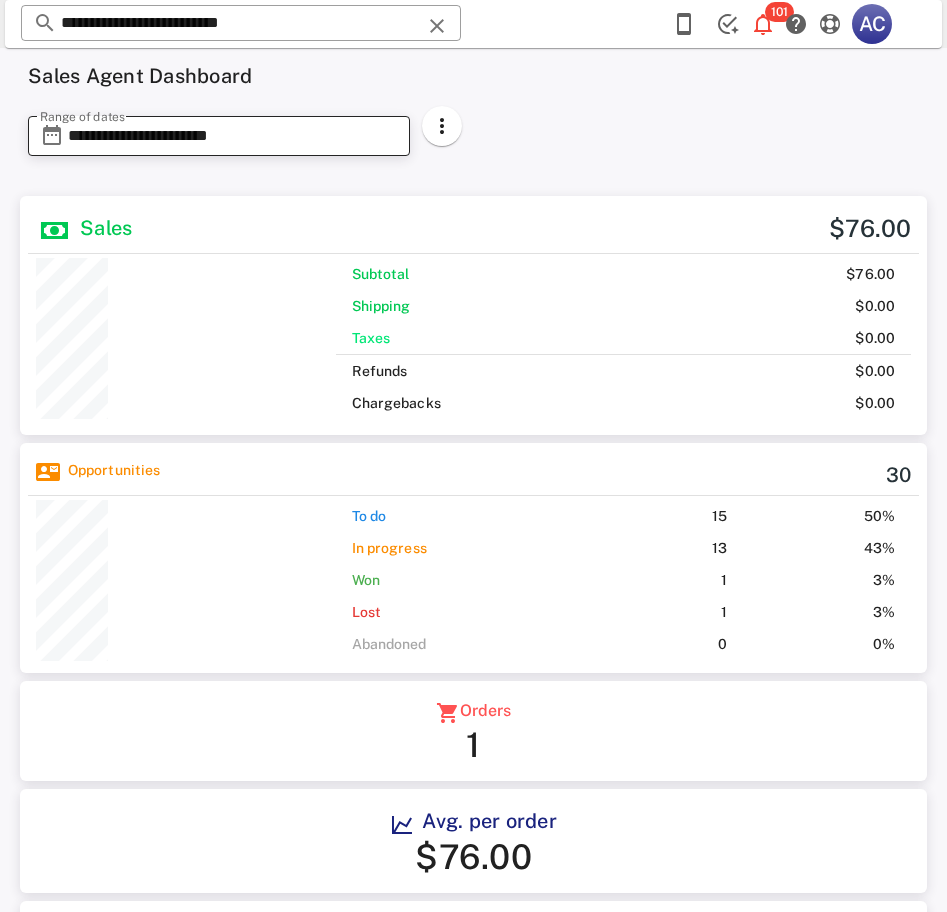 click on "**********" at bounding box center [233, 136] 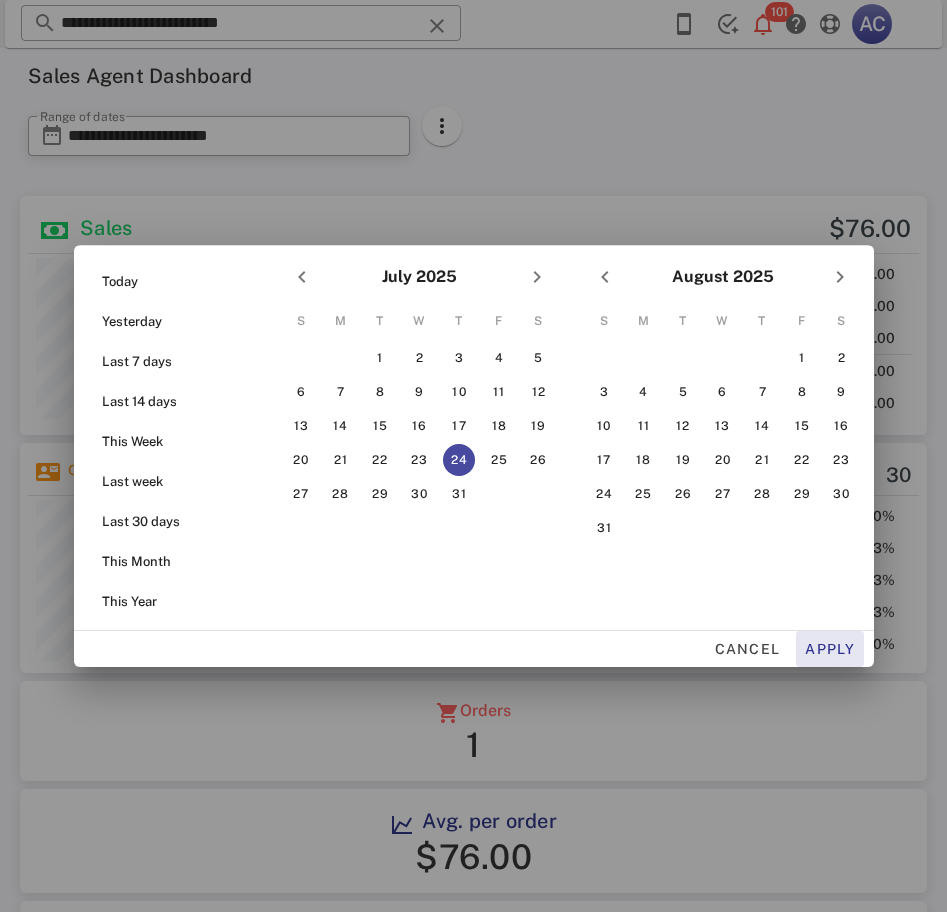 click on "Apply" at bounding box center (830, 649) 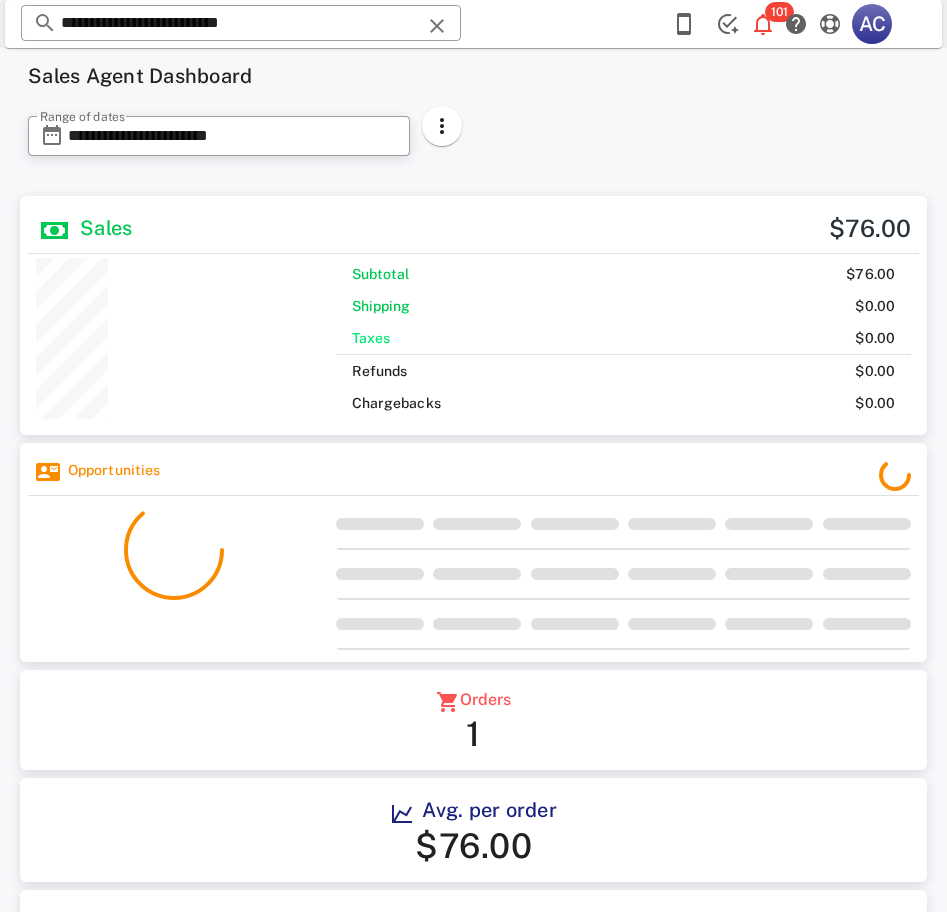 scroll, scrollTop: 999748, scrollLeft: 999703, axis: both 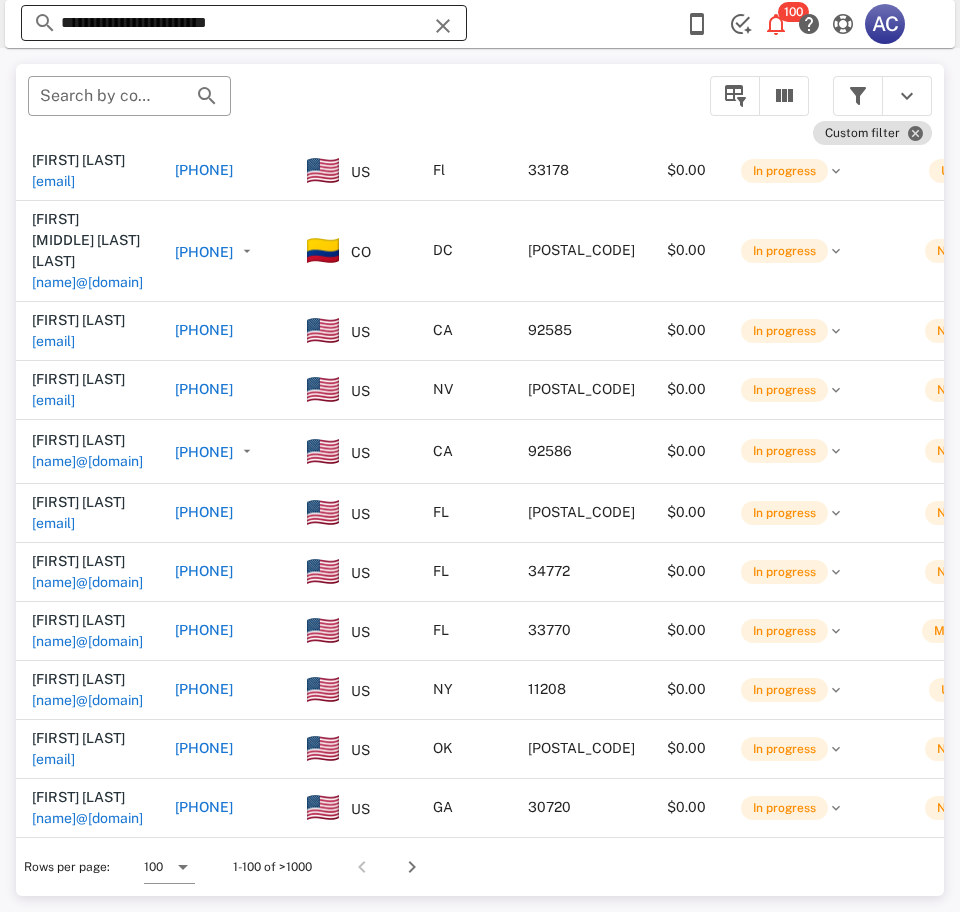 click on "**********" at bounding box center [244, 23] 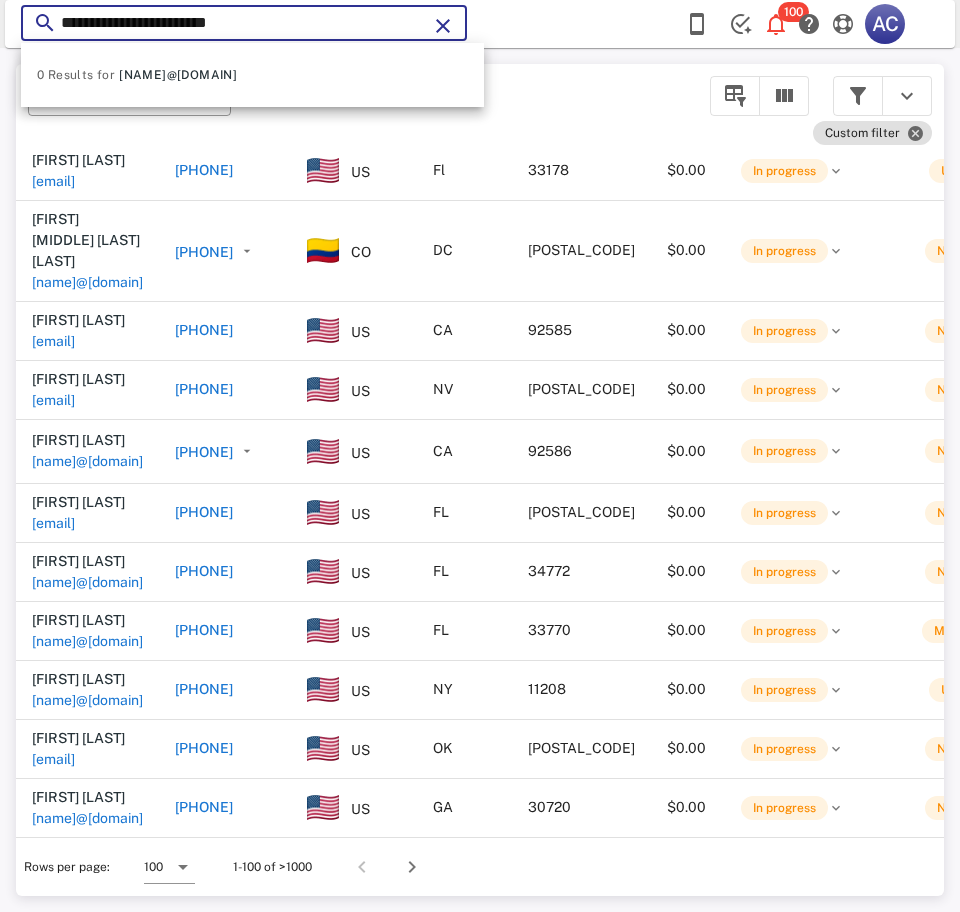 click on "**********" at bounding box center (244, 23) 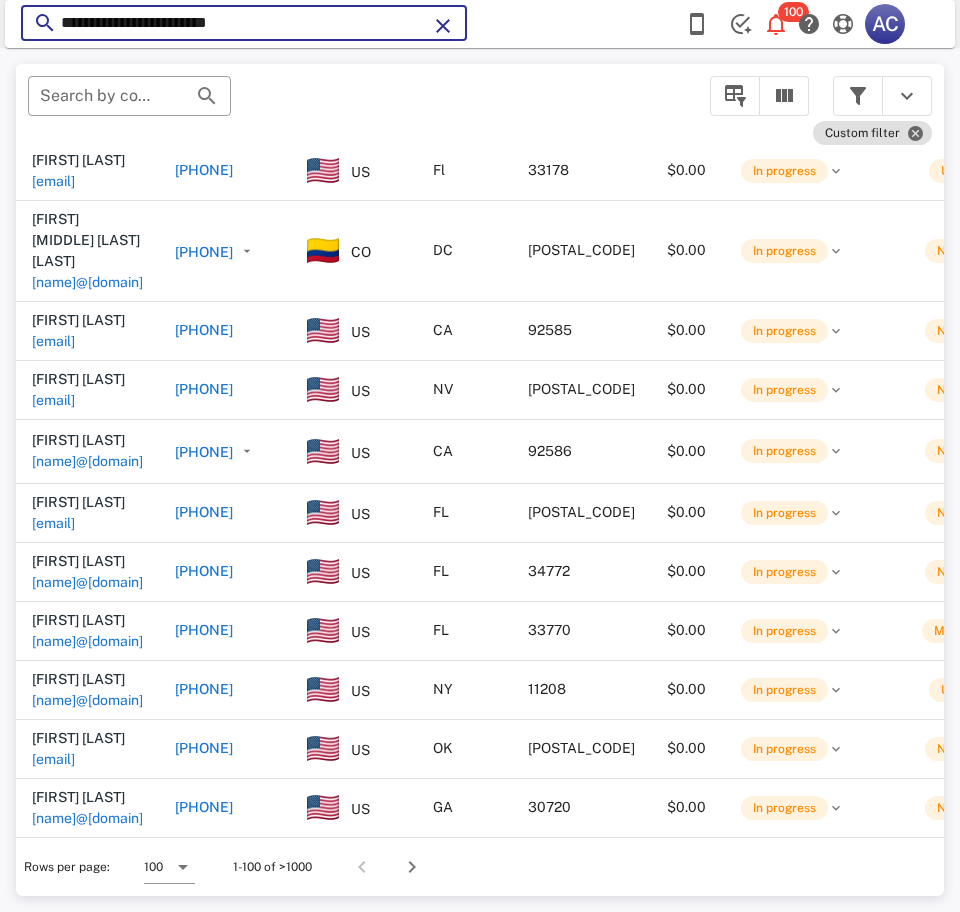 click on "**********" at bounding box center [244, 23] 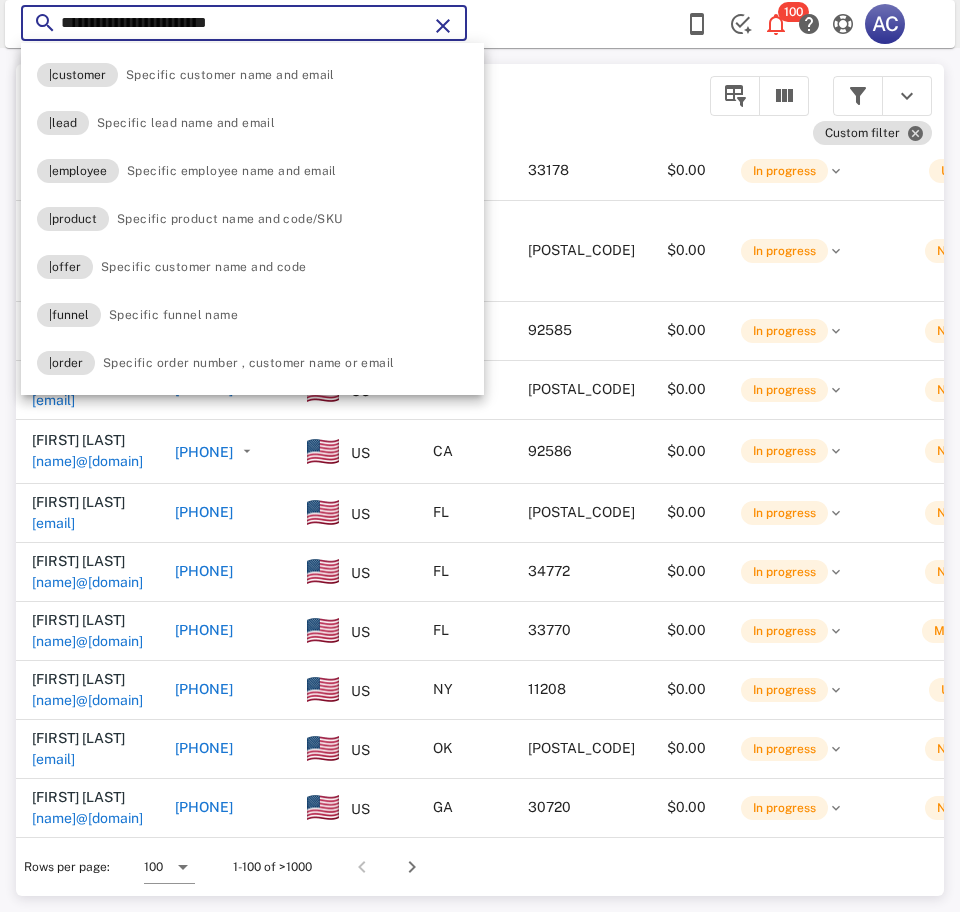 paste 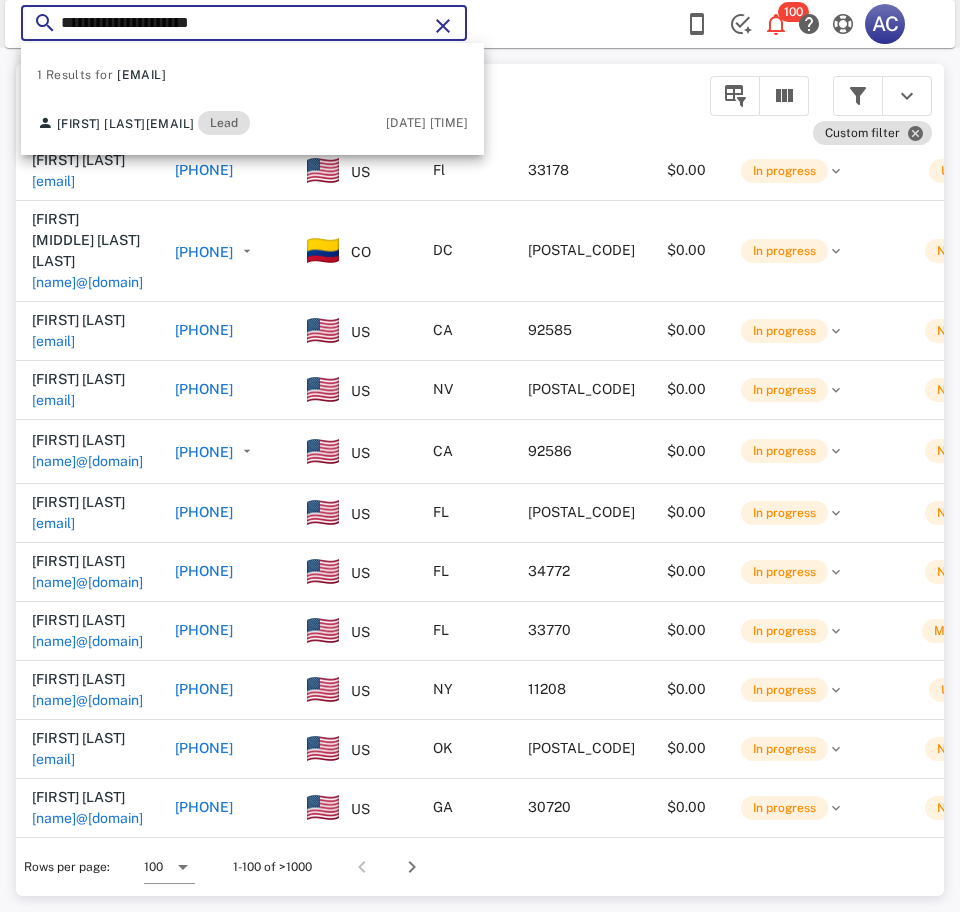type on "**********" 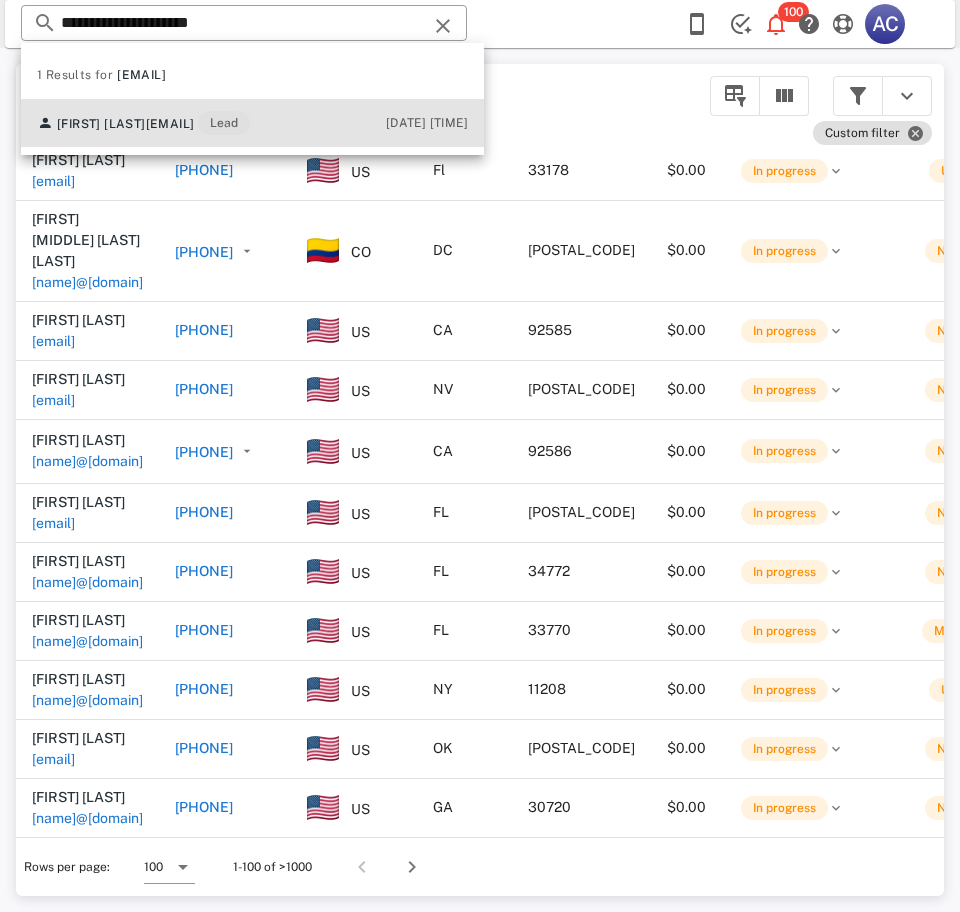 click on "[FIRST] [LAST]   [EMAIL]   Lead   [DATE] [TIME]" at bounding box center [252, 123] 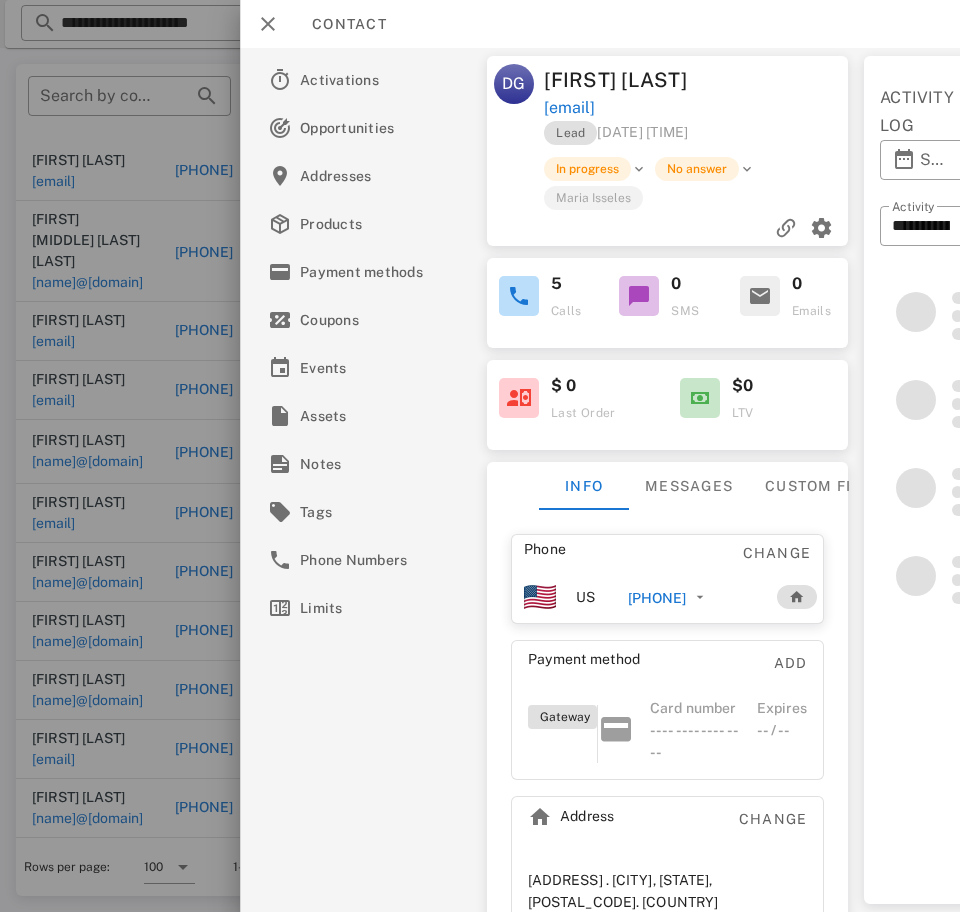scroll, scrollTop: 0, scrollLeft: 56, axis: horizontal 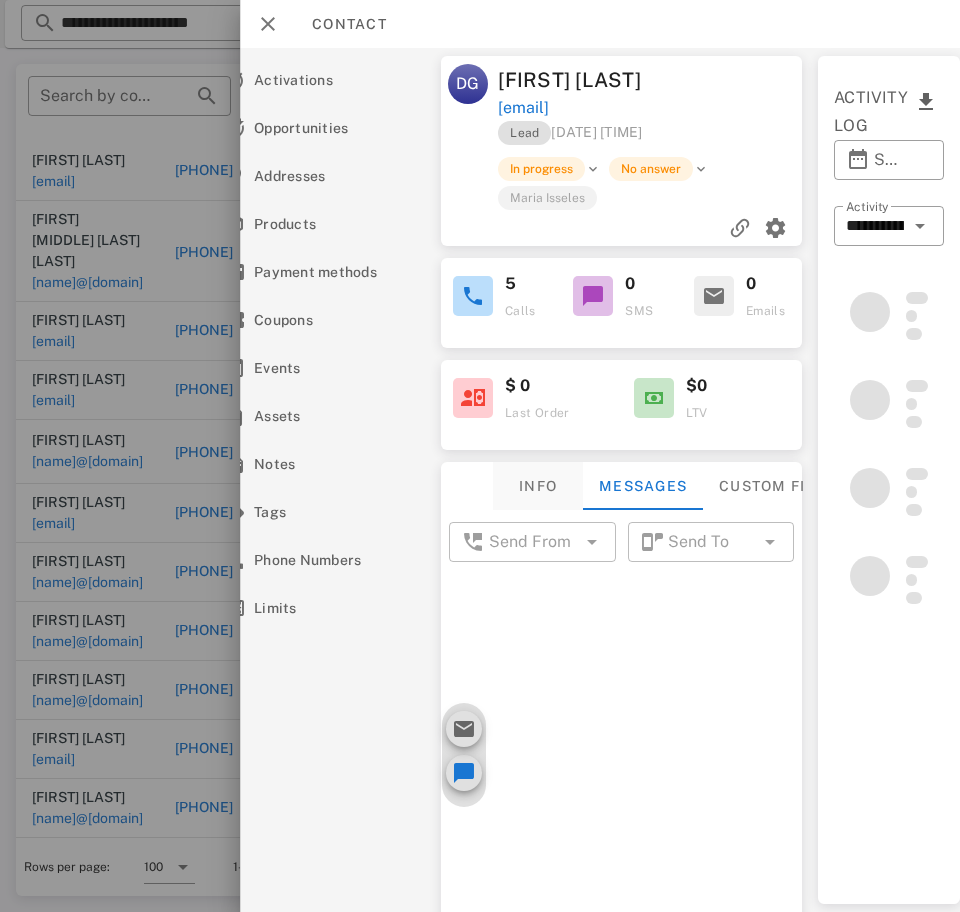 click on "Info" at bounding box center (538, 486) 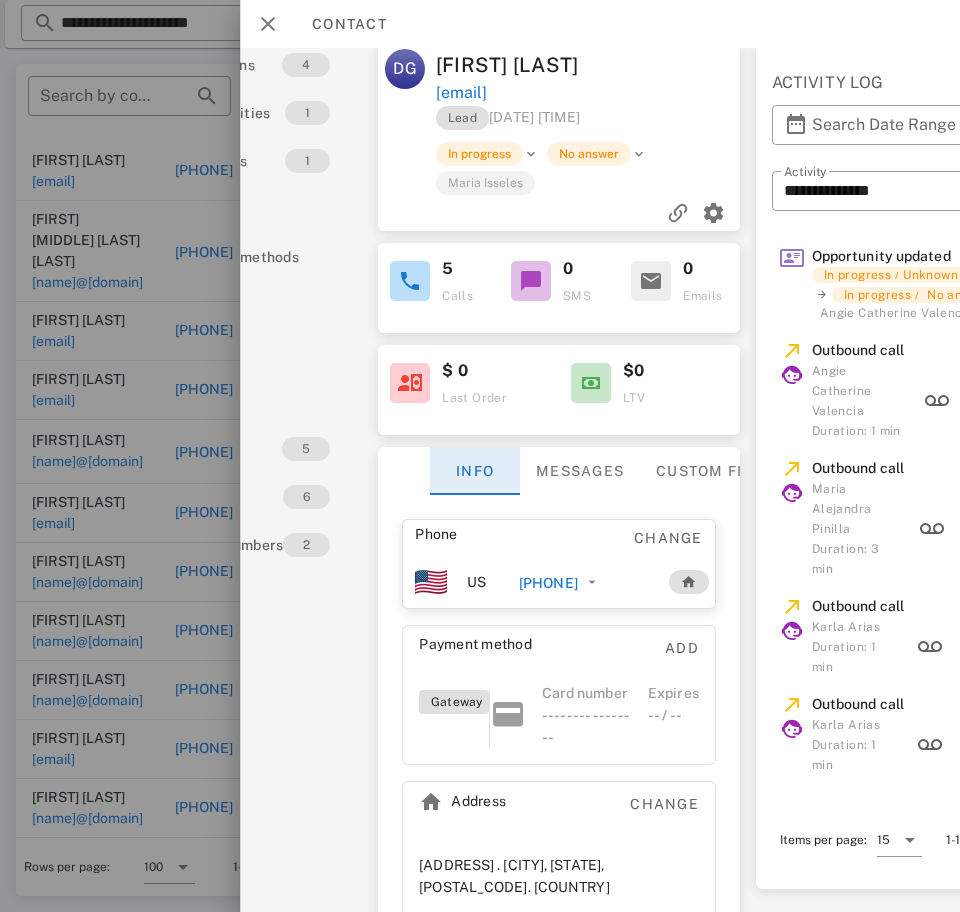 scroll, scrollTop: 12, scrollLeft: 80, axis: both 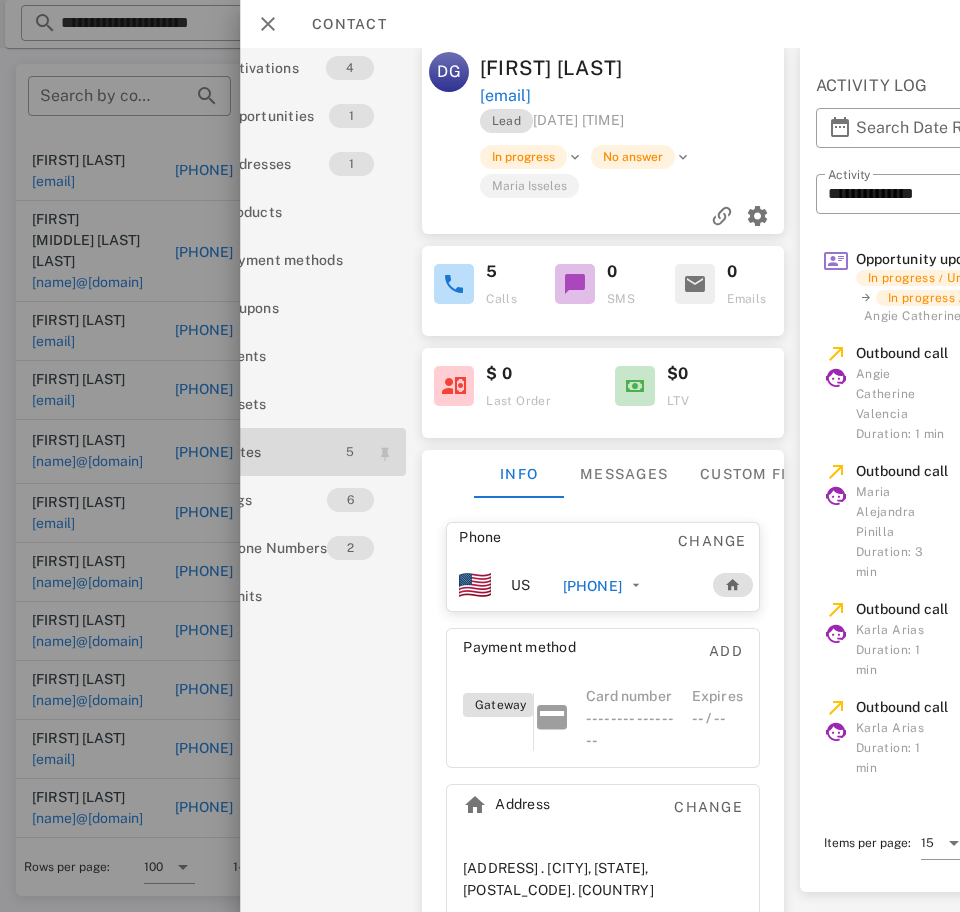click on "5" at bounding box center (350, 452) 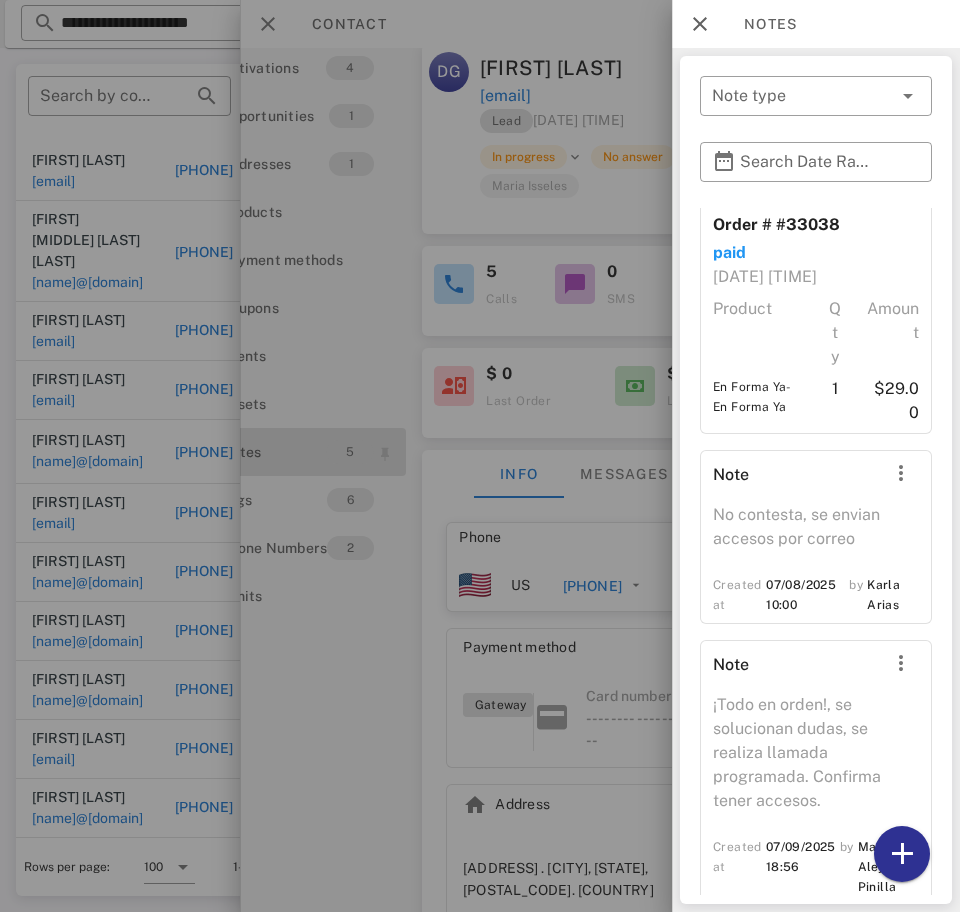 scroll, scrollTop: 565, scrollLeft: 0, axis: vertical 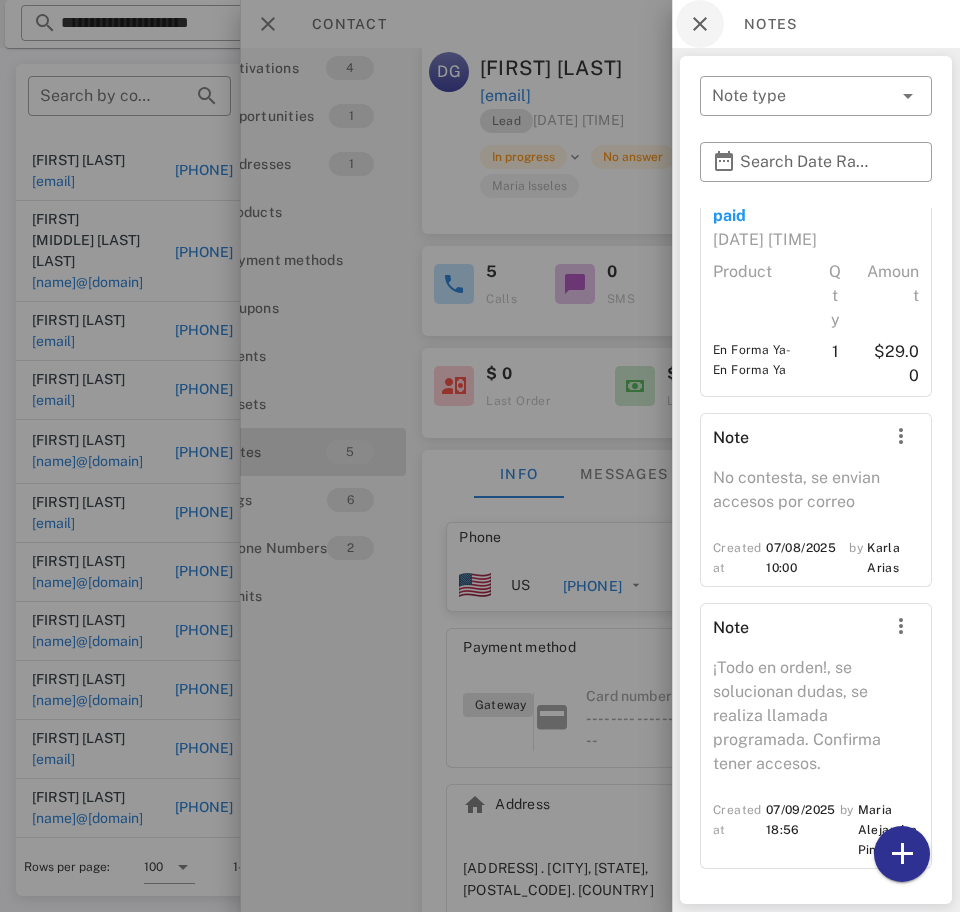 click at bounding box center [700, 24] 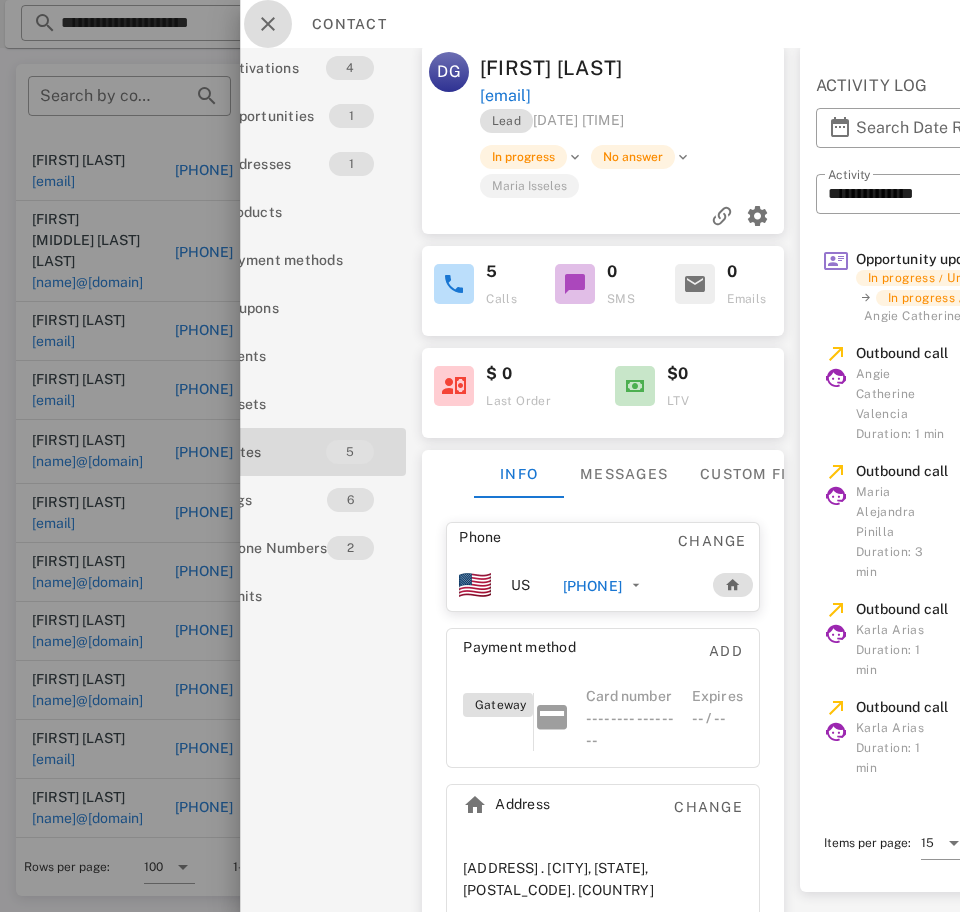 click at bounding box center (268, 24) 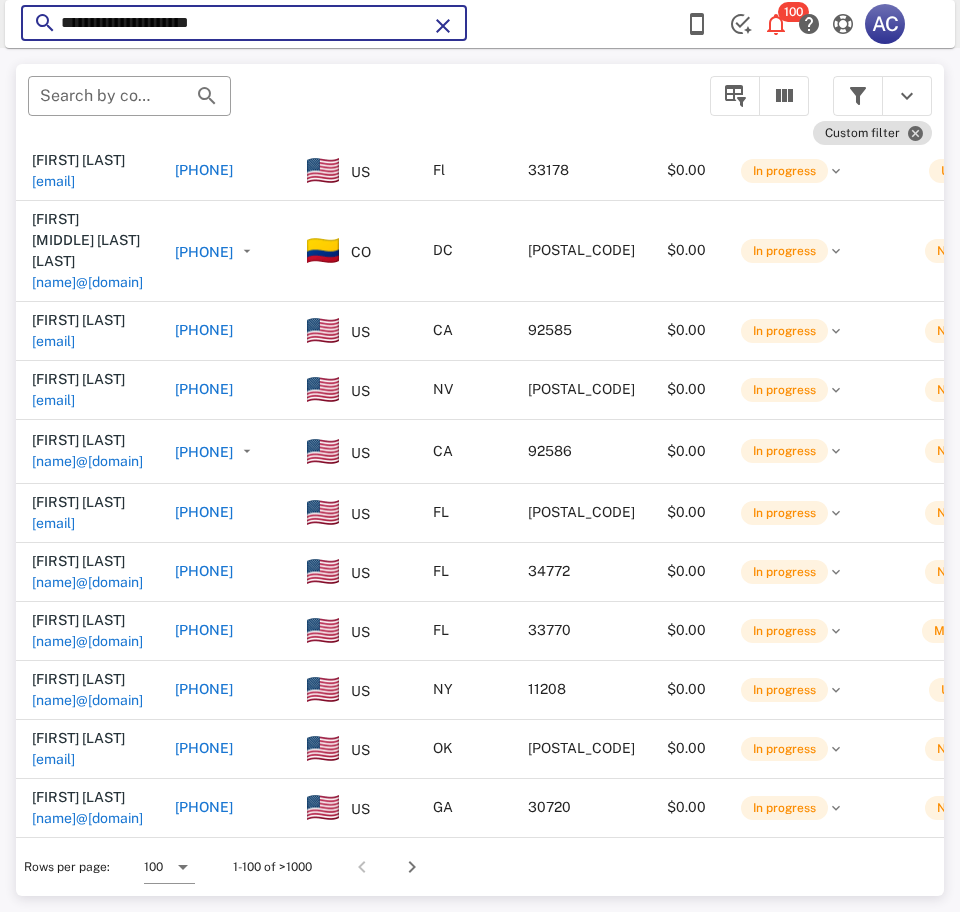 click on "**********" at bounding box center [244, 23] 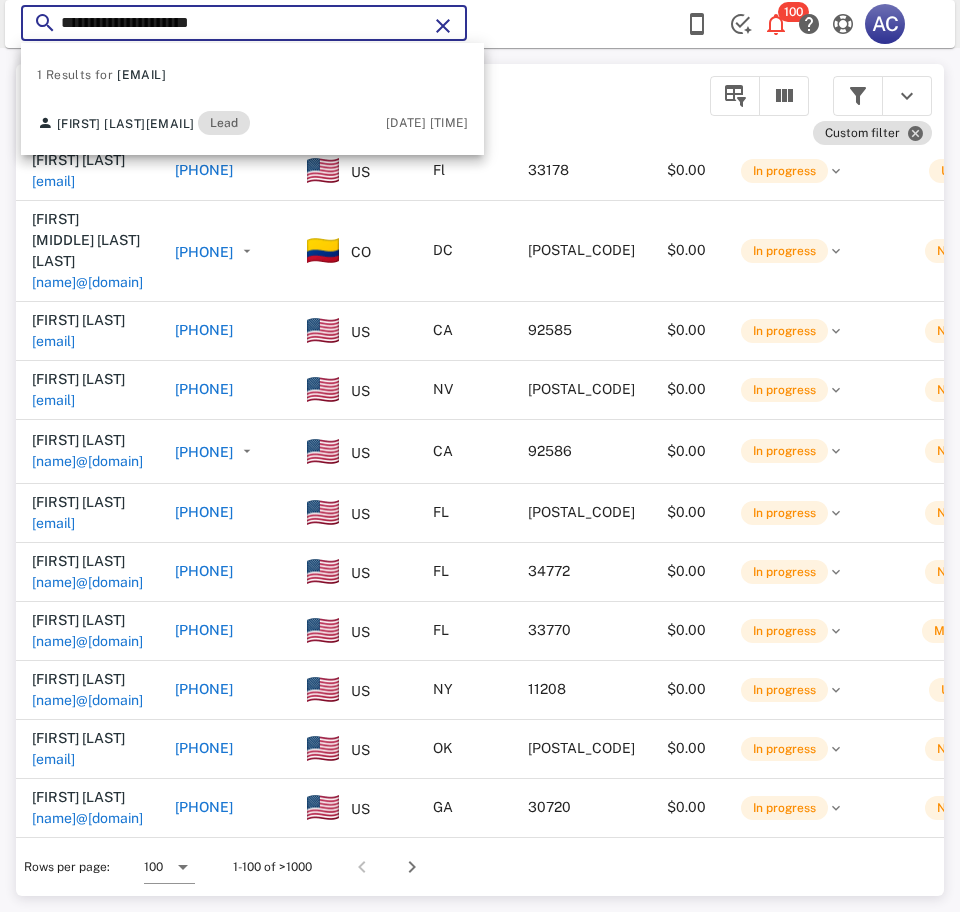 click on "**********" at bounding box center [244, 23] 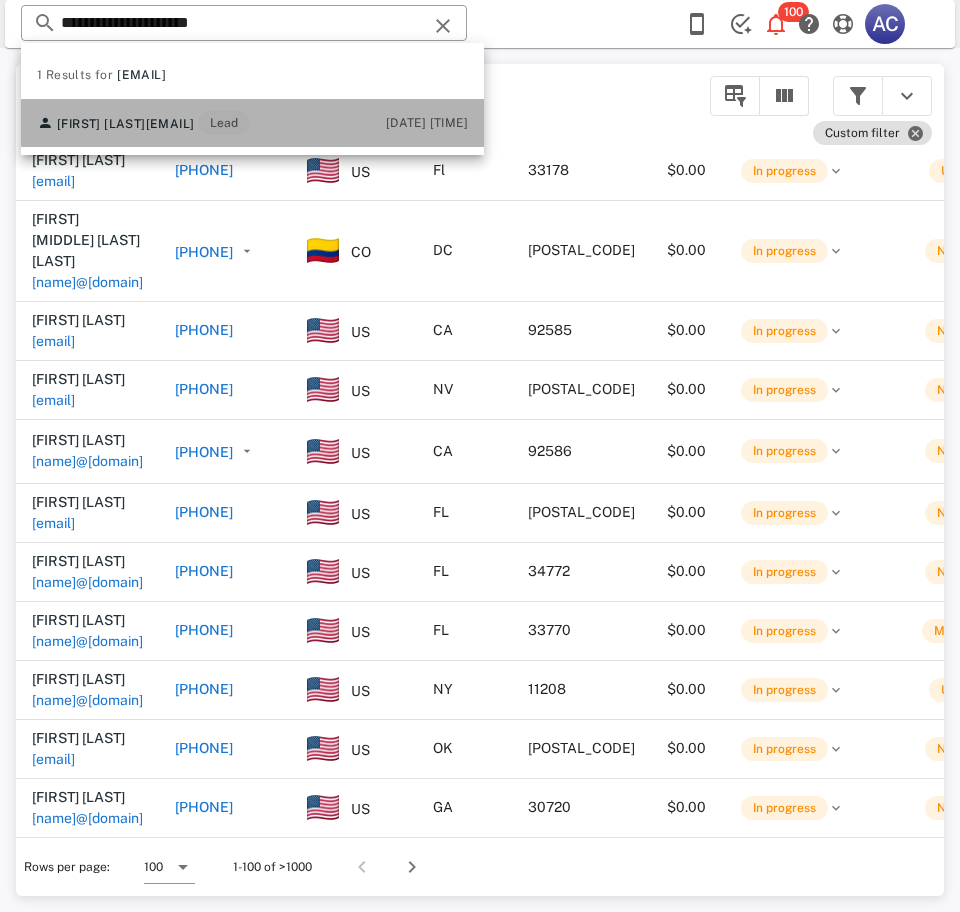 click on "[FIRST] [LAST]   [EMAIL]   Lead" at bounding box center [143, 123] 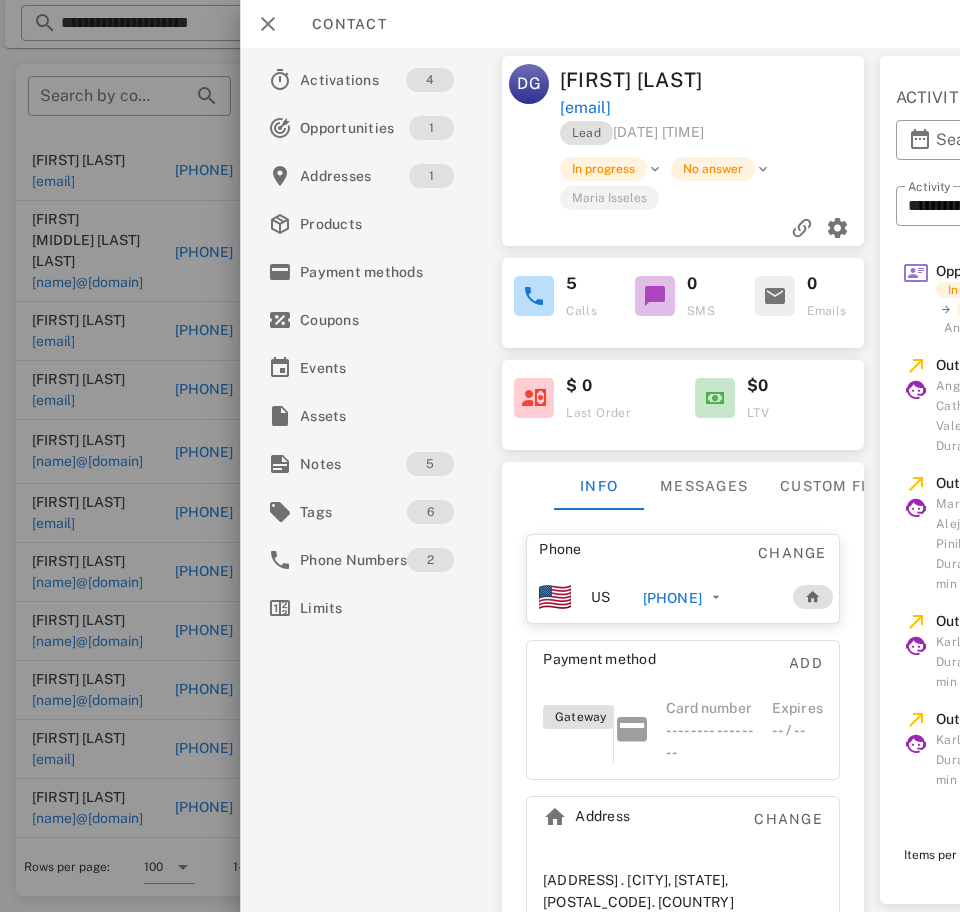 scroll, scrollTop: 0, scrollLeft: 164, axis: horizontal 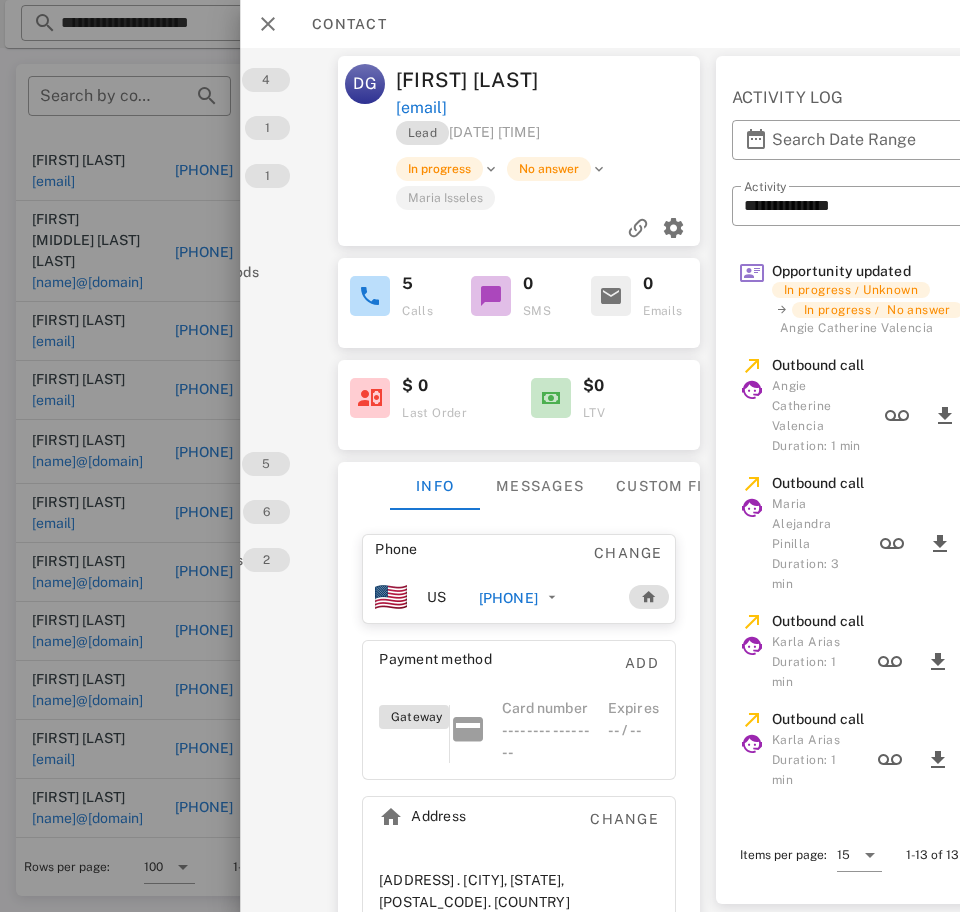 click on "[PHONE]" at bounding box center [508, 598] 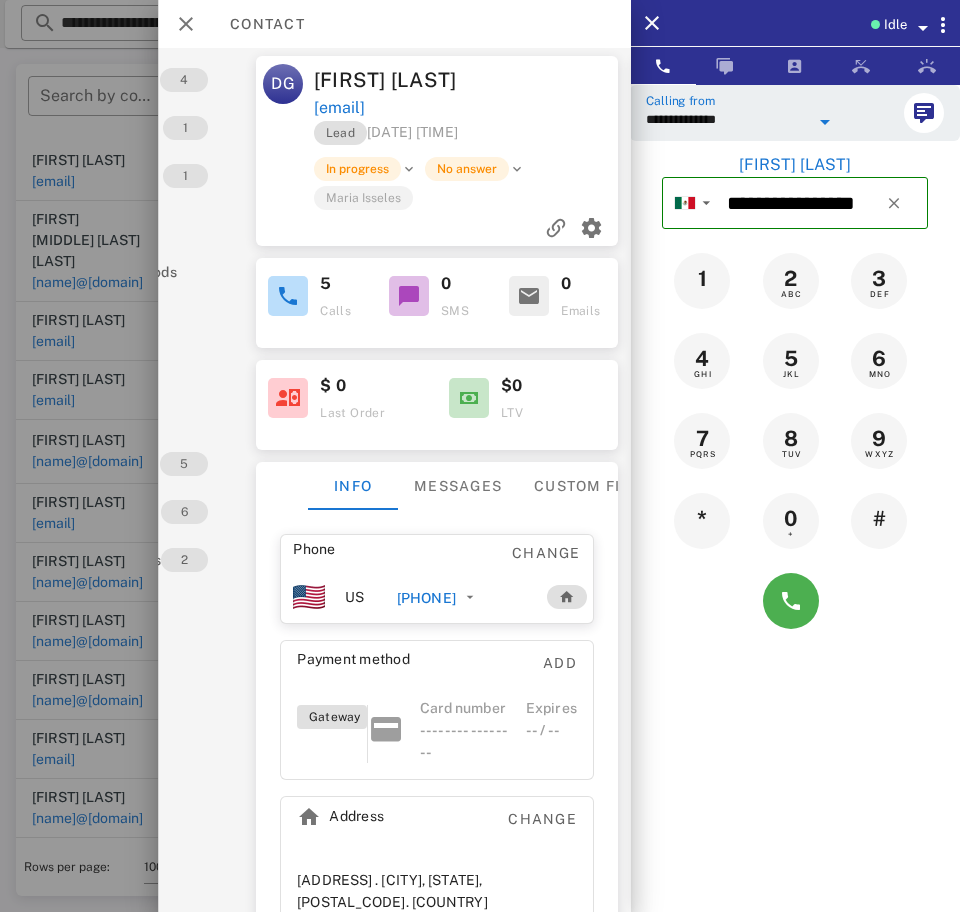 click on "**********" at bounding box center [727, 119] 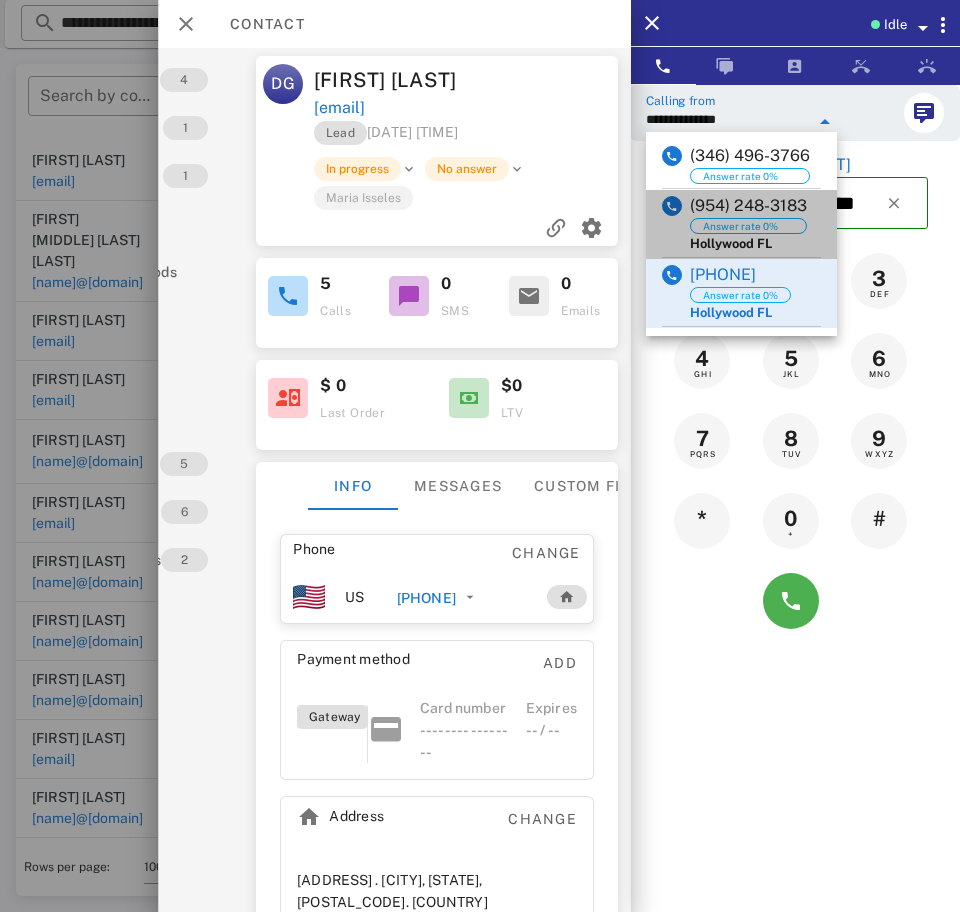 click on "(954) 248-3183" at bounding box center (748, 206) 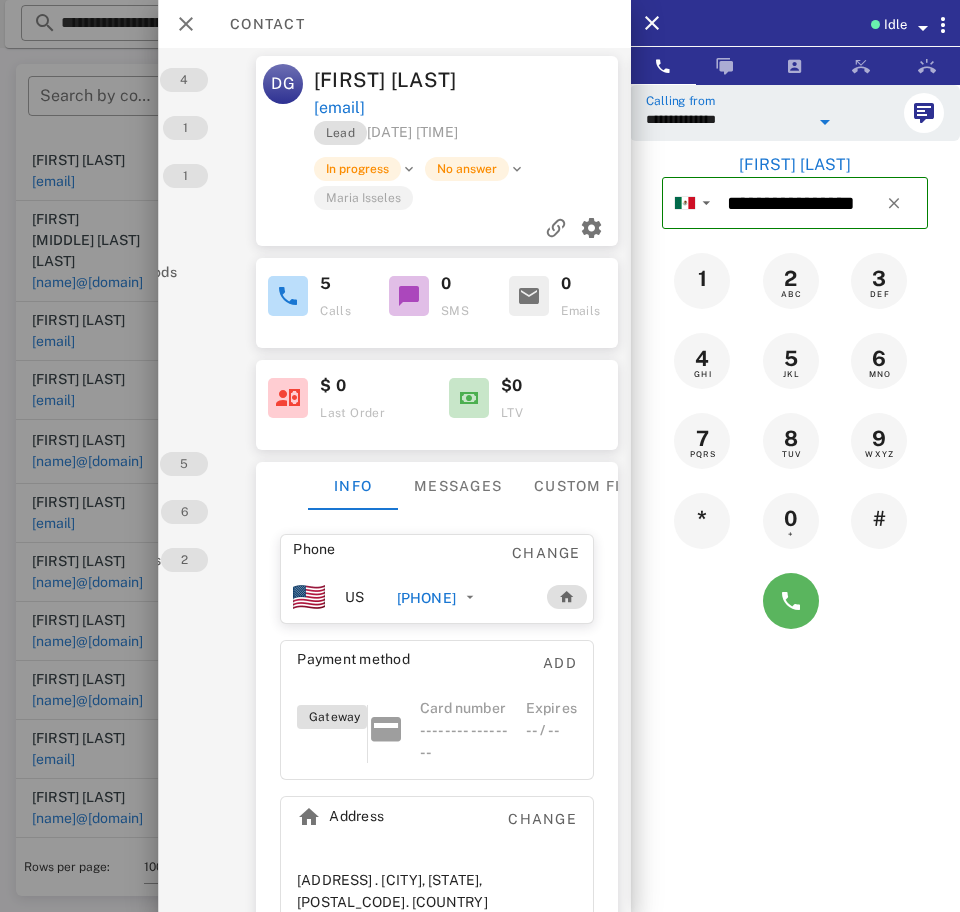 click at bounding box center [791, 601] 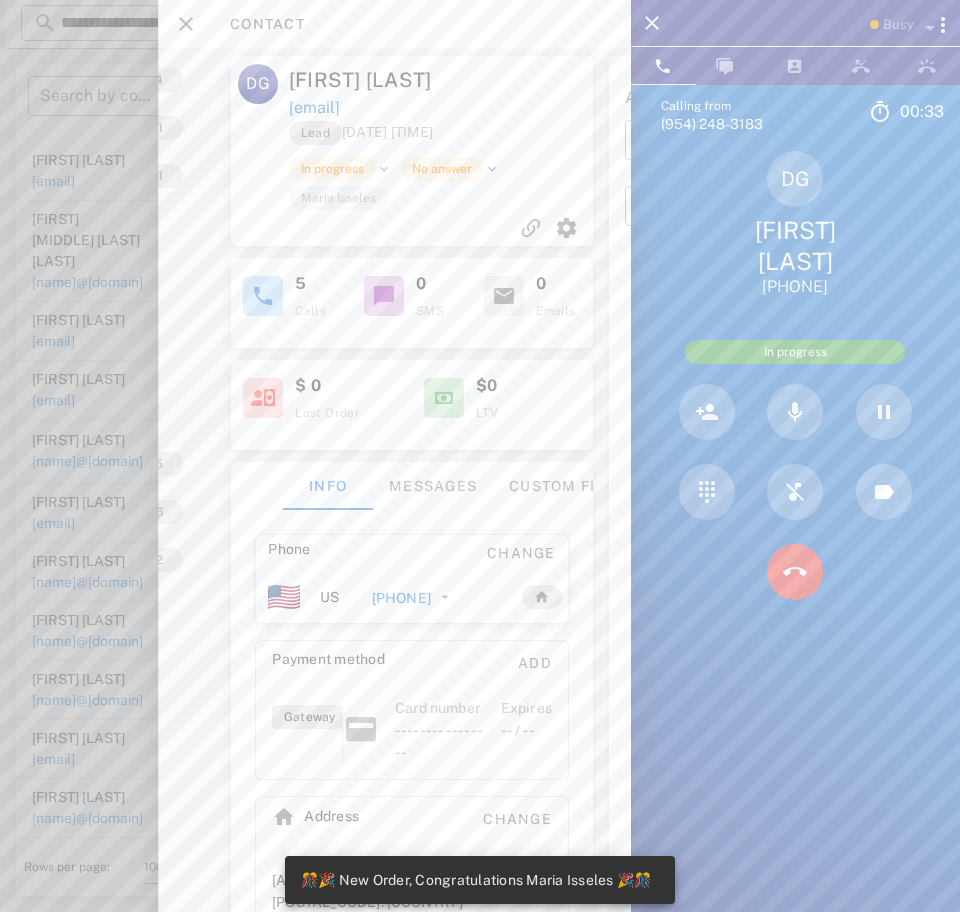 scroll, scrollTop: 0, scrollLeft: 170, axis: horizontal 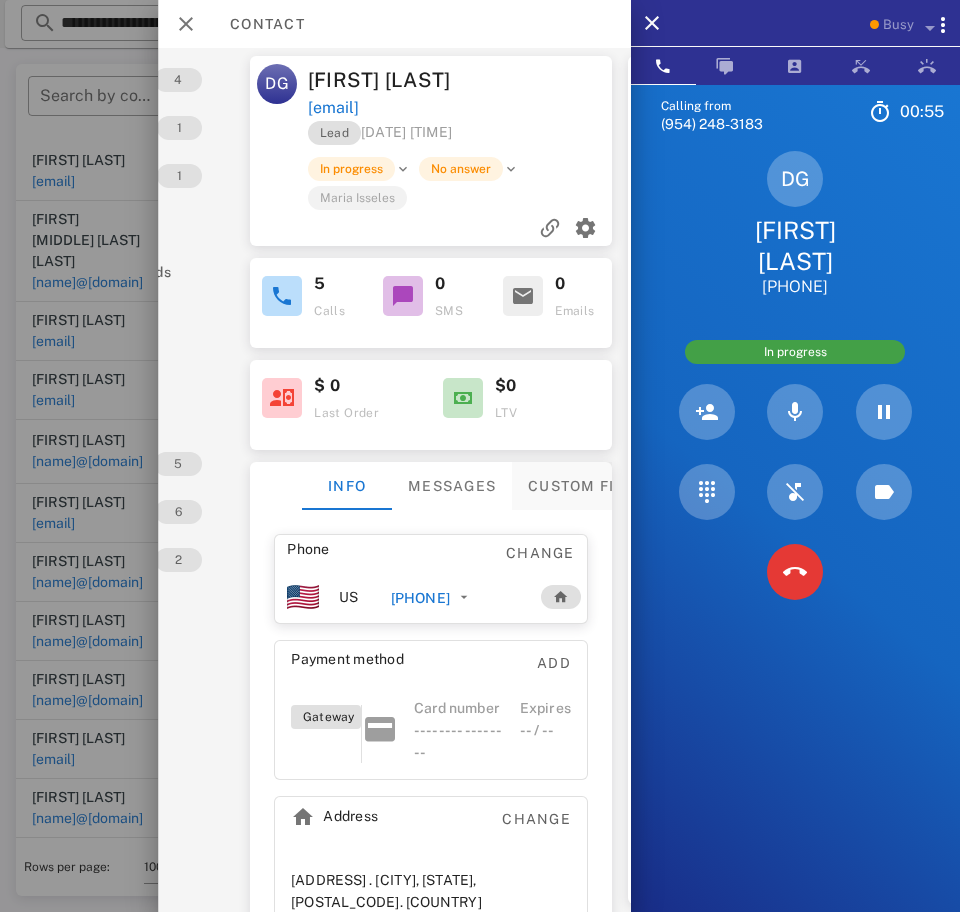 click on "Custom fields" at bounding box center (591, 486) 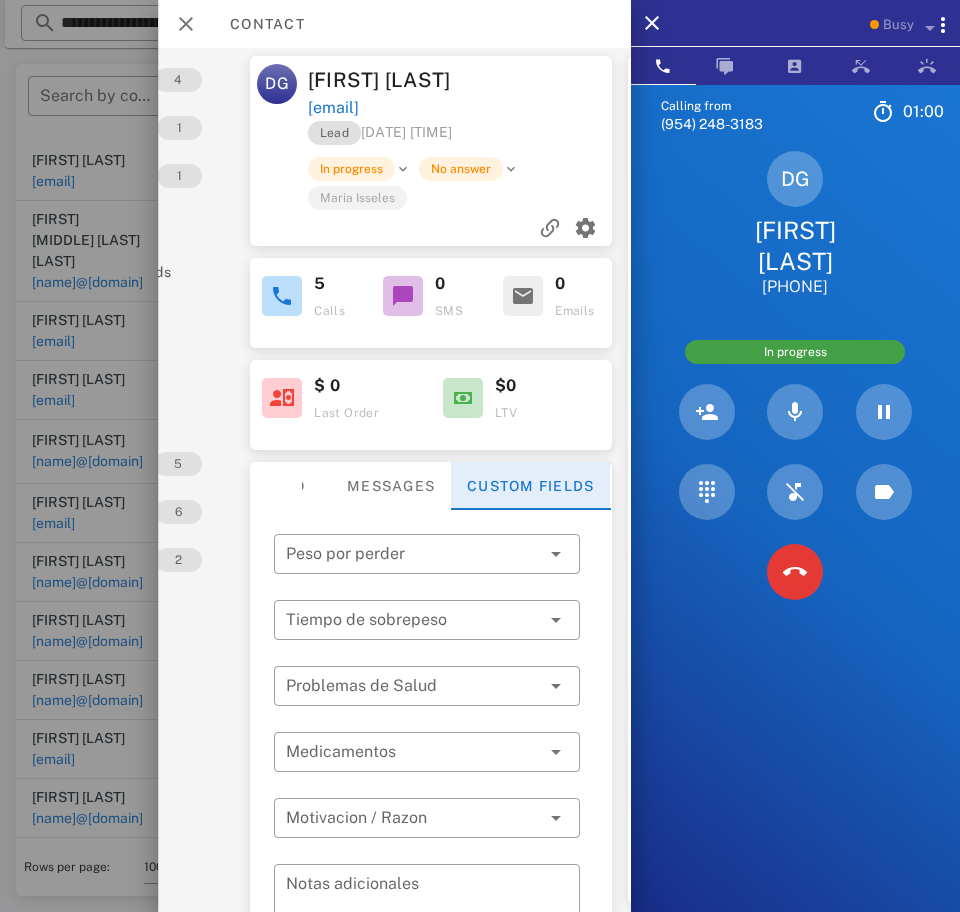 scroll, scrollTop: 26, scrollLeft: 0, axis: vertical 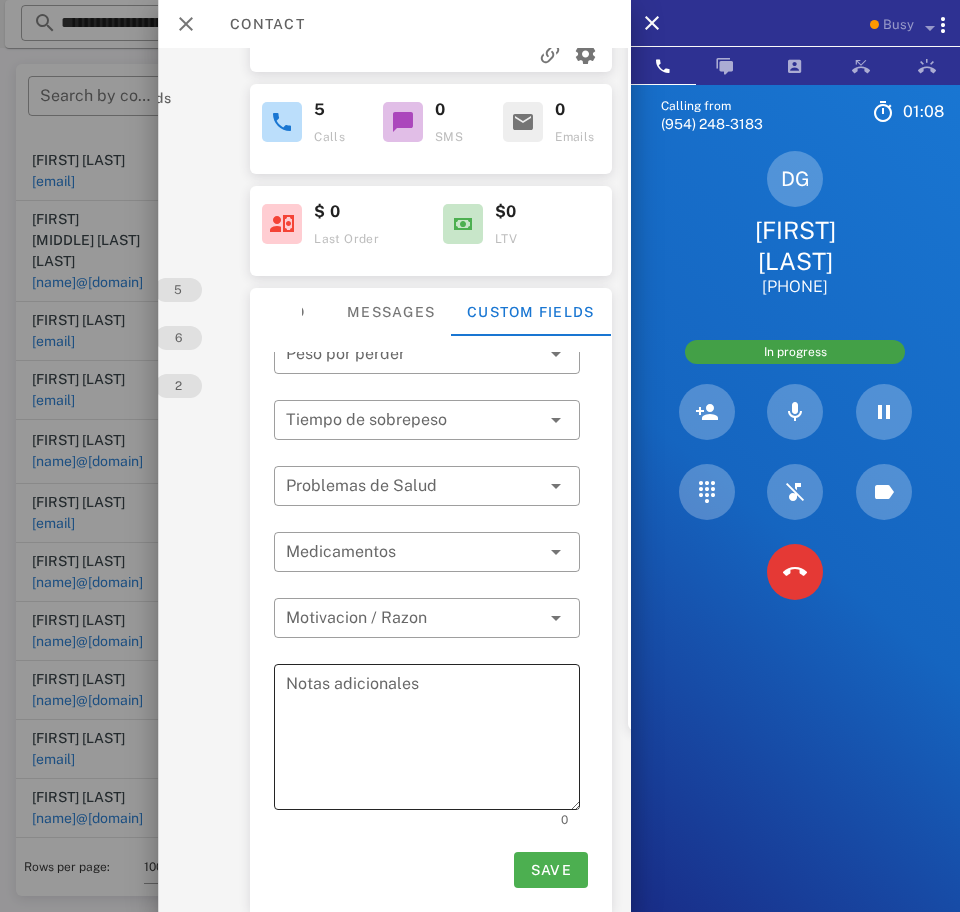 click on "Notas adicionales" at bounding box center (433, 740) 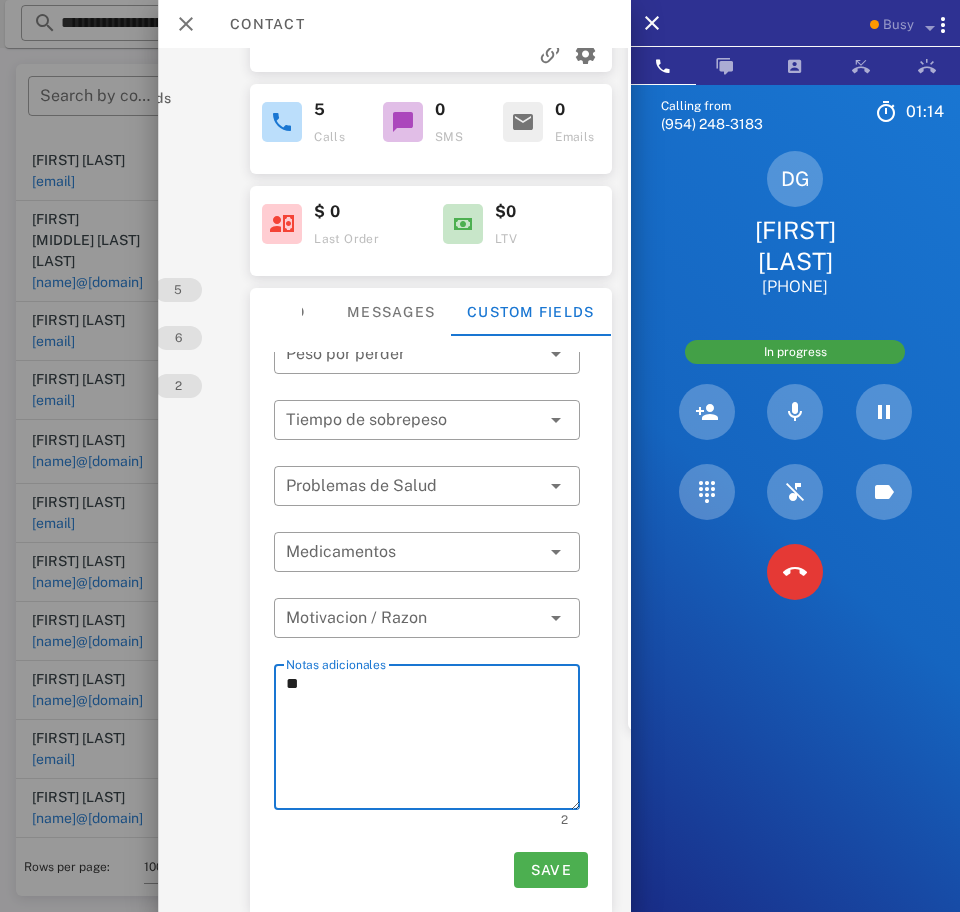 scroll, scrollTop: 0, scrollLeft: 0, axis: both 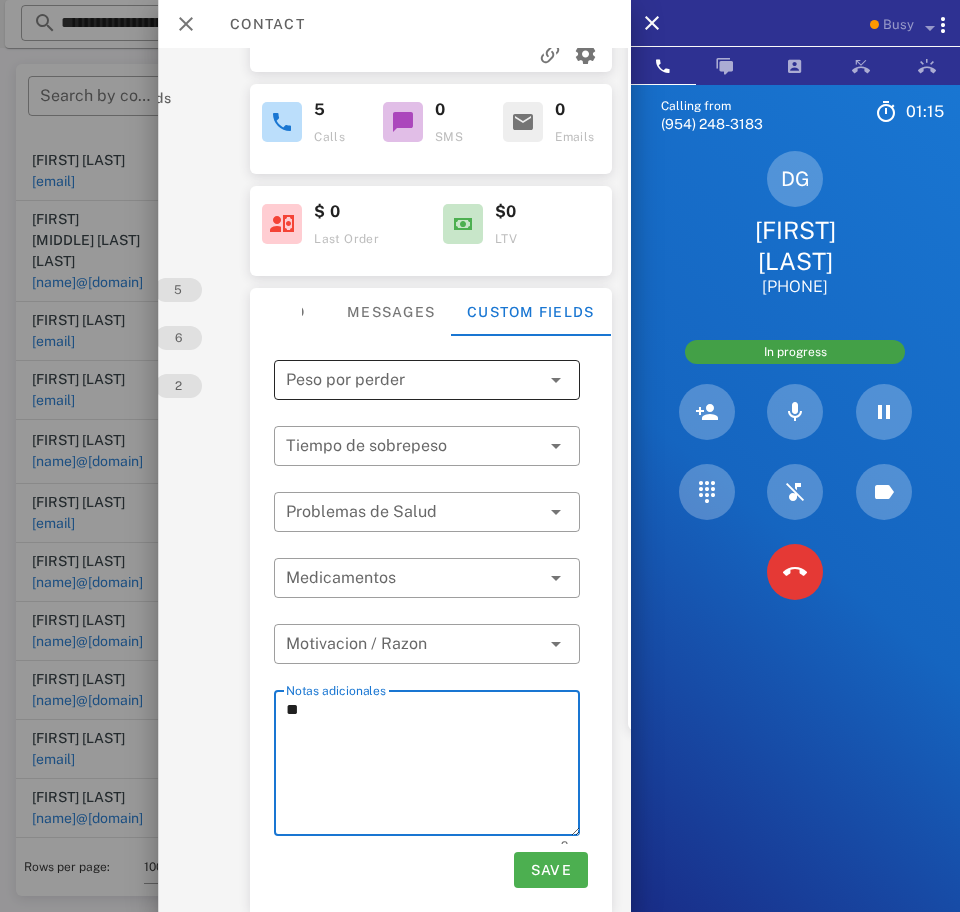 click at bounding box center (413, 380) 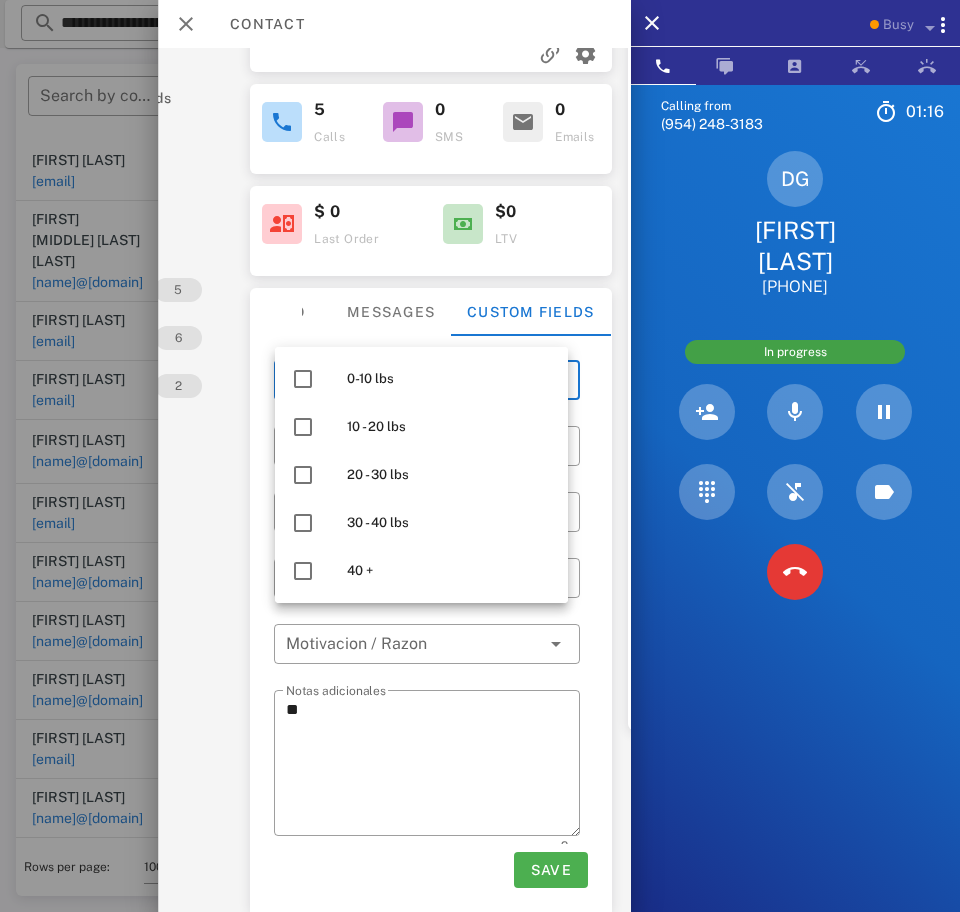 click on "​ Peso por perder ​ Tiempo de sobrepeso ​ Problemas de Salud ​ Medicamentos ​ Motivacion / Razon ​ Notas adicionales ** 2  Save" at bounding box center (431, 624) 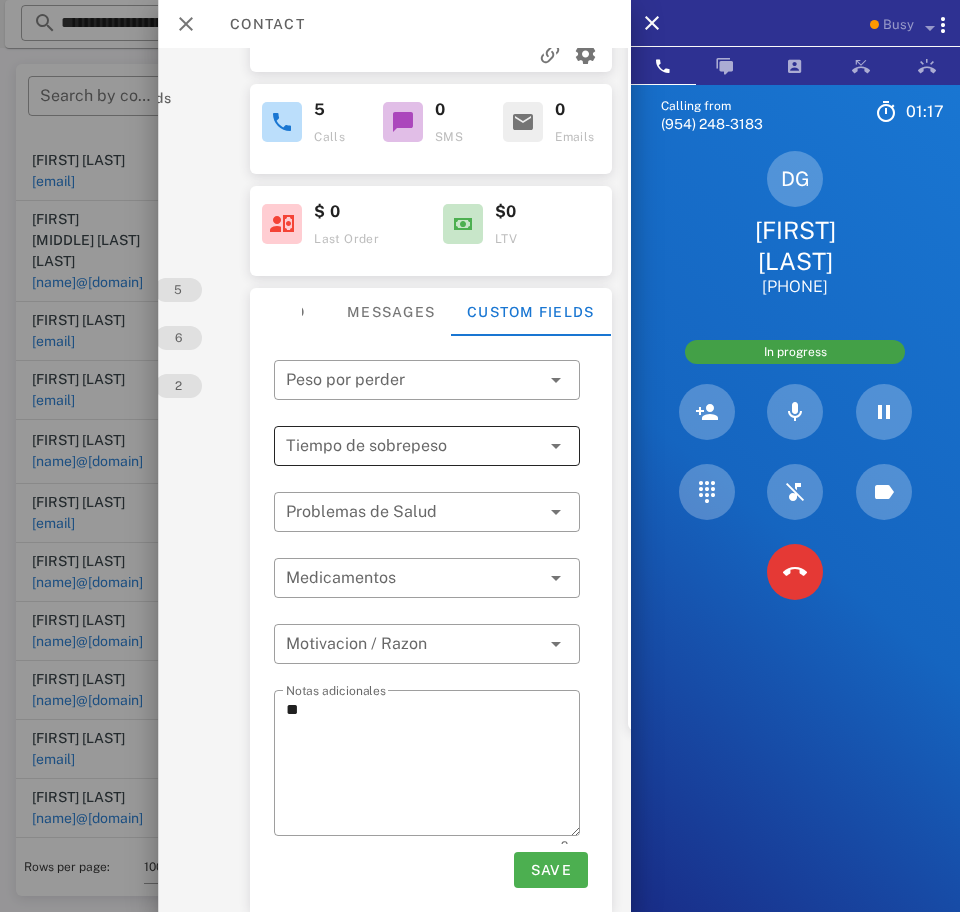 click at bounding box center [399, 446] 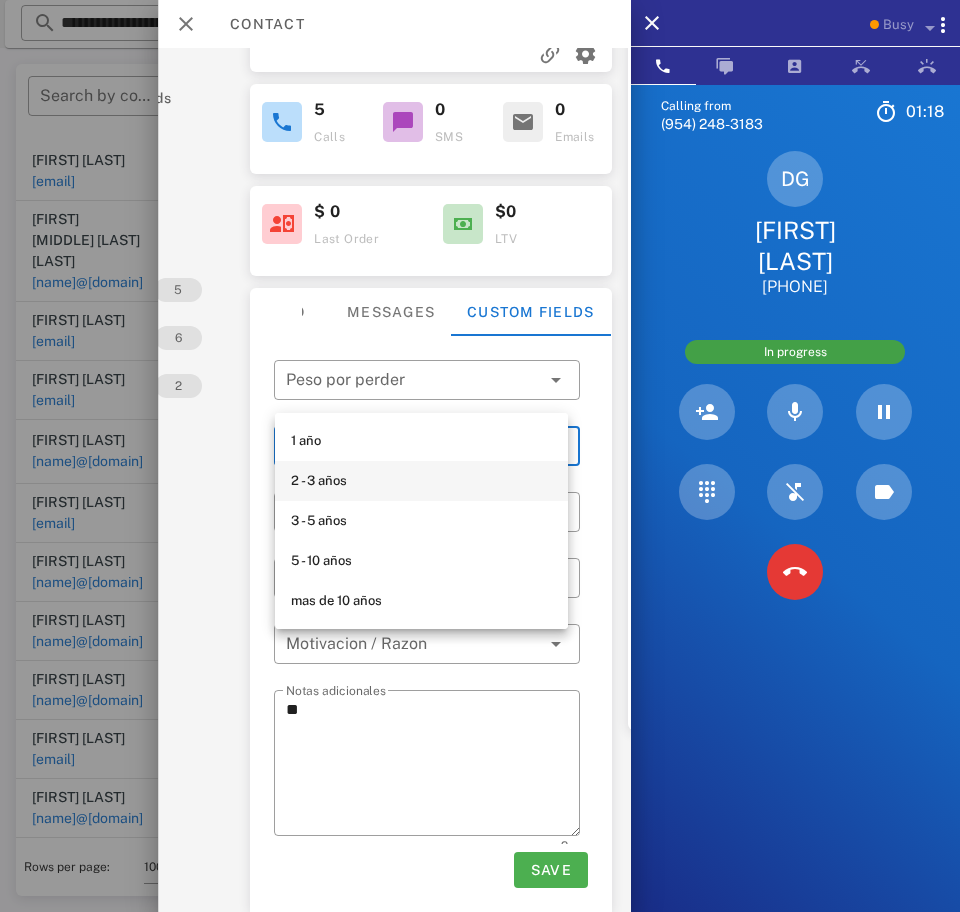 click on "2 - 3 años" at bounding box center [421, 481] 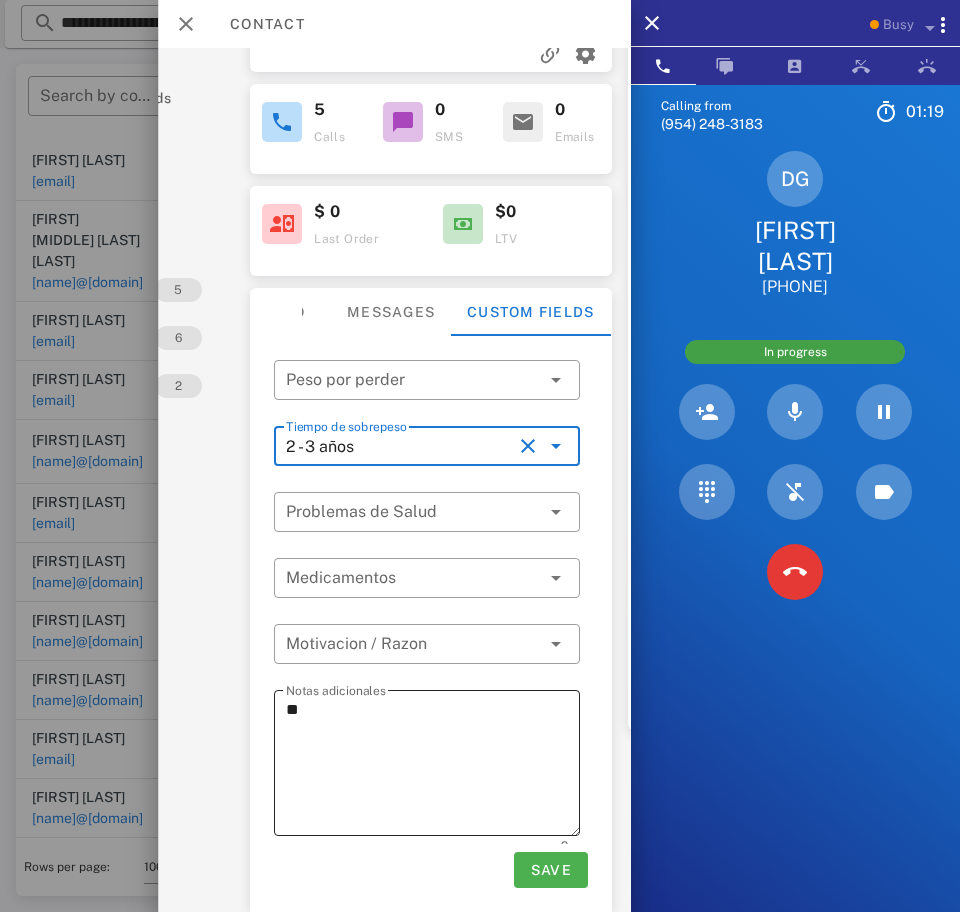 click on "**" at bounding box center [433, 766] 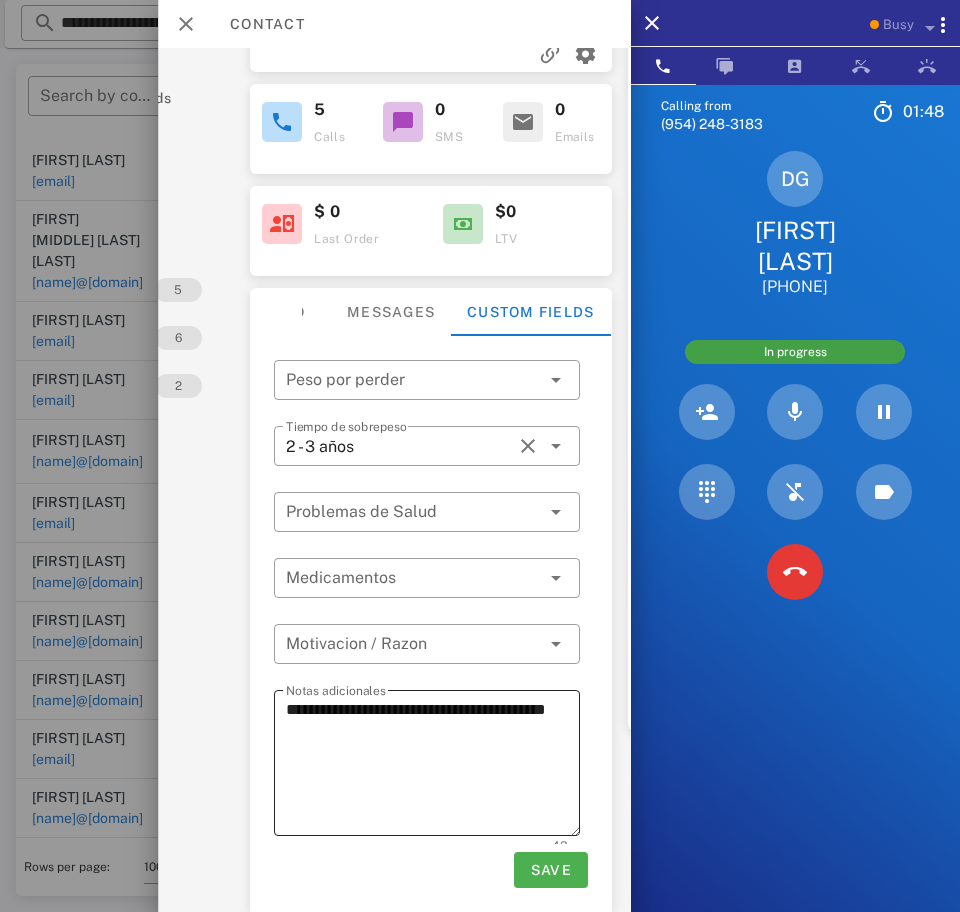 click on "**********" at bounding box center [433, 766] 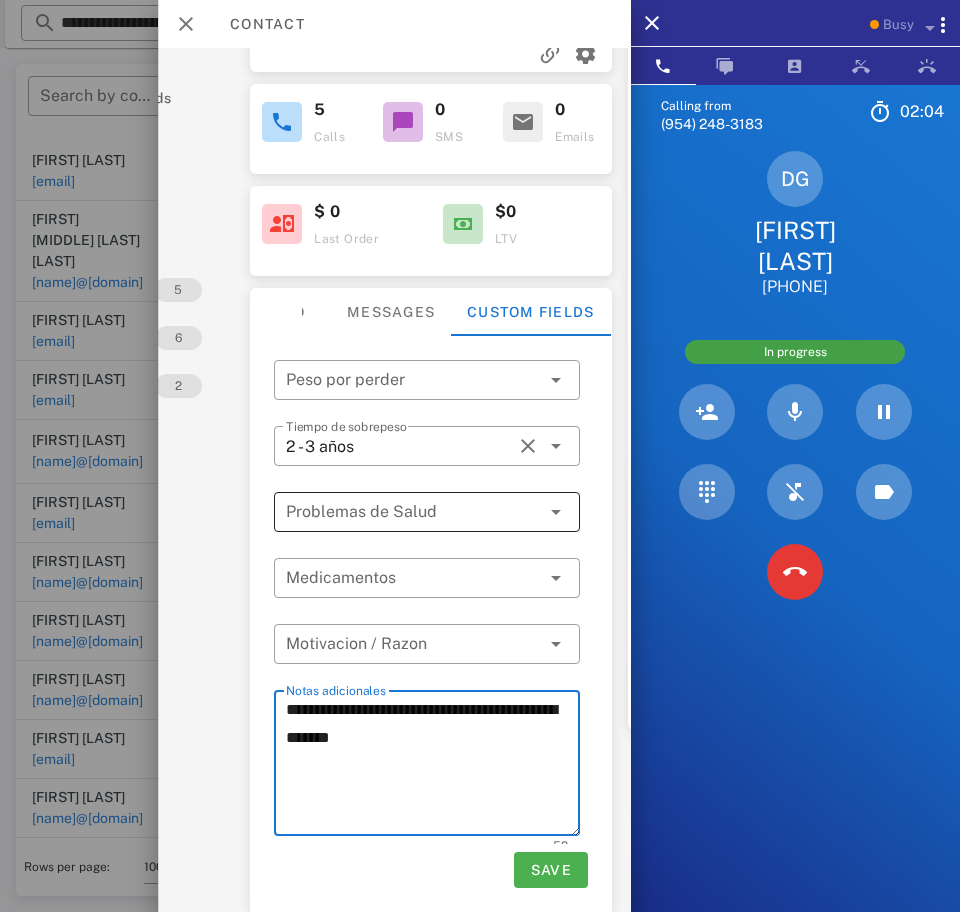 click at bounding box center (413, 512) 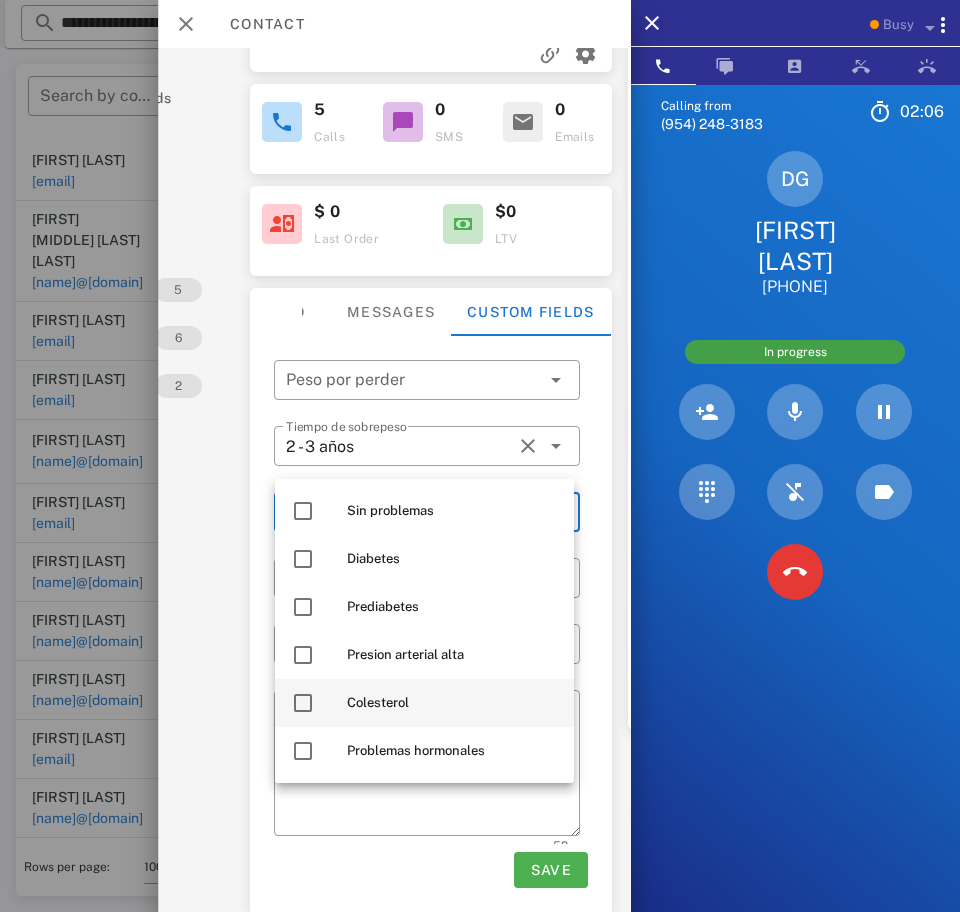 click on "Colesterol" at bounding box center (452, 703) 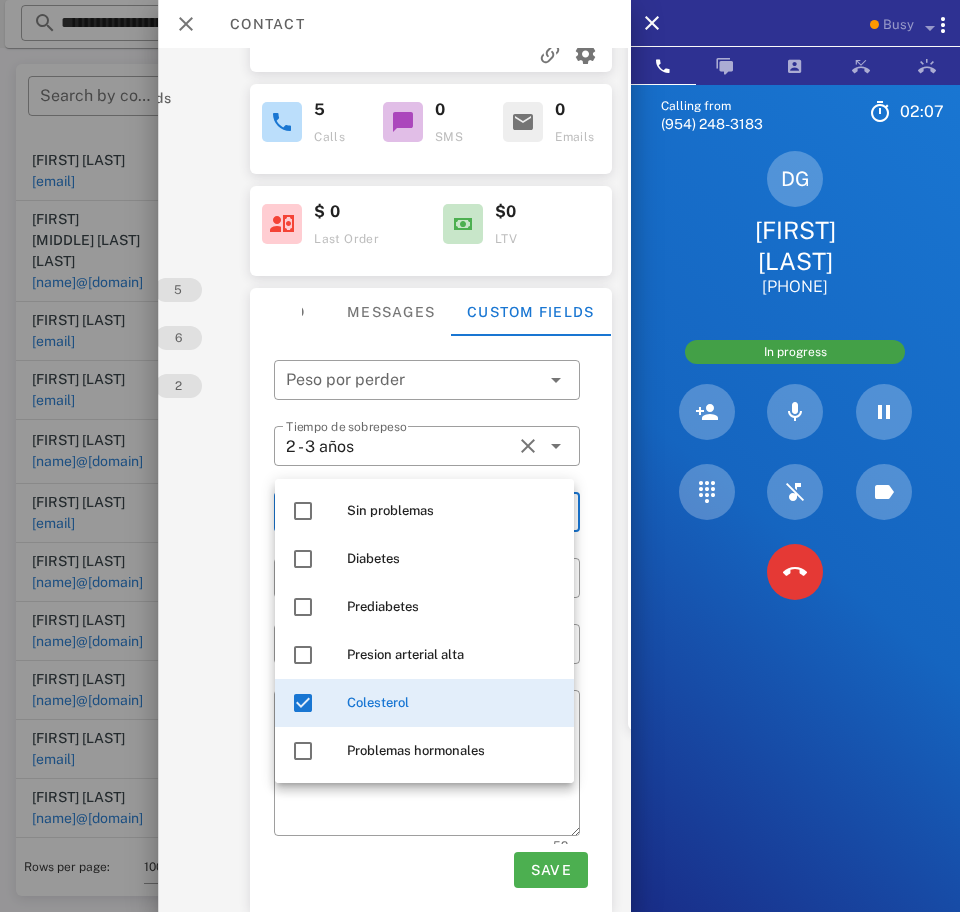 click on "Activations  4  Opportunities  1  Addresses  1  Products Payment methods Coupons Events Assets Notes  5  Tags  6  Phone Numbers  2  Limits" at bounding box center (121, 306) 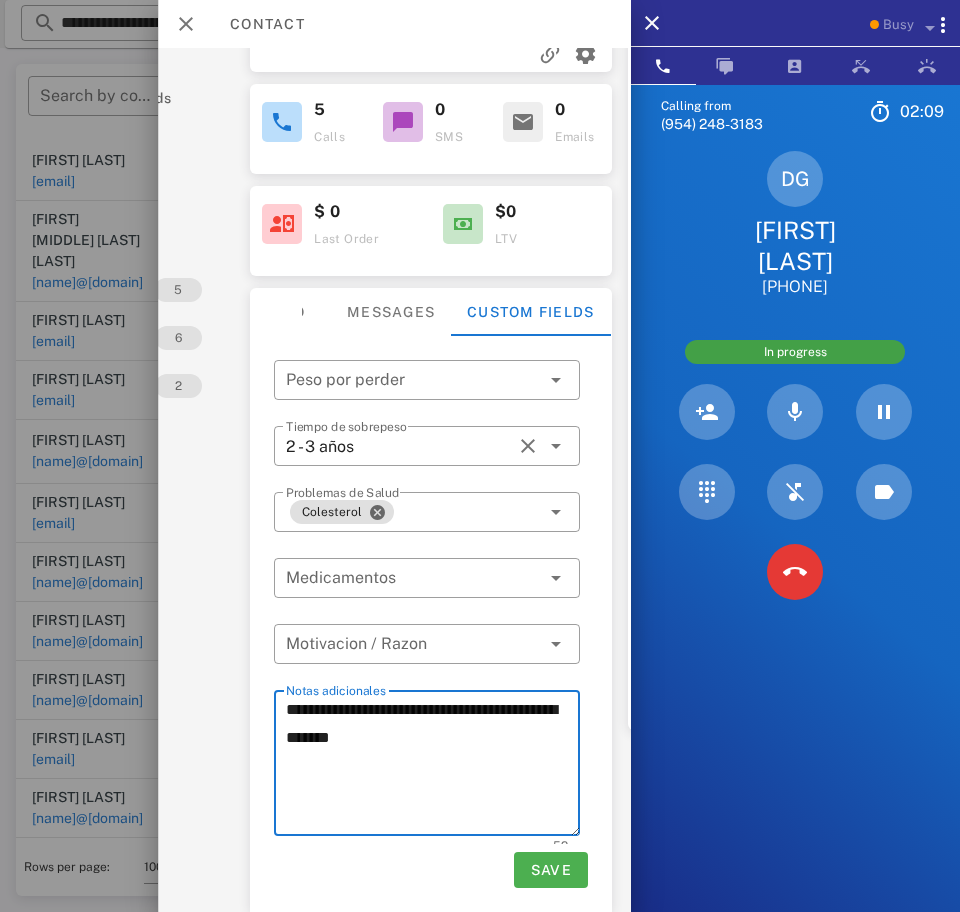 click on "**********" at bounding box center (433, 766) 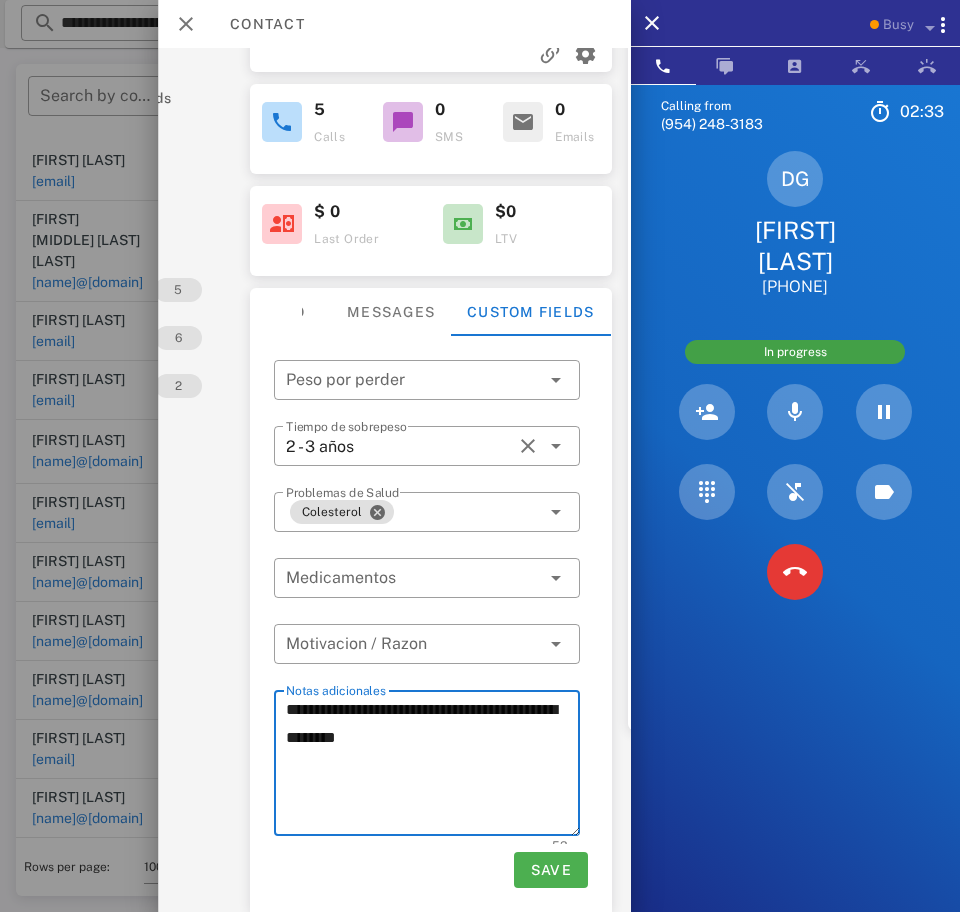type on "**********" 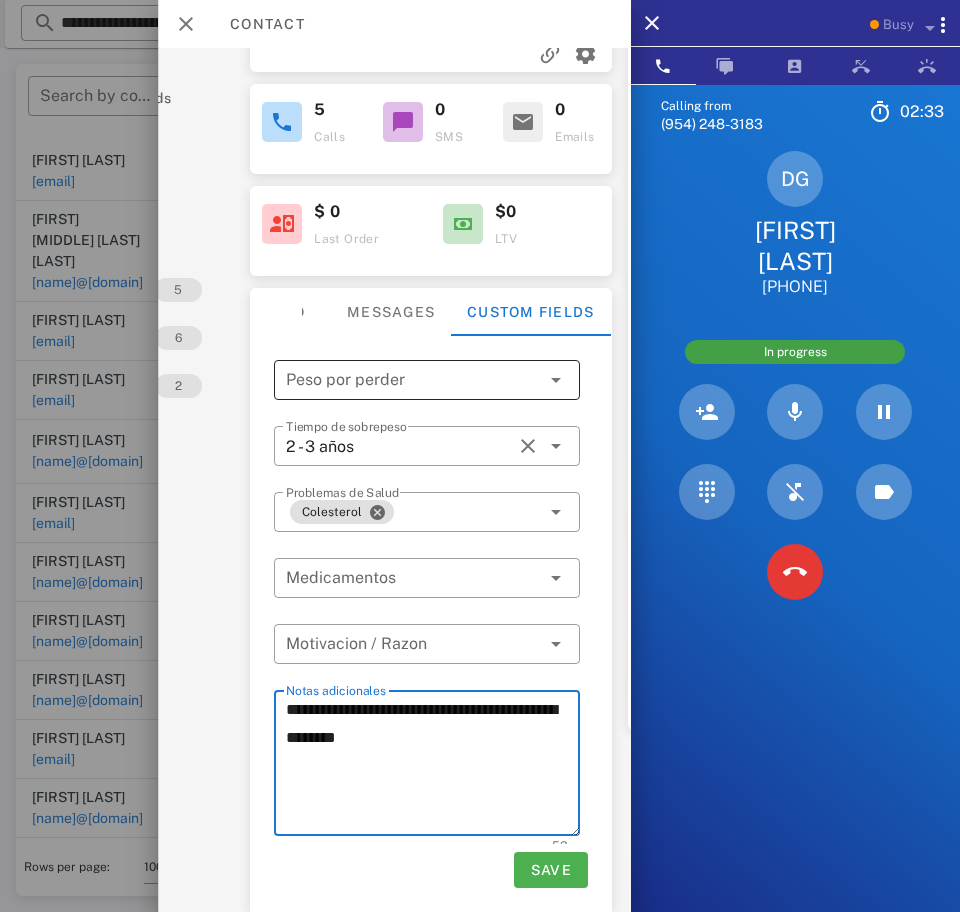 click at bounding box center [413, 380] 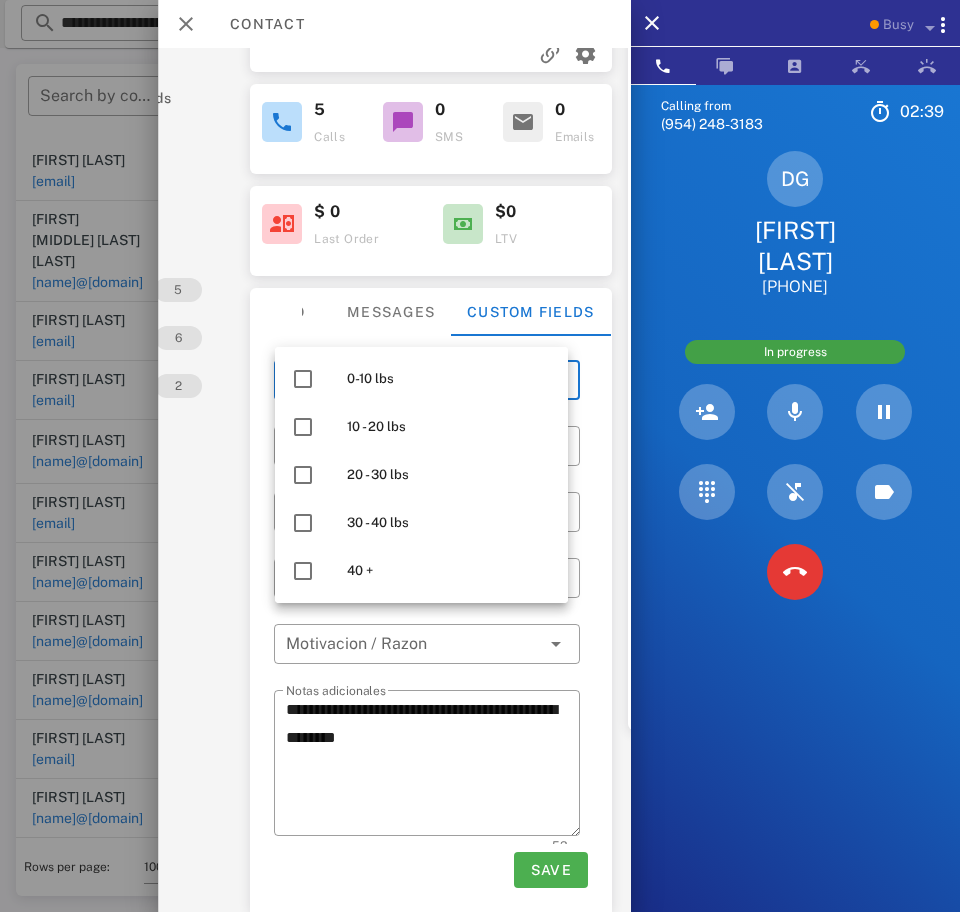 click at bounding box center [303, 427] 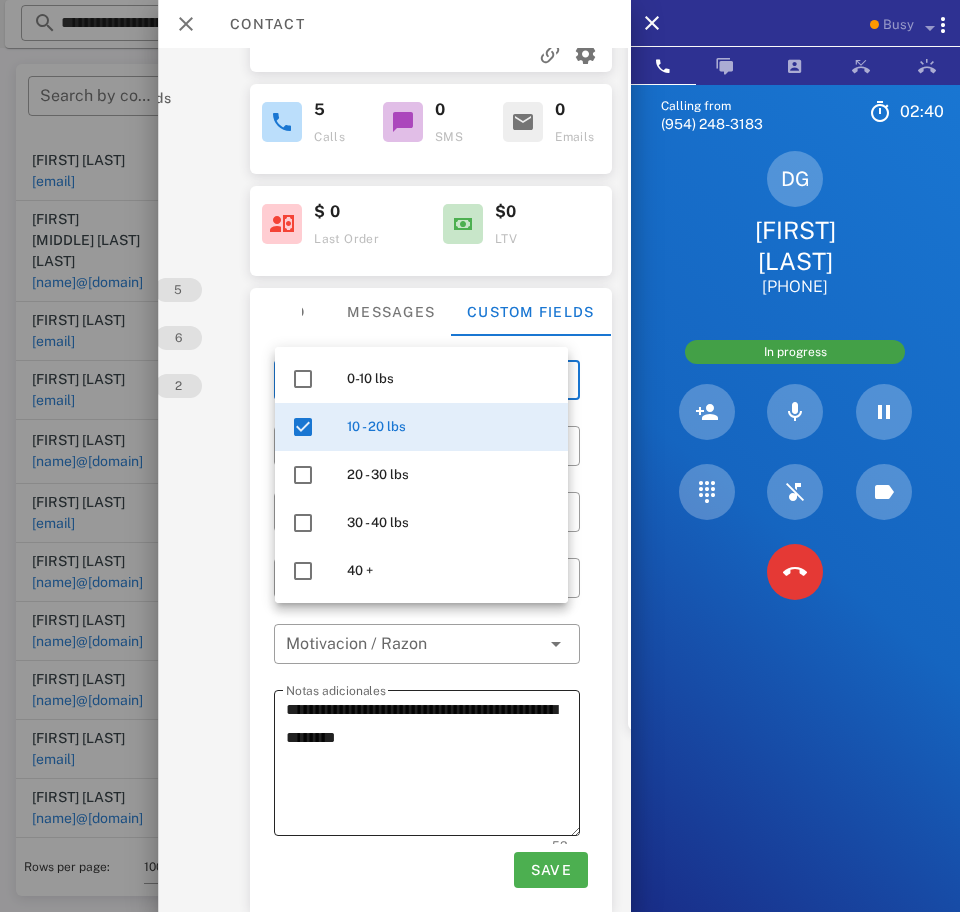 click on "**********" at bounding box center [433, 766] 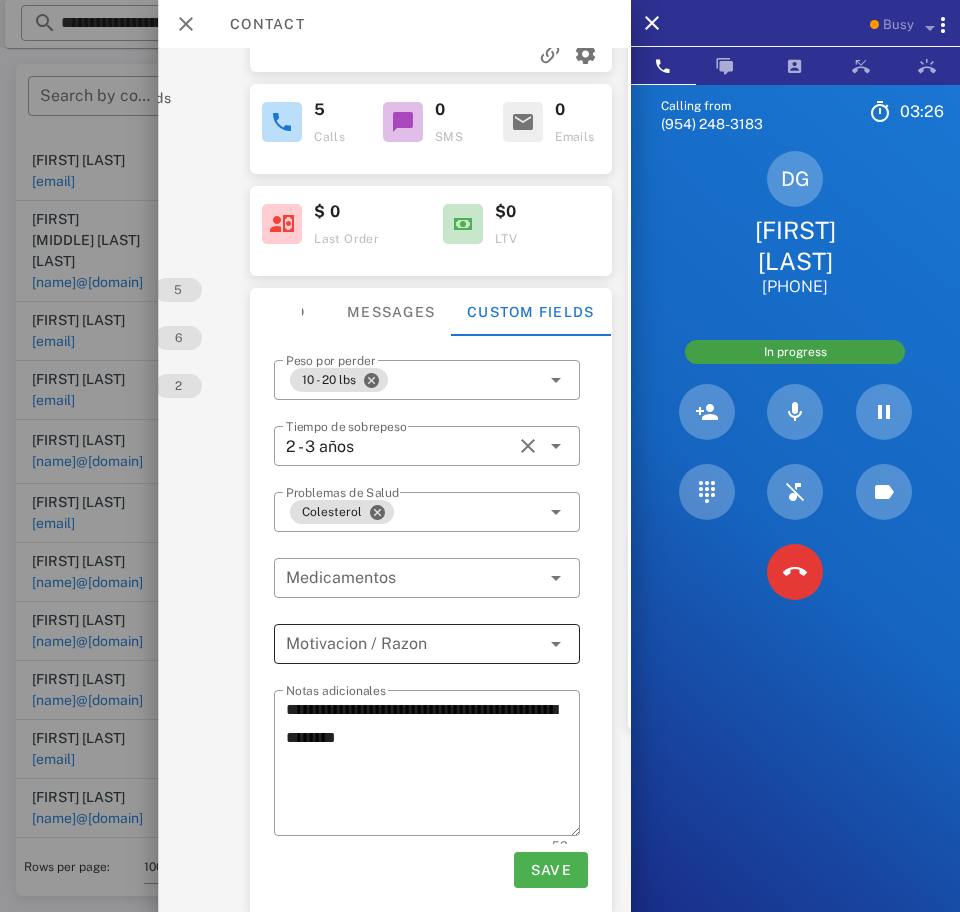 click at bounding box center [413, 644] 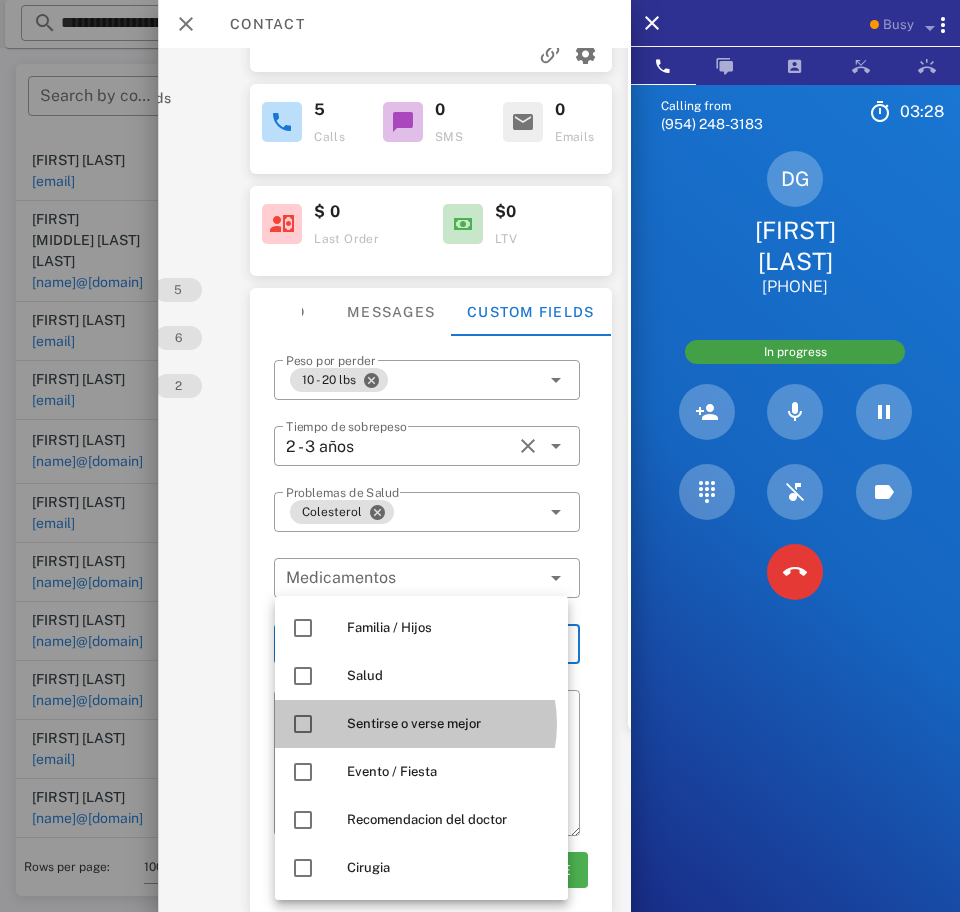 click at bounding box center (303, 724) 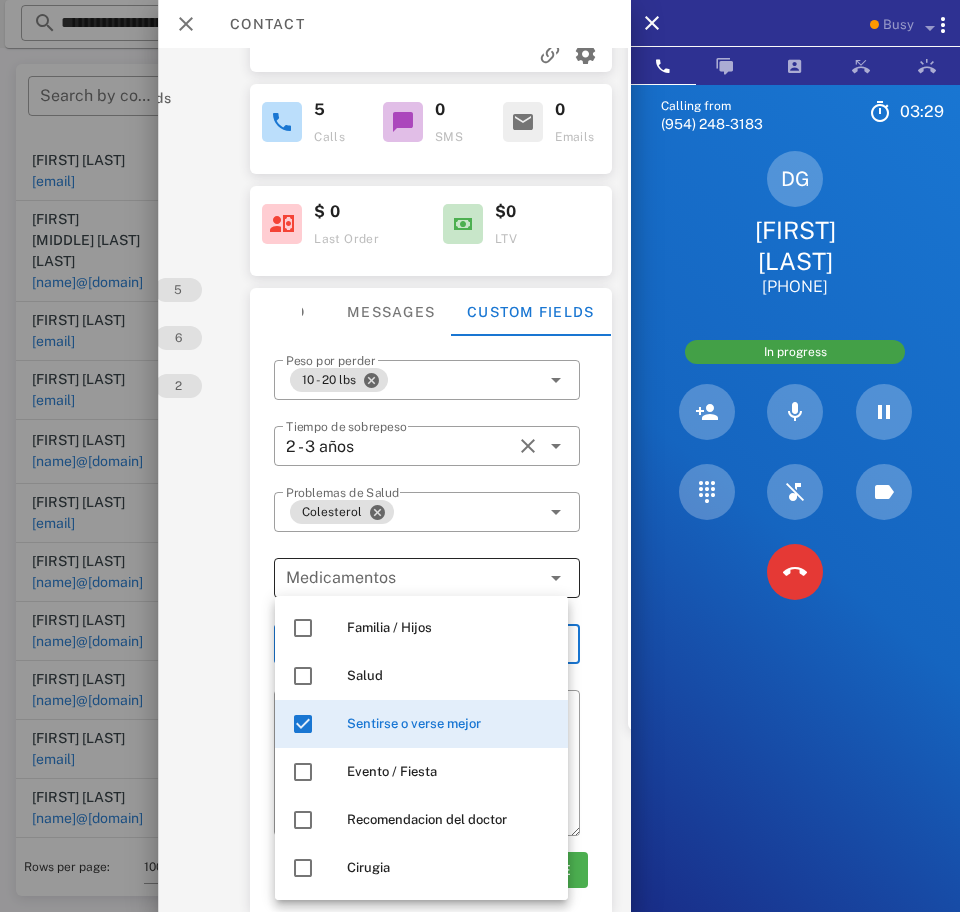 click on "​ Medicamentos" at bounding box center [427, 578] 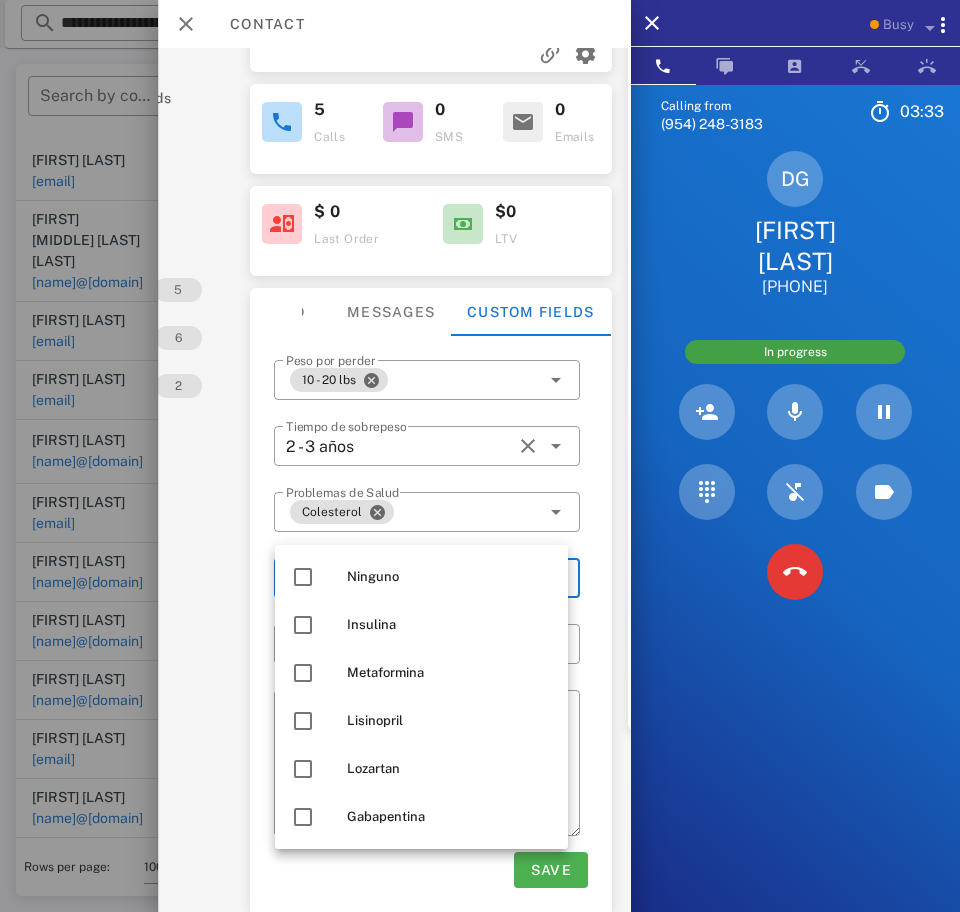 click on "Activations  4  Opportunities  1  Addresses  1  Products Payment methods Coupons Events Assets Notes  5  Tags  6  Phone Numbers  2  Limits" at bounding box center [121, 306] 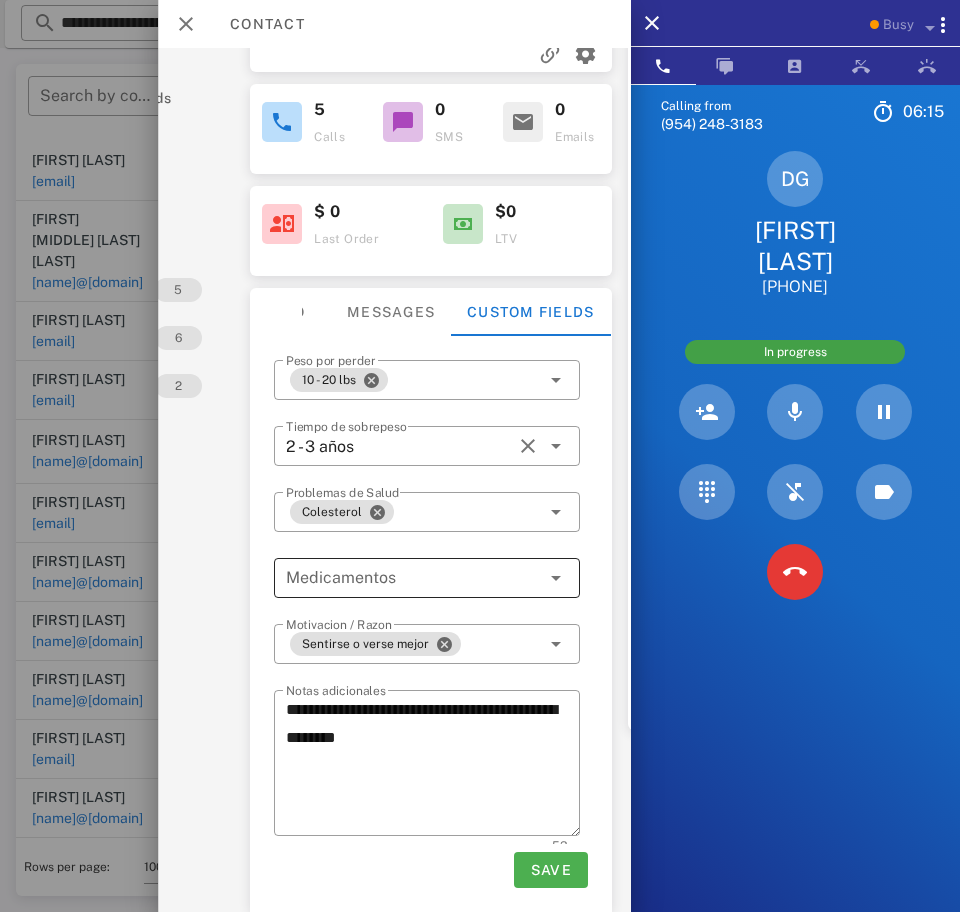 click at bounding box center (413, 578) 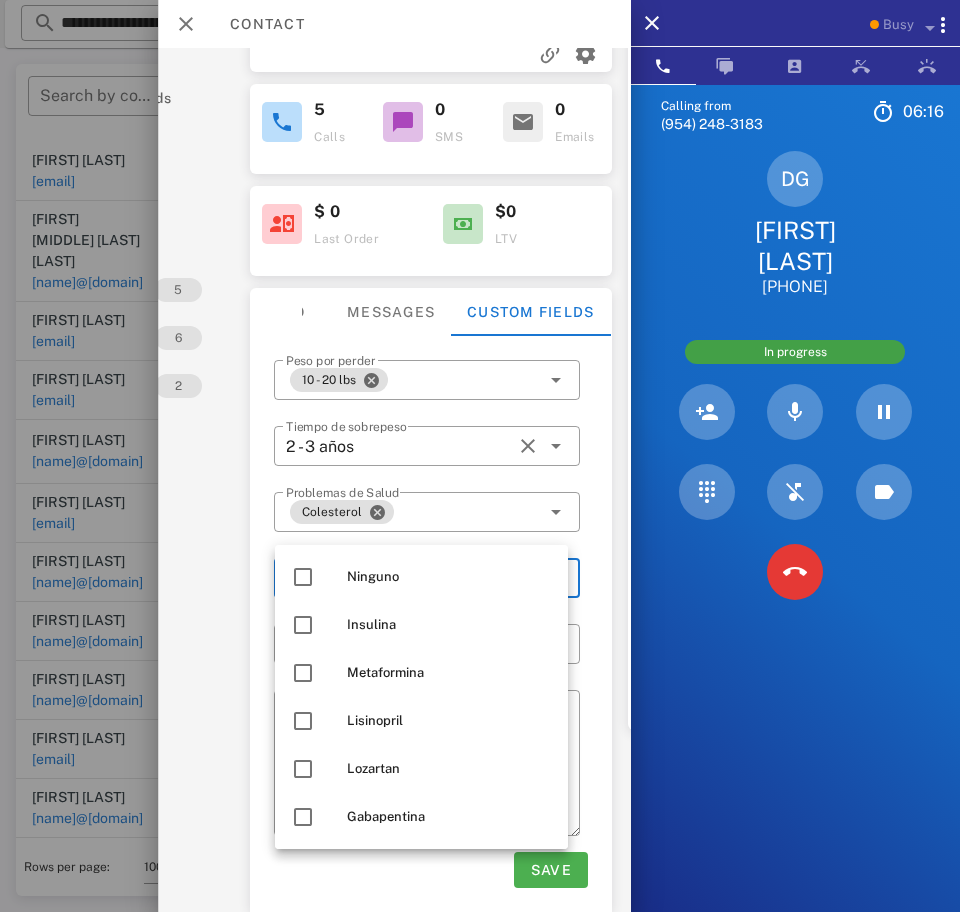 scroll, scrollTop: 48, scrollLeft: 0, axis: vertical 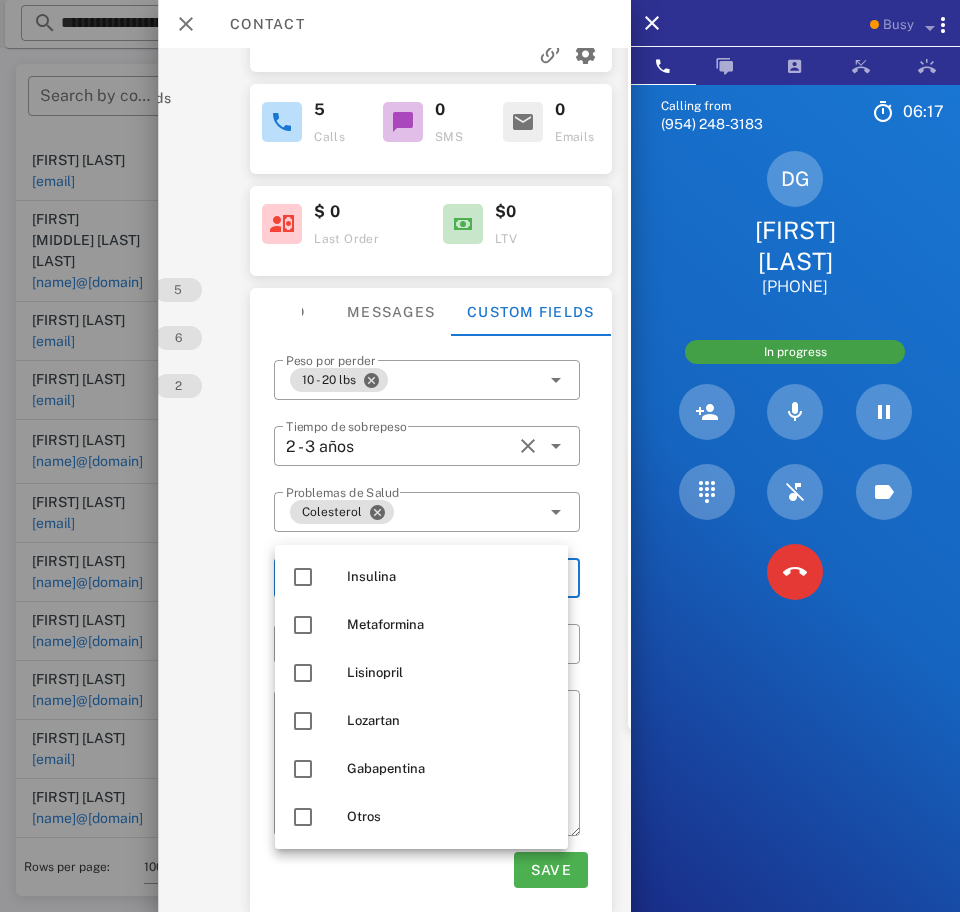 click at bounding box center [303, 817] 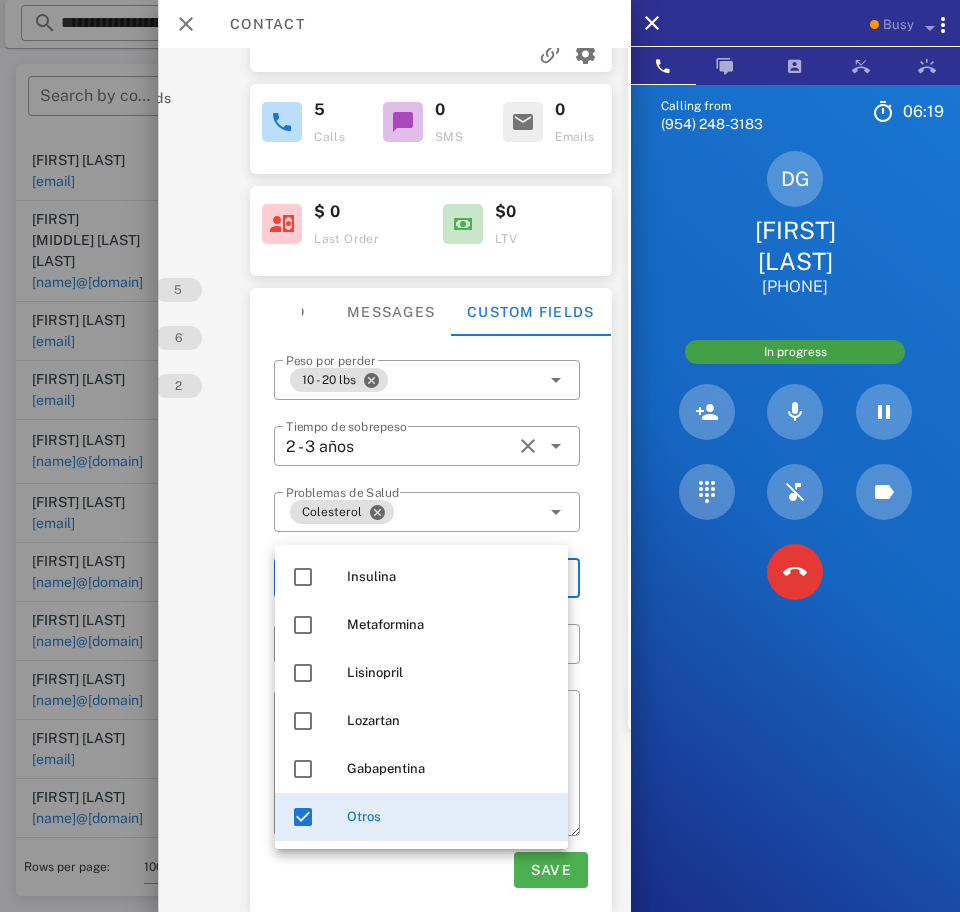 click on "**********" at bounding box center (224, 306) 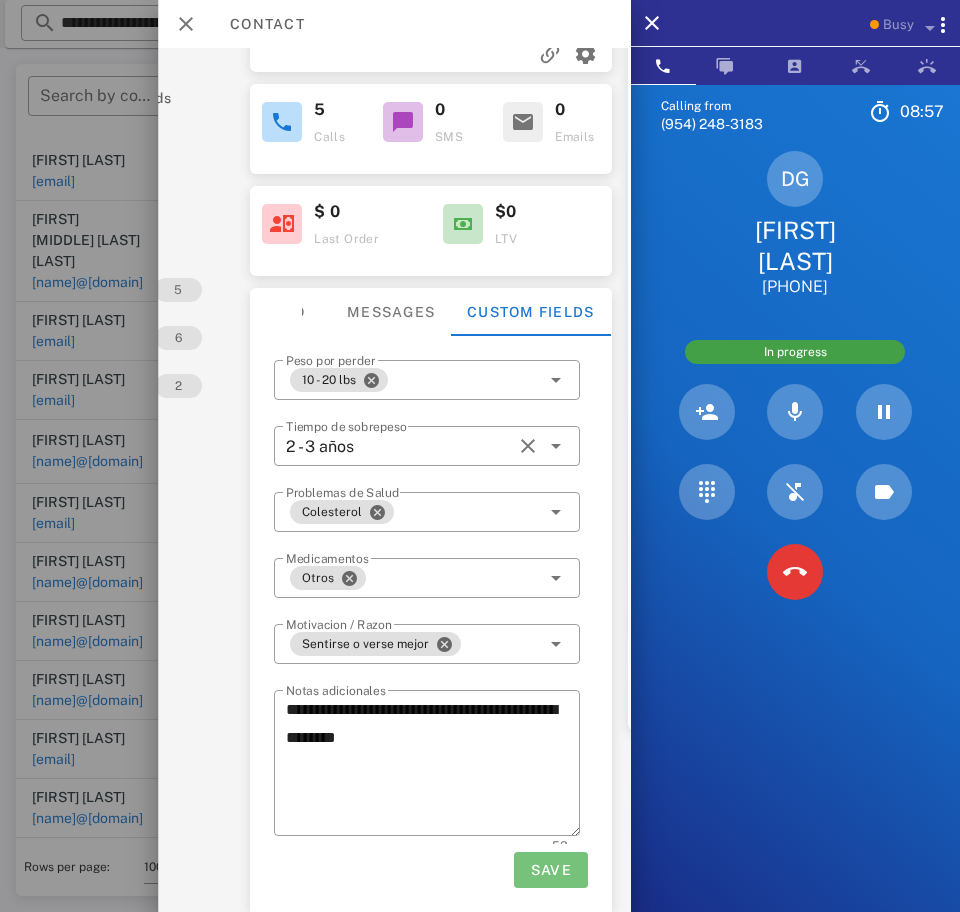 click on "Save" at bounding box center (550, 870) 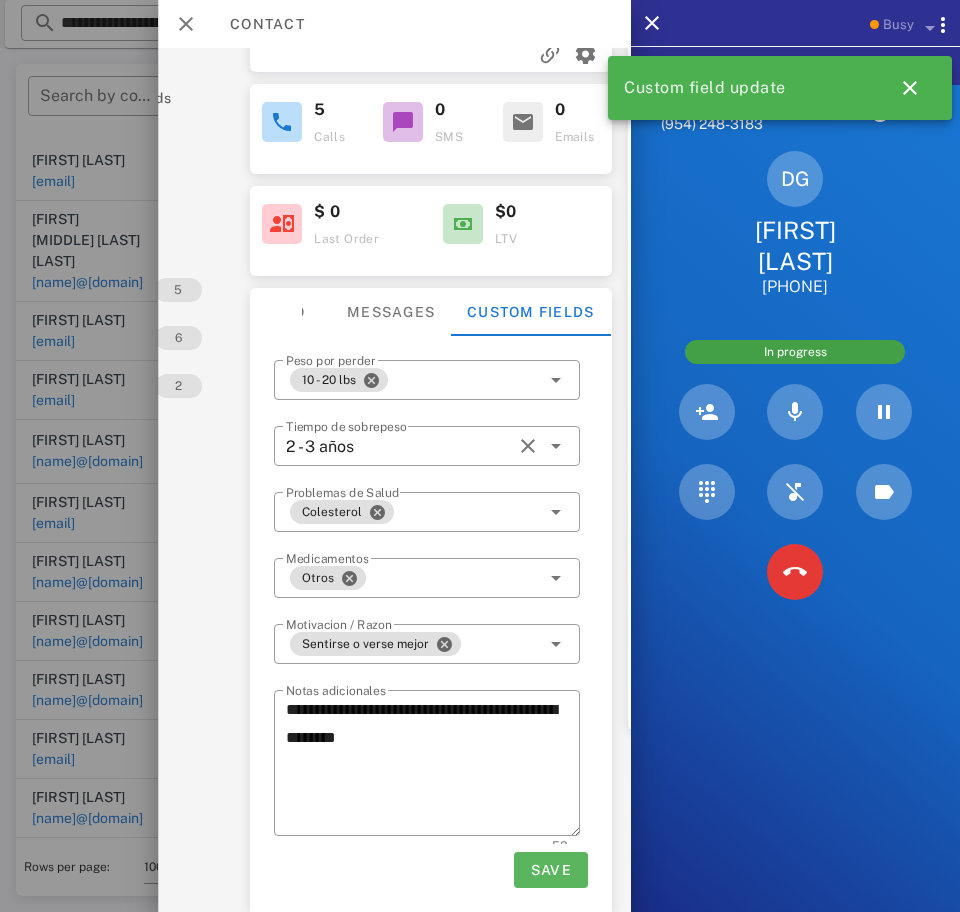 click on "Save" at bounding box center [550, 870] 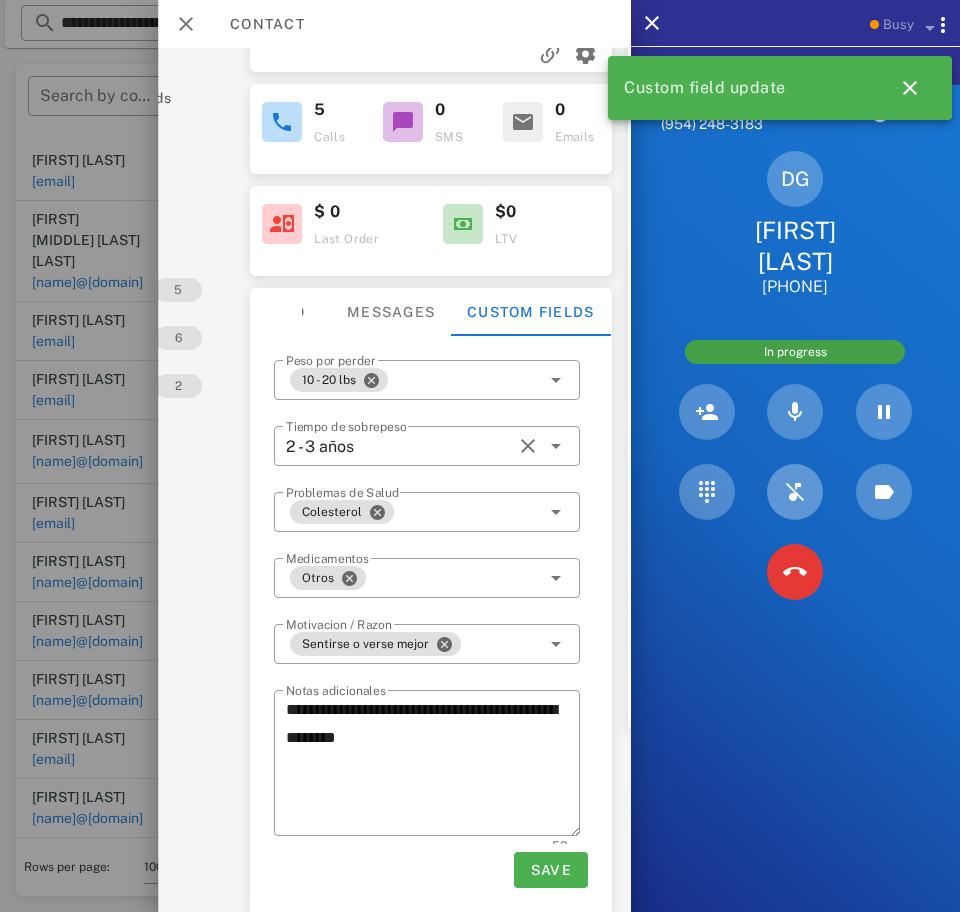 click at bounding box center [795, 492] 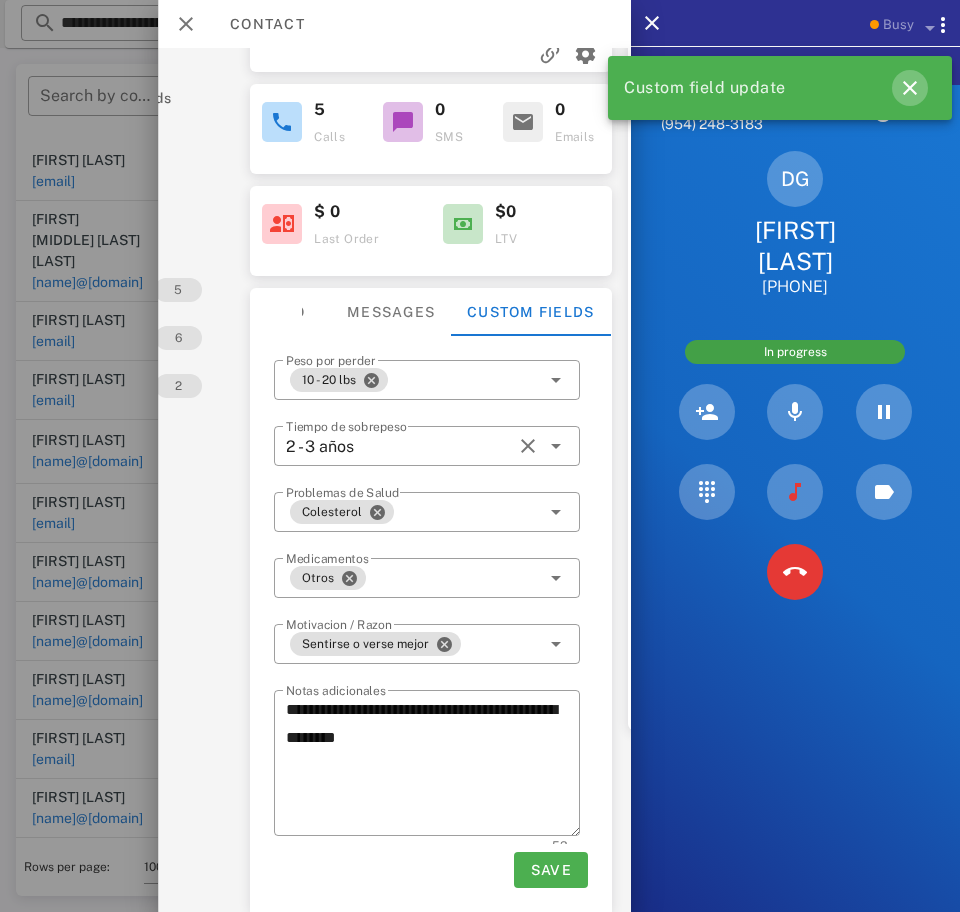 click at bounding box center (910, 88) 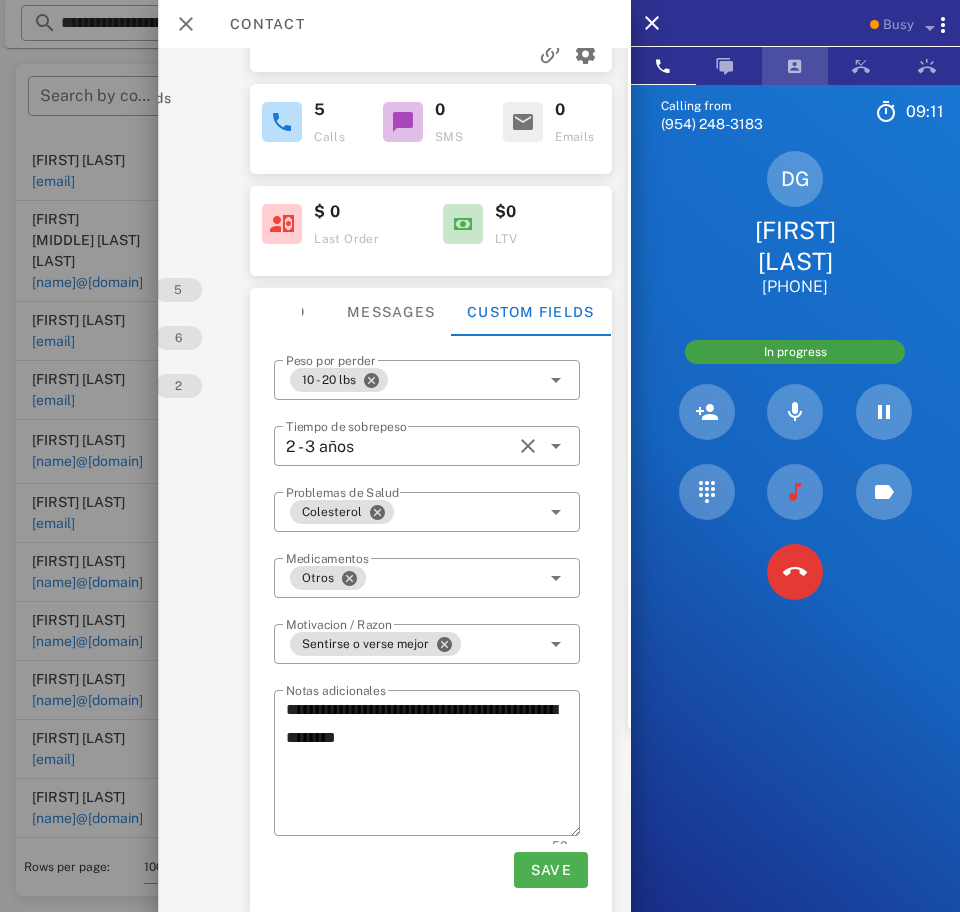 click at bounding box center [795, 66] 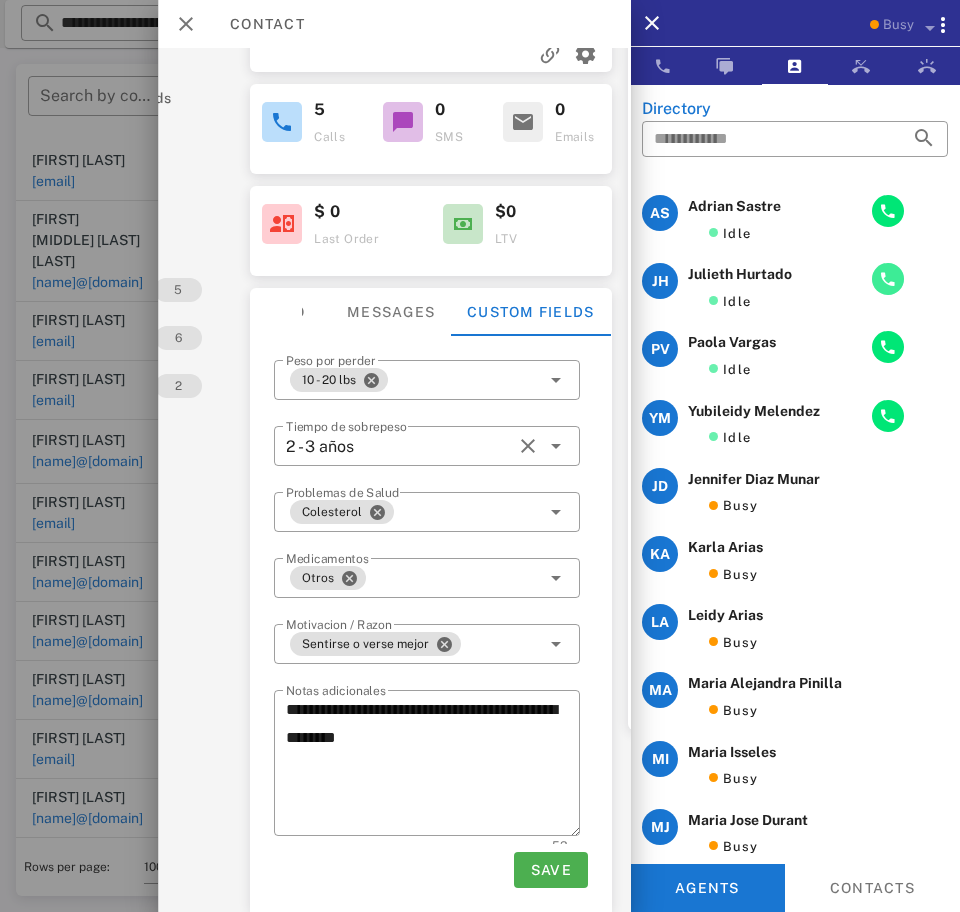 click at bounding box center [888, 279] 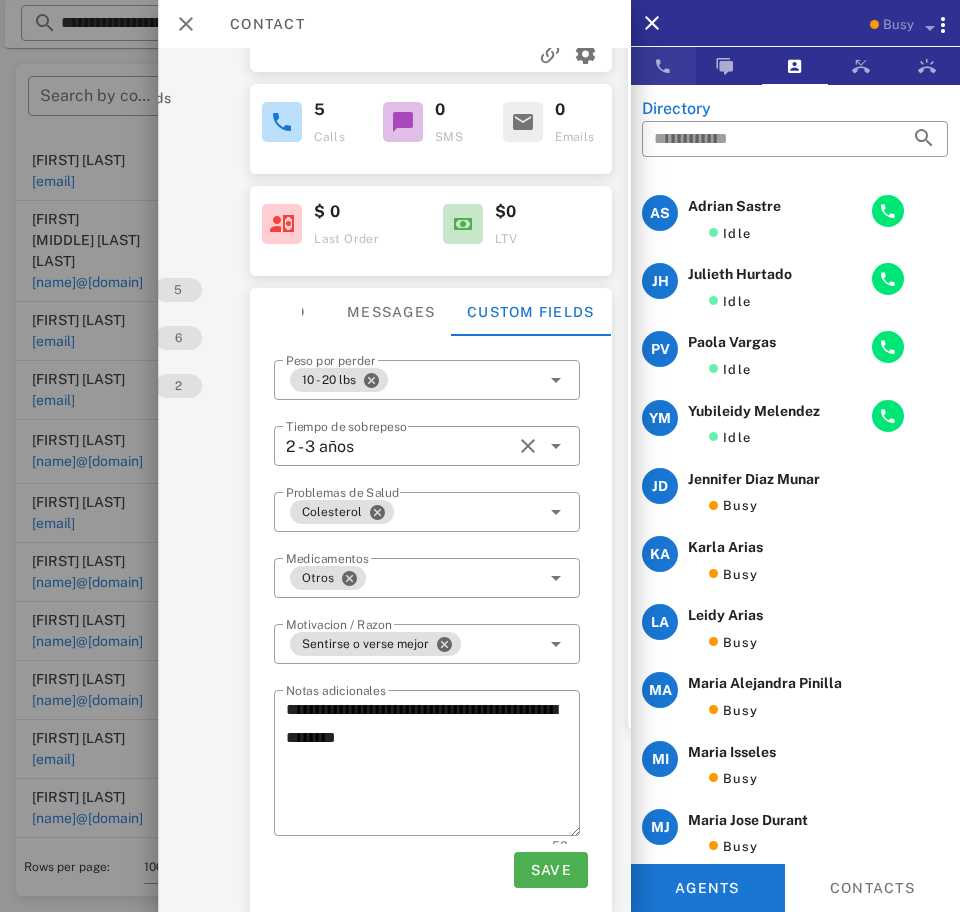 click at bounding box center [663, 66] 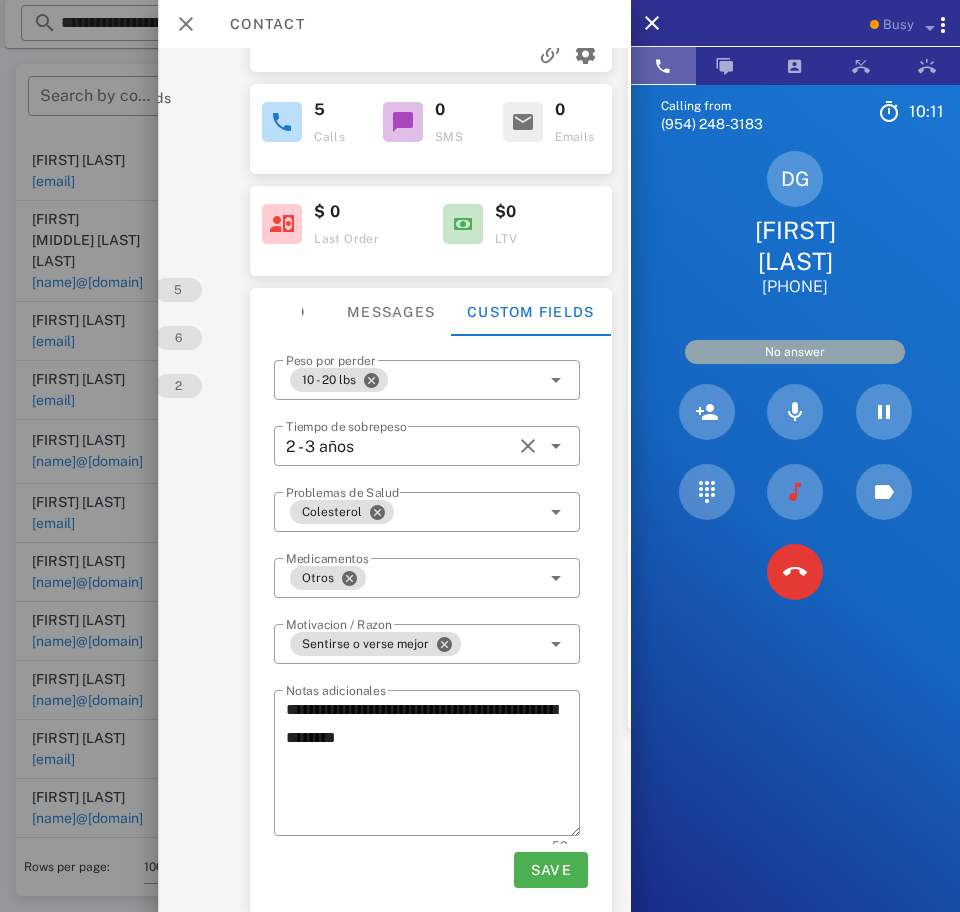 click at bounding box center [795, 66] 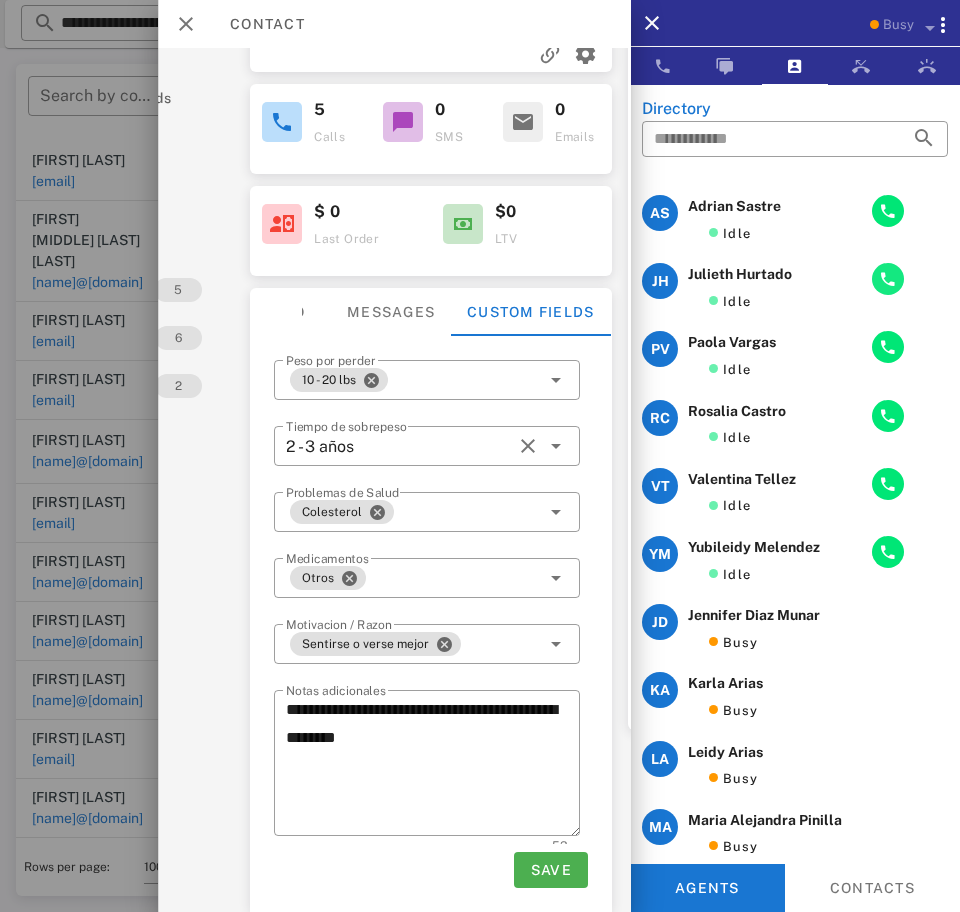 click at bounding box center [888, 279] 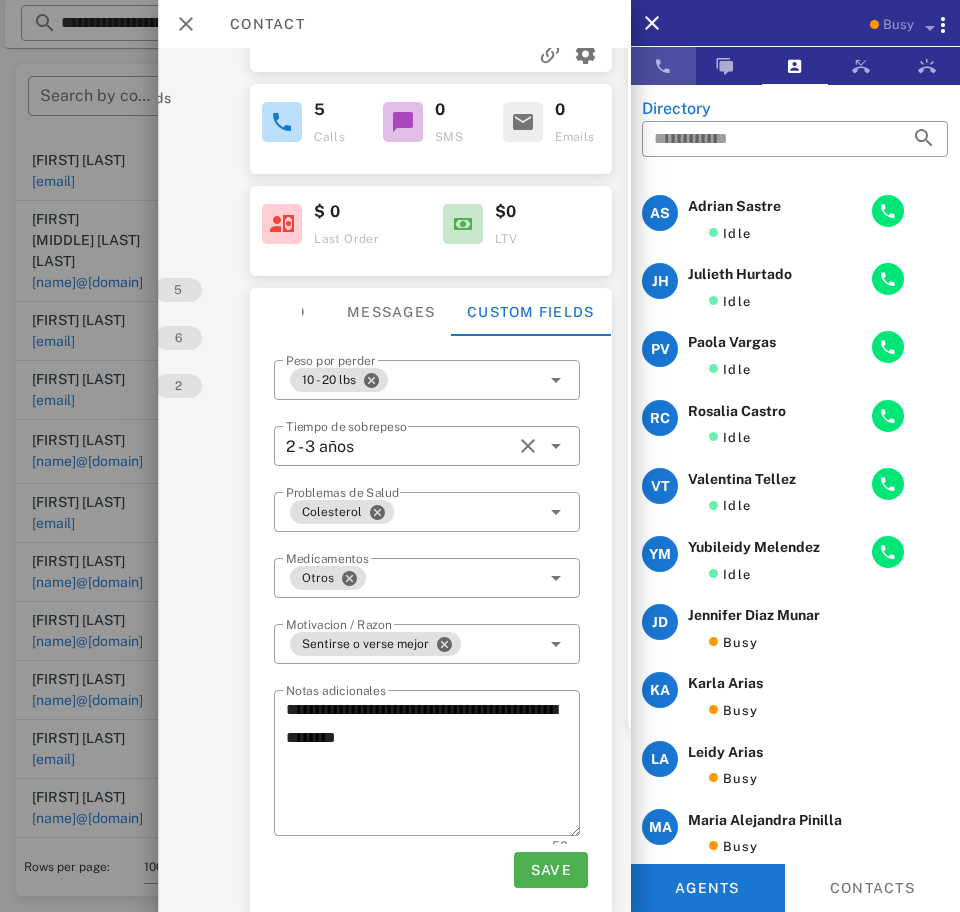 click at bounding box center (663, 66) 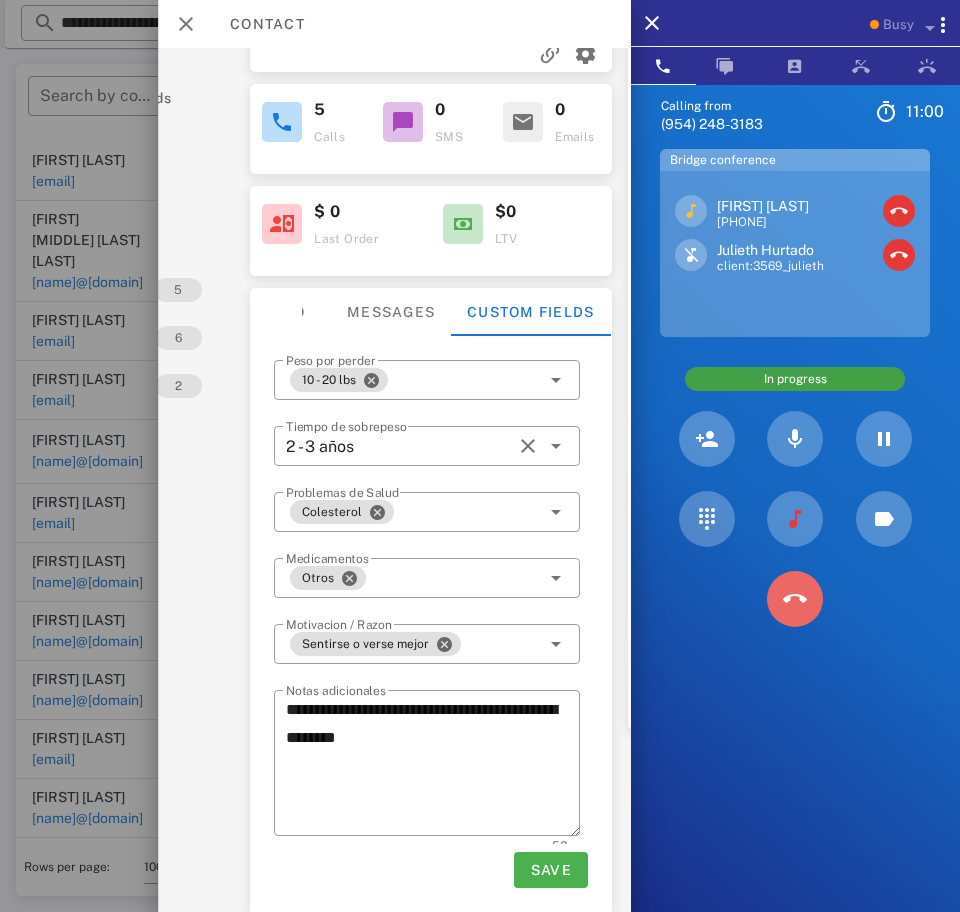click at bounding box center [795, 599] 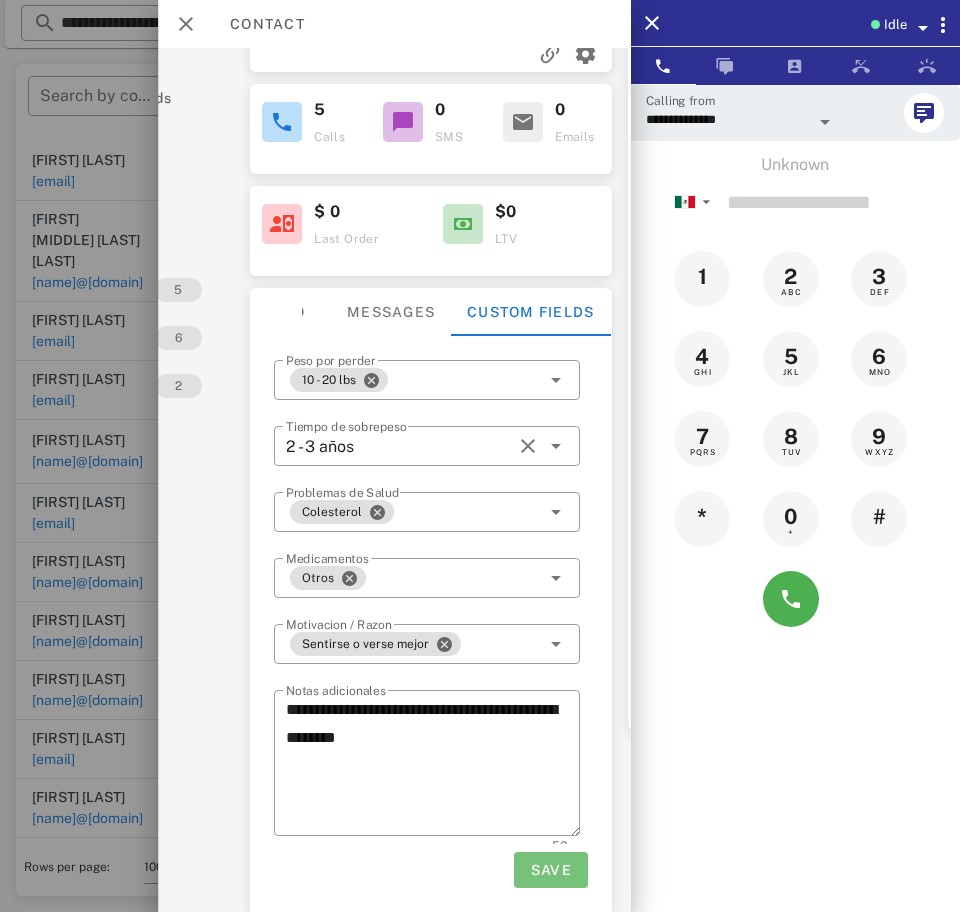 click on "Save" at bounding box center (550, 870) 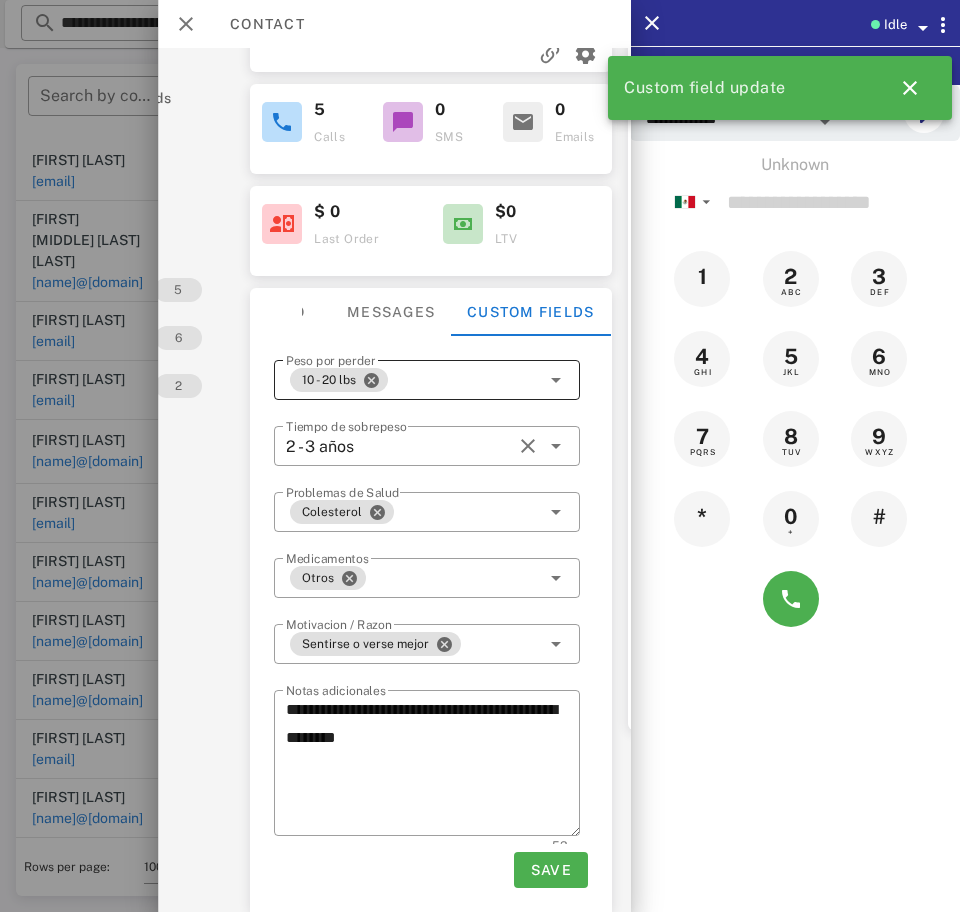click at bounding box center [910, 88] 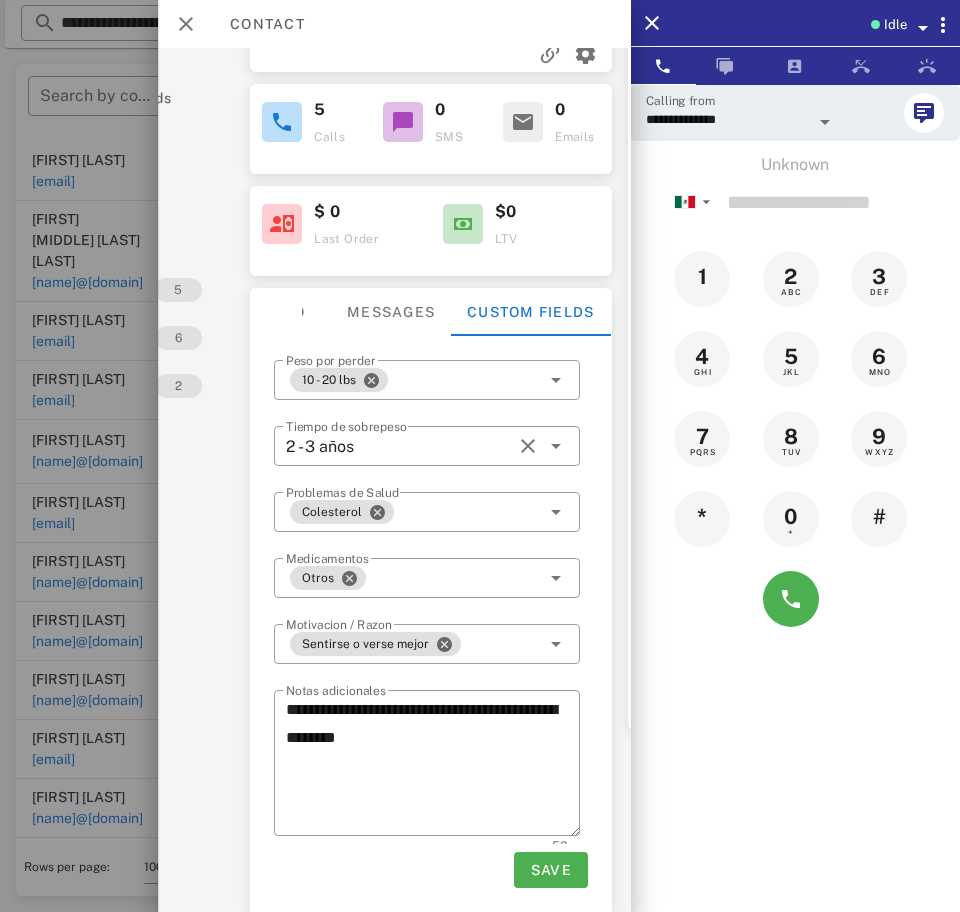 scroll, scrollTop: 0, scrollLeft: 170, axis: horizontal 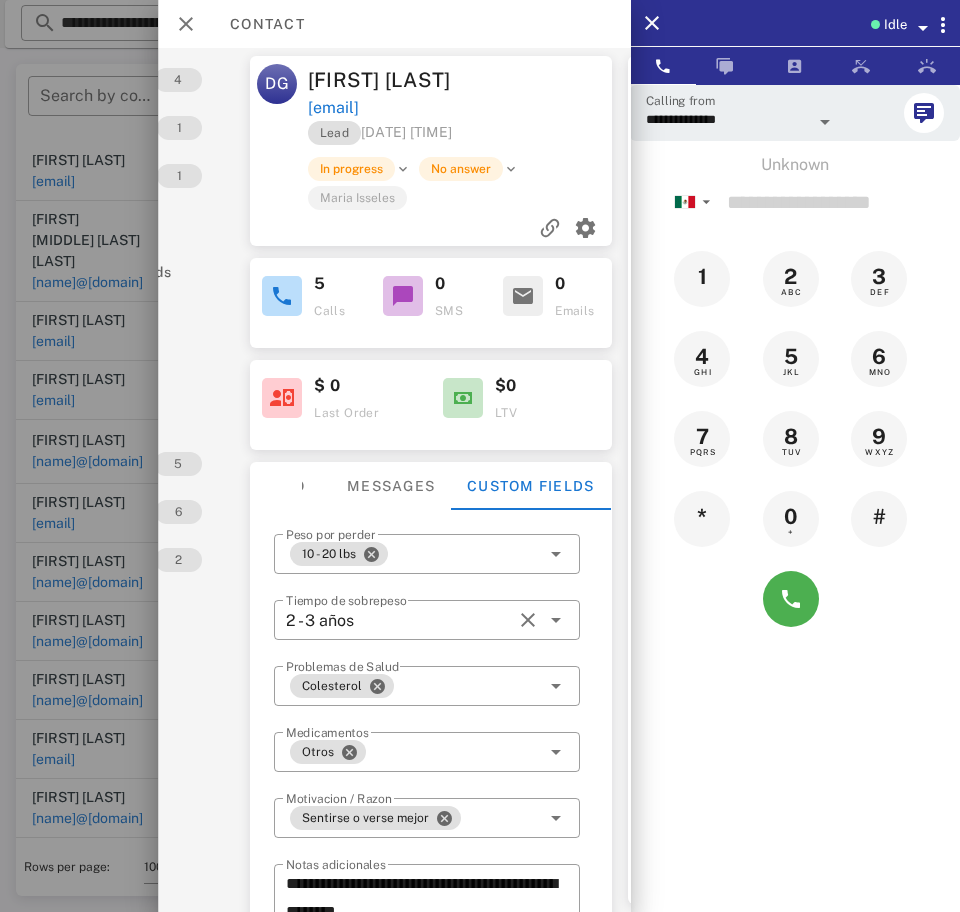 click on "In progress" at bounding box center [350, 169] 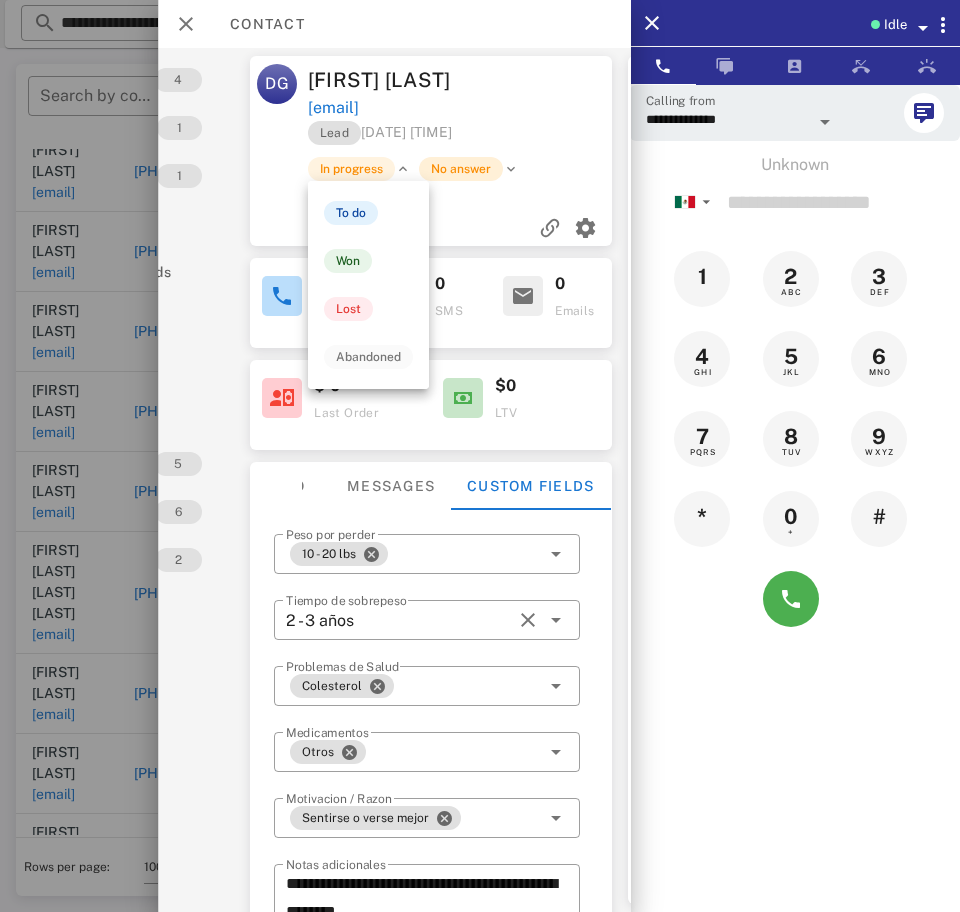 click on "No answer" at bounding box center (460, 169) 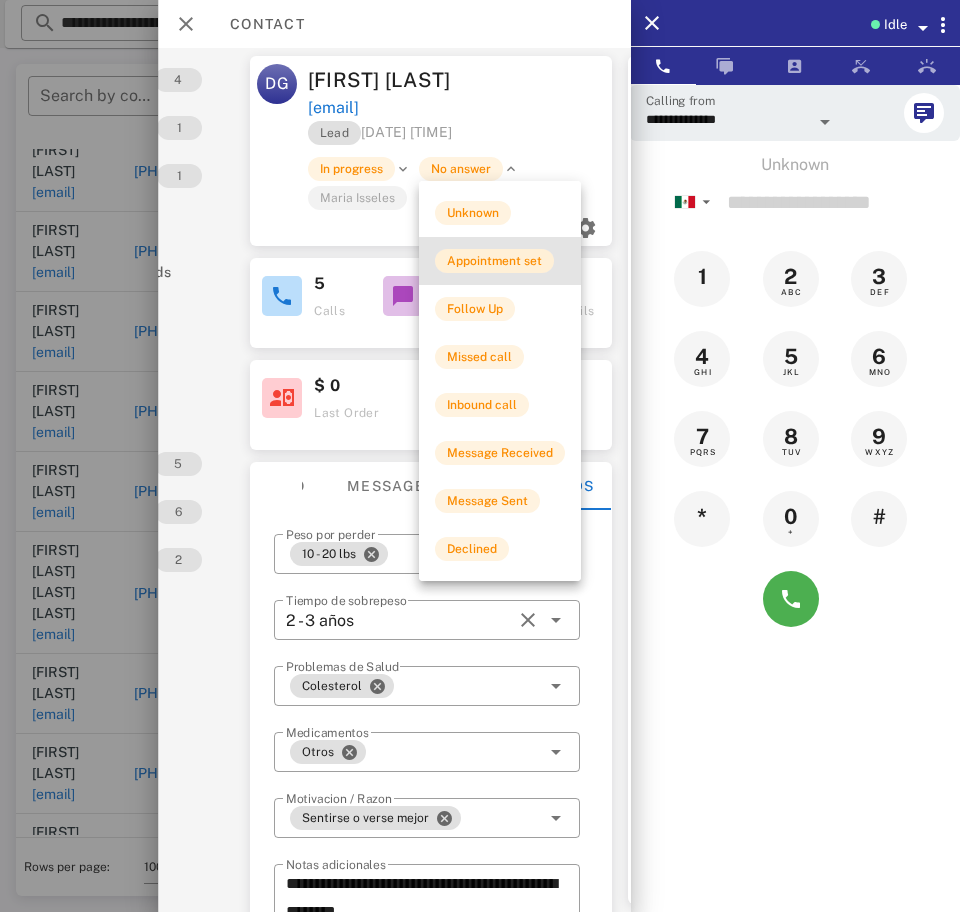 click on "Appointment set" at bounding box center (494, 261) 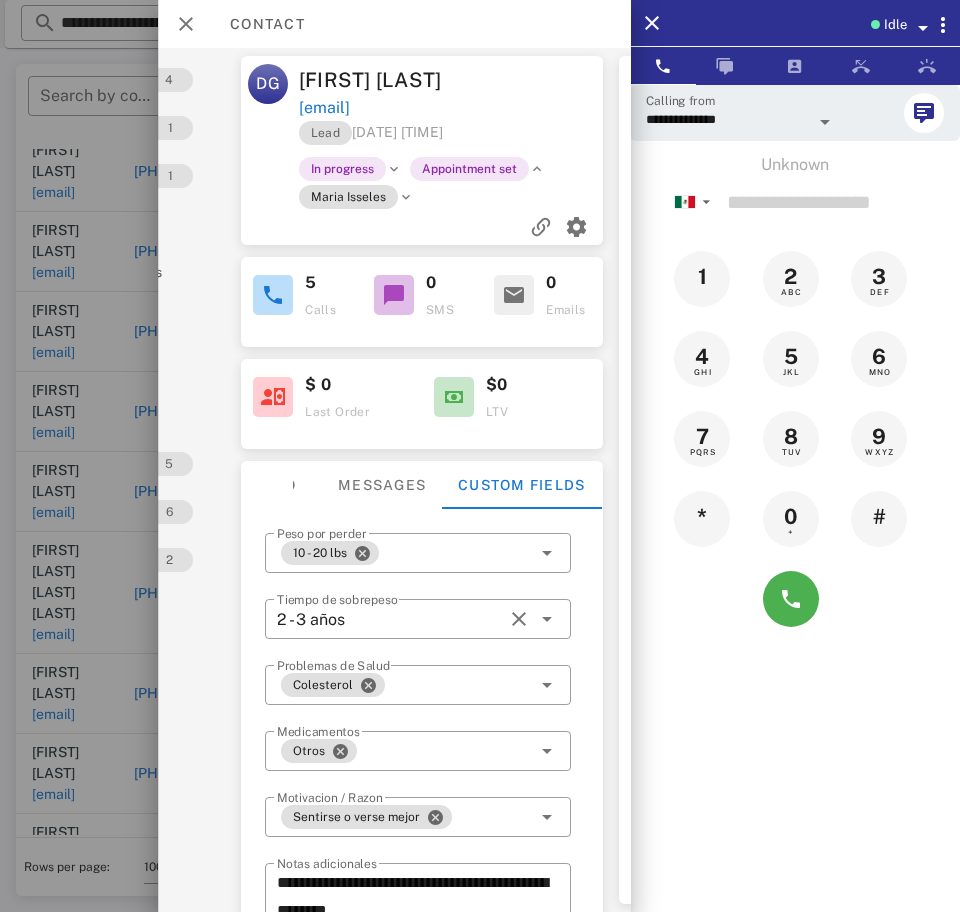scroll, scrollTop: 0, scrollLeft: 180, axis: horizontal 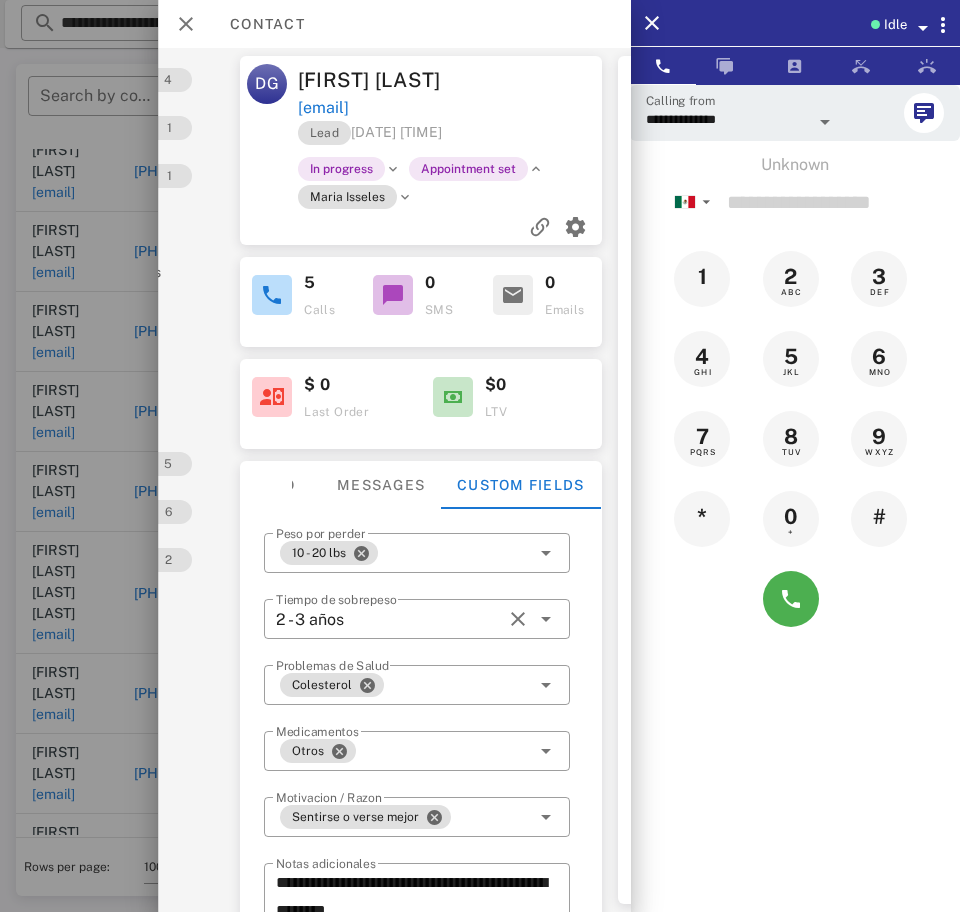 click on "Maria Isseles" at bounding box center [346, 197] 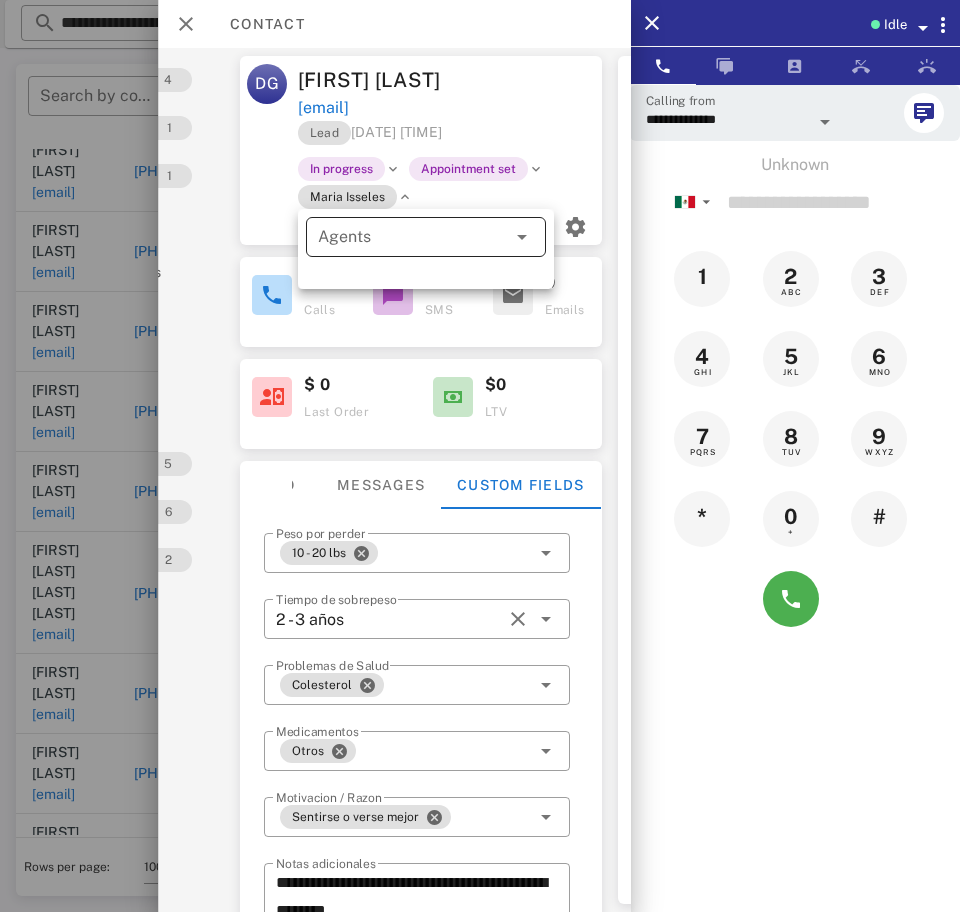 click on "Agents" at bounding box center [398, 237] 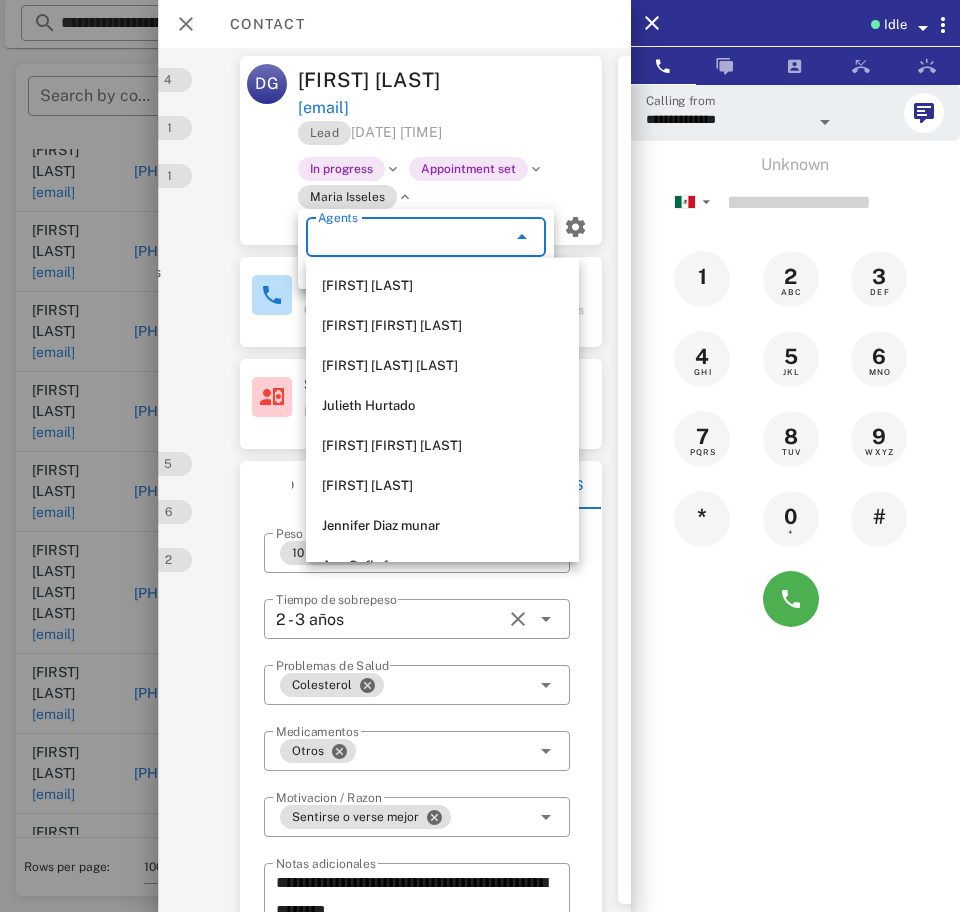 click on "[FIRST] [FIRST] [LAST]" at bounding box center (442, 326) 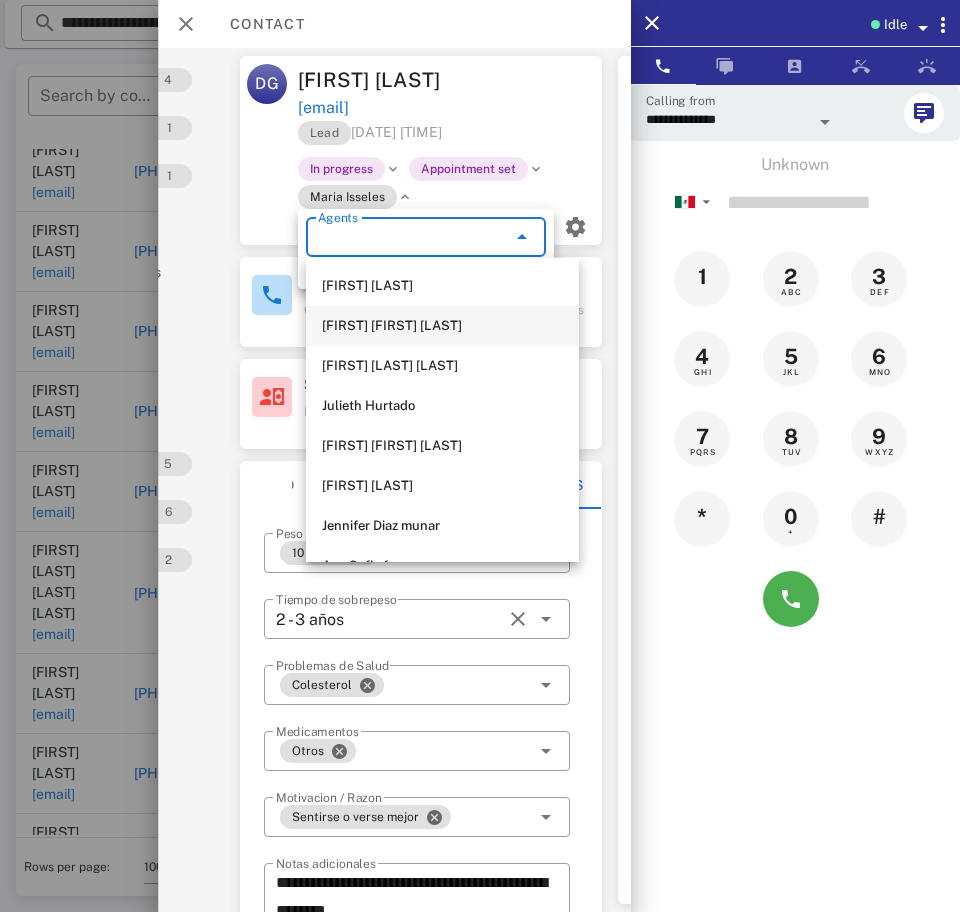 type on "**********" 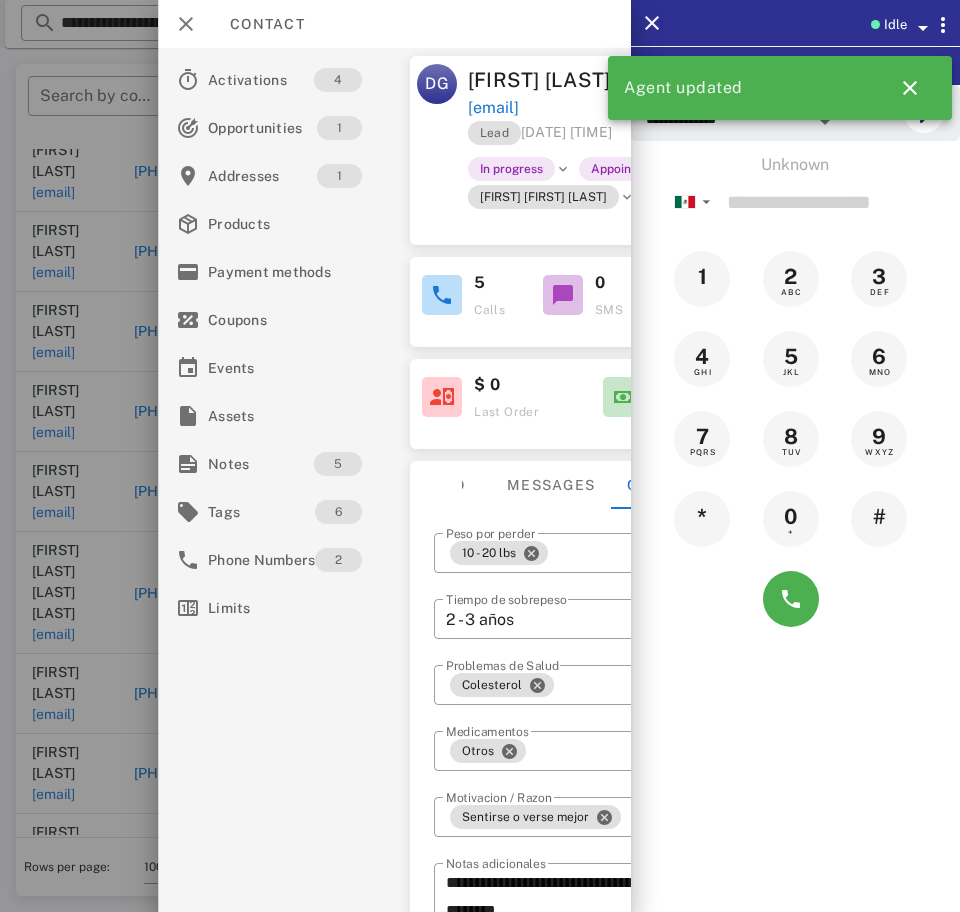 scroll, scrollTop: 0, scrollLeft: 7, axis: horizontal 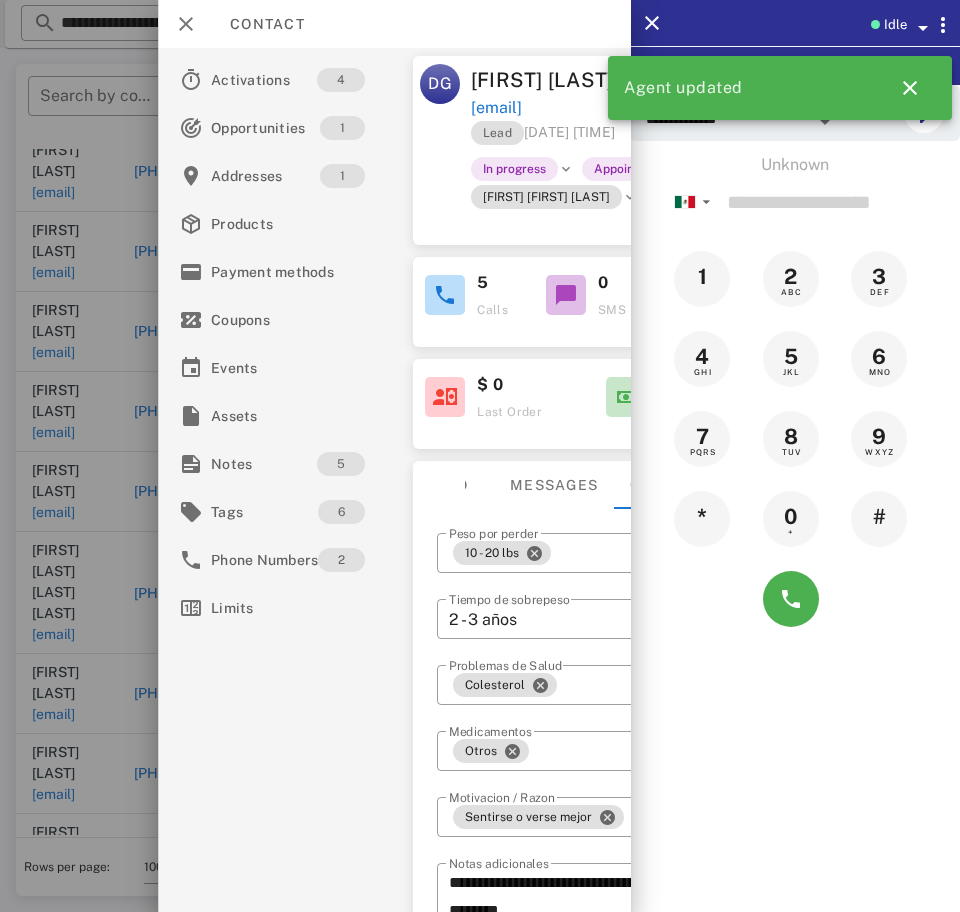 click on "5" at bounding box center [341, 464] 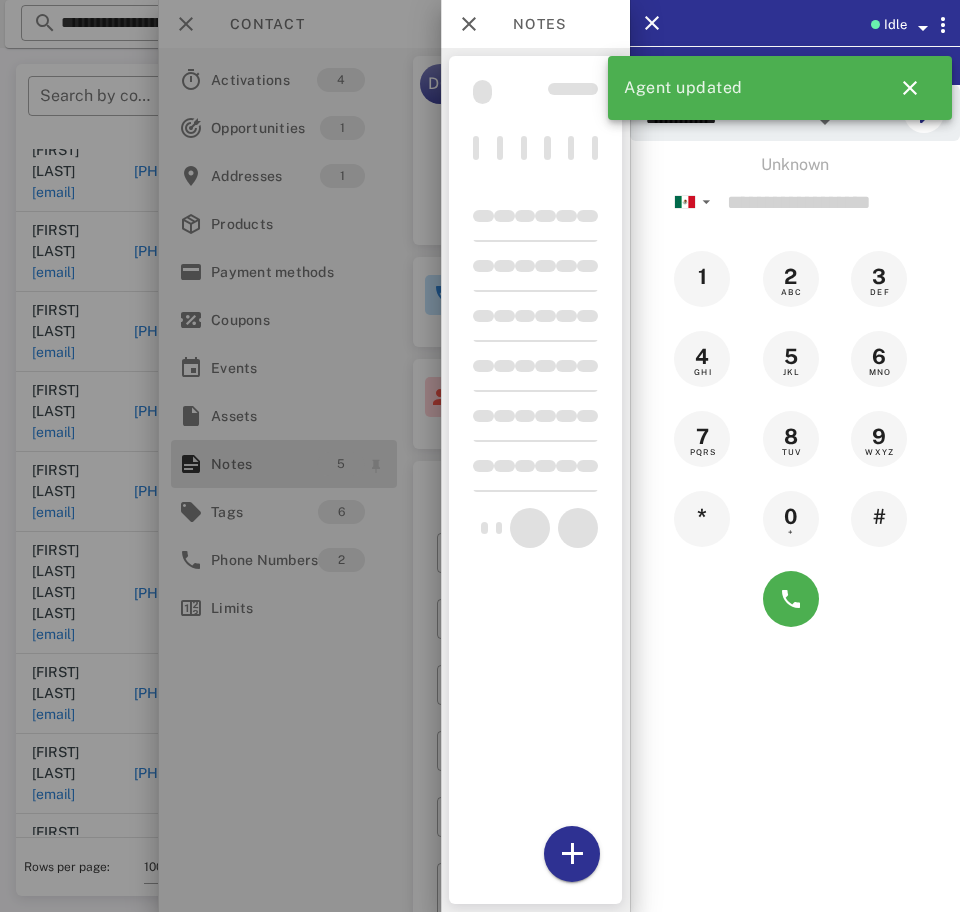 click at bounding box center (572, 854) 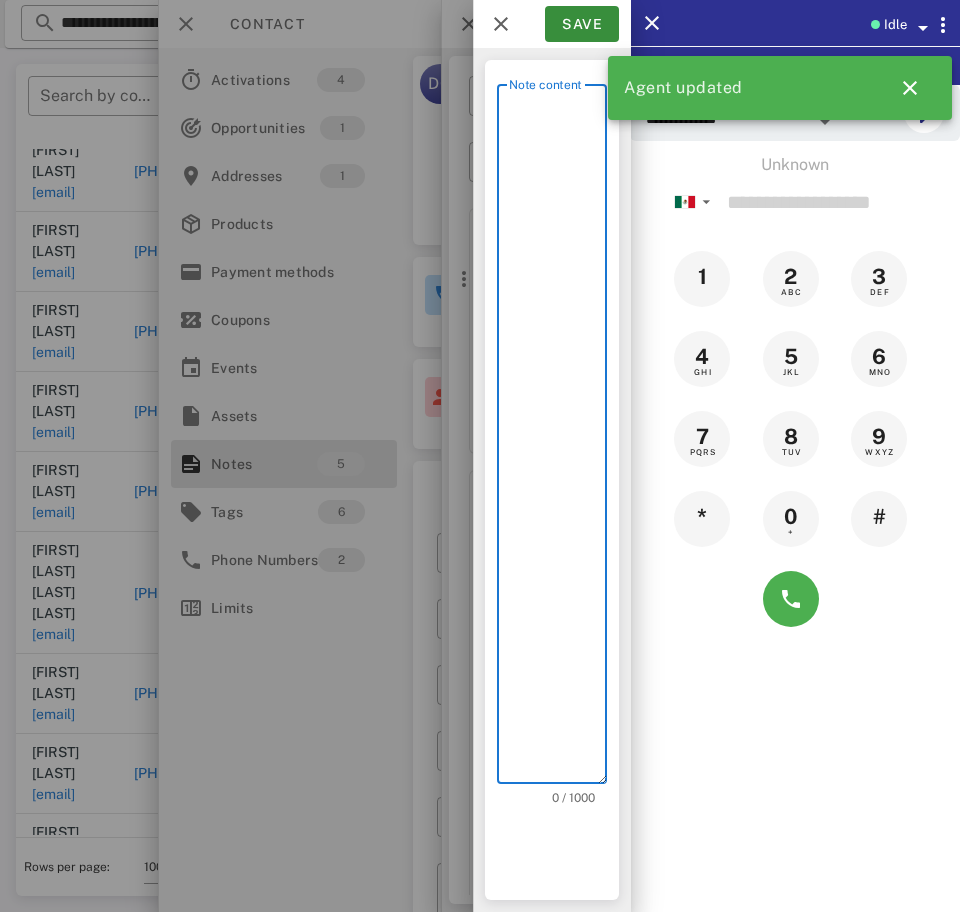 click on "Note content" at bounding box center (558, 439) 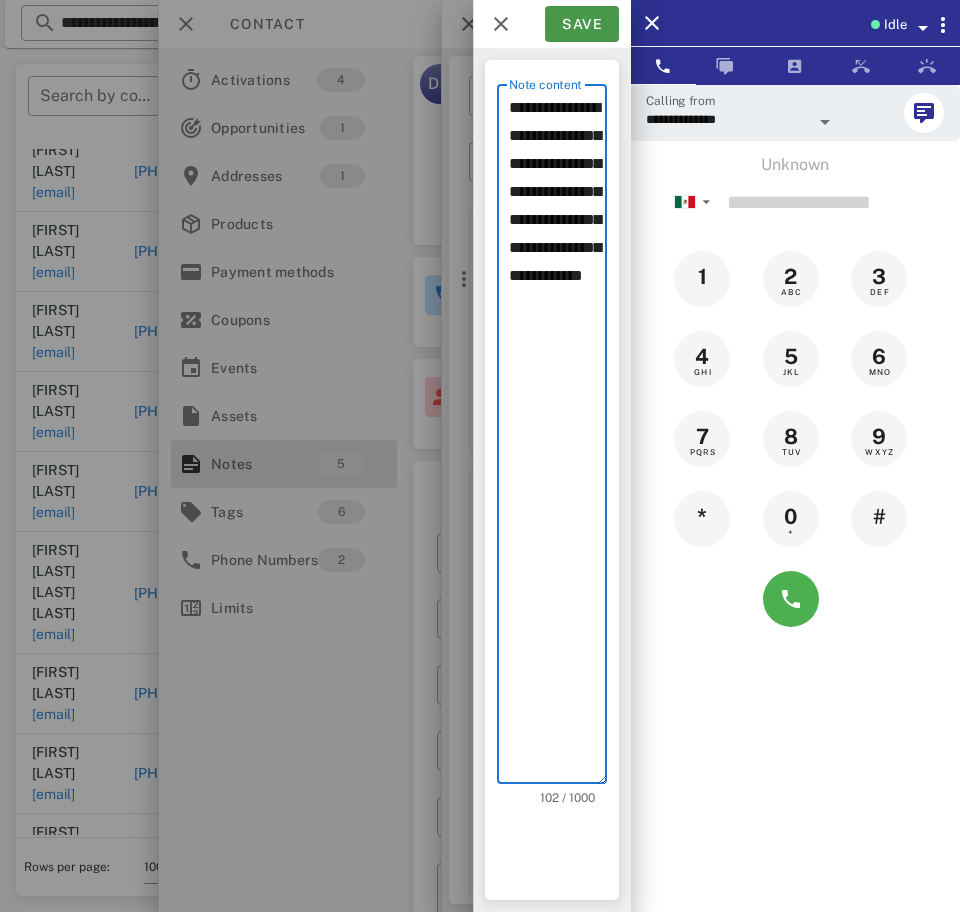 type on "**********" 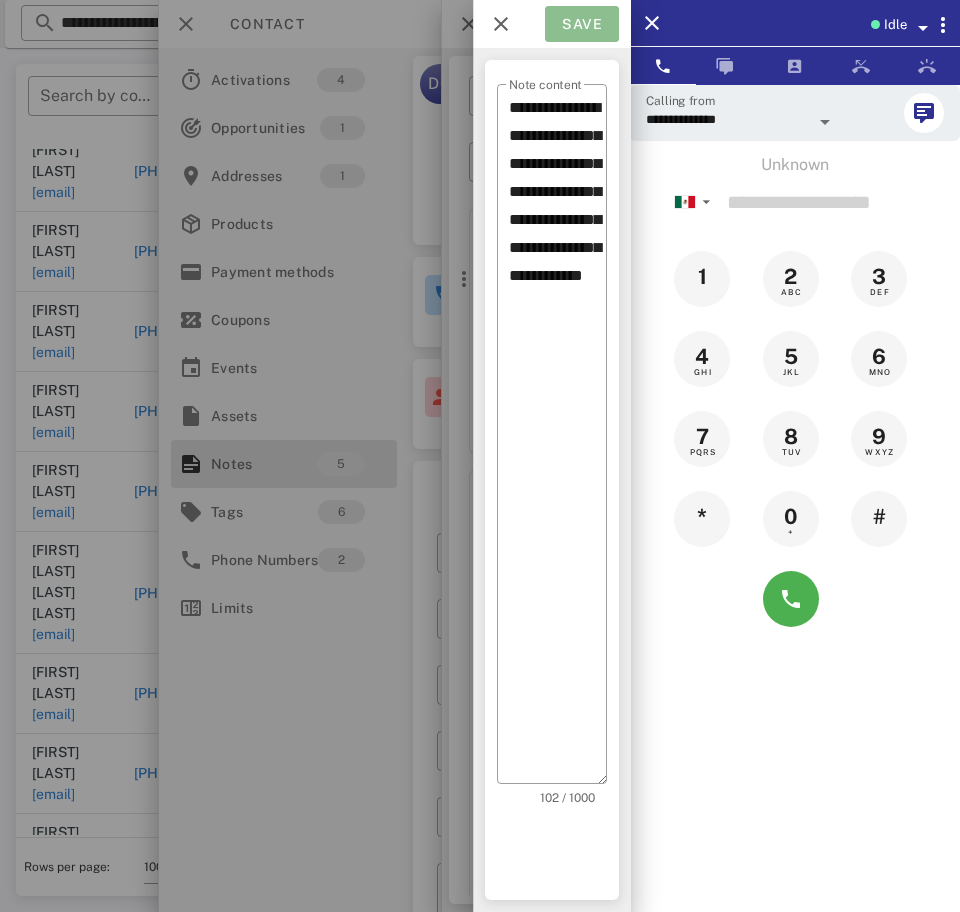 click on "Save" at bounding box center (582, 24) 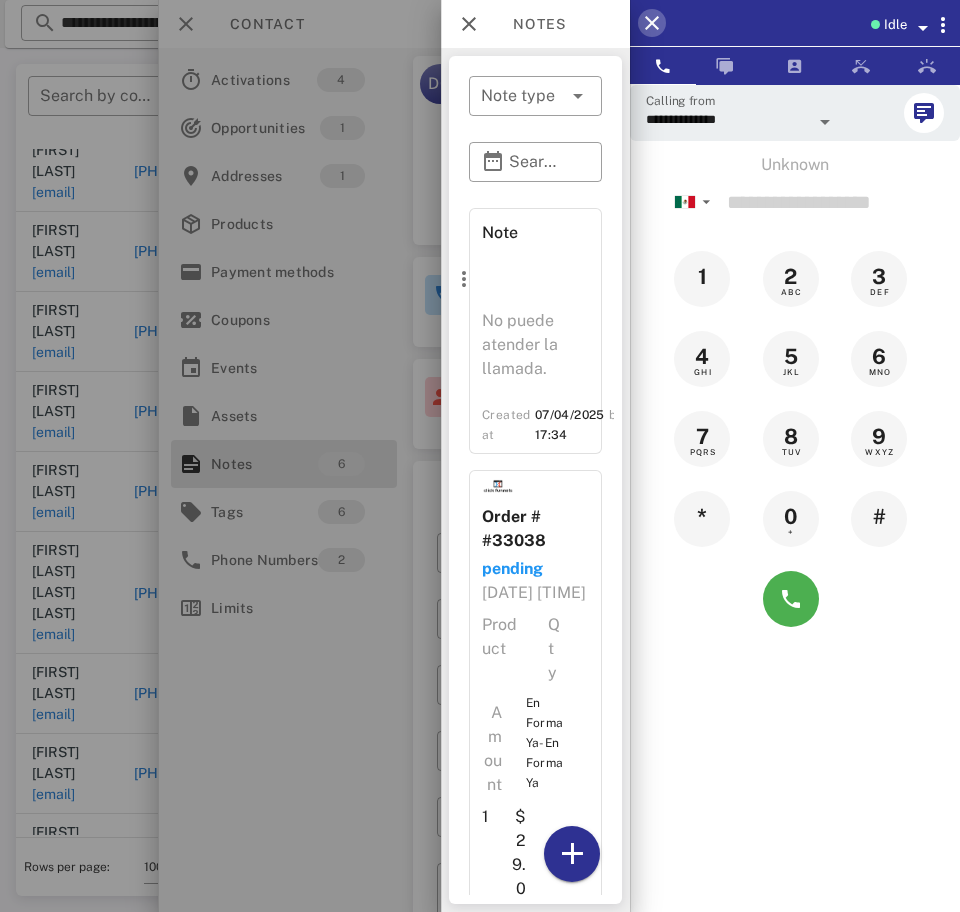 click at bounding box center [652, 23] 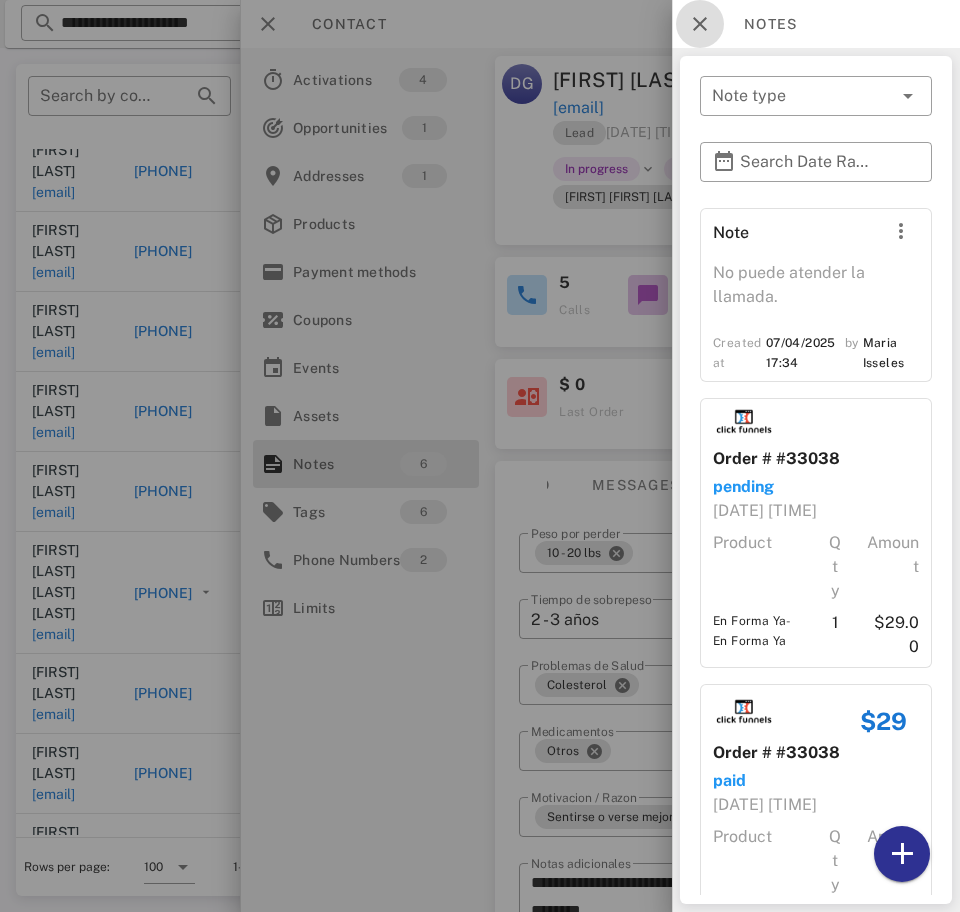click at bounding box center [700, 24] 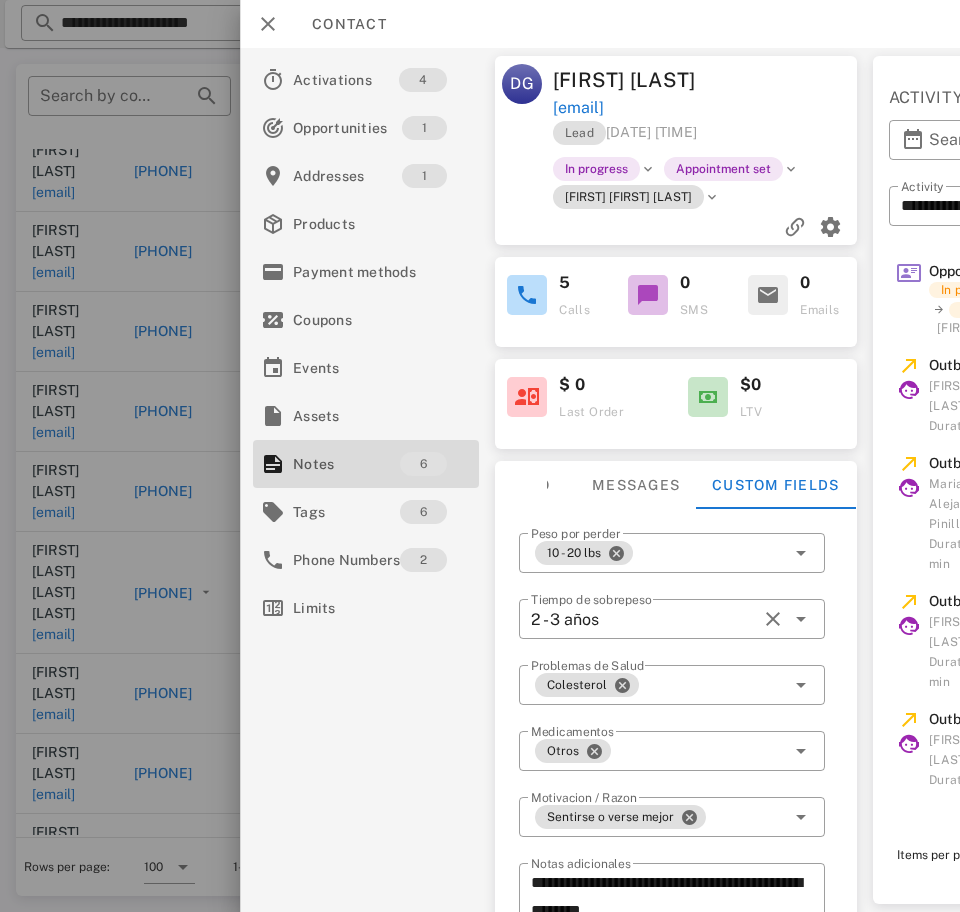 drag, startPoint x: 763, startPoint y: 115, endPoint x: 544, endPoint y: 83, distance: 221.32555 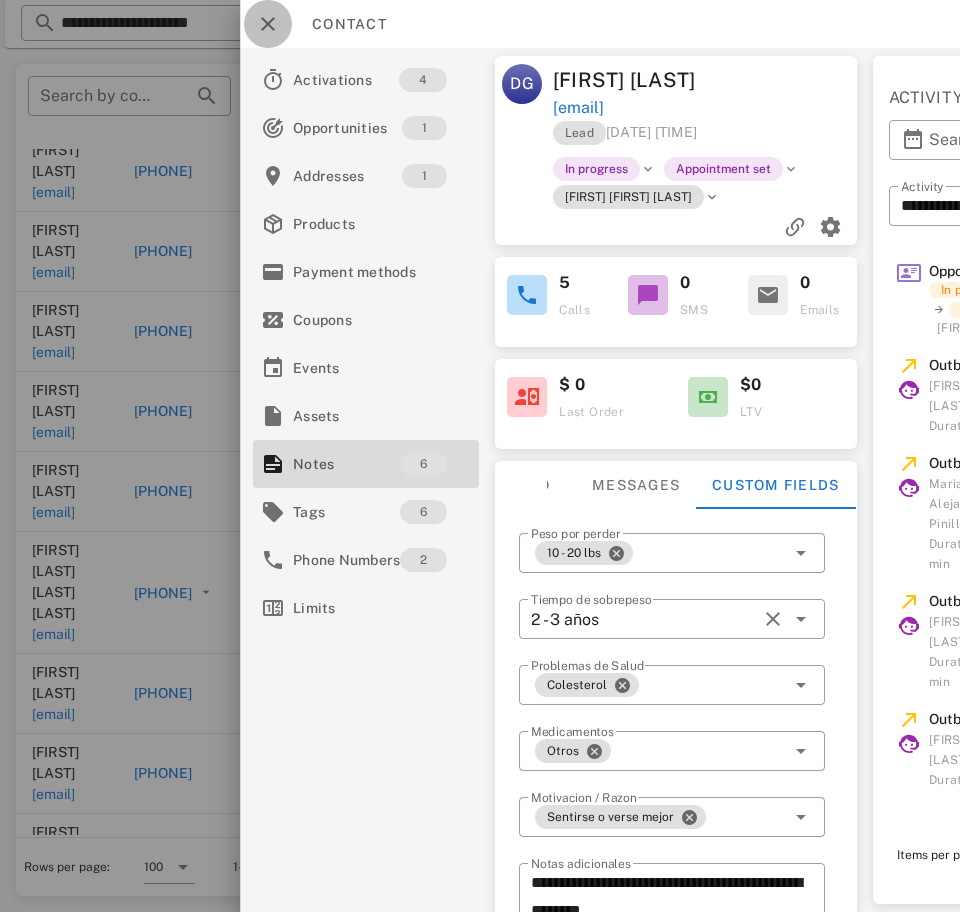 click at bounding box center (268, 24) 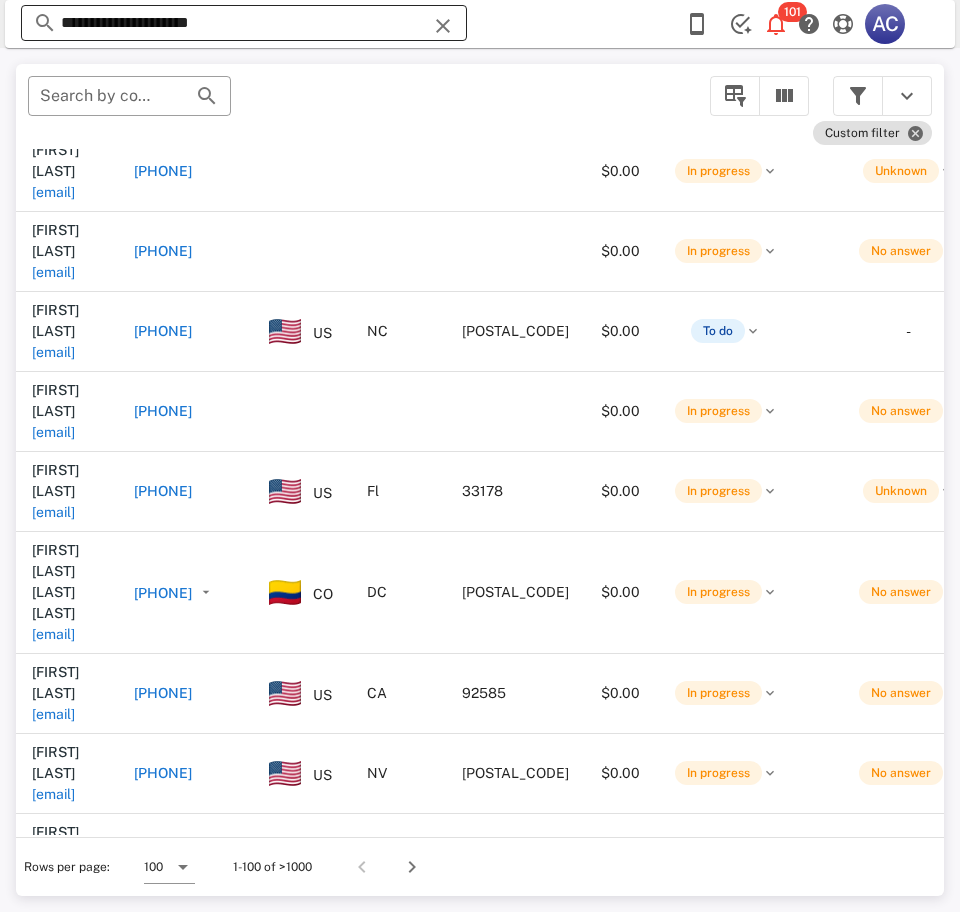 click on "**********" at bounding box center [244, 23] 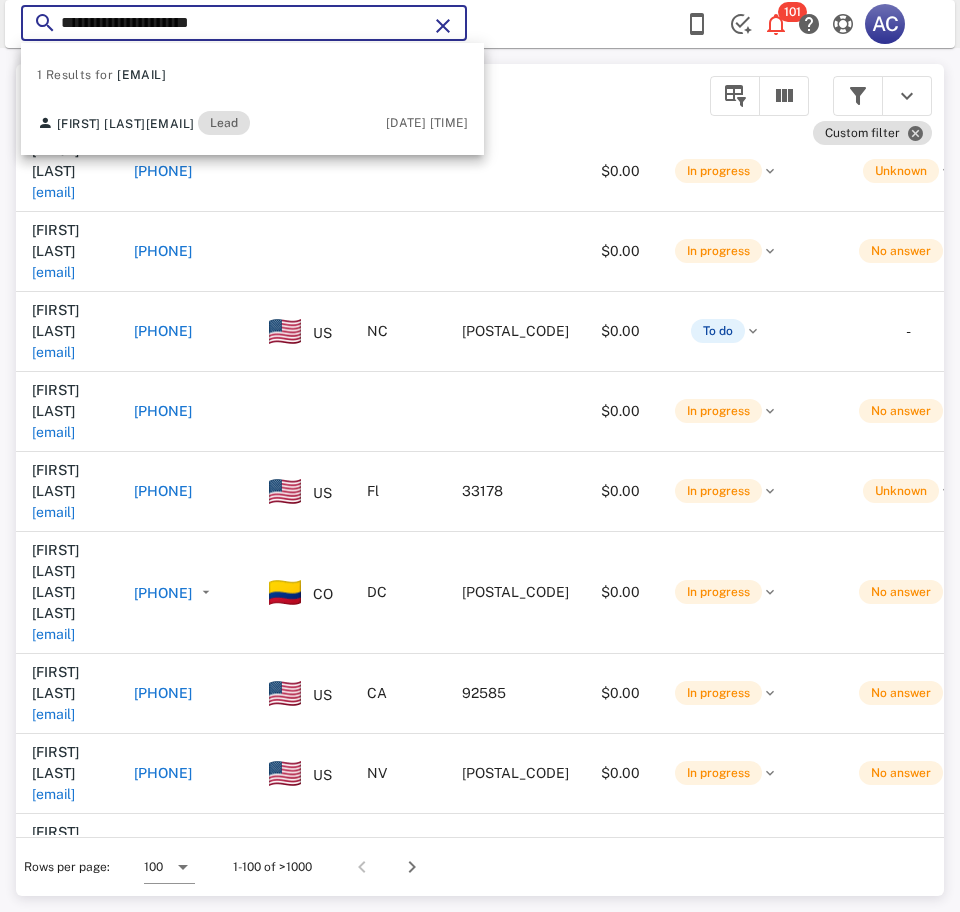 click on "**********" at bounding box center (244, 23) 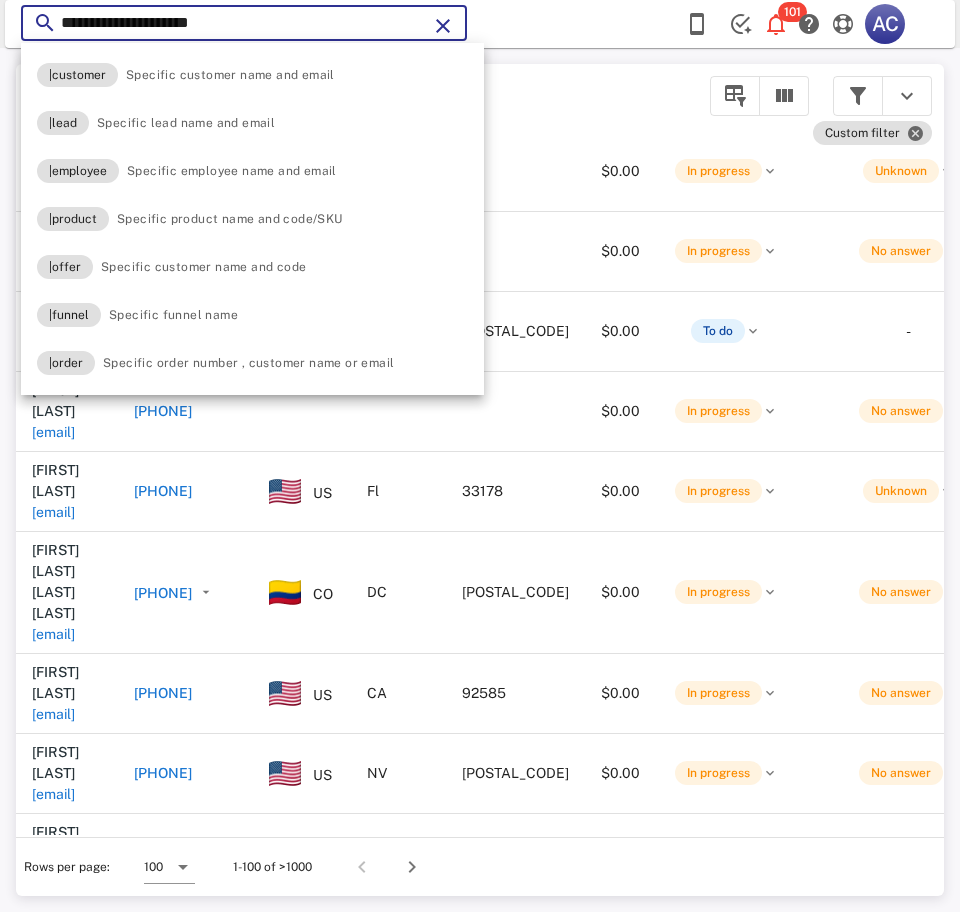 paste on "**********" 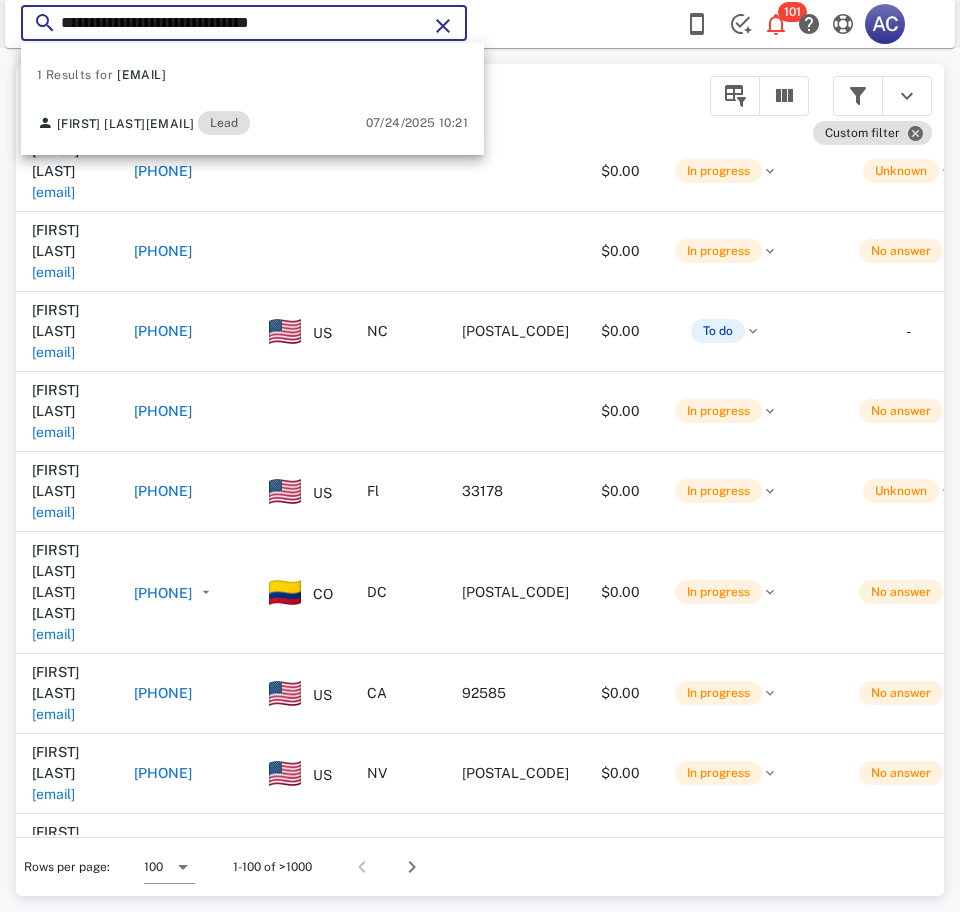 type on "**********" 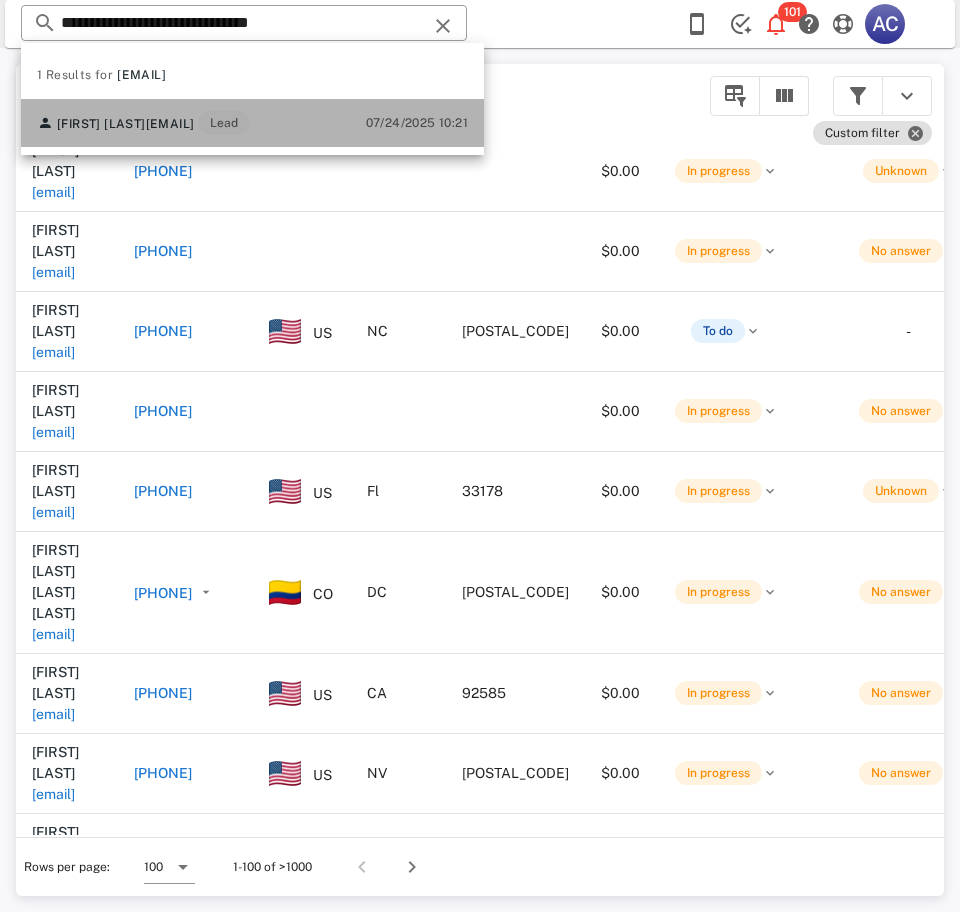 click on "[FIRST] [LAST]   [EMAIL]   Lead   [DATE] [TIME]" at bounding box center [252, 123] 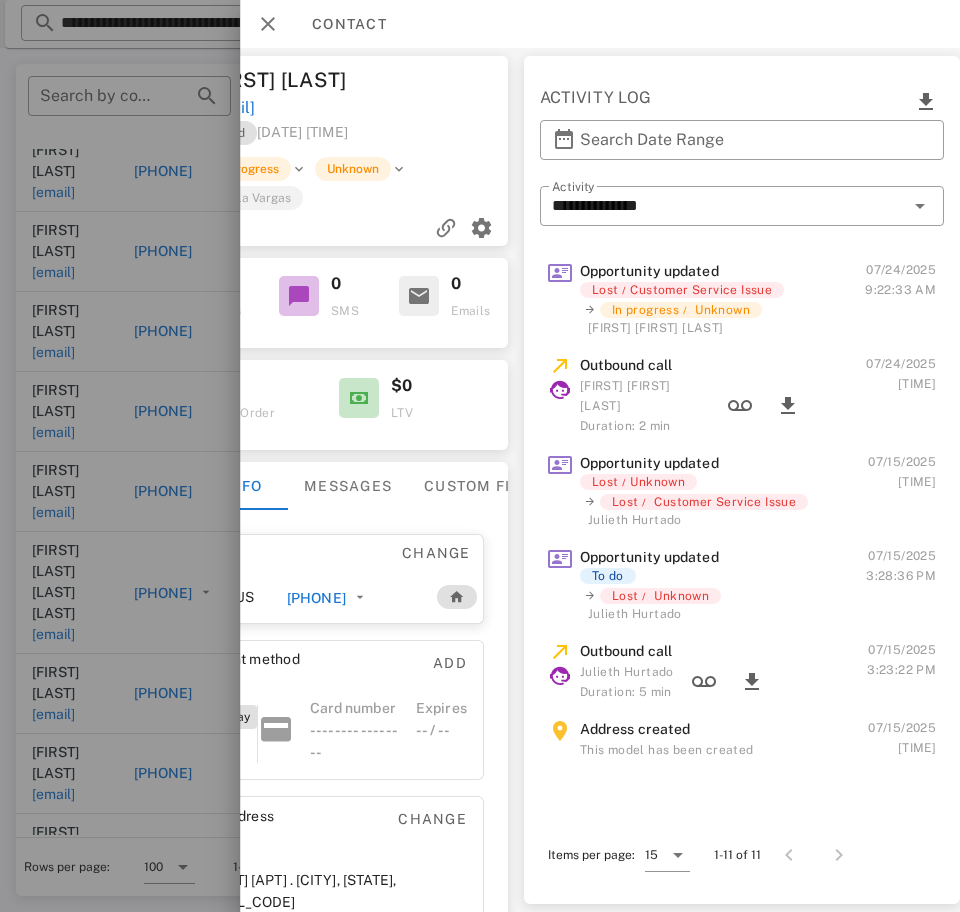 scroll, scrollTop: 0, scrollLeft: 0, axis: both 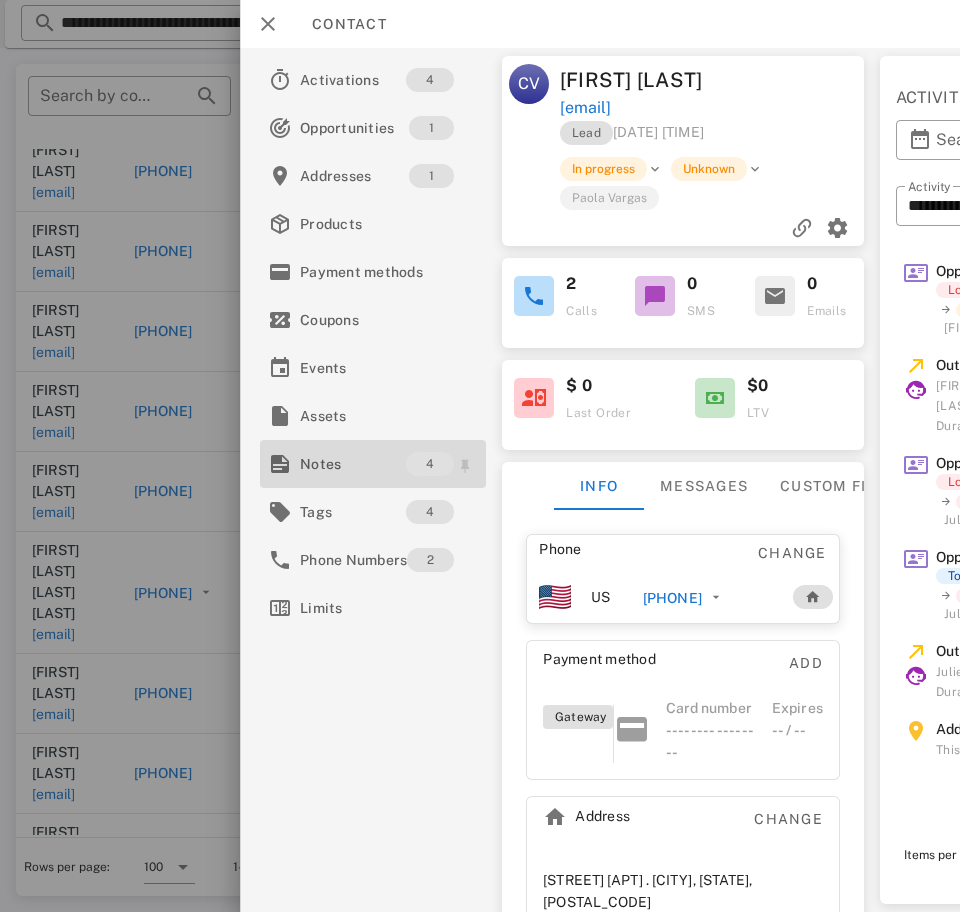 click on "Notes" at bounding box center (353, 464) 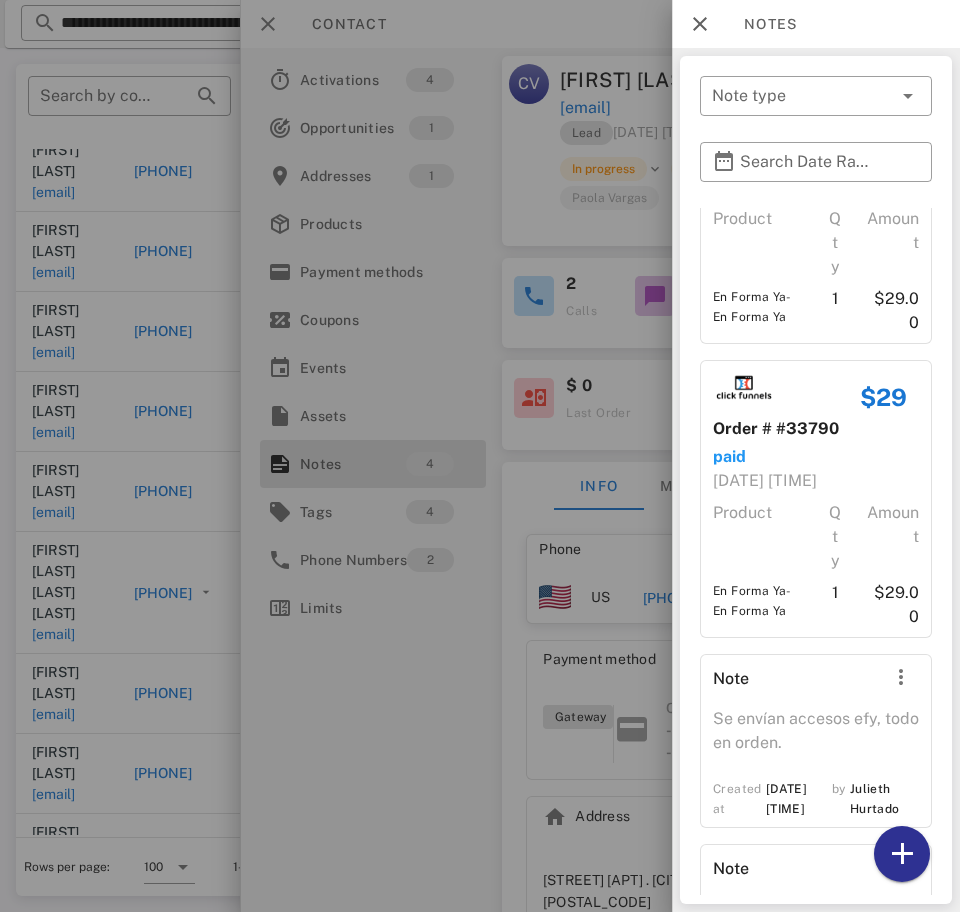 scroll, scrollTop: 303, scrollLeft: 0, axis: vertical 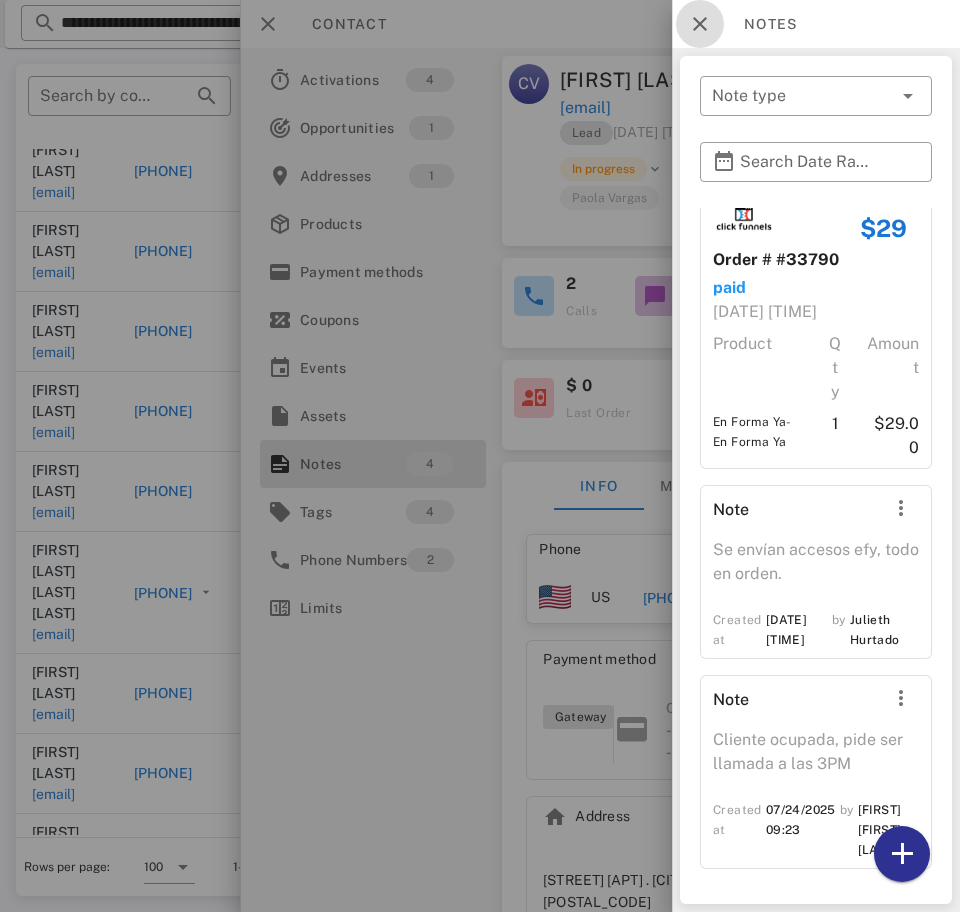 click at bounding box center (700, 24) 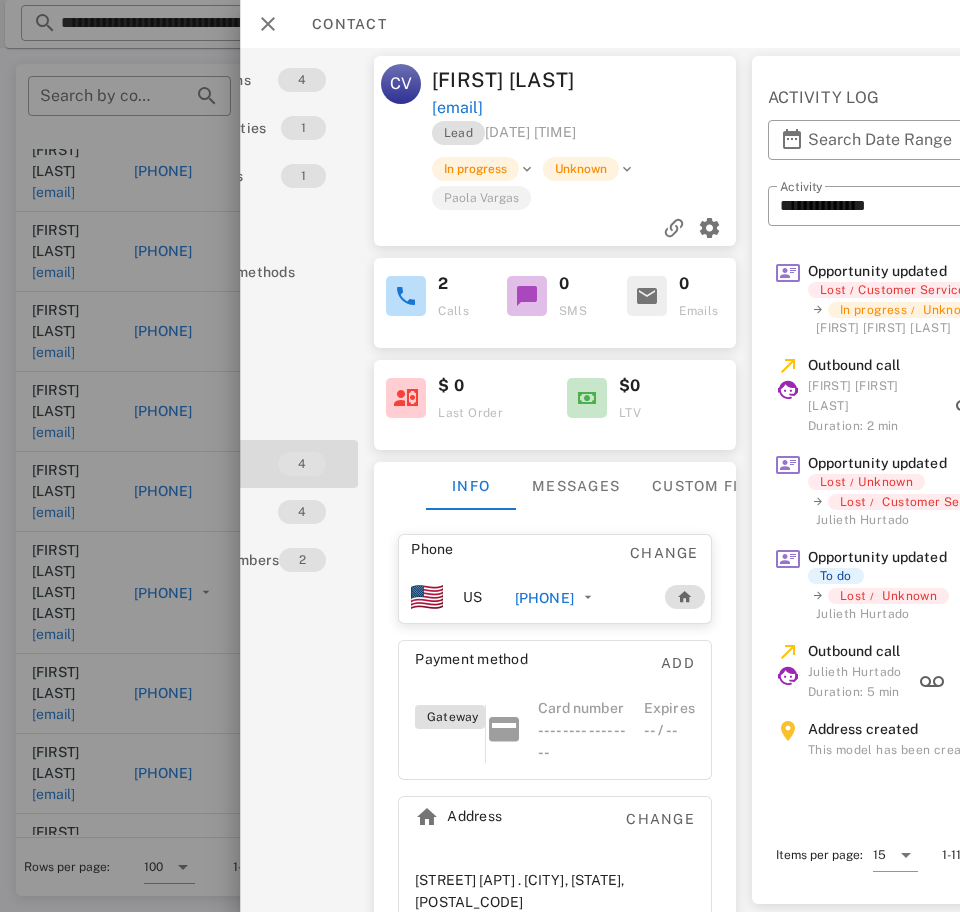 scroll, scrollTop: 0, scrollLeft: 125, axis: horizontal 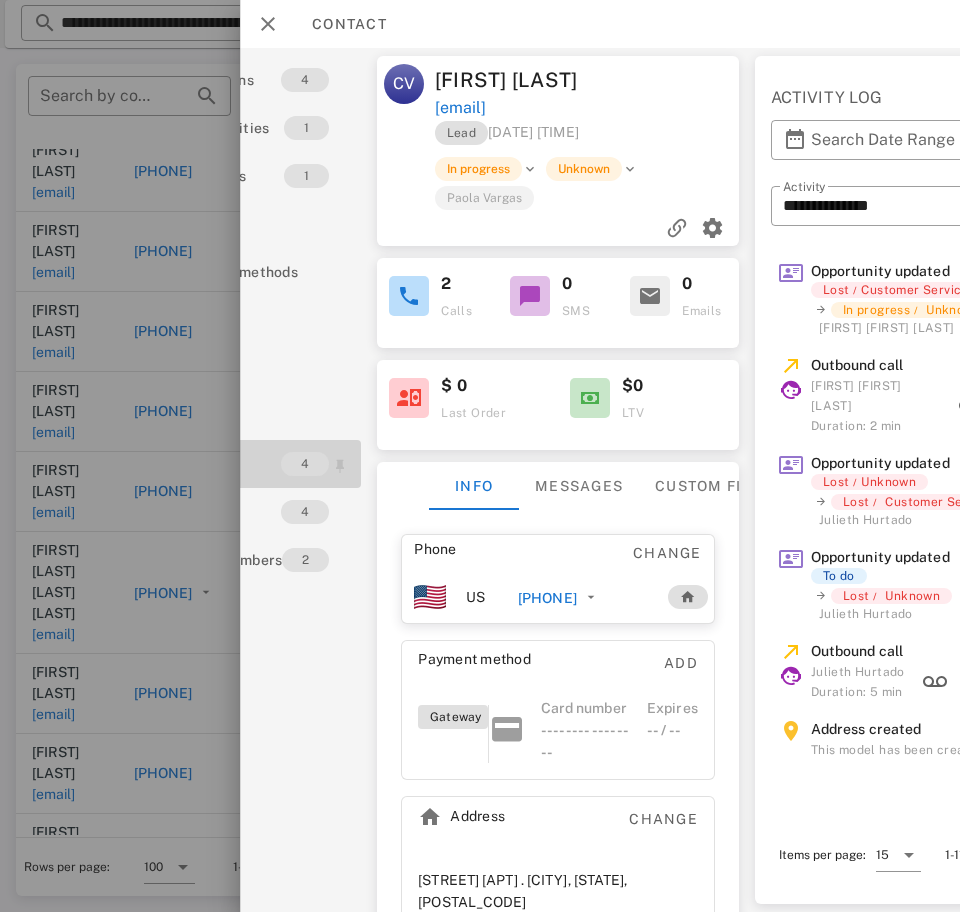 click on "4" at bounding box center [305, 464] 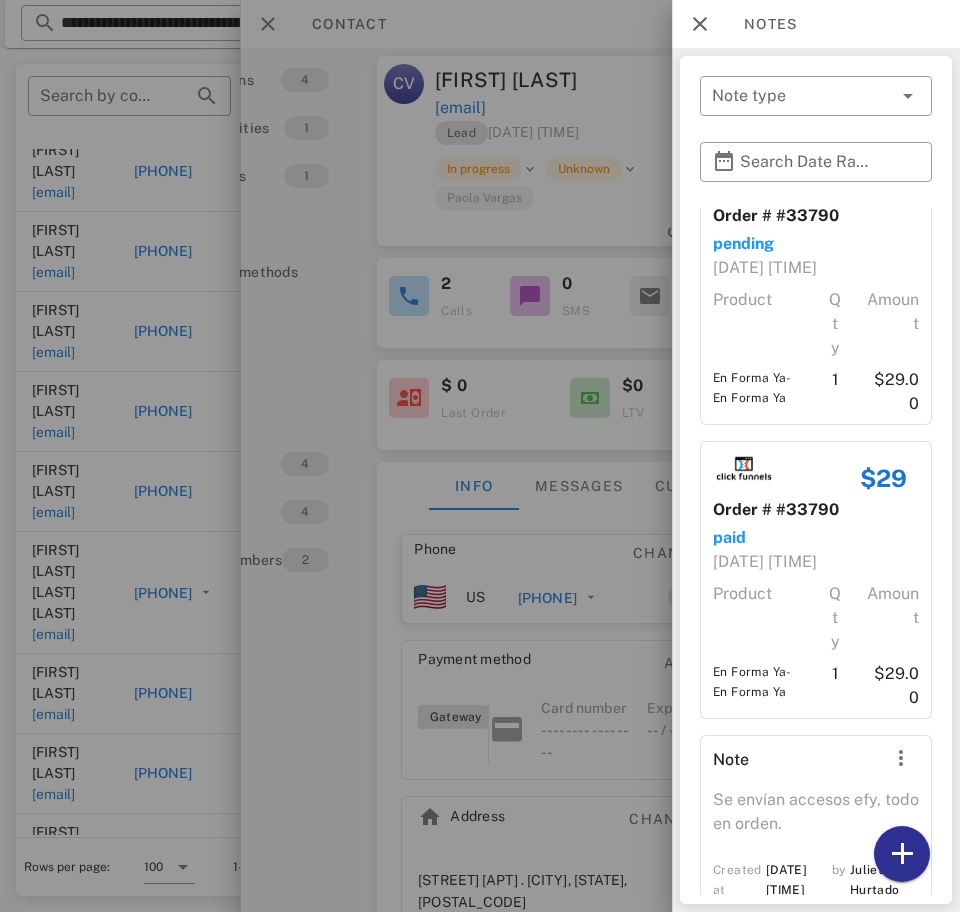 scroll, scrollTop: 0, scrollLeft: 0, axis: both 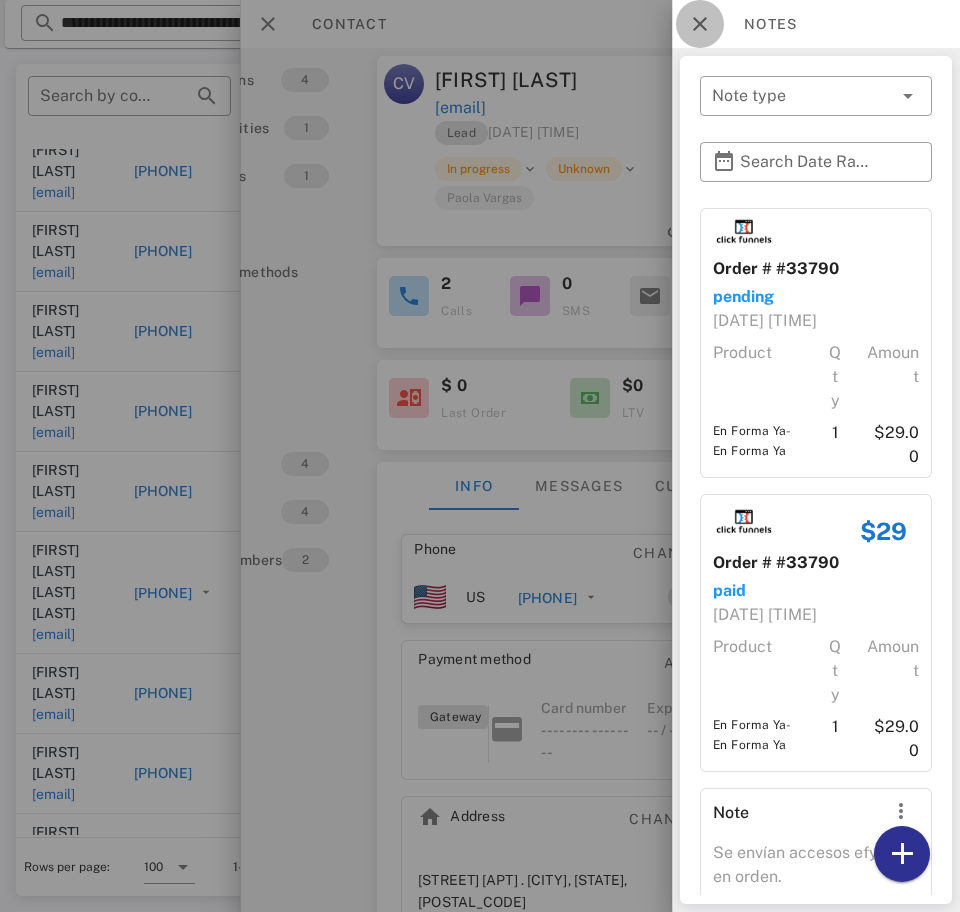 click at bounding box center (700, 24) 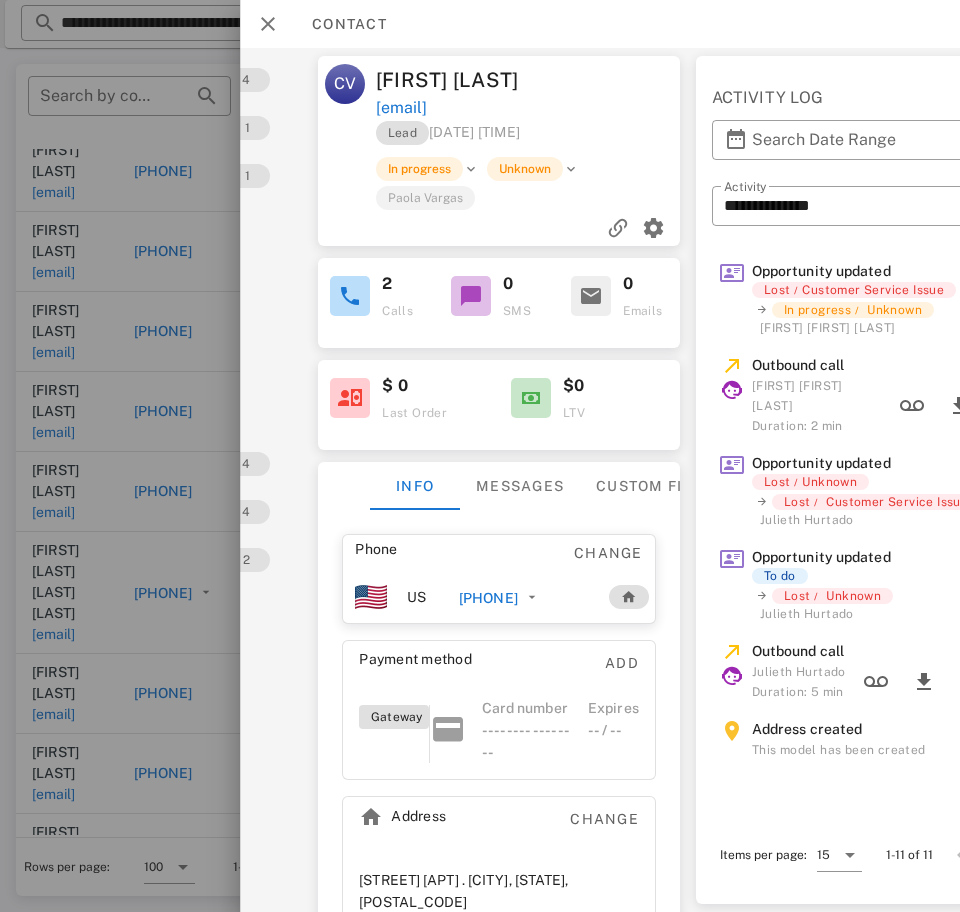 scroll, scrollTop: 0, scrollLeft: 185, axis: horizontal 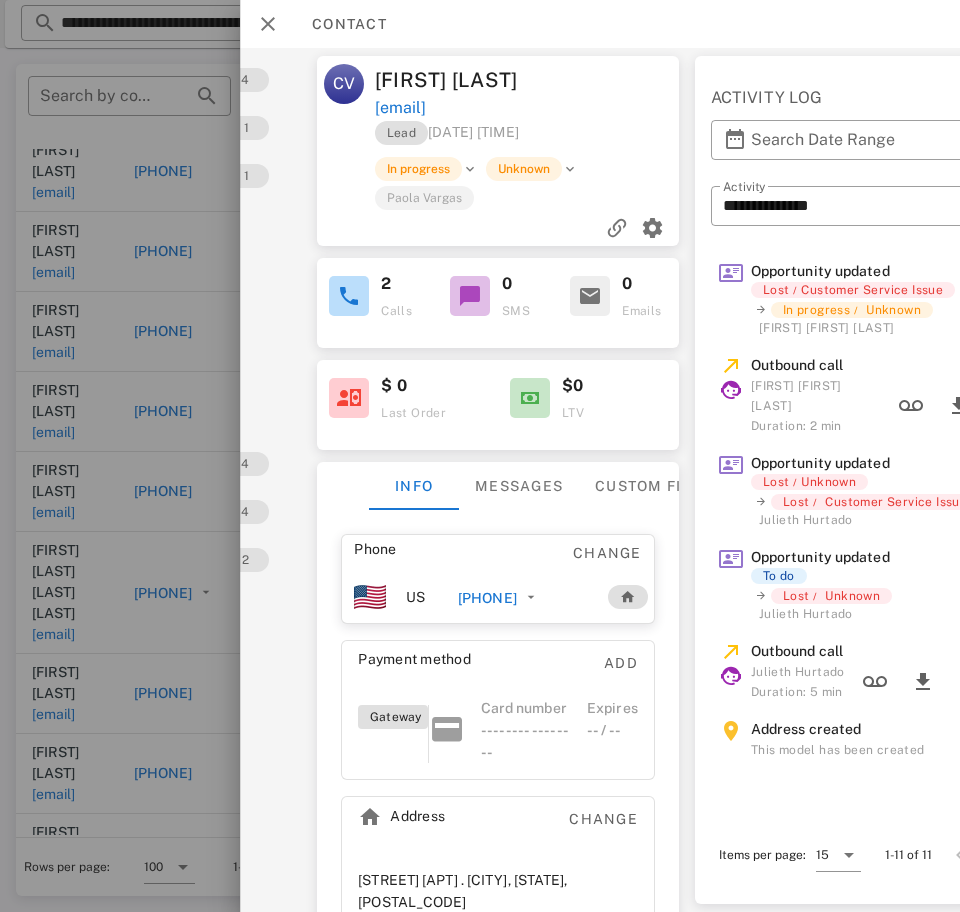 click on "[PHONE]" at bounding box center (501, 597) 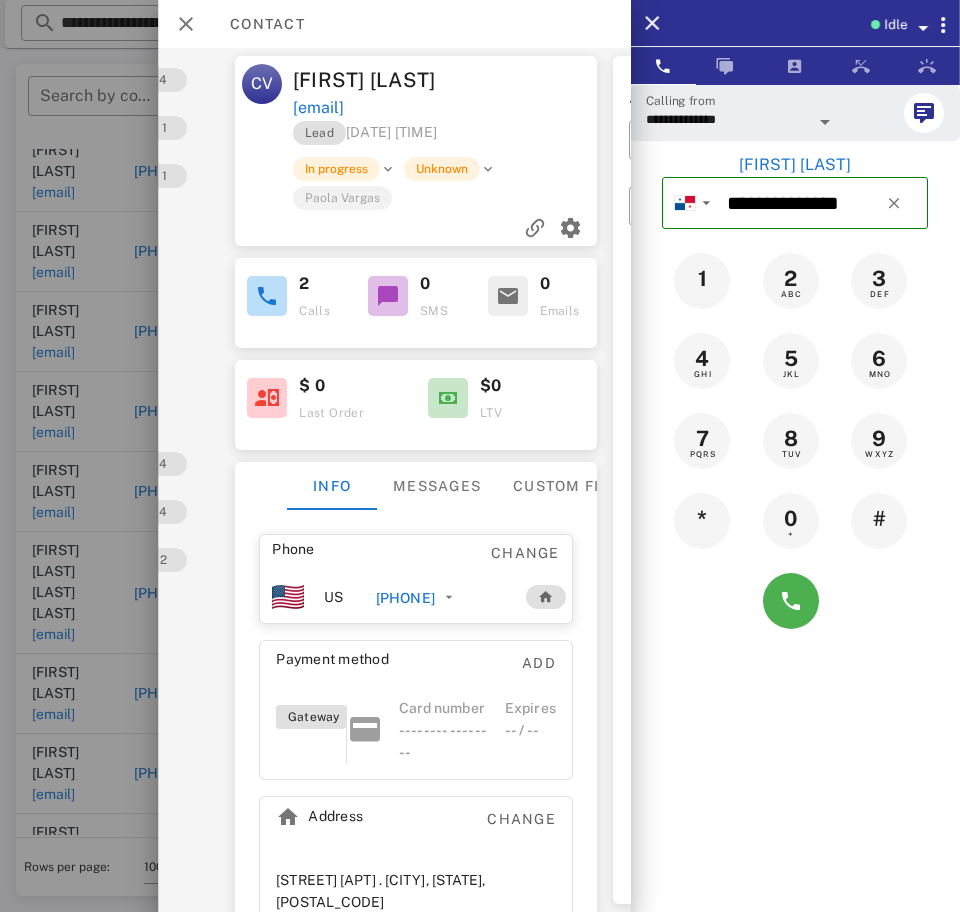 click at bounding box center (825, 122) 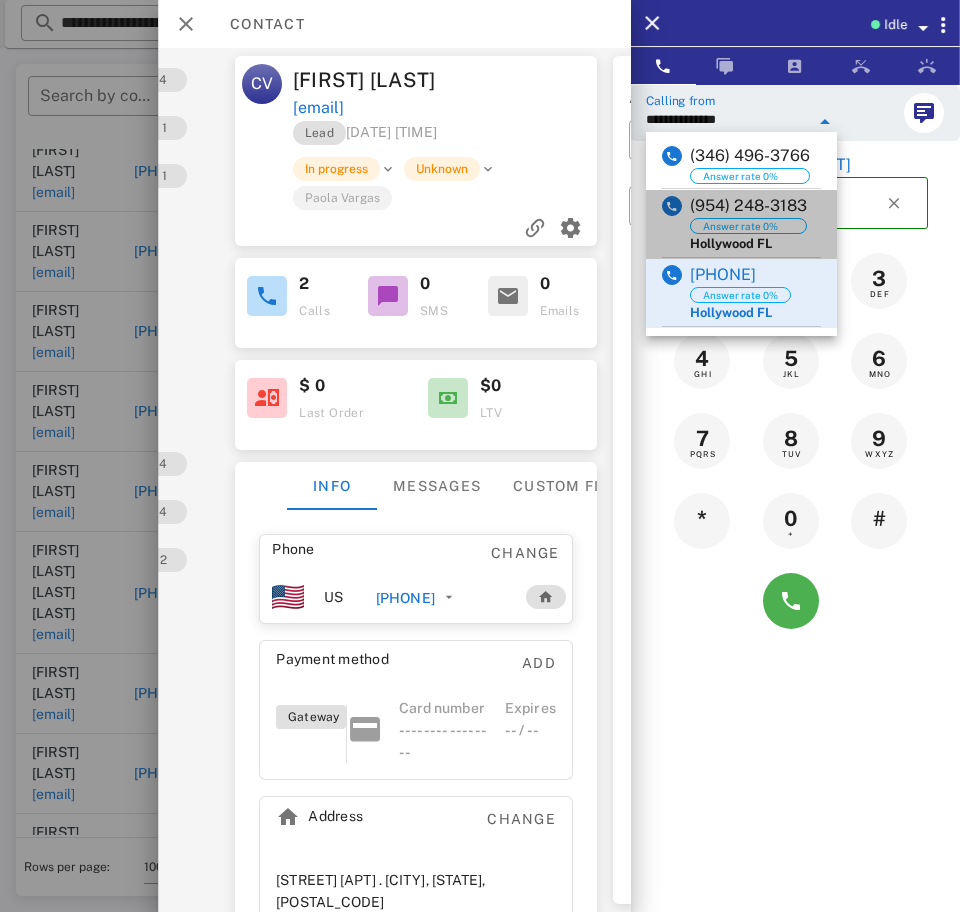 click on "(954) 248-3183" at bounding box center [748, 206] 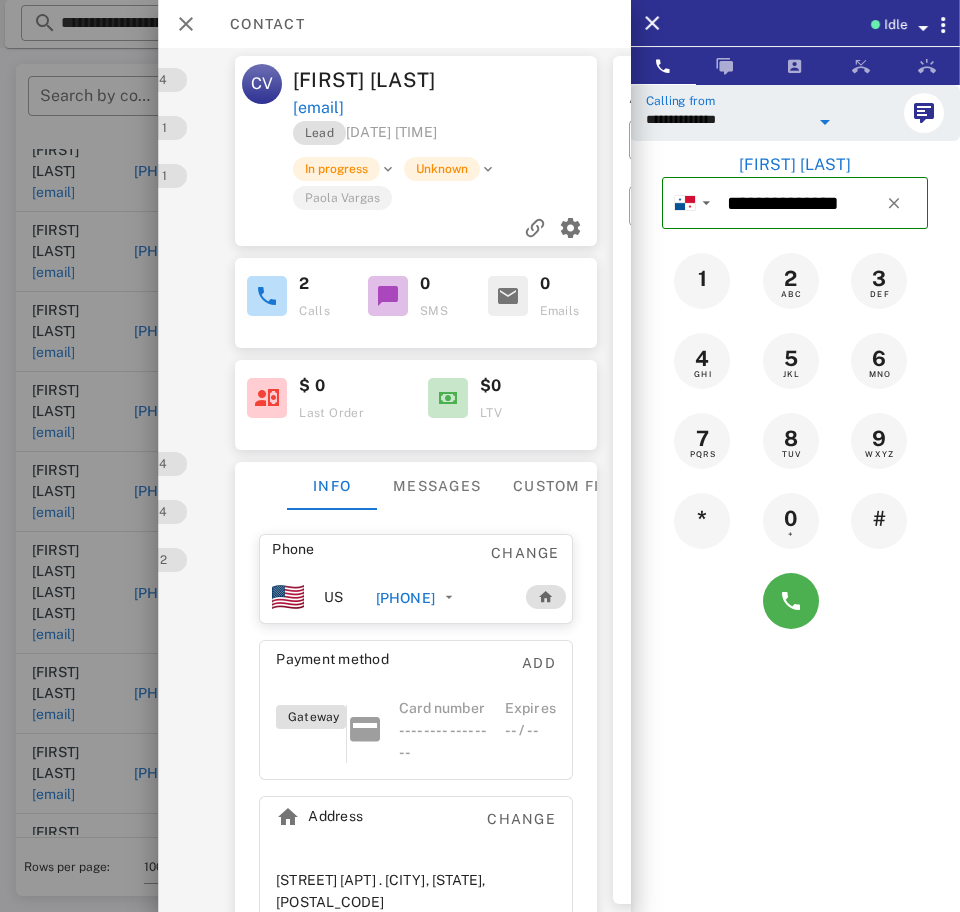 scroll, scrollTop: 0, scrollLeft: 628, axis: horizontal 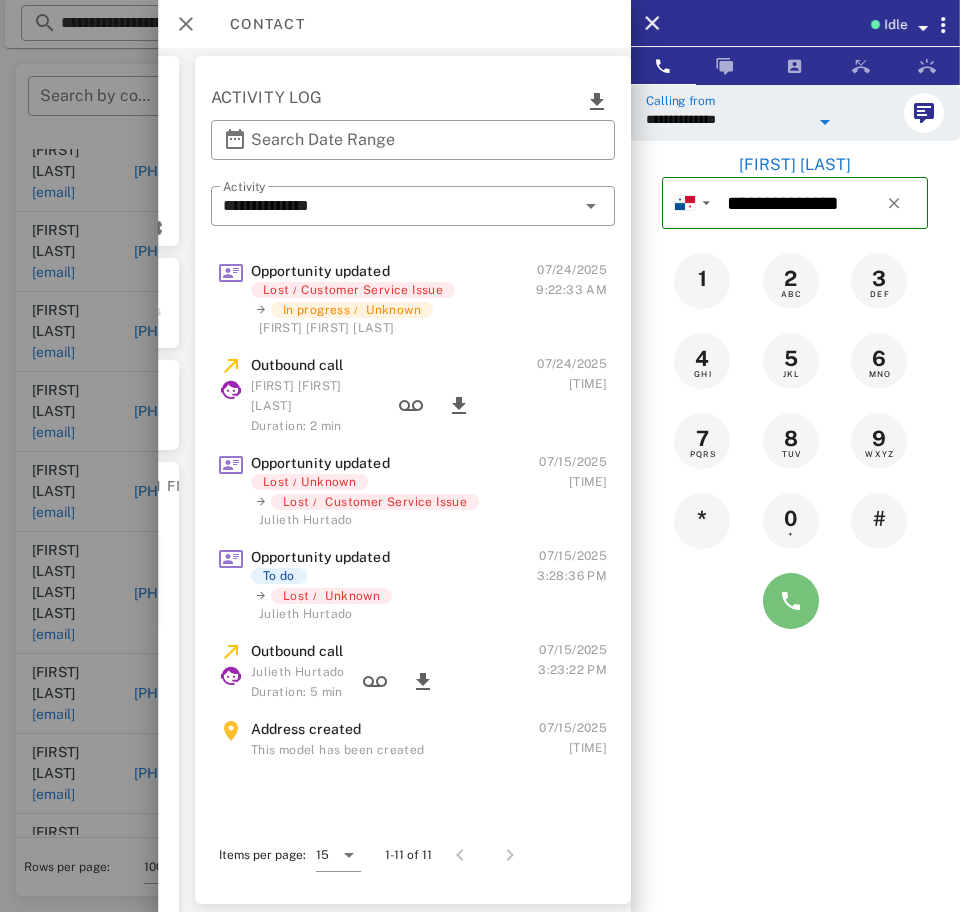 click at bounding box center [791, 601] 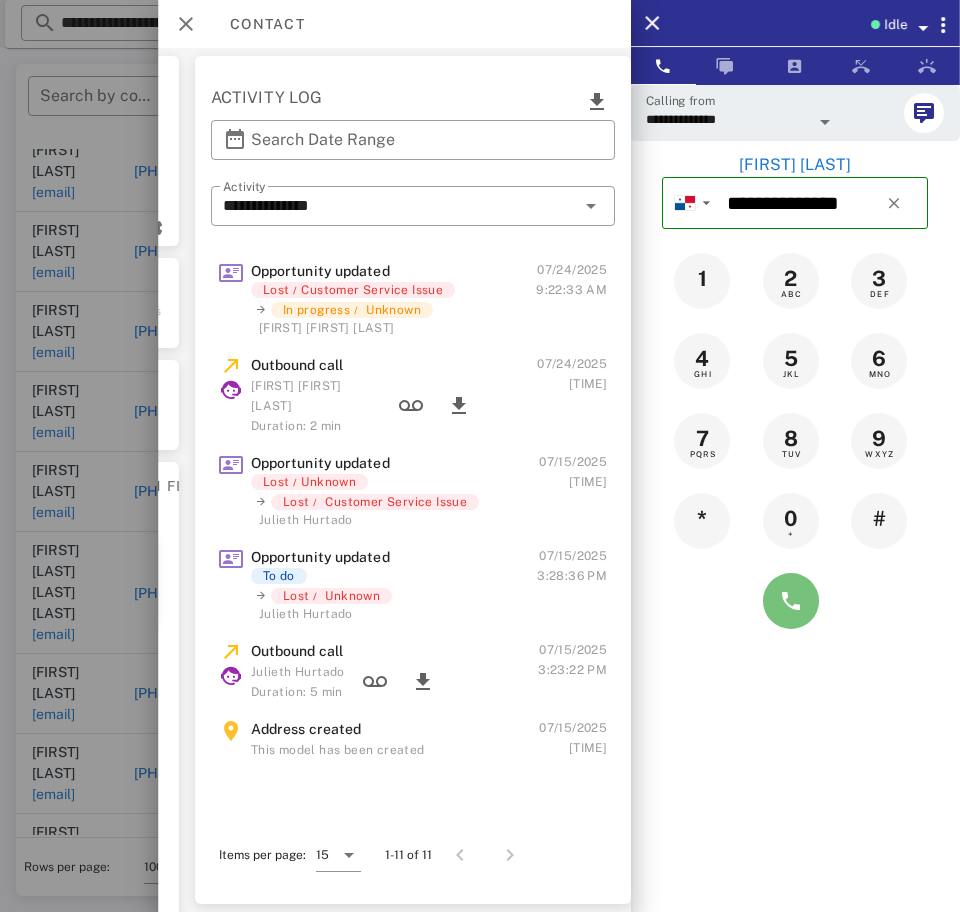 type 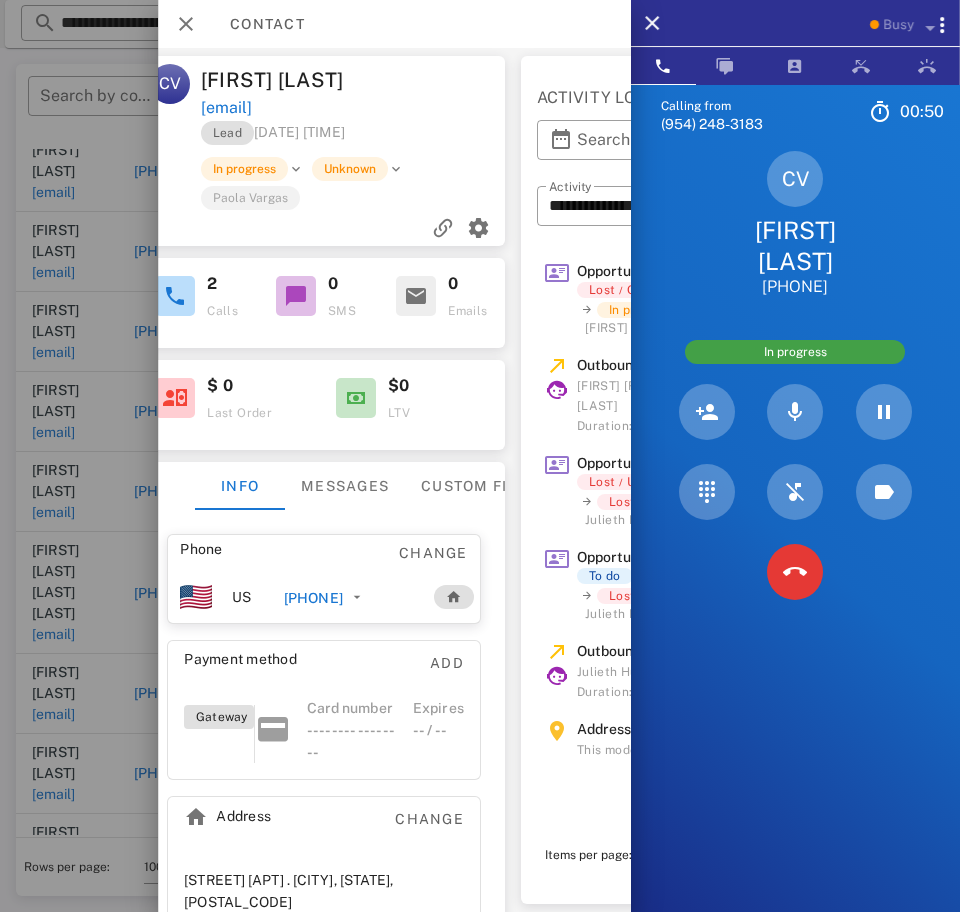 scroll, scrollTop: 0, scrollLeft: 192, axis: horizontal 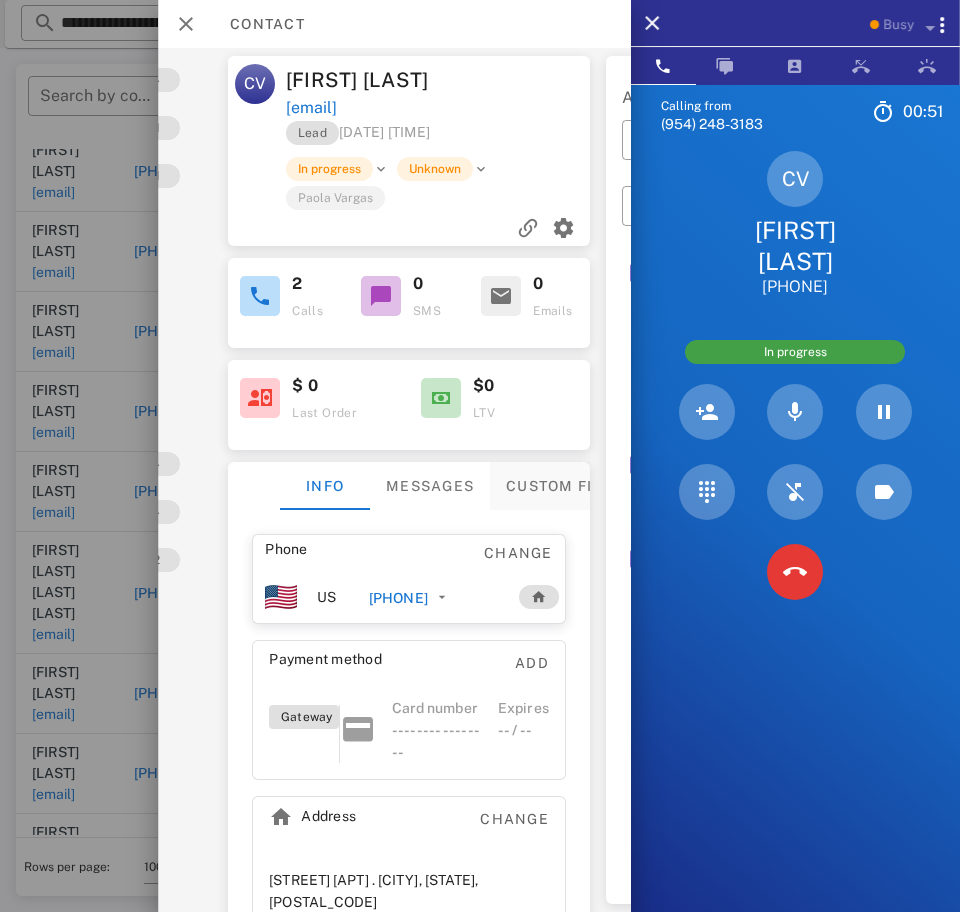 click on "Custom fields" at bounding box center [569, 486] 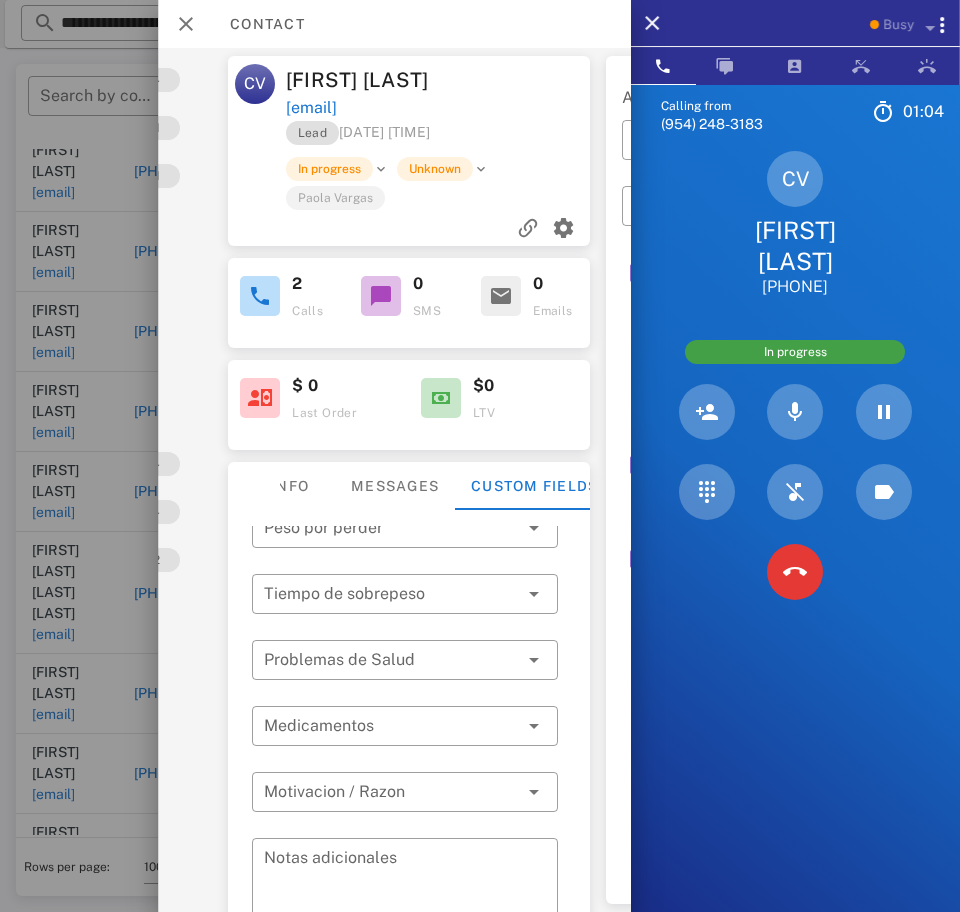 scroll, scrollTop: 0, scrollLeft: 0, axis: both 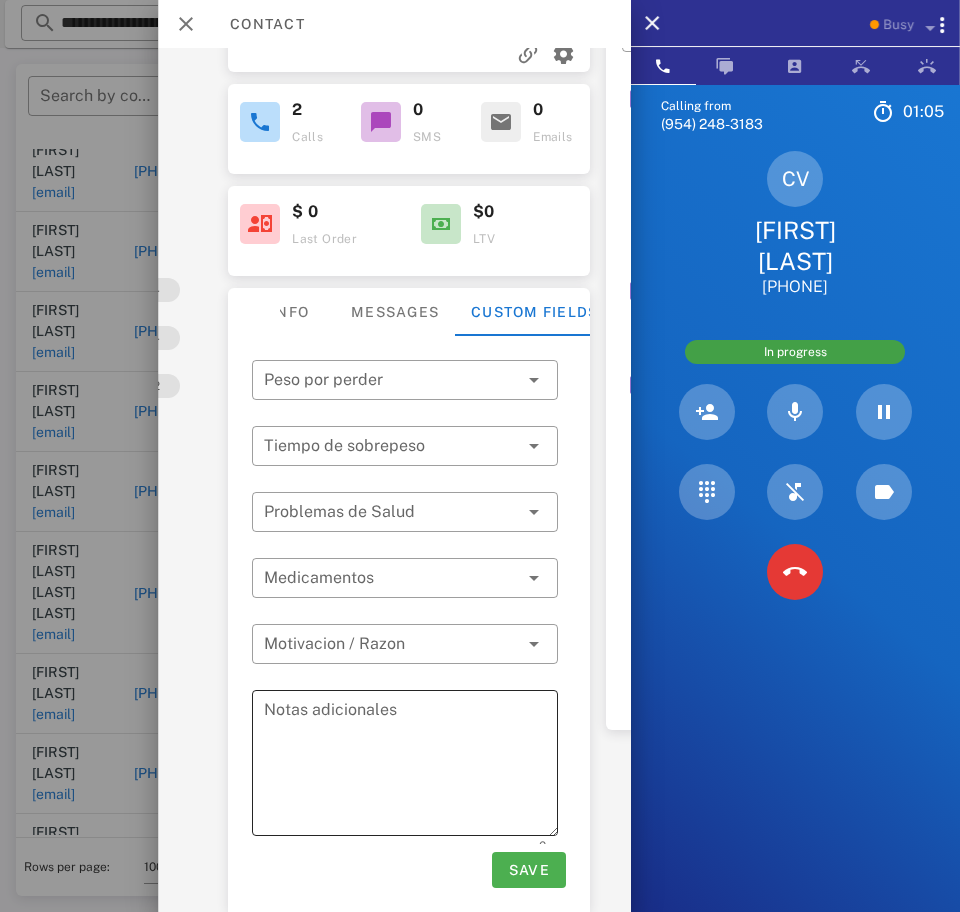 click on "Notas adicionales" at bounding box center (411, 766) 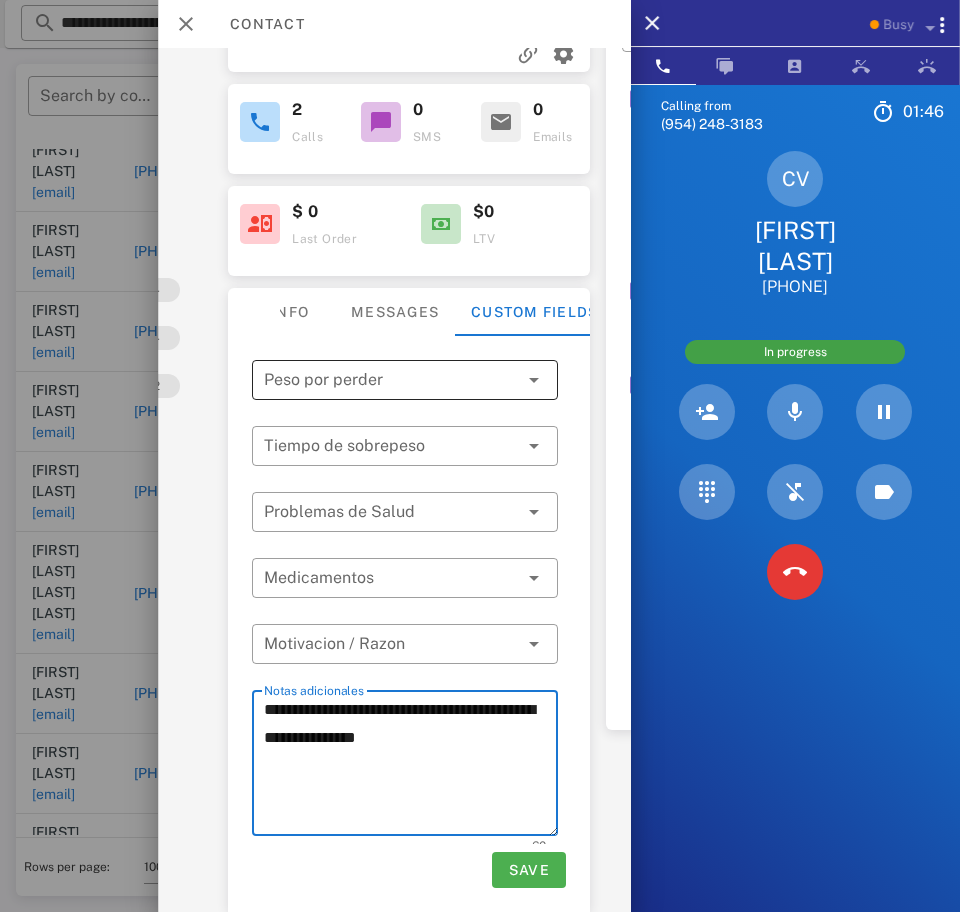 click at bounding box center (391, 380) 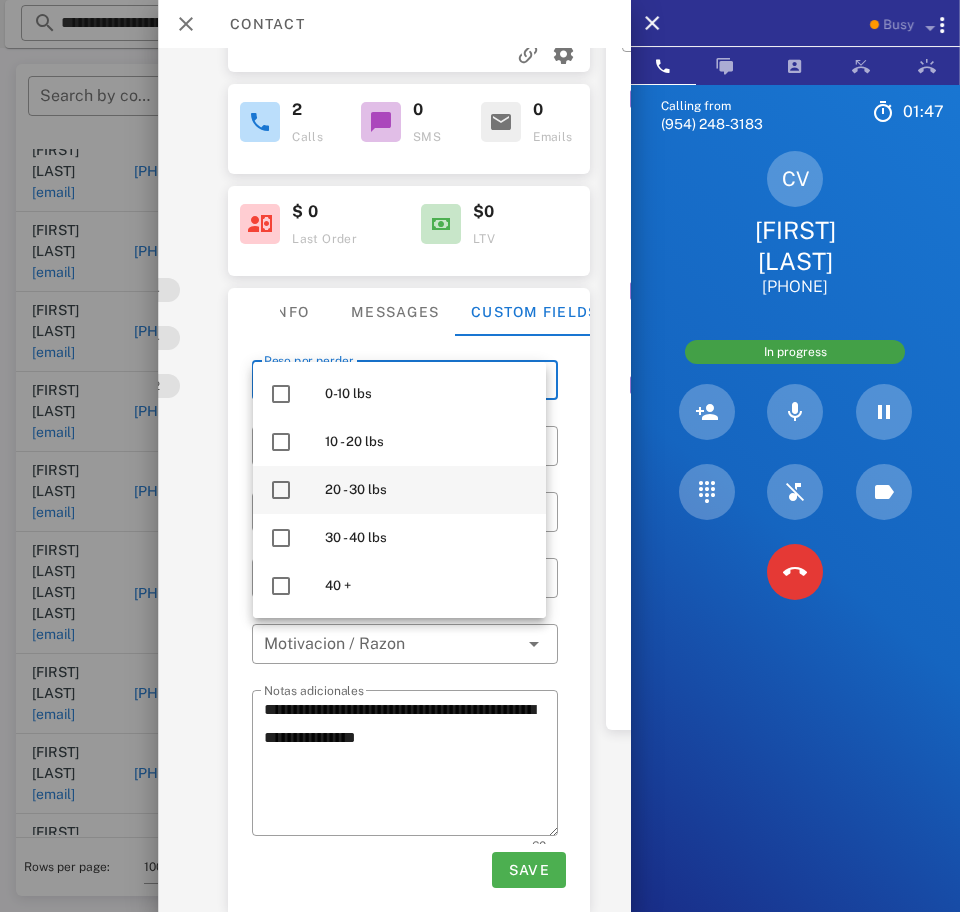 click at bounding box center [281, 490] 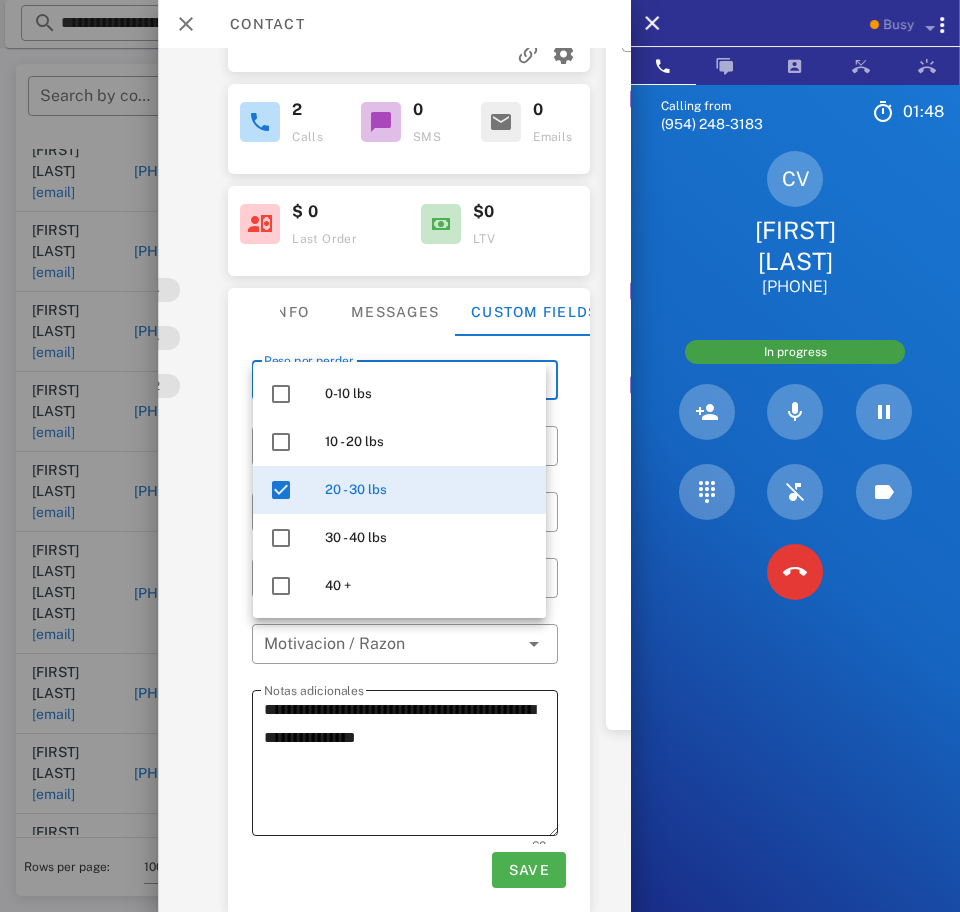 click on "**********" at bounding box center (411, 766) 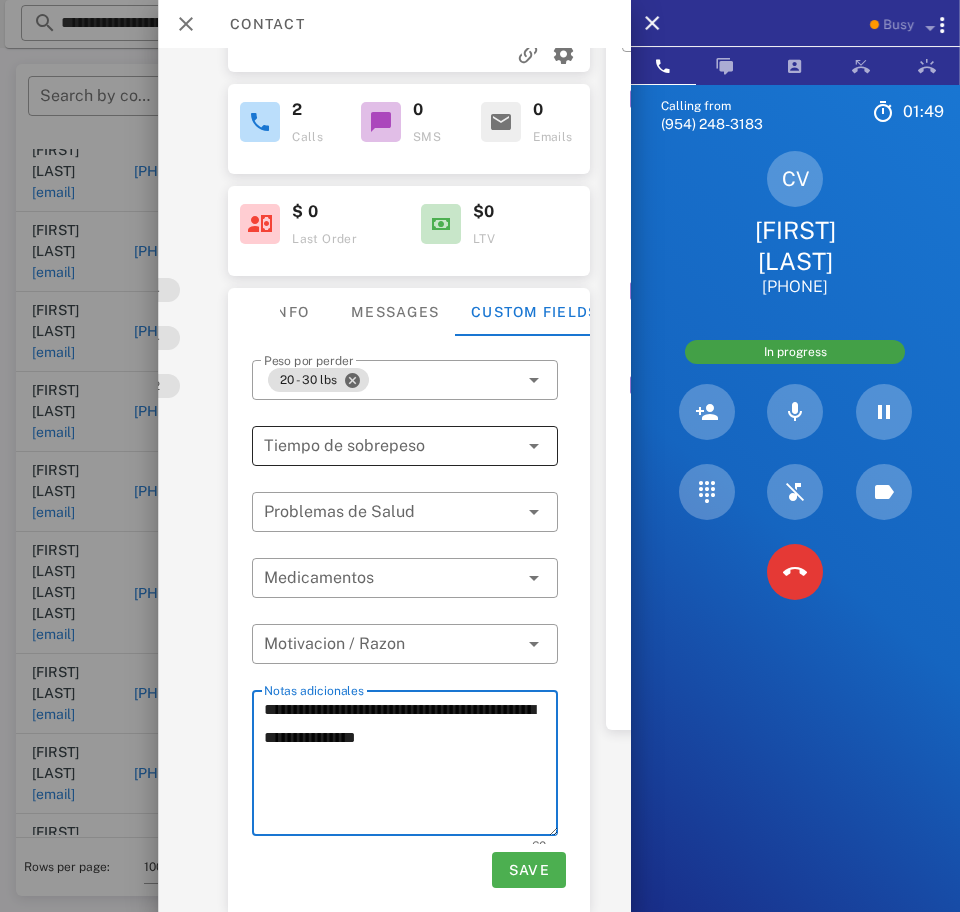 click at bounding box center [377, 446] 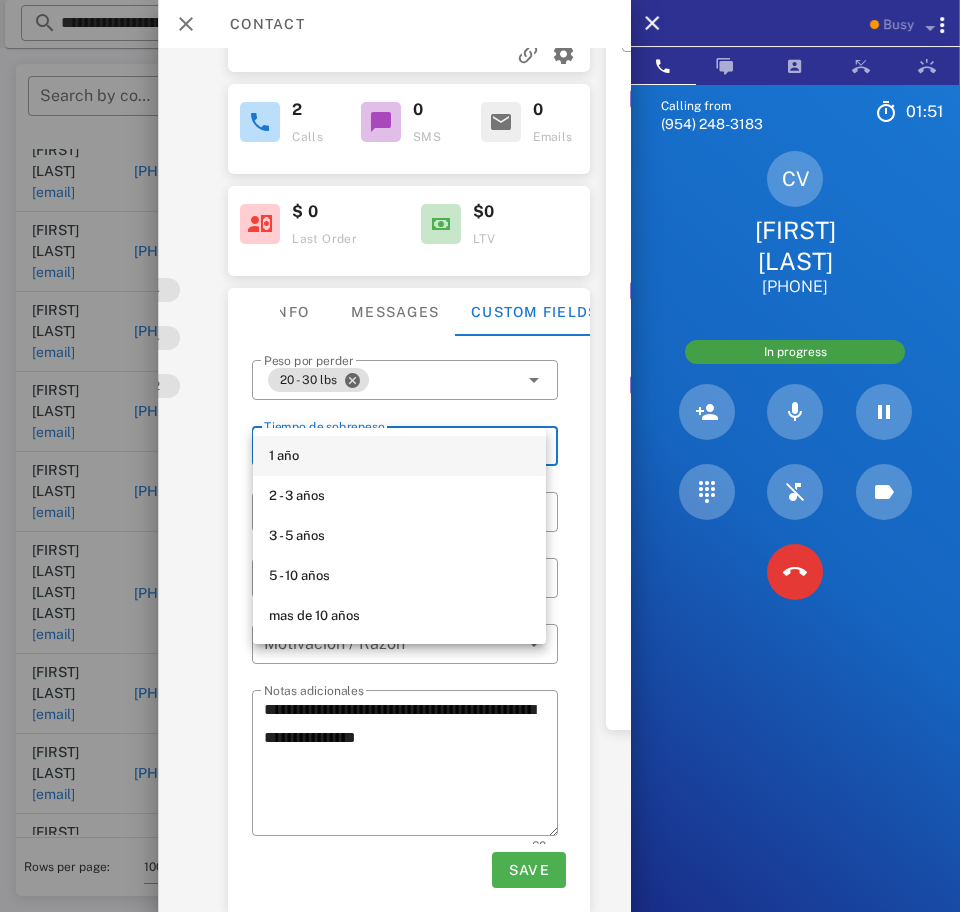 click on "1 año" at bounding box center [399, 456] 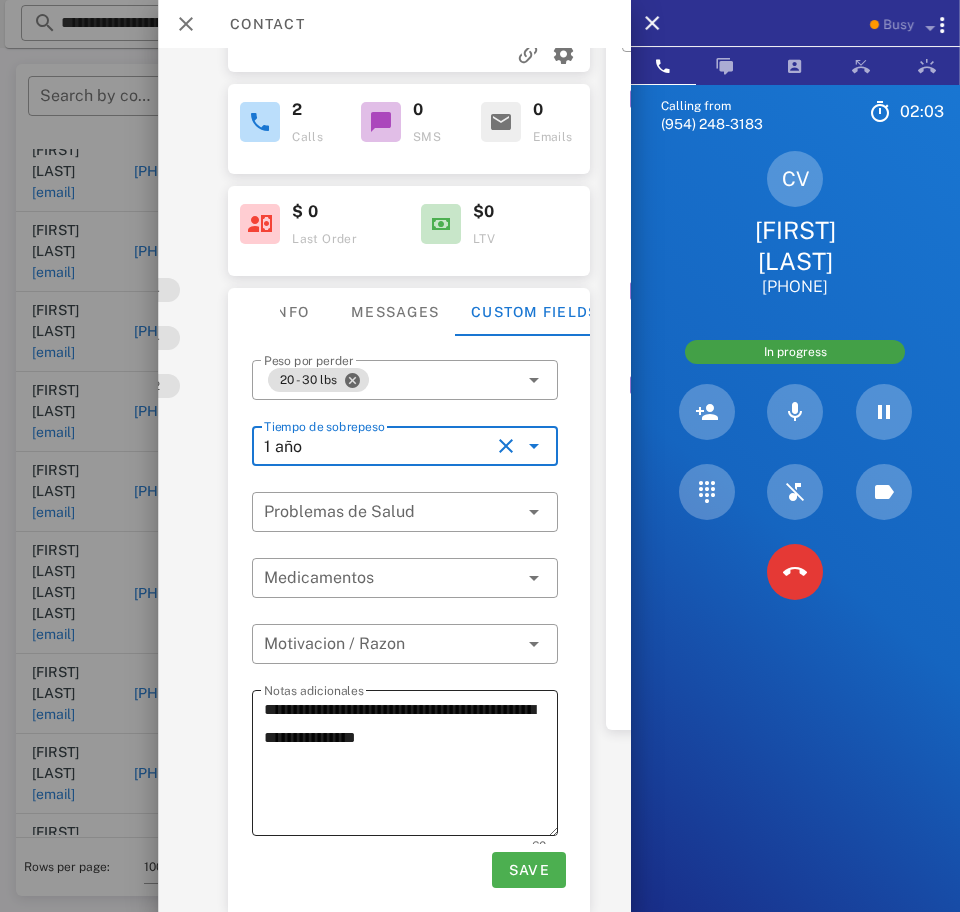 click on "**********" at bounding box center [411, 766] 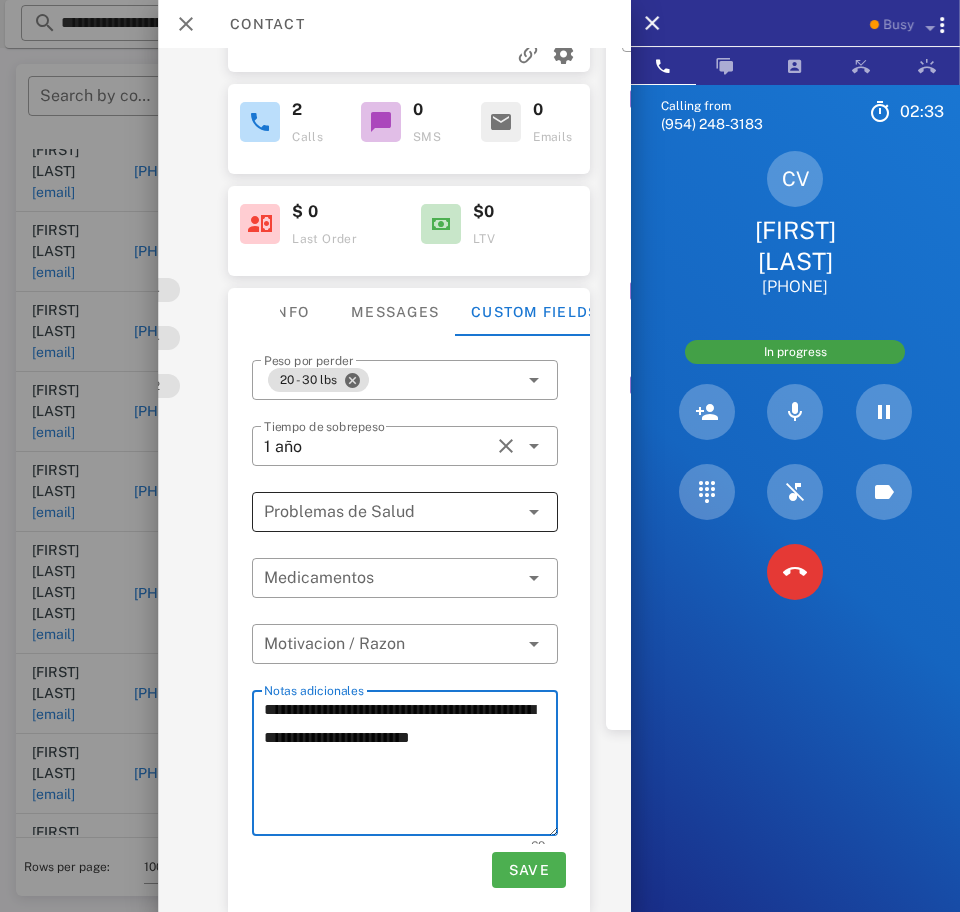 click at bounding box center [391, 512] 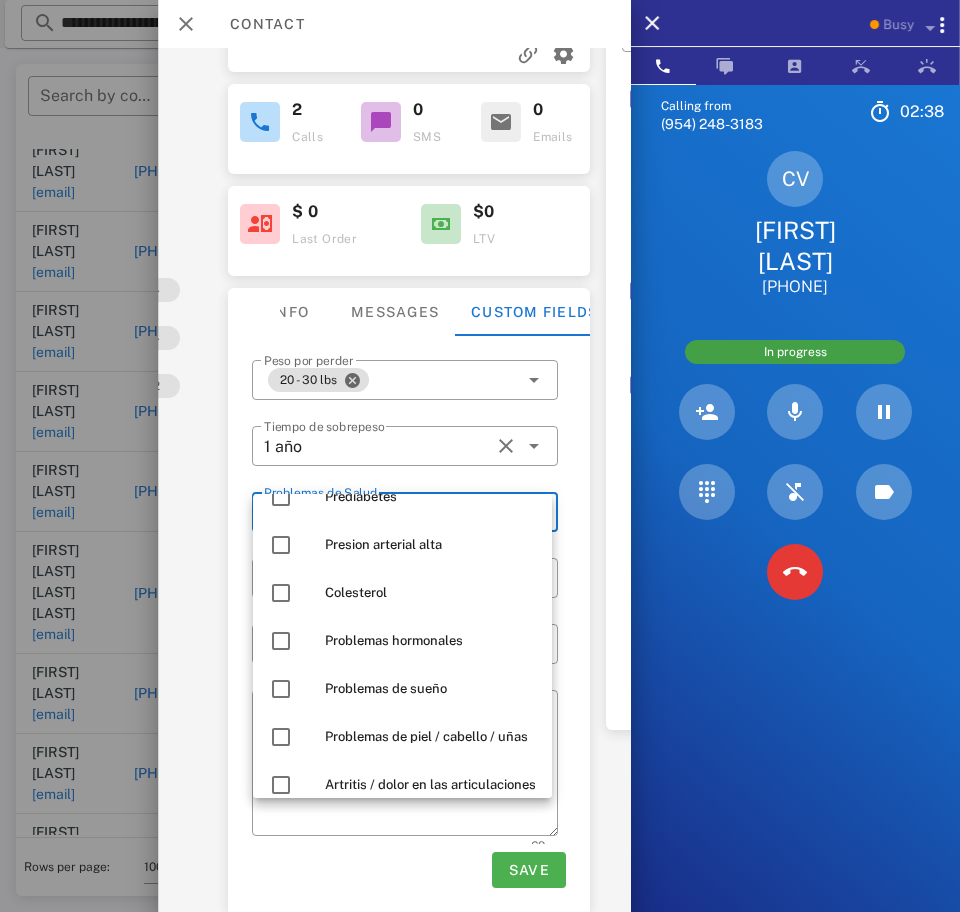 scroll, scrollTop: 126, scrollLeft: 0, axis: vertical 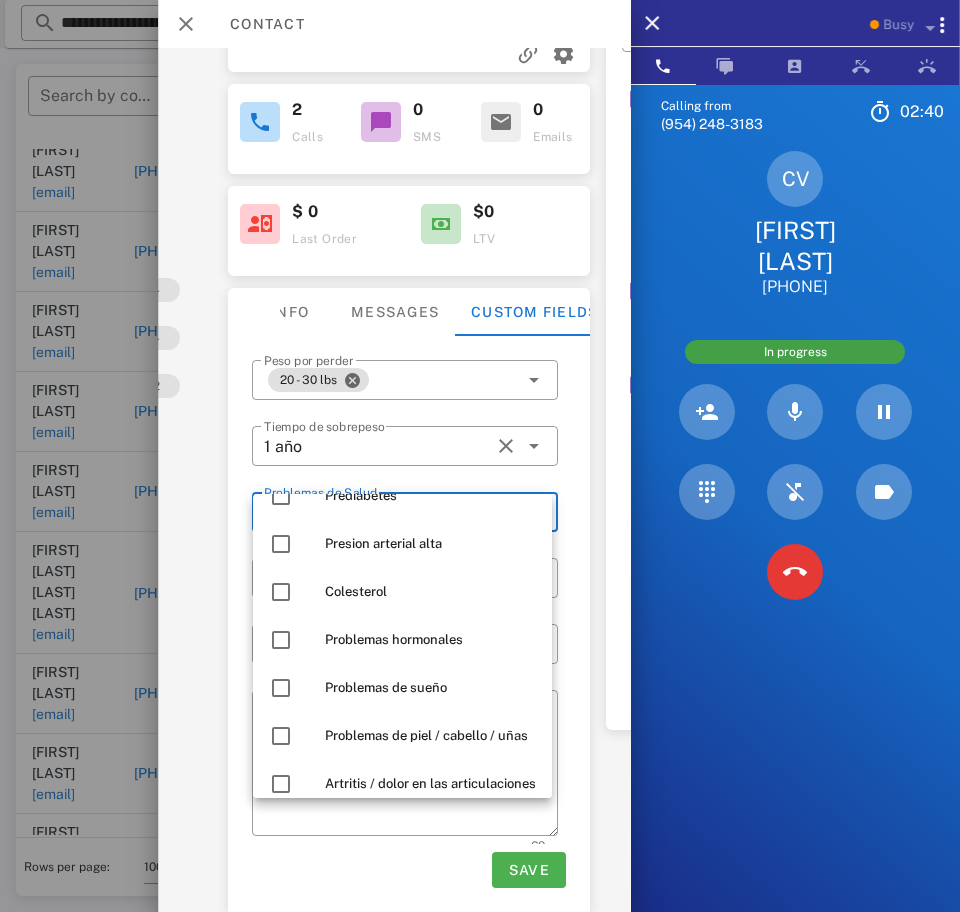 click on "Activations  4  Opportunities  1  Addresses  1  Products Payment methods Coupons Events Assets Notes  4  Tags  4  Phone Numbers  2  Limits" at bounding box center (99, 306) 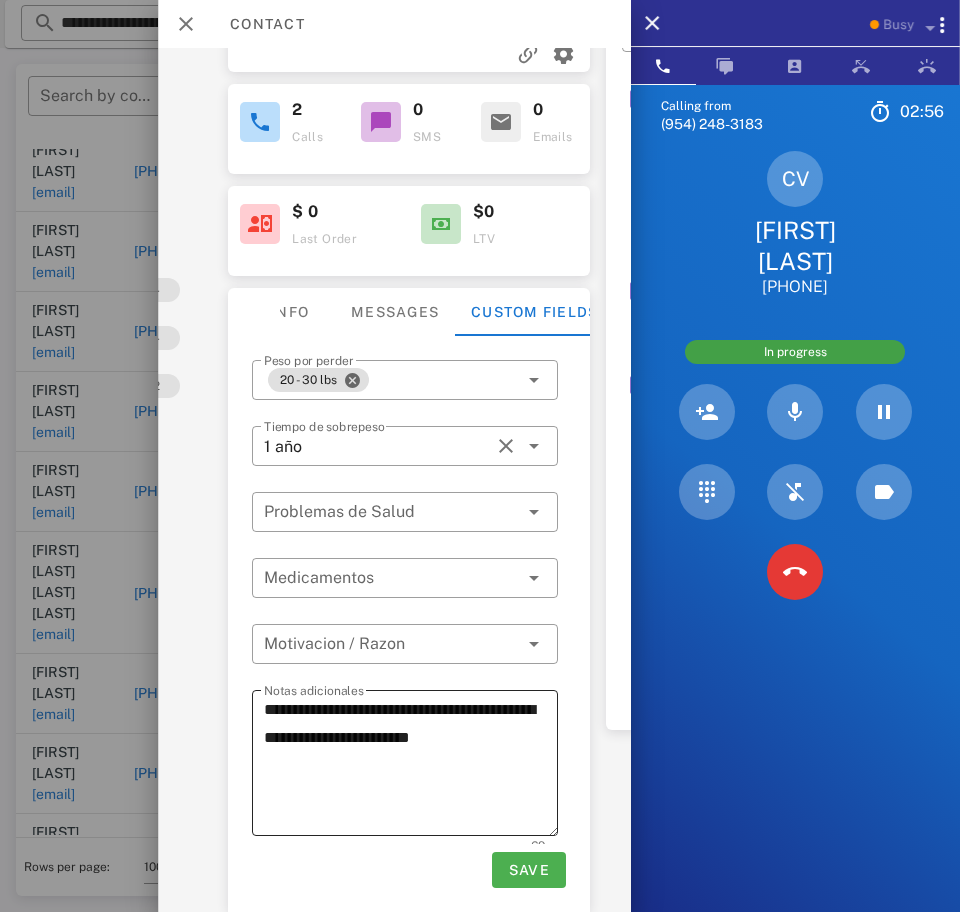 click on "**********" at bounding box center [411, 766] 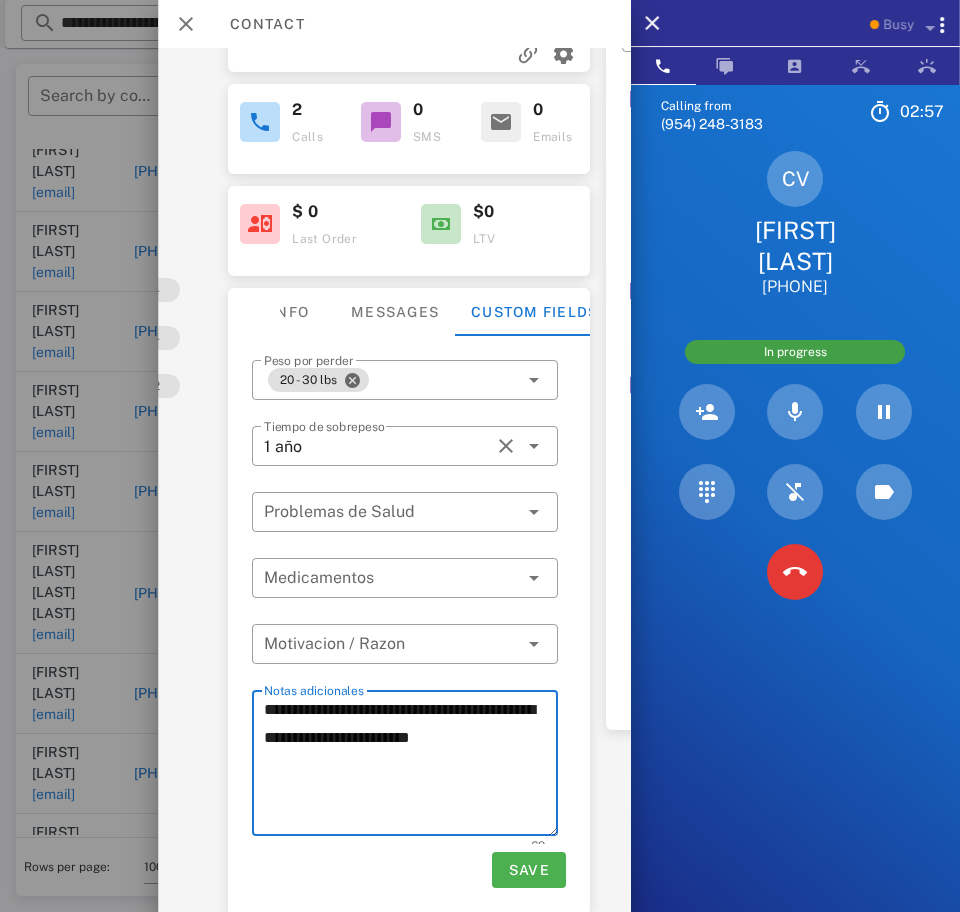 click on "**********" at bounding box center (411, 766) 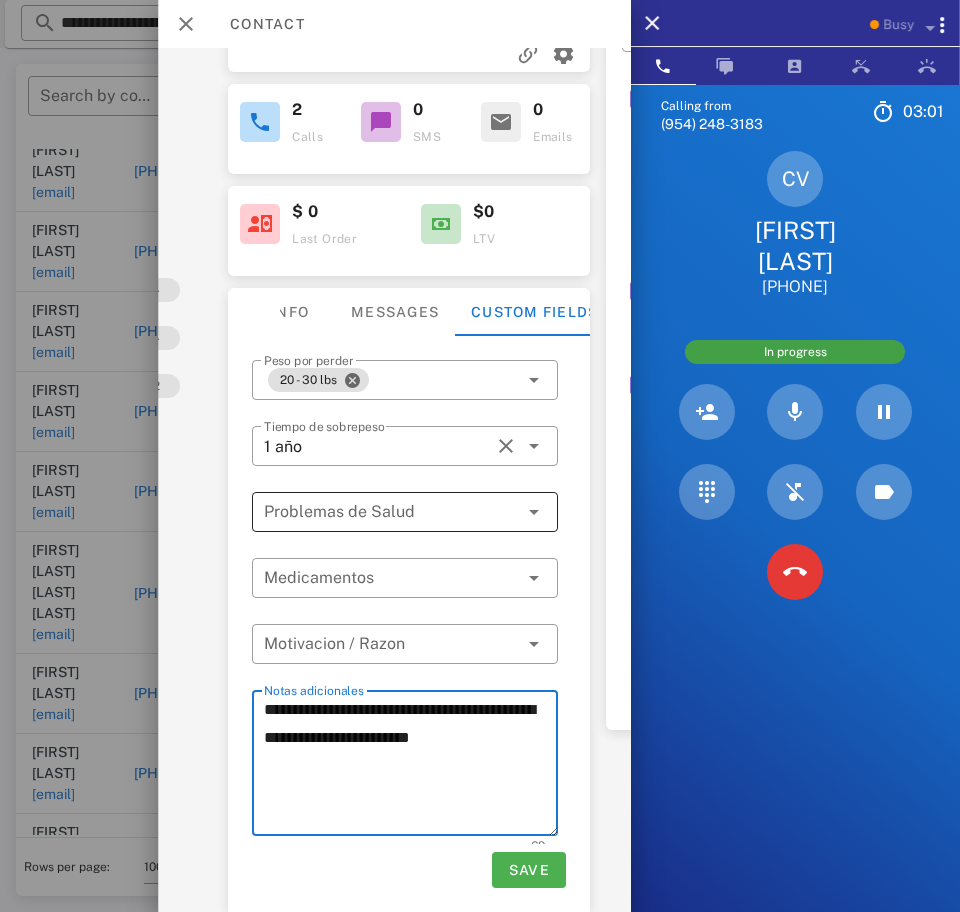 click at bounding box center (391, 512) 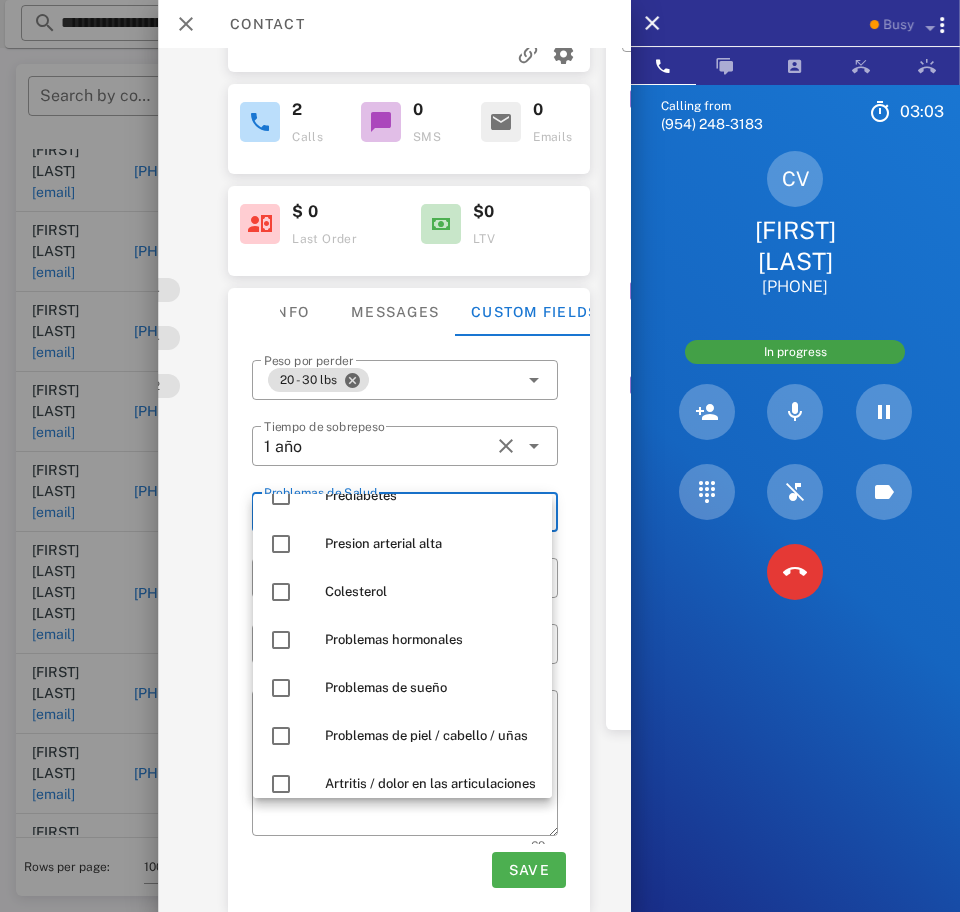click at bounding box center [281, 688] 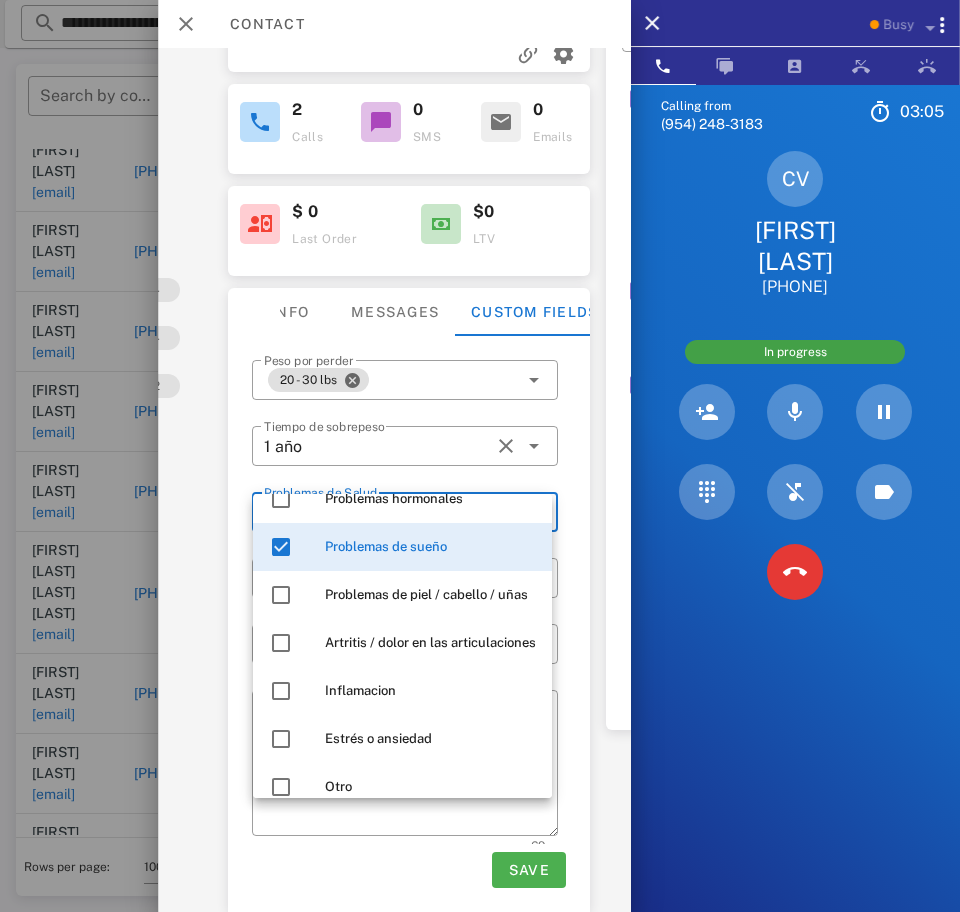 scroll, scrollTop: 268, scrollLeft: 0, axis: vertical 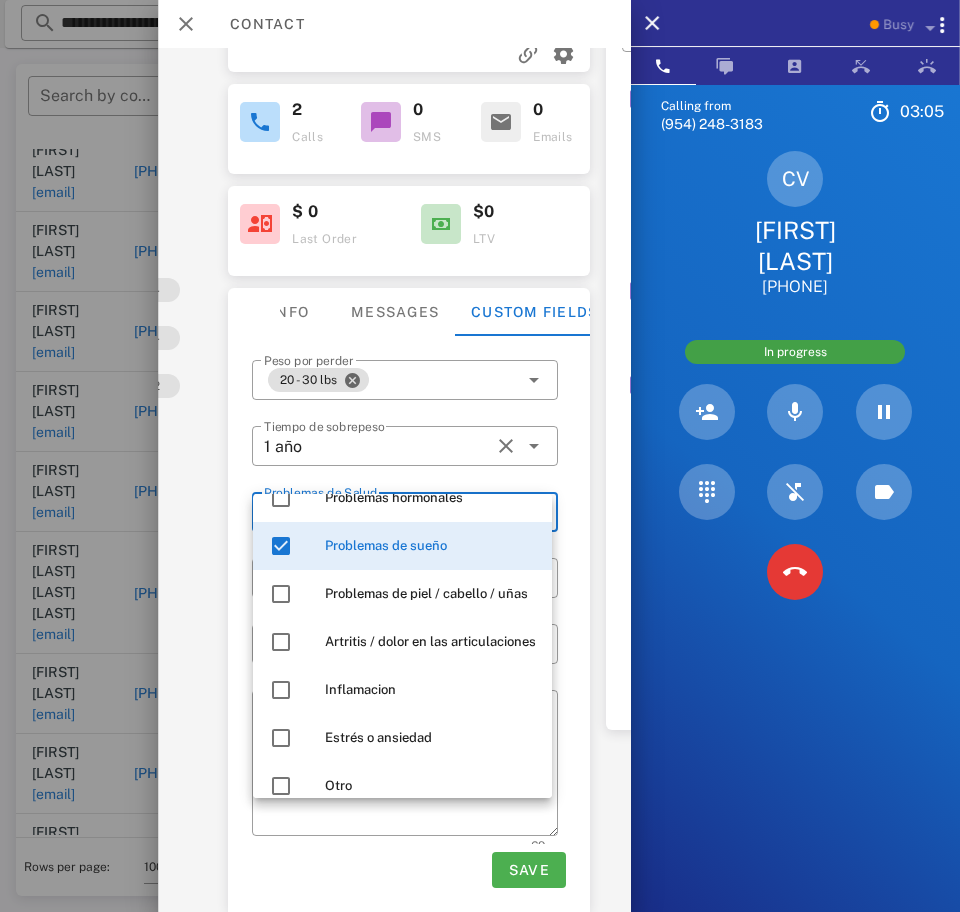 click at bounding box center (281, 642) 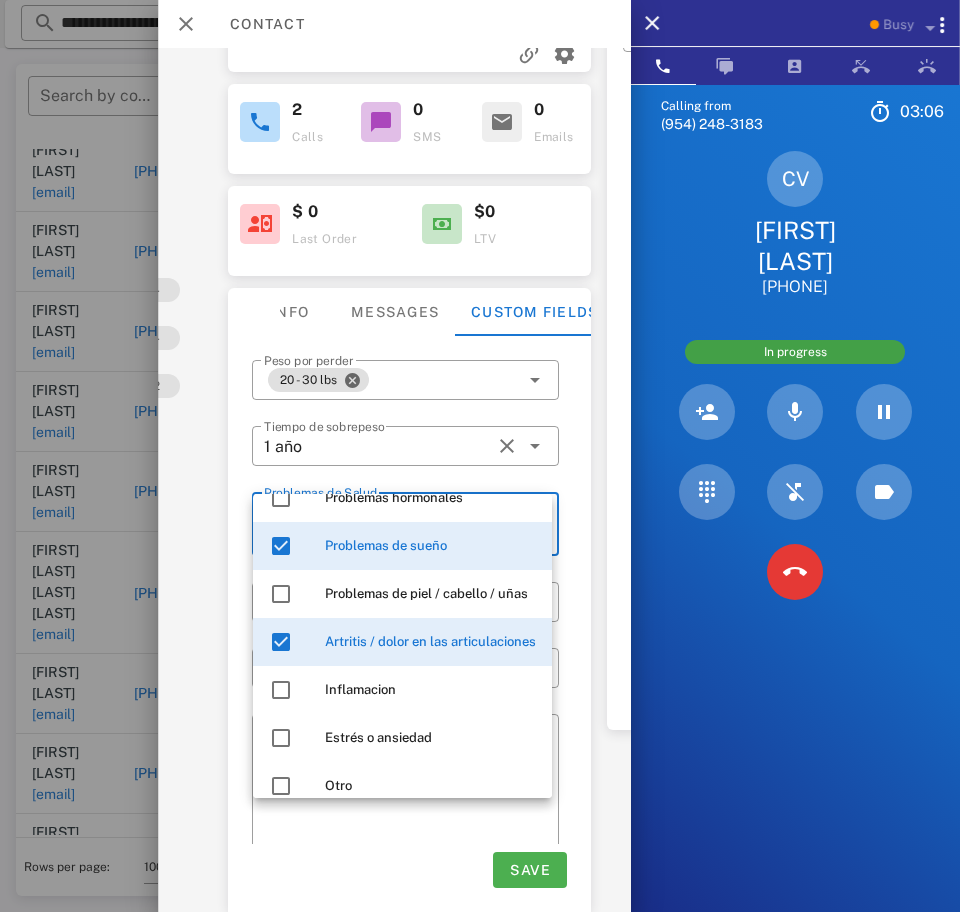 click on "Activations  4  Opportunities  1  Addresses  1  Products Payment methods Coupons Events Assets Notes  4  Tags  4  Phone Numbers  2  Limits" at bounding box center (99, 306) 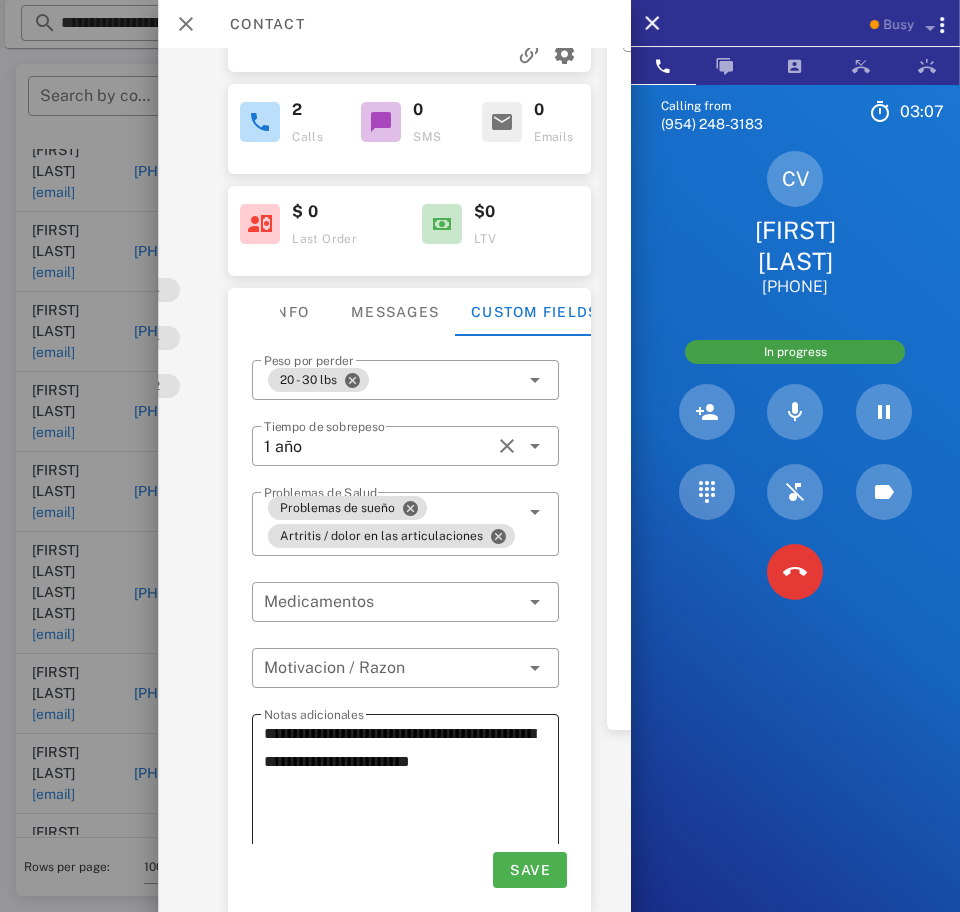 click on "**********" at bounding box center (411, 790) 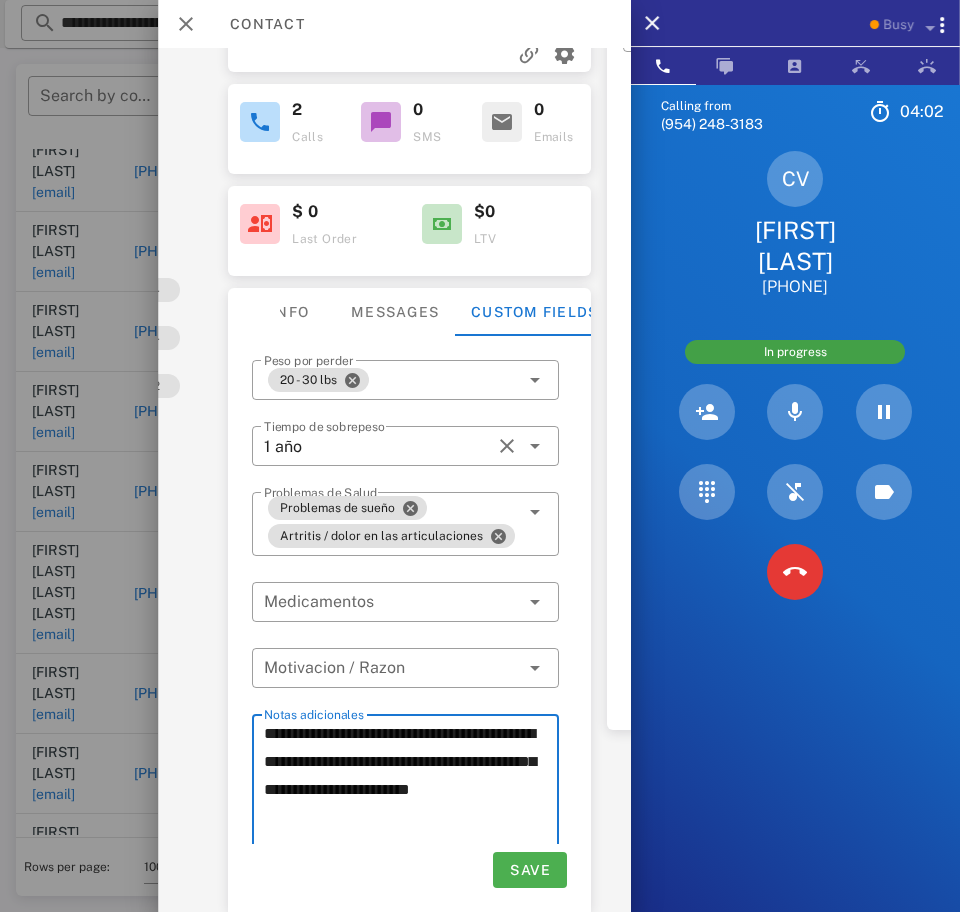 click on "**********" at bounding box center (411, 790) 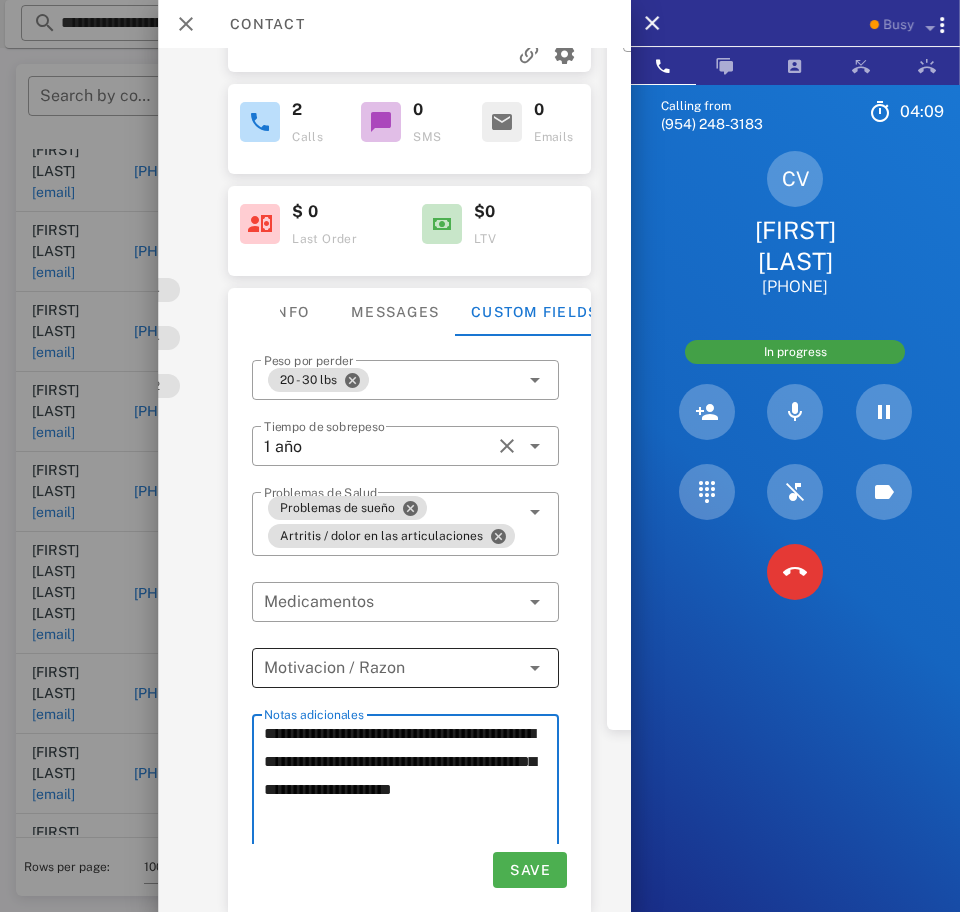 click at bounding box center (391, 668) 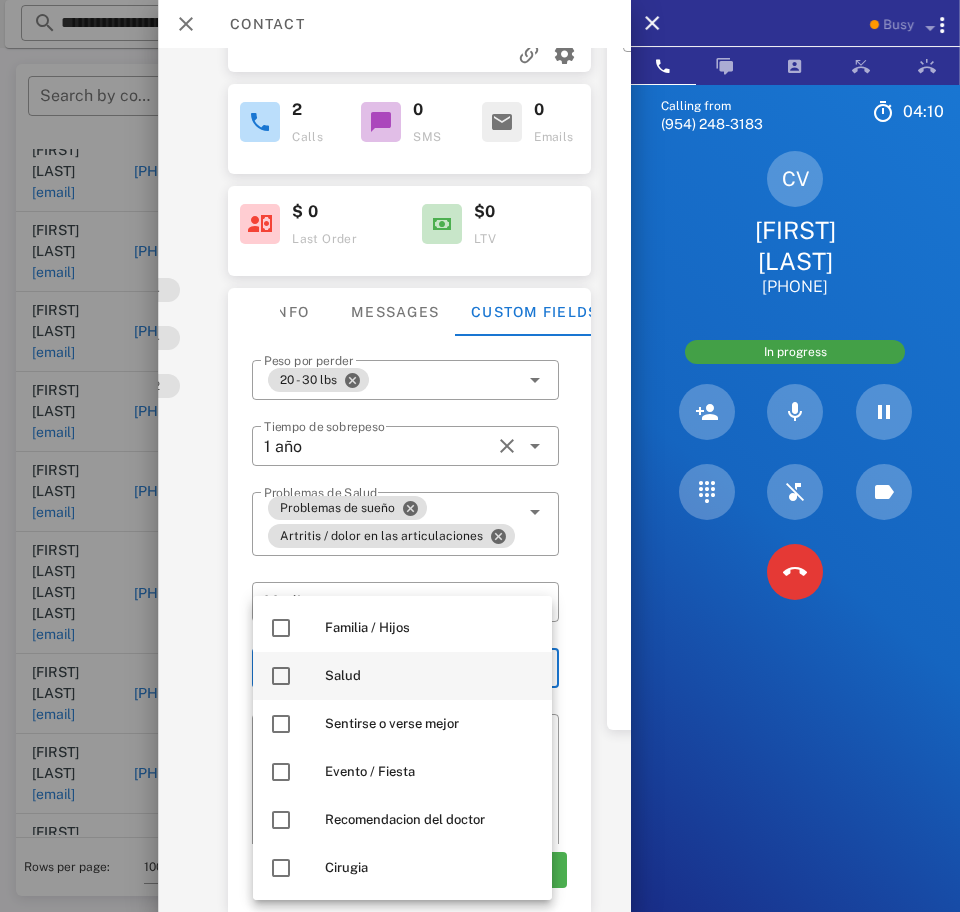 click at bounding box center (281, 676) 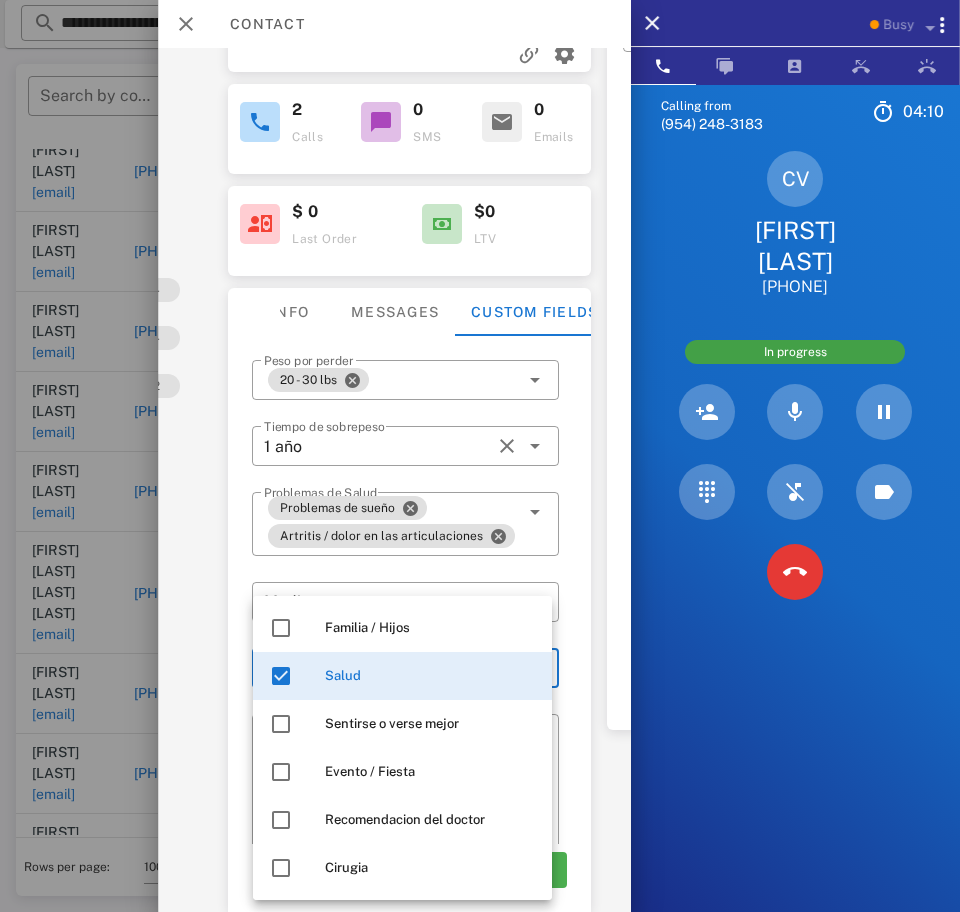 click on "Activations  4  Opportunities  1  Addresses  1  Products Payment methods Coupons Events Assets Notes  4  Tags  4  Phone Numbers  2  Limits" at bounding box center [99, 306] 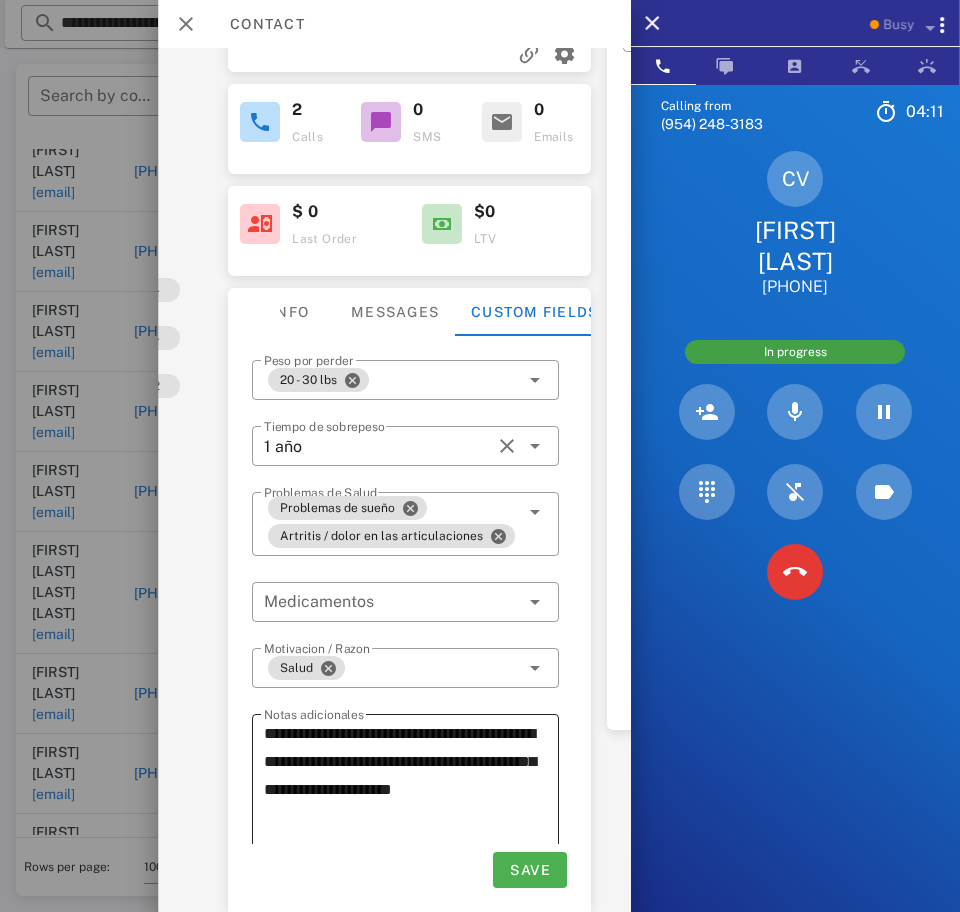 click on "**********" at bounding box center [411, 790] 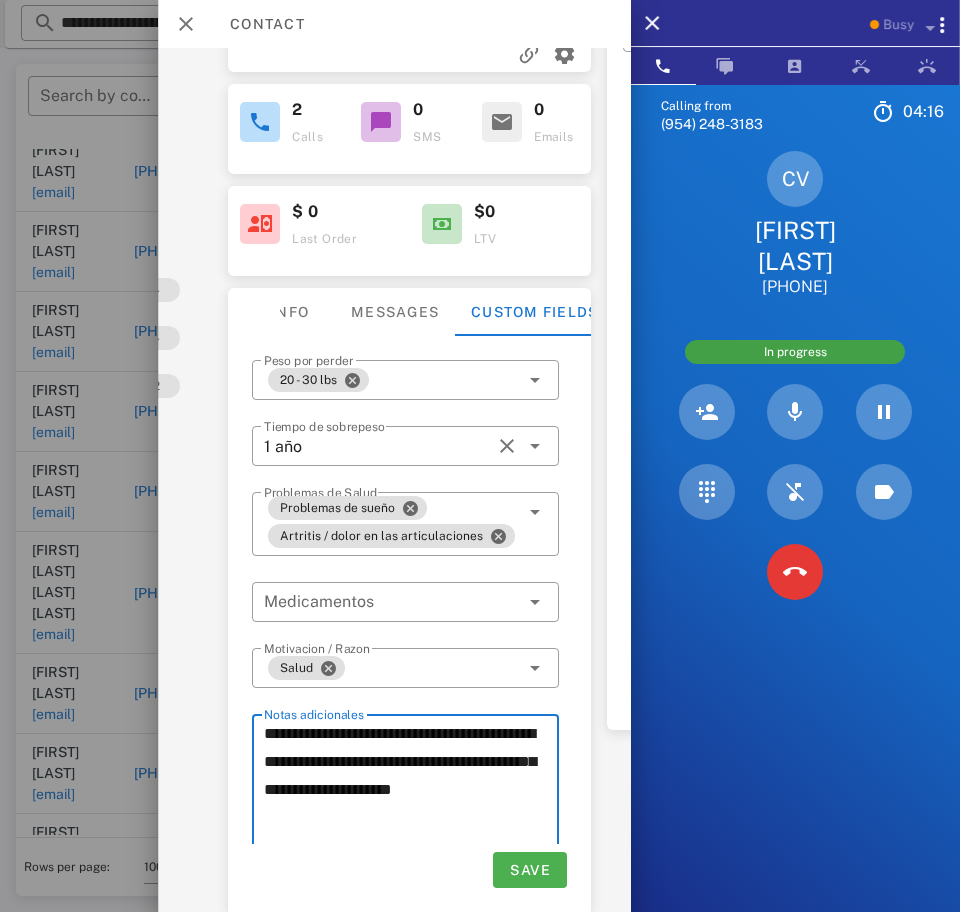 click on "**********" at bounding box center (411, 790) 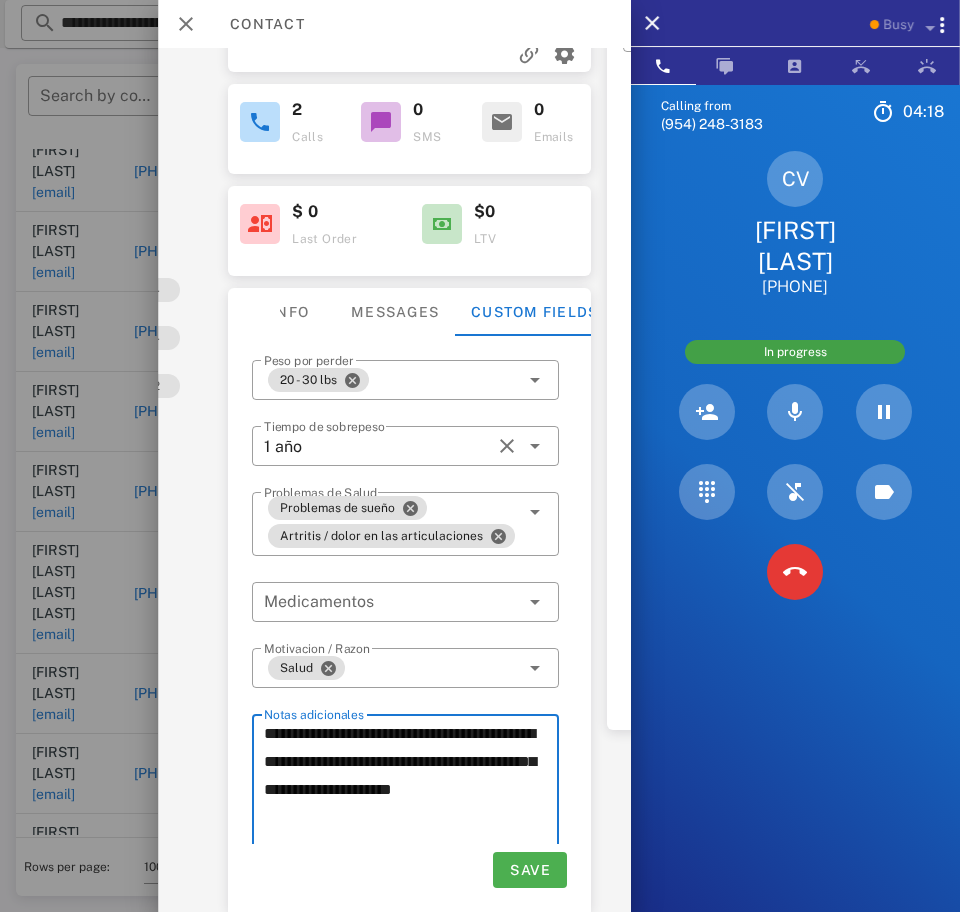 type on "**********" 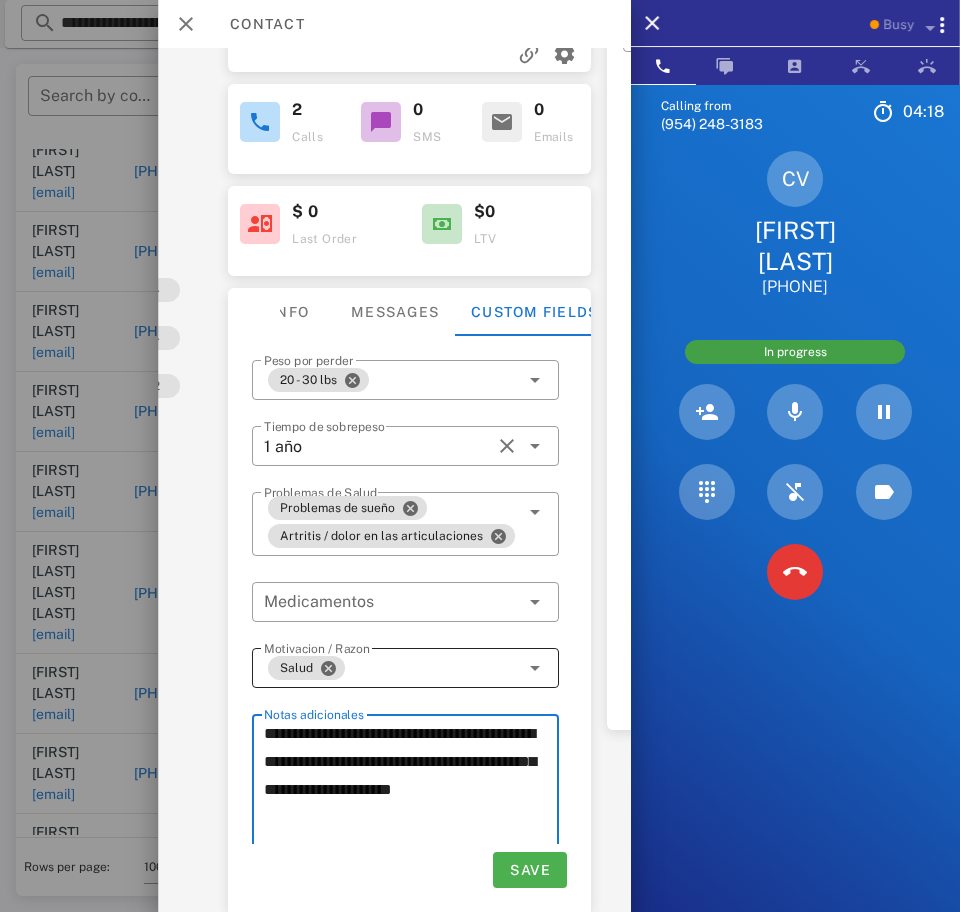 click on "Salud" at bounding box center (391, 668) 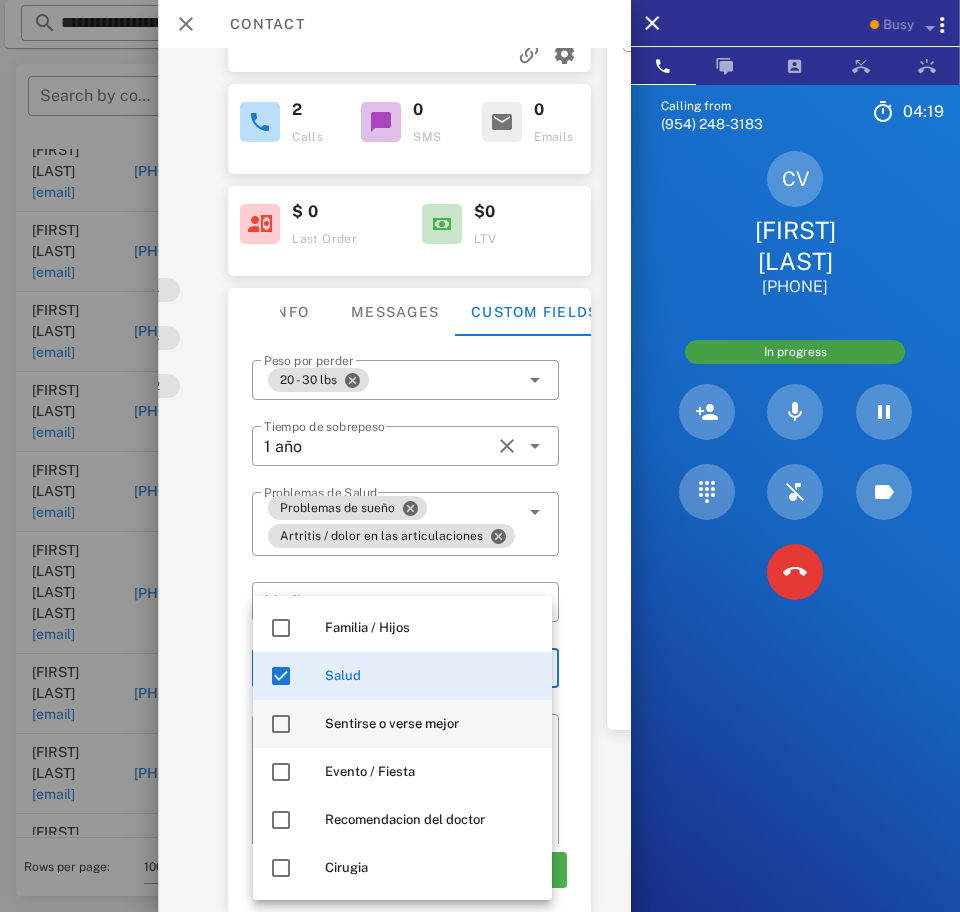 click at bounding box center [281, 724] 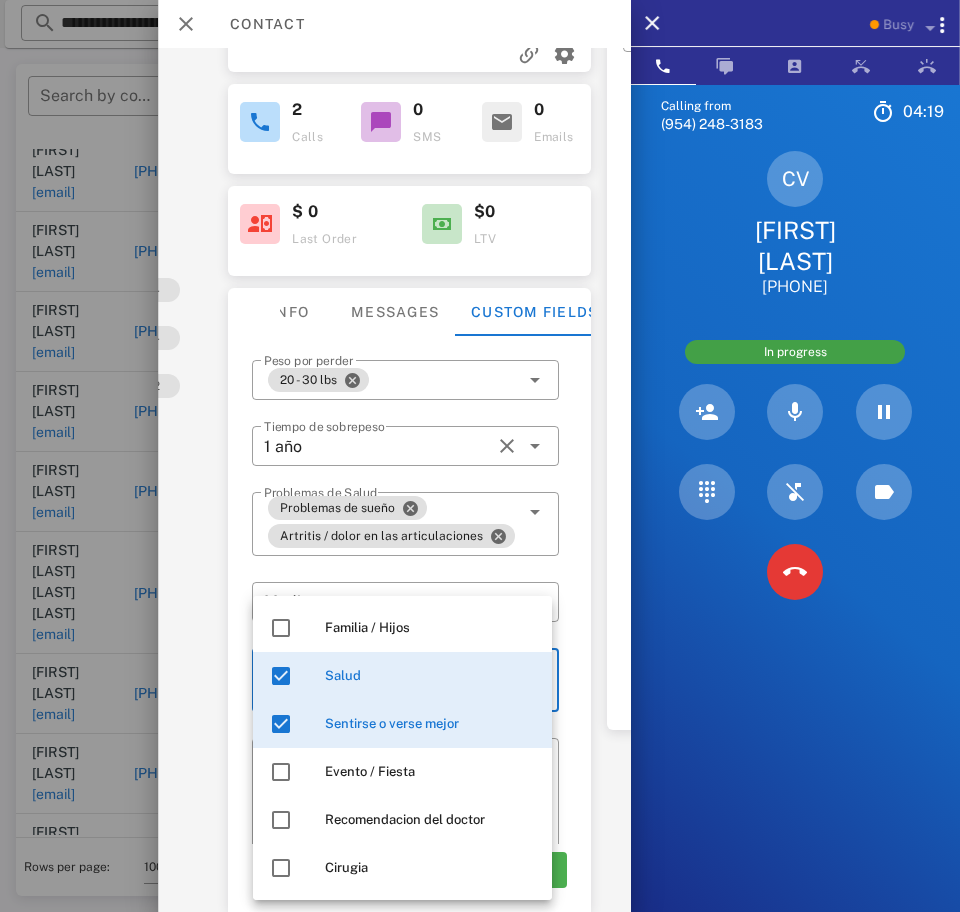 click on "Activations  4  Opportunities  1  Addresses  1  Products Payment methods Coupons Events Assets Notes  4  Tags  4  Phone Numbers  2  Limits" at bounding box center (99, 306) 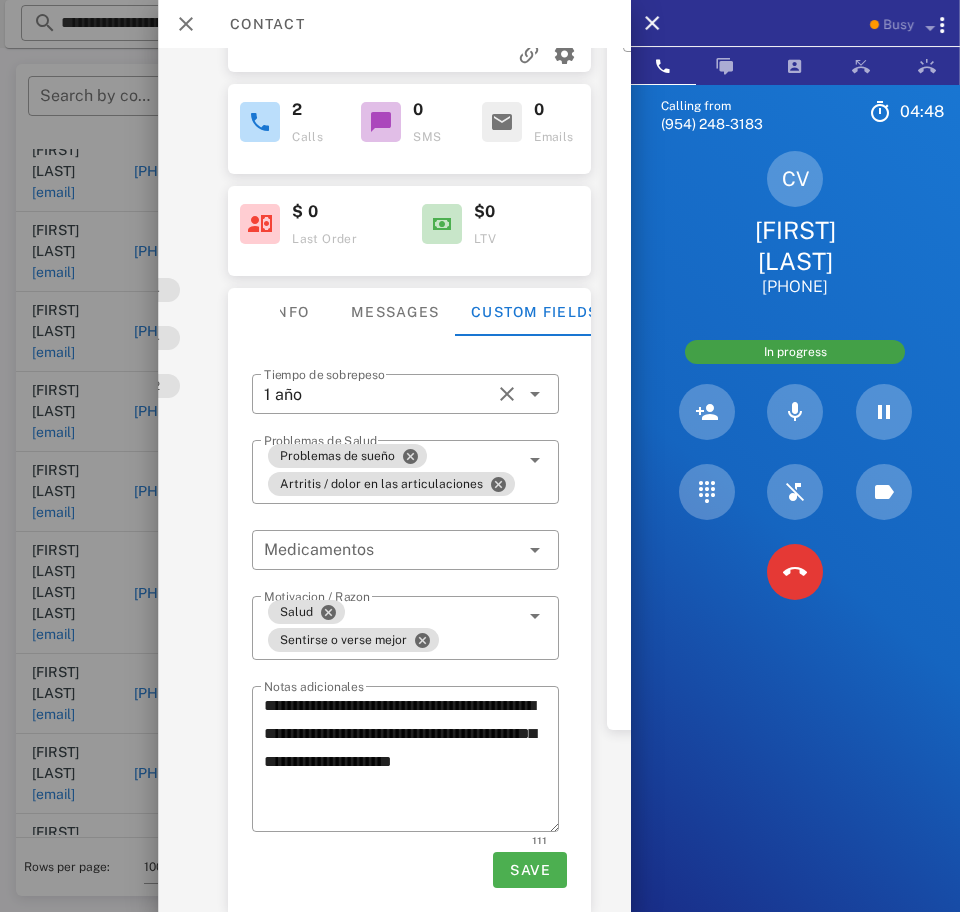scroll, scrollTop: 54, scrollLeft: 0, axis: vertical 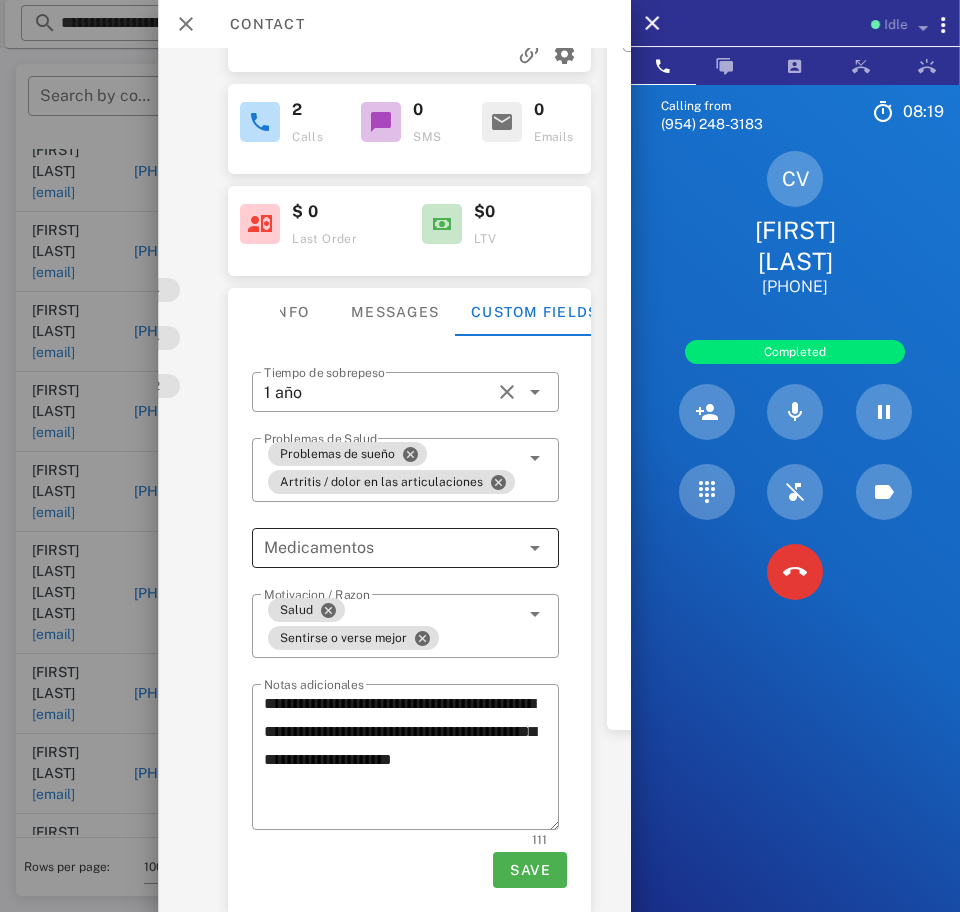 click at bounding box center [391, 548] 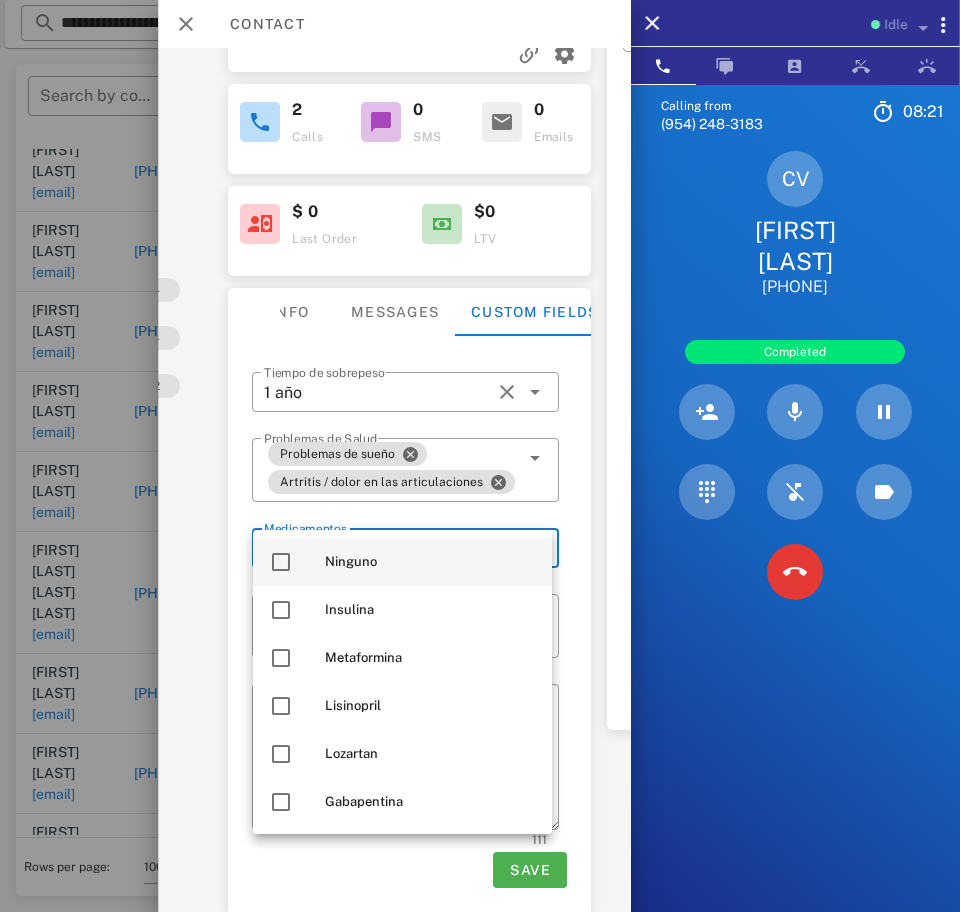 click at bounding box center (281, 562) 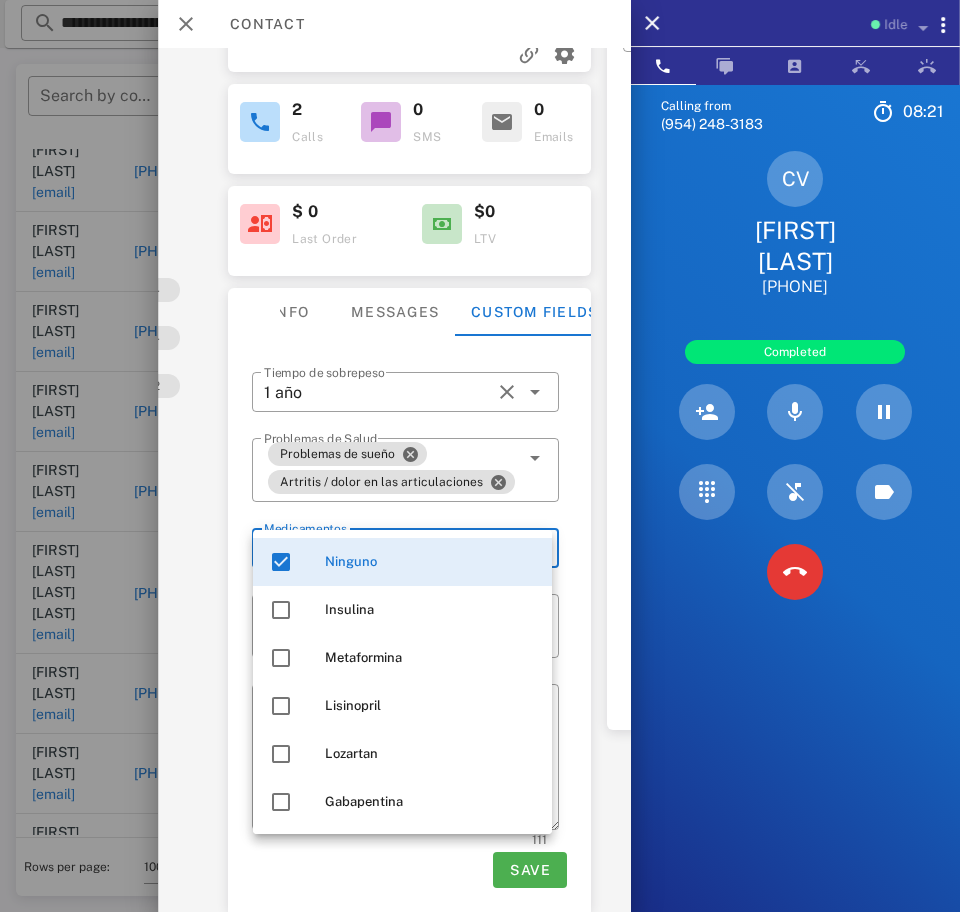 click on "Activations  4  Opportunities  1  Addresses  1  Products Payment methods Coupons Events Assets Notes  4  Tags  4  Phone Numbers  2  Limits" at bounding box center [99, 306] 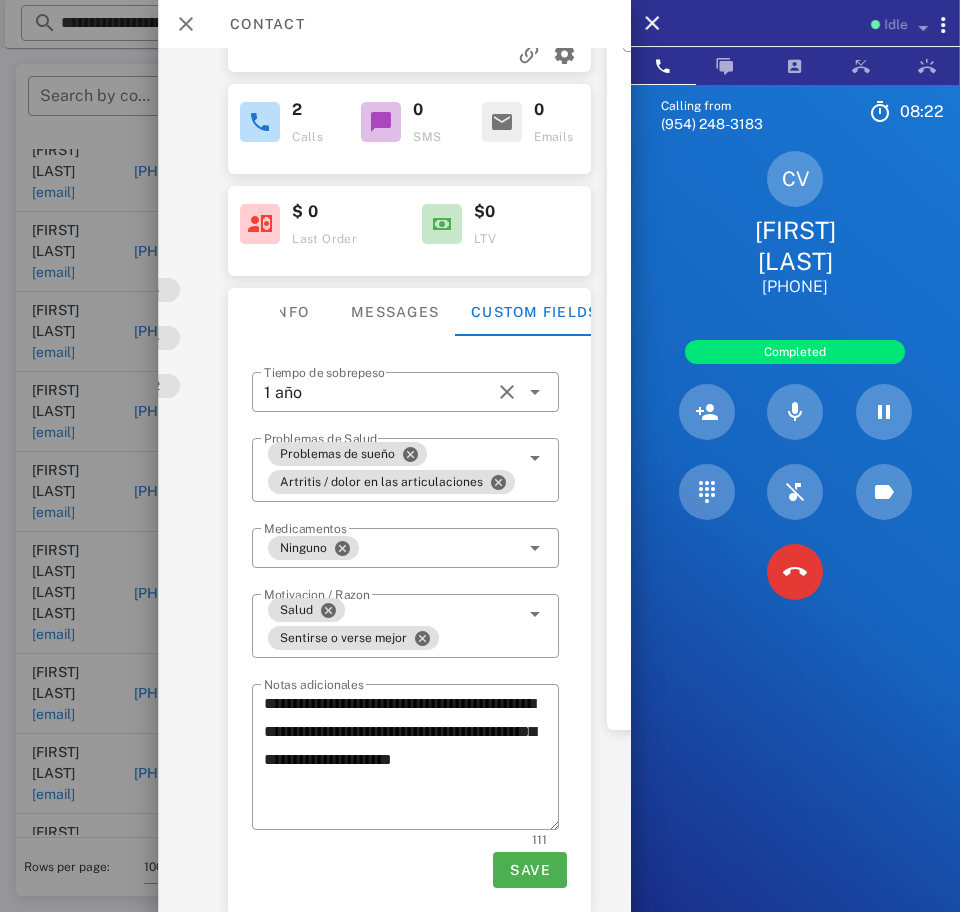 scroll, scrollTop: 219, scrollLeft: 192, axis: both 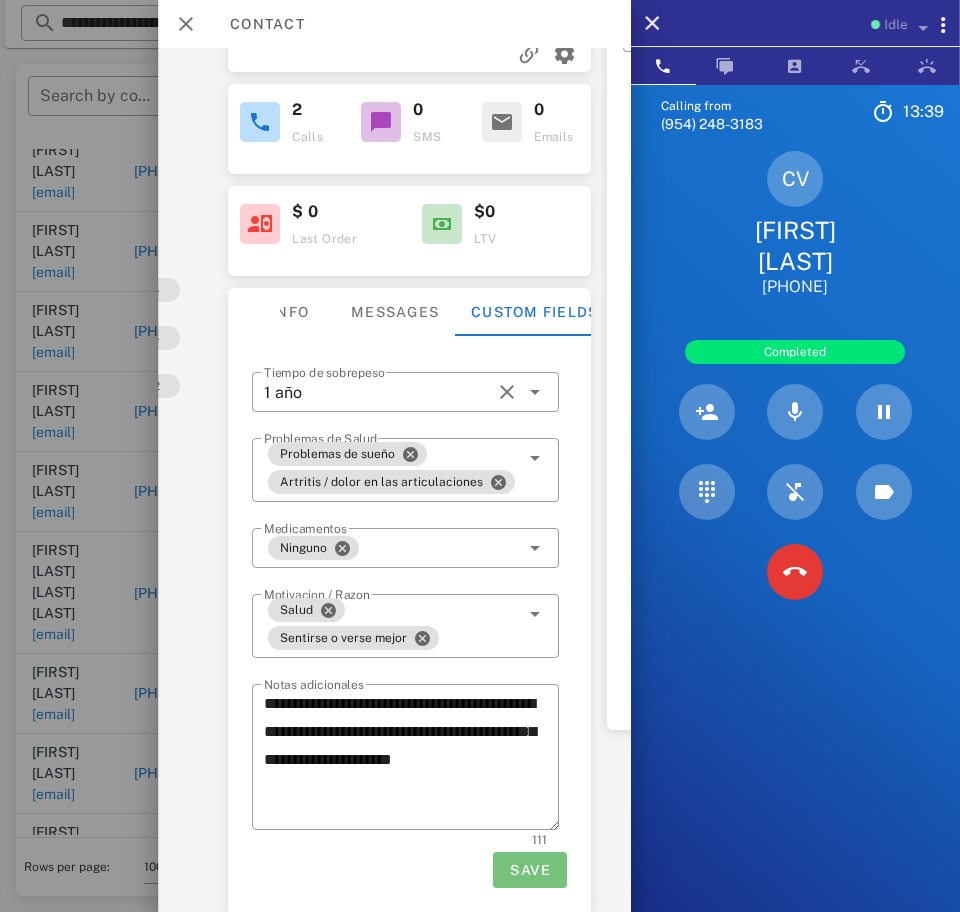 click on "Save" at bounding box center [530, 870] 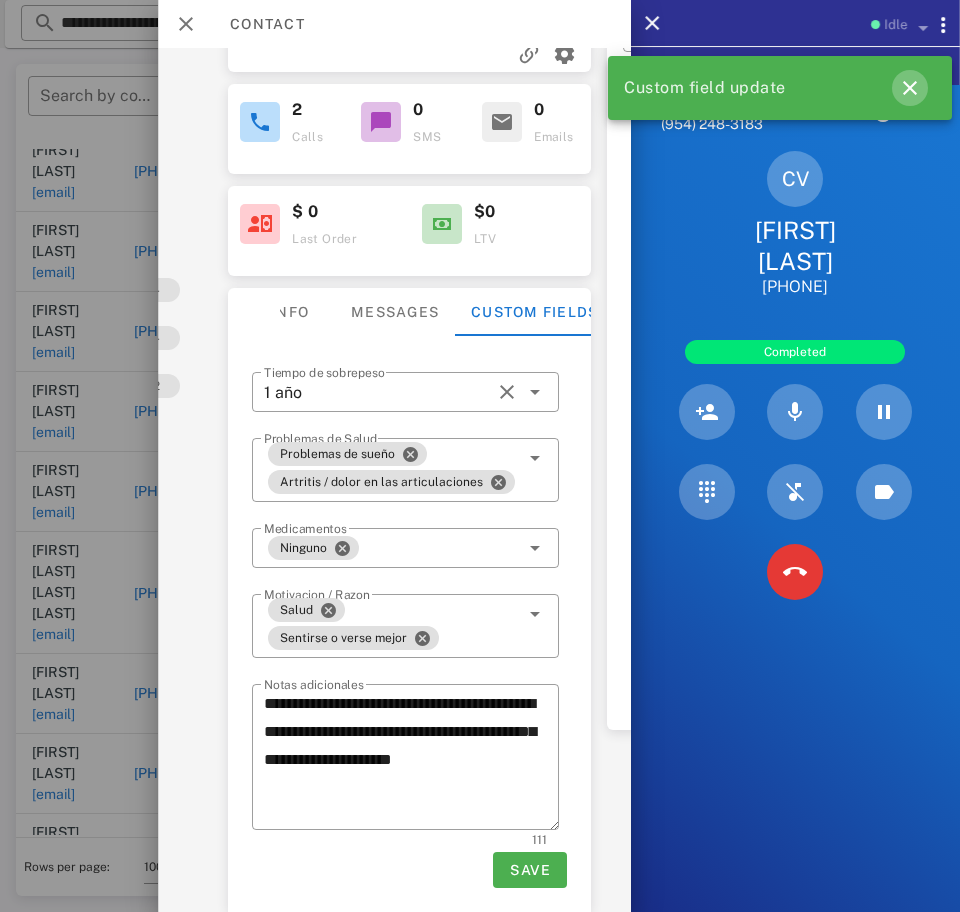 click at bounding box center (910, 88) 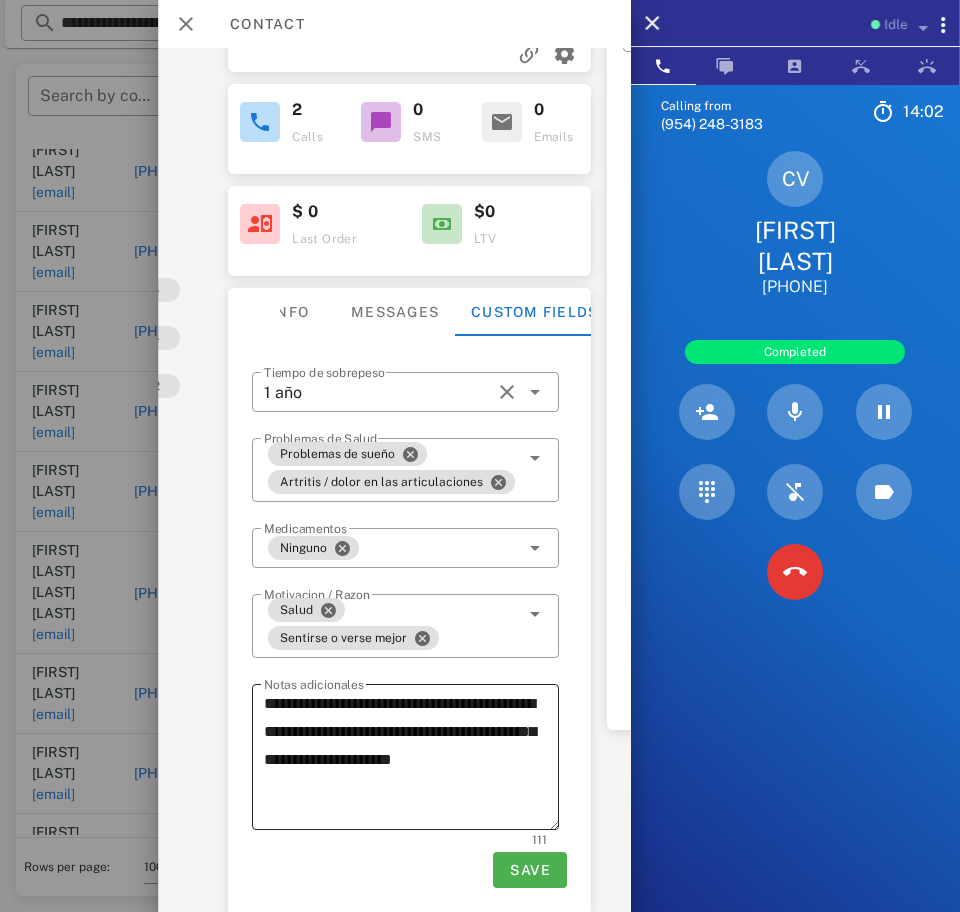 scroll, scrollTop: 0, scrollLeft: 0, axis: both 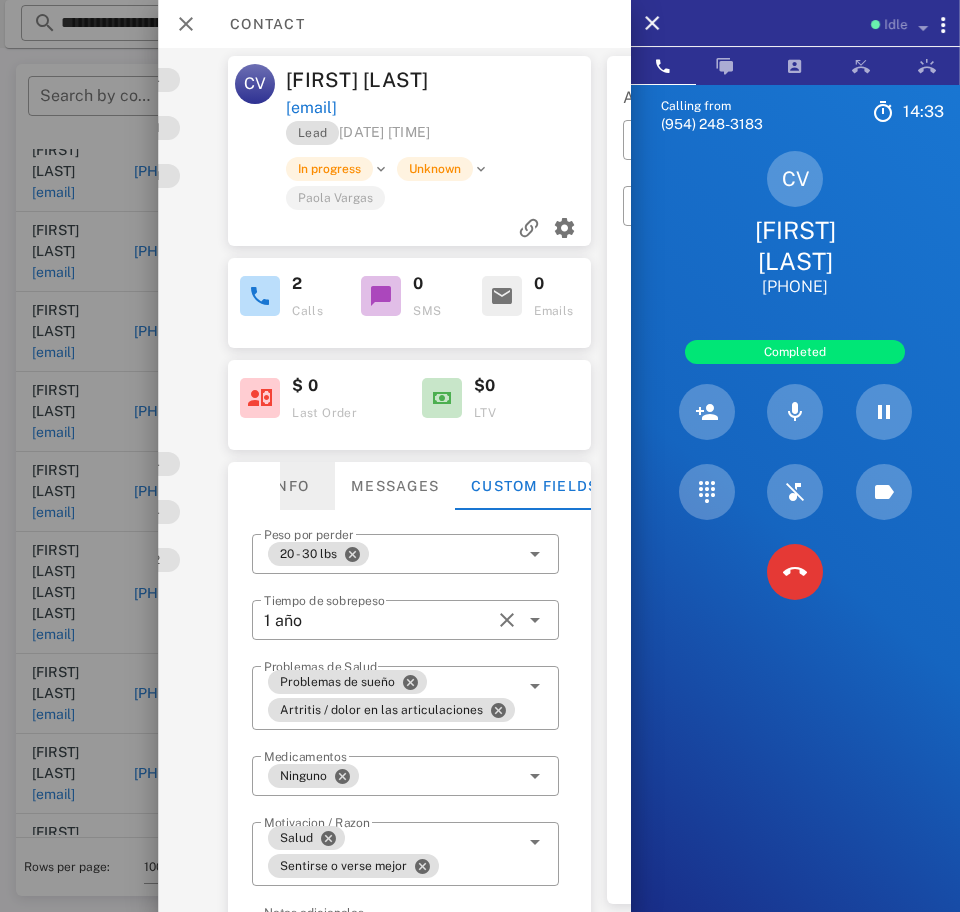 click on "Info" at bounding box center (290, 486) 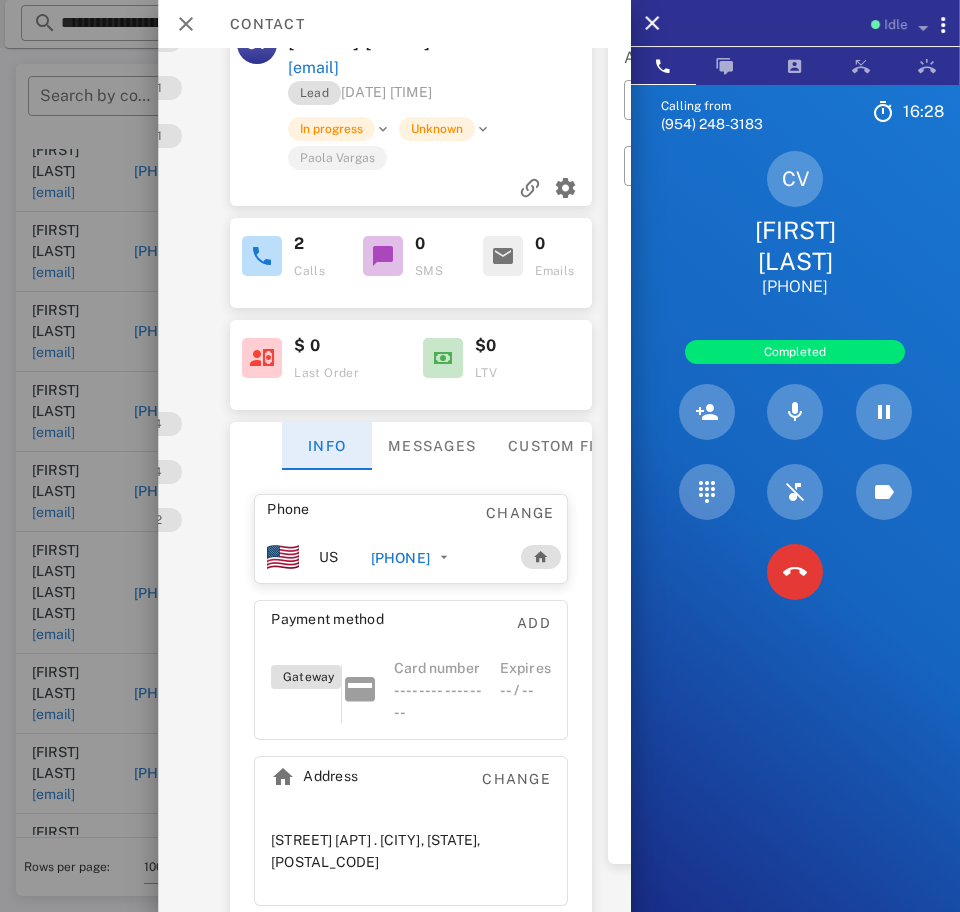 scroll, scrollTop: 41, scrollLeft: 191, axis: both 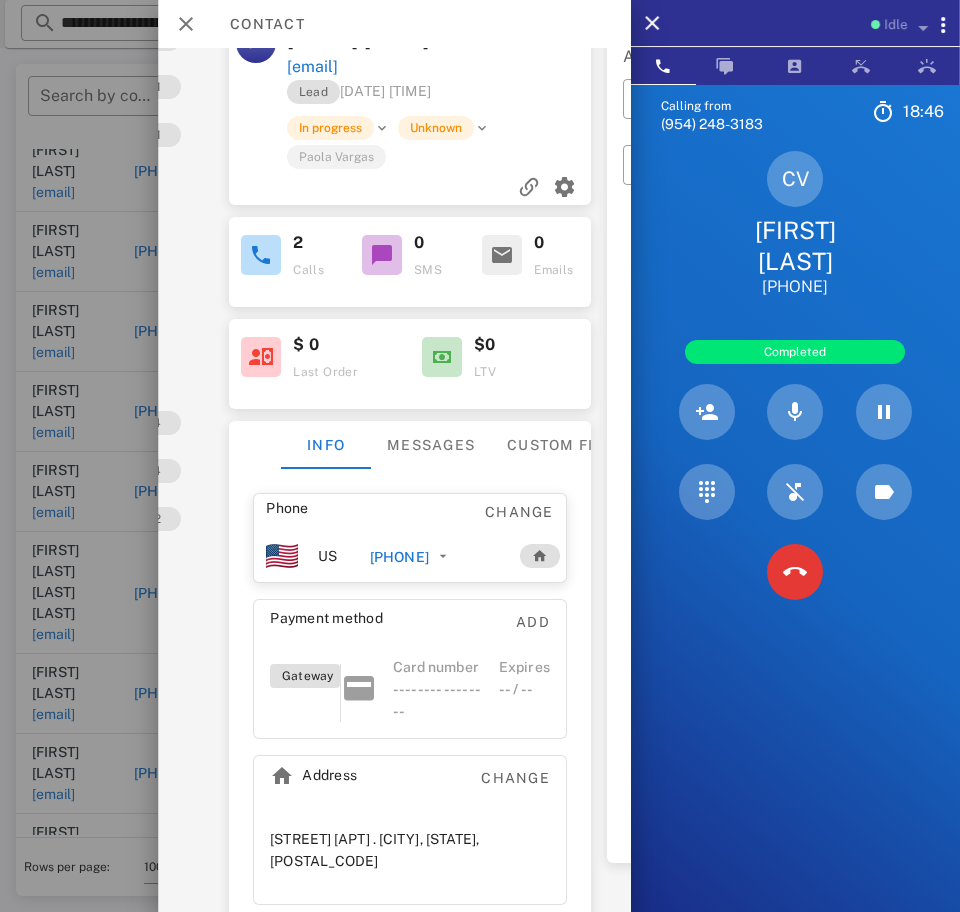 click on "Calling from" at bounding box center [696, 106] 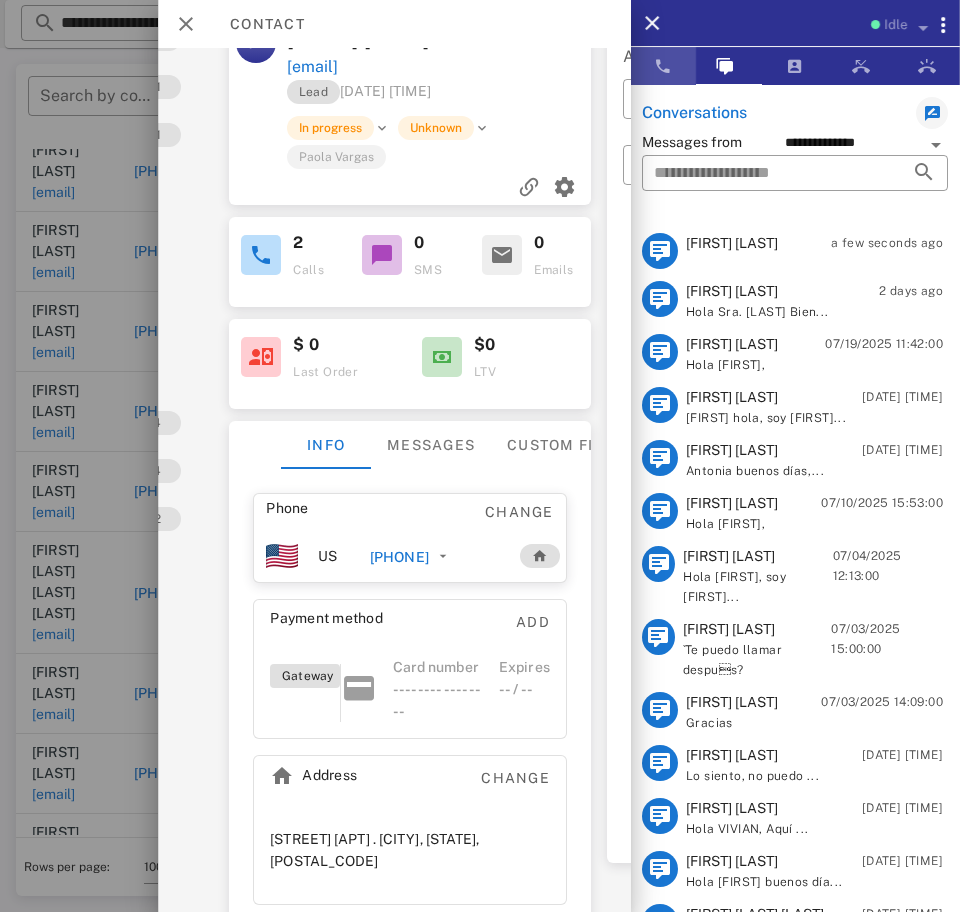 click at bounding box center [663, 66] 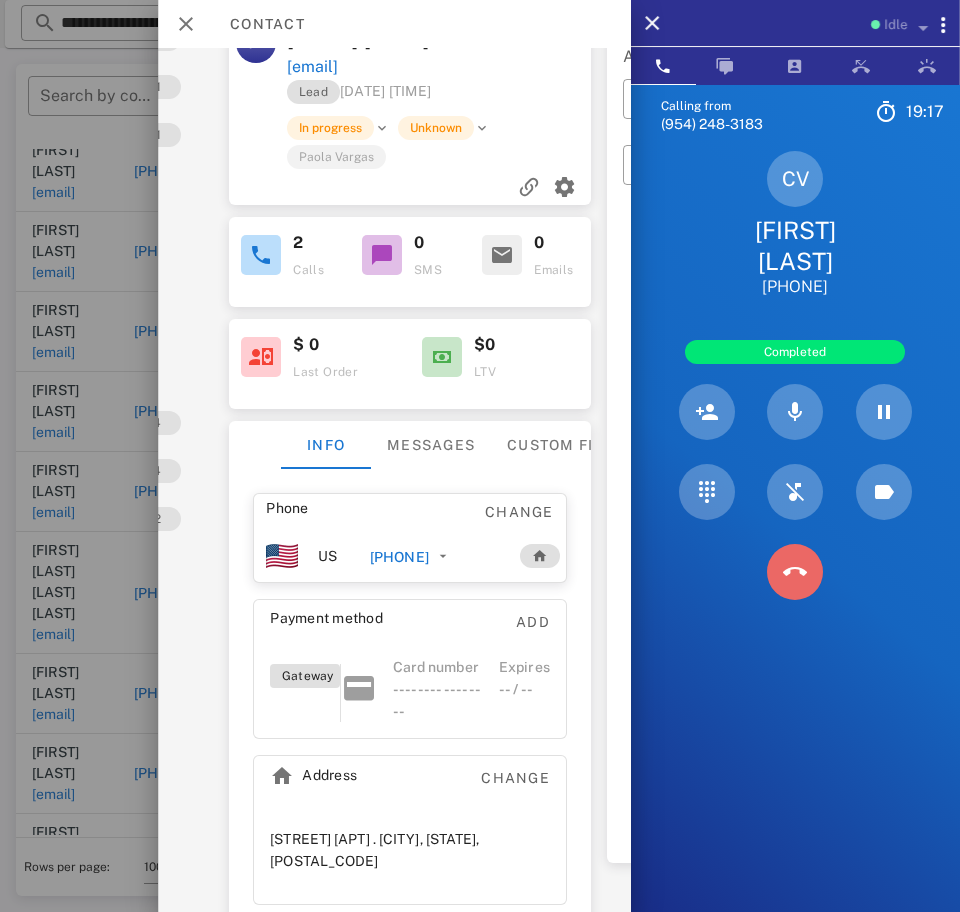 click at bounding box center (795, 572) 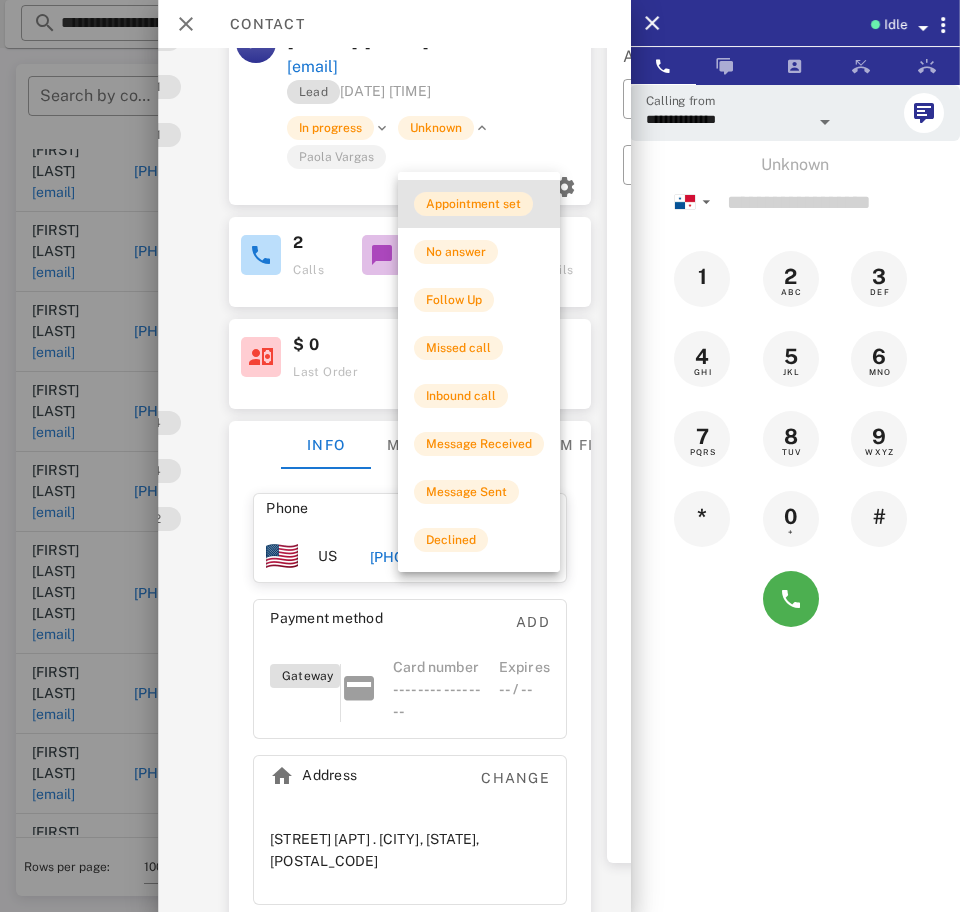 click on "Appointment set" at bounding box center [473, 204] 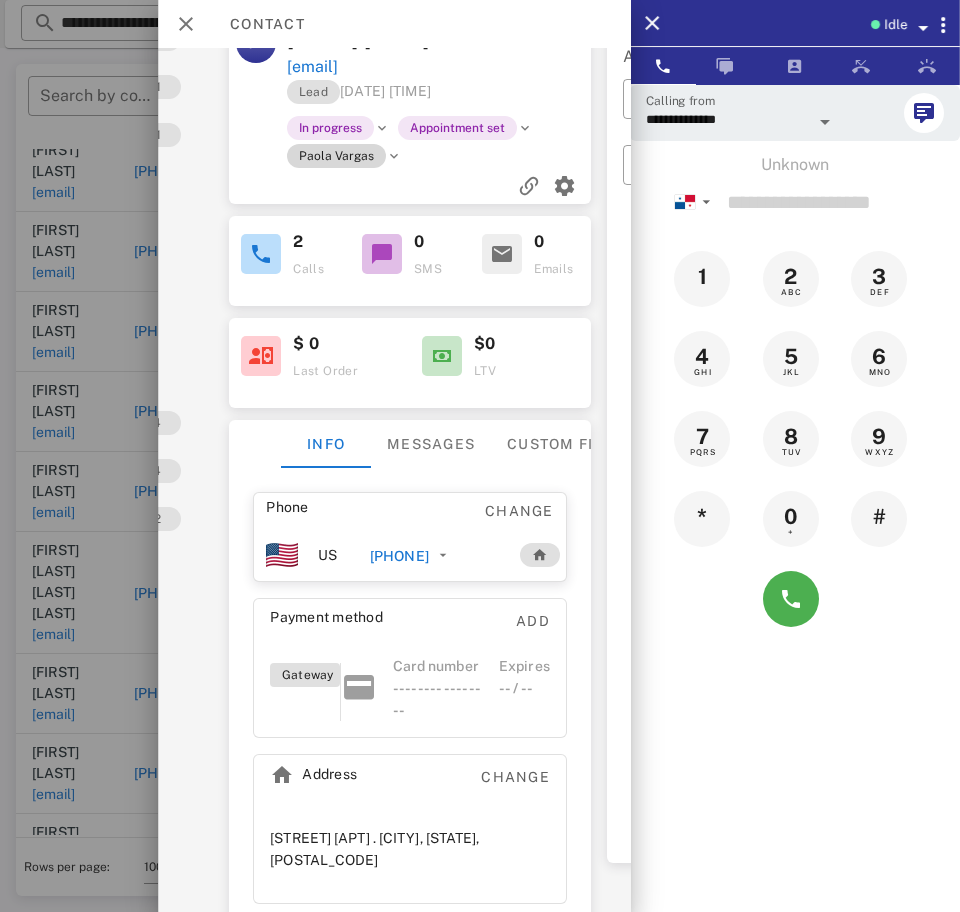 click on "Paola Vargas" at bounding box center [335, 156] 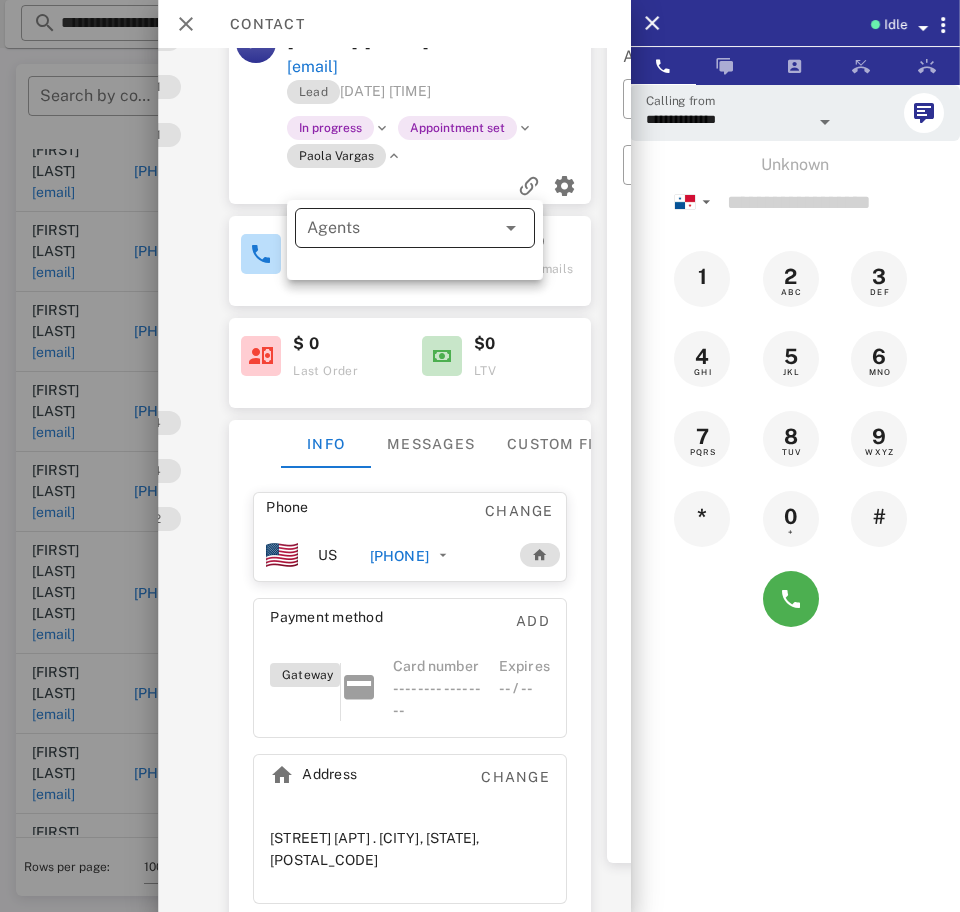 click on "Agents" at bounding box center [387, 228] 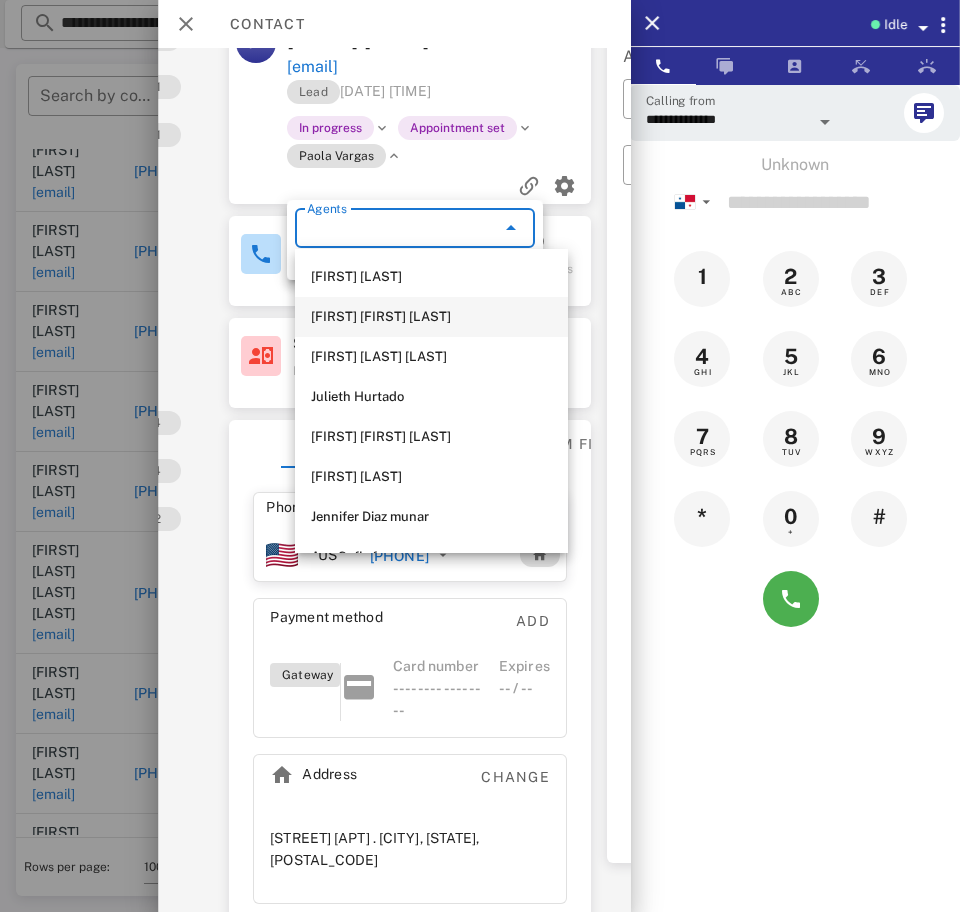 click on "[FIRST] [FIRST] [LAST]" at bounding box center (431, 317) 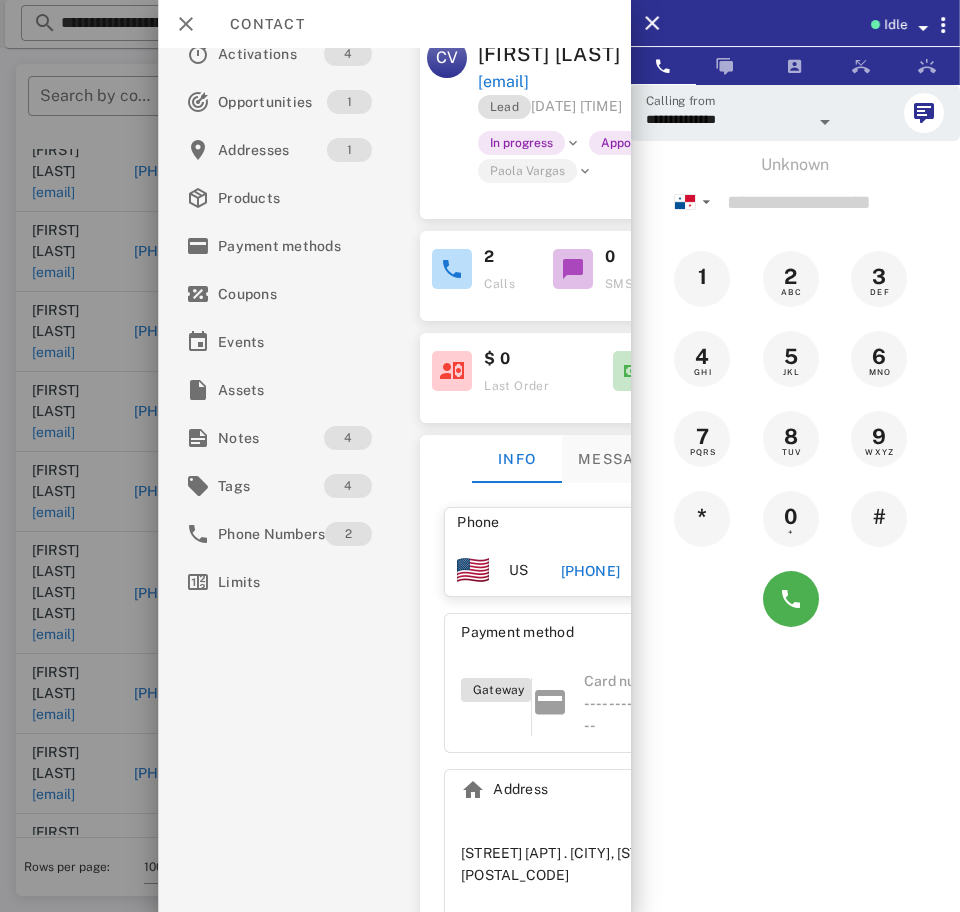 scroll, scrollTop: 25, scrollLeft: 0, axis: vertical 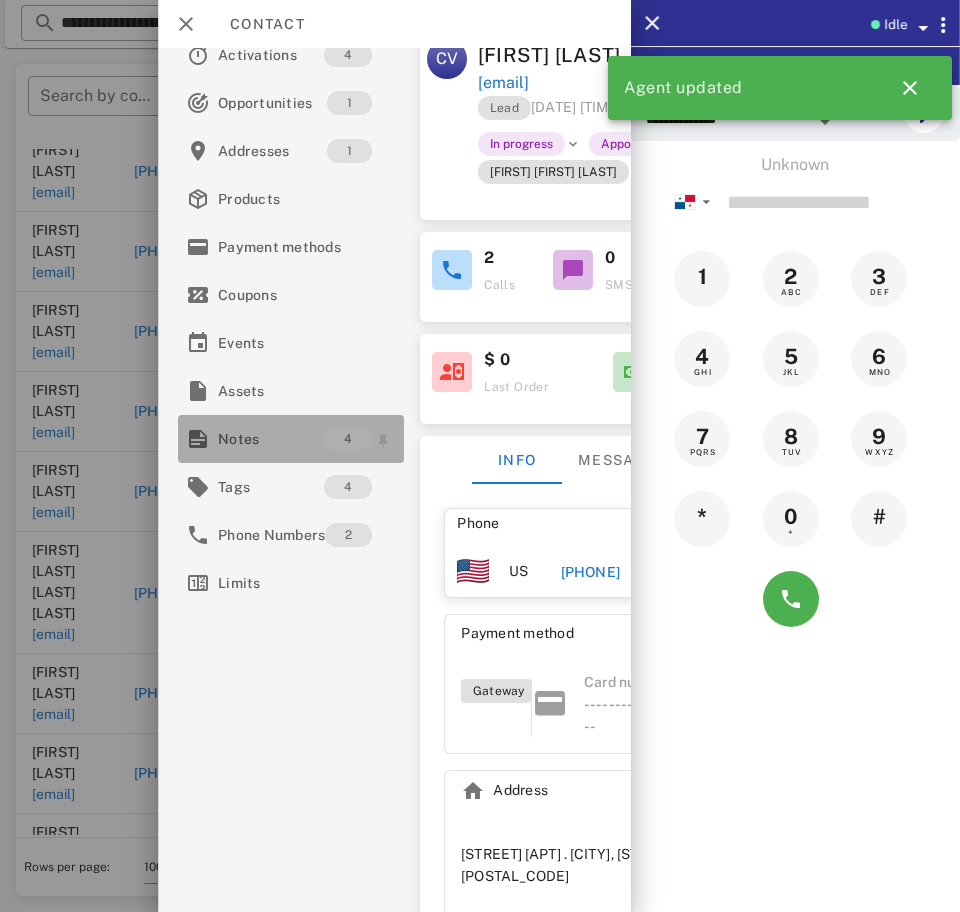 click on "Notes" at bounding box center (271, 439) 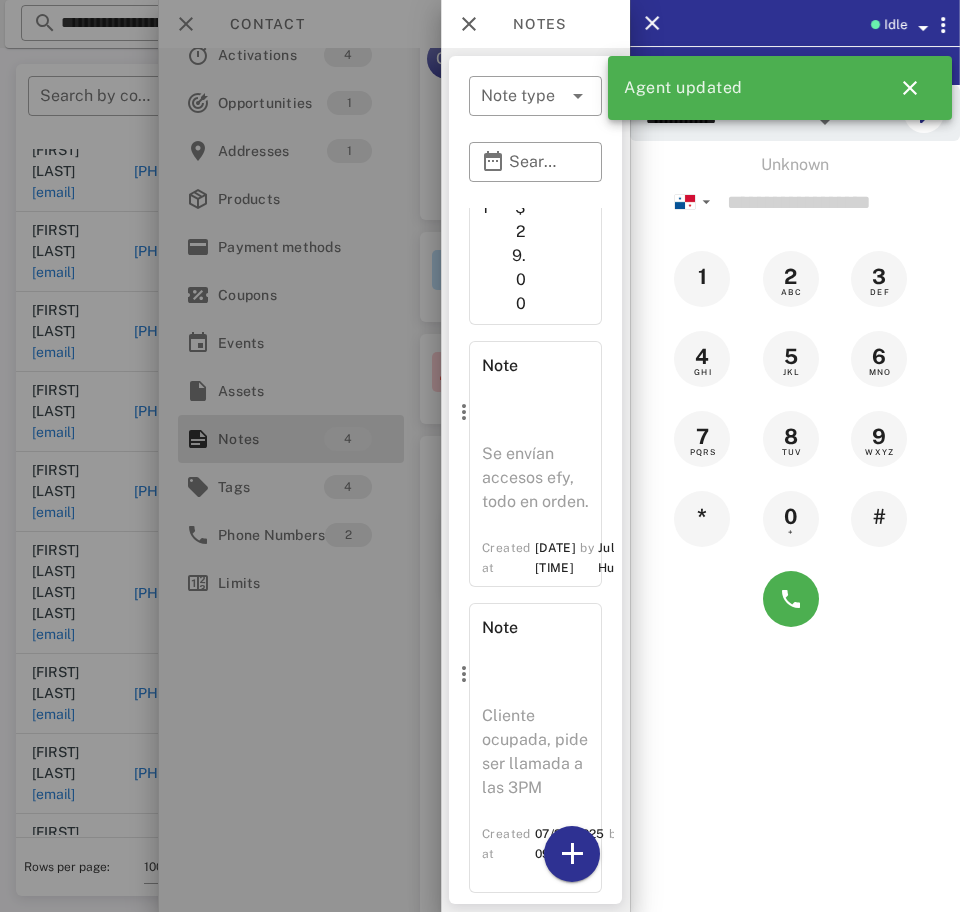scroll, scrollTop: 1031, scrollLeft: 0, axis: vertical 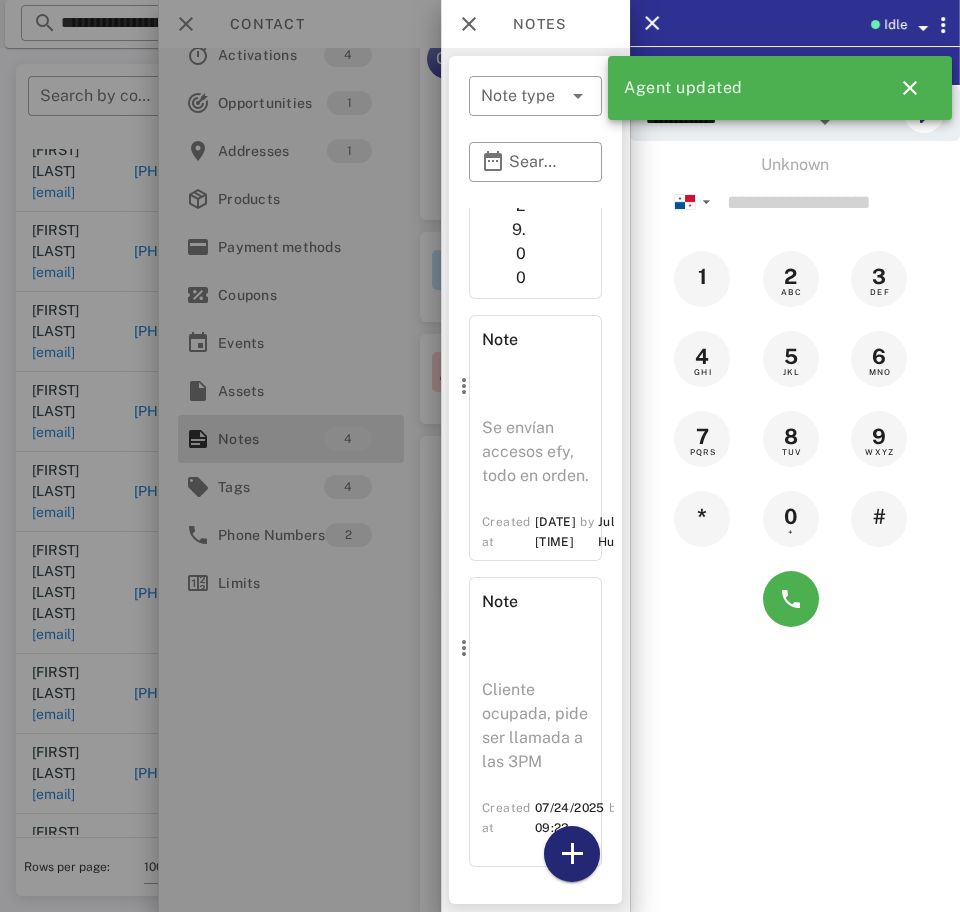 click at bounding box center (572, 854) 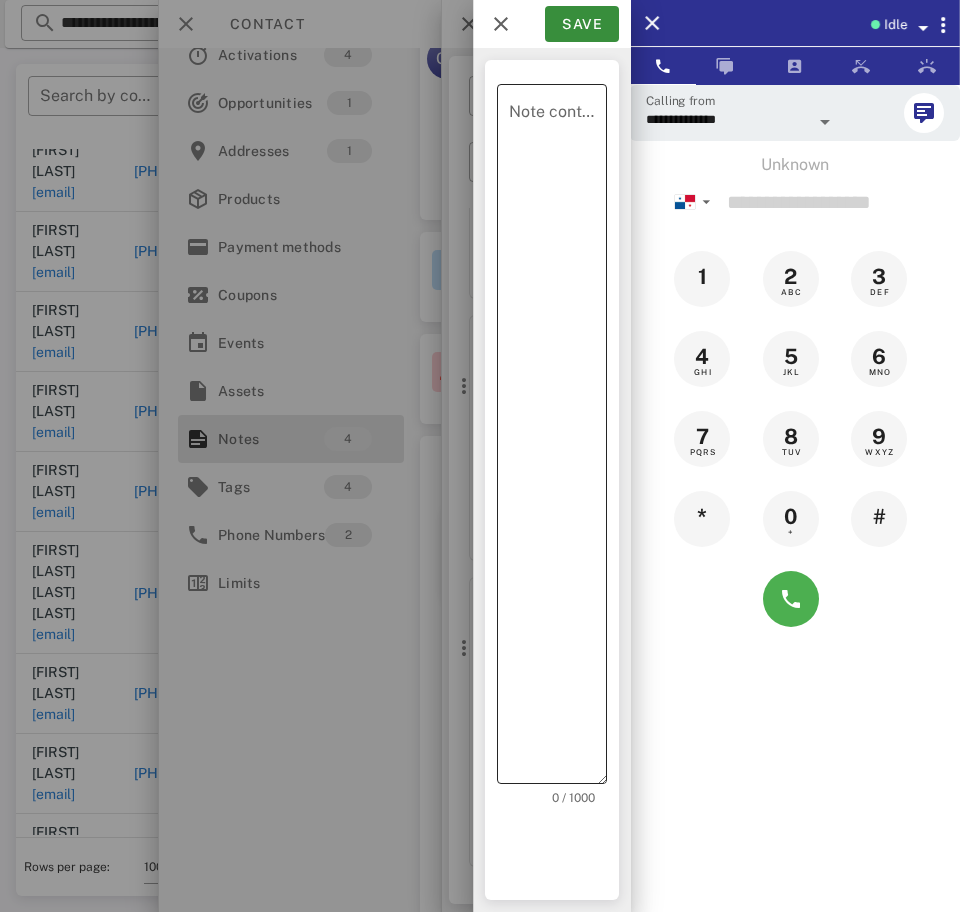 click on "Note content" at bounding box center [558, 439] 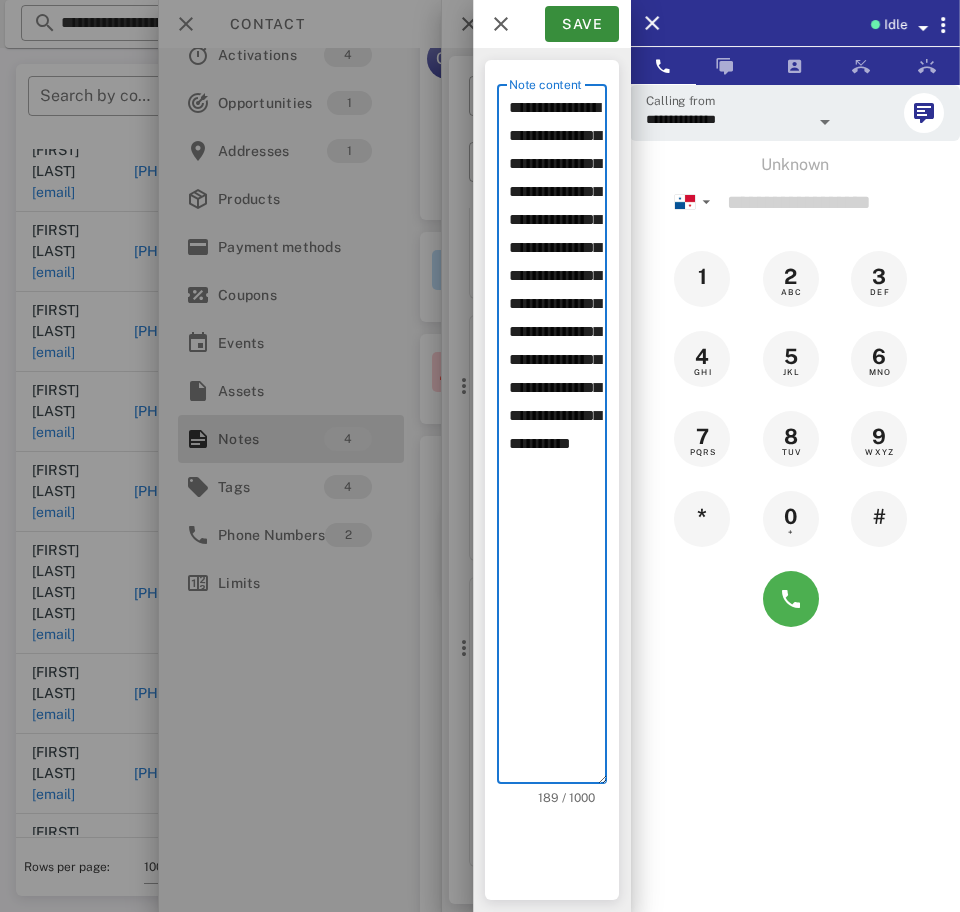 scroll, scrollTop: 61, scrollLeft: 0, axis: vertical 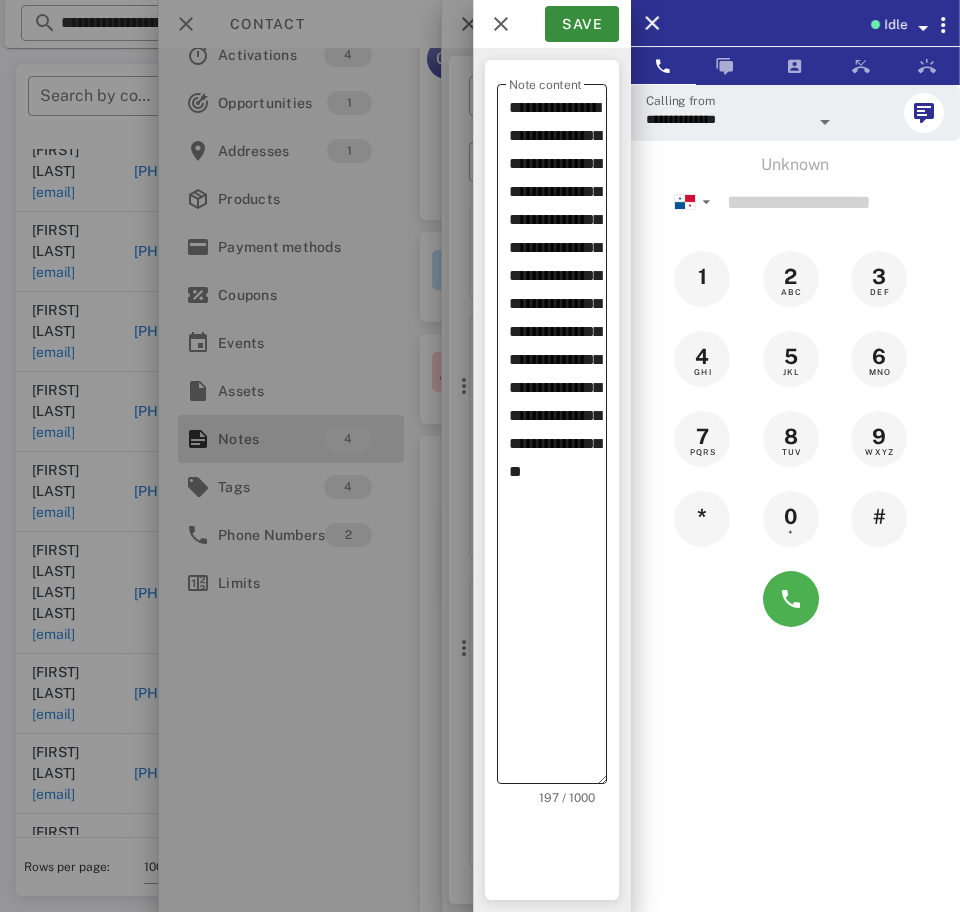 click on "**********" at bounding box center [558, 439] 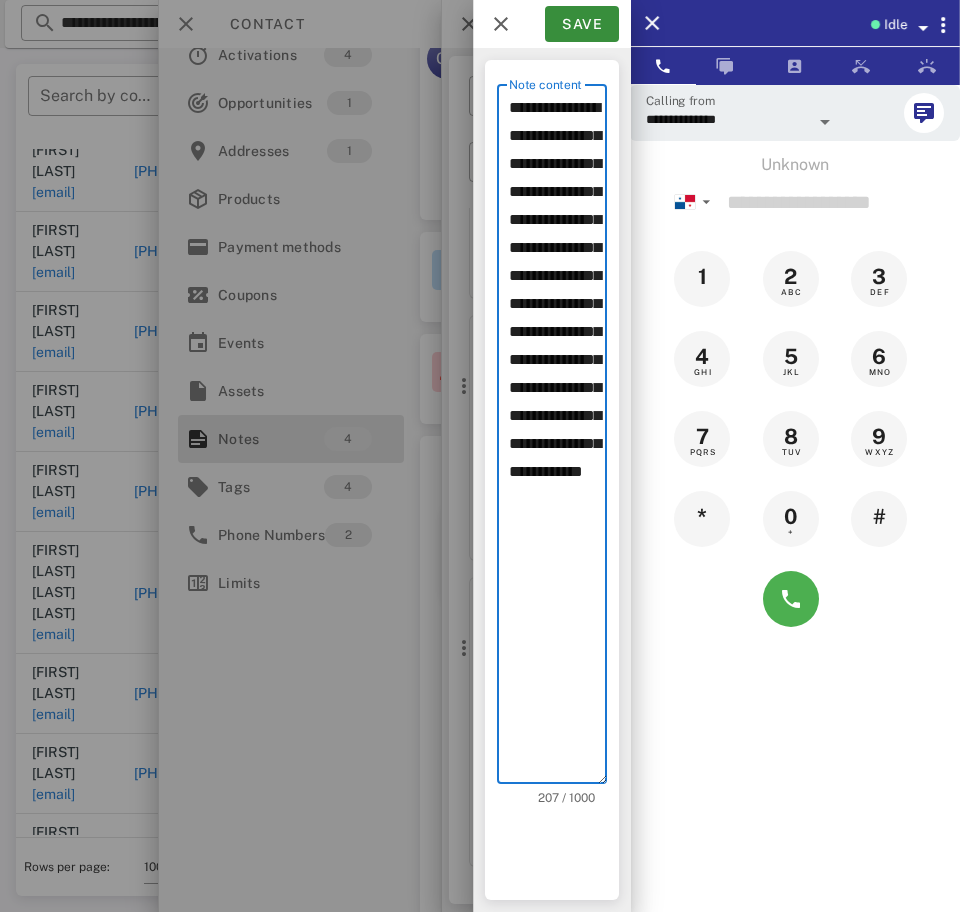 scroll, scrollTop: 117, scrollLeft: 0, axis: vertical 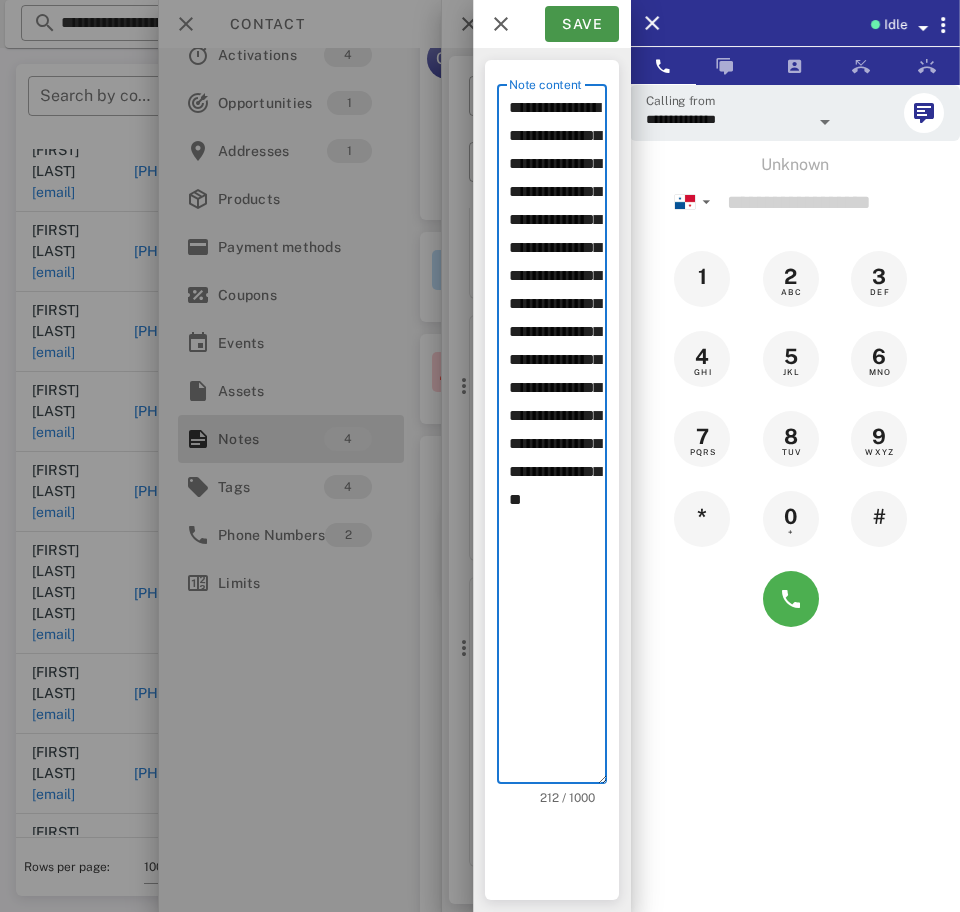 type on "**********" 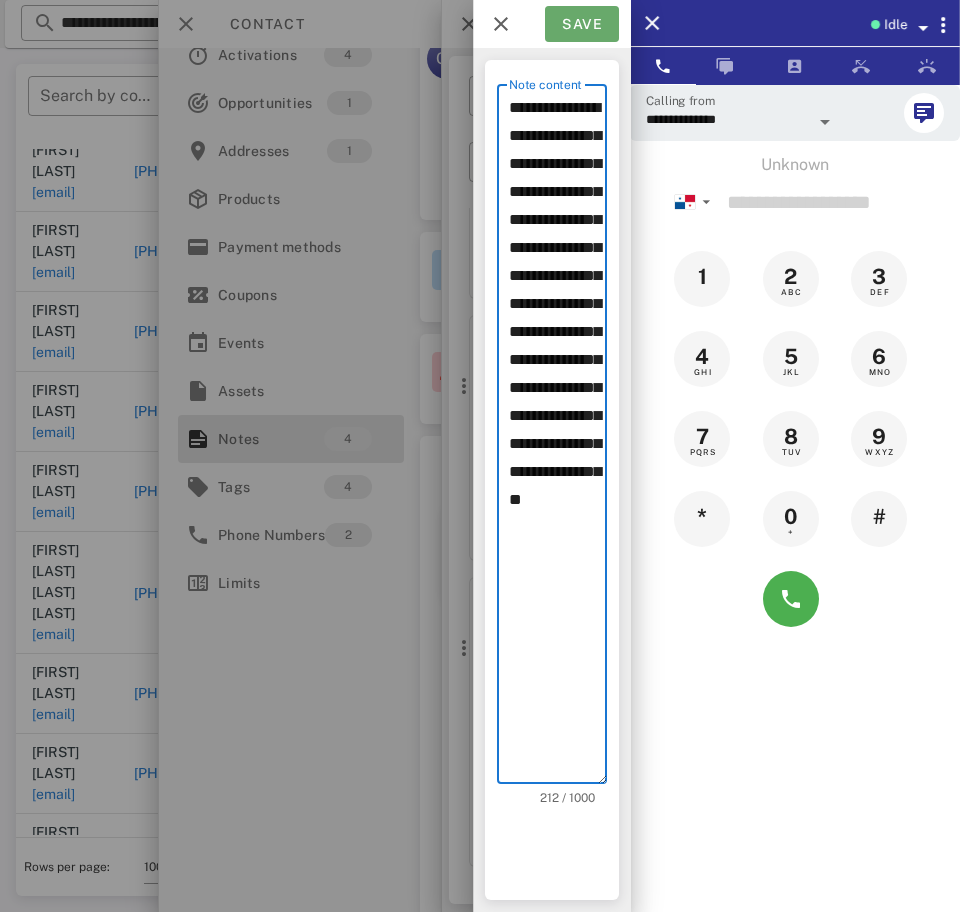 click on "Save" at bounding box center [582, 24] 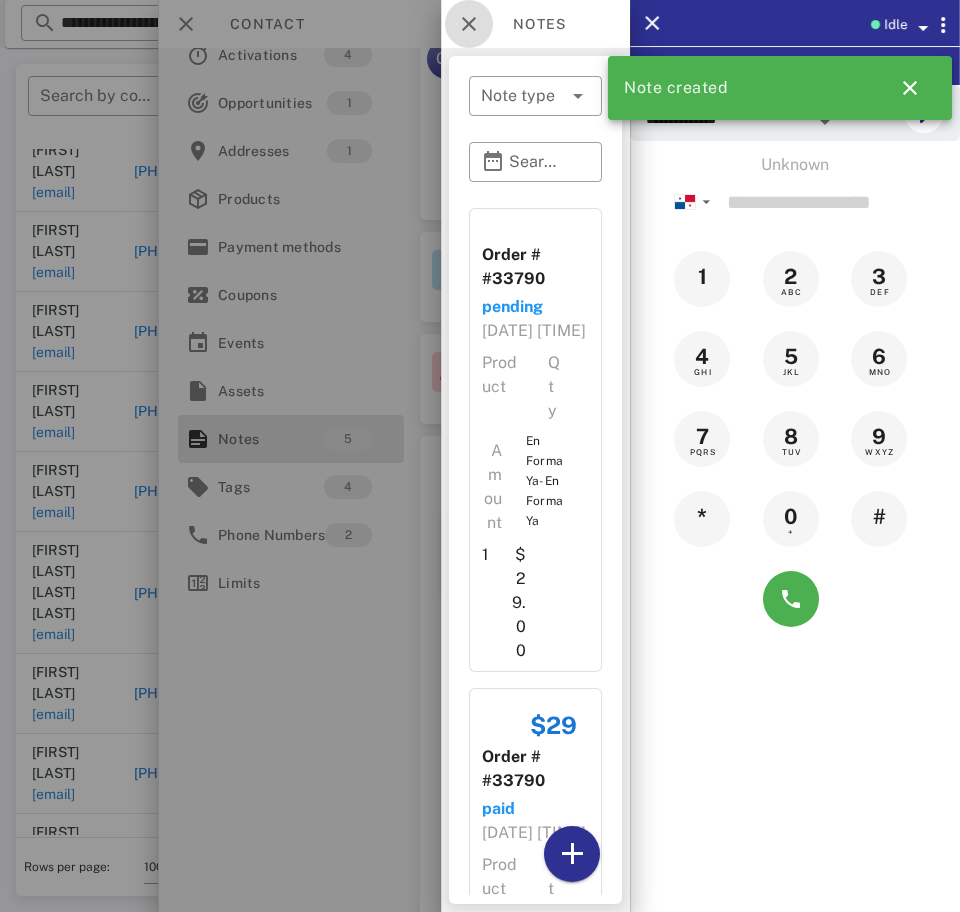 click at bounding box center (469, 24) 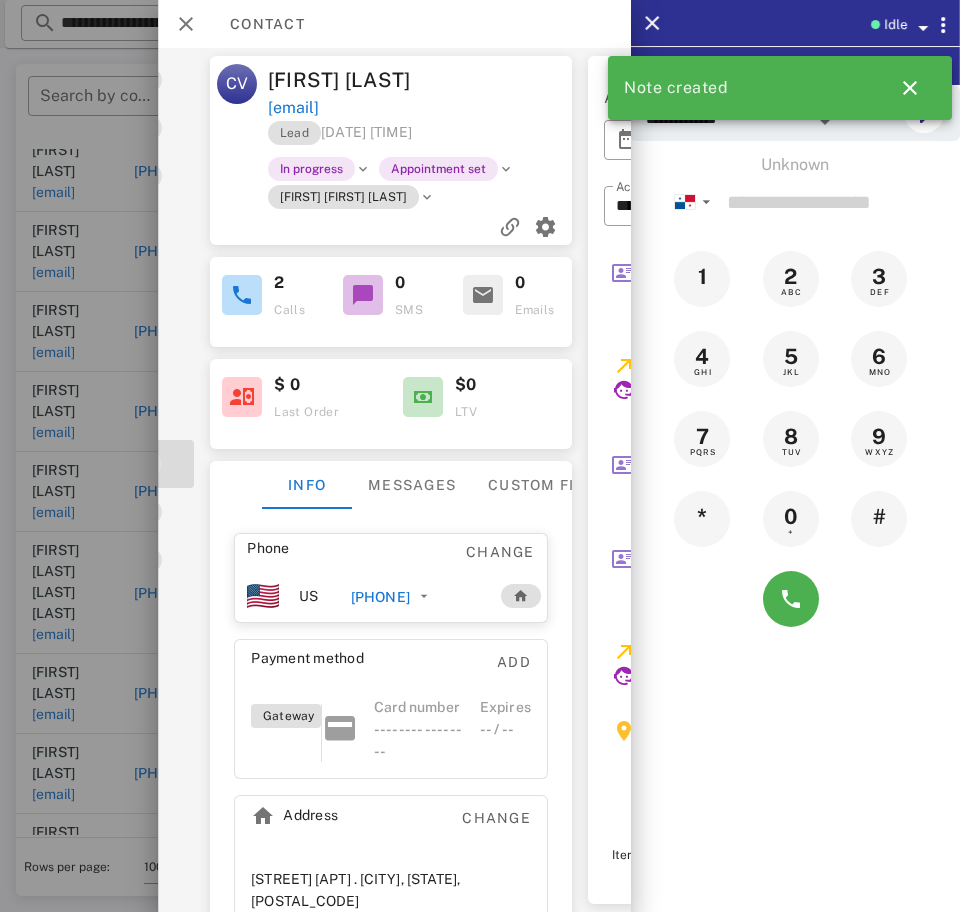 scroll, scrollTop: 0, scrollLeft: 211, axis: horizontal 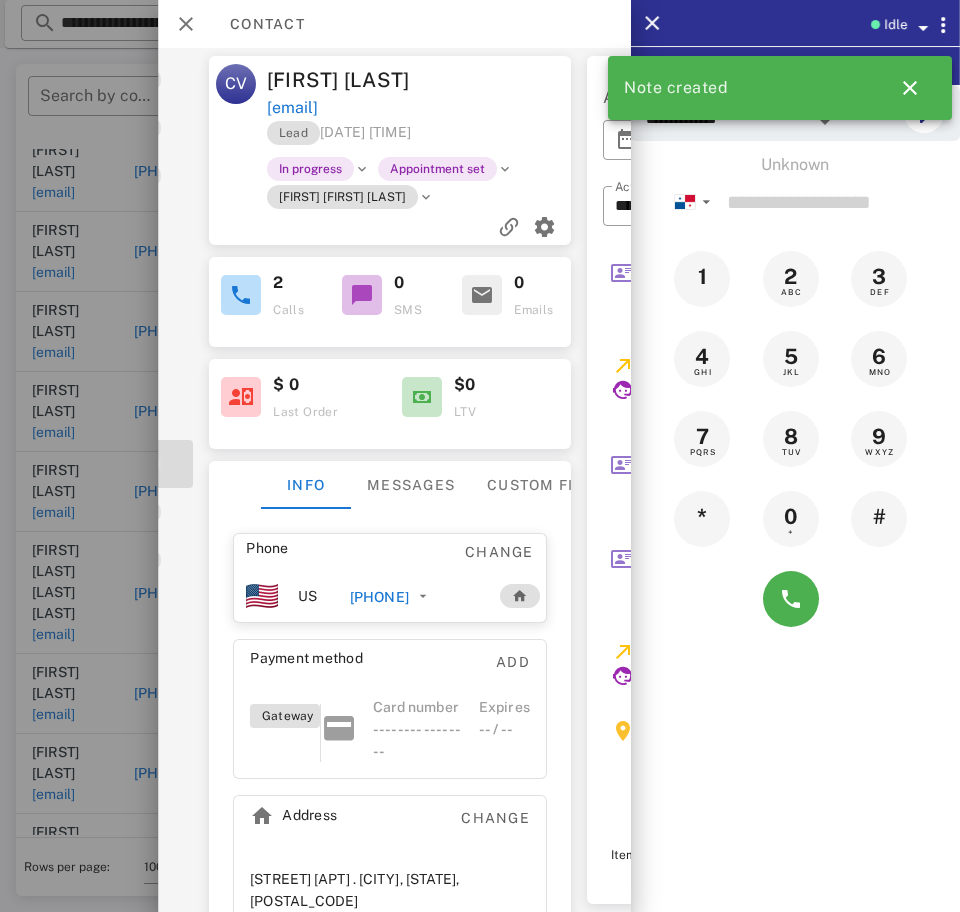 drag, startPoint x: 532, startPoint y: 139, endPoint x: 250, endPoint y: 90, distance: 286.22543 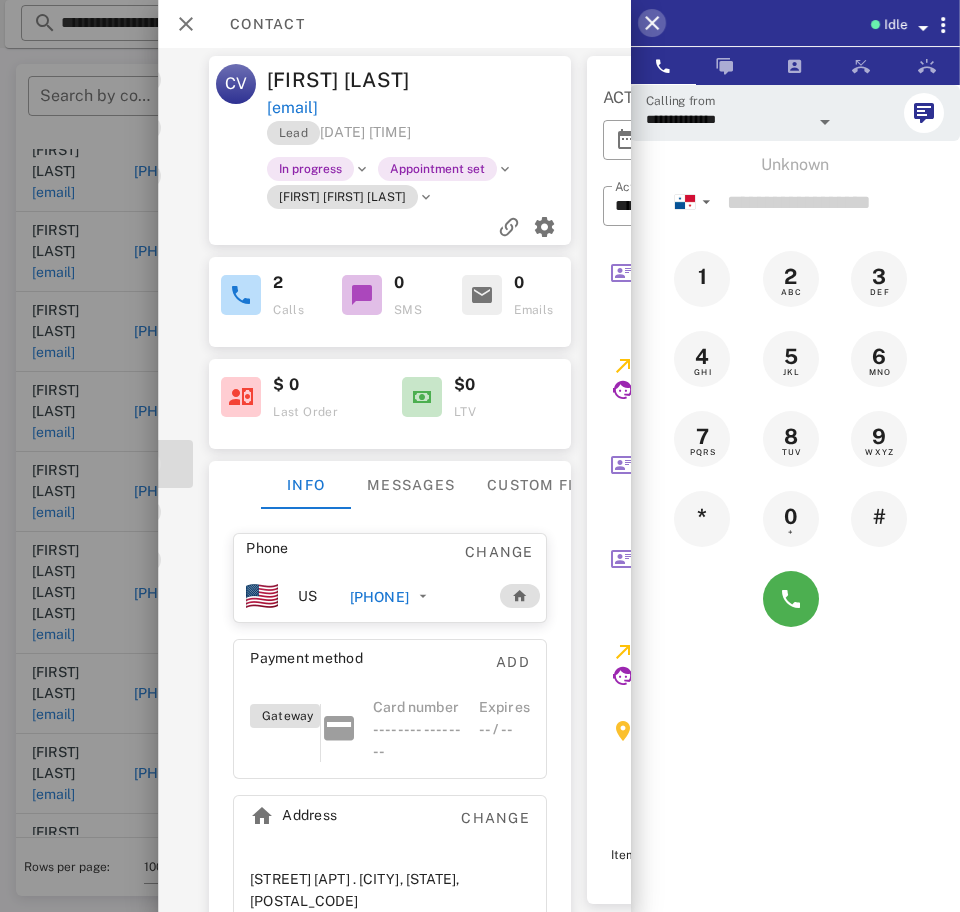 click at bounding box center [652, 23] 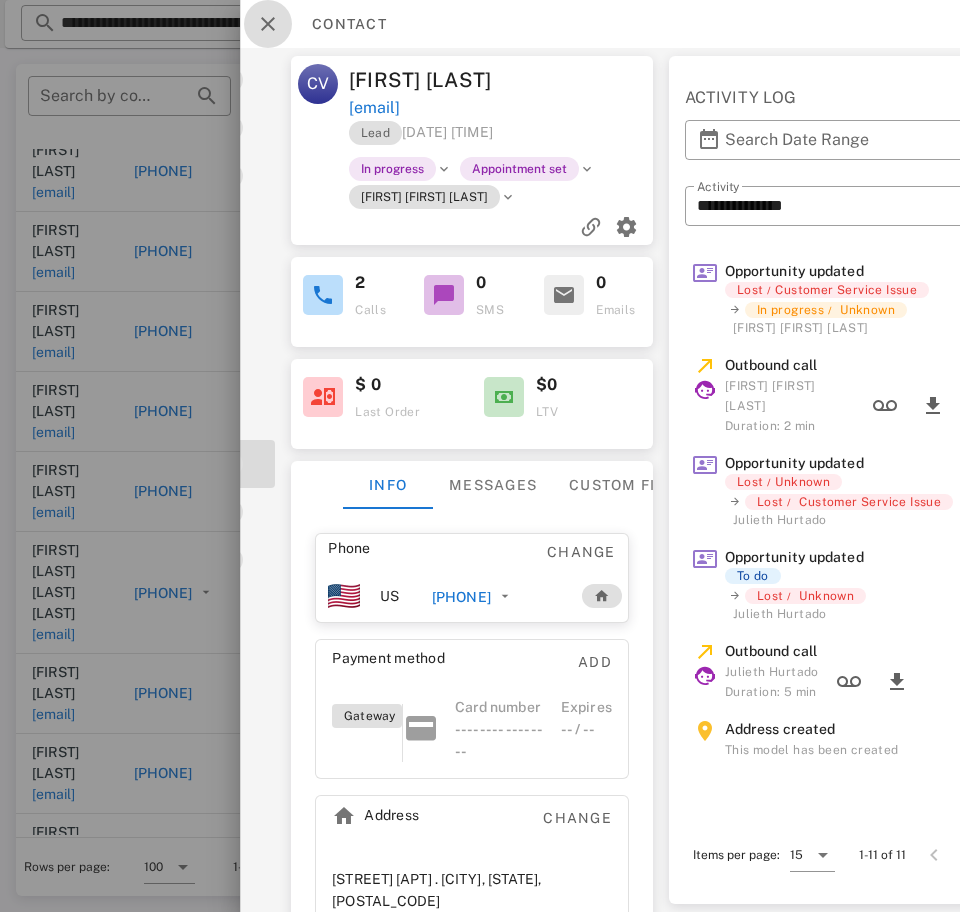 click at bounding box center (268, 24) 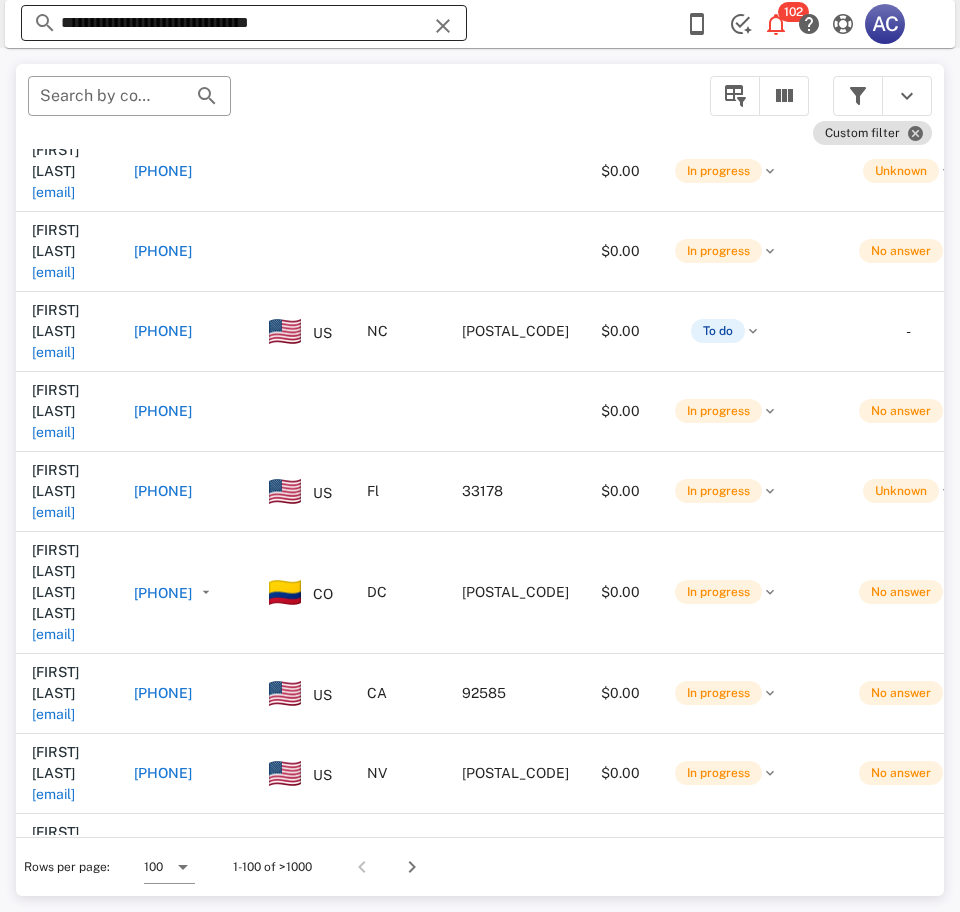 click on "**********" at bounding box center (244, 23) 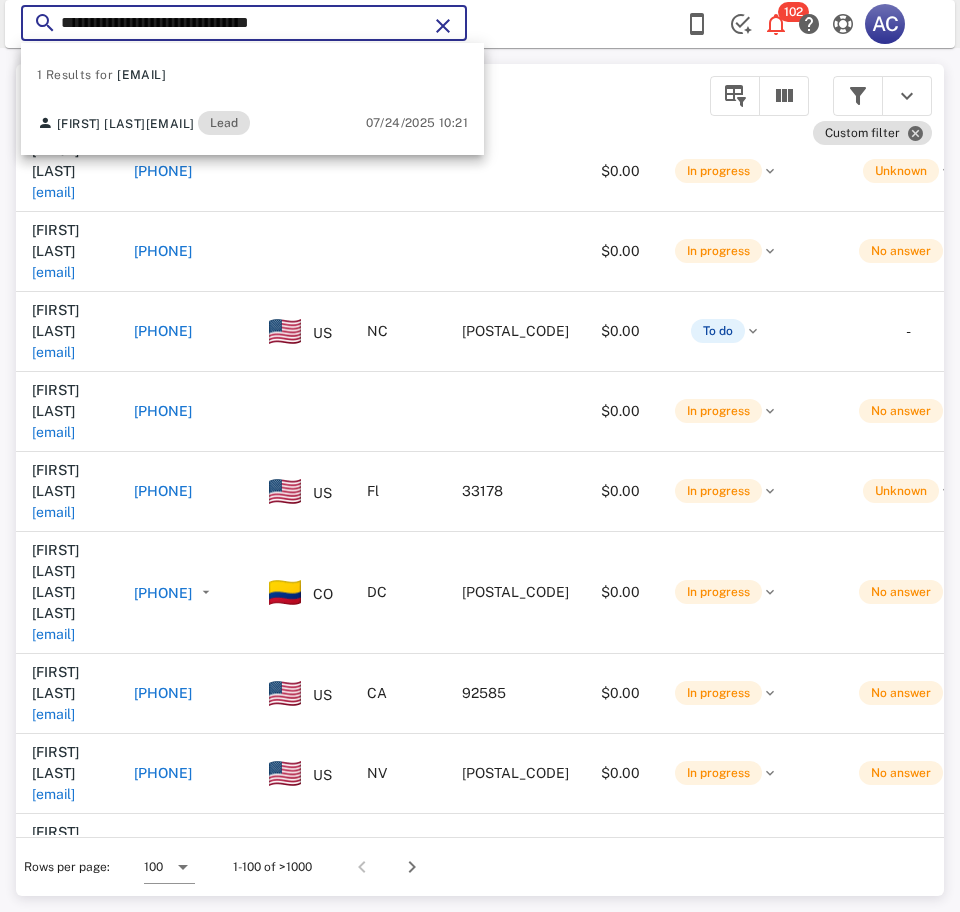 click on "**********" at bounding box center [244, 23] 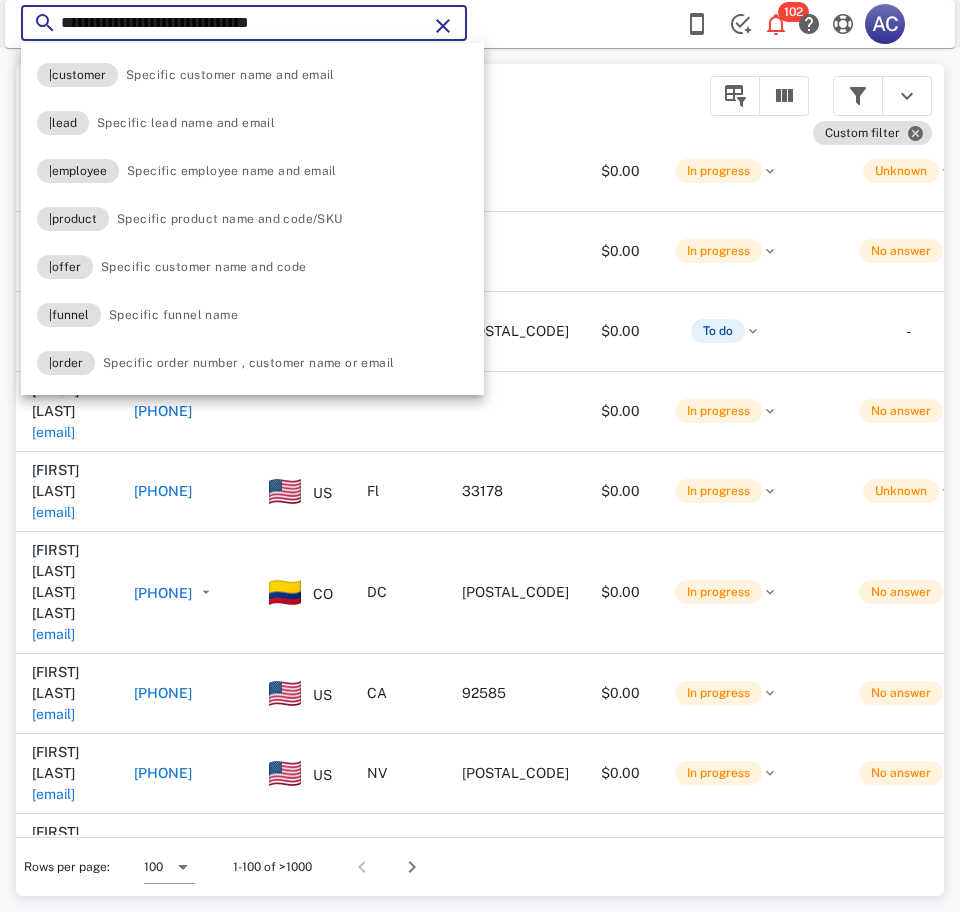 paste 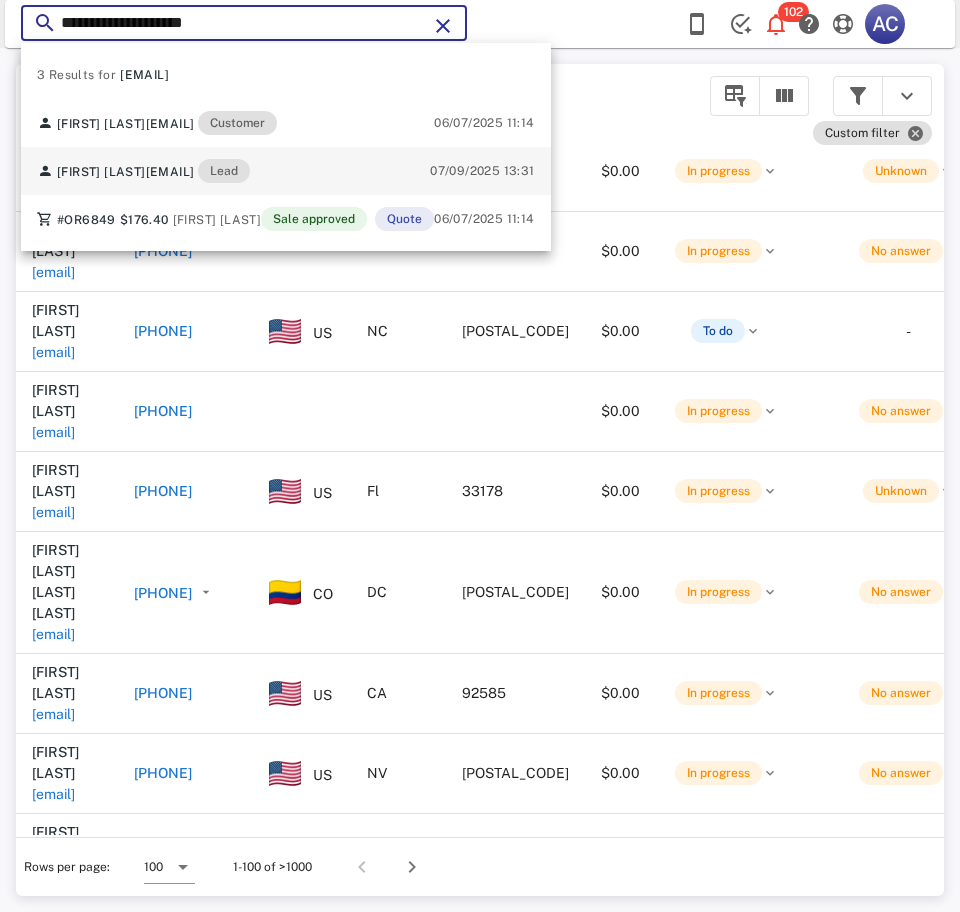 type on "**********" 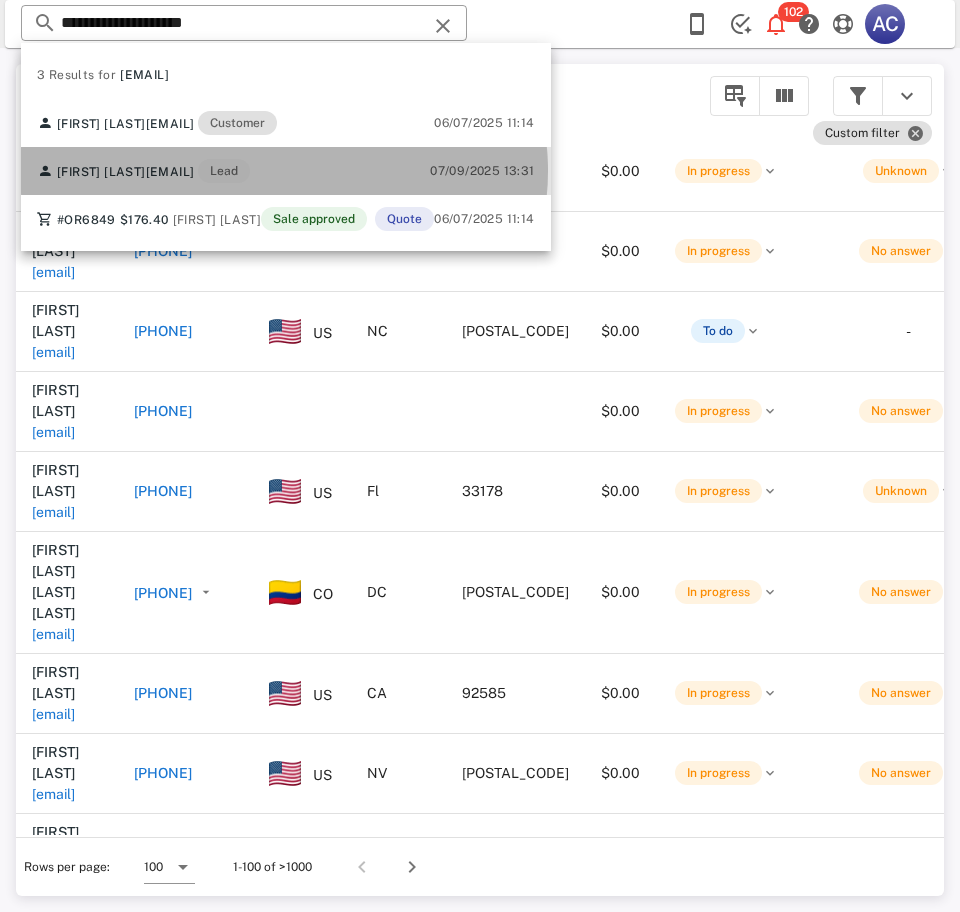 click on "[FIRST] [LAST]   [EMAIL]   Lead" at bounding box center [143, 171] 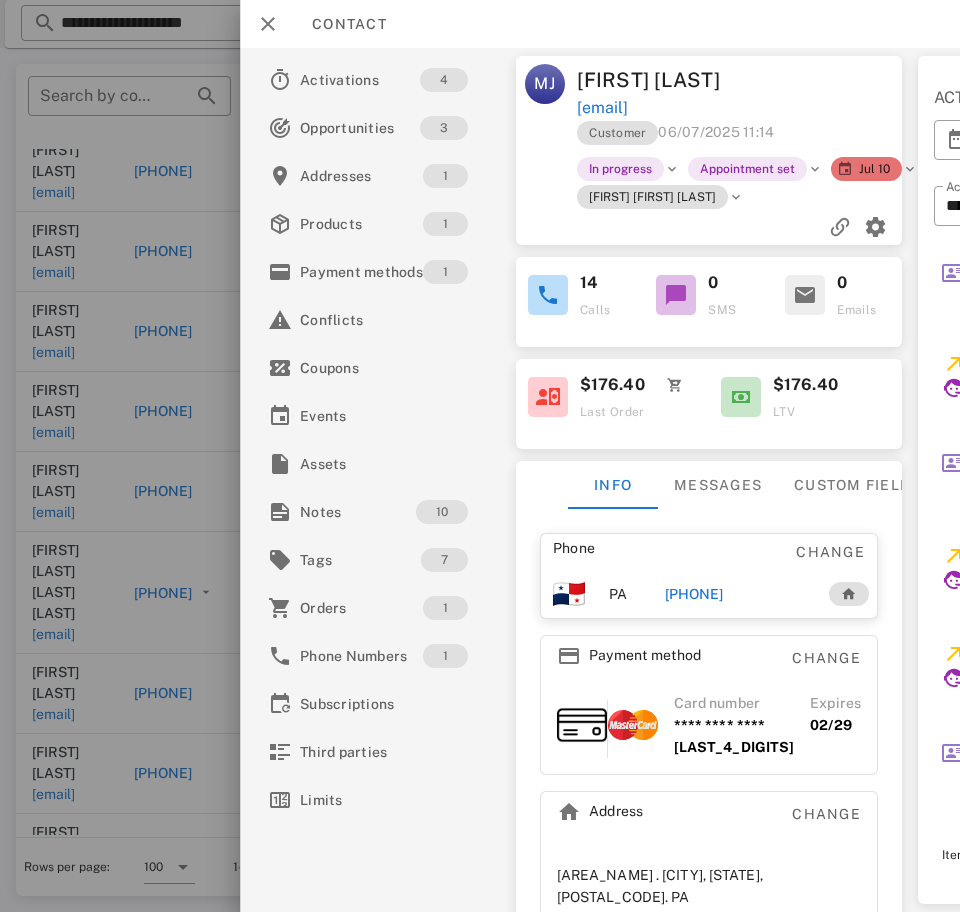 click on "[PHONE]" at bounding box center (694, 594) 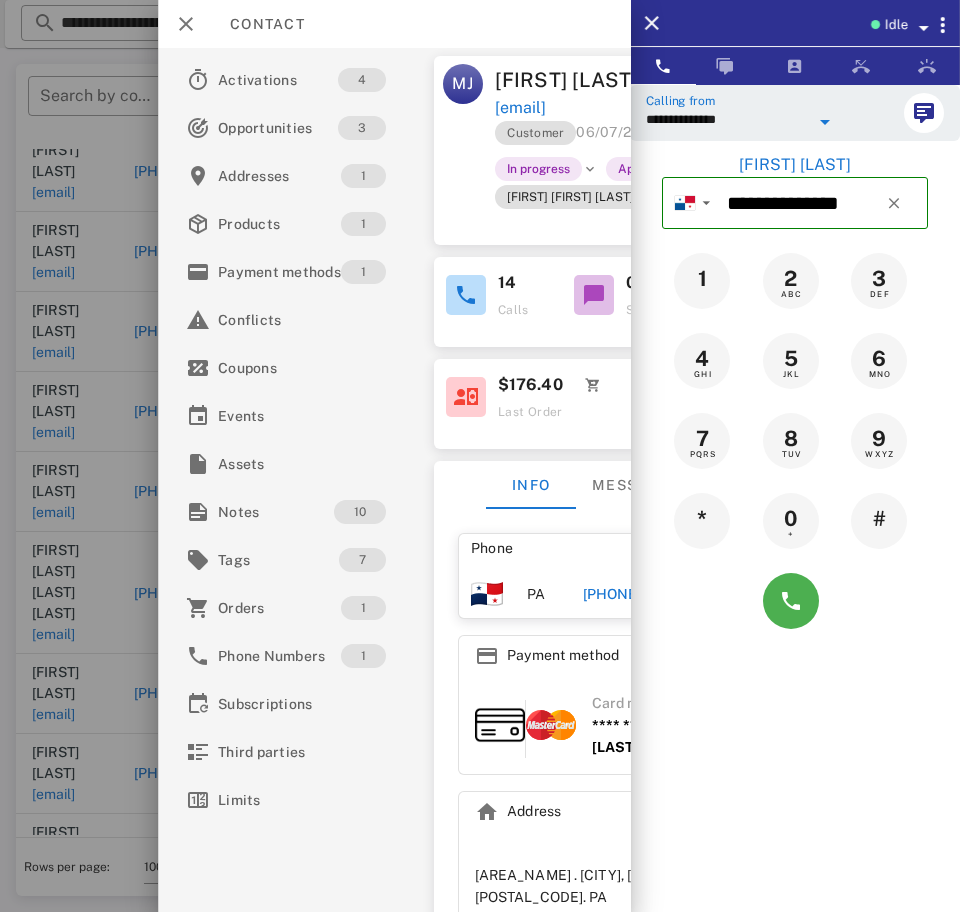 click on "**********" at bounding box center (727, 119) 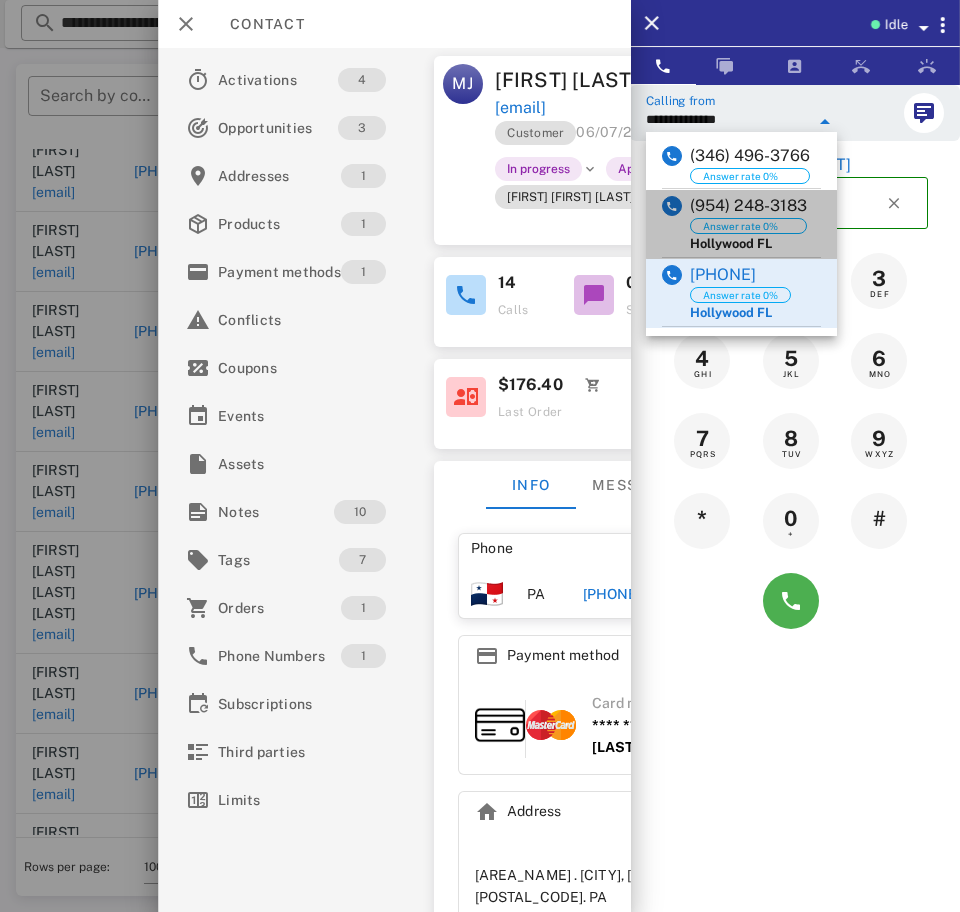 click on "(954) 248-3183" at bounding box center (748, 206) 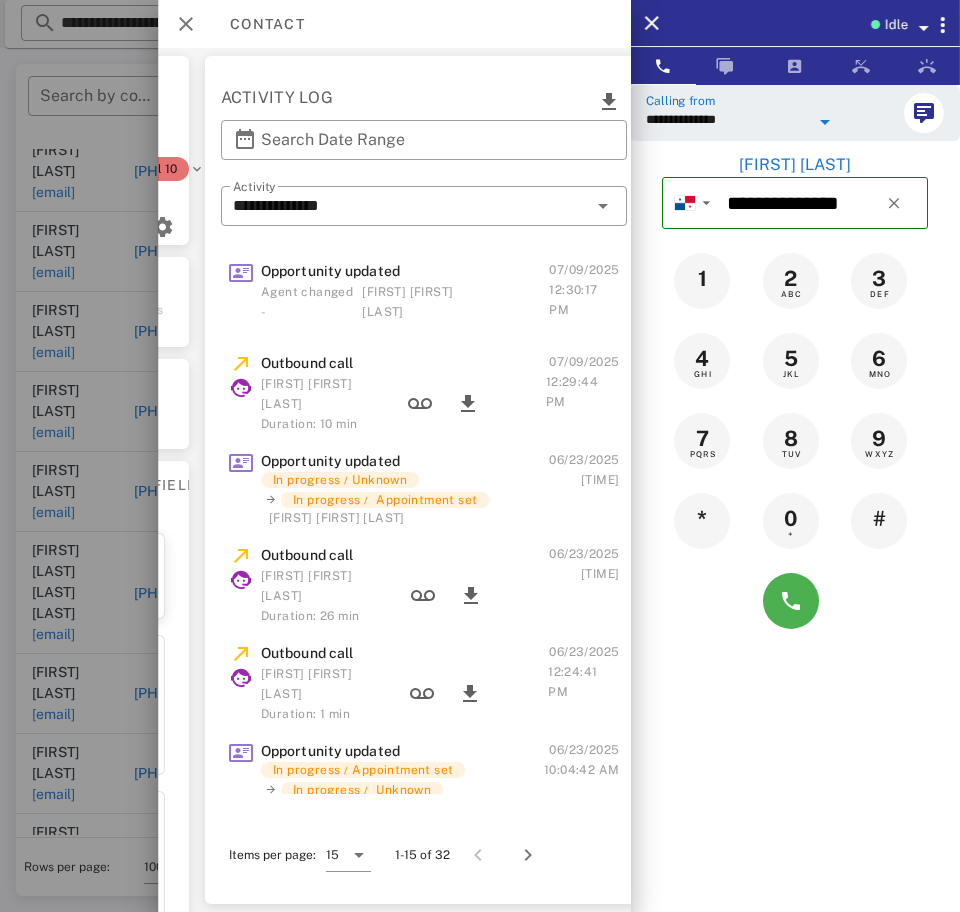 scroll, scrollTop: 0, scrollLeft: 632, axis: horizontal 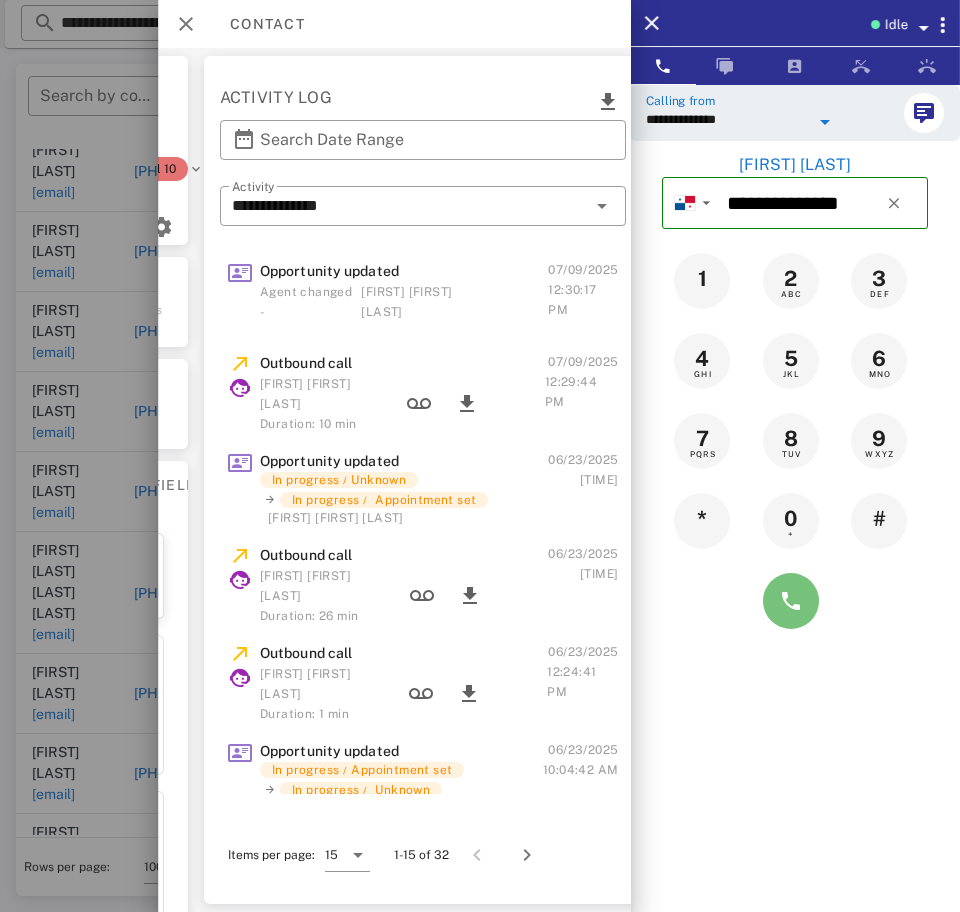 click at bounding box center (791, 601) 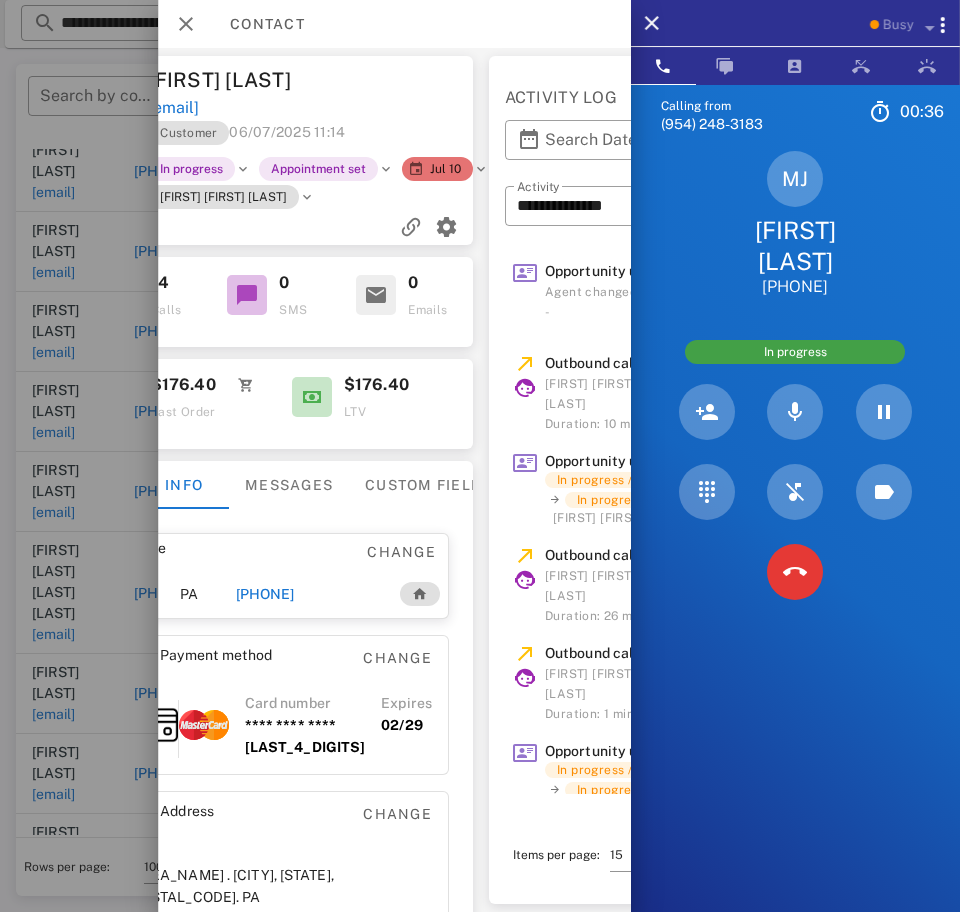 scroll, scrollTop: 0, scrollLeft: 225, axis: horizontal 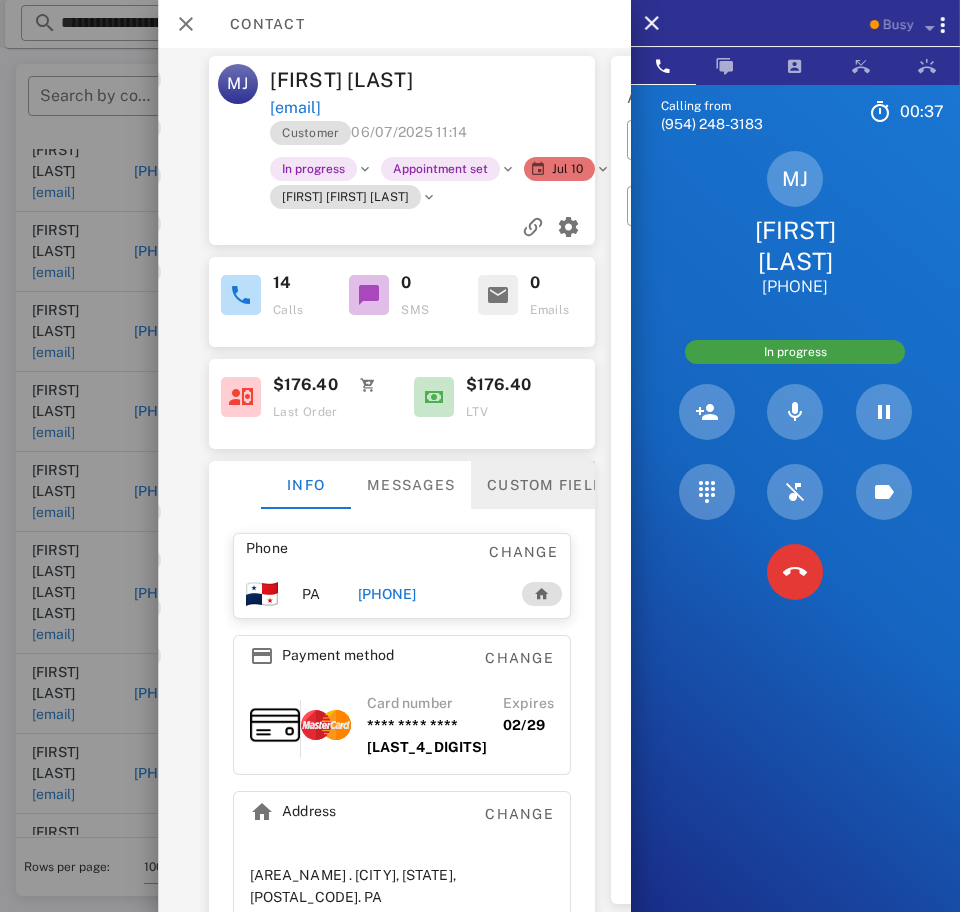 click on "Custom fields" at bounding box center (549, 485) 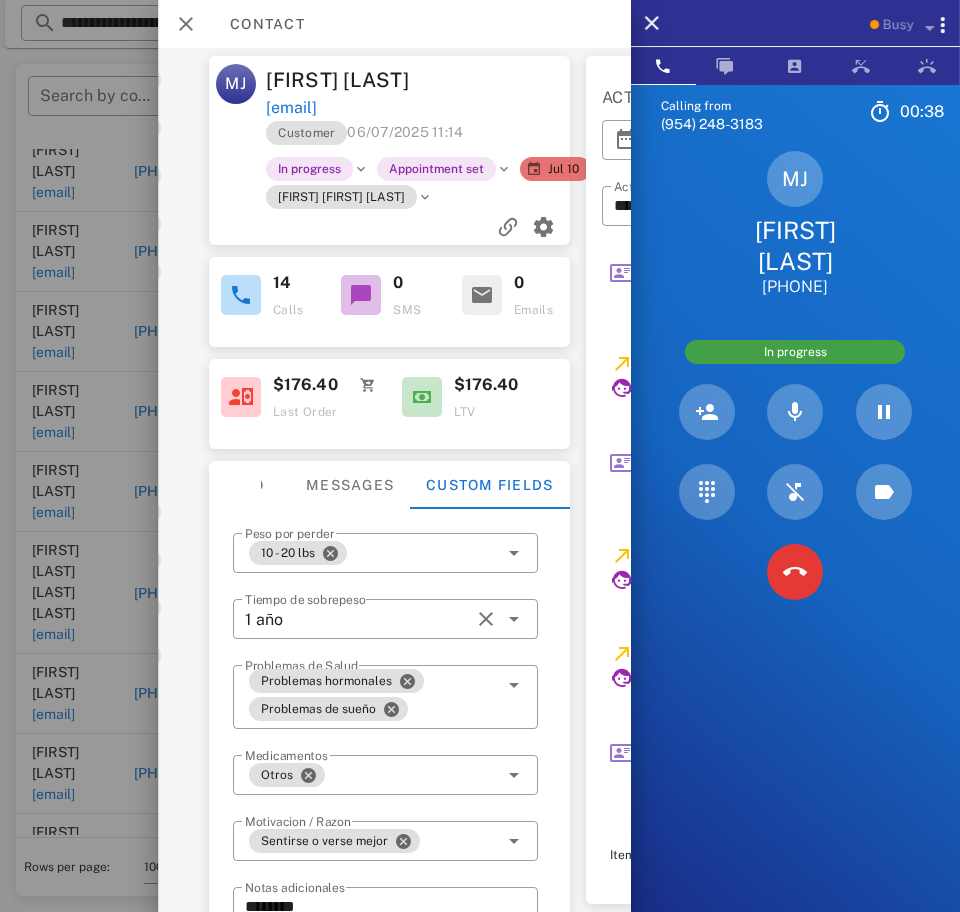 scroll, scrollTop: 50, scrollLeft: 0, axis: vertical 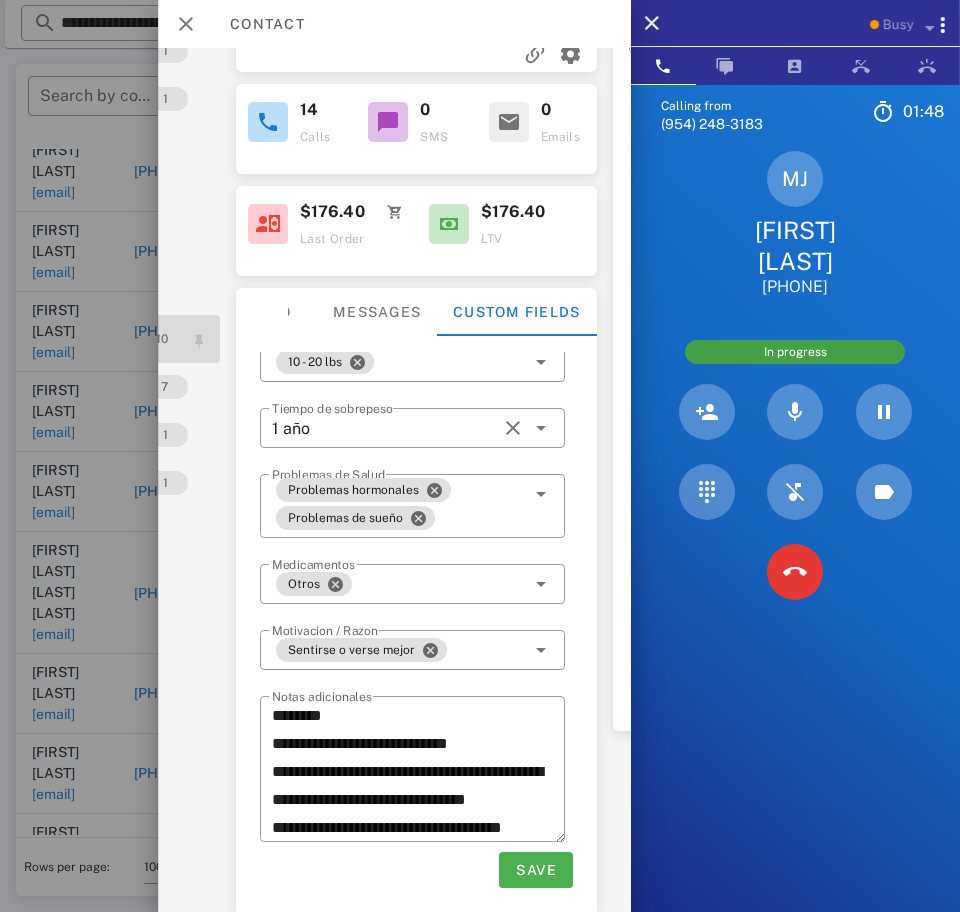 click on "10" at bounding box center [161, 339] 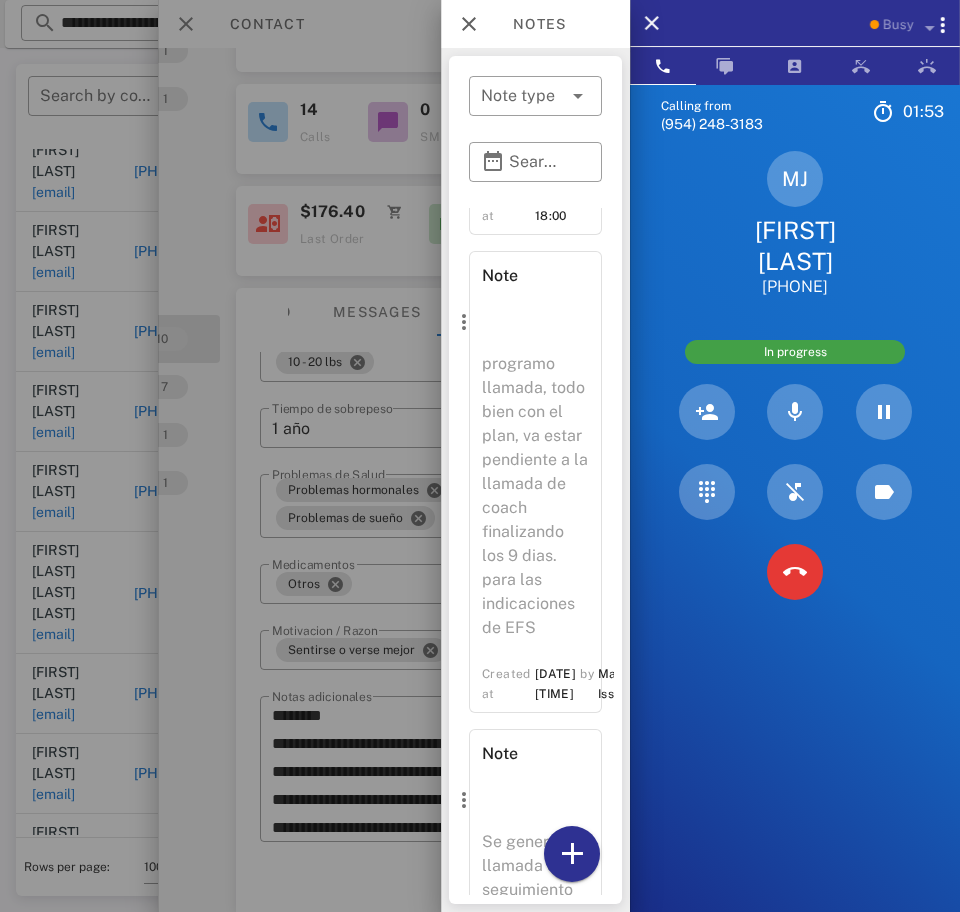 scroll, scrollTop: 3599, scrollLeft: 0, axis: vertical 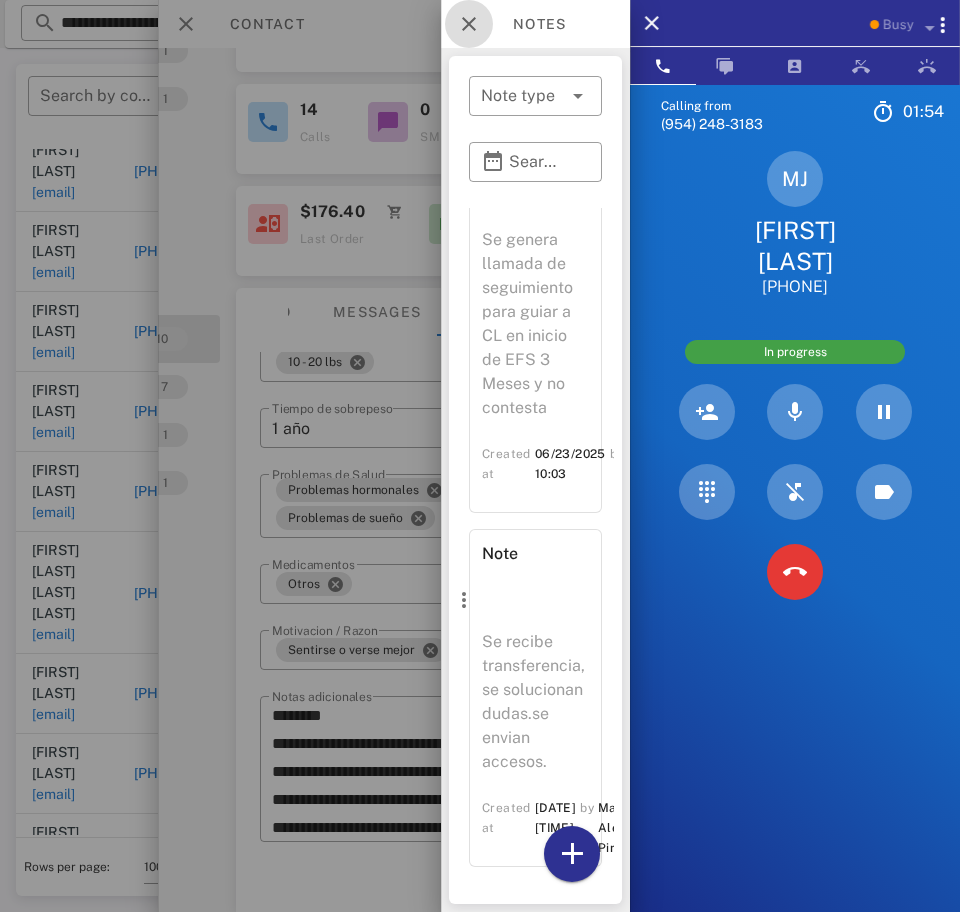 click at bounding box center (469, 24) 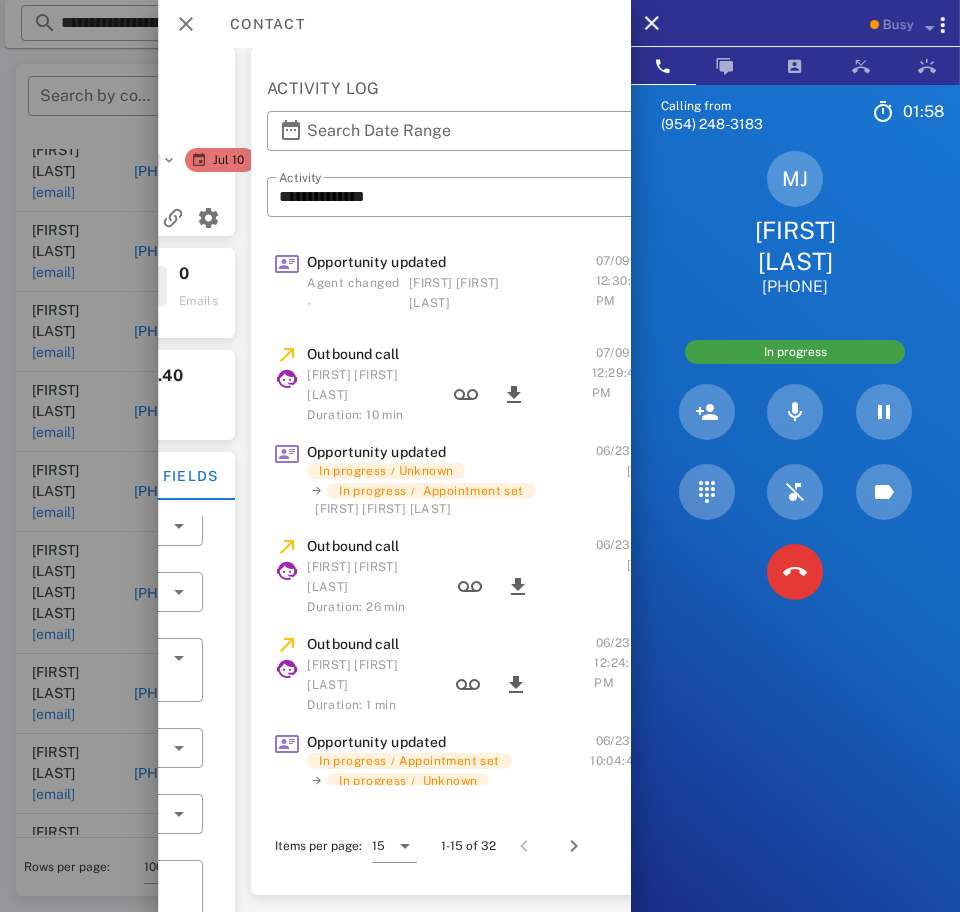 scroll, scrollTop: 9, scrollLeft: 617, axis: both 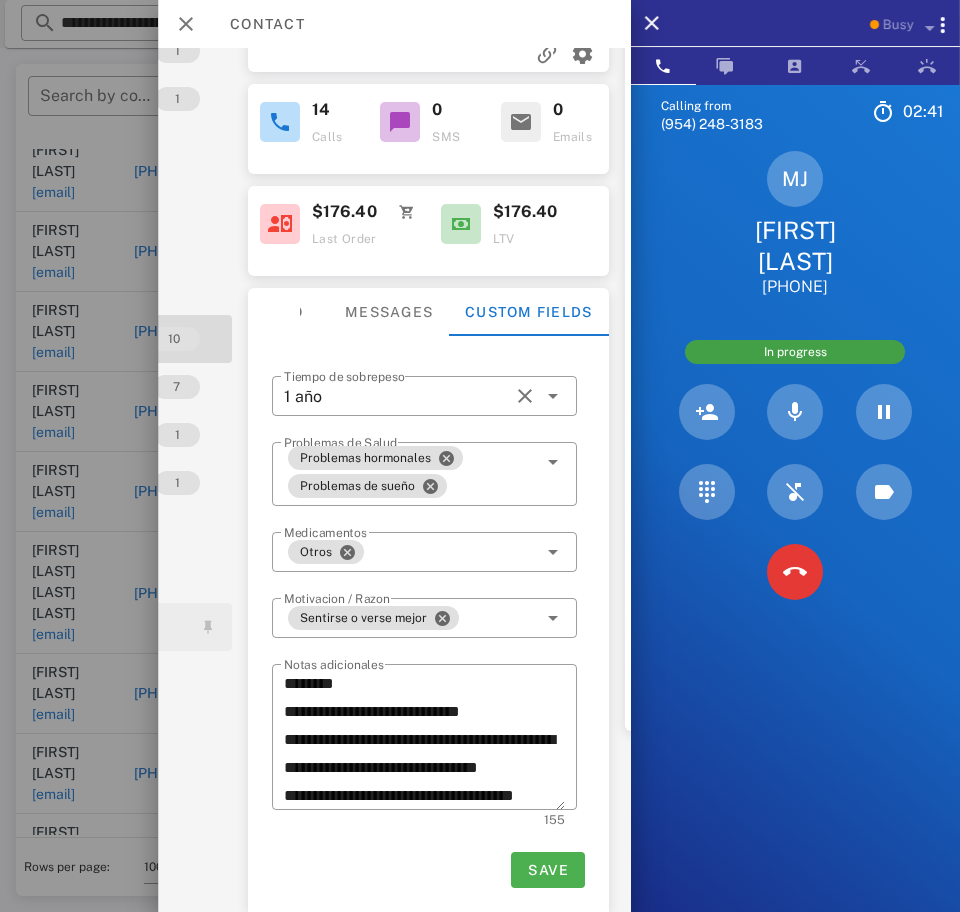 click on "Limits" at bounding box center (112, 627) 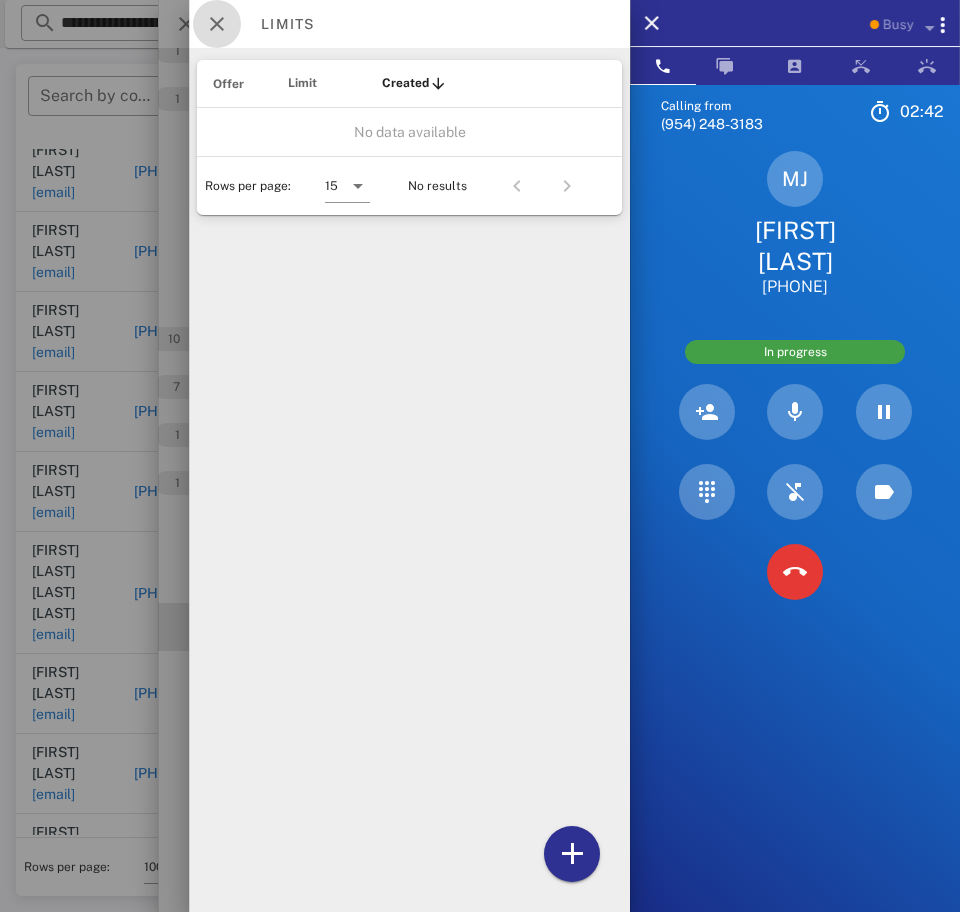 click at bounding box center [217, 24] 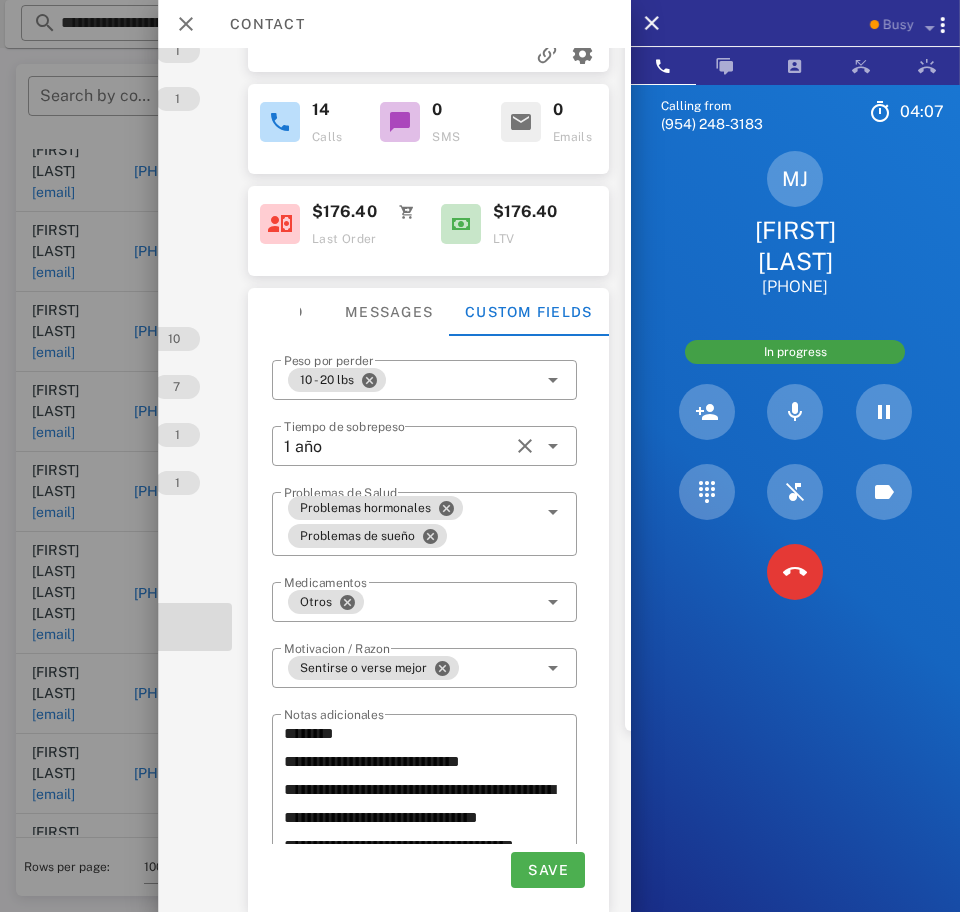 scroll, scrollTop: 50, scrollLeft: 0, axis: vertical 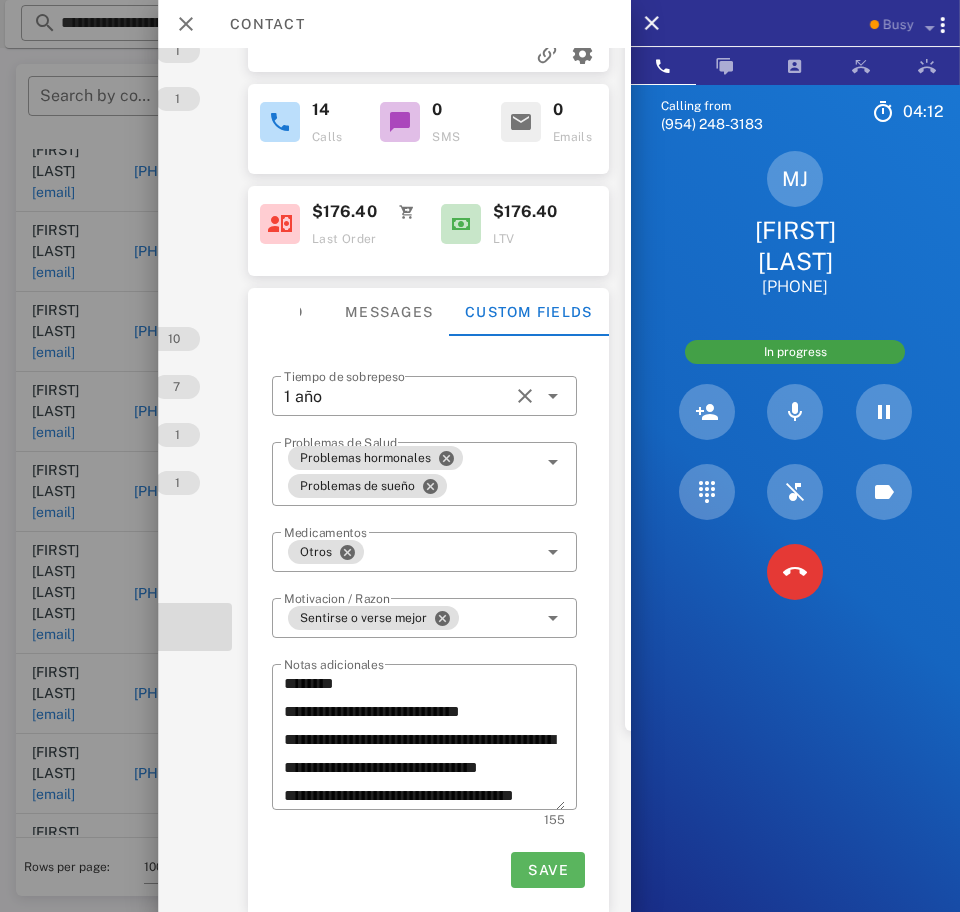 click on "Save" at bounding box center [548, 870] 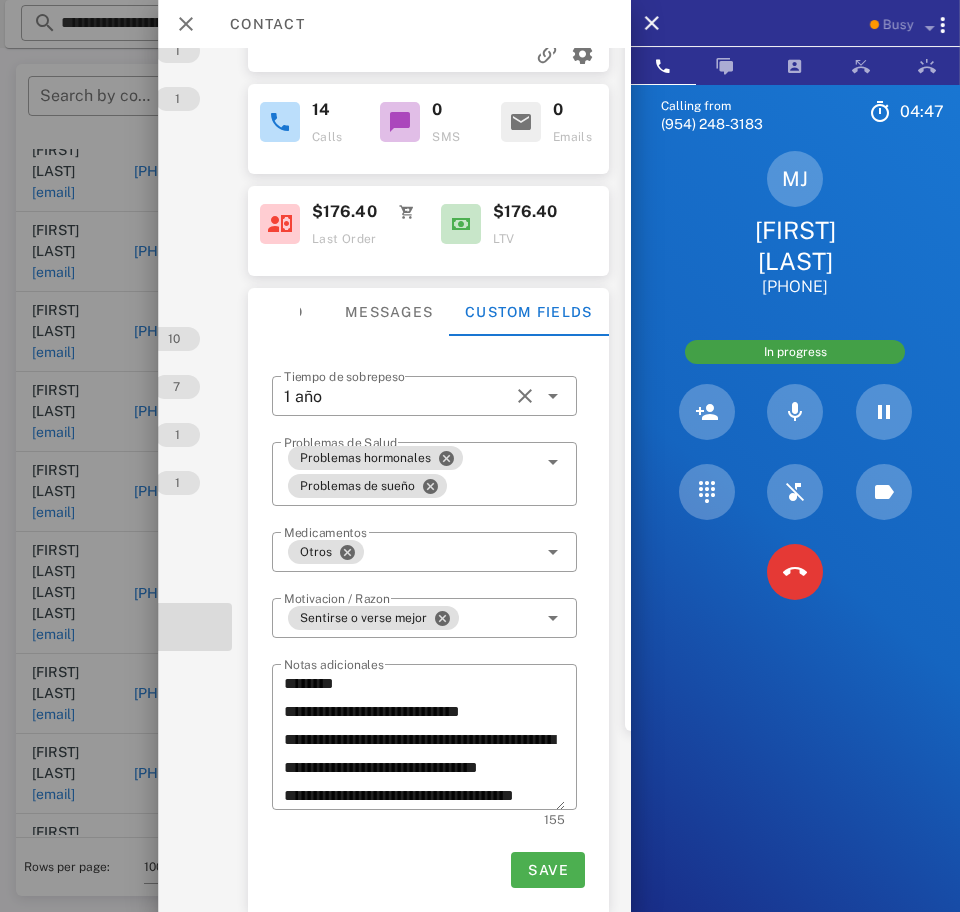 click on "Info   Messages   Custom fields" at bounding box center [428, 312] 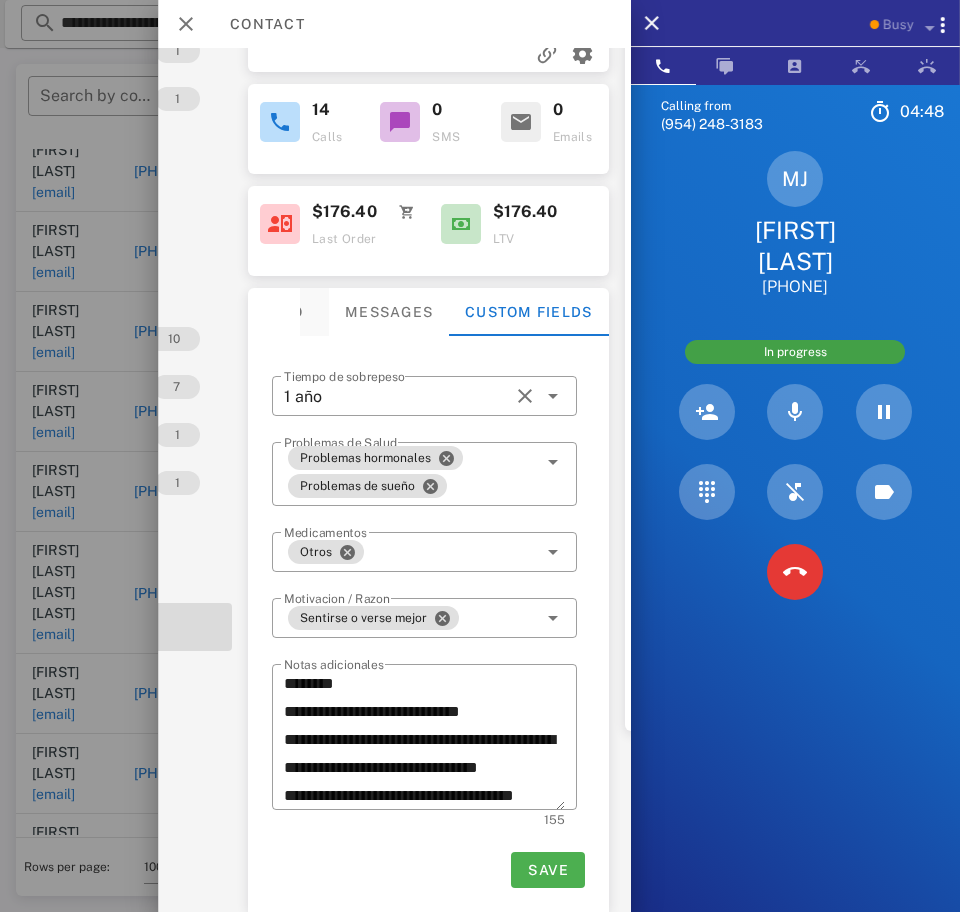 click on "Info" at bounding box center (283, 312) 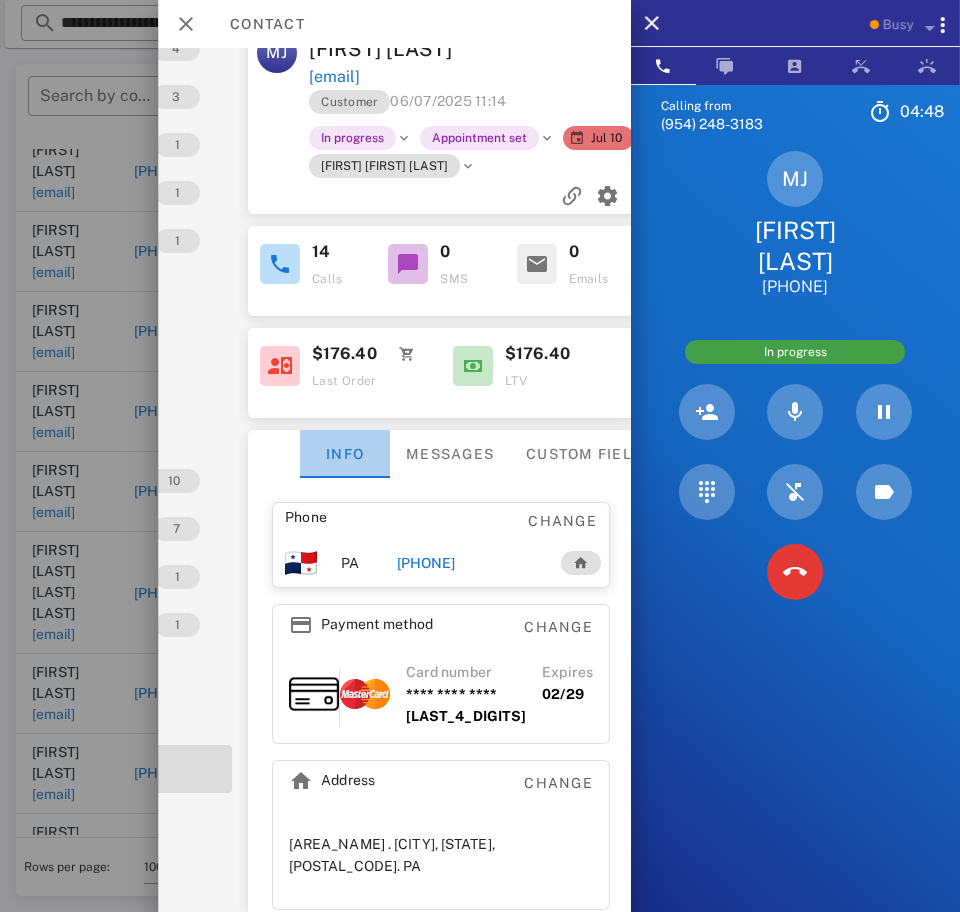 scroll, scrollTop: 44, scrollLeft: 186, axis: both 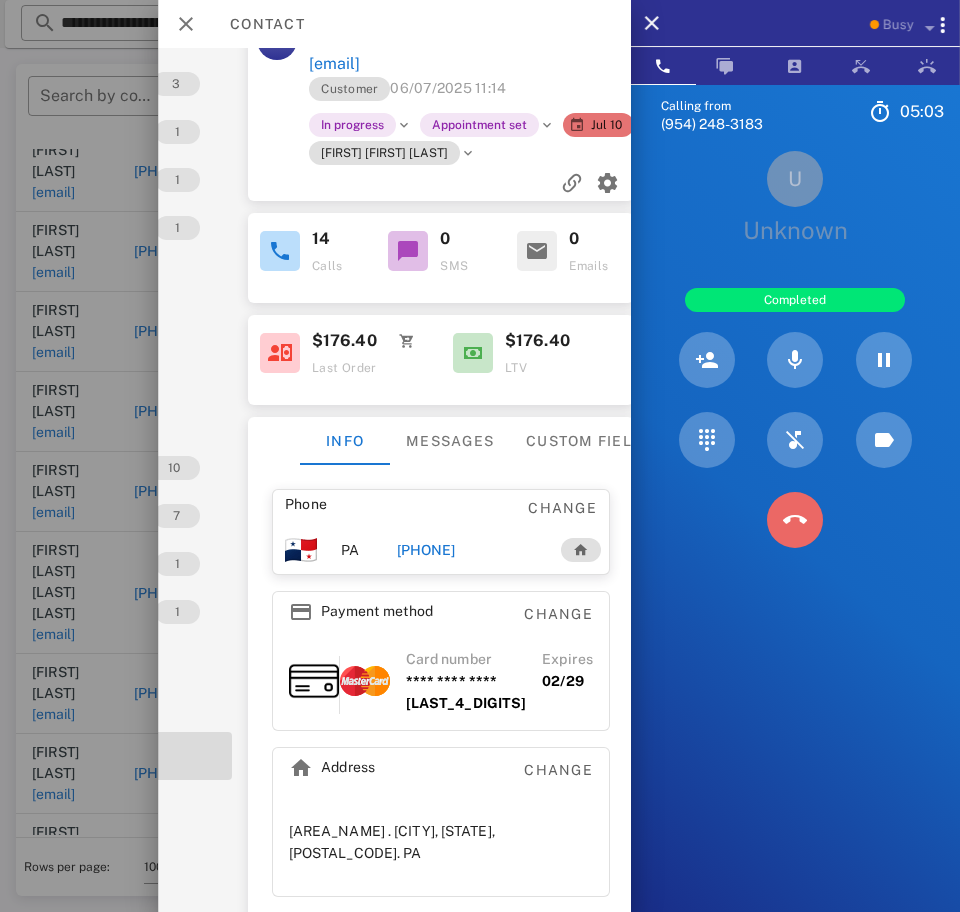 click at bounding box center (795, 520) 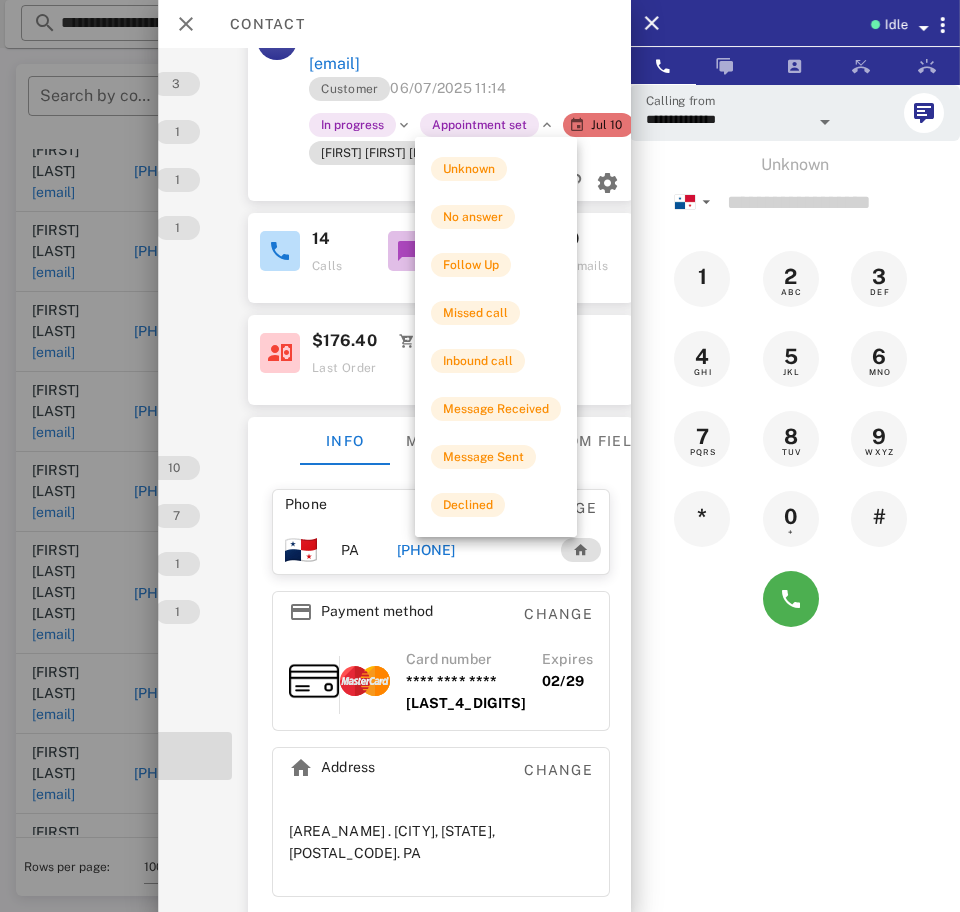 scroll, scrollTop: 0, scrollLeft: 186, axis: horizontal 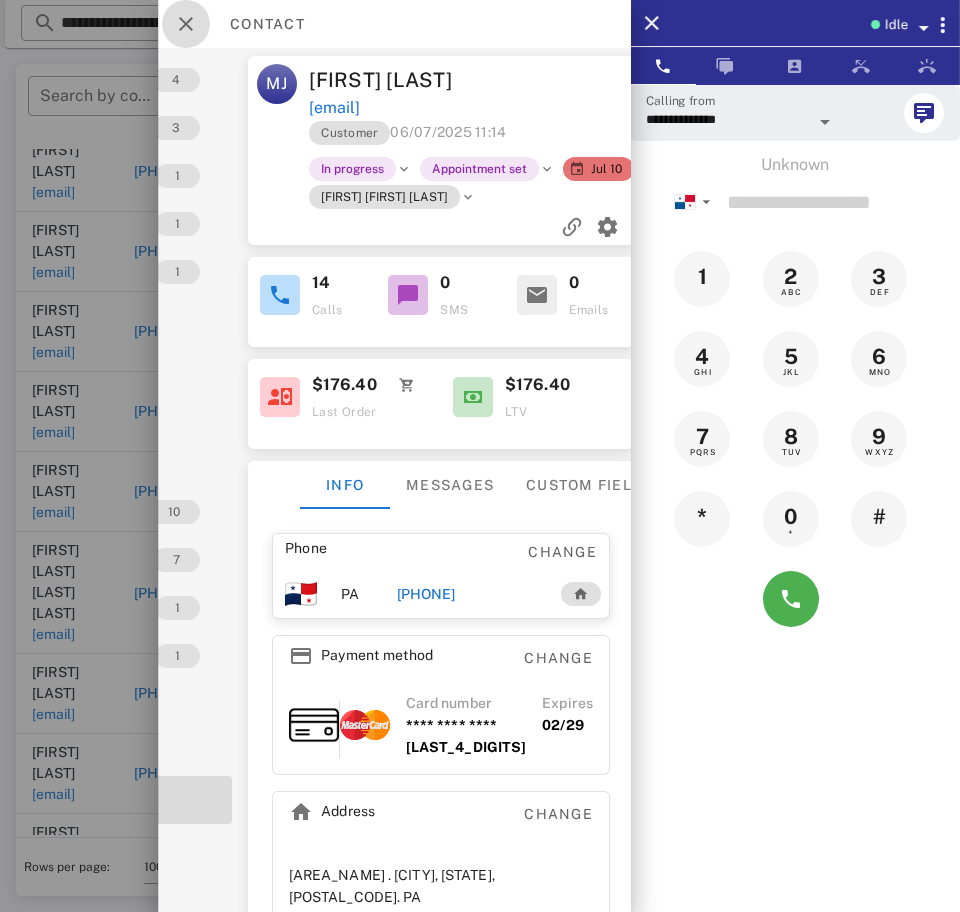 click at bounding box center (186, 24) 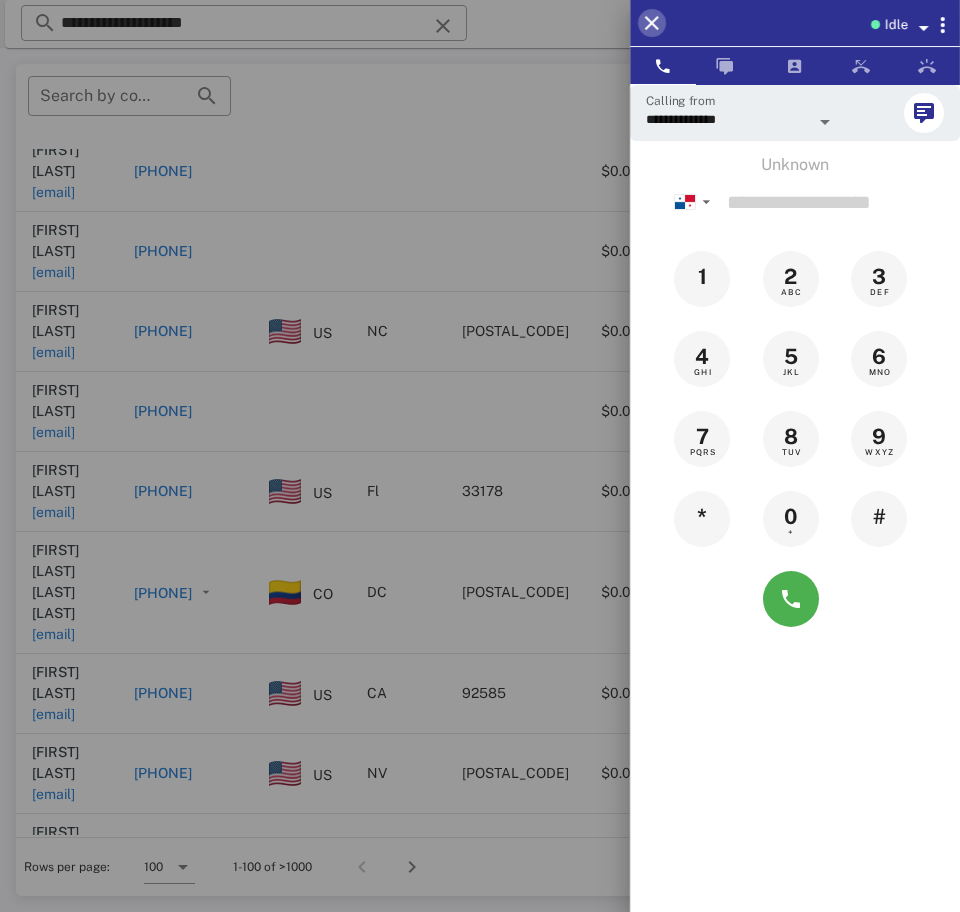 click at bounding box center (652, 23) 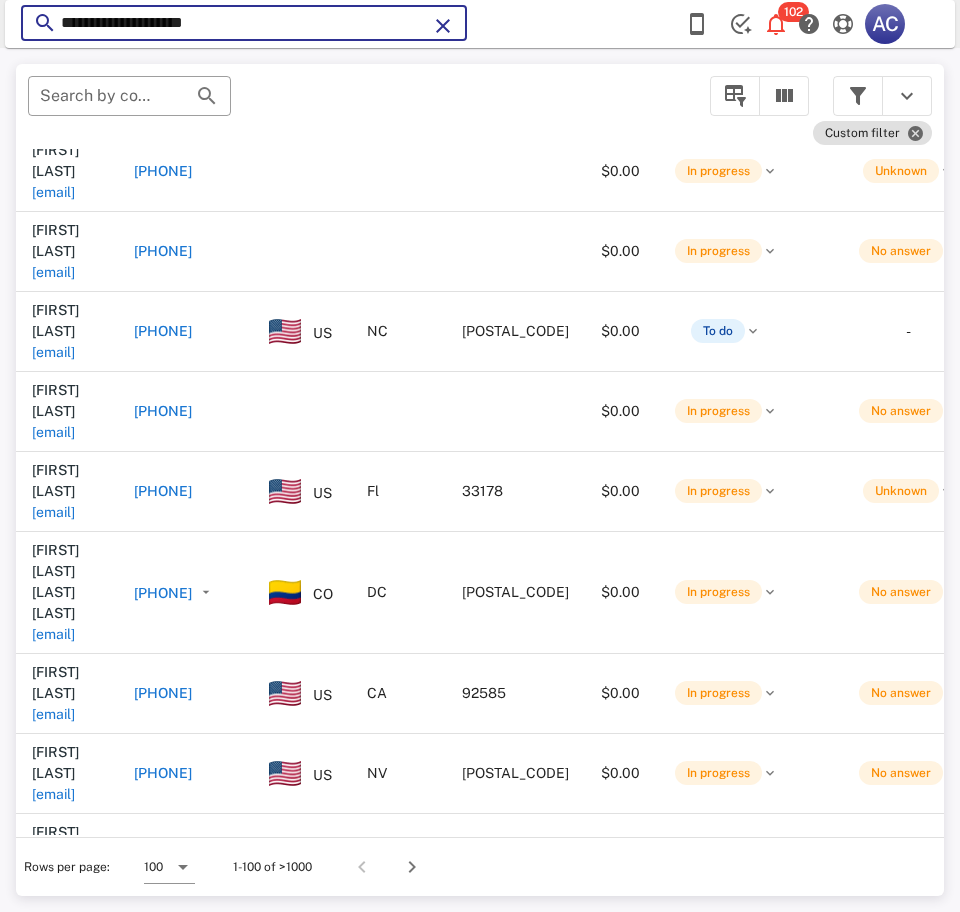 click on "**********" at bounding box center [244, 23] 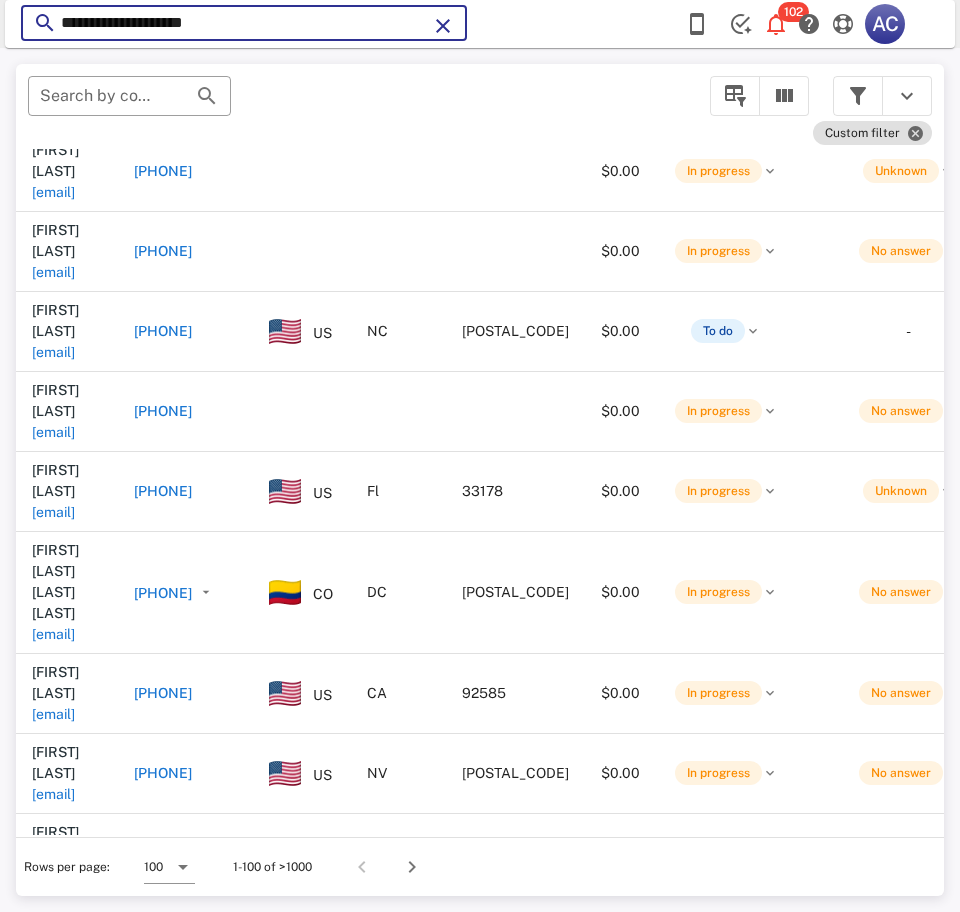 click on "**********" at bounding box center (244, 23) 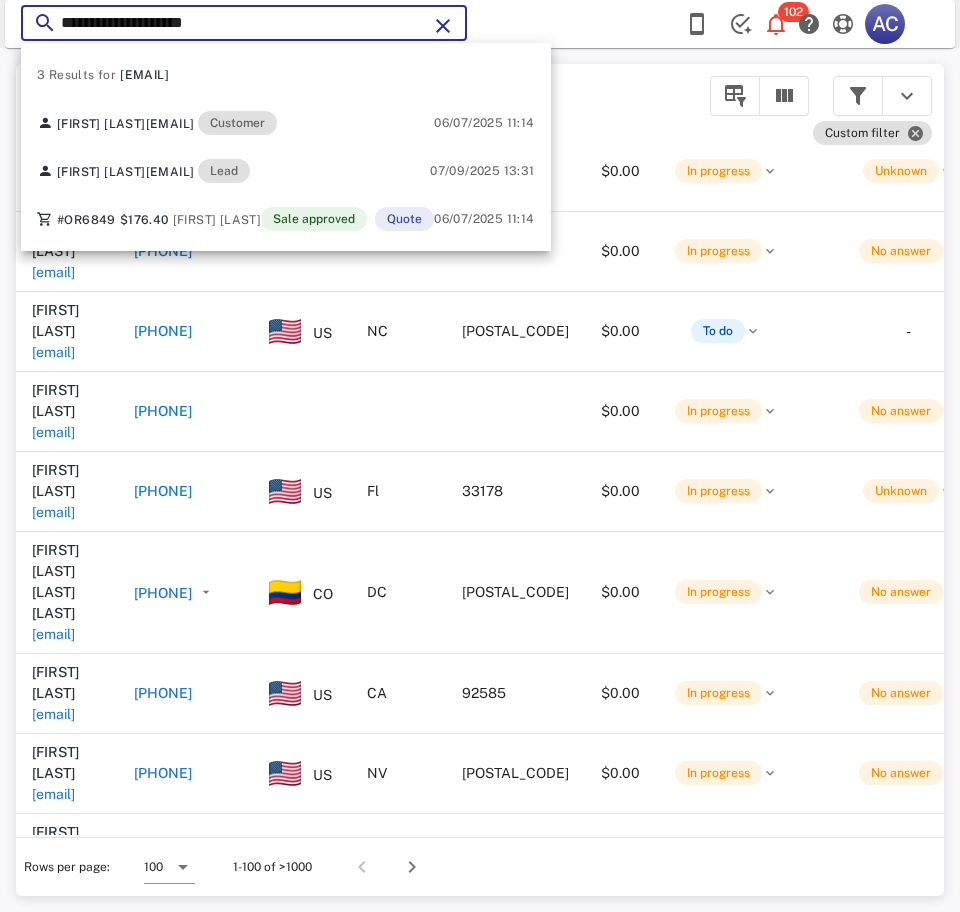 click on "**********" at bounding box center (244, 23) 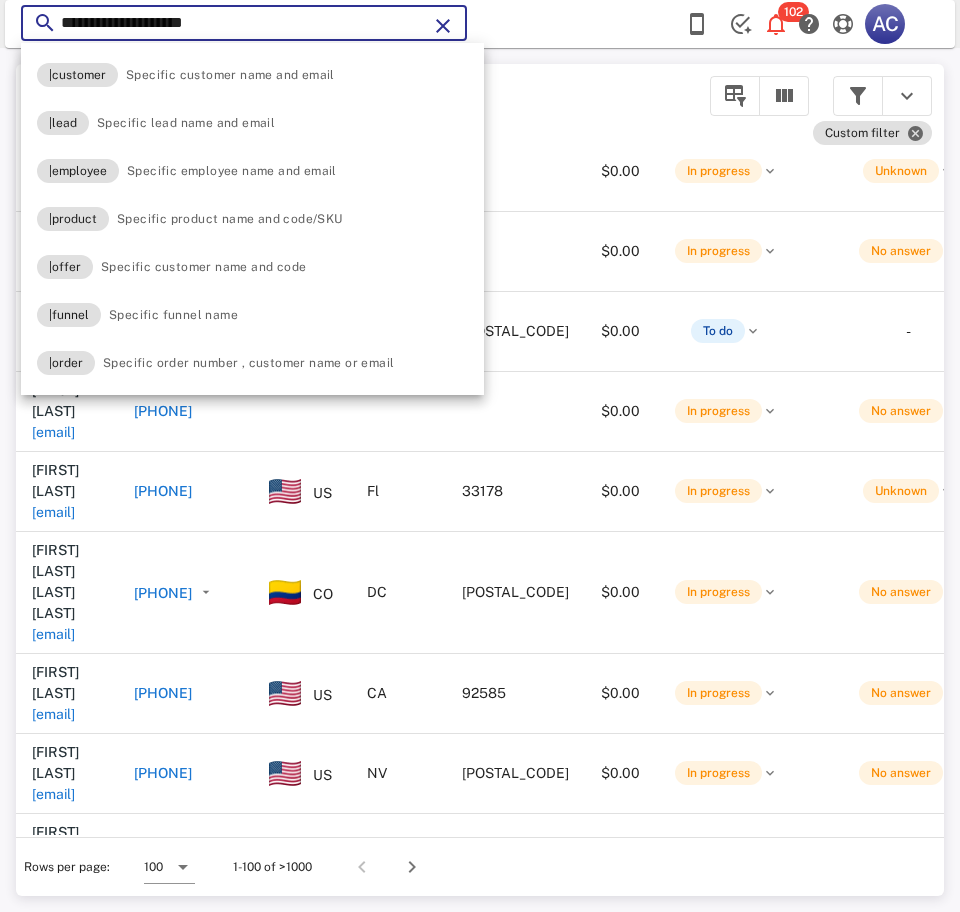 paste 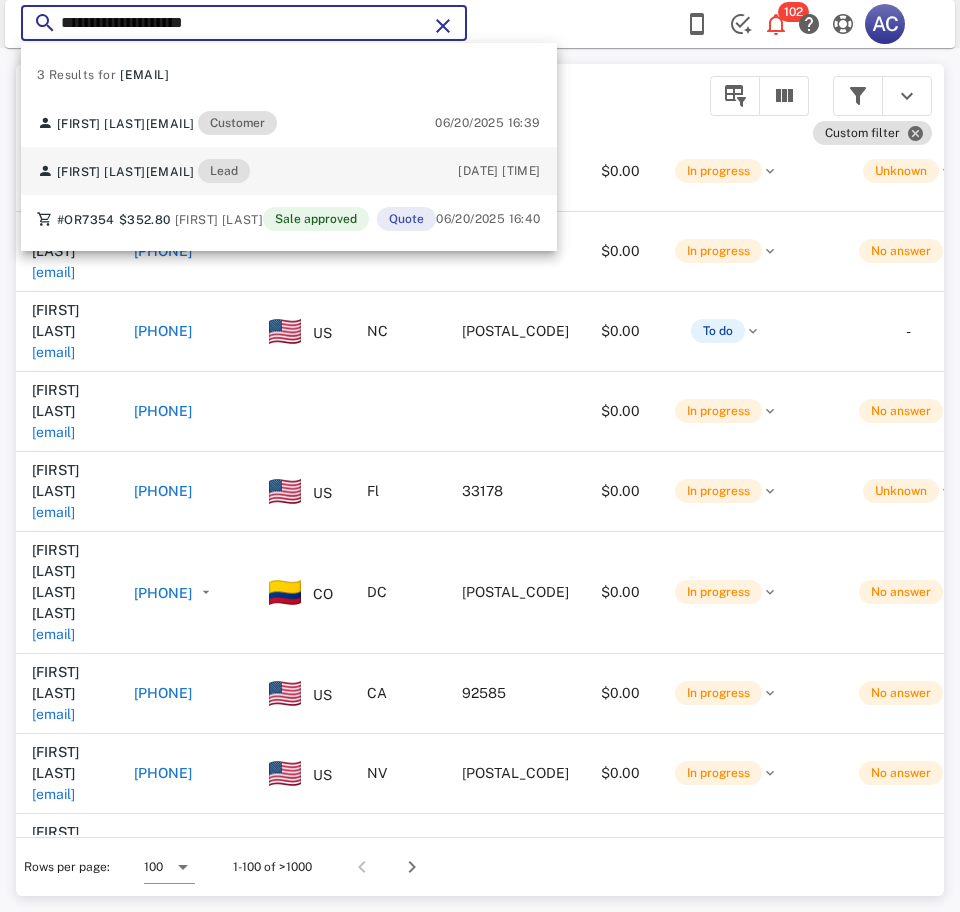 type on "**********" 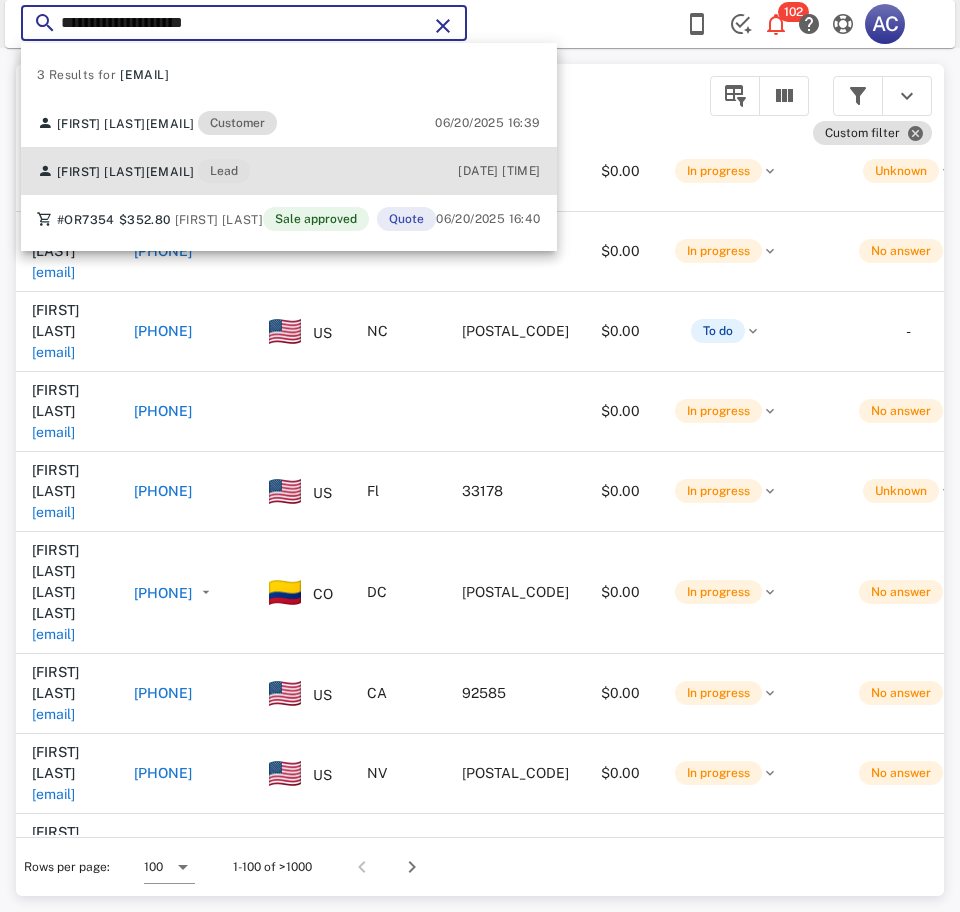 click on "[FIRST] [LAST]   [EMAIL]   Lead   [DATE] [TIME]" at bounding box center (289, 171) 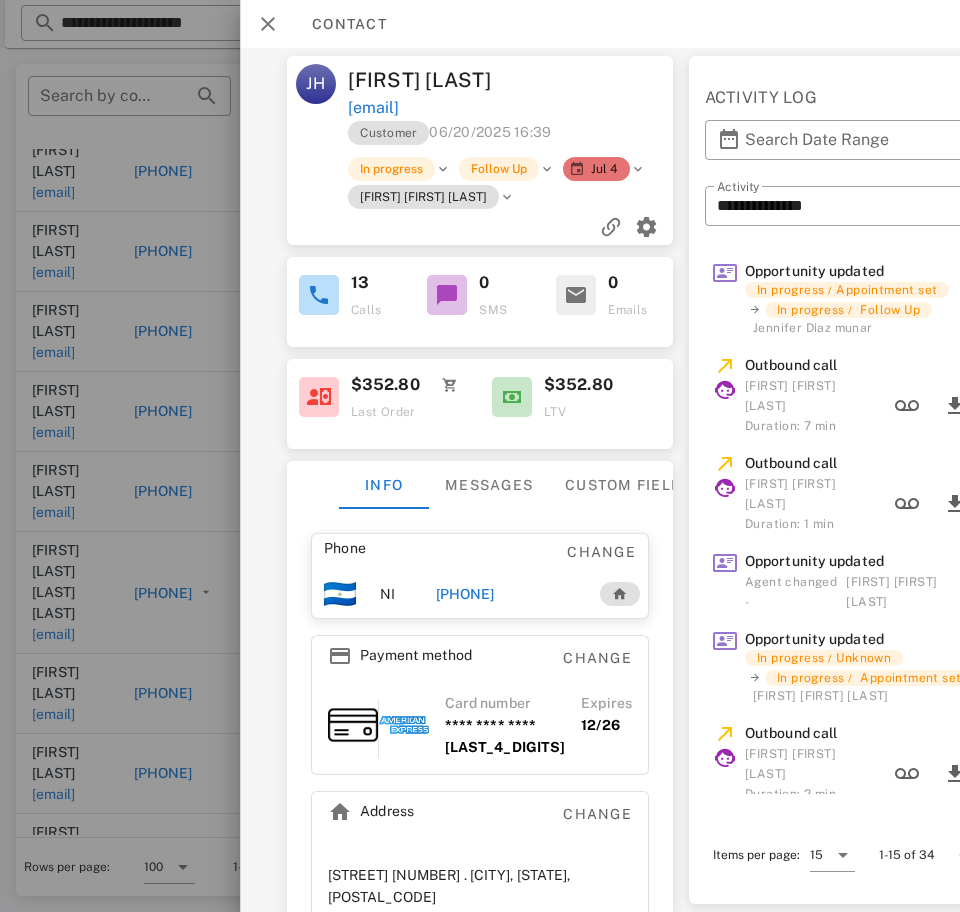 scroll, scrollTop: 0, scrollLeft: 217, axis: horizontal 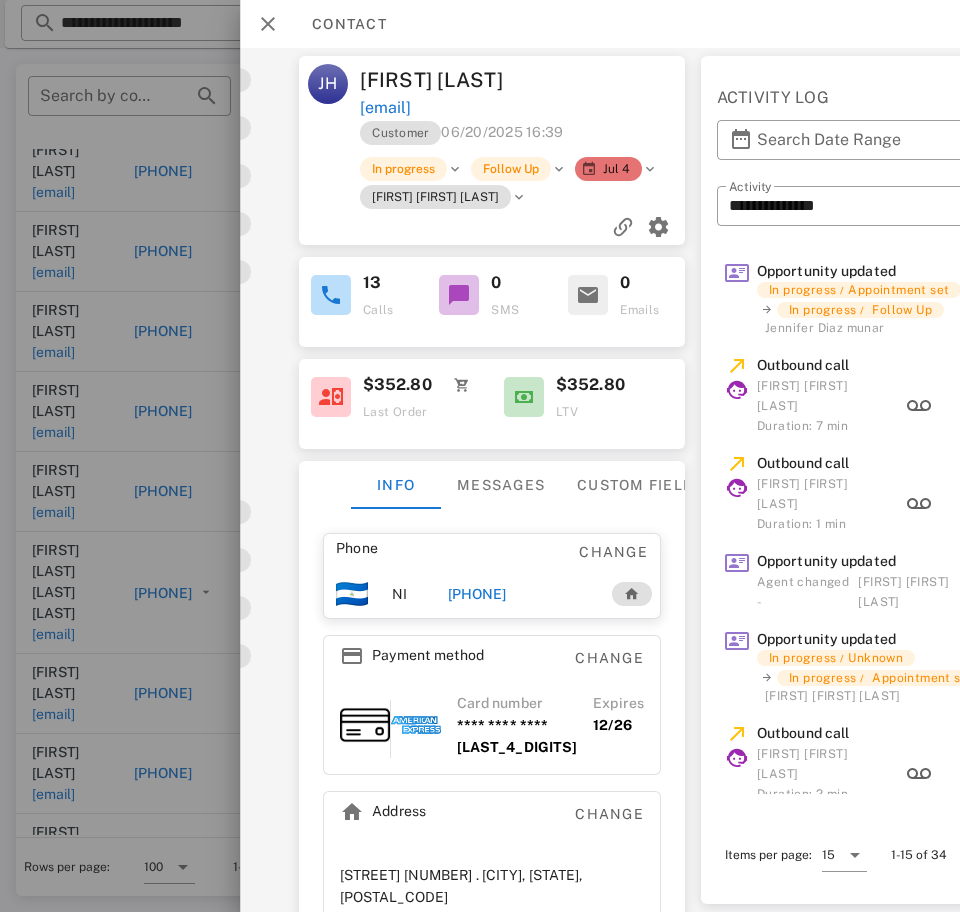 click on "[PHONE]" at bounding box center (477, 594) 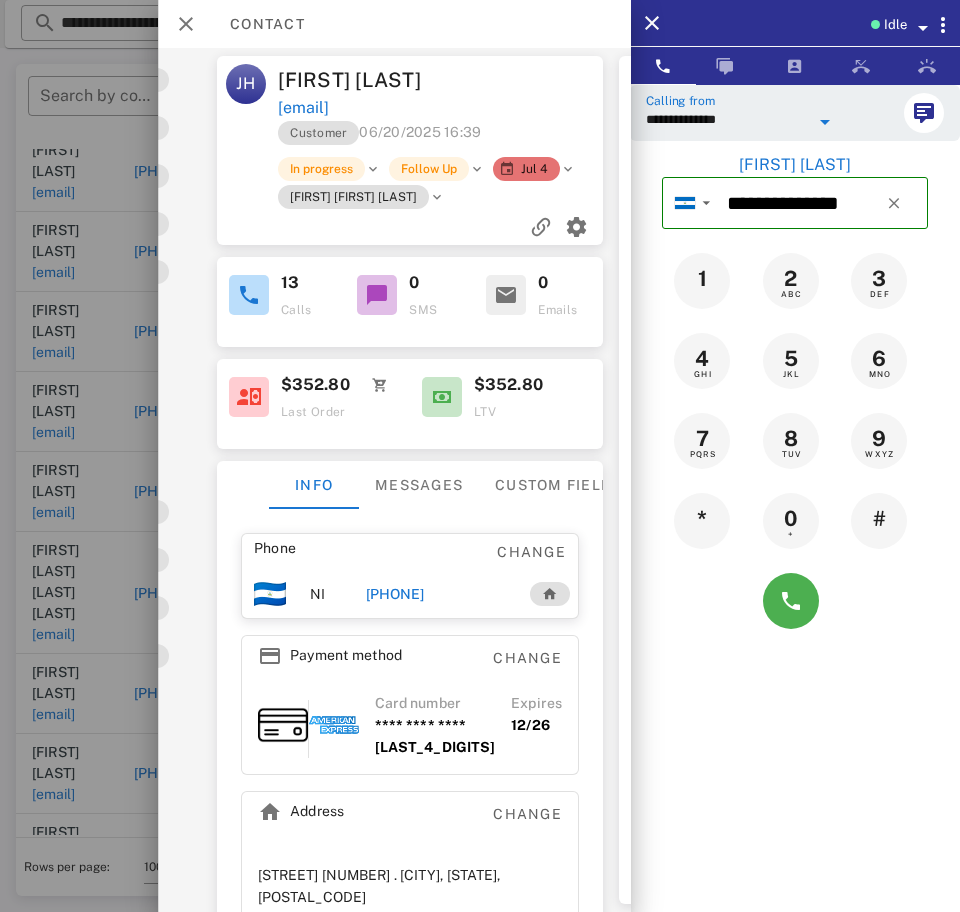 click on "**********" at bounding box center [727, 119] 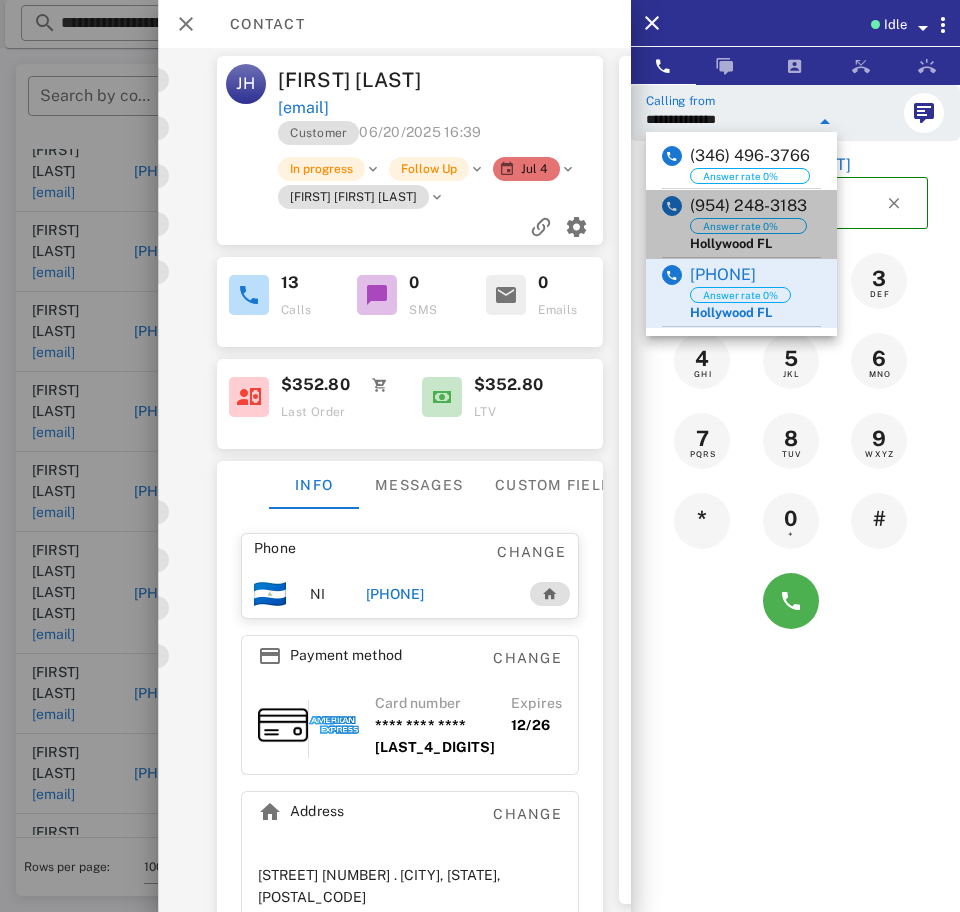 click on "[PHONE]   Answer rate [NUMBER]%    [CITY]   [STATE]" at bounding box center (741, 224) 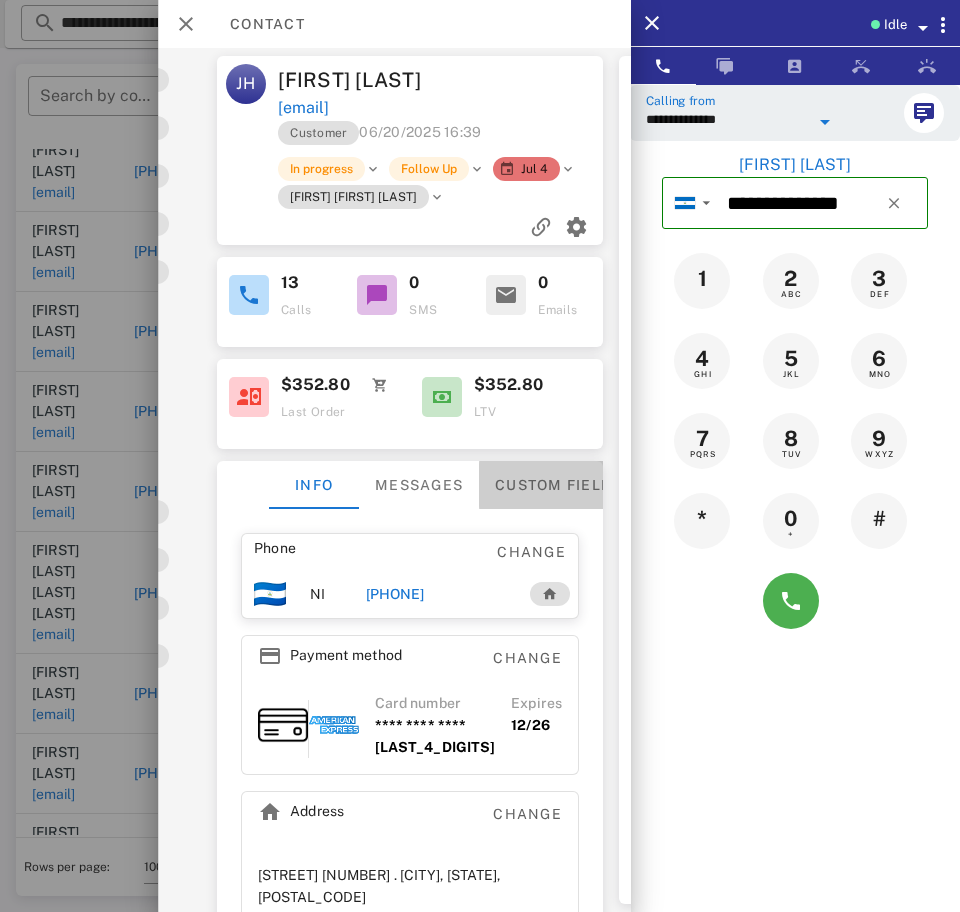 click on "Custom fields" at bounding box center (557, 485) 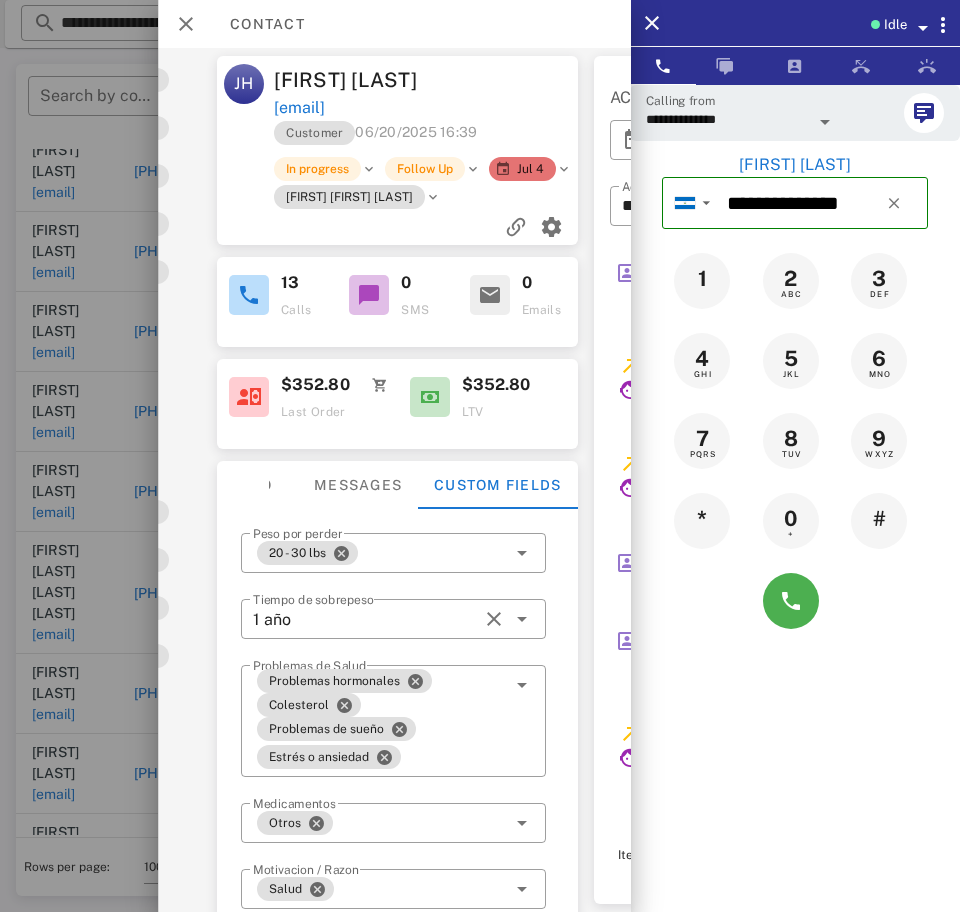 scroll, scrollTop: 98, scrollLeft: 0, axis: vertical 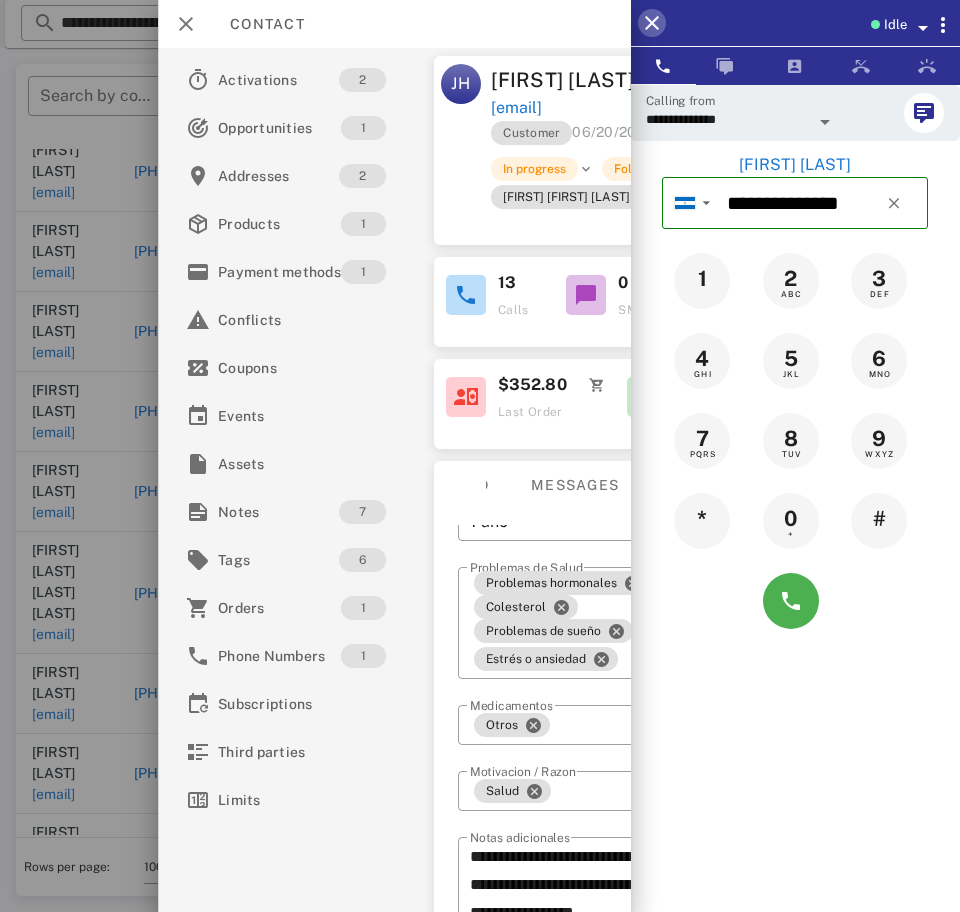 click at bounding box center (652, 23) 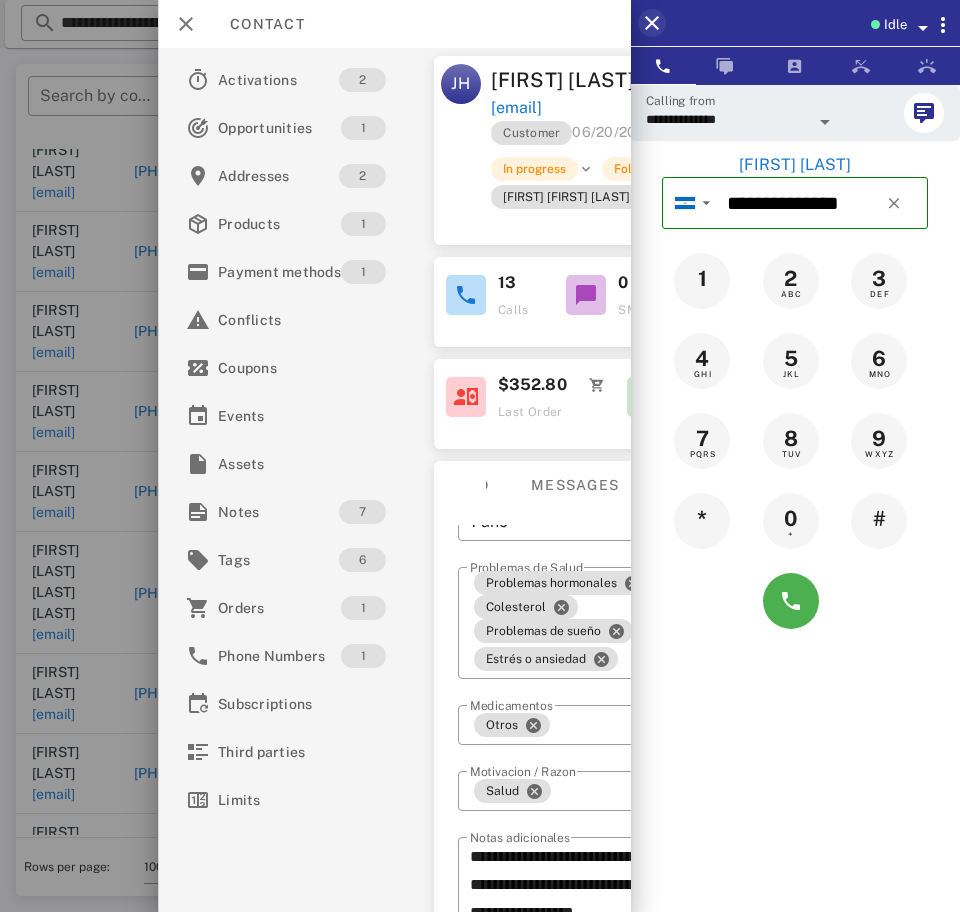 type 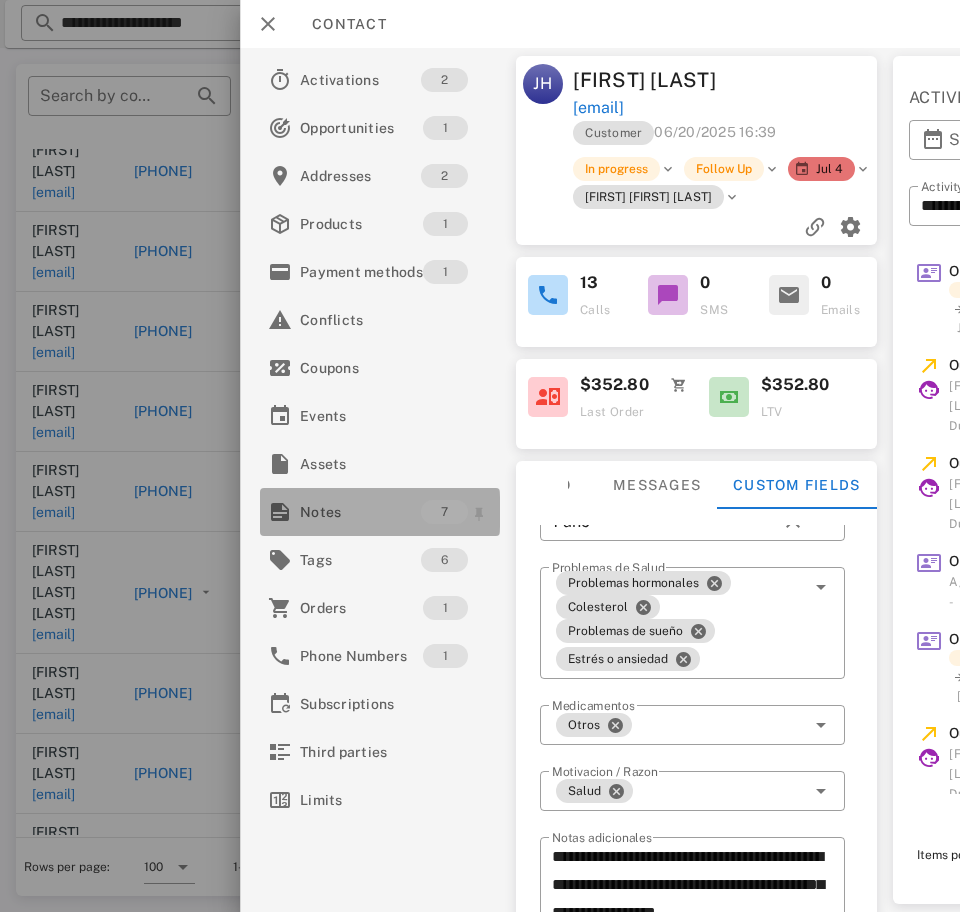 click on "Notes" at bounding box center [360, 512] 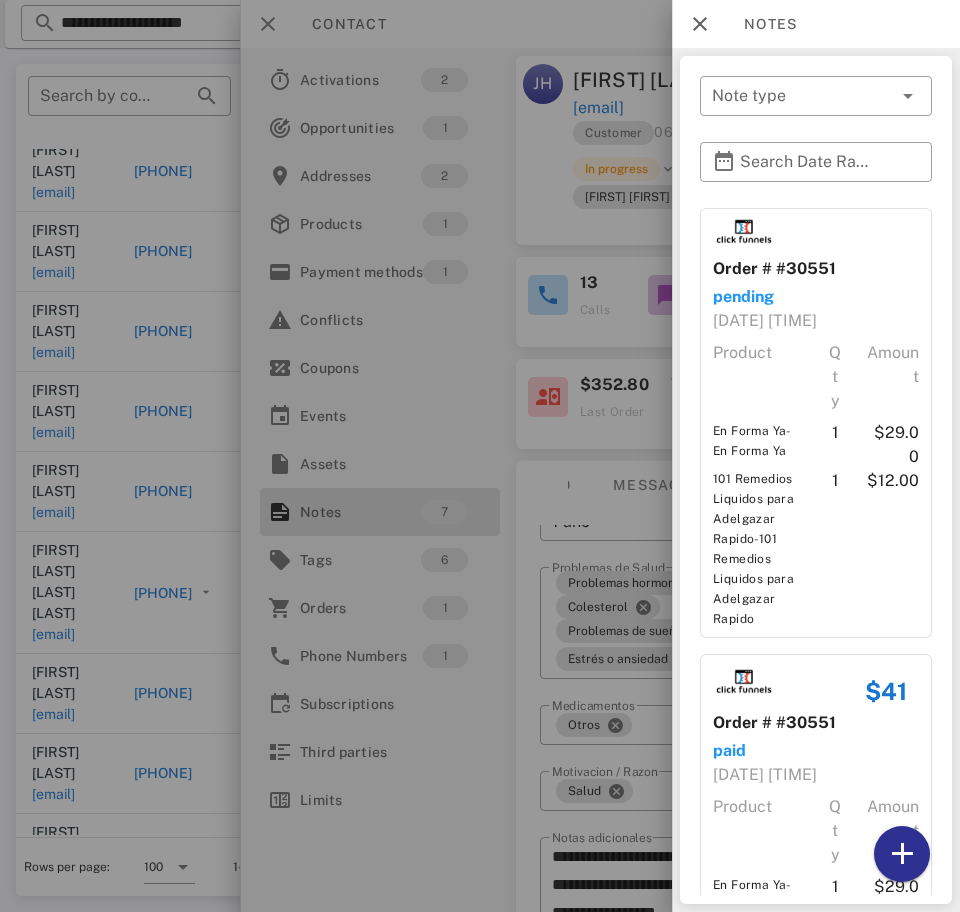 scroll, scrollTop: 1377, scrollLeft: 0, axis: vertical 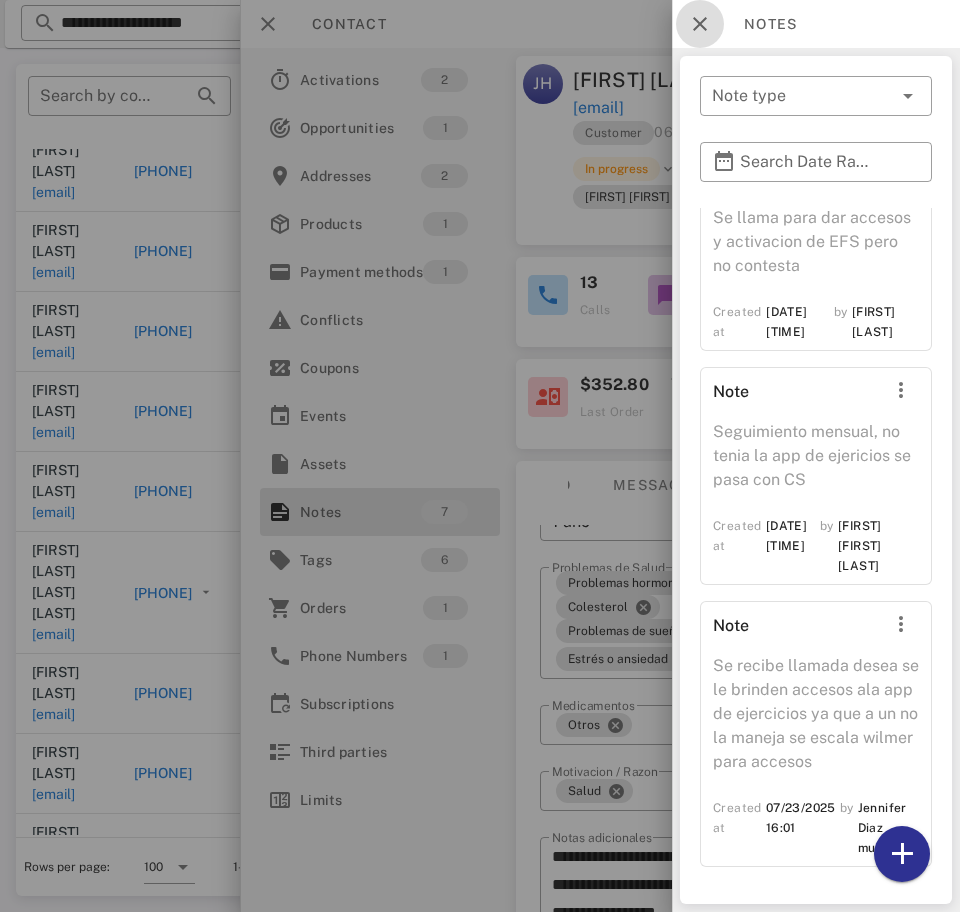 click at bounding box center [700, 24] 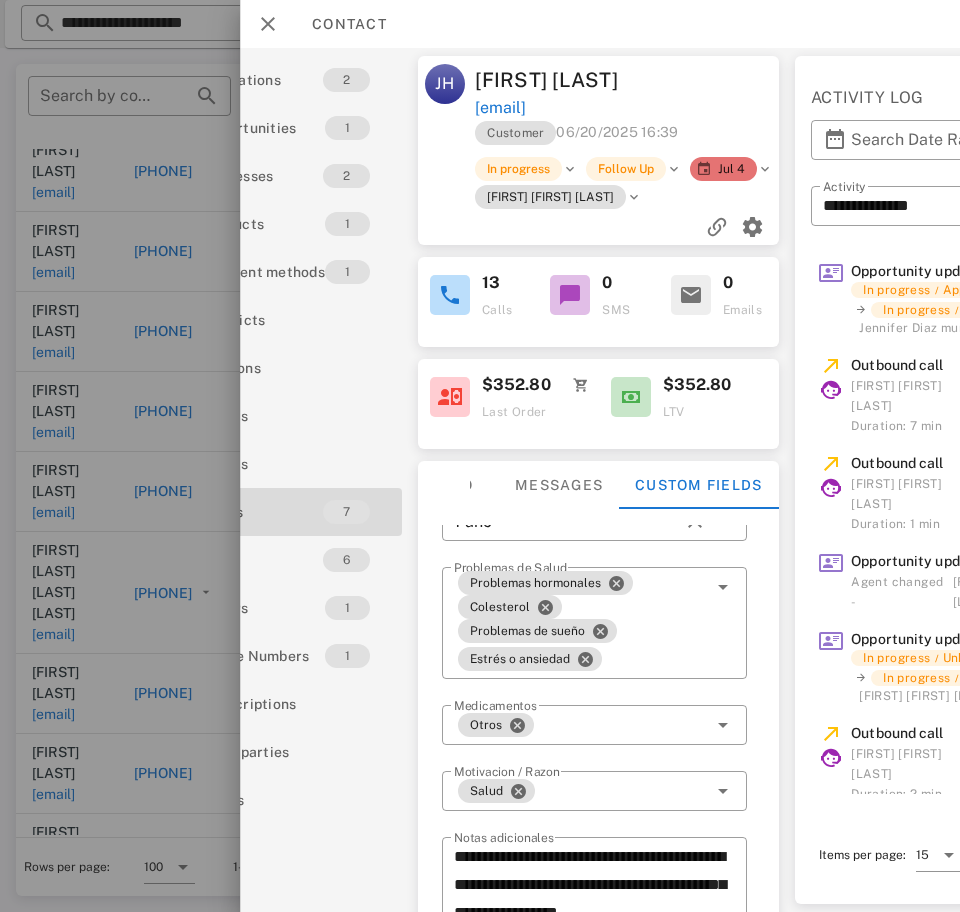 scroll, scrollTop: 0, scrollLeft: 0, axis: both 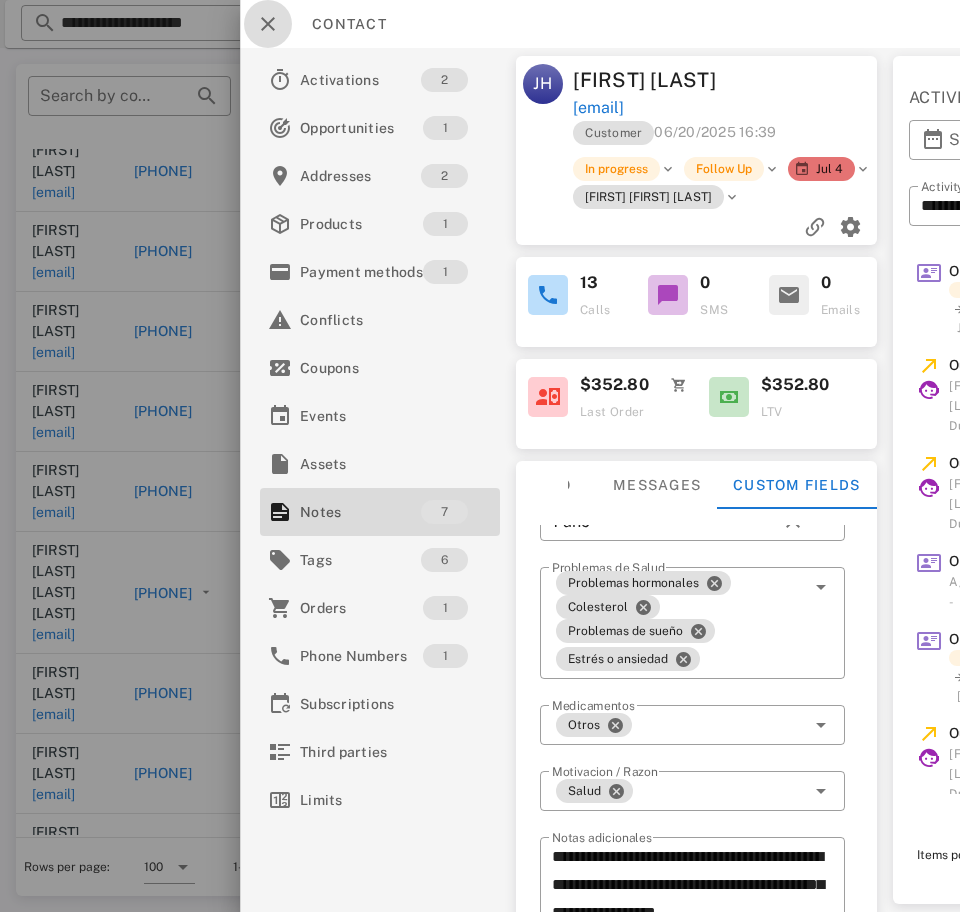 click at bounding box center (268, 24) 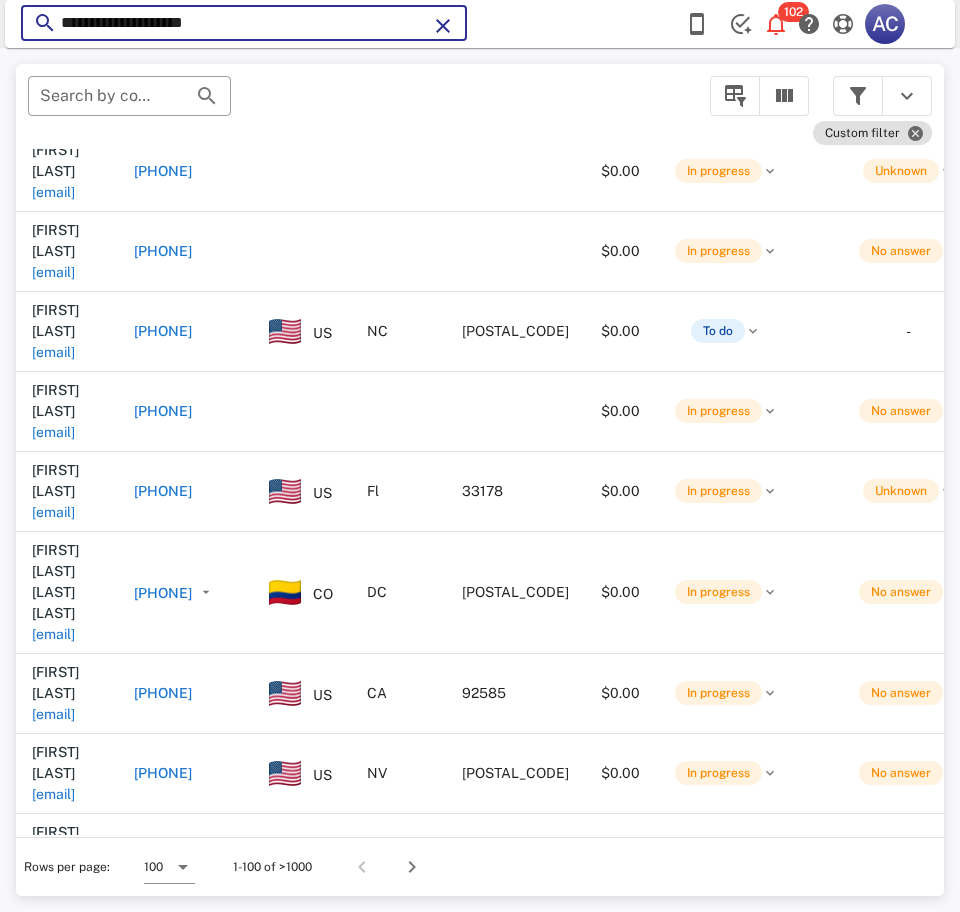 click on "**********" at bounding box center [244, 23] 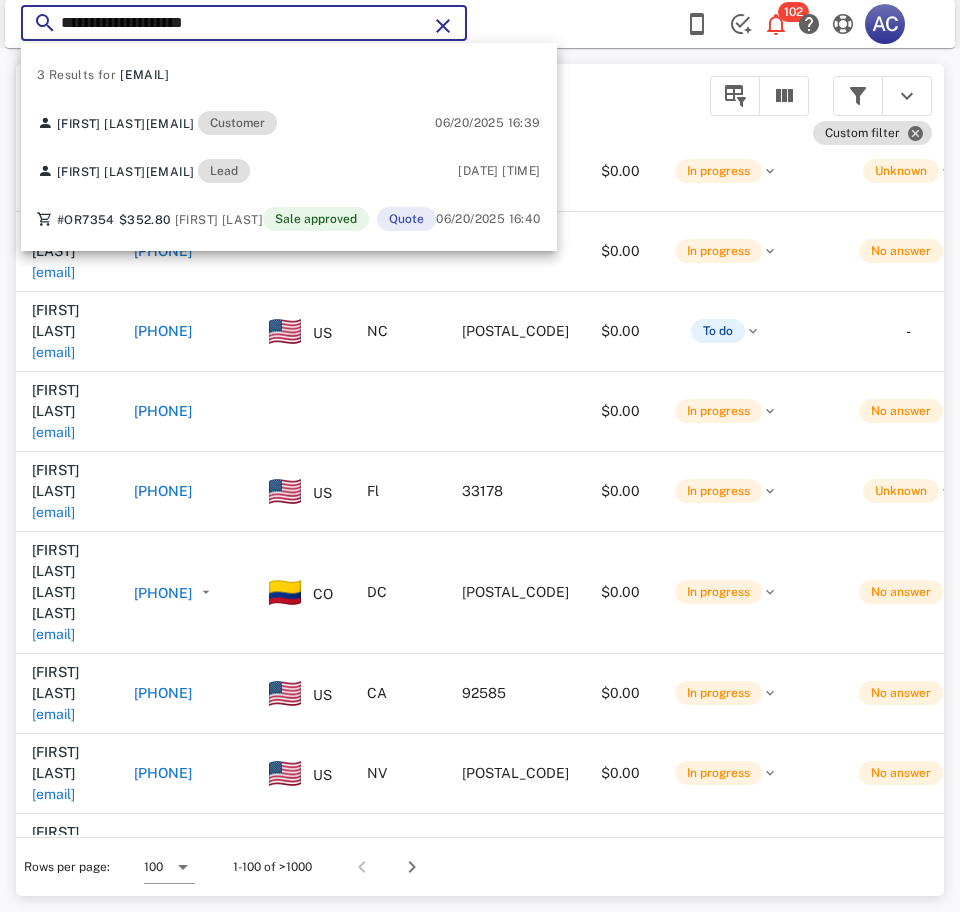 click on "**********" at bounding box center (244, 23) 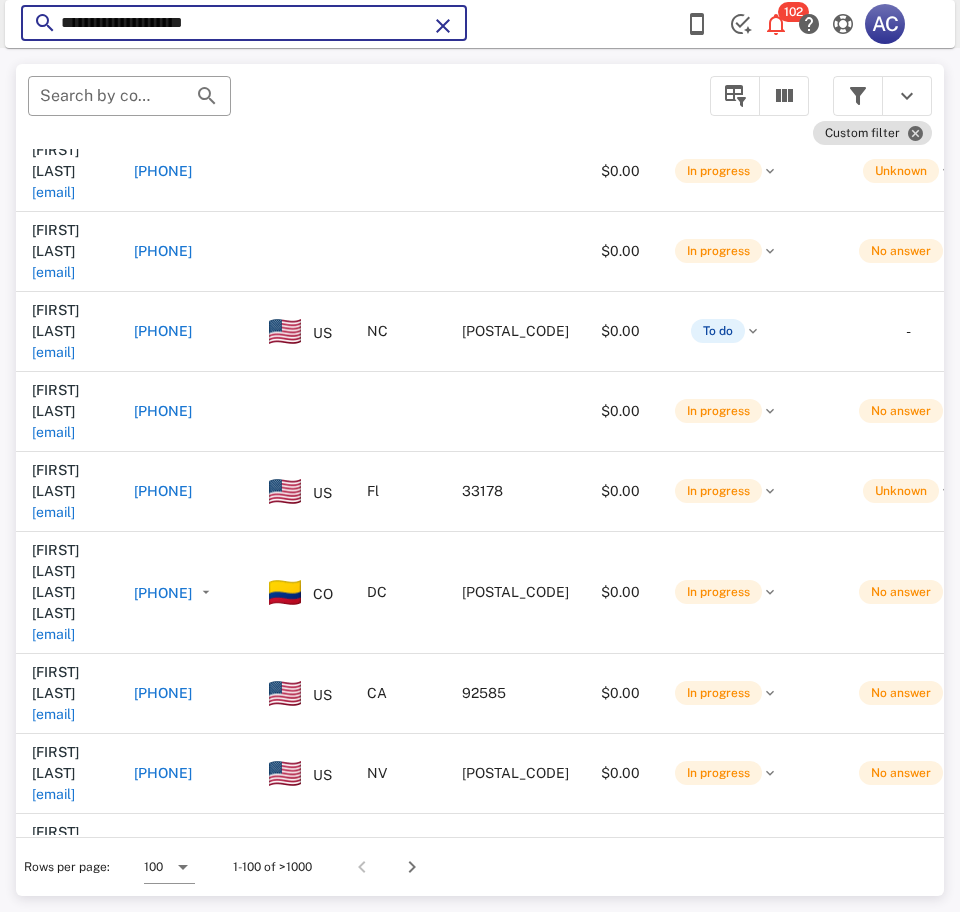 click on "**********" at bounding box center [244, 23] 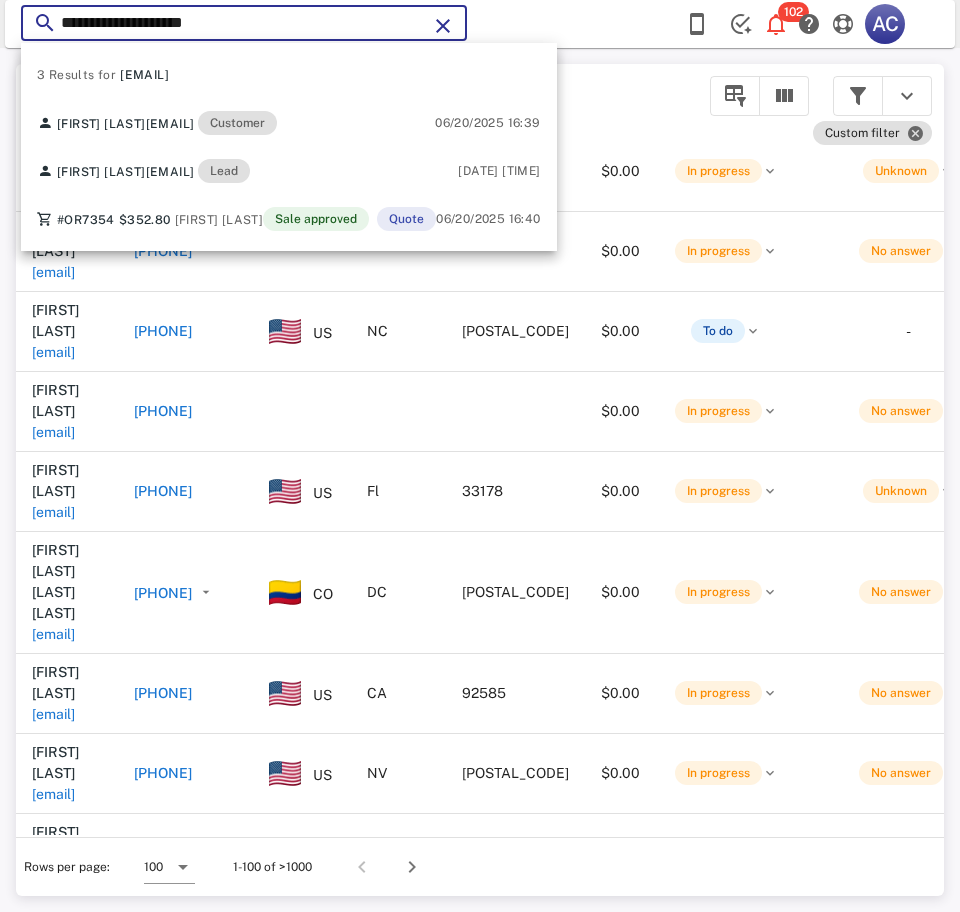 click on "**********" at bounding box center (244, 23) 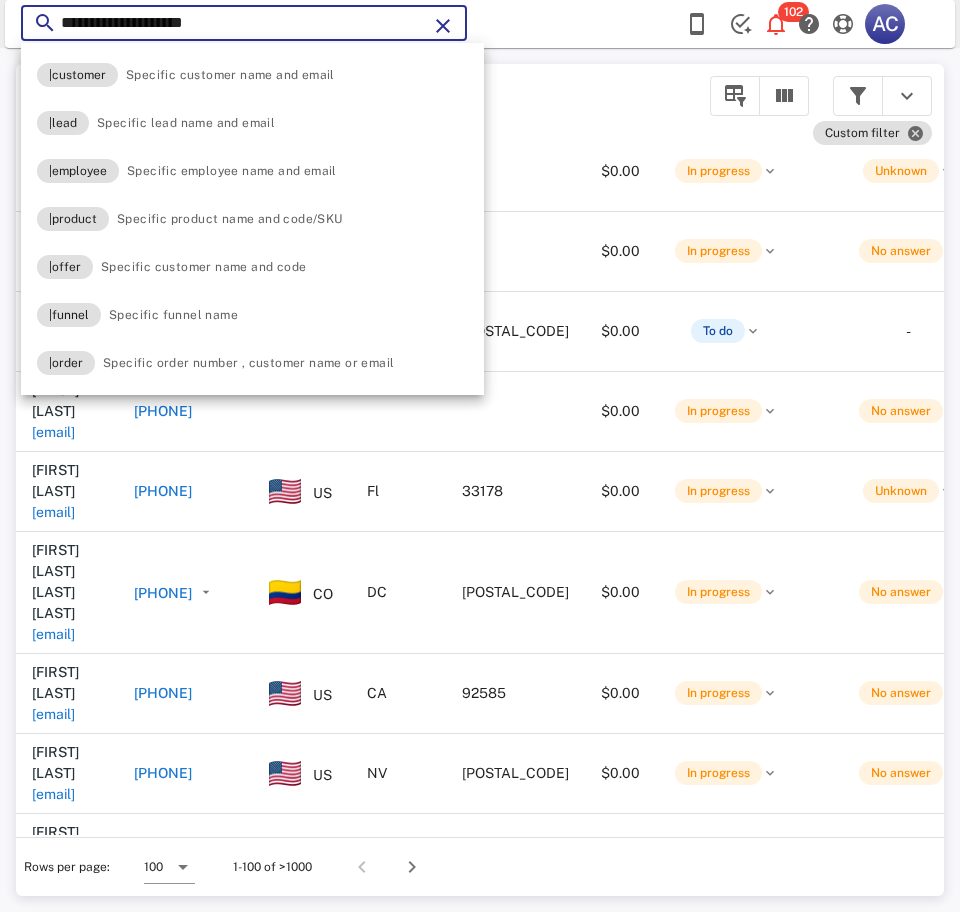 paste 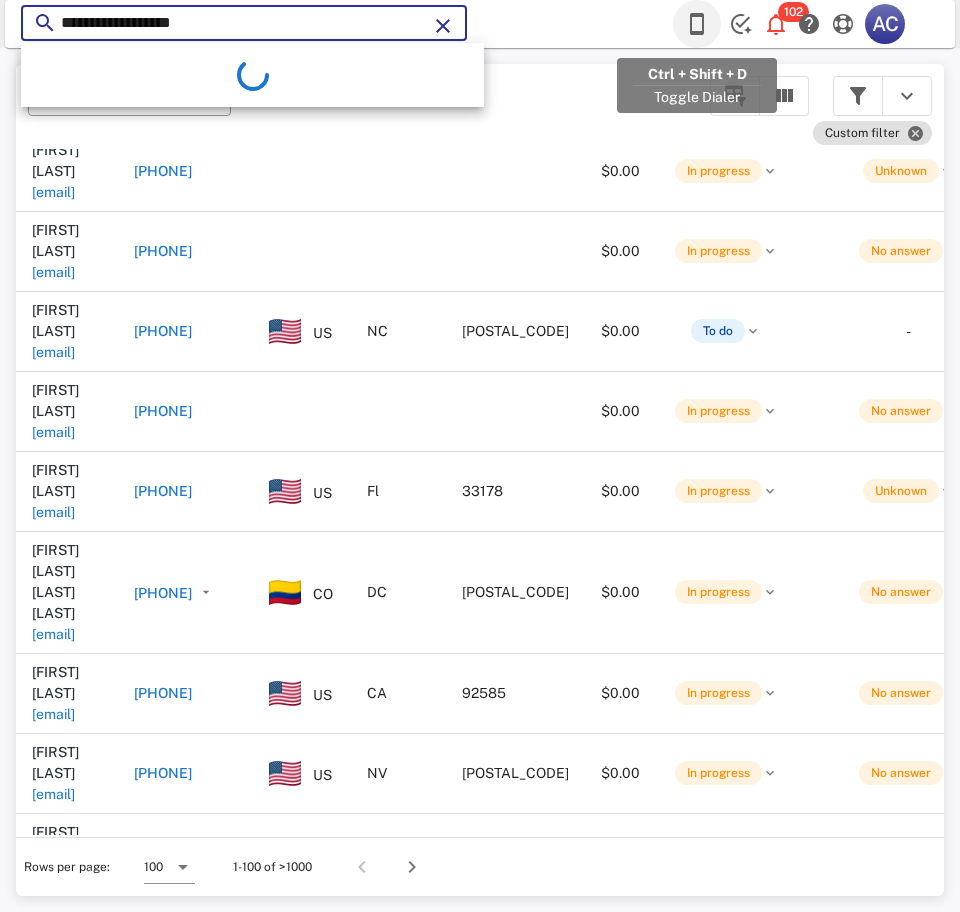 type on "**********" 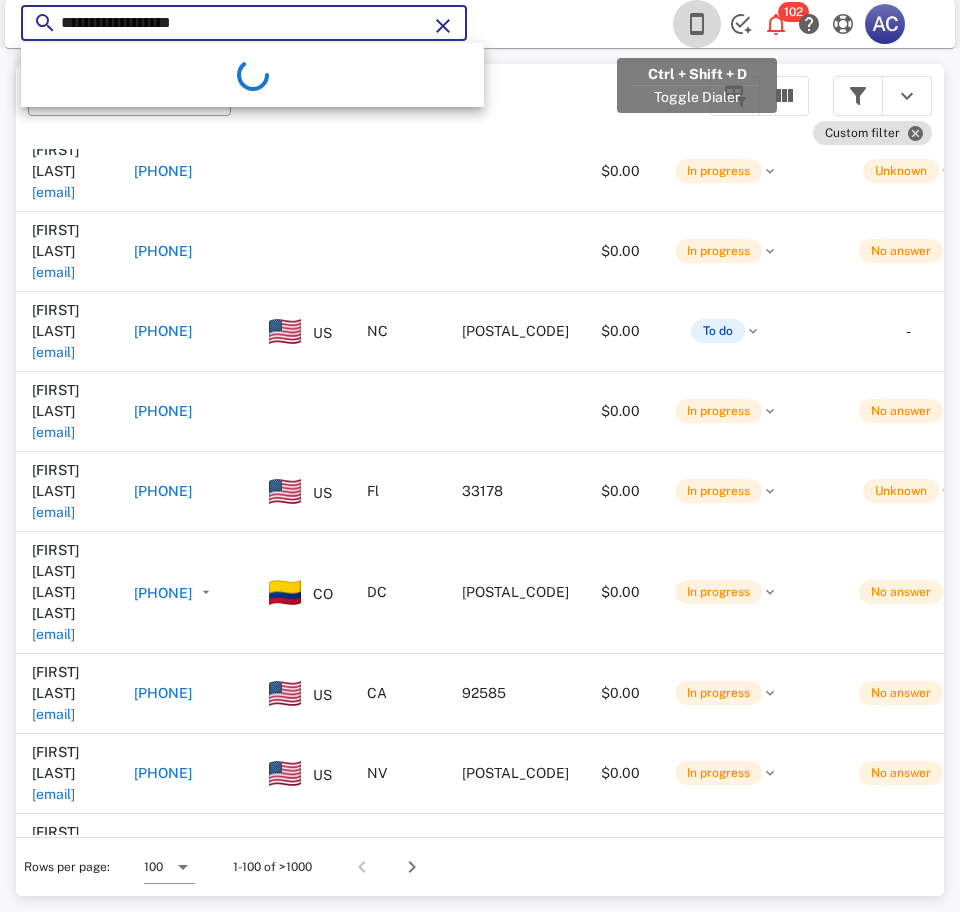 click at bounding box center (697, 24) 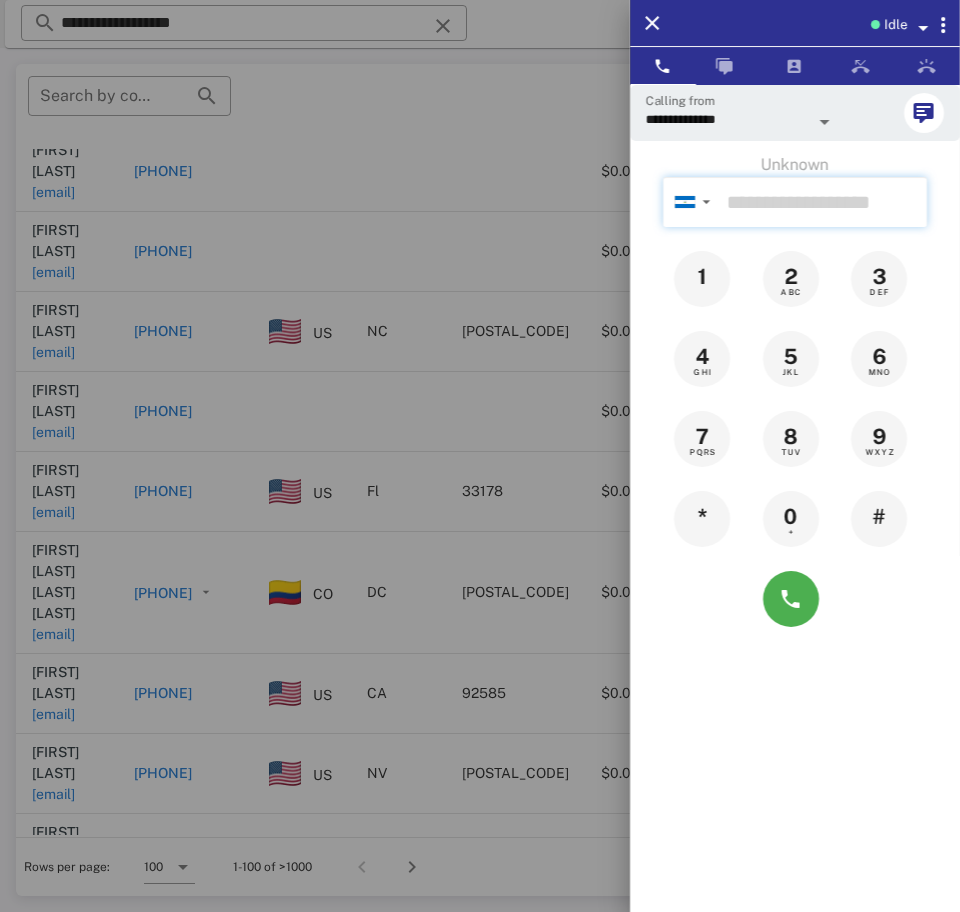 click at bounding box center (823, 202) 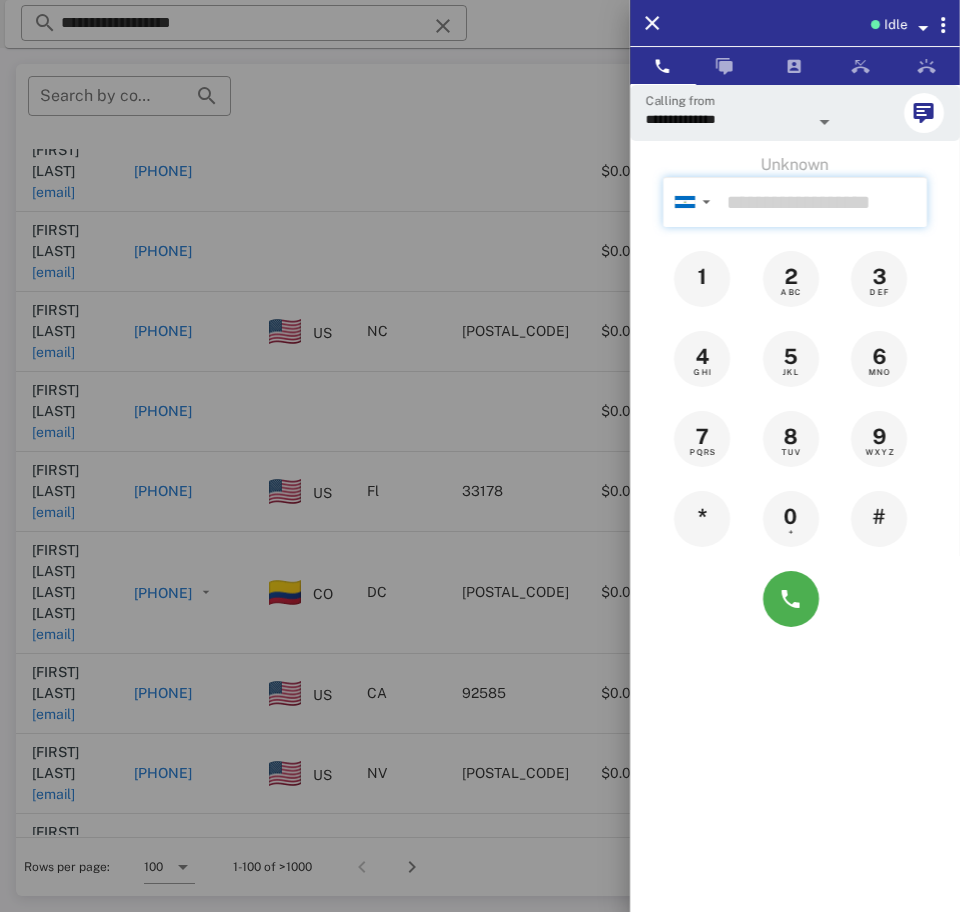 paste on "**********" 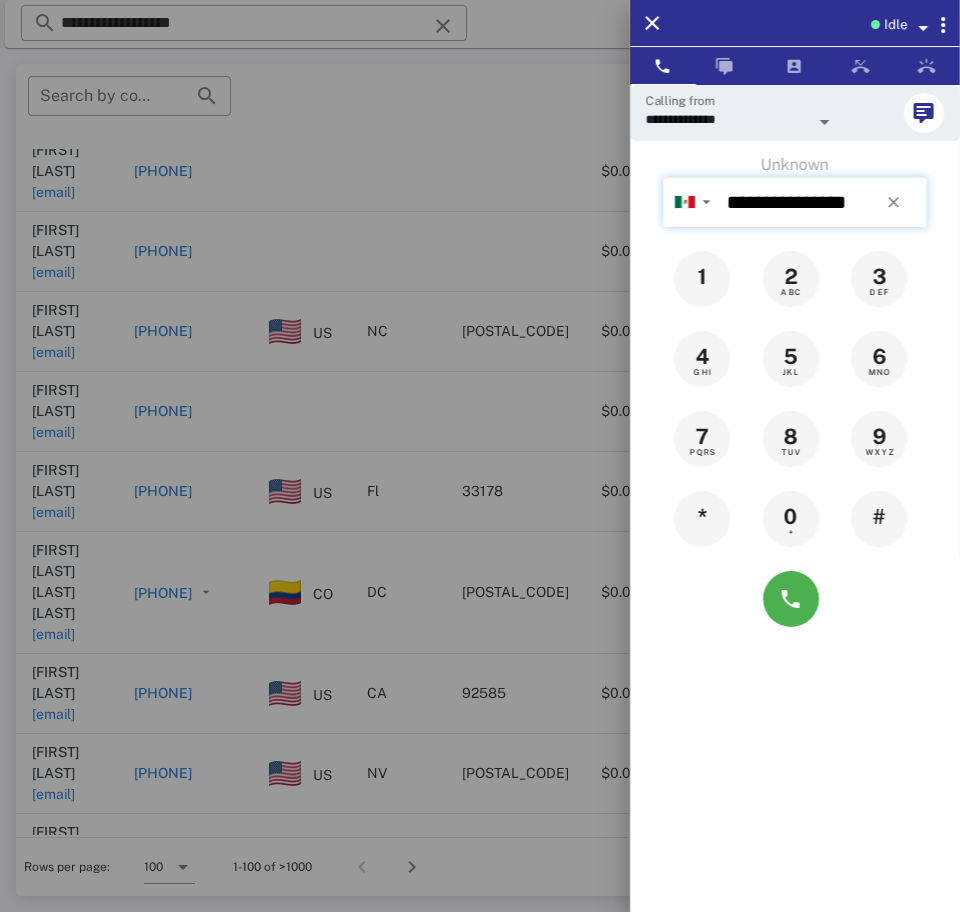 drag, startPoint x: 760, startPoint y: 196, endPoint x: 995, endPoint y: 261, distance: 243.8237 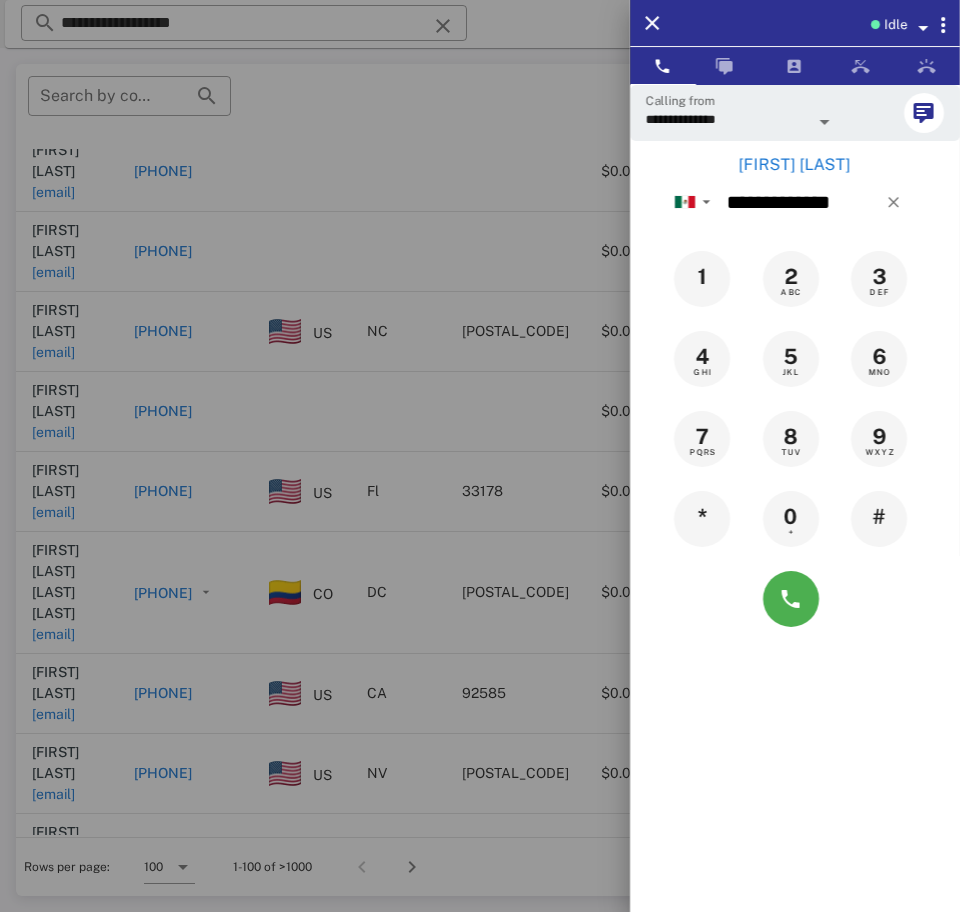 click on "[FIRST] [LAST]" at bounding box center [795, 165] 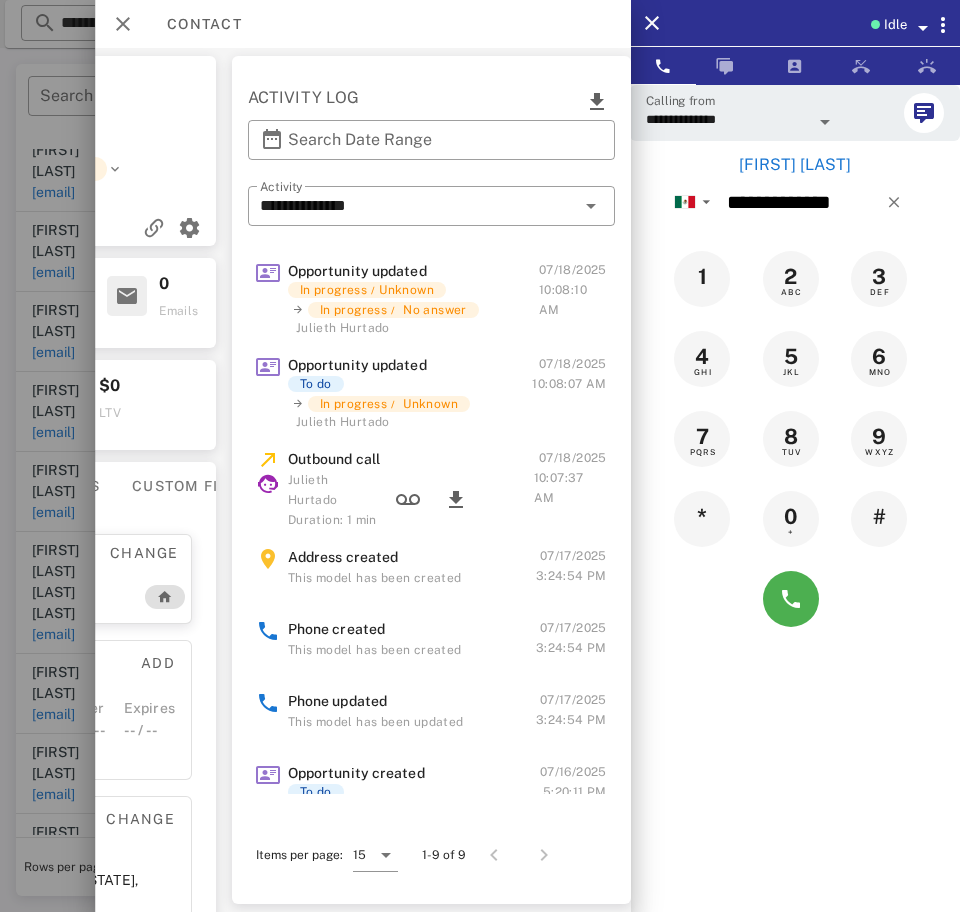 scroll, scrollTop: 0, scrollLeft: 125, axis: horizontal 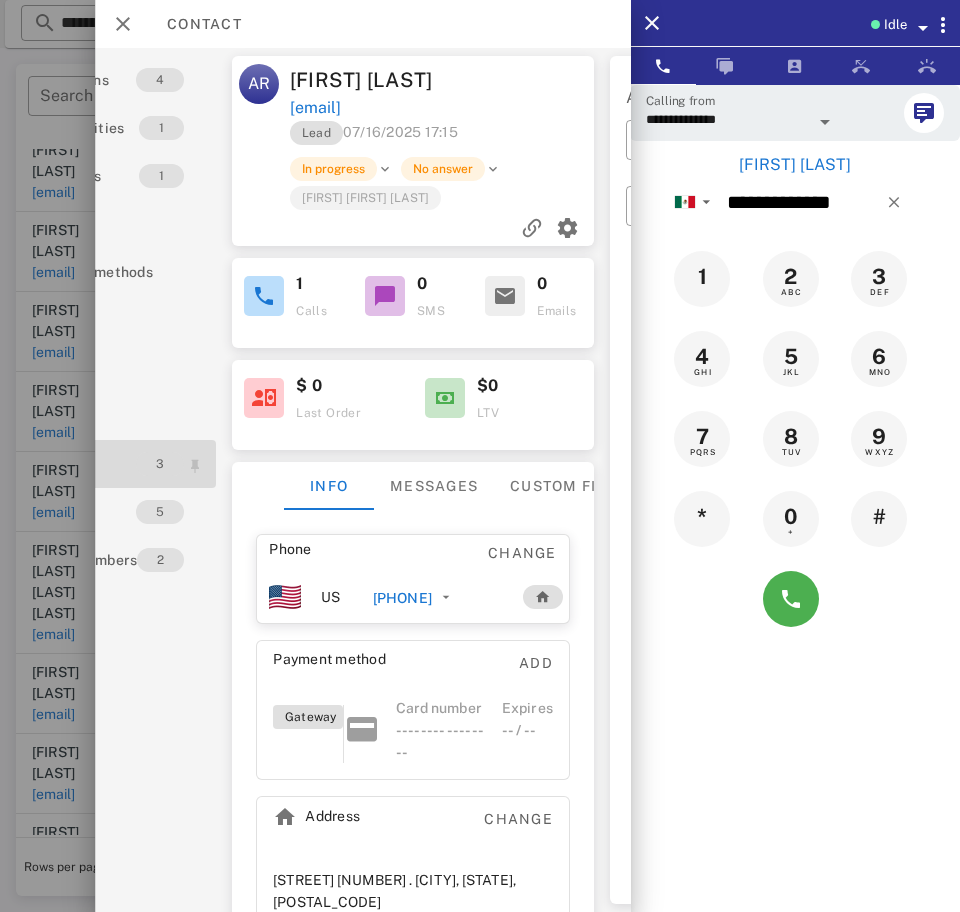 click on "3" at bounding box center [160, 464] 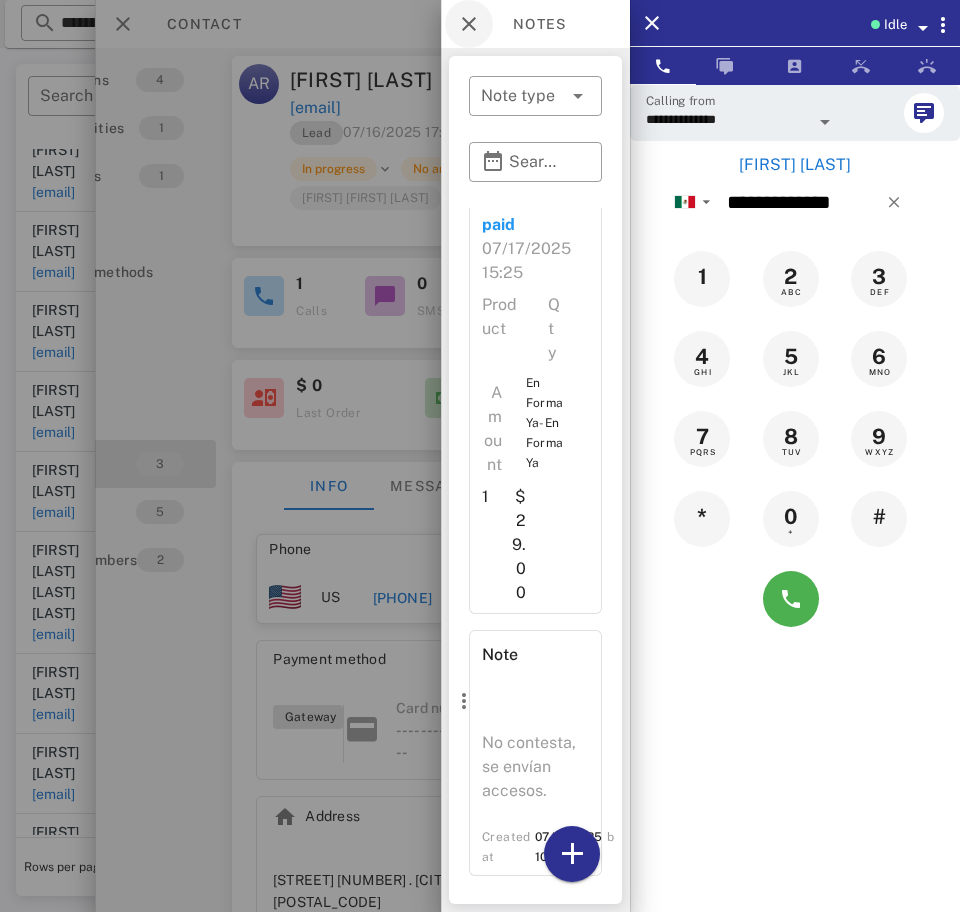 scroll, scrollTop: 616, scrollLeft: 0, axis: vertical 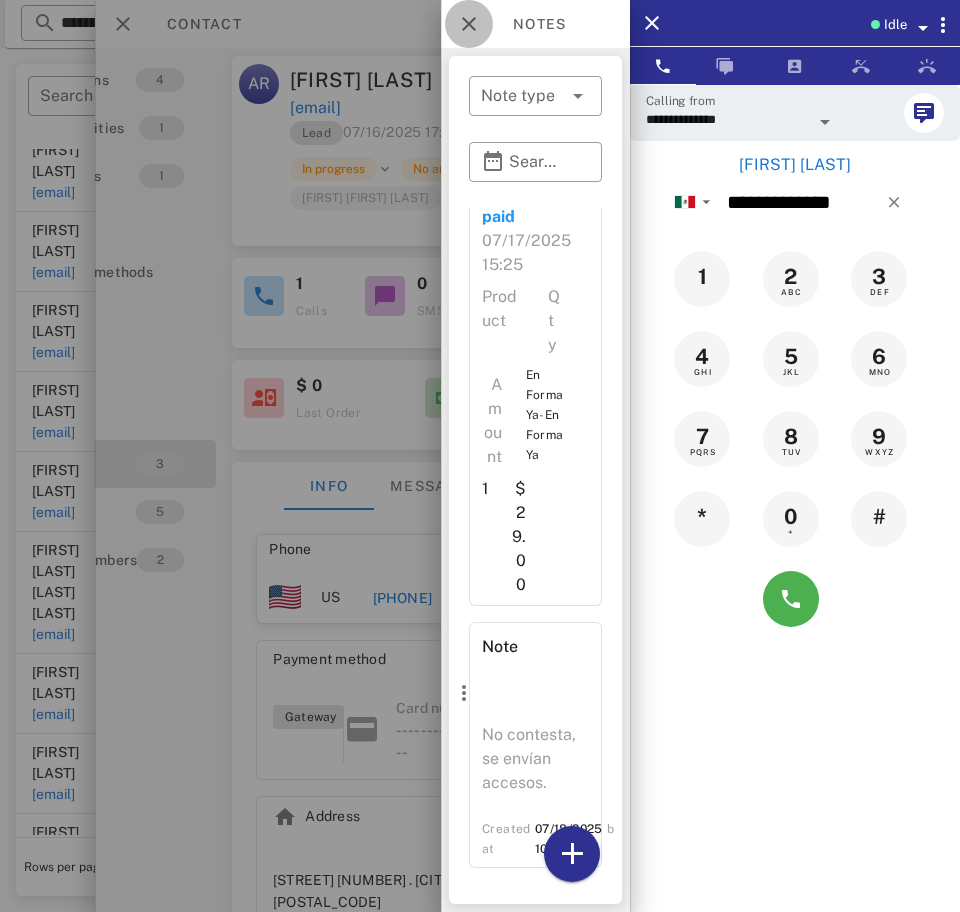 click at bounding box center [469, 24] 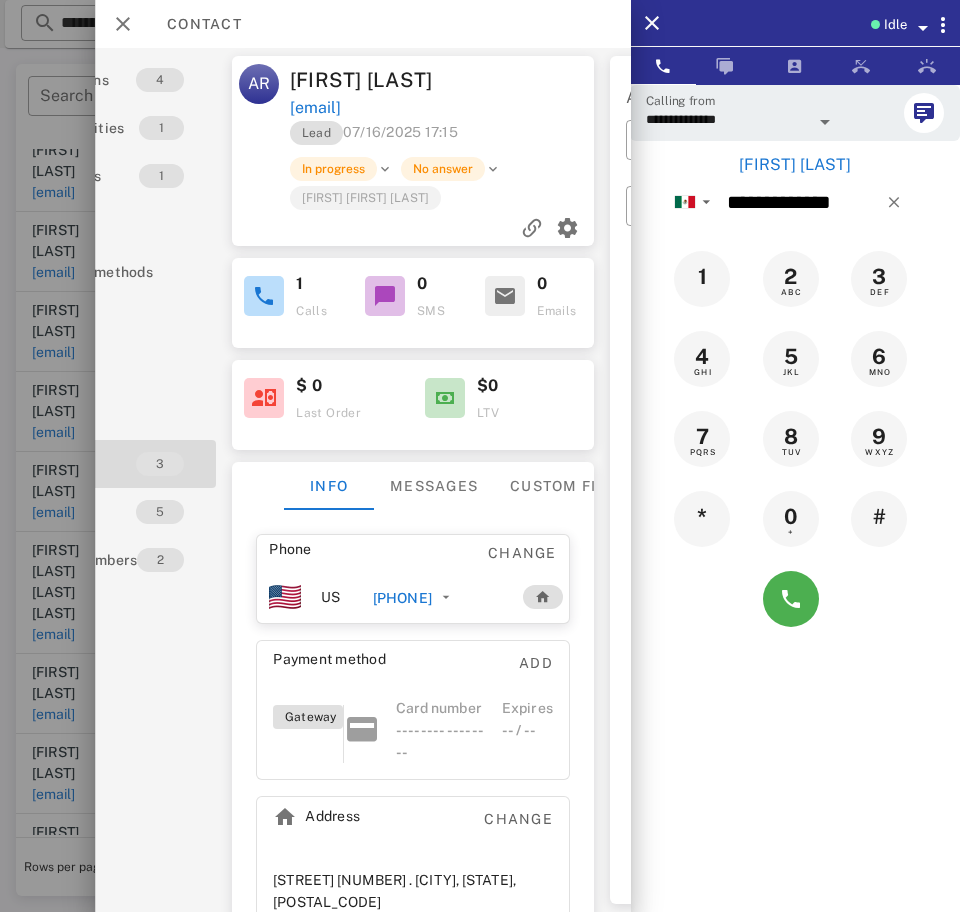 click on "[PHONE]" at bounding box center [402, 598] 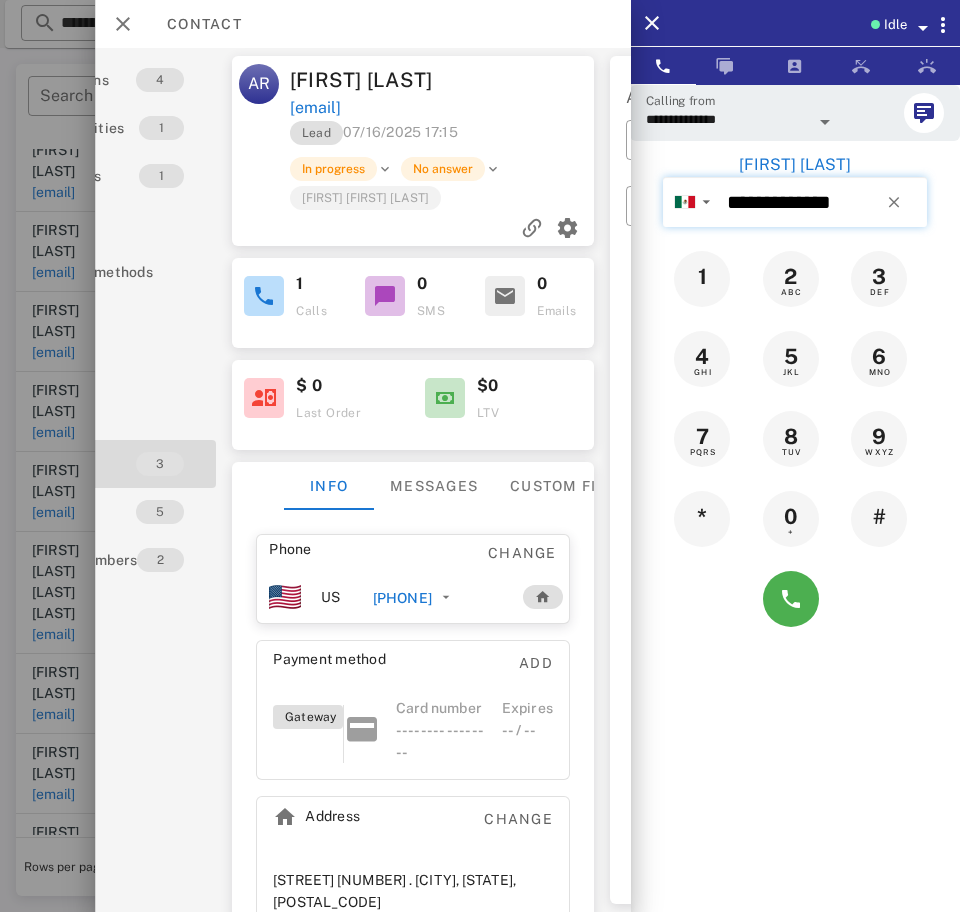 type on "**********" 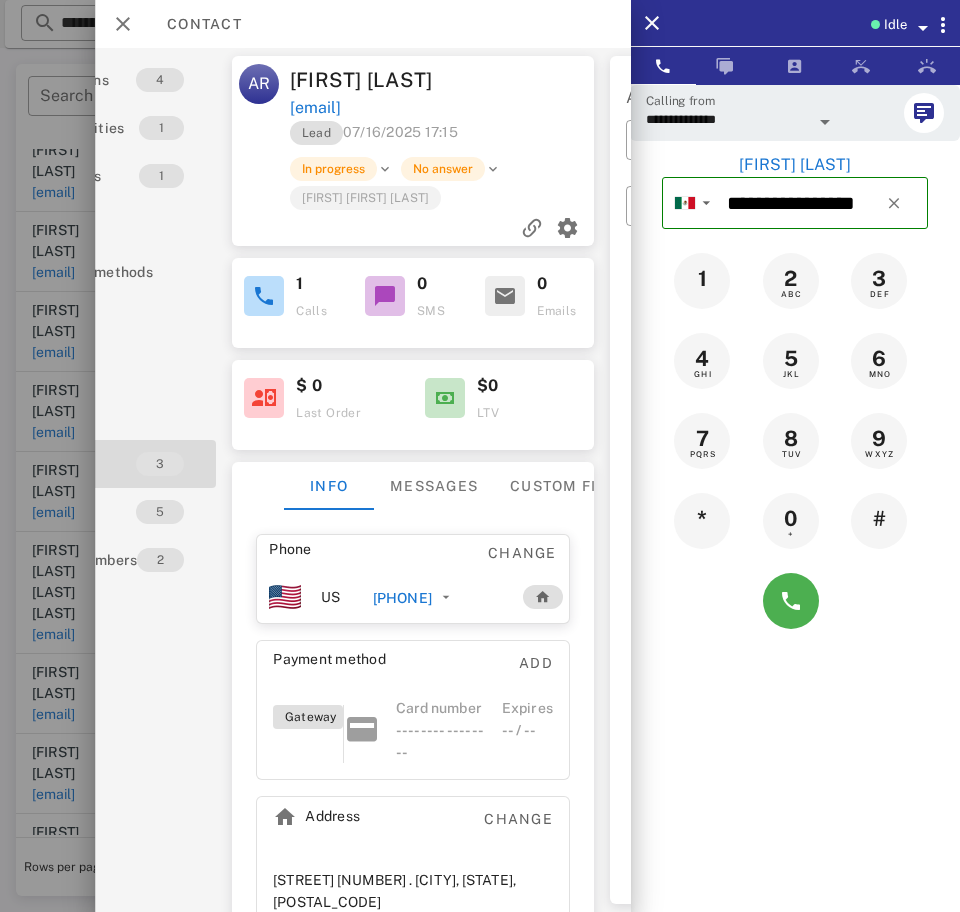 click on "**********" at bounding box center [727, 119] 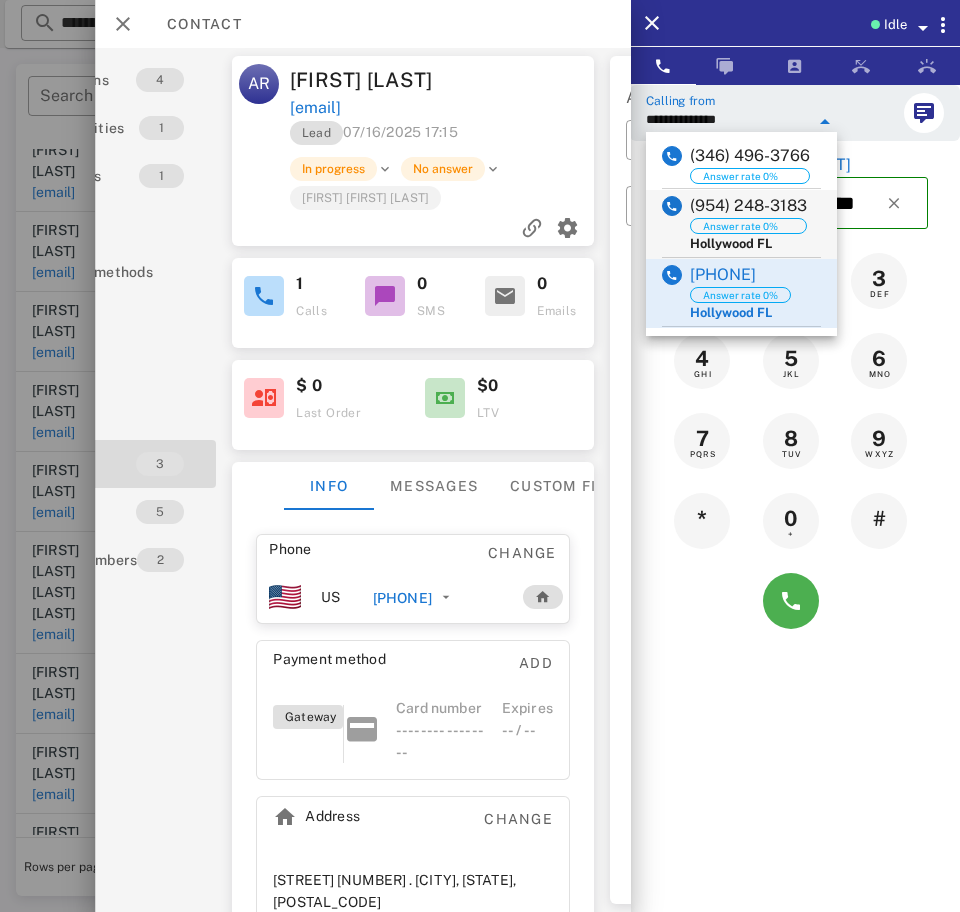 click on "[PHONE]   Answer rate [NUMBER]%    [CITY]   [STATE]" at bounding box center [741, 224] 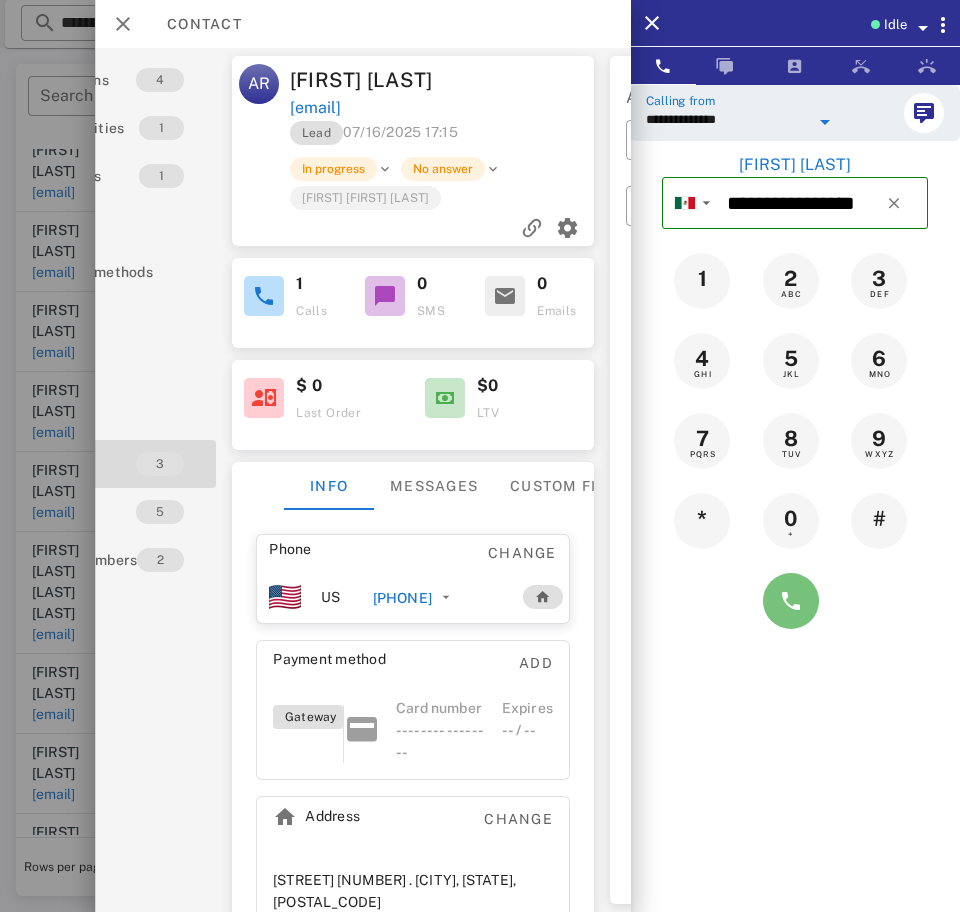 click at bounding box center [791, 601] 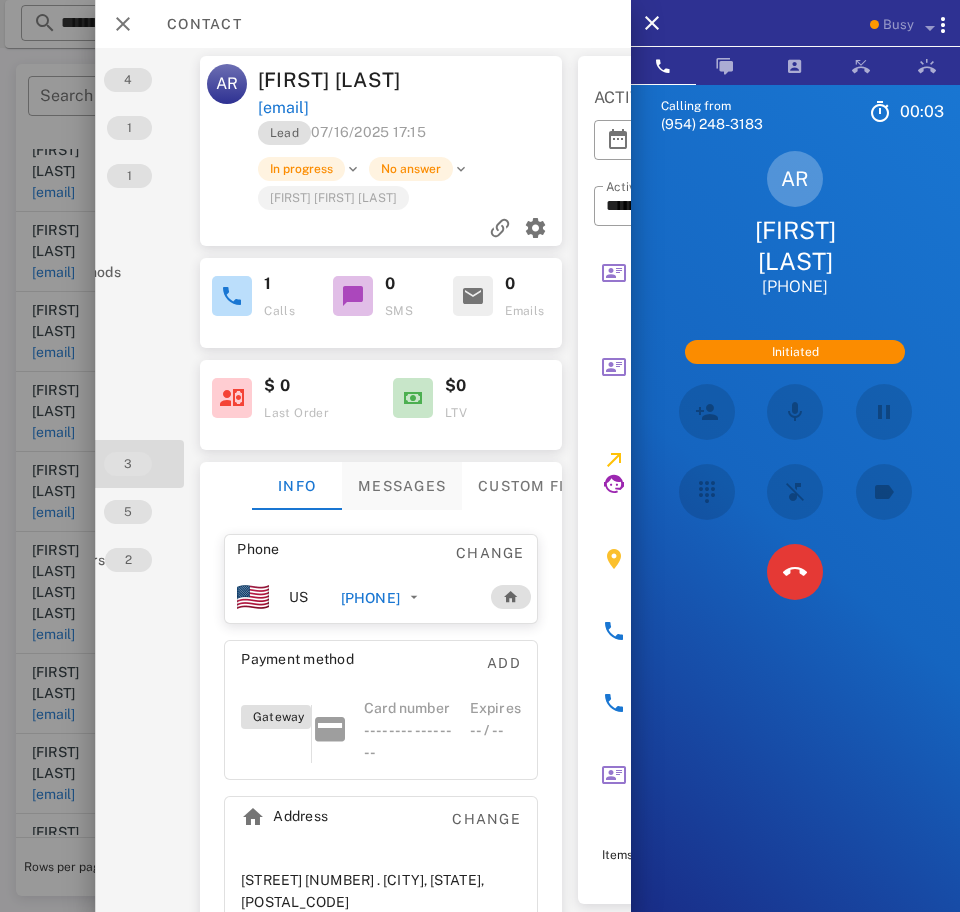 scroll, scrollTop: 0, scrollLeft: 155, axis: horizontal 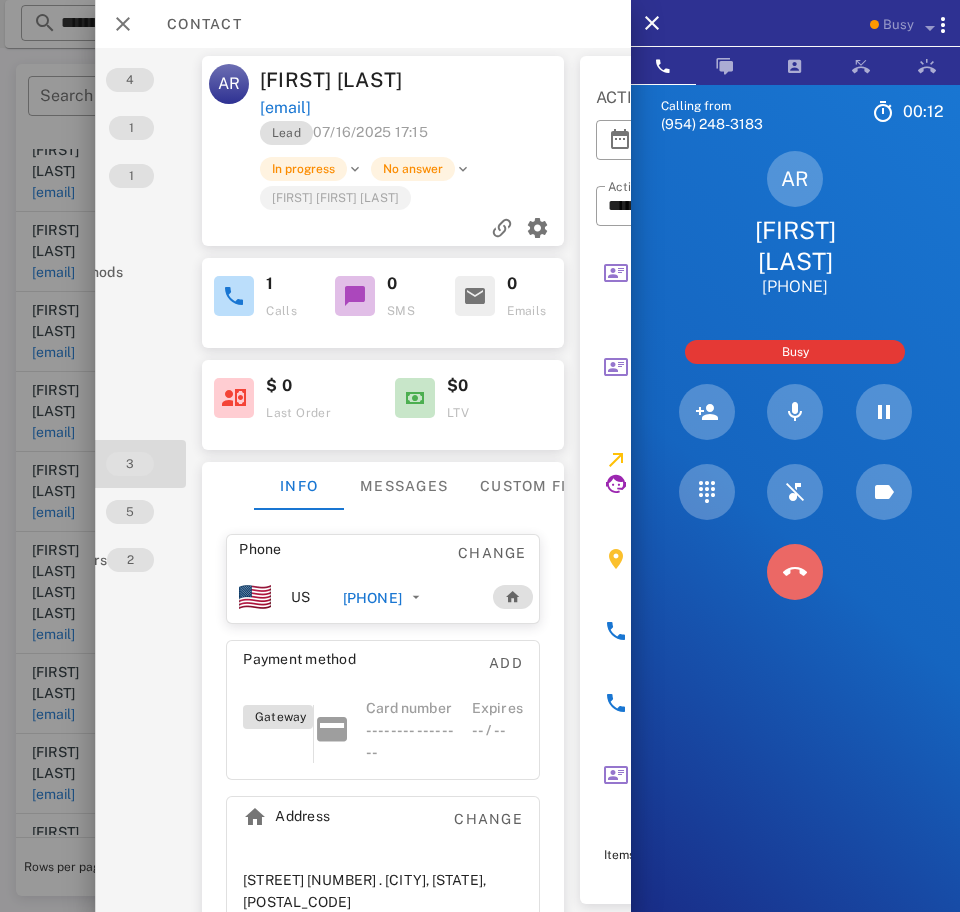 click at bounding box center [795, 572] 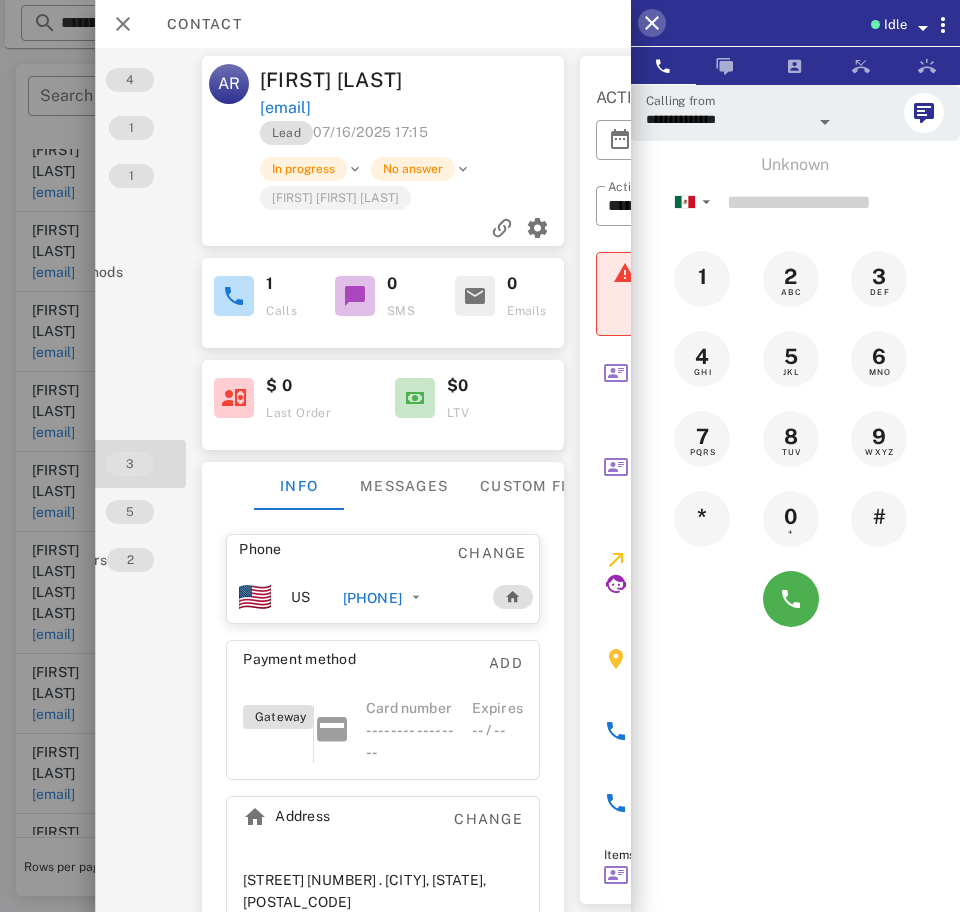click at bounding box center (652, 23) 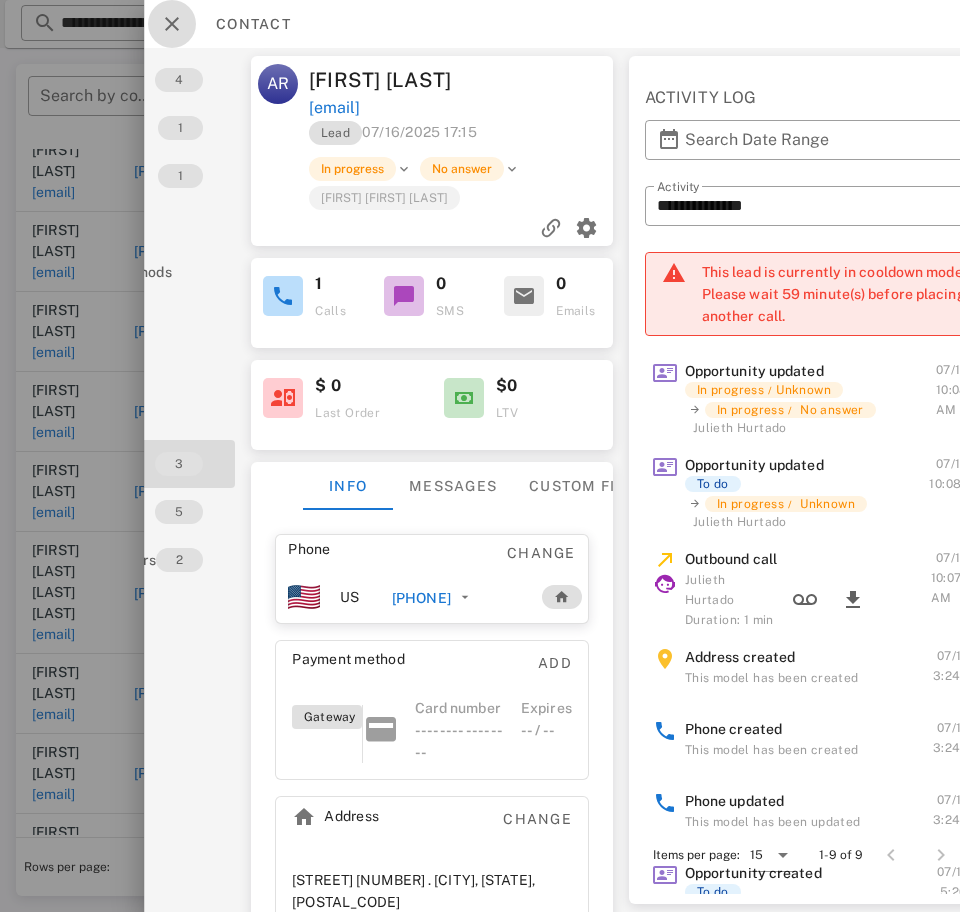 click at bounding box center (172, 24) 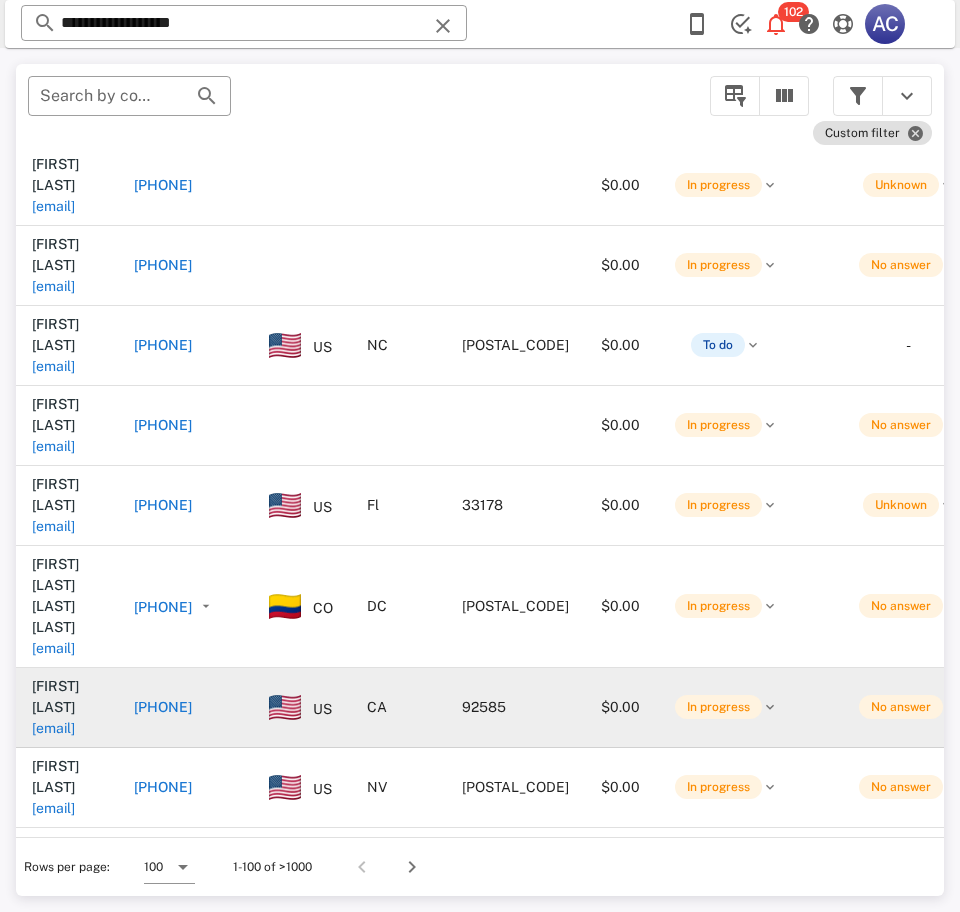scroll, scrollTop: 1005, scrollLeft: 0, axis: vertical 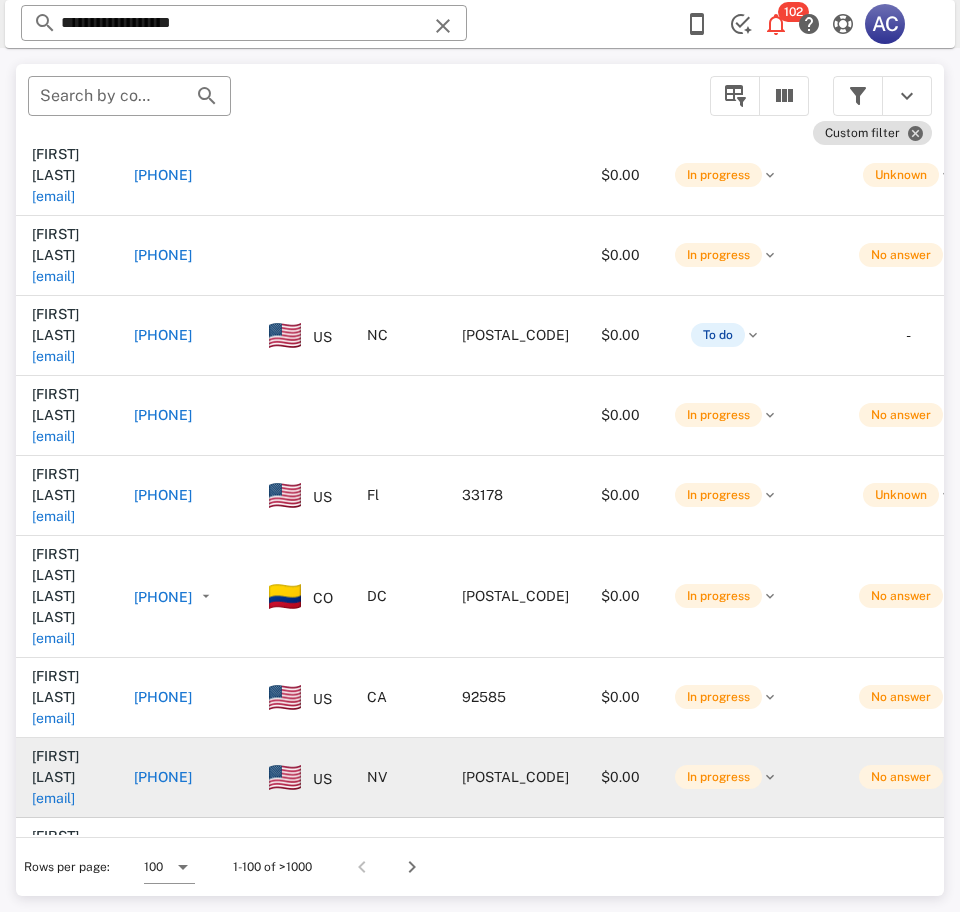 click on "[EMAIL]" at bounding box center [53, 798] 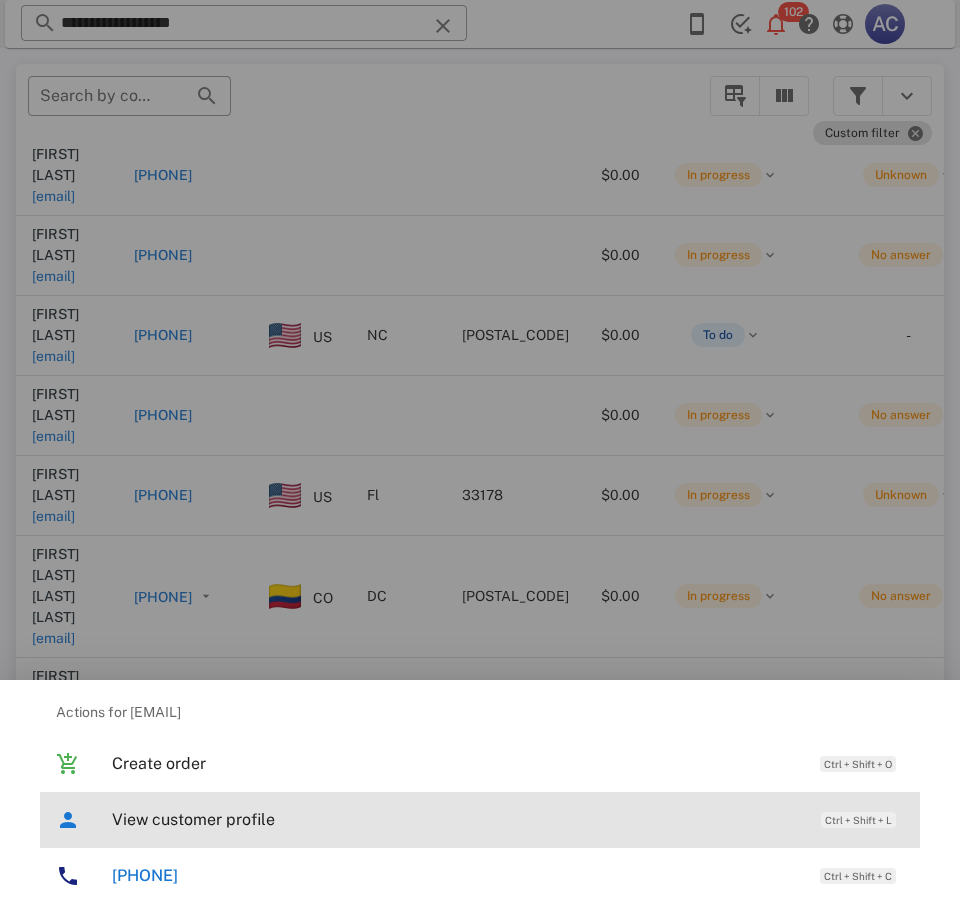 click on "View customer profile Ctrl + Shift + L" at bounding box center [508, 819] 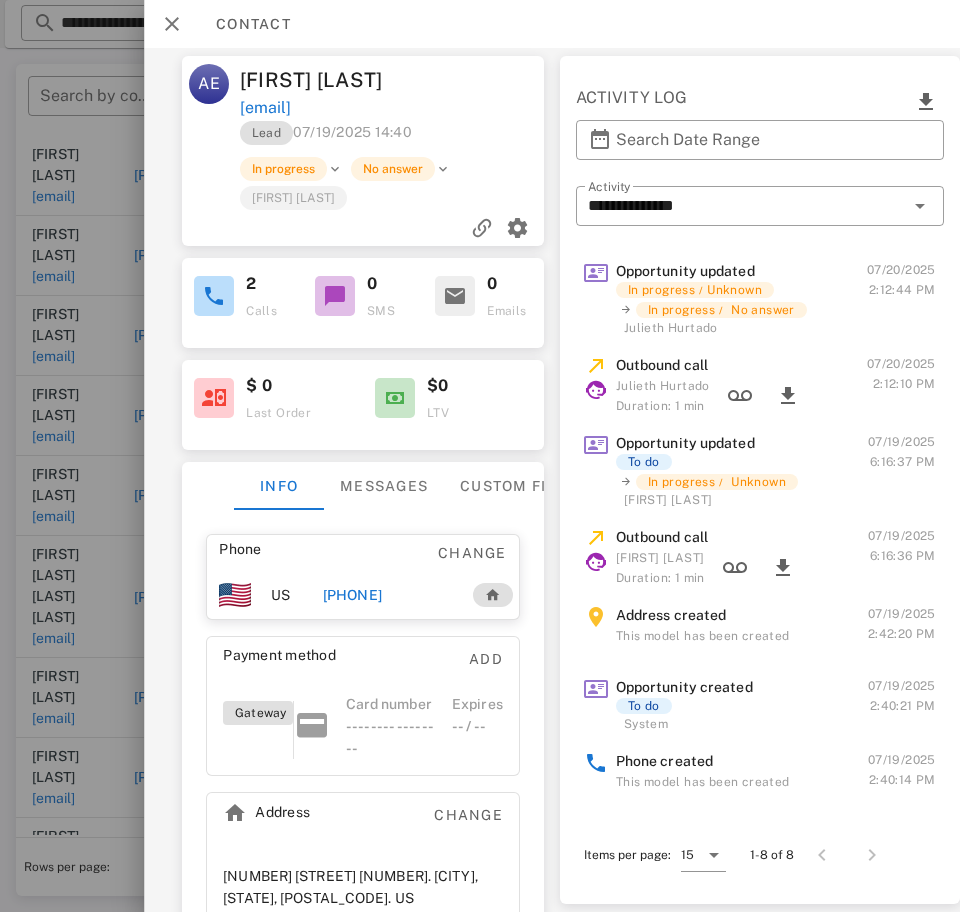 scroll, scrollTop: 0, scrollLeft: 0, axis: both 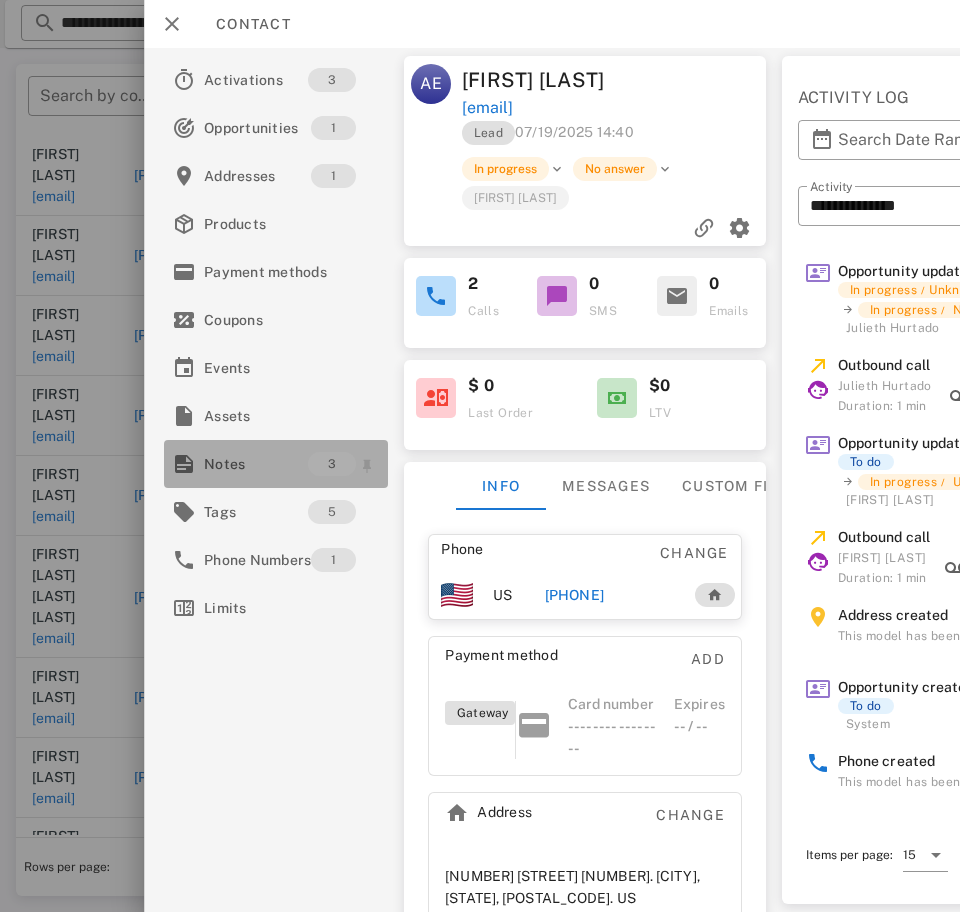 click on "Notes" at bounding box center [256, 464] 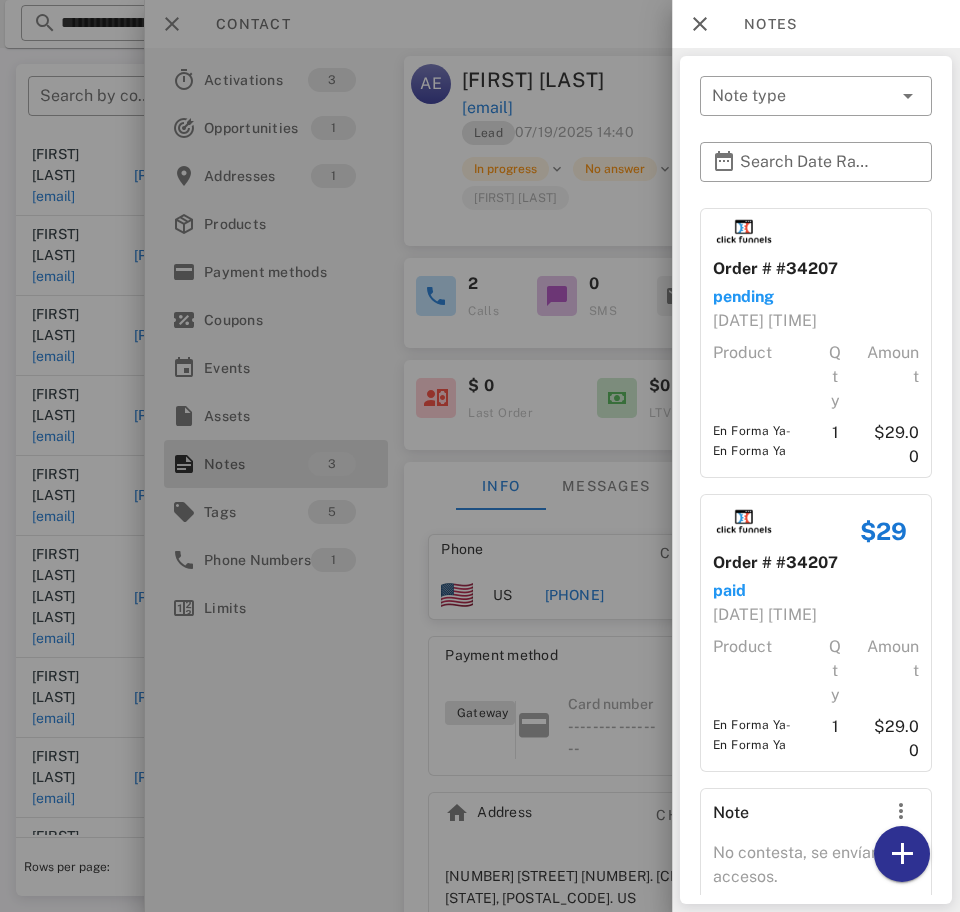 scroll, scrollTop: 93, scrollLeft: 0, axis: vertical 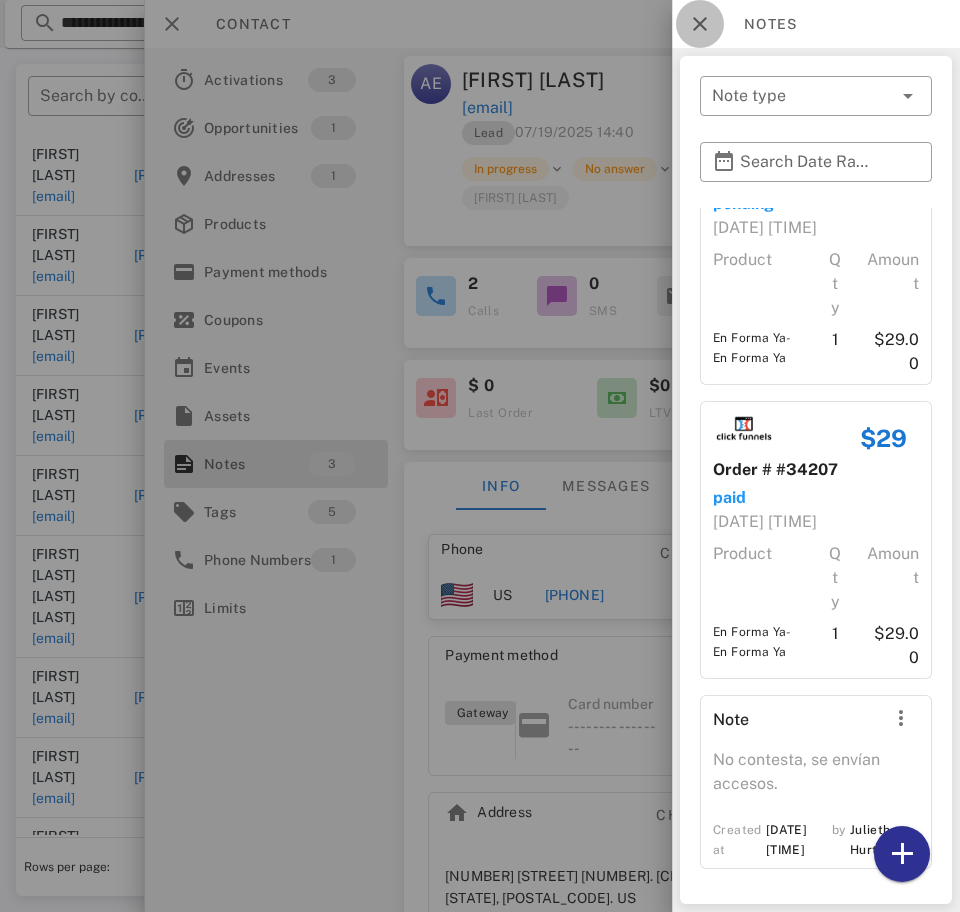 click at bounding box center [700, 24] 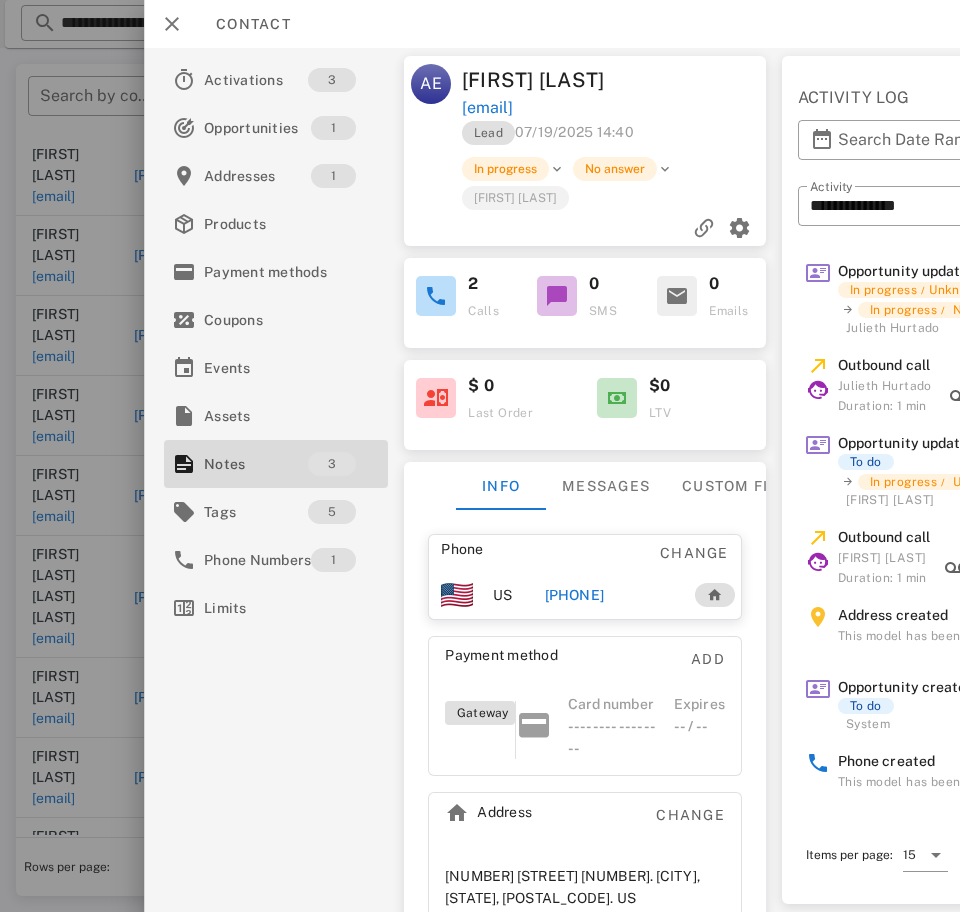 click on "[PHONE]" at bounding box center (574, 595) 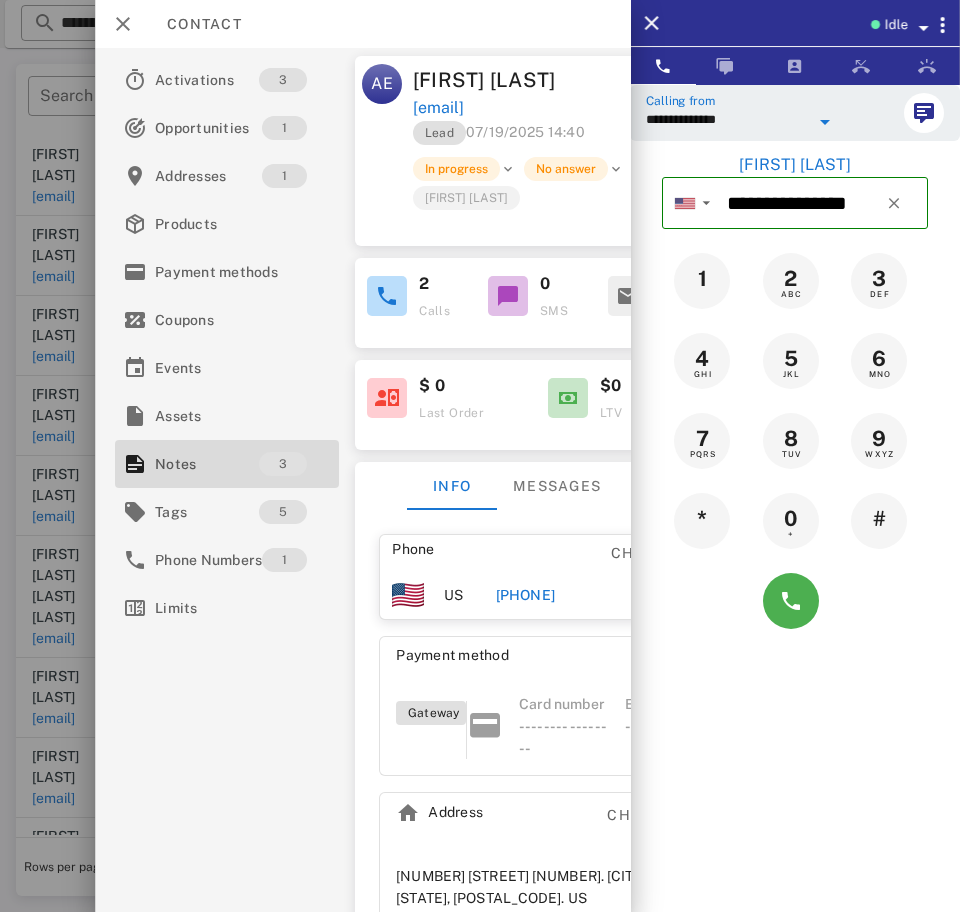 click on "**********" at bounding box center (727, 119) 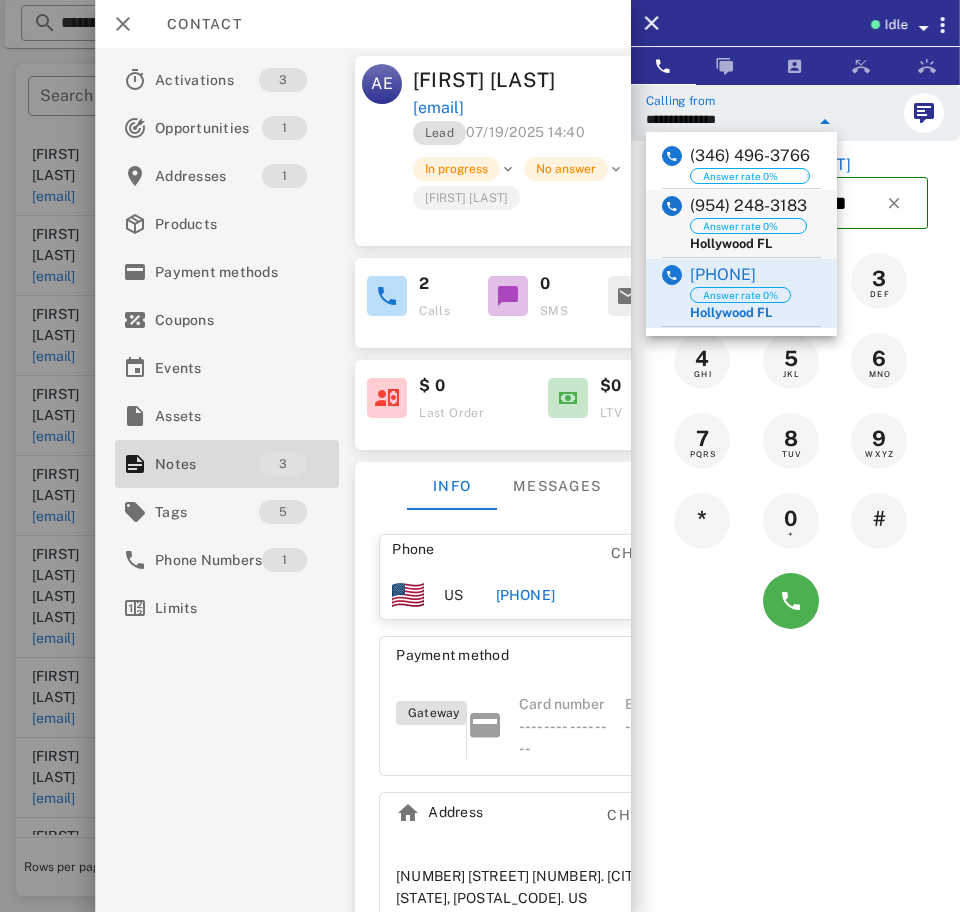 click on "[PHONE]   Answer rate [NUMBER]%    [CITY]   [STATE]" at bounding box center [741, 224] 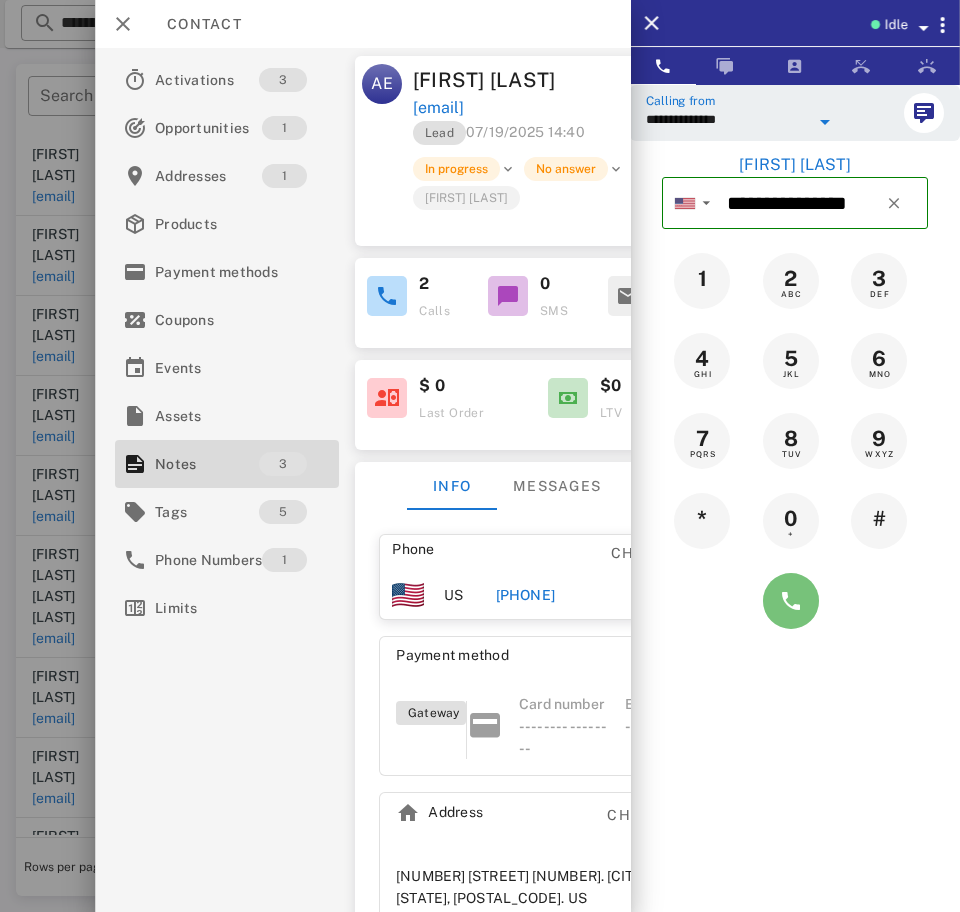 click at bounding box center [791, 601] 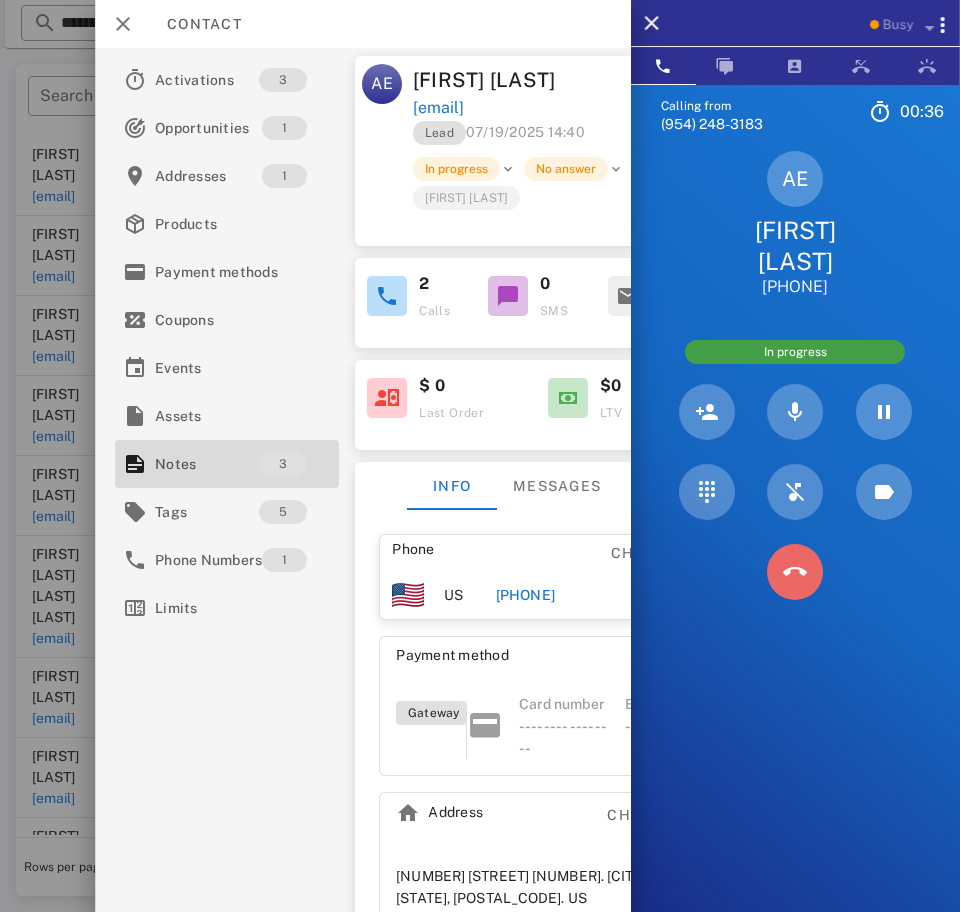 click at bounding box center (795, 572) 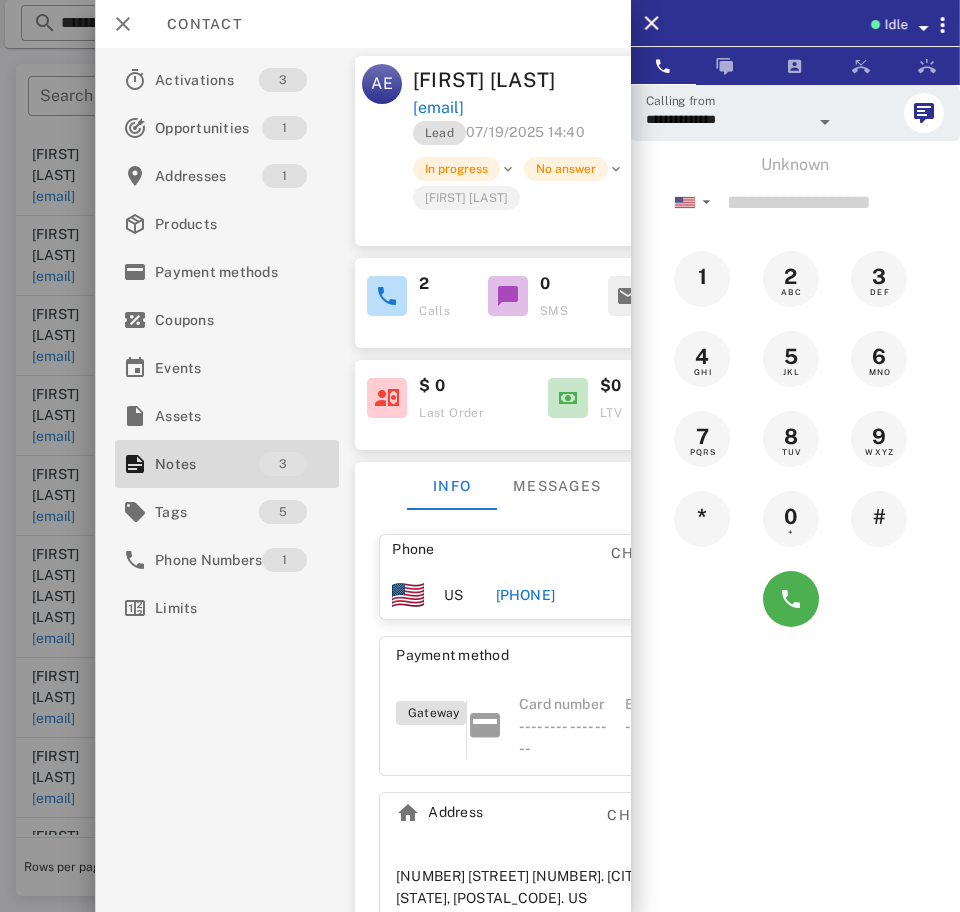 click on "[PHONE]" at bounding box center [525, 595] 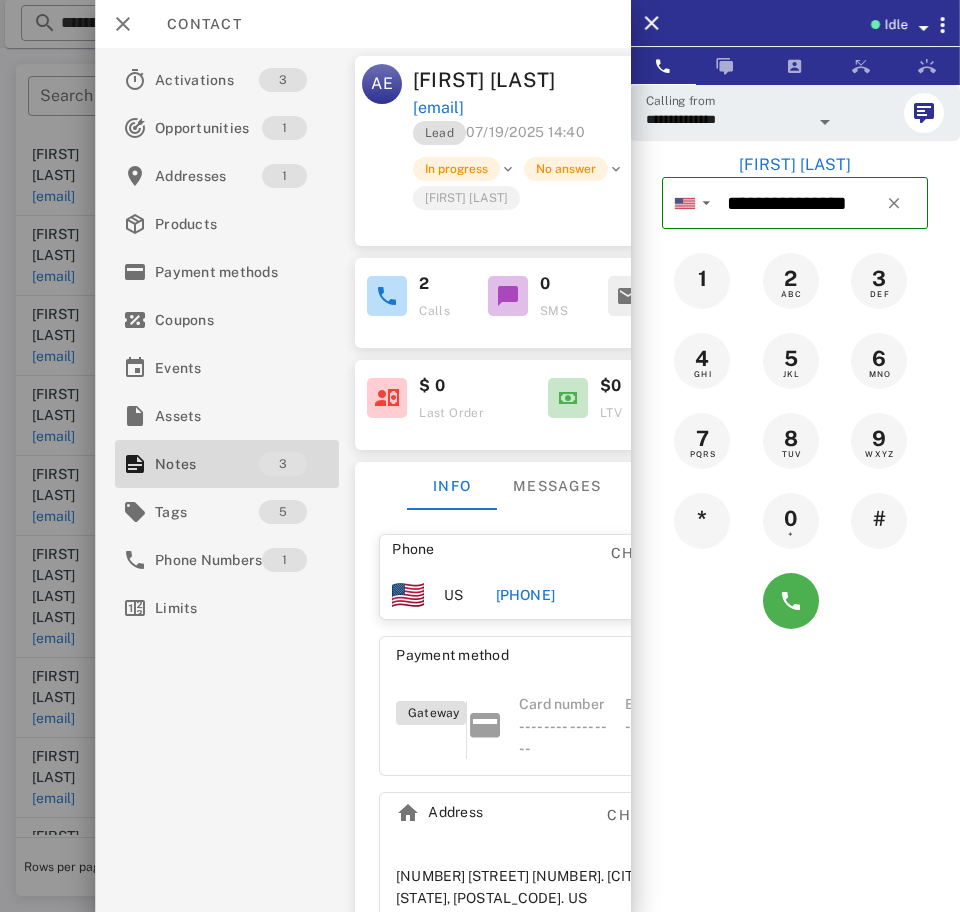 drag, startPoint x: 556, startPoint y: 5, endPoint x: 287, endPoint y: 709, distance: 753.6425 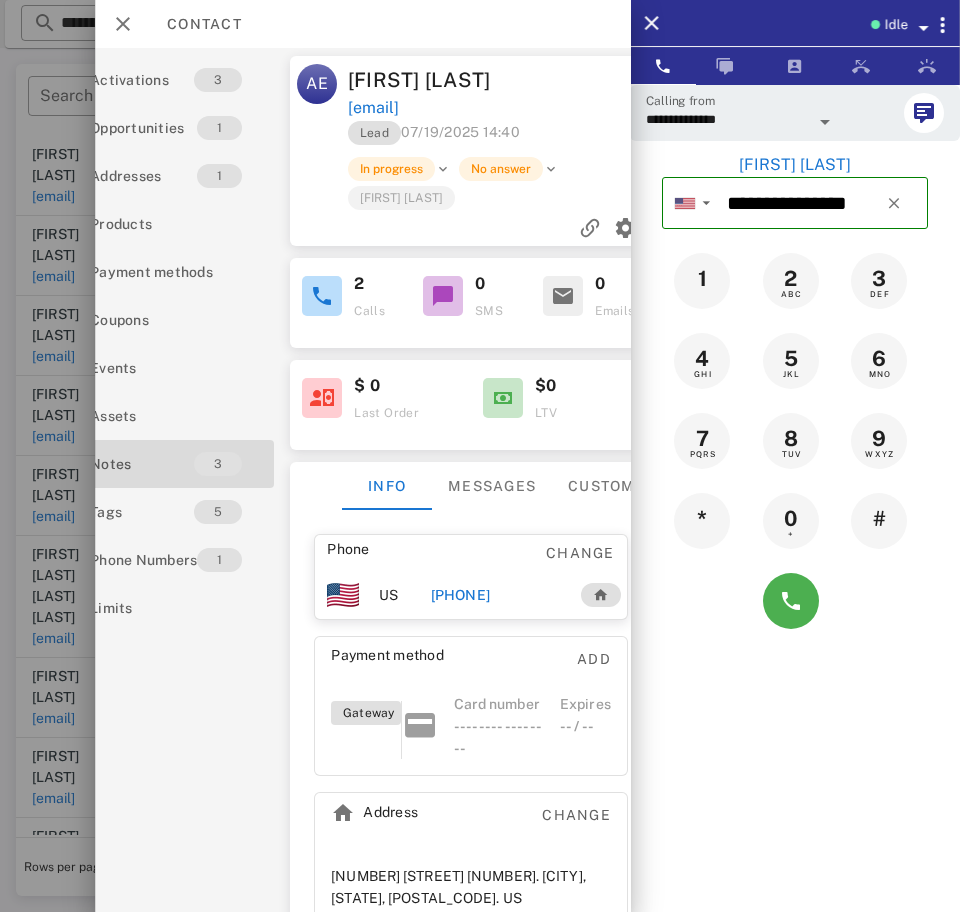 scroll, scrollTop: 0, scrollLeft: 0, axis: both 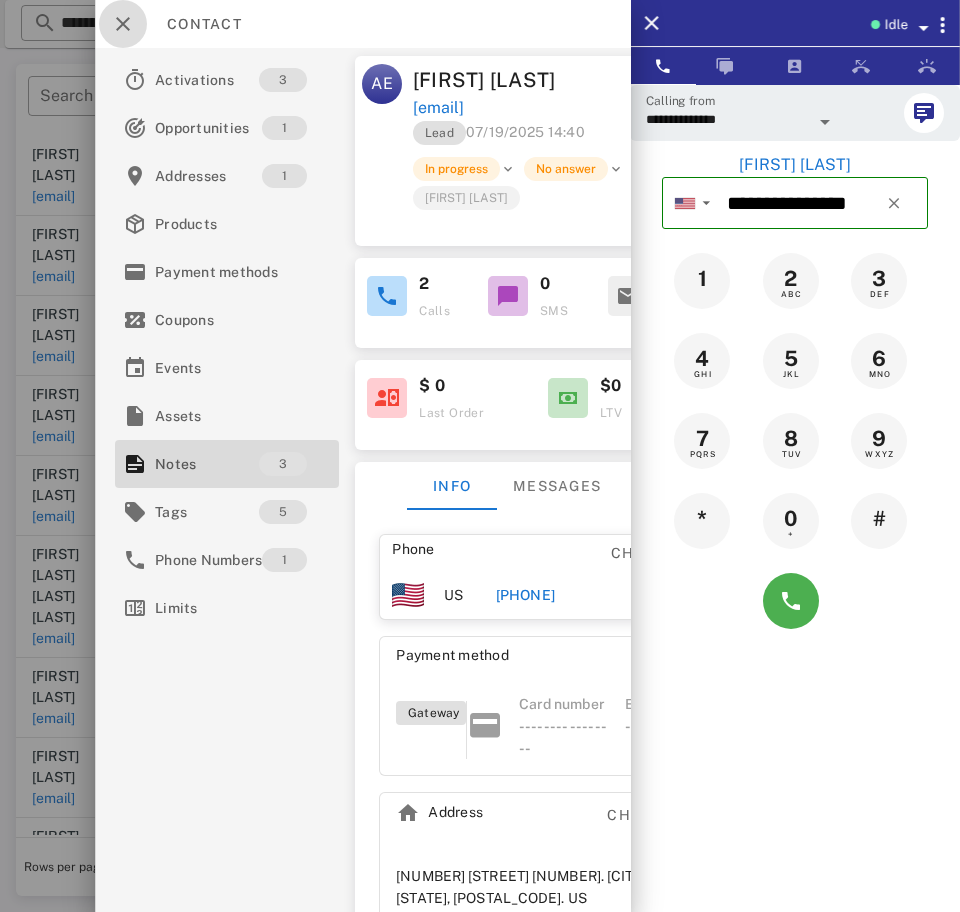 drag, startPoint x: 660, startPoint y: 18, endPoint x: 144, endPoint y: 26, distance: 516.062 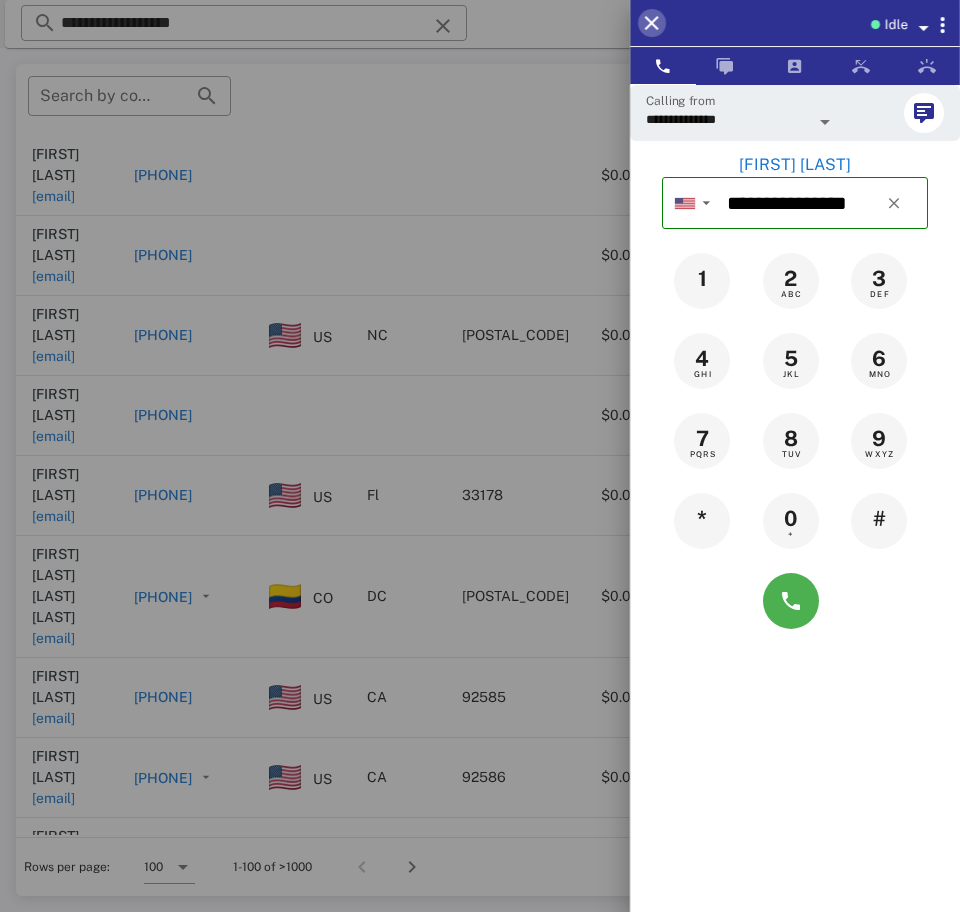 click at bounding box center (652, 23) 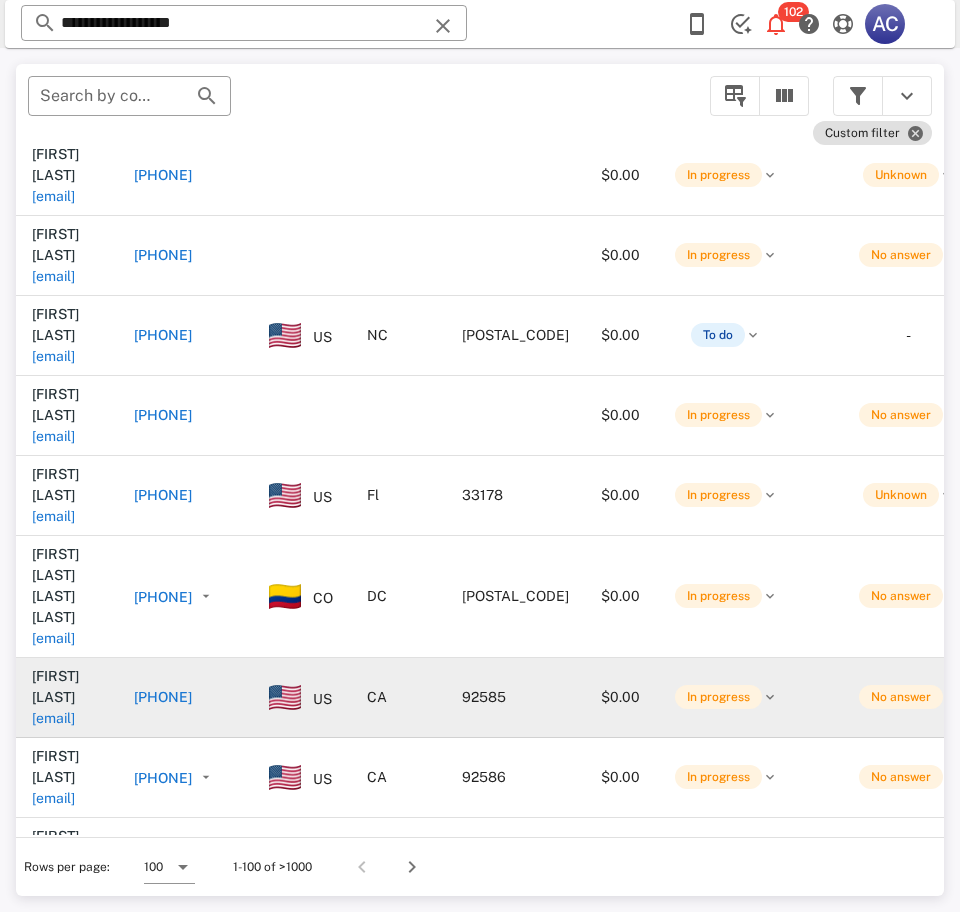 click on "[EMAIL]" at bounding box center [53, 718] 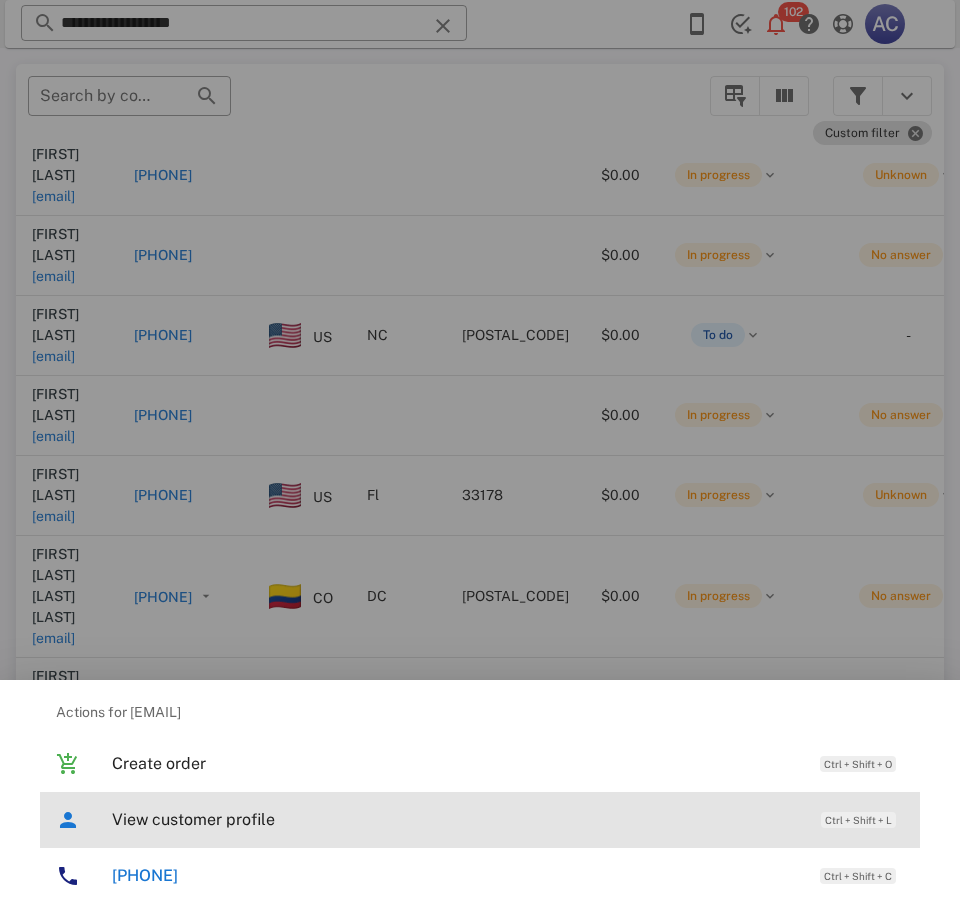 click on "View customer profile" at bounding box center [456, 819] 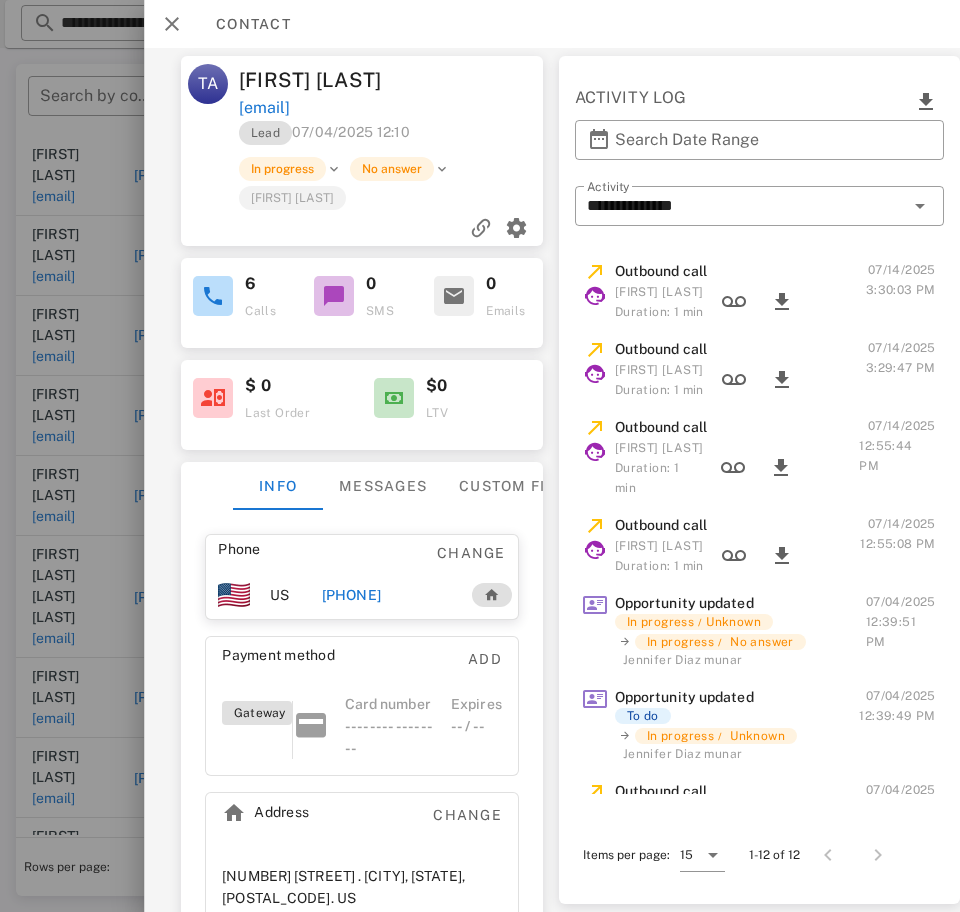 scroll, scrollTop: 0, scrollLeft: 0, axis: both 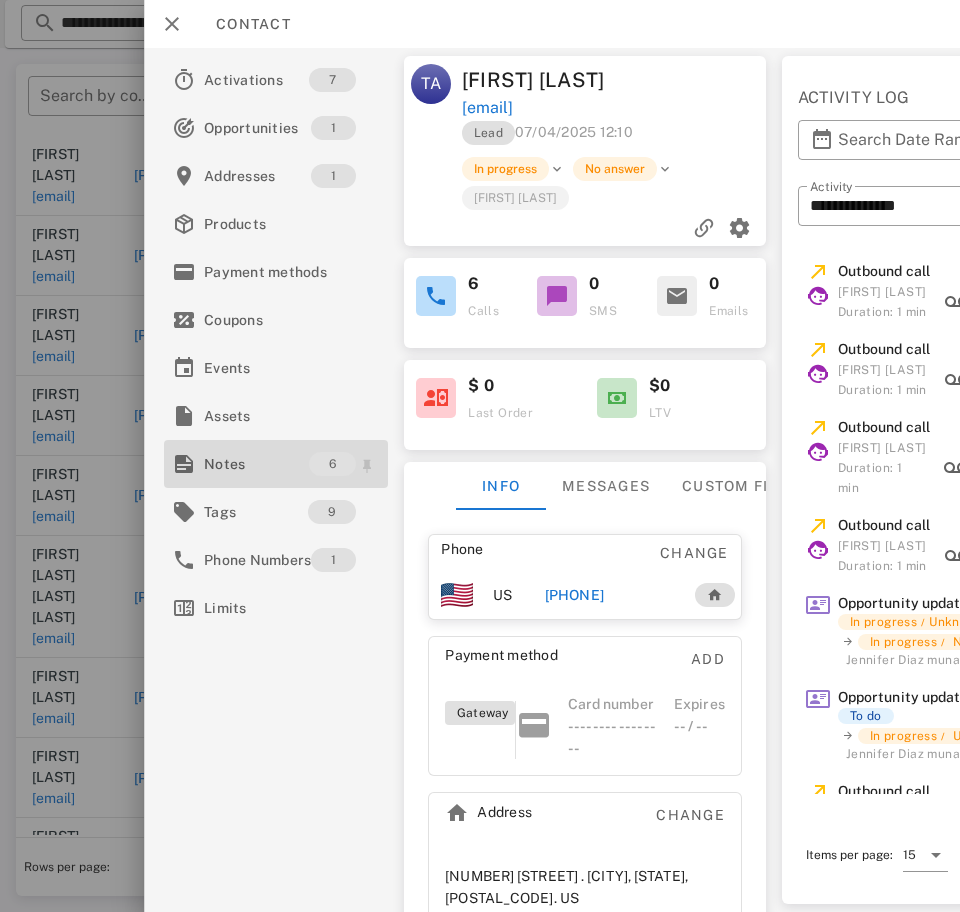 click on "Notes" at bounding box center [256, 464] 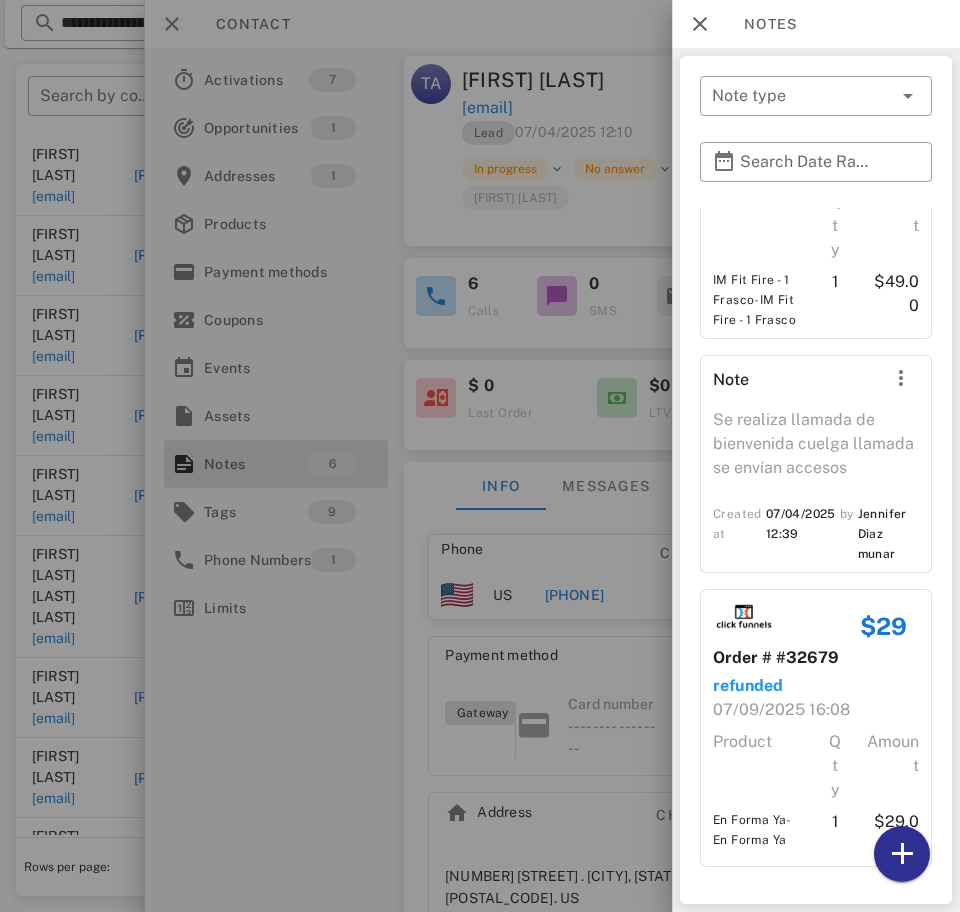 scroll, scrollTop: 1057, scrollLeft: 0, axis: vertical 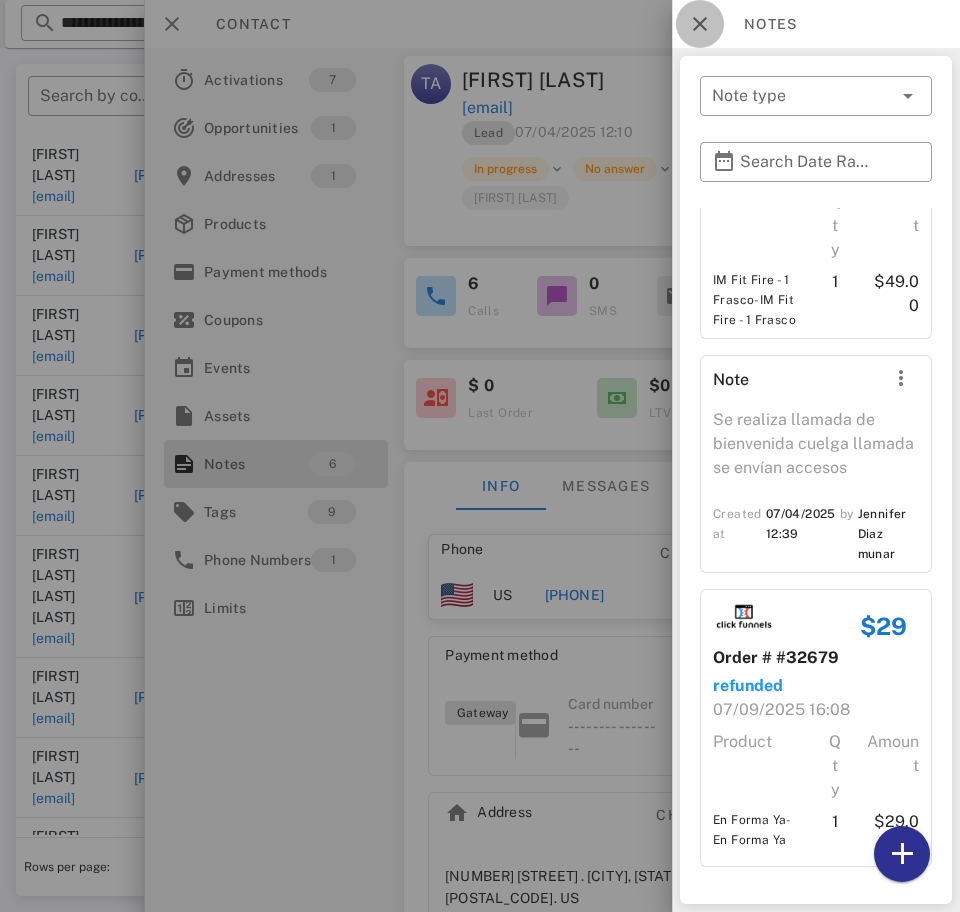 click at bounding box center (700, 24) 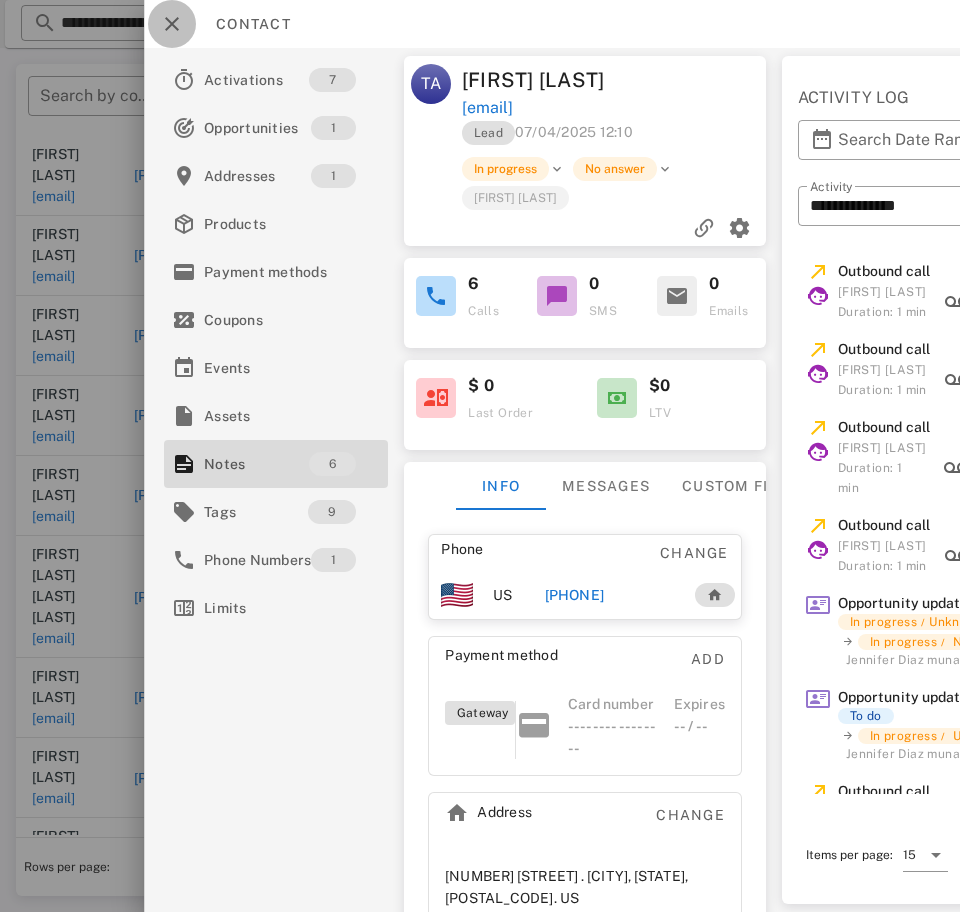 click at bounding box center (172, 24) 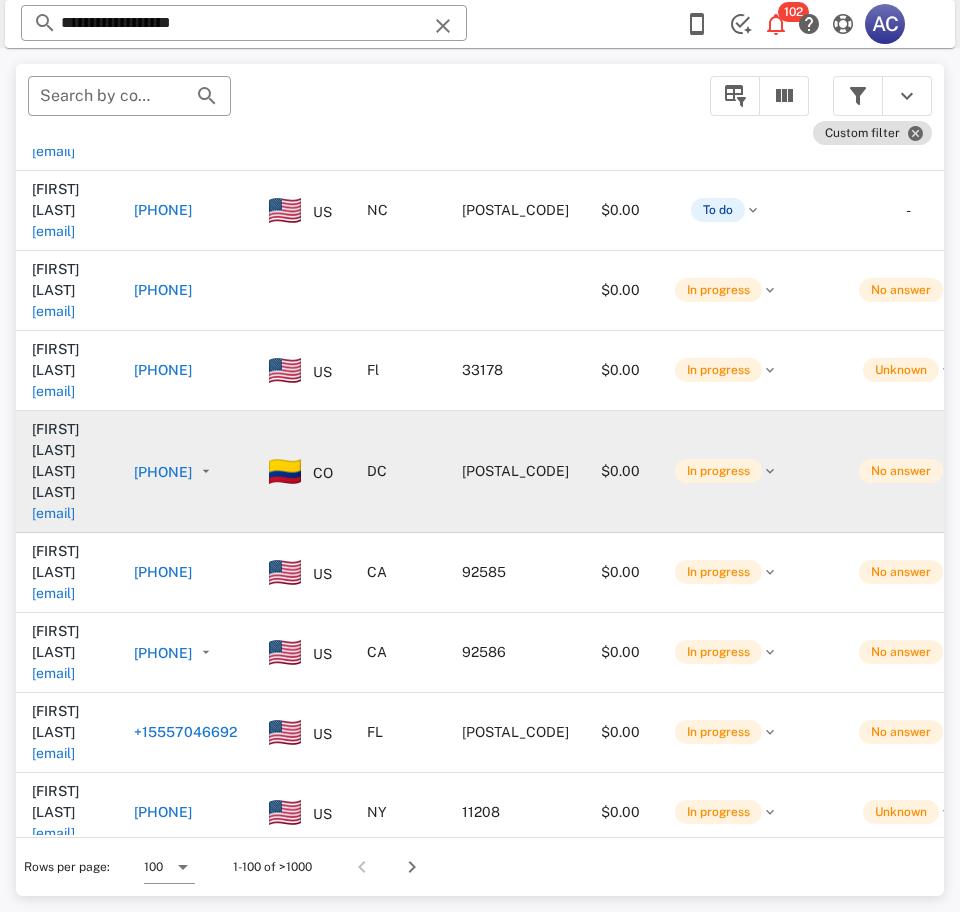 scroll, scrollTop: 1143, scrollLeft: 0, axis: vertical 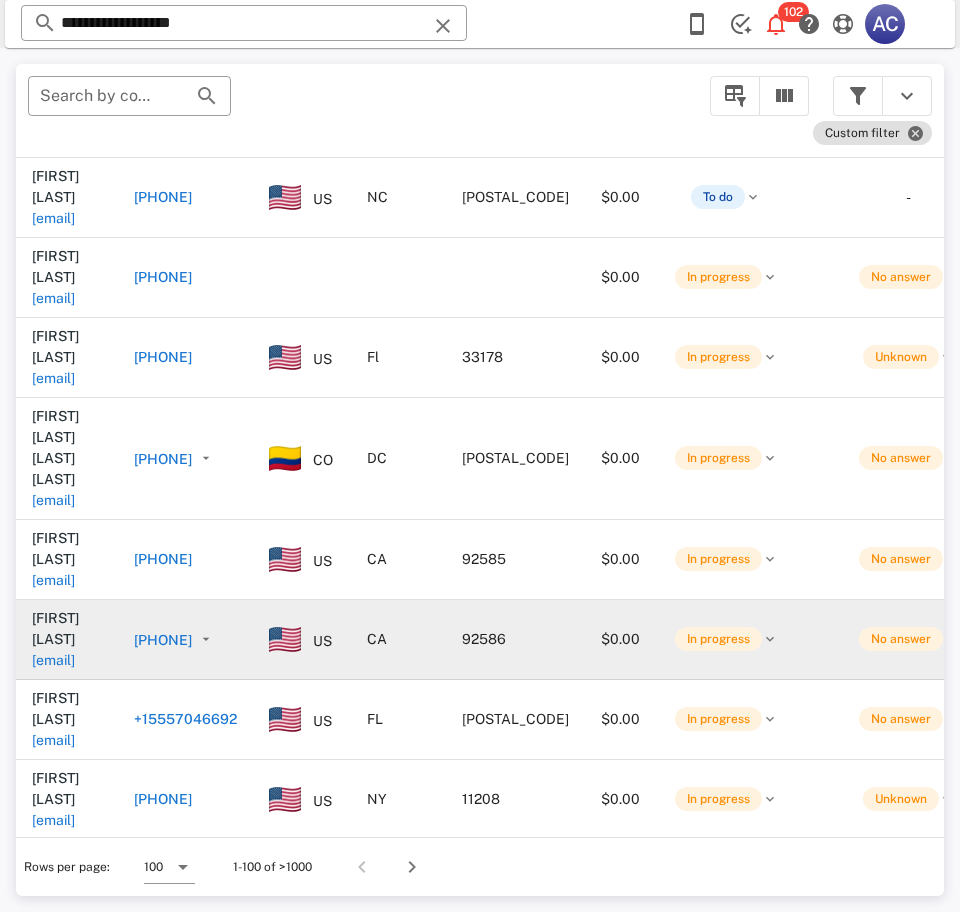 click on "[EMAIL]" at bounding box center (53, 660) 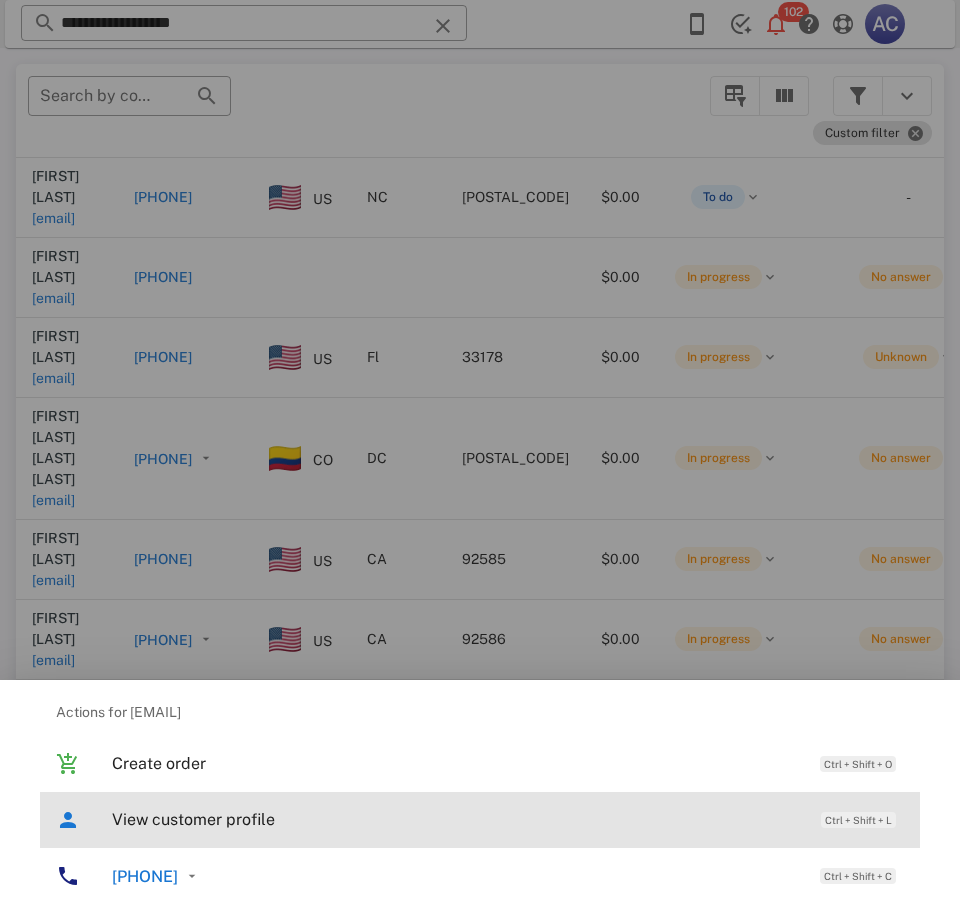 click on "View customer profile" at bounding box center (456, 819) 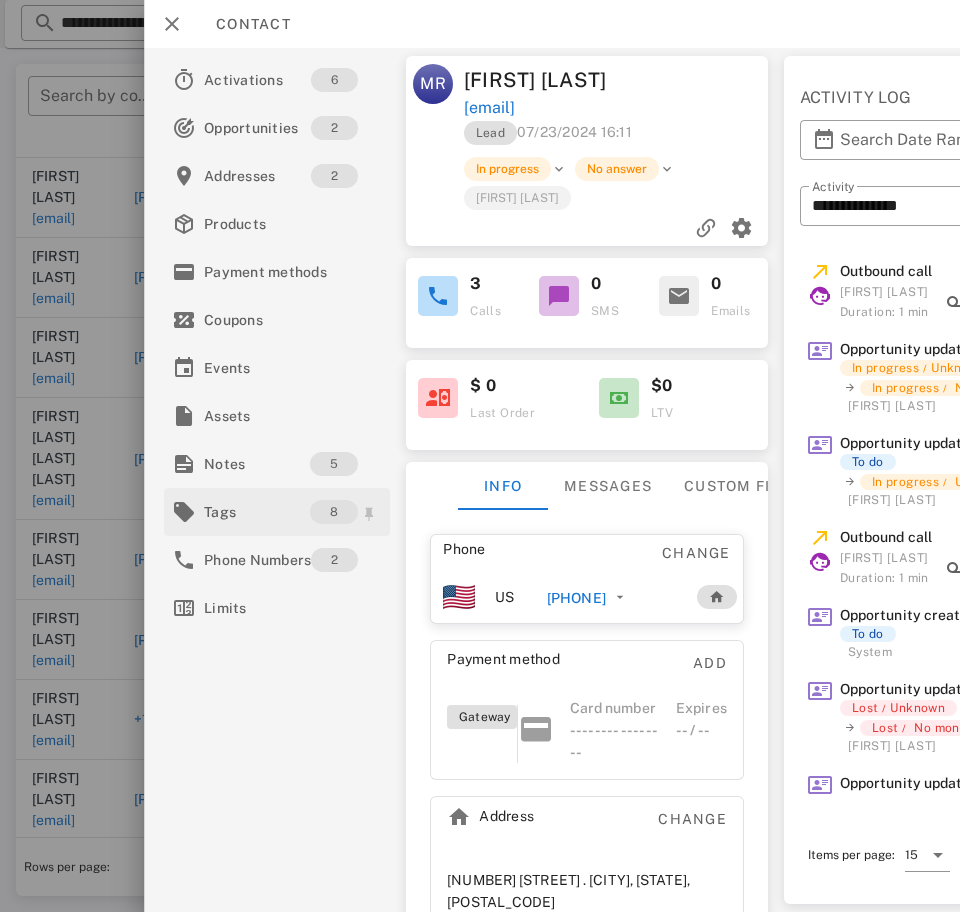 scroll, scrollTop: 0, scrollLeft: 1, axis: horizontal 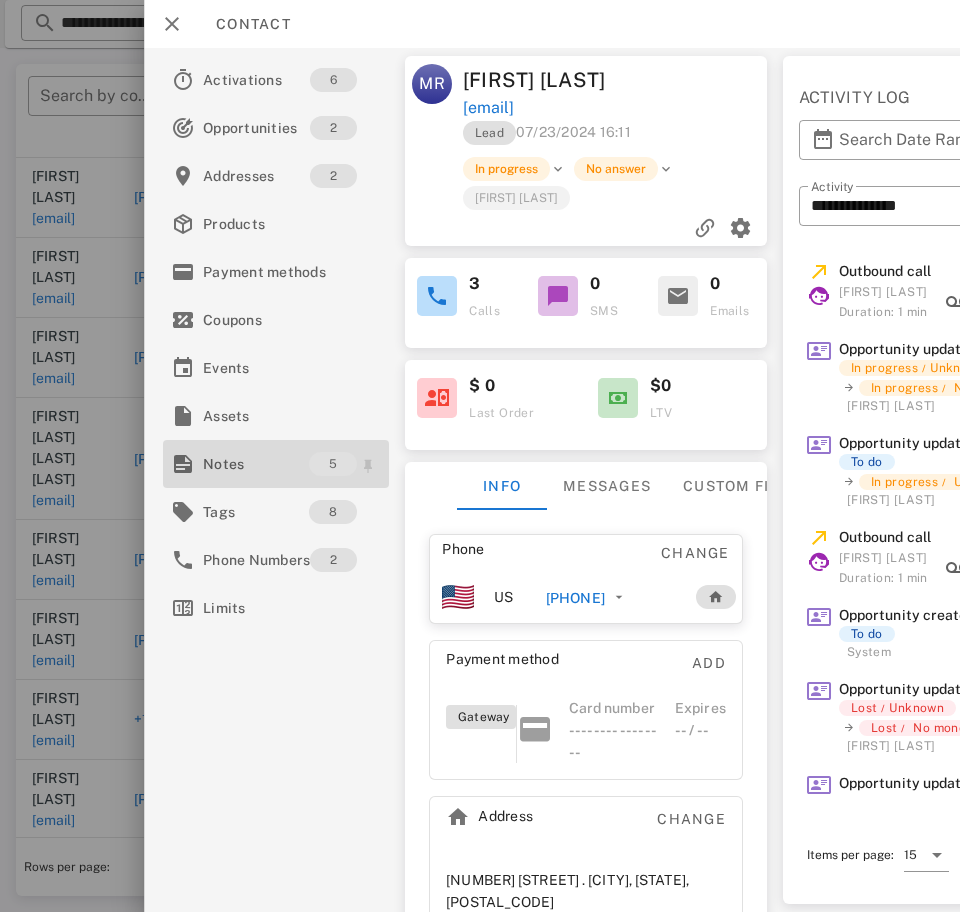 click on "Notes" at bounding box center [256, 464] 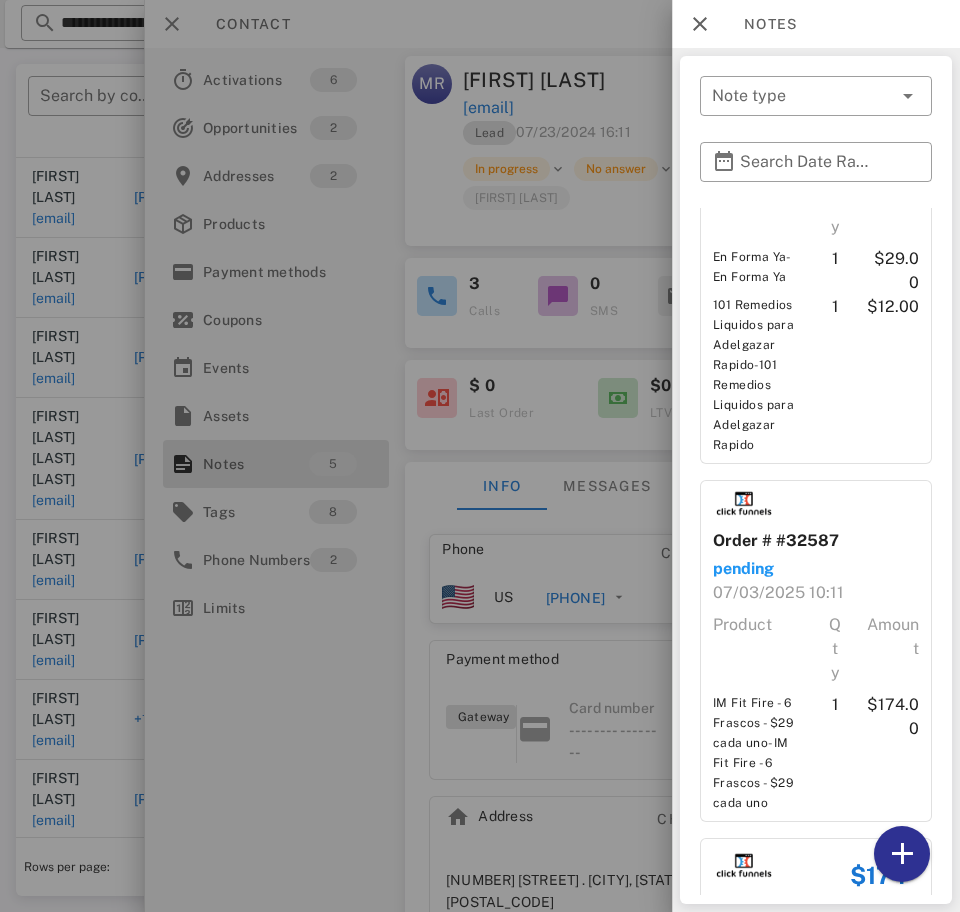 scroll, scrollTop: 573, scrollLeft: 0, axis: vertical 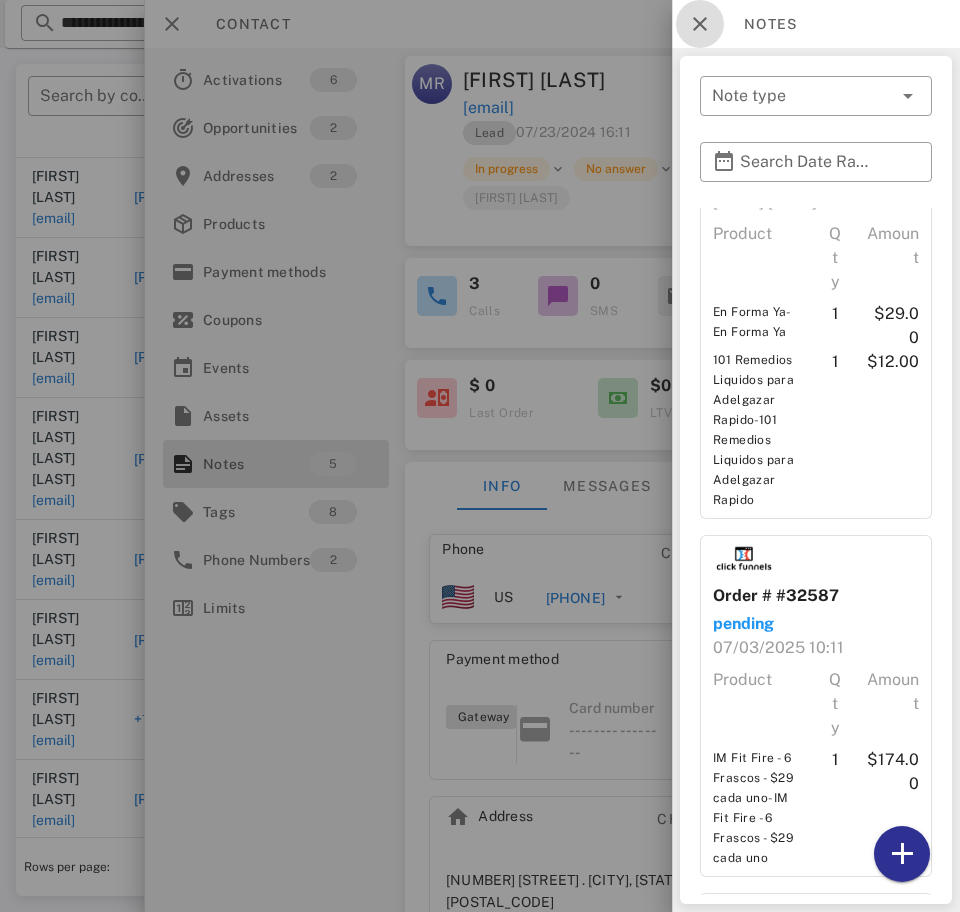 click at bounding box center [700, 24] 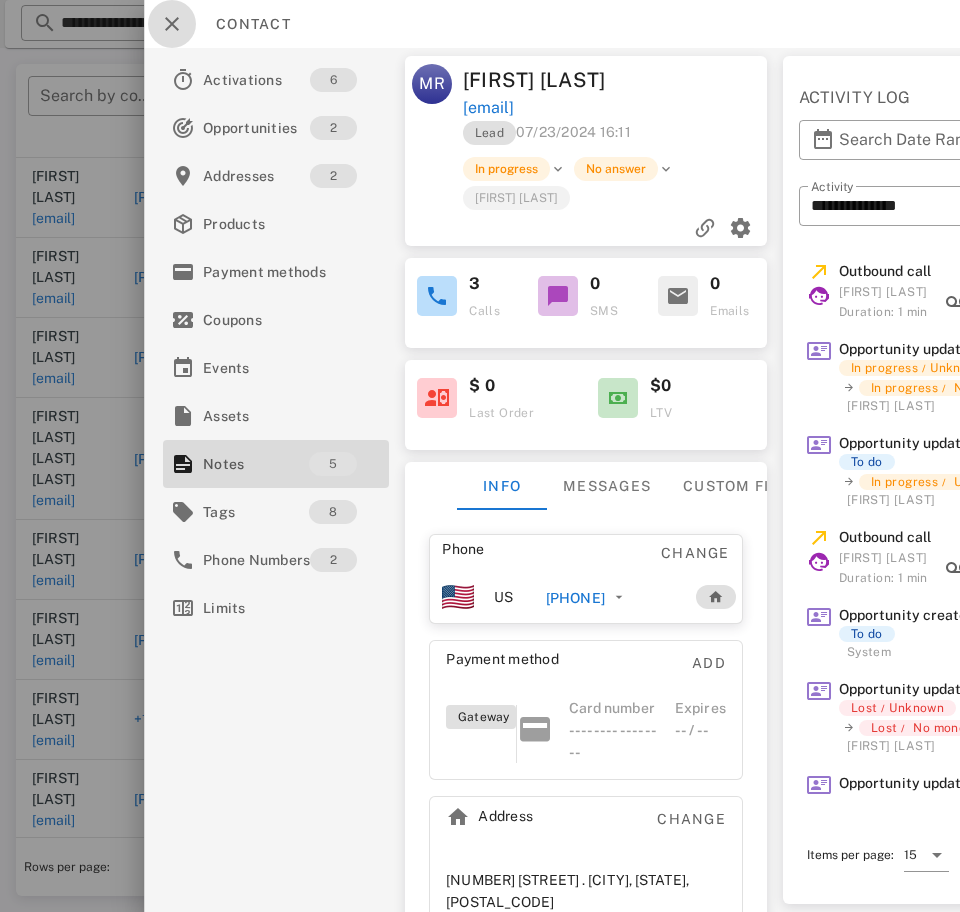 click at bounding box center [172, 24] 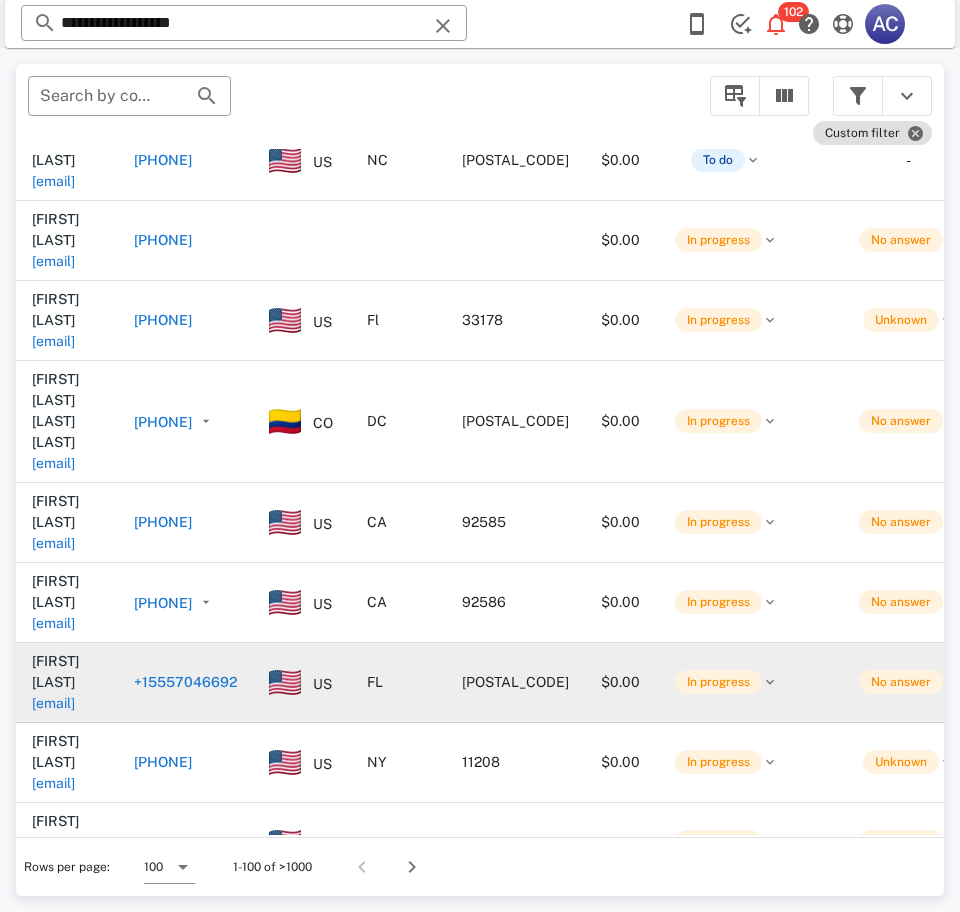 scroll, scrollTop: 1161, scrollLeft: 0, axis: vertical 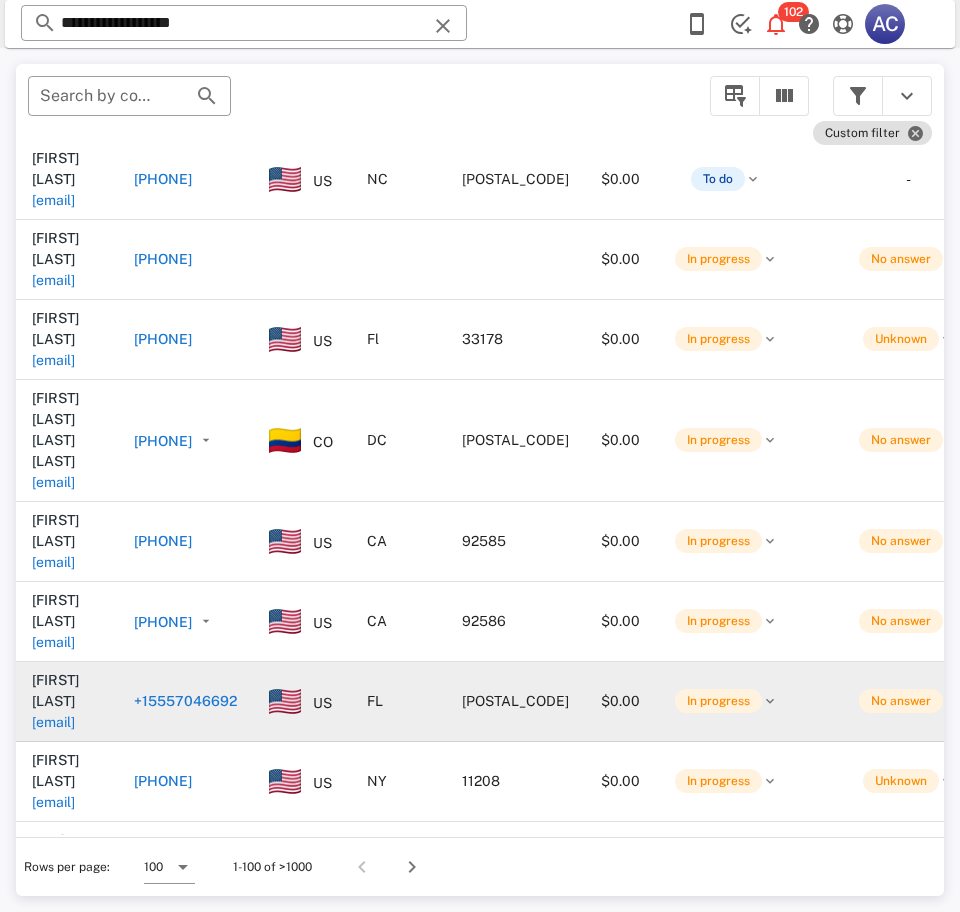 click on "[EMAIL]" at bounding box center (53, 722) 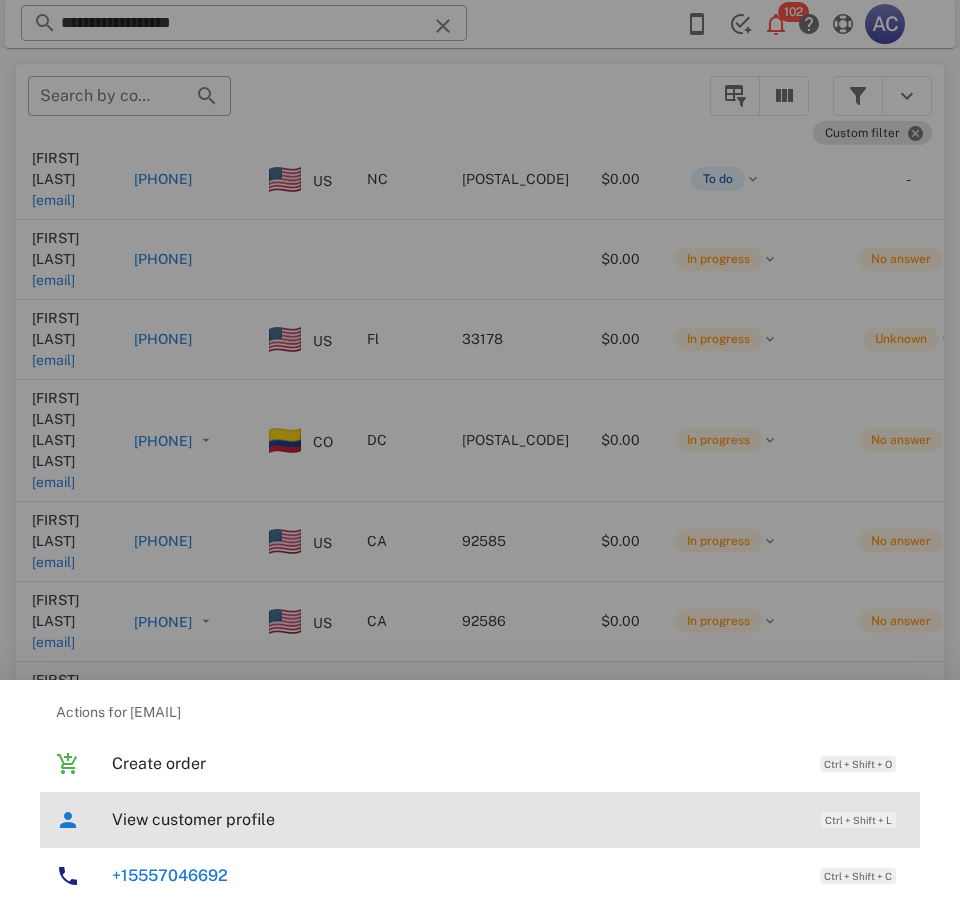 click on "View customer profile" at bounding box center [456, 819] 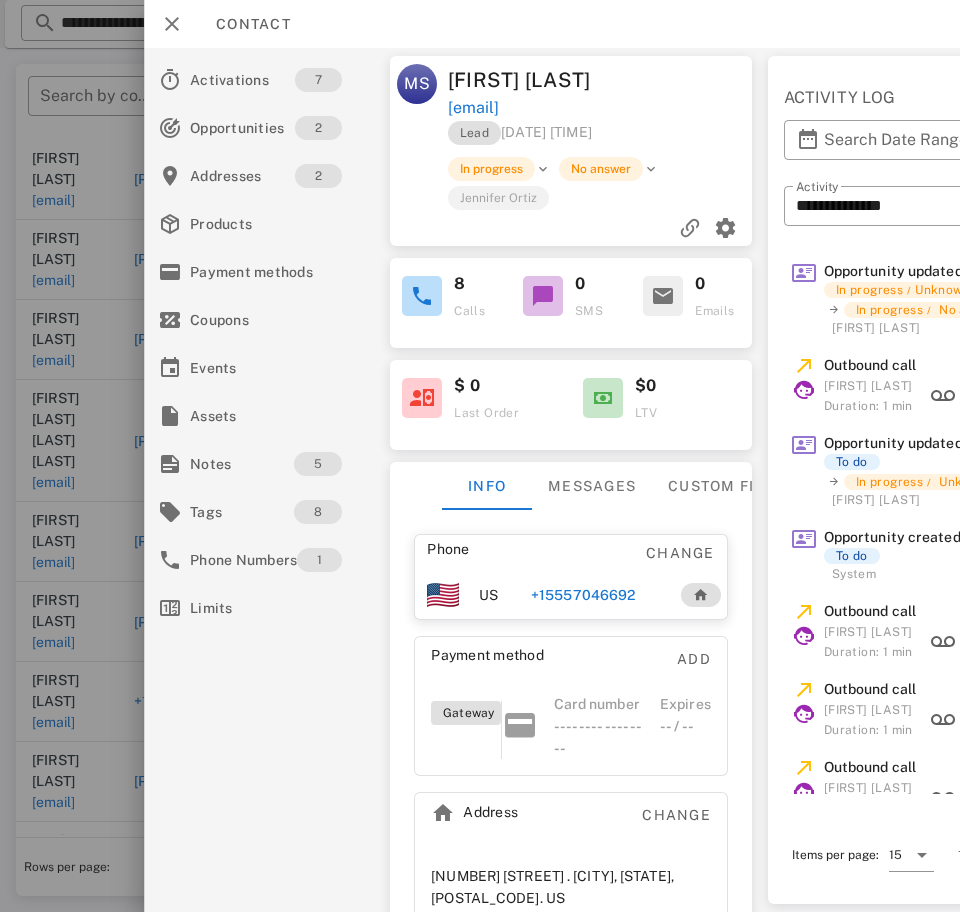 scroll, scrollTop: 0, scrollLeft: 0, axis: both 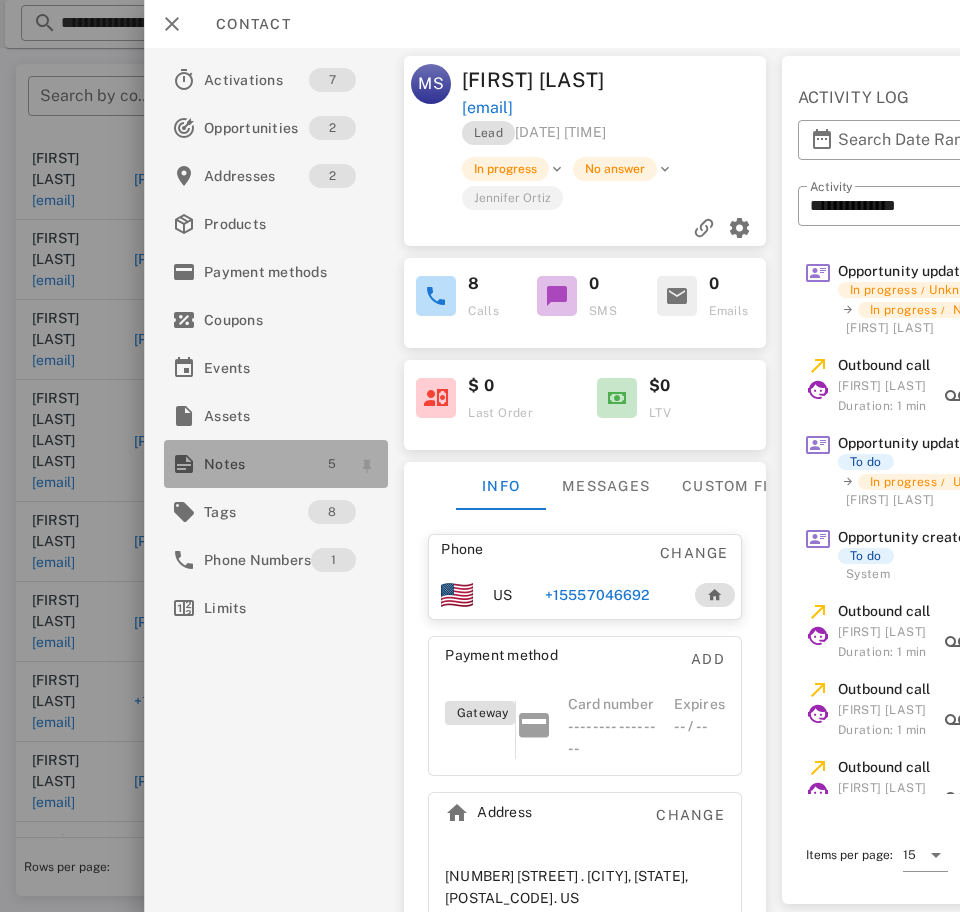 click on "5" at bounding box center [332, 464] 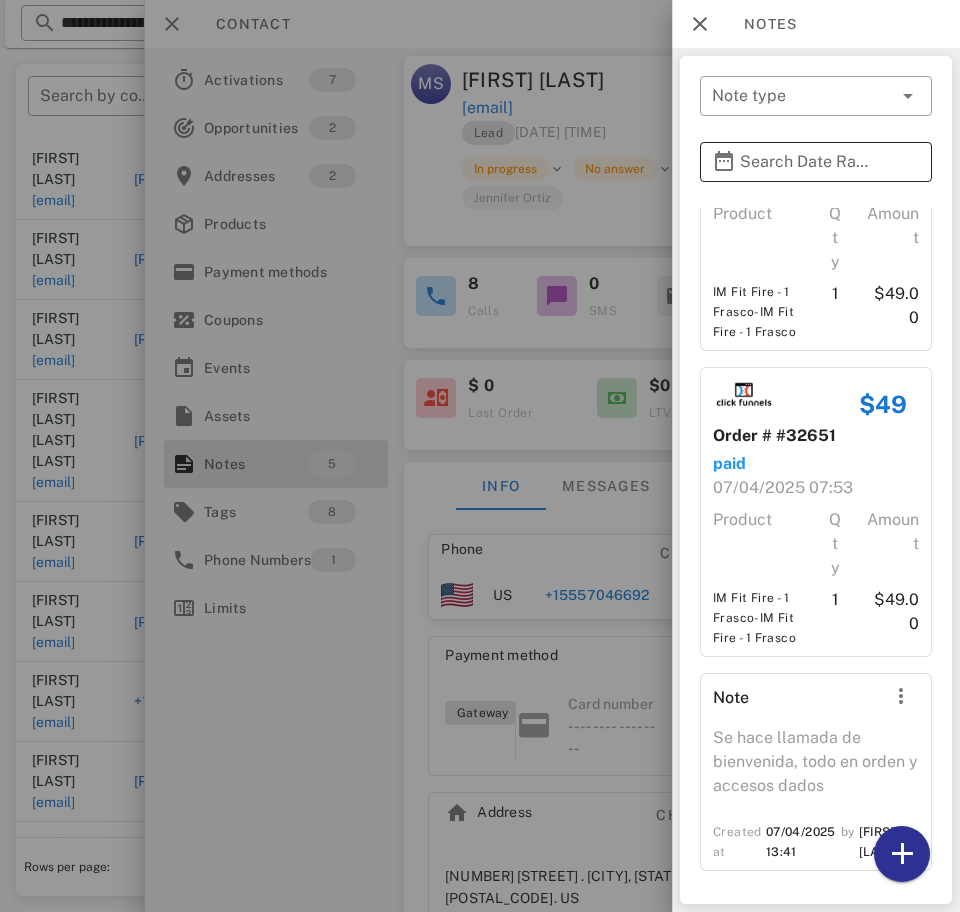 scroll, scrollTop: 718, scrollLeft: 0, axis: vertical 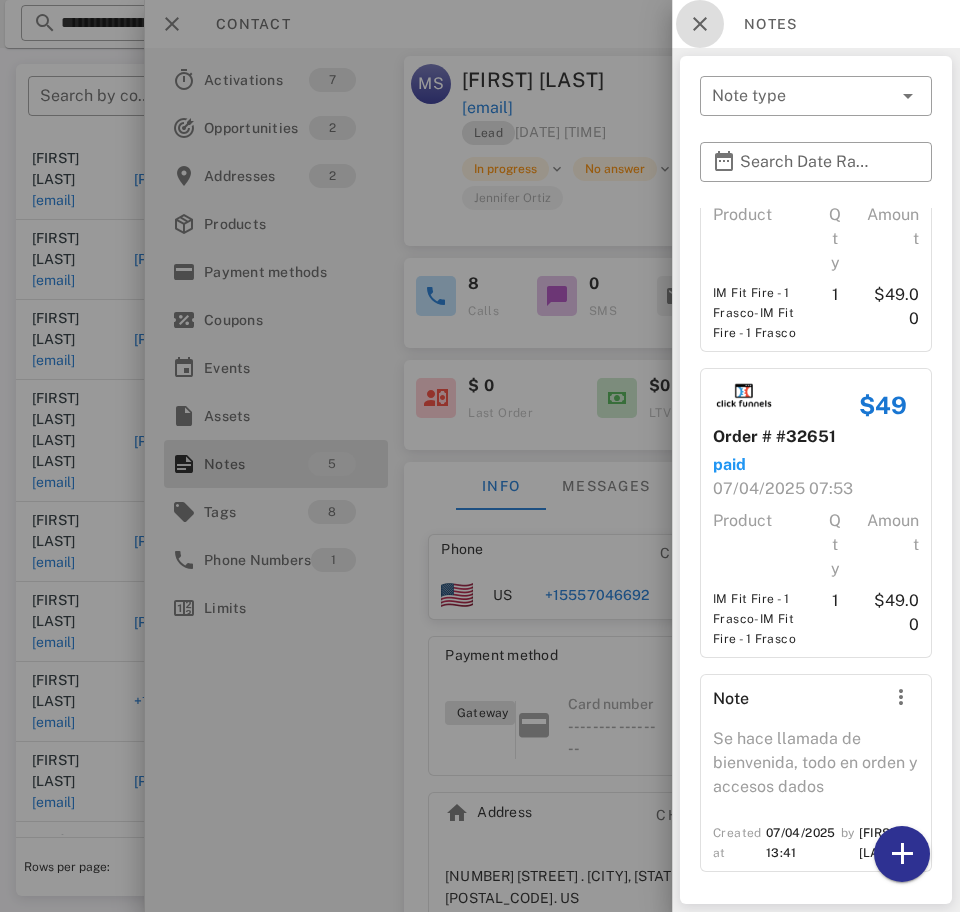 click at bounding box center (700, 24) 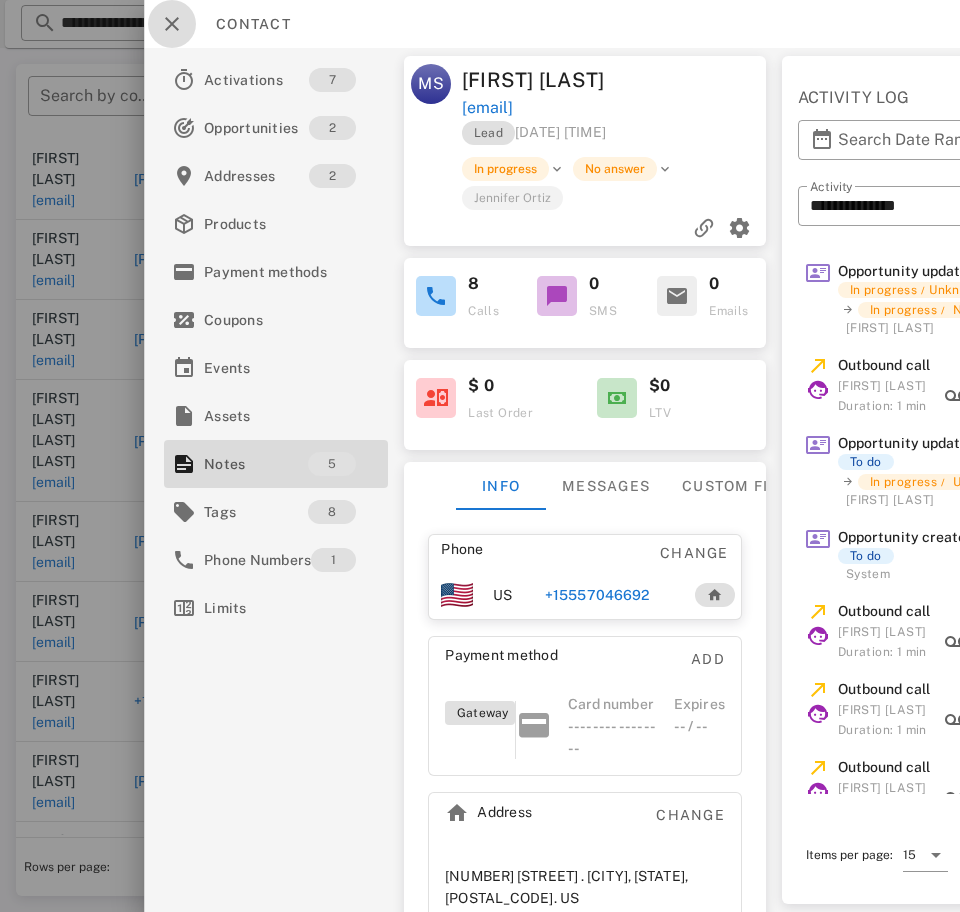 click at bounding box center (172, 24) 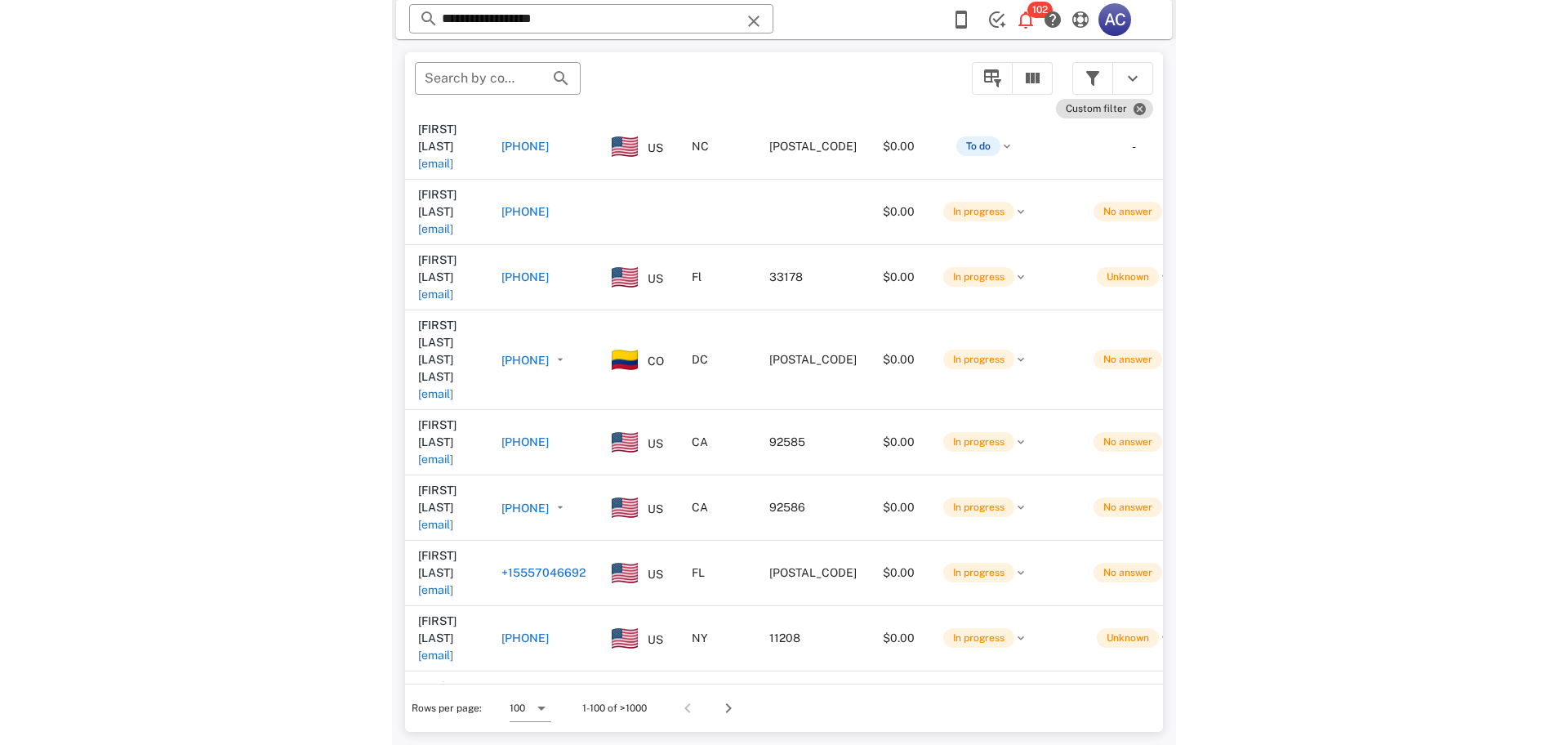 scroll, scrollTop: 0, scrollLeft: 0, axis: both 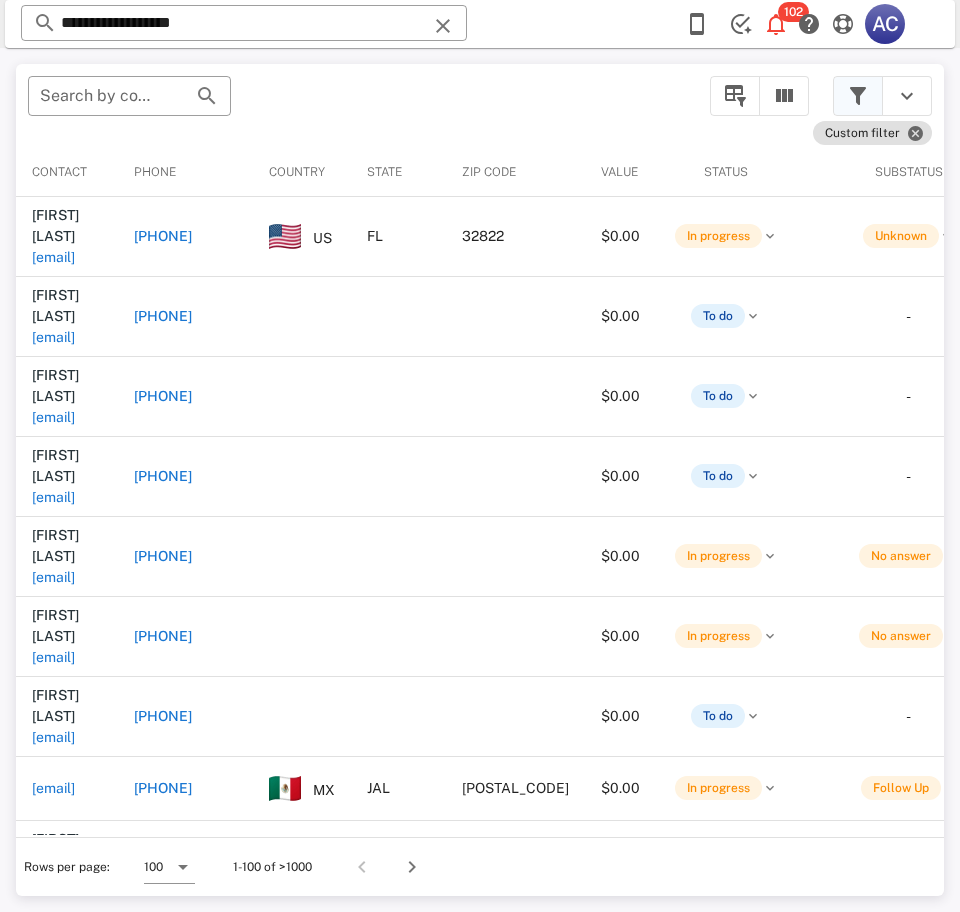 click at bounding box center (858, 96) 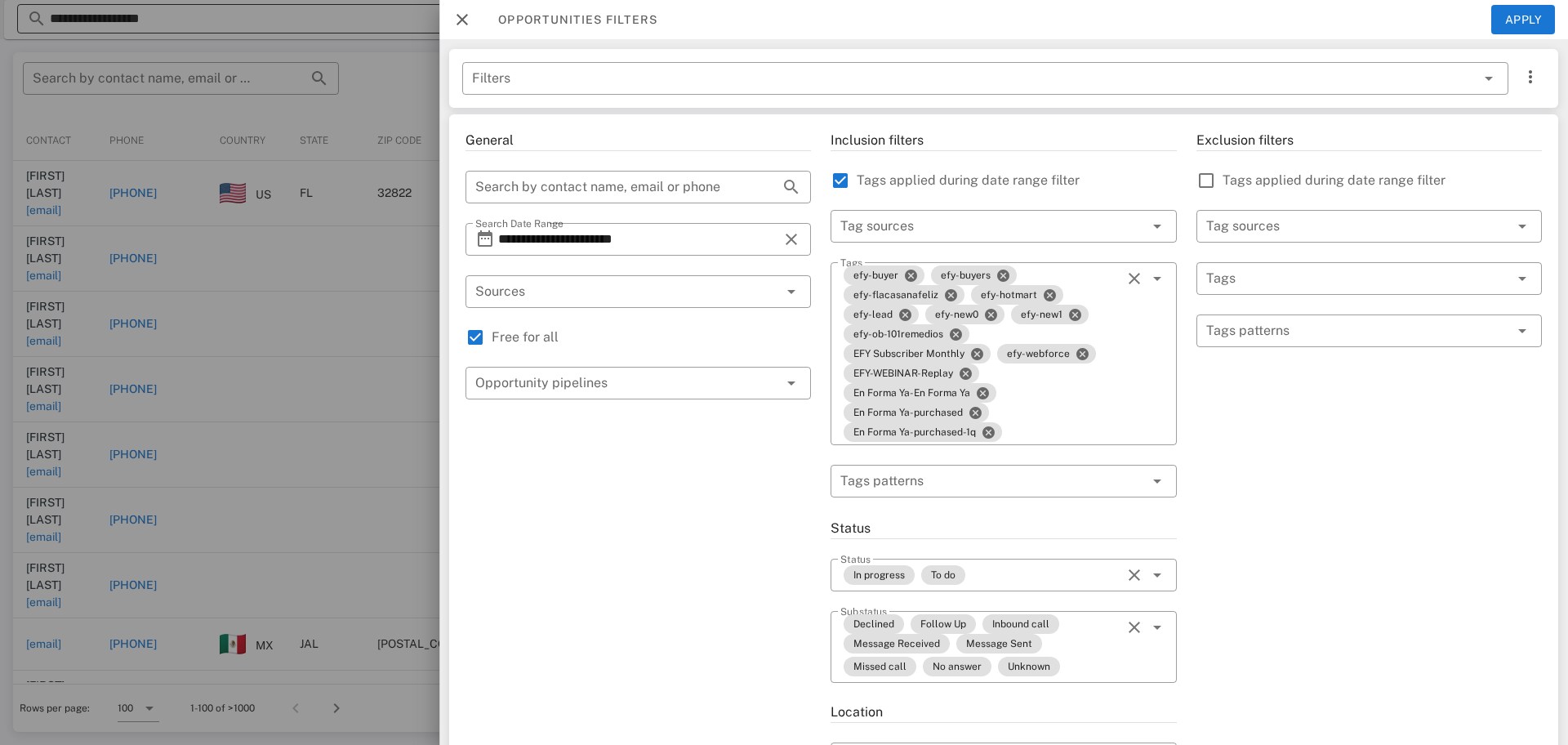 drag, startPoint x: 1515, startPoint y: 20, endPoint x: 466, endPoint y: 14, distance: 1049.017 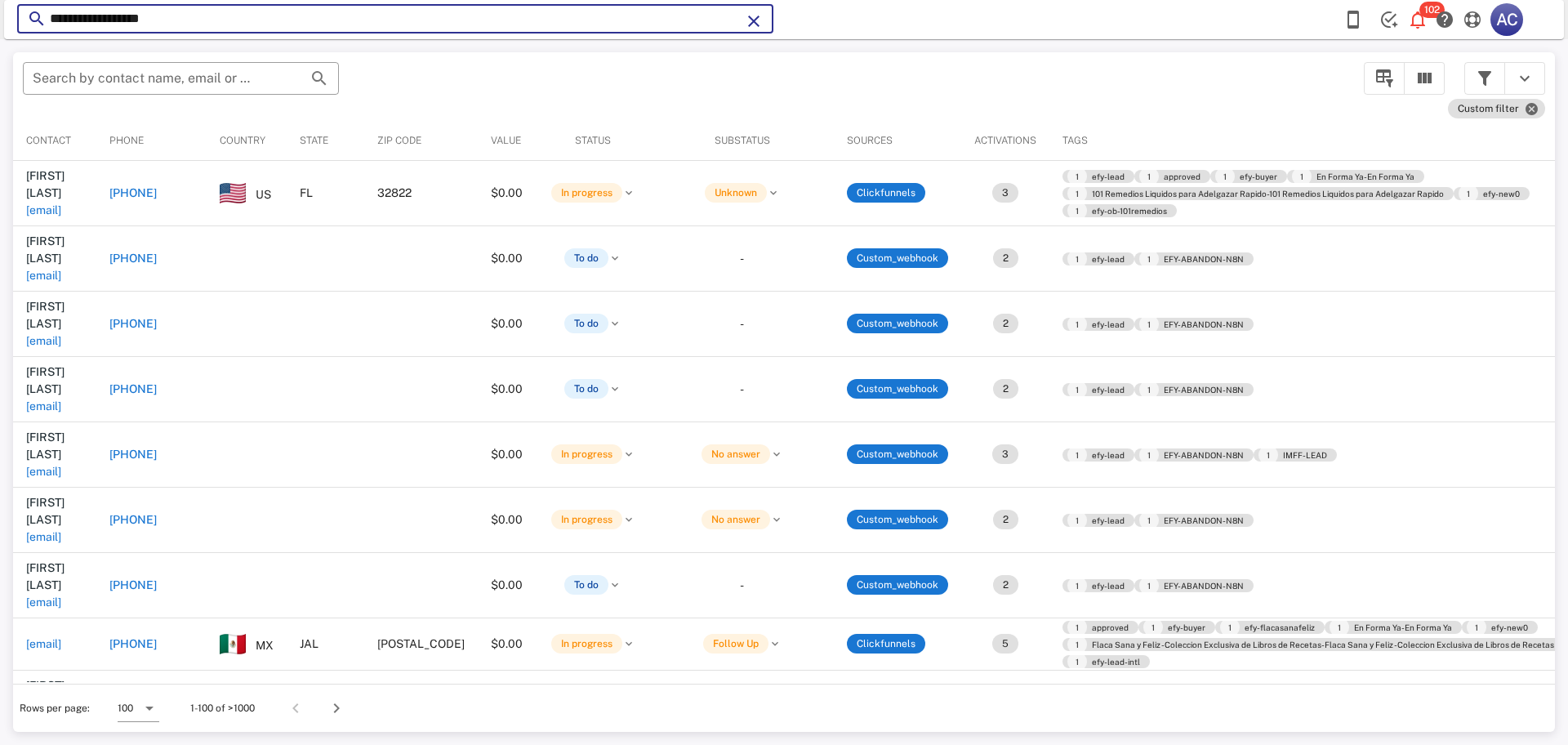 click on "**********" at bounding box center (395, 19) 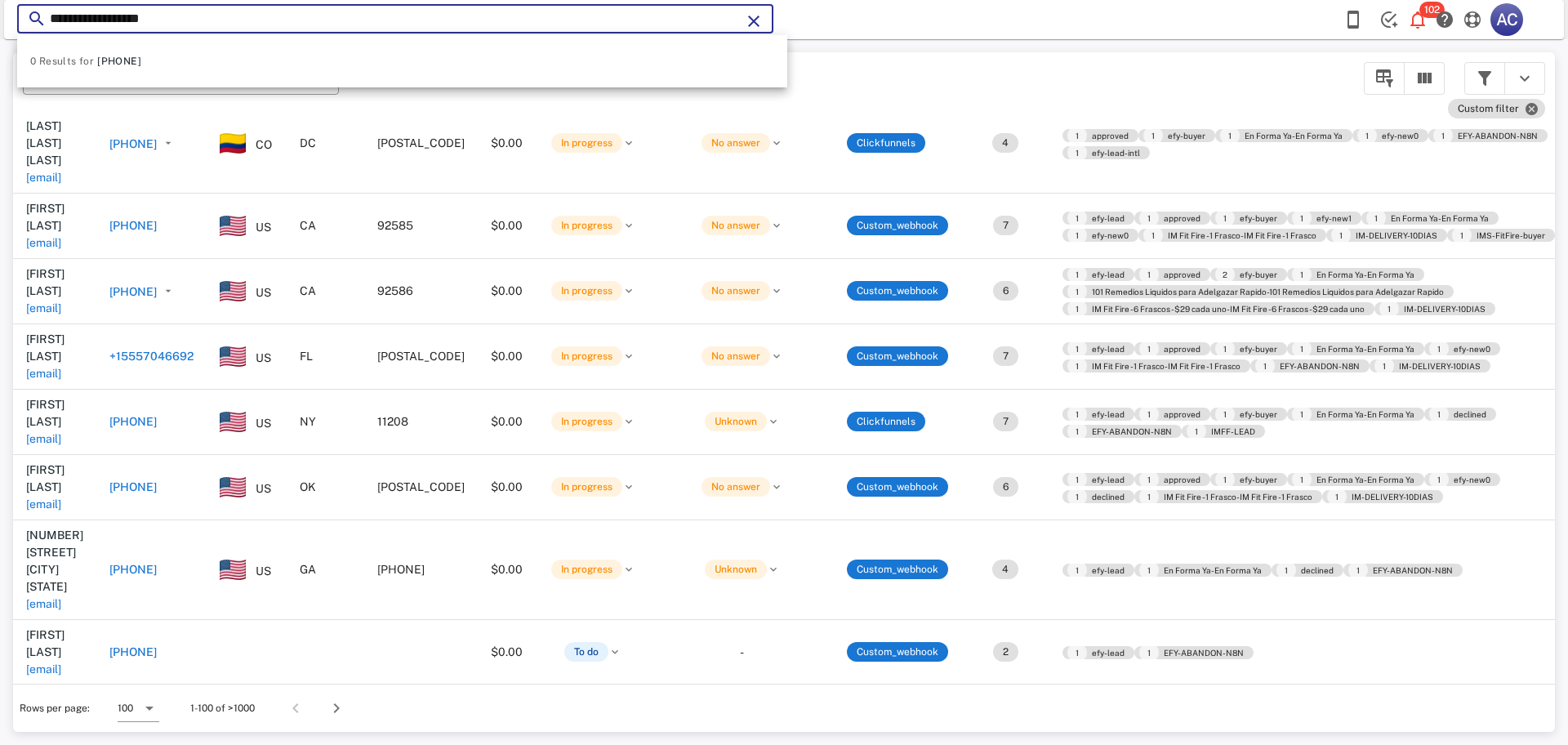 scroll, scrollTop: 1168, scrollLeft: 0, axis: vertical 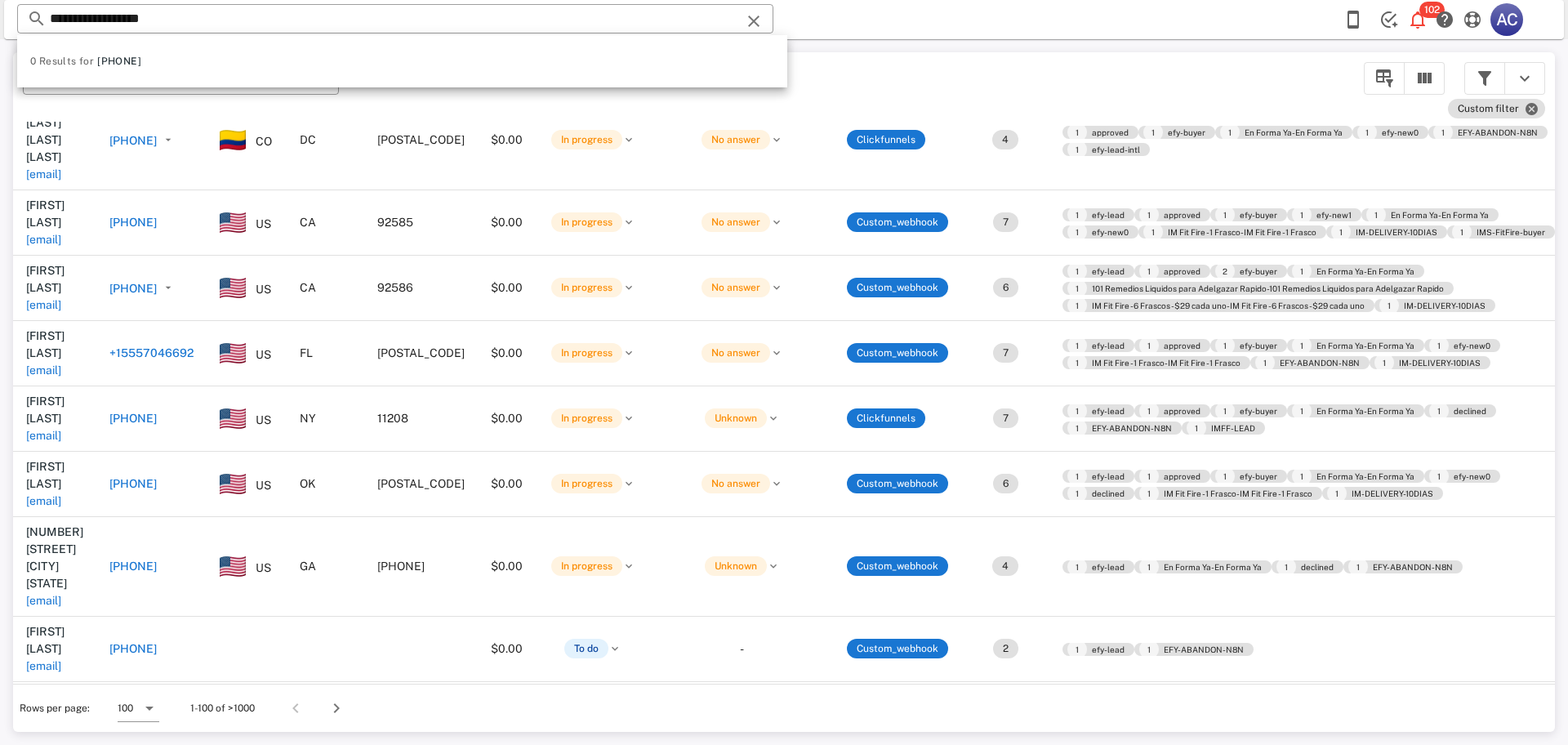 click on "[EMAIL]" at bounding box center [43, 731] 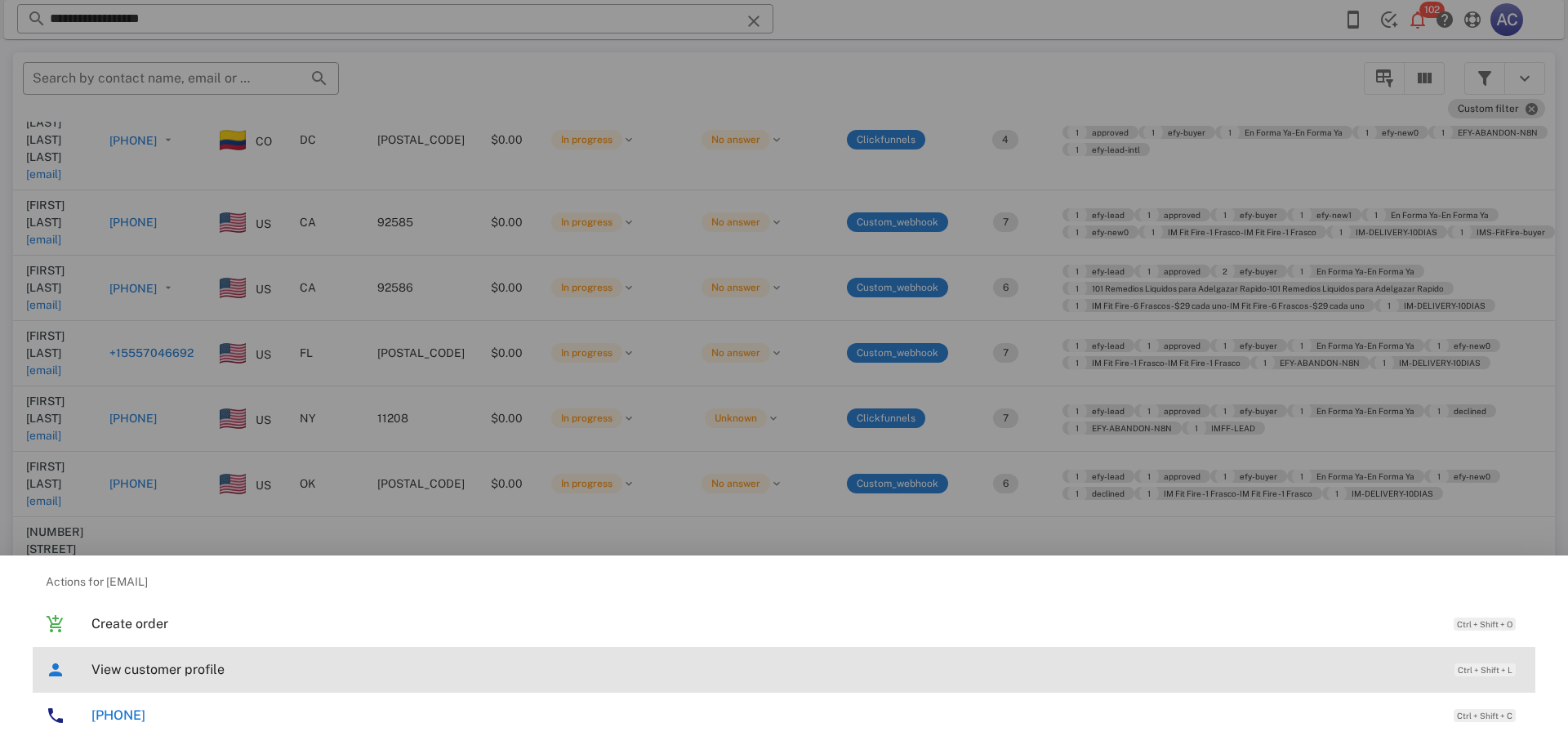 click on "View customer profile" at bounding box center [764, 669] 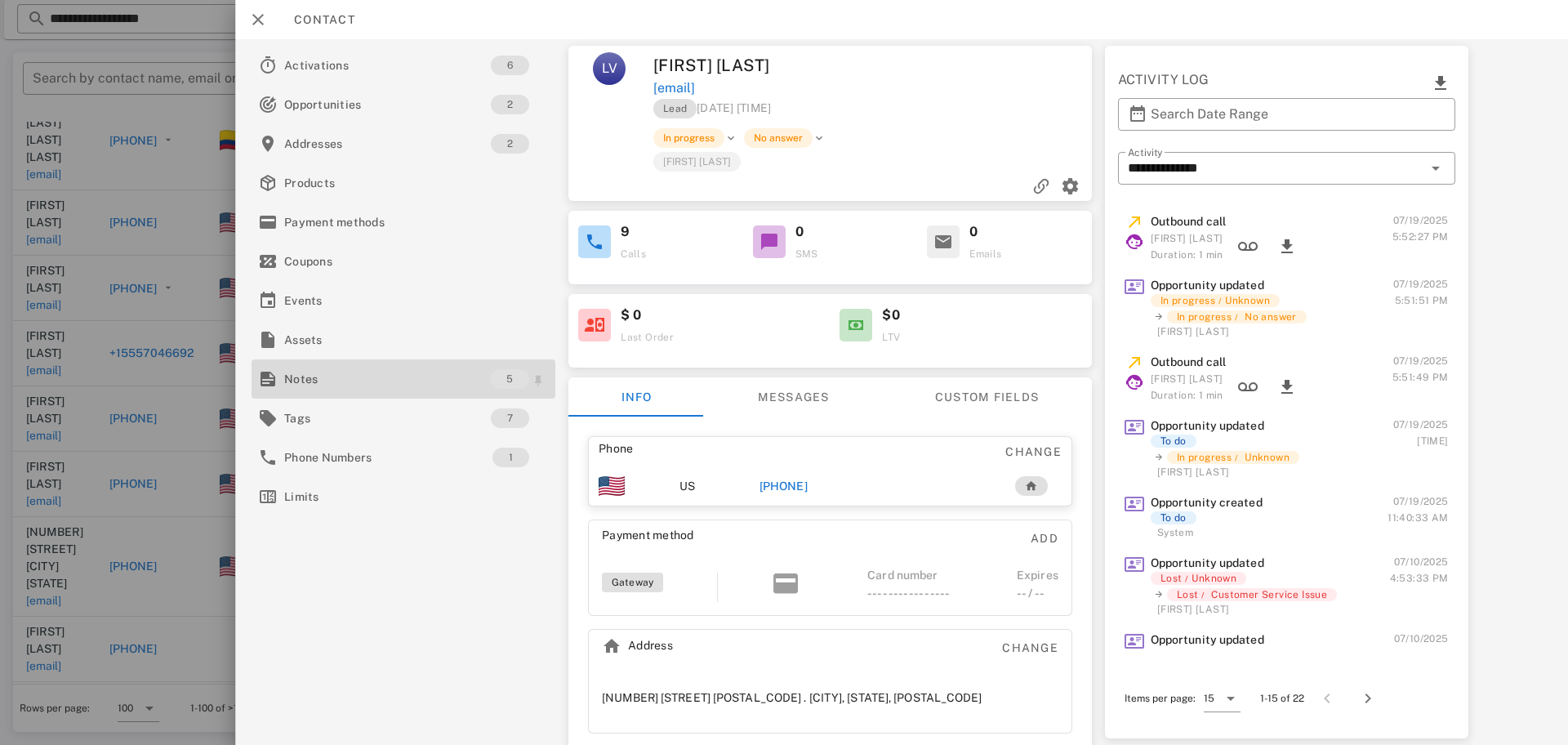 click on "Notes" at bounding box center [387, 379] 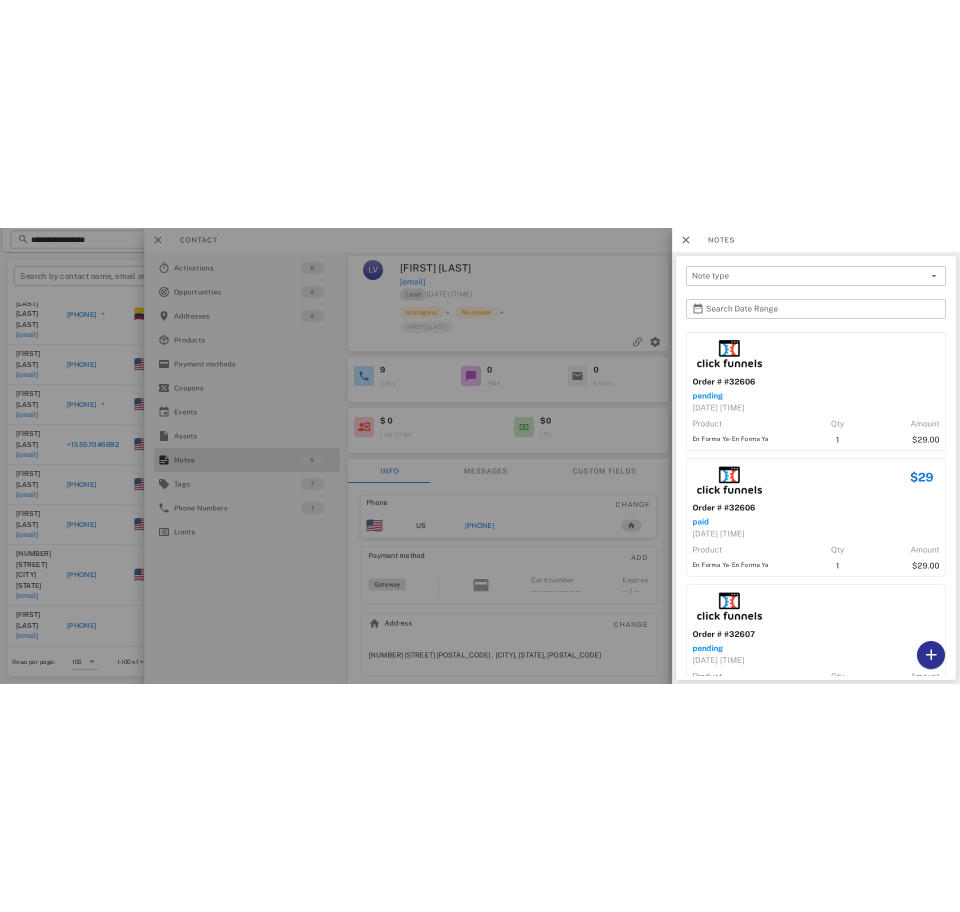 scroll, scrollTop: 507, scrollLeft: 0, axis: vertical 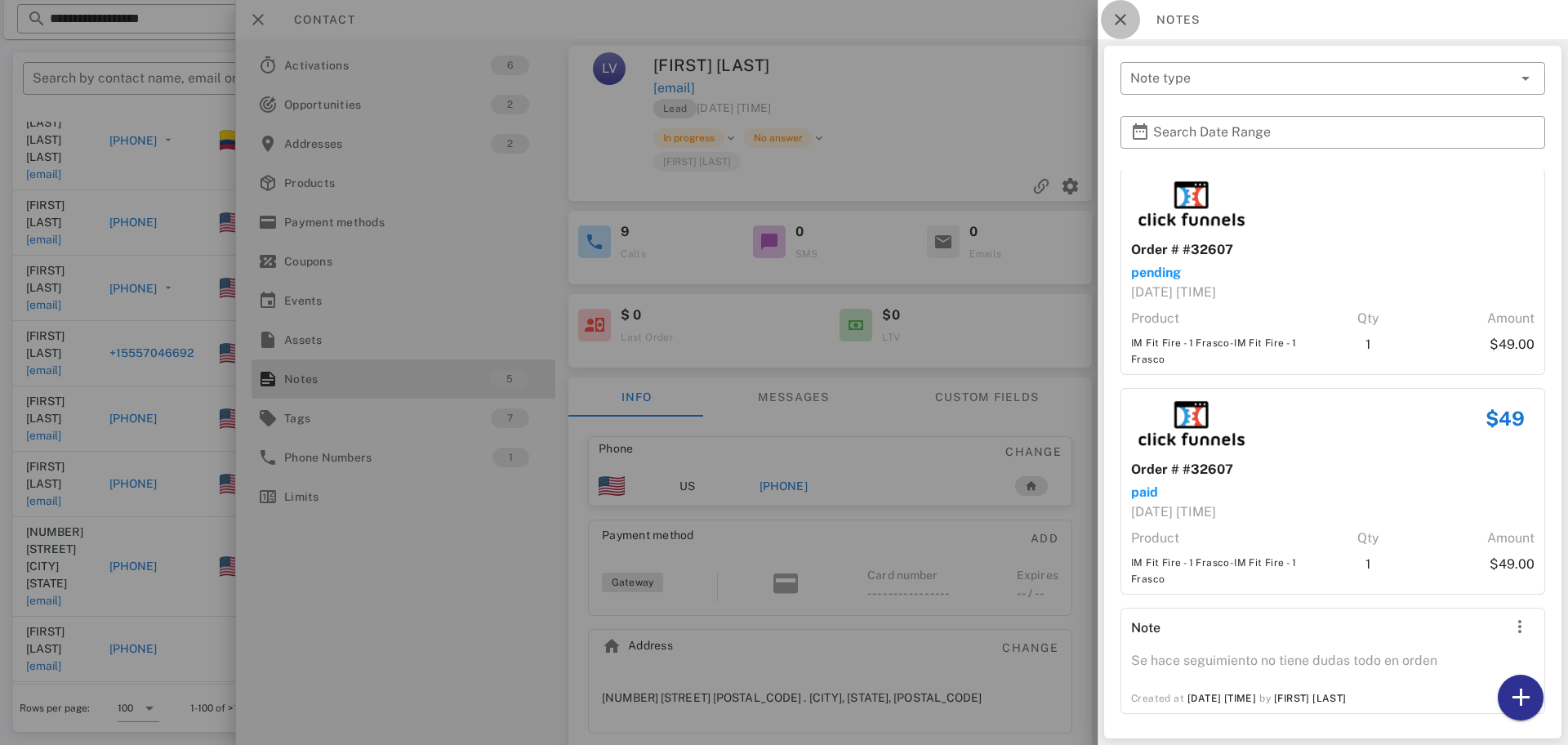click at bounding box center (1120, 20) 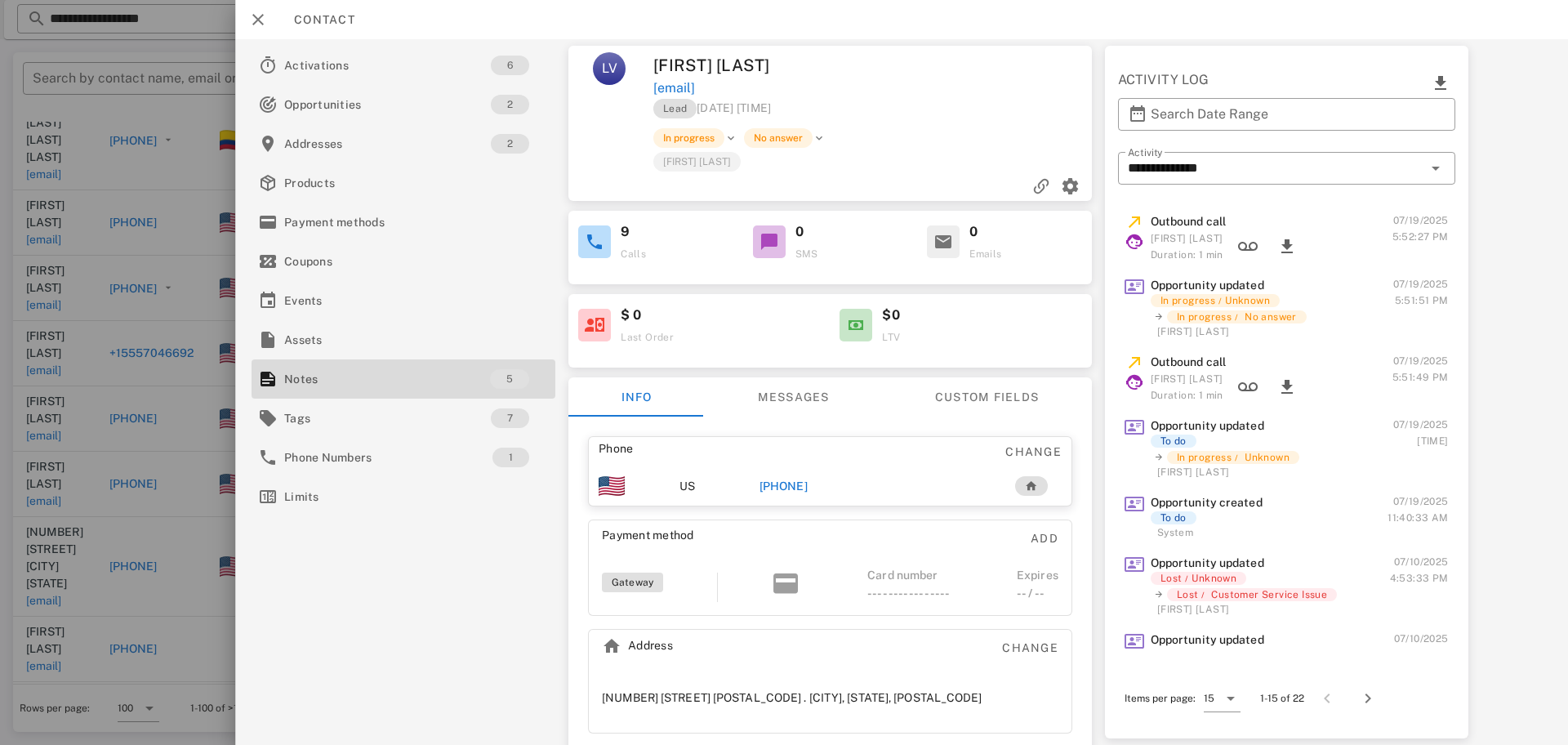click on "[PHONE]" at bounding box center (783, 486) 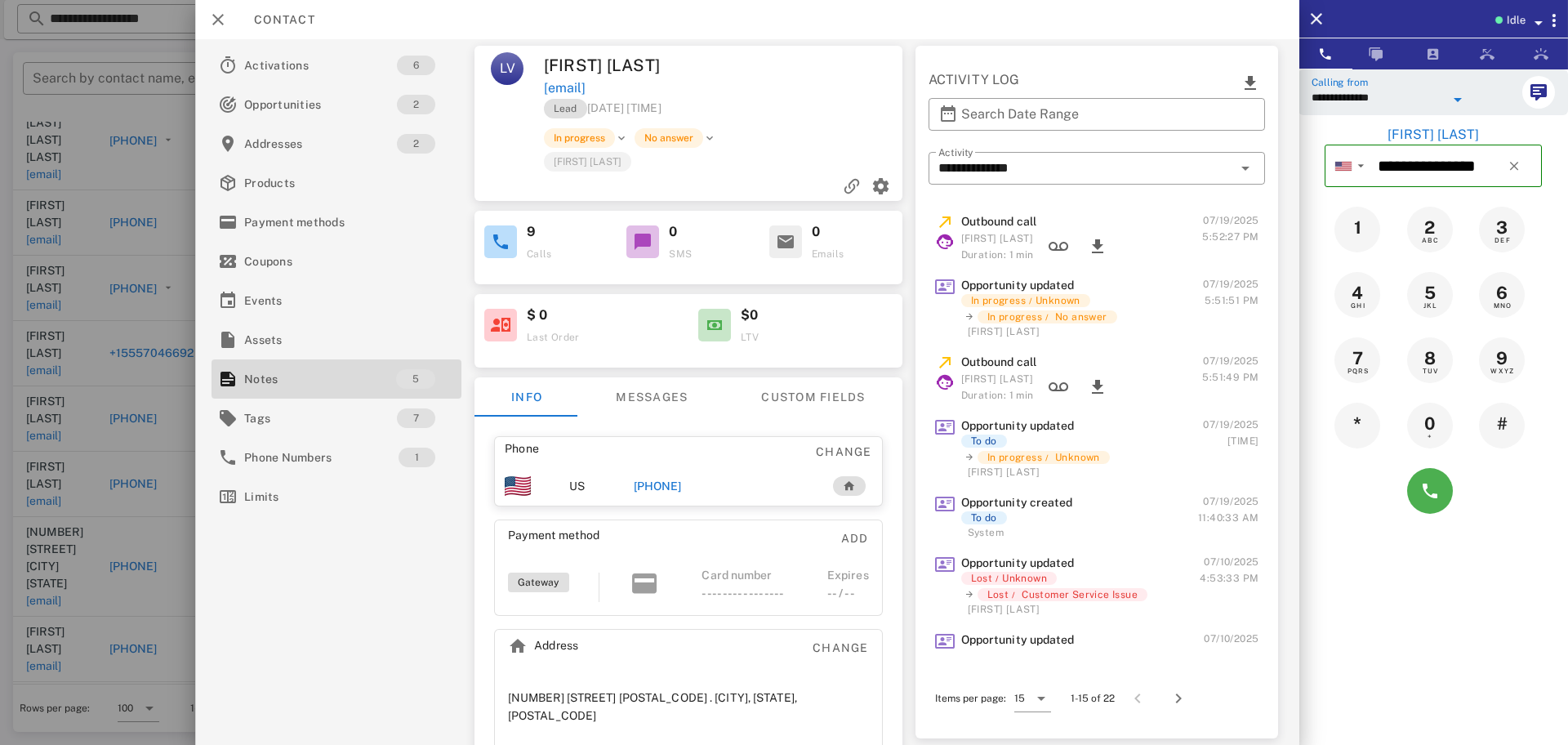 drag, startPoint x: 1374, startPoint y: 97, endPoint x: 1426, endPoint y: 100, distance: 52.086467 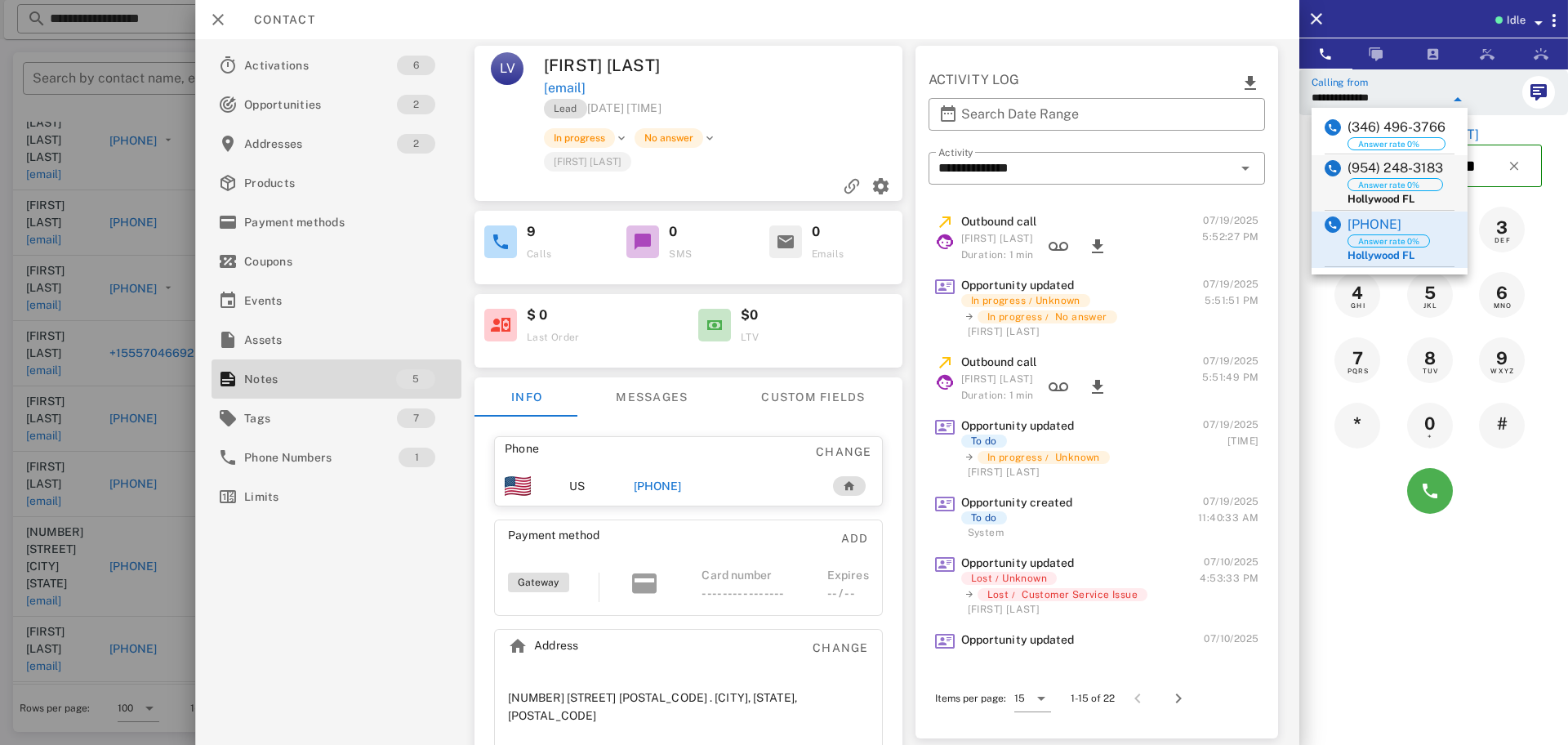 click on "(954) 248-3183" at bounding box center (1395, 168) 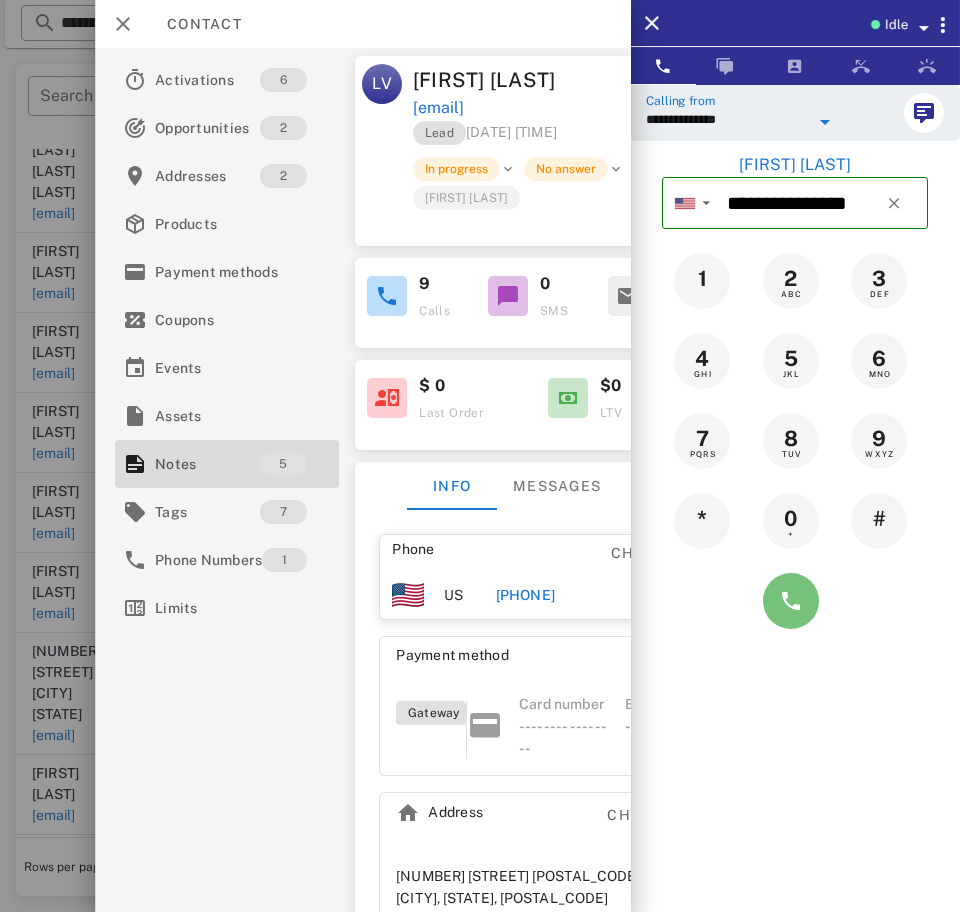 click at bounding box center [791, 601] 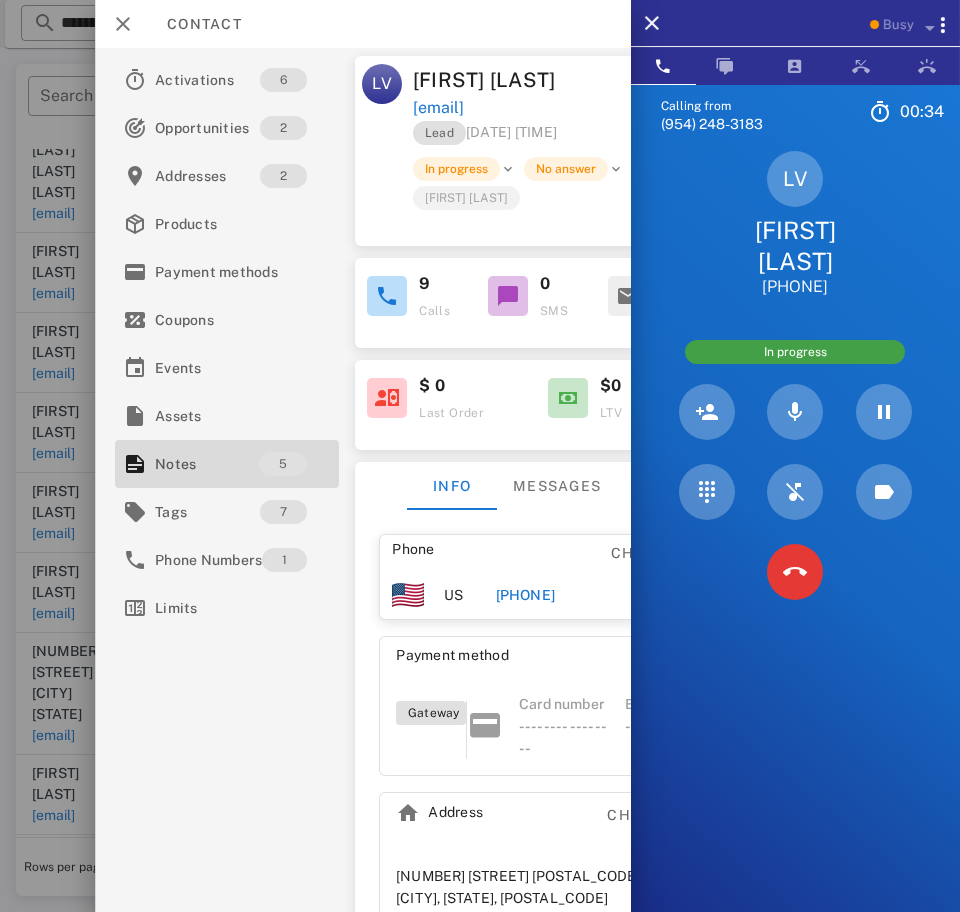 click at bounding box center (795, 572) 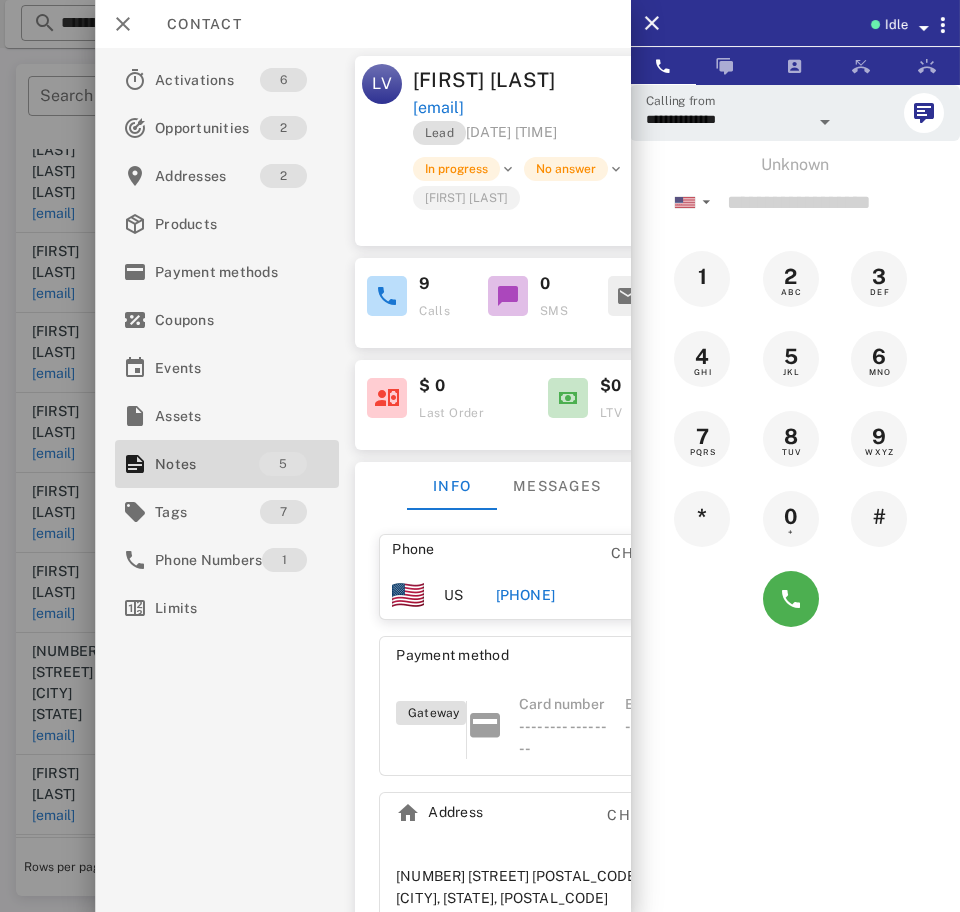click on "[PHONE]" at bounding box center [525, 595] 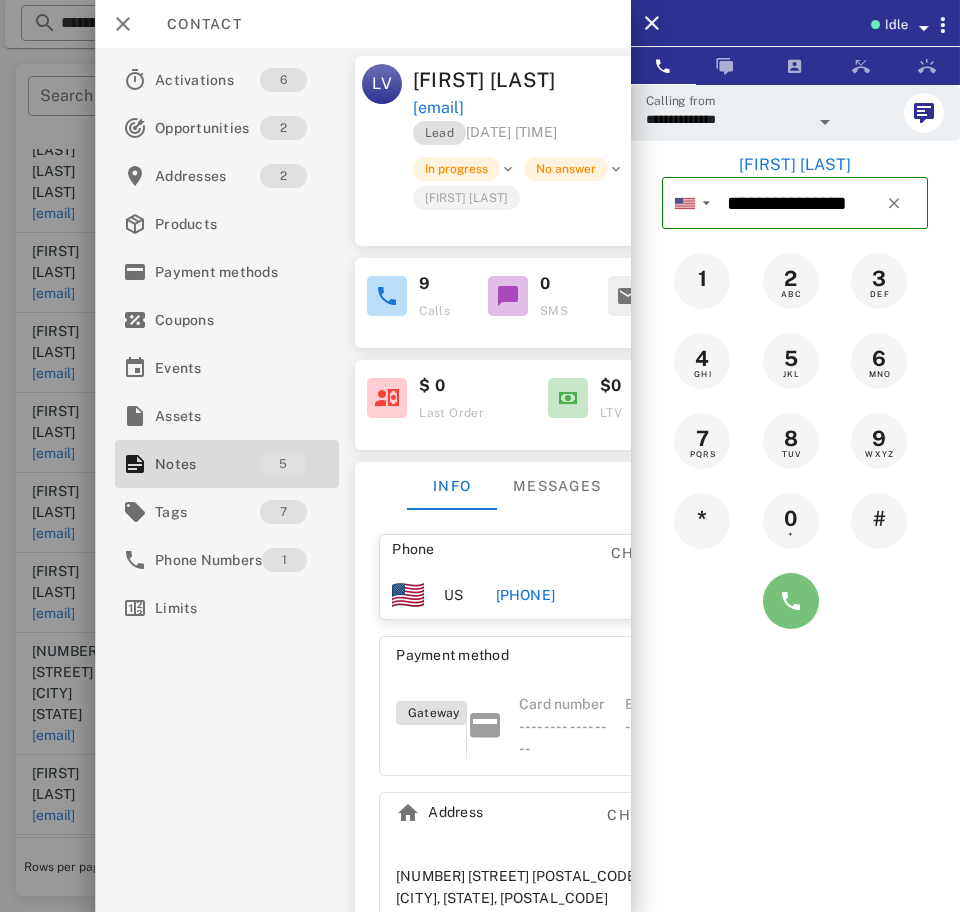 click at bounding box center [791, 601] 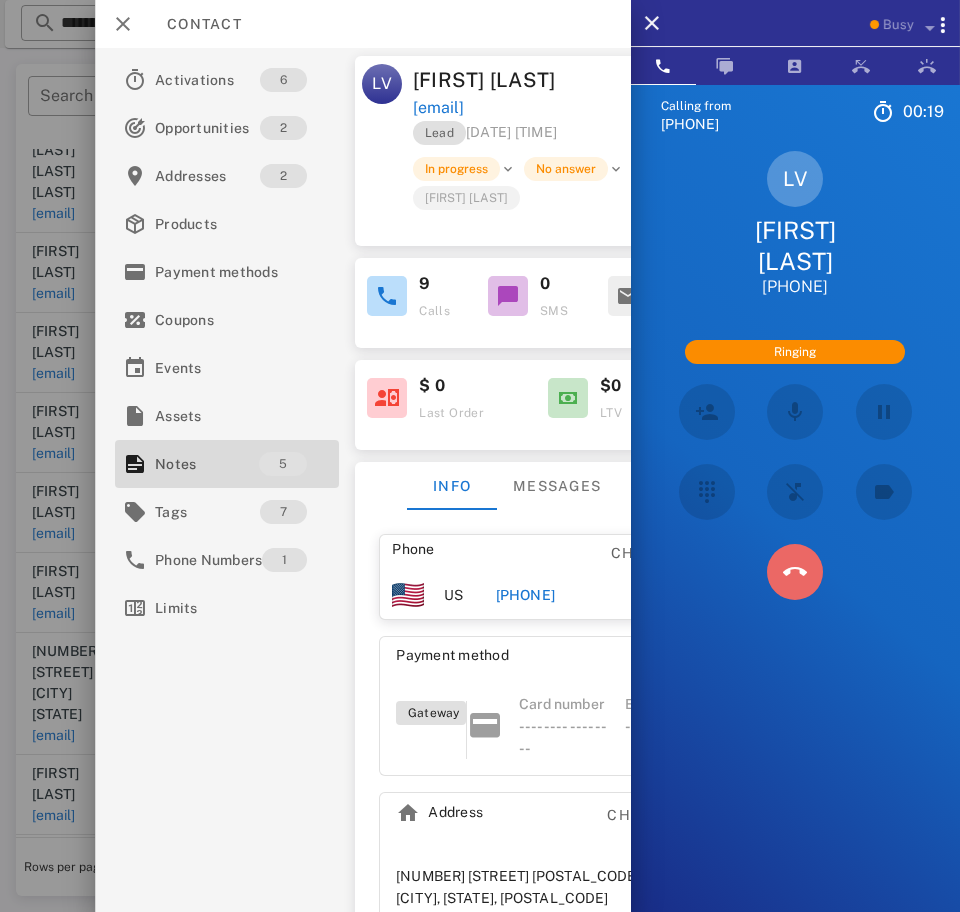 click at bounding box center [795, 572] 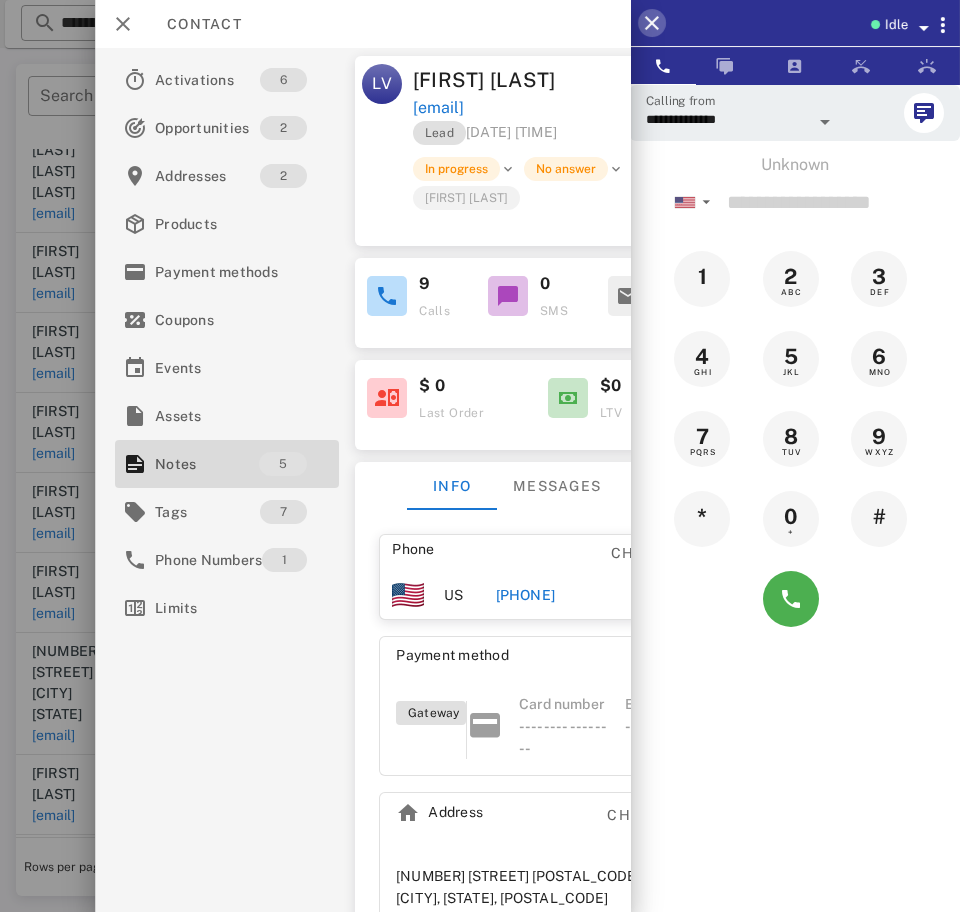 click at bounding box center [652, 23] 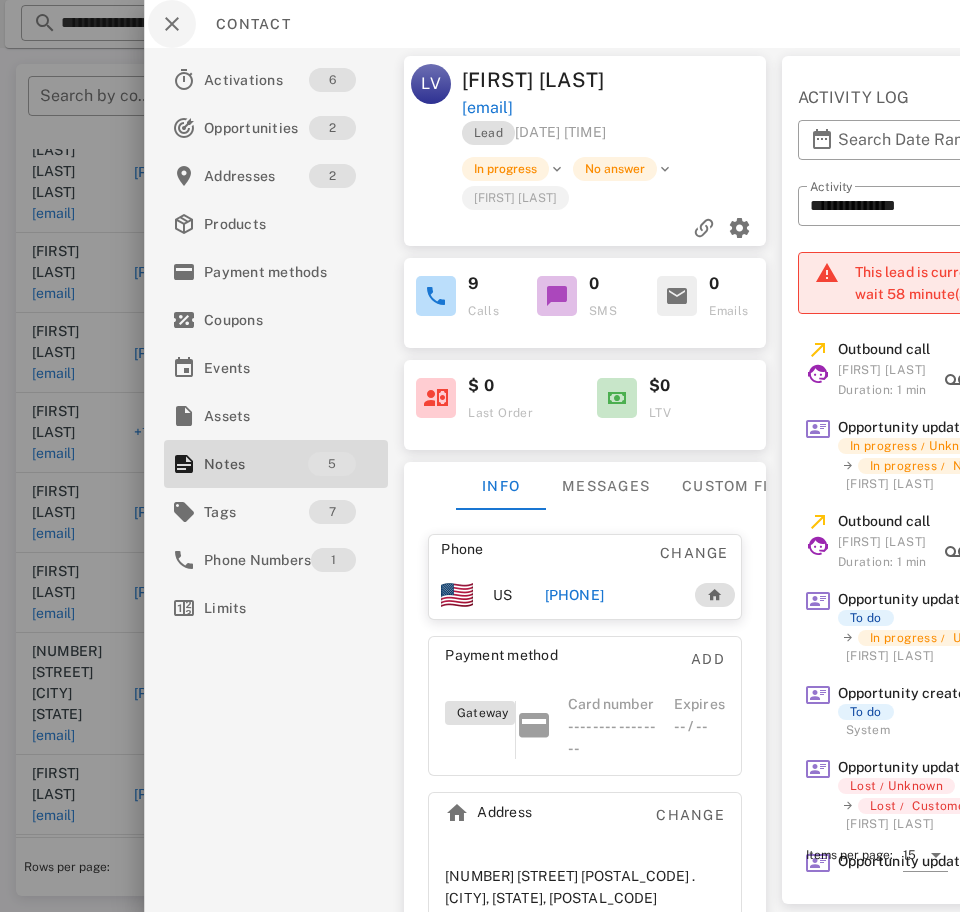 click at bounding box center [172, 24] 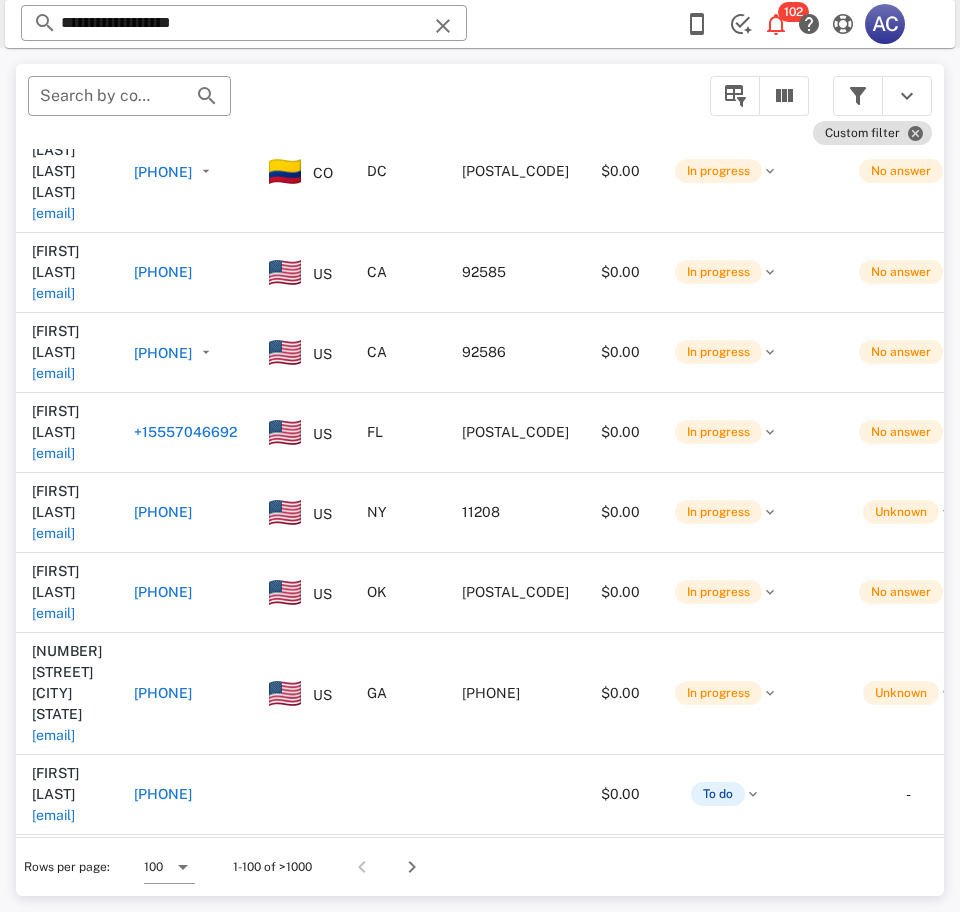 click on "[EMAIL]" at bounding box center [53, 975] 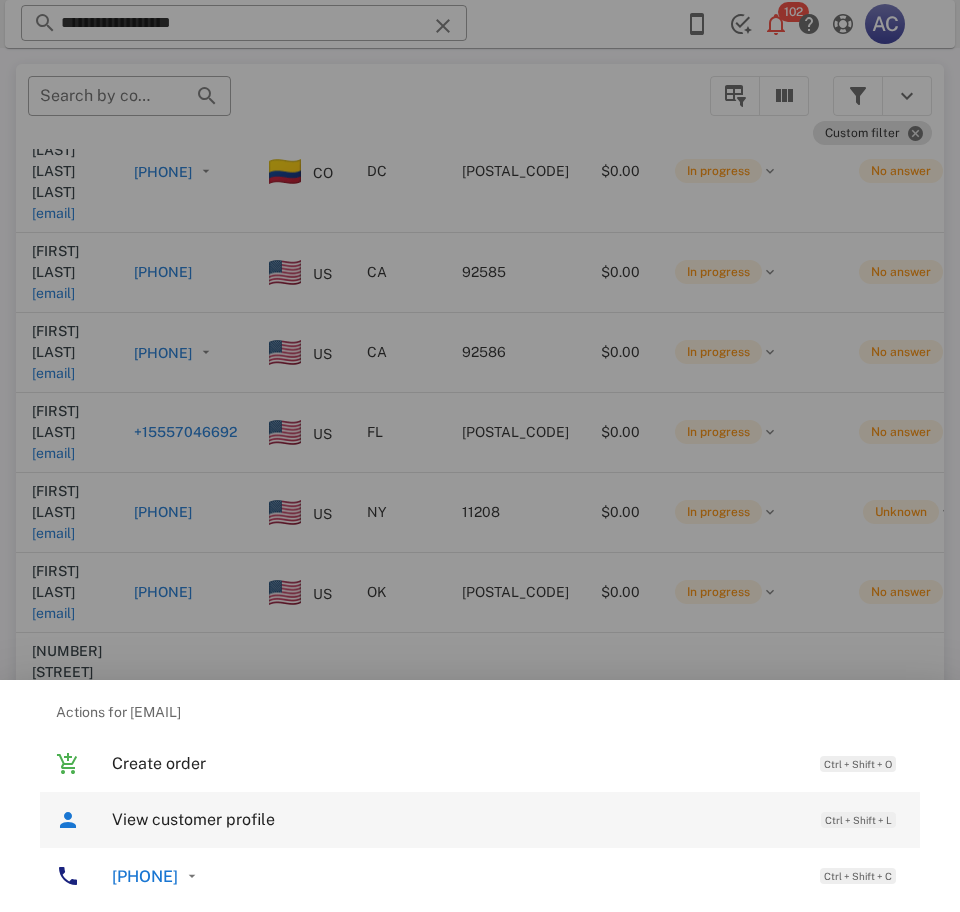click on "View customer profile" at bounding box center (456, 819) 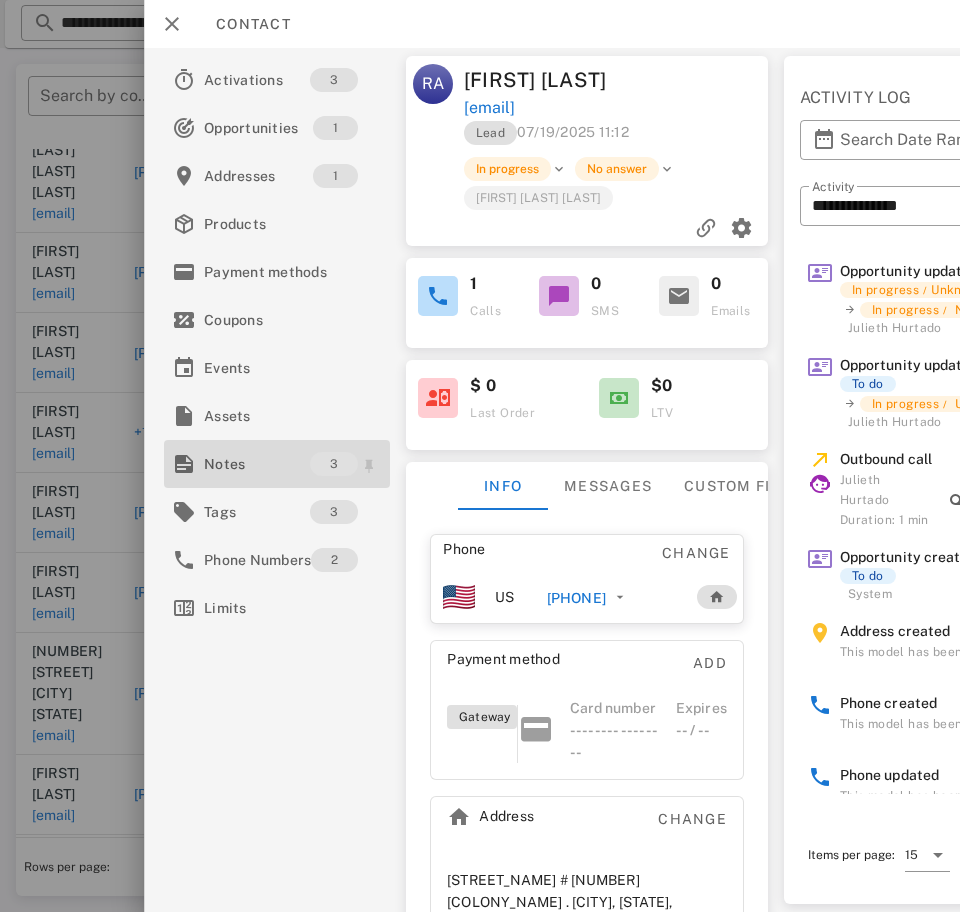 click on "Notes" at bounding box center (257, 464) 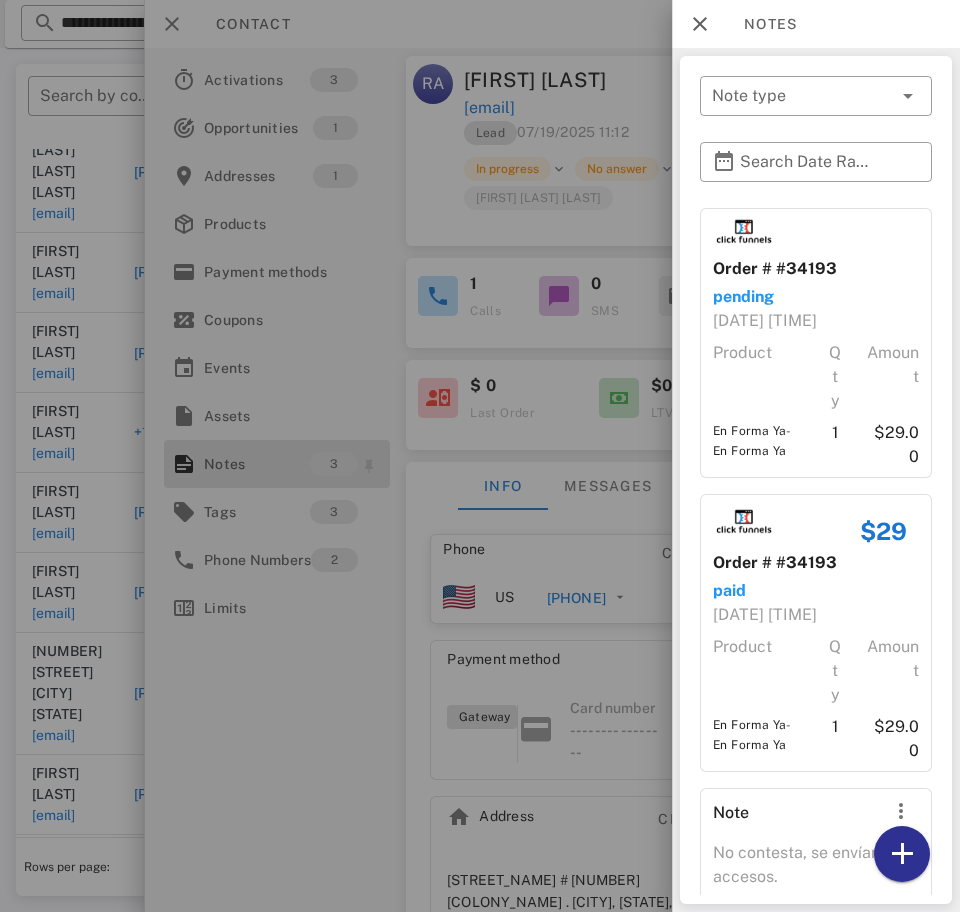 scroll, scrollTop: 93, scrollLeft: 0, axis: vertical 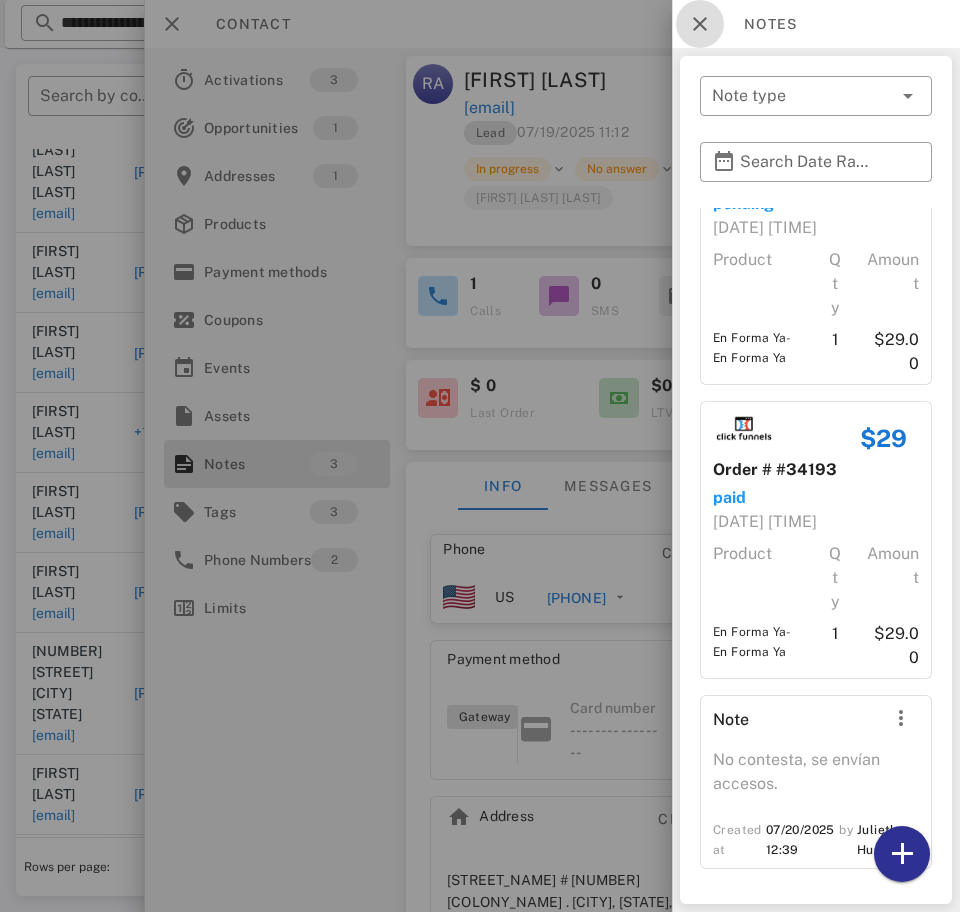 click at bounding box center (700, 24) 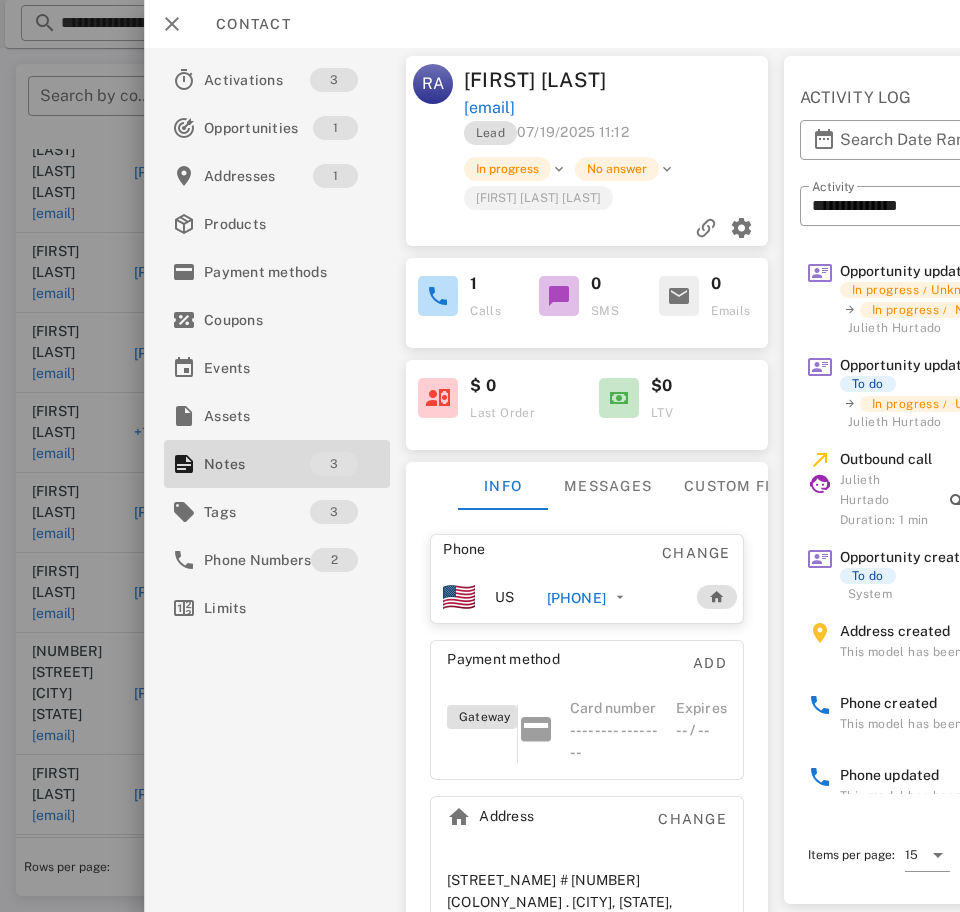 click on "[PHONE]" at bounding box center (576, 598) 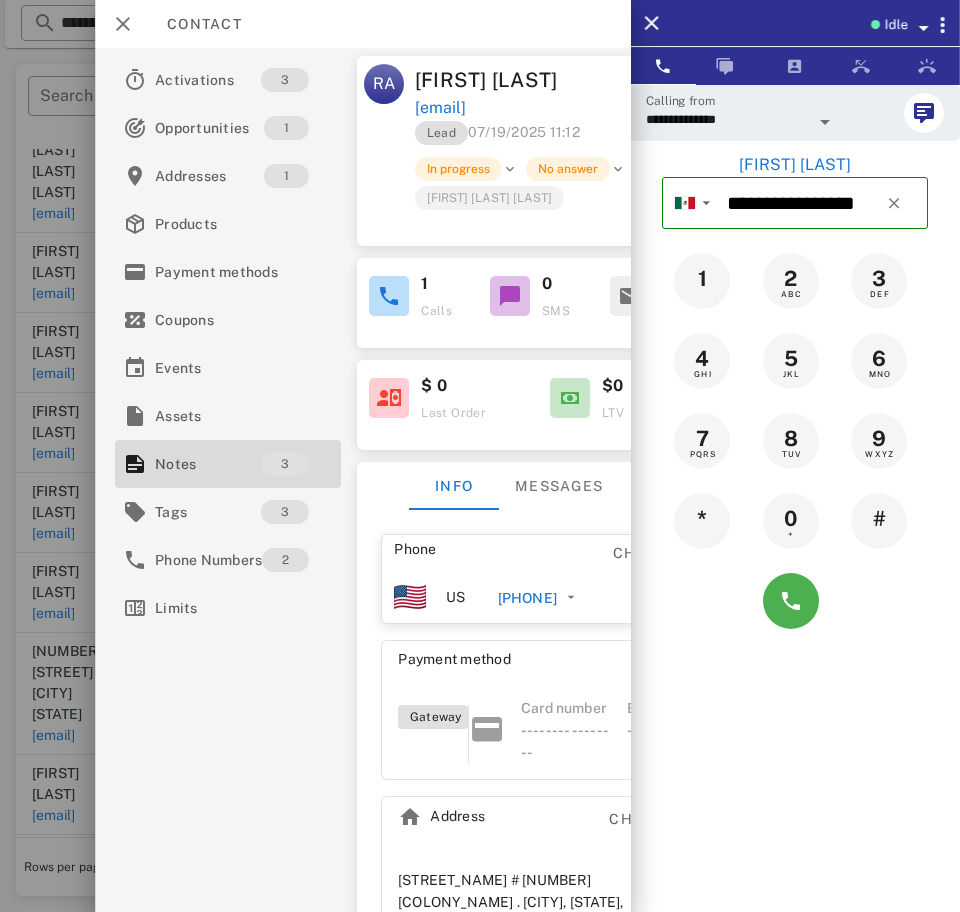 click on "**********" at bounding box center [727, 119] 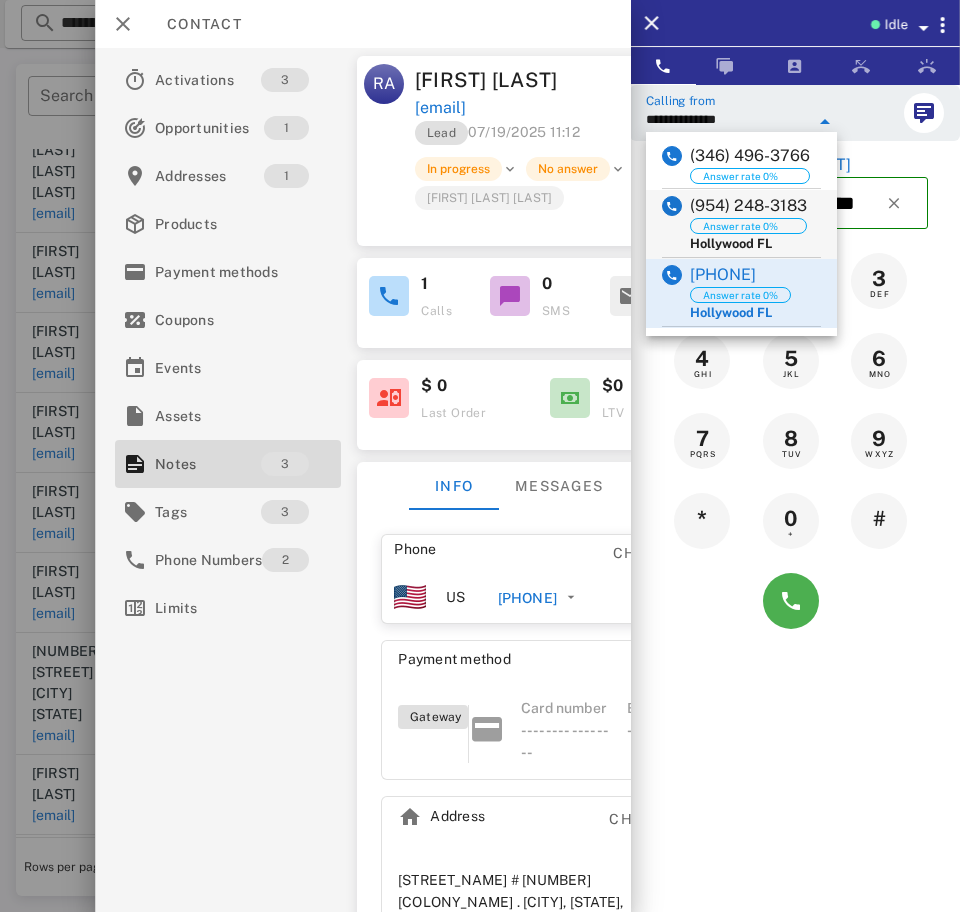 click at bounding box center (672, 223) 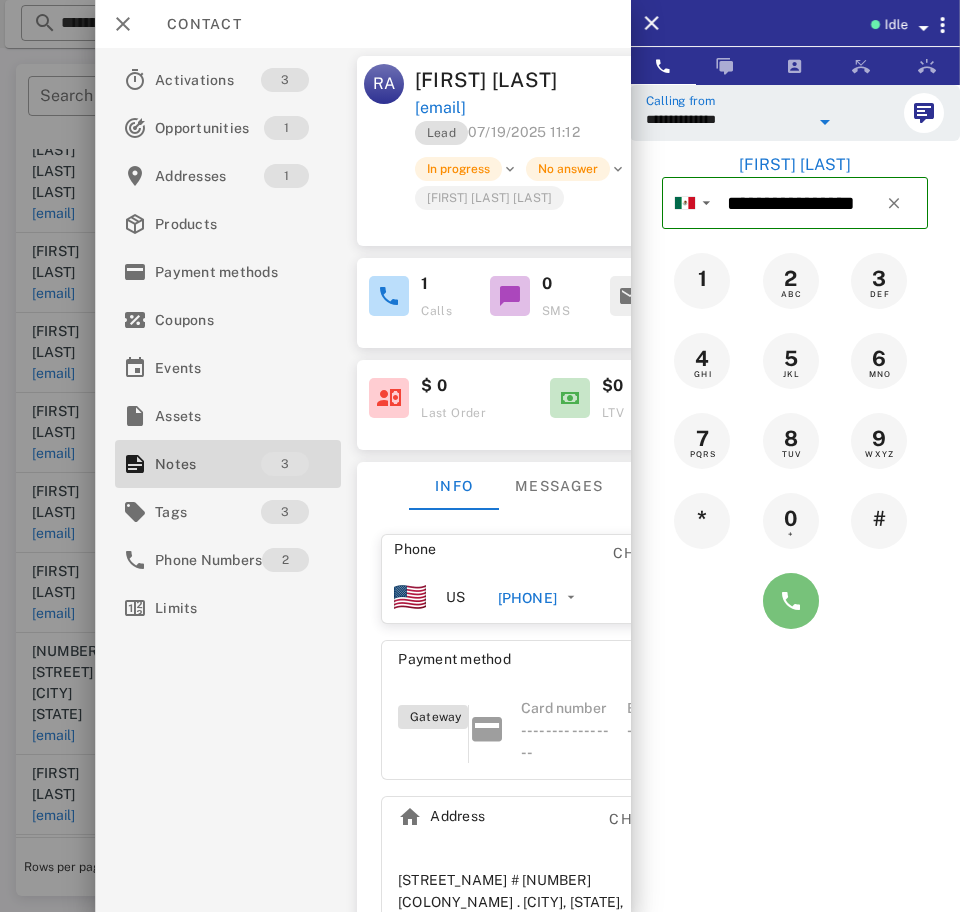 click at bounding box center [791, 601] 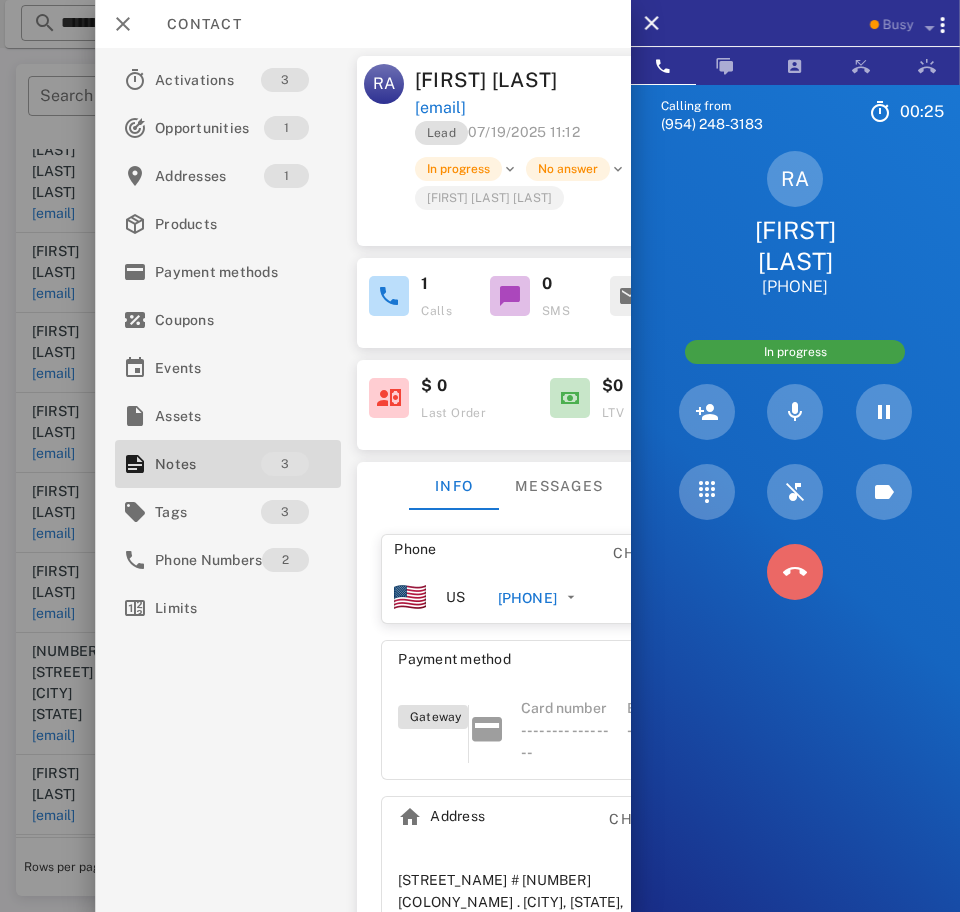 click at bounding box center [795, 572] 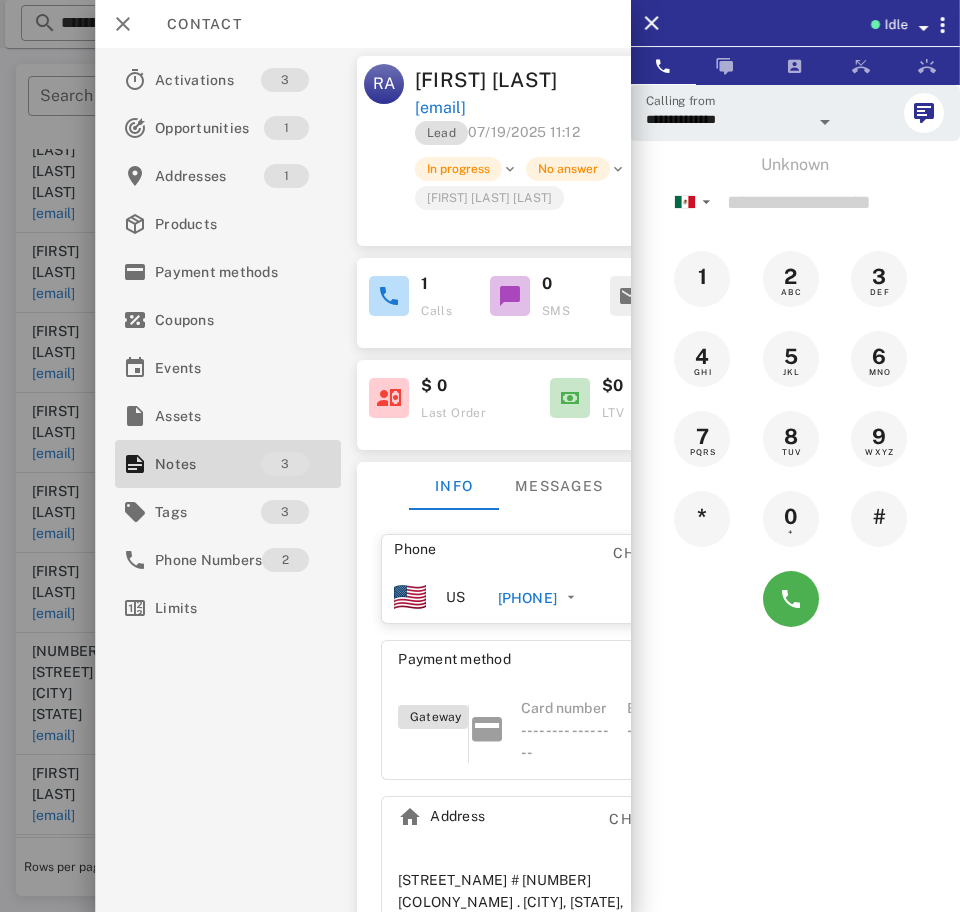 click on "[PHONE]" at bounding box center (527, 598) 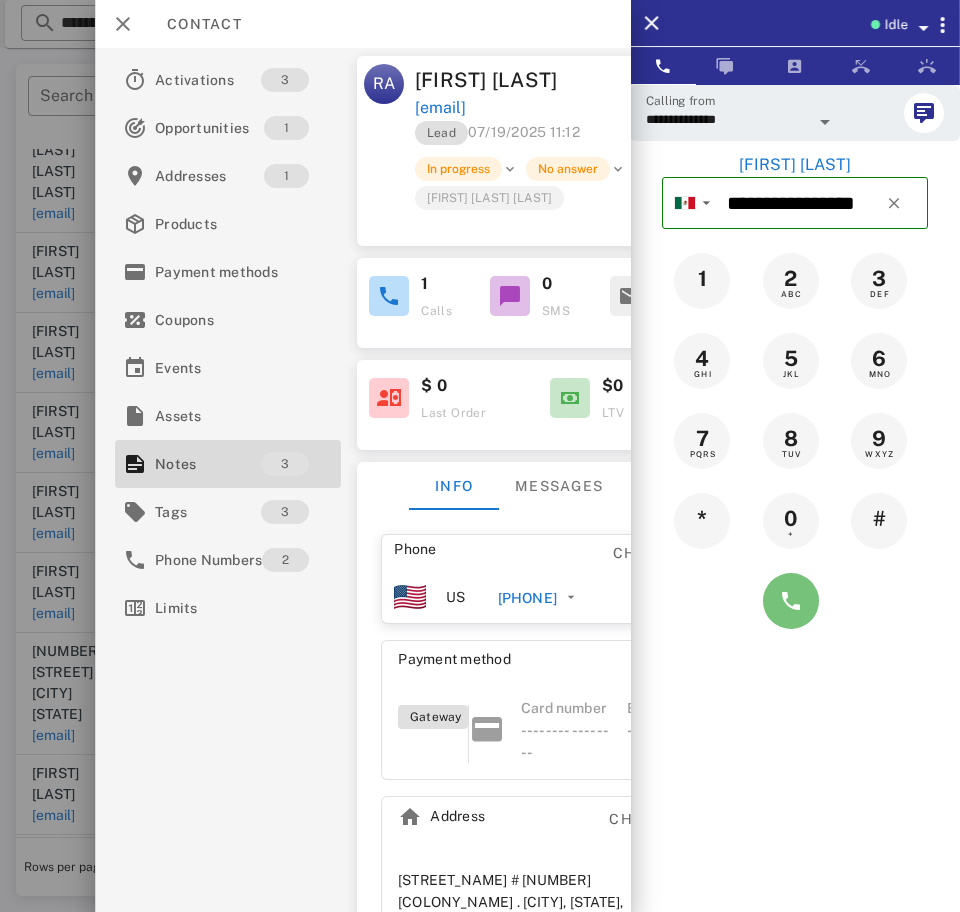 click at bounding box center [791, 601] 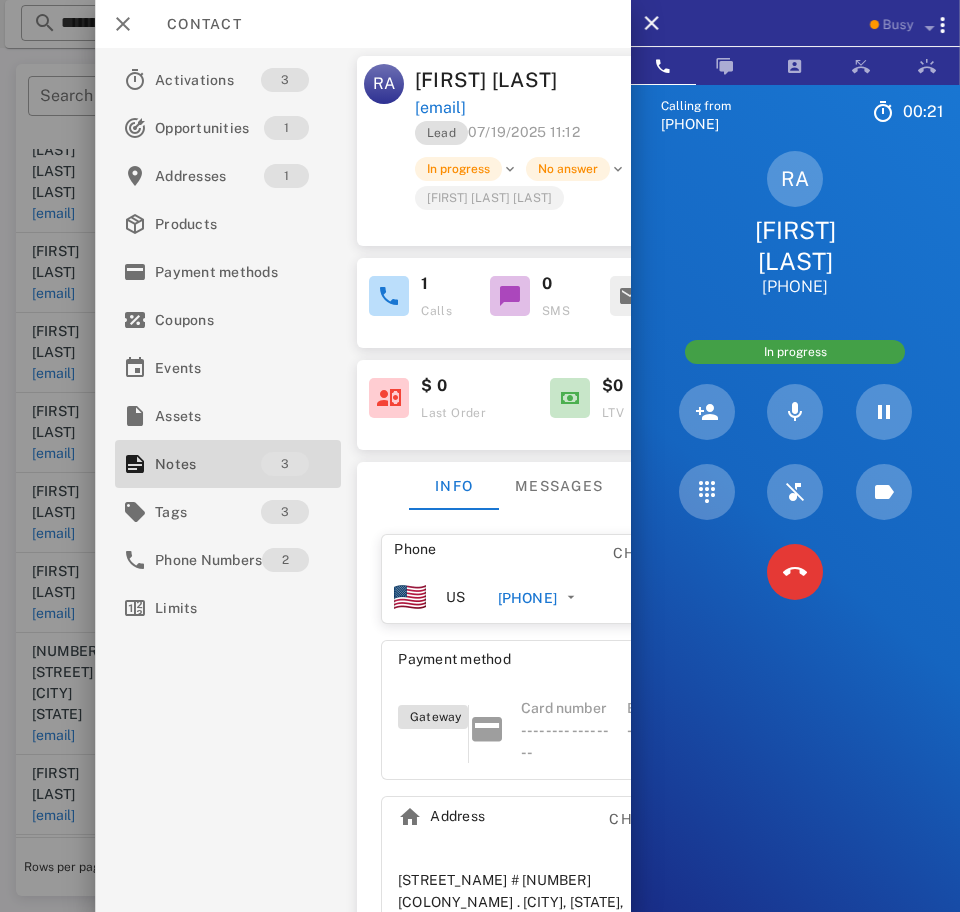 click at bounding box center [795, 572] 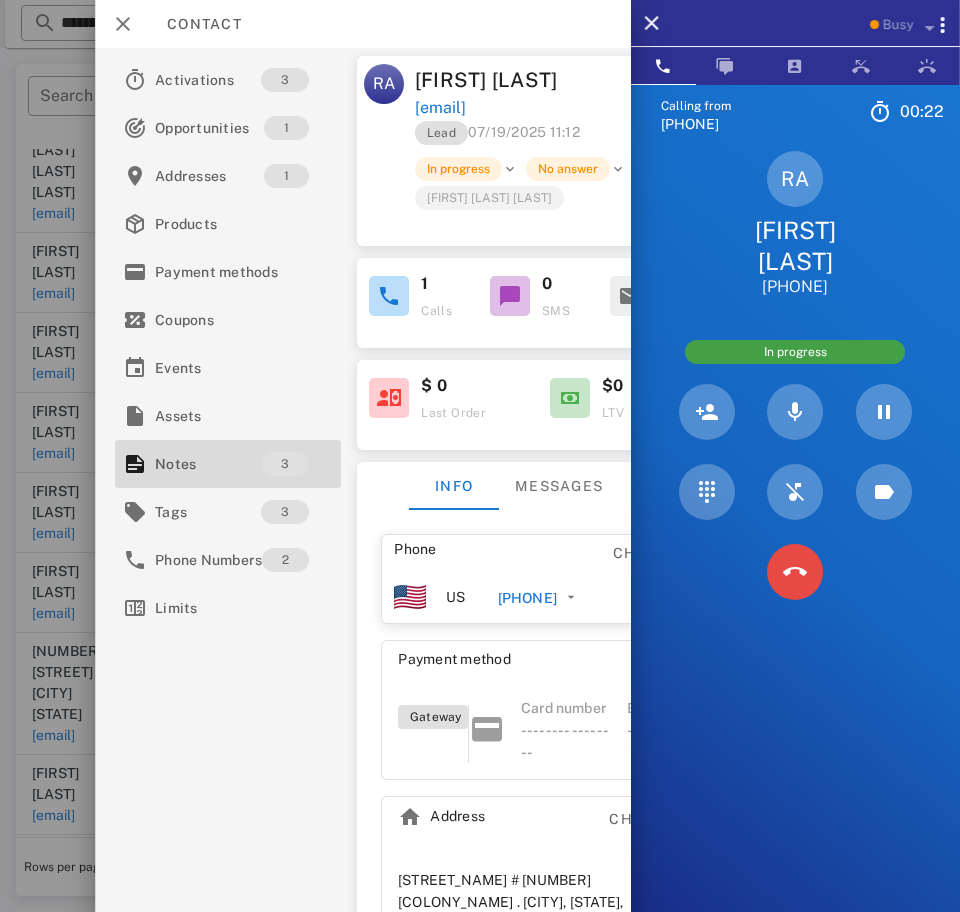 click at bounding box center (795, 572) 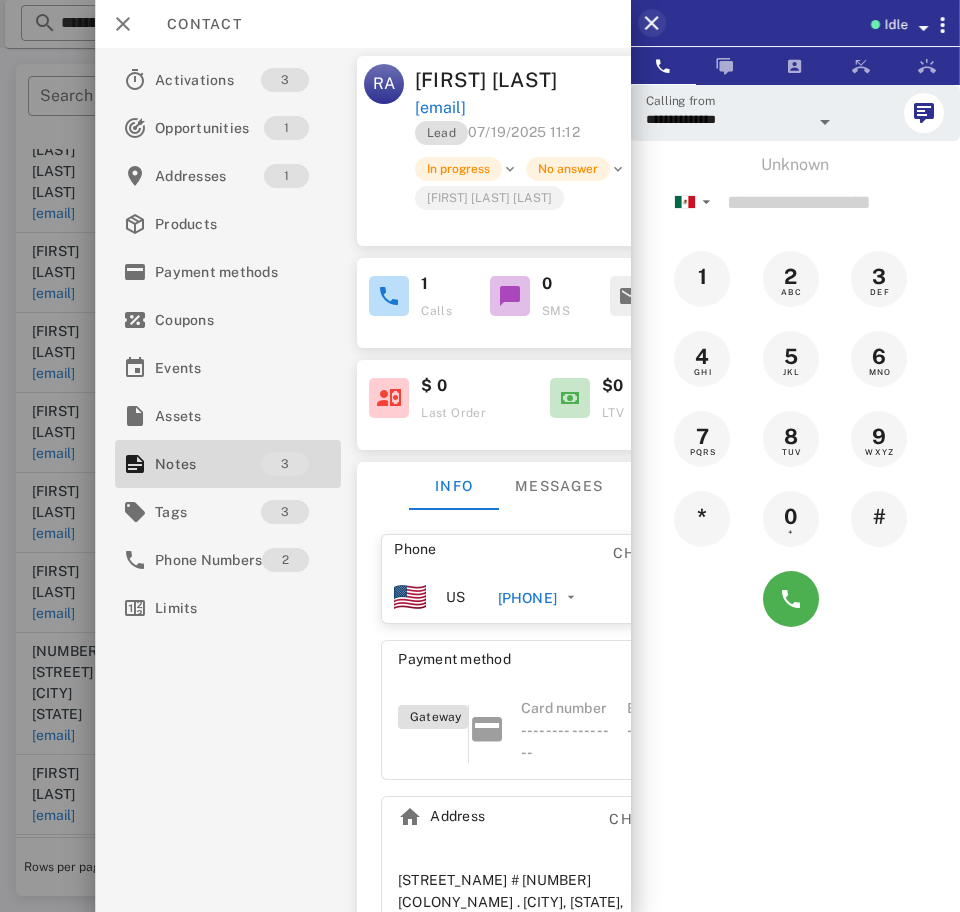 click at bounding box center [652, 23] 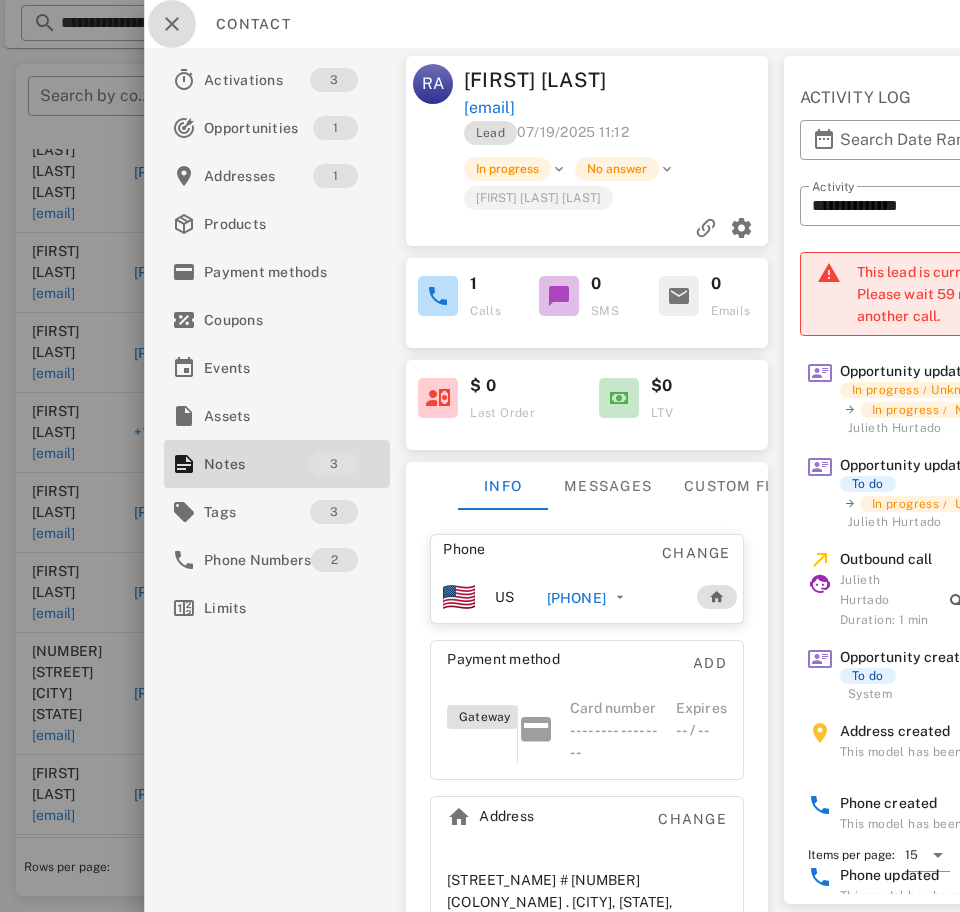 click at bounding box center (172, 24) 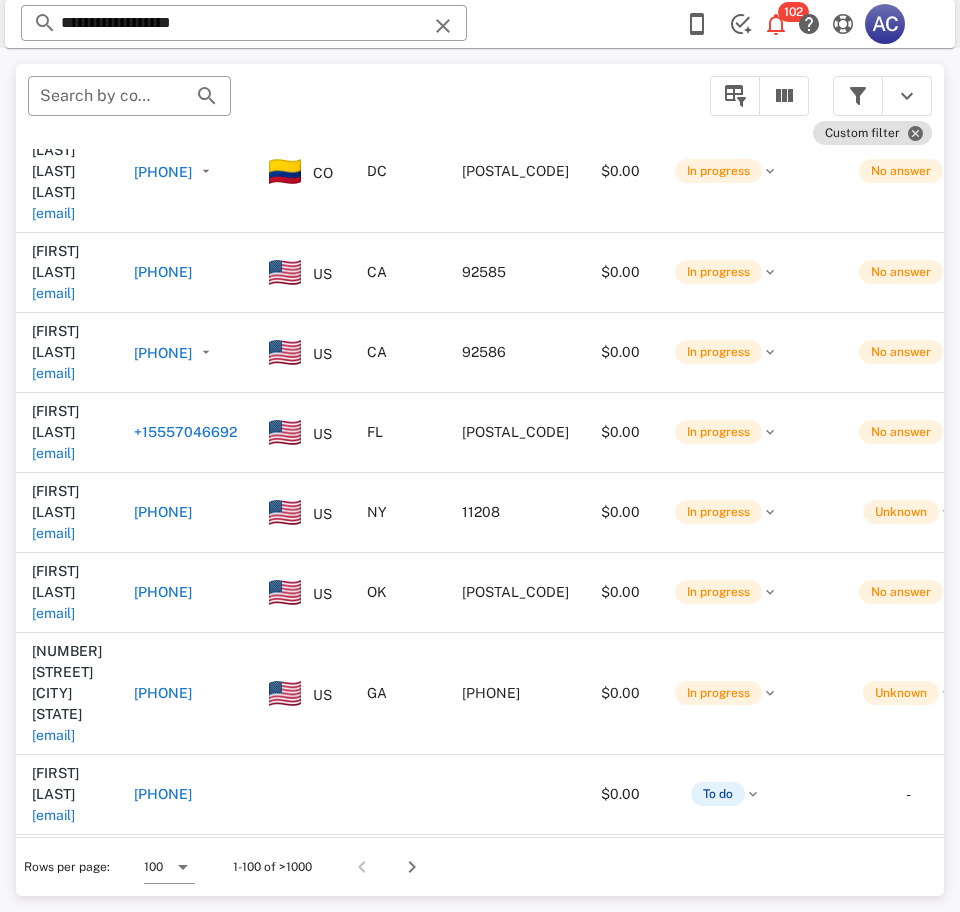 click on "[EMAIL]" at bounding box center (53, 975) 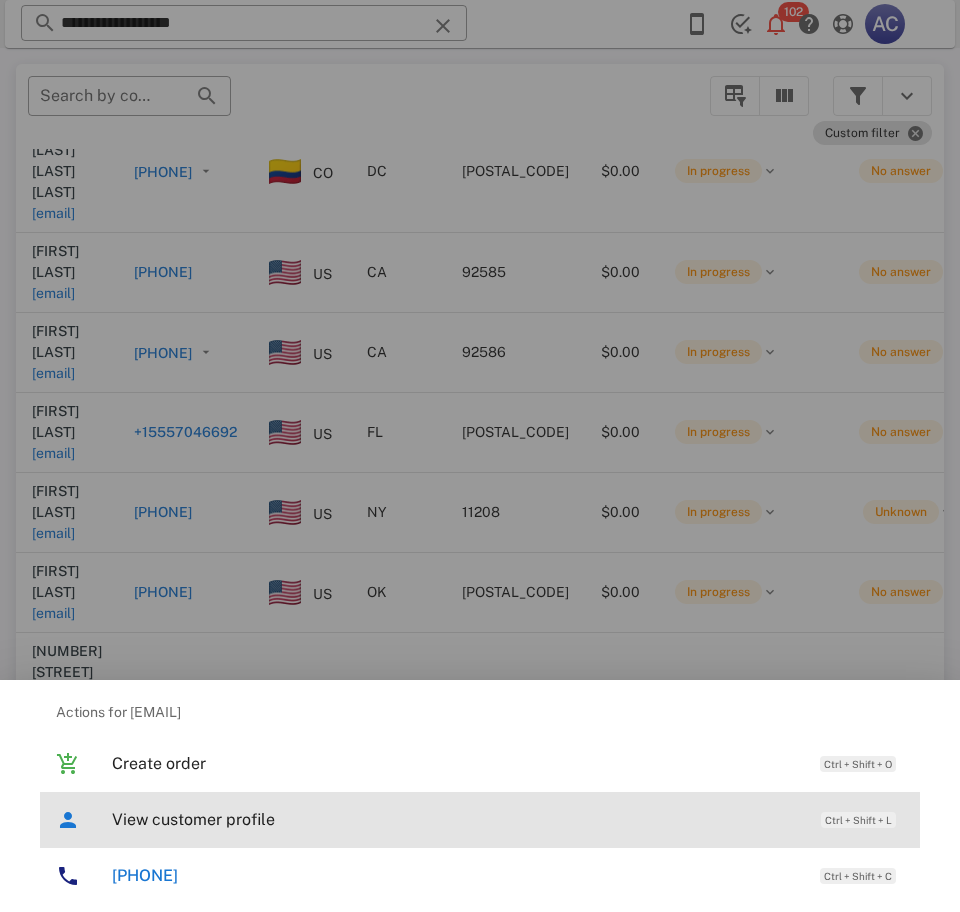 click on "View customer profile" at bounding box center (456, 819) 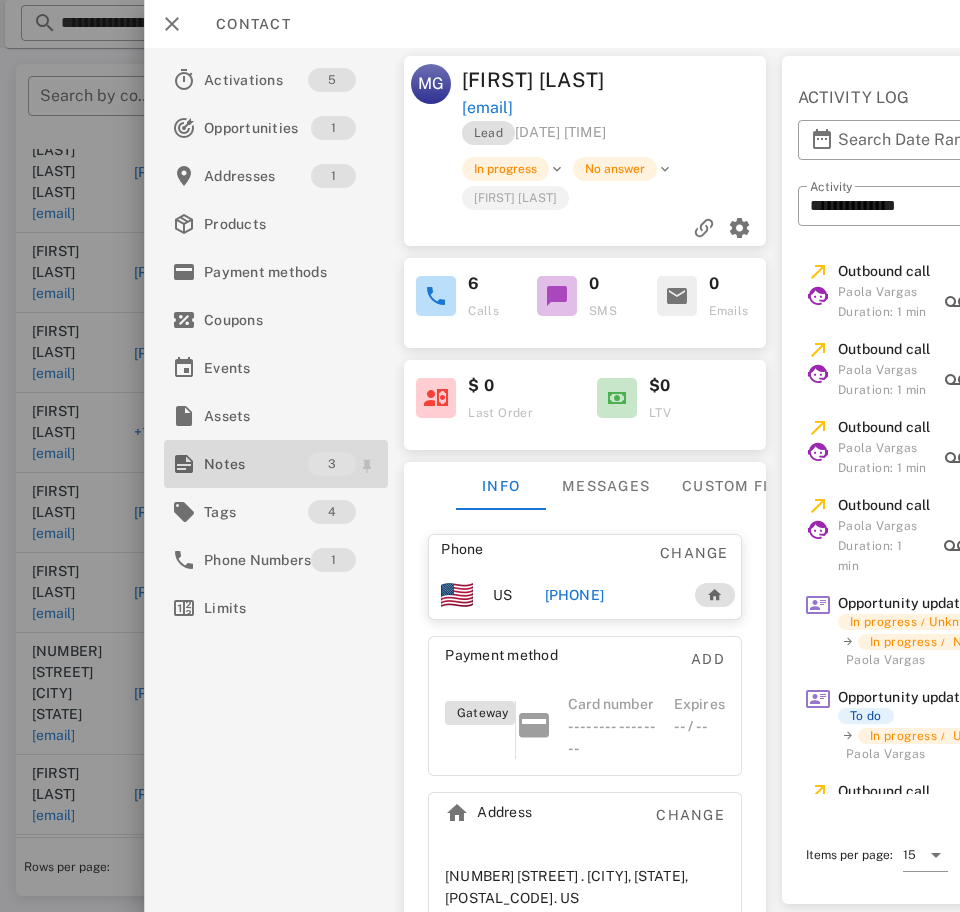 click on "Notes" at bounding box center (256, 464) 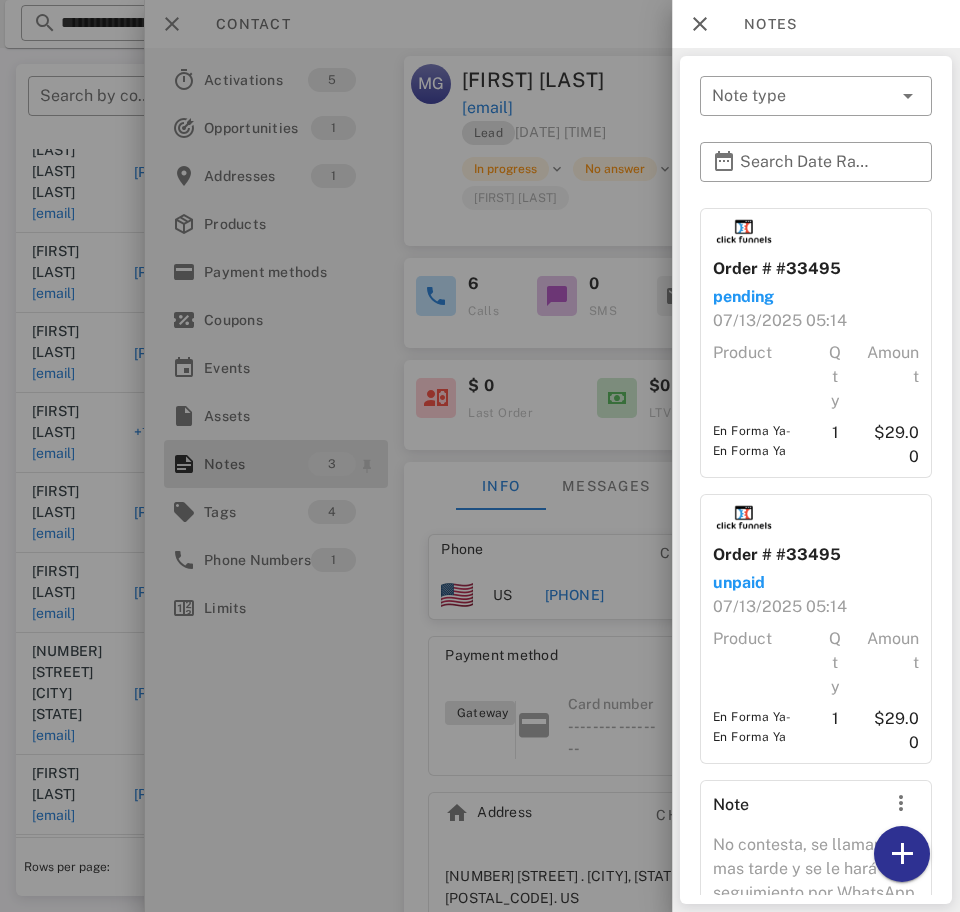 scroll, scrollTop: 131, scrollLeft: 0, axis: vertical 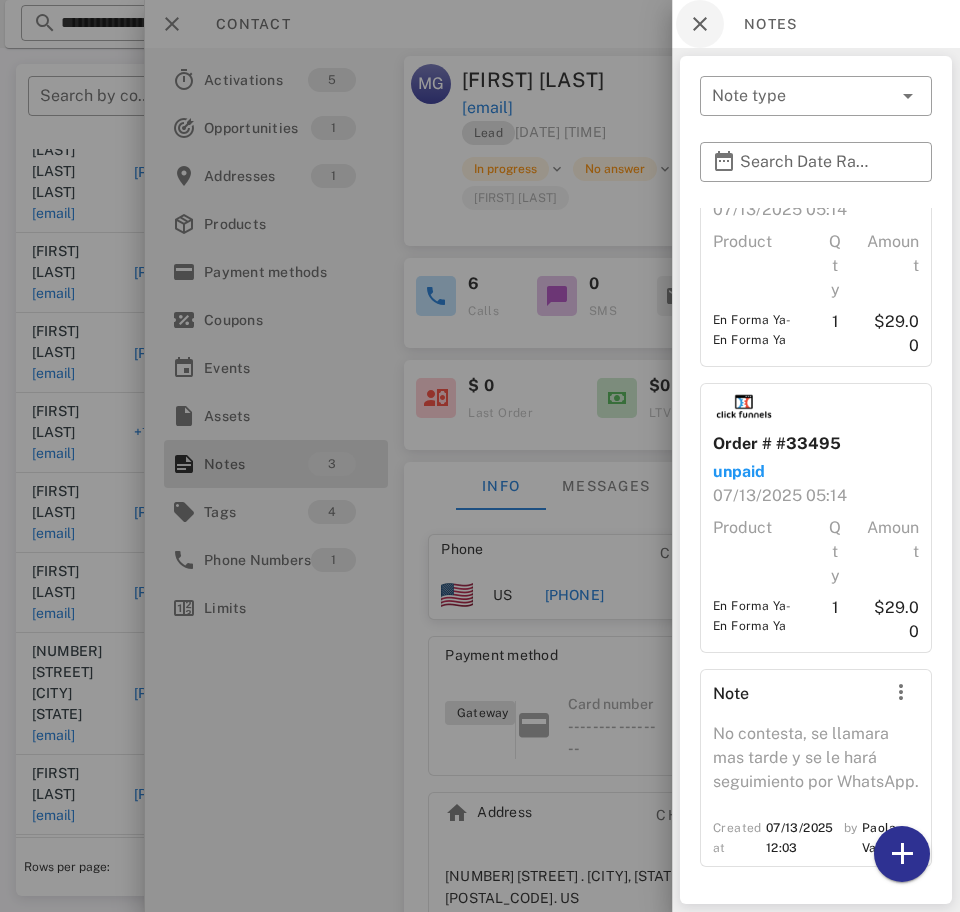 click at bounding box center [700, 24] 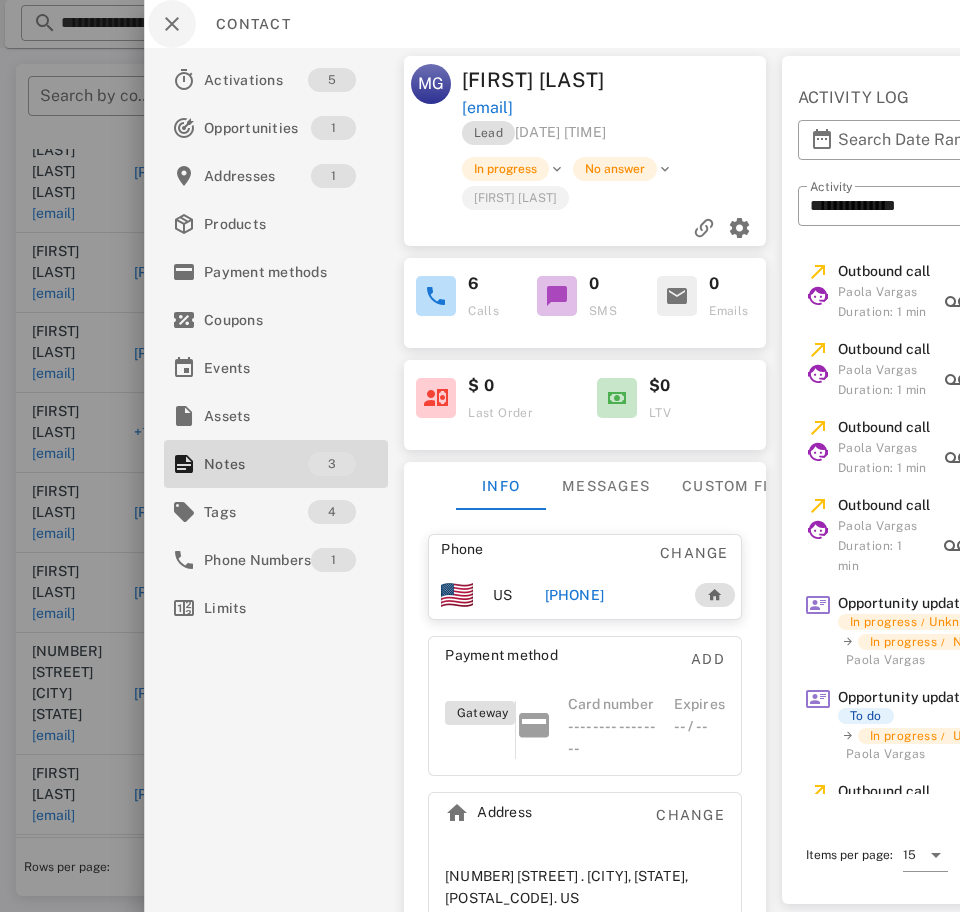 click at bounding box center [172, 24] 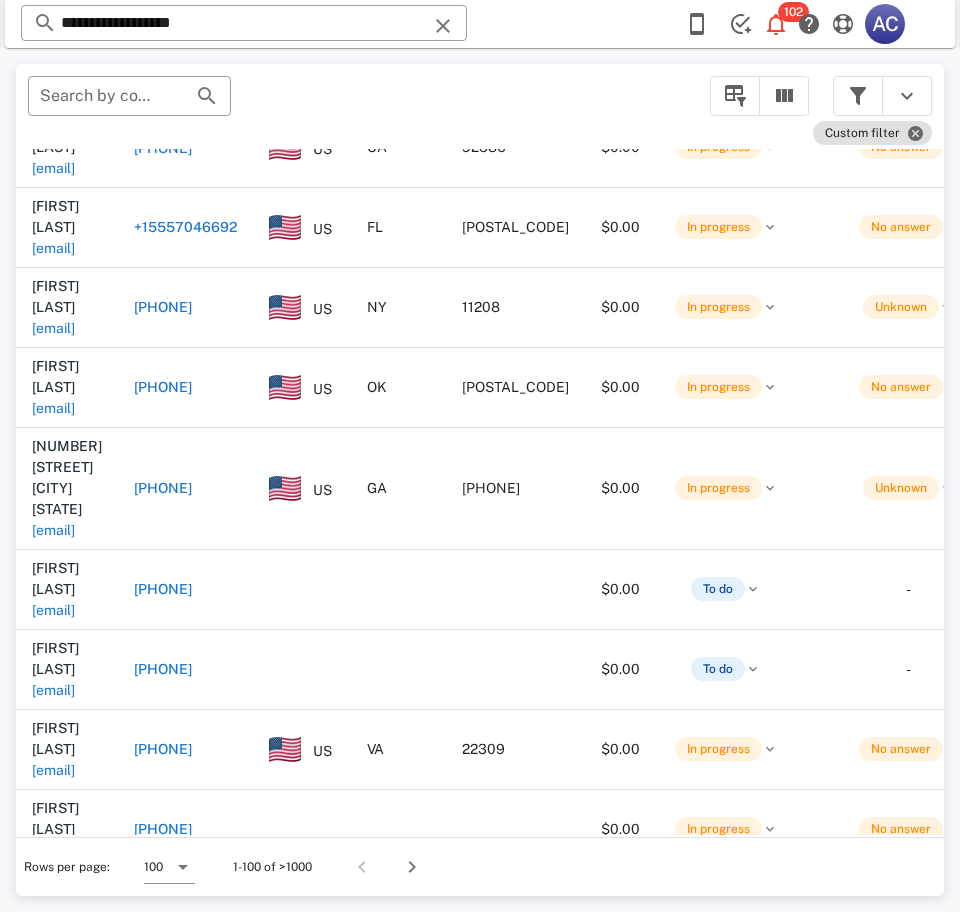 scroll, scrollTop: 1637, scrollLeft: 0, axis: vertical 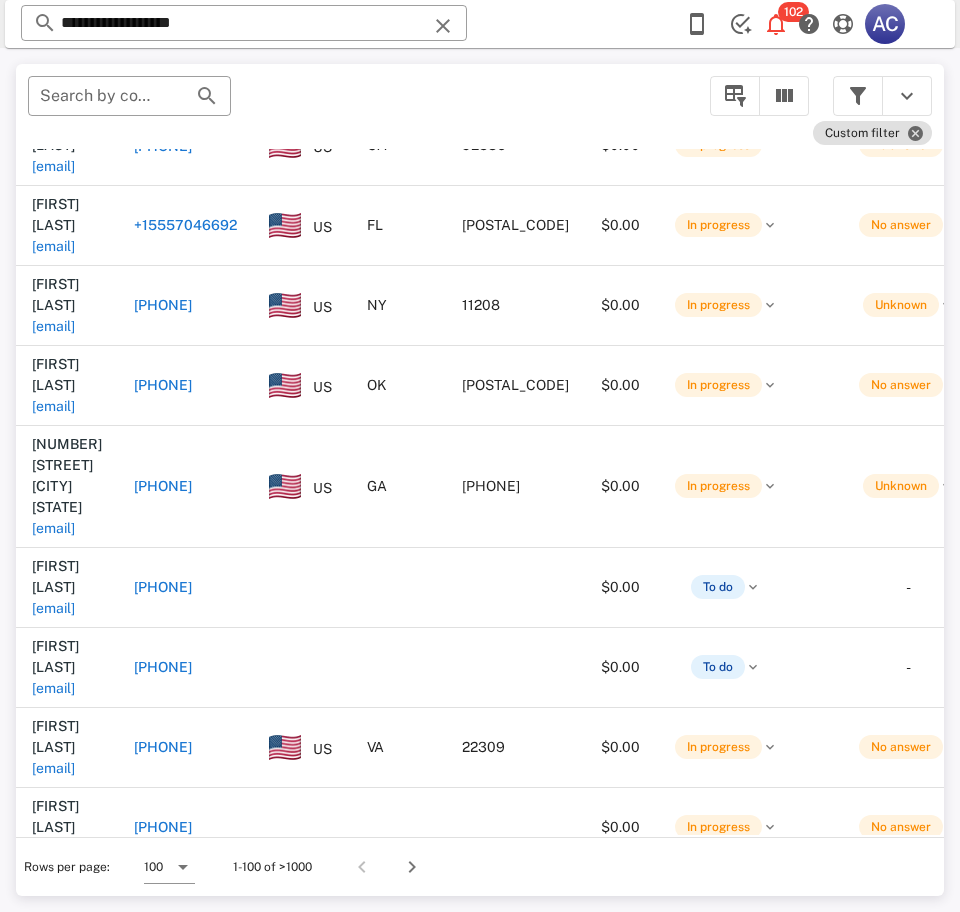 click on "[EMAIL]" at bounding box center [53, 1008] 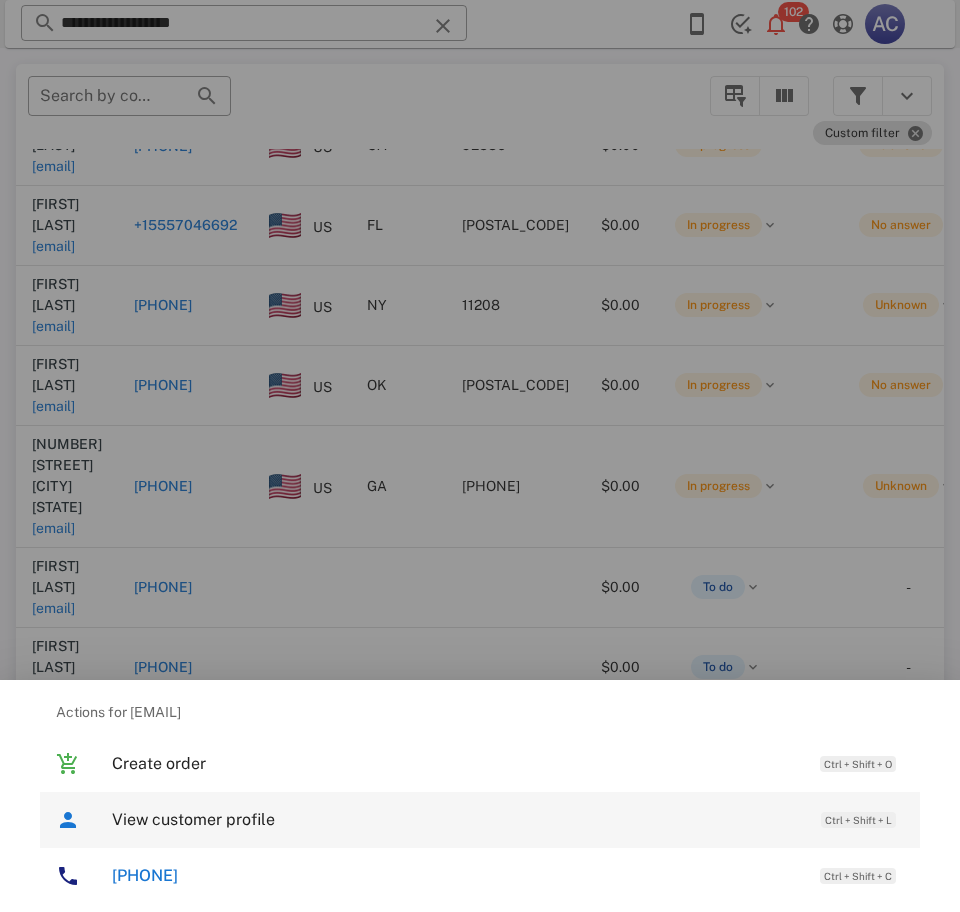 click on "View customer profile" at bounding box center [456, 819] 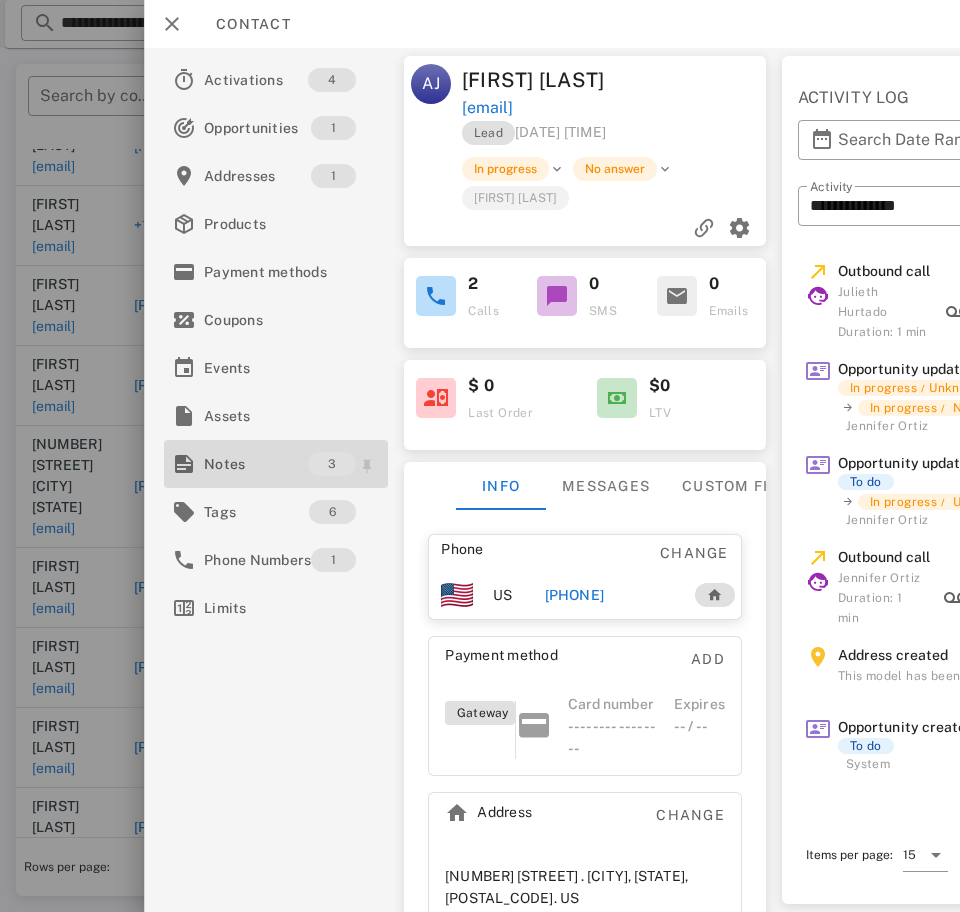 click on "Notes  3" at bounding box center [276, 464] 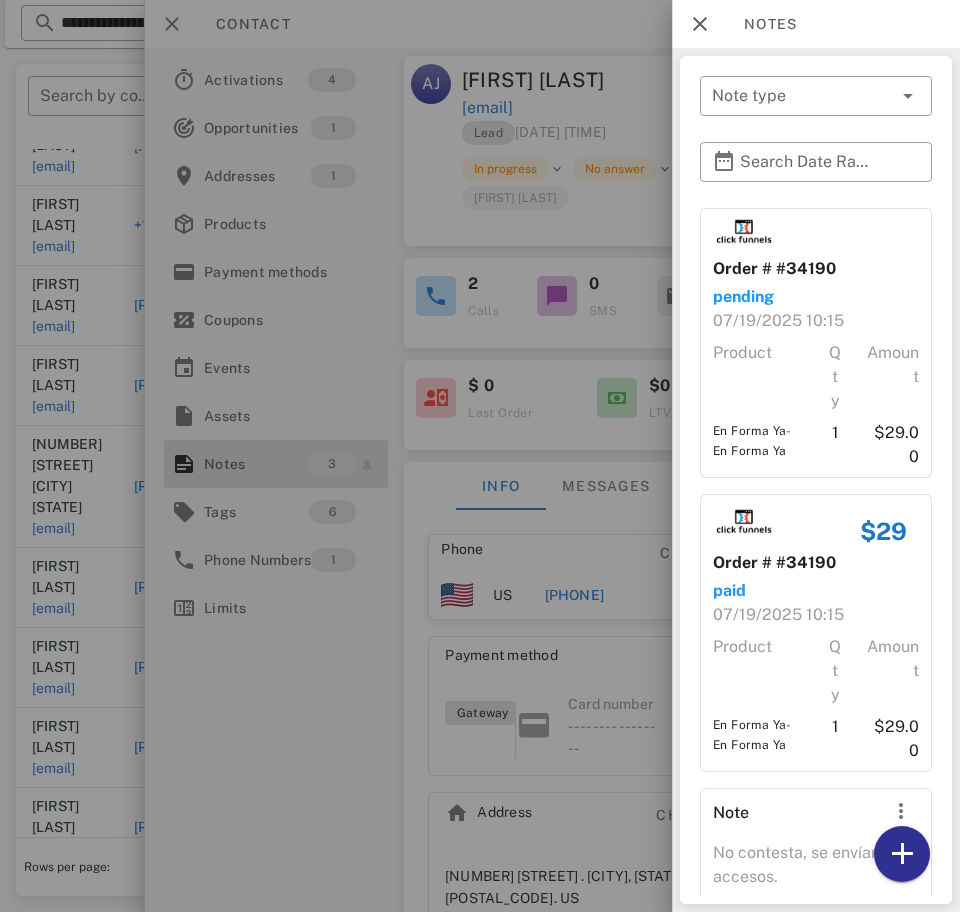 scroll, scrollTop: 93, scrollLeft: 0, axis: vertical 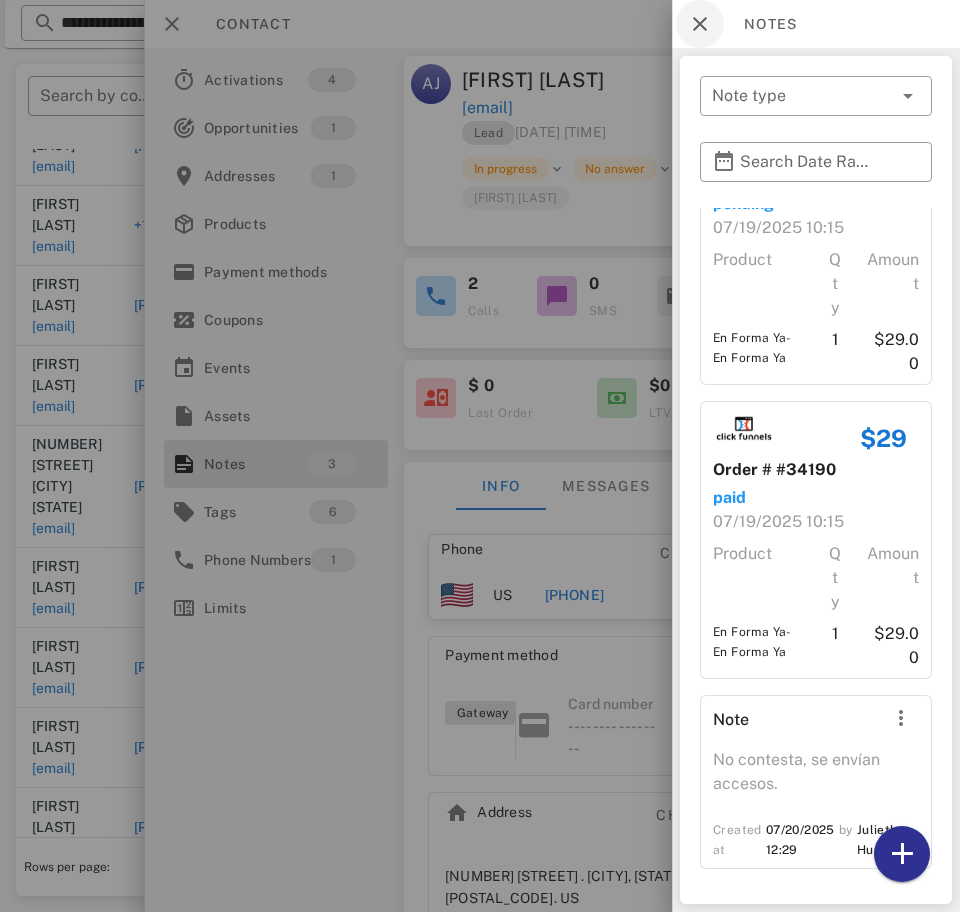 click at bounding box center [700, 24] 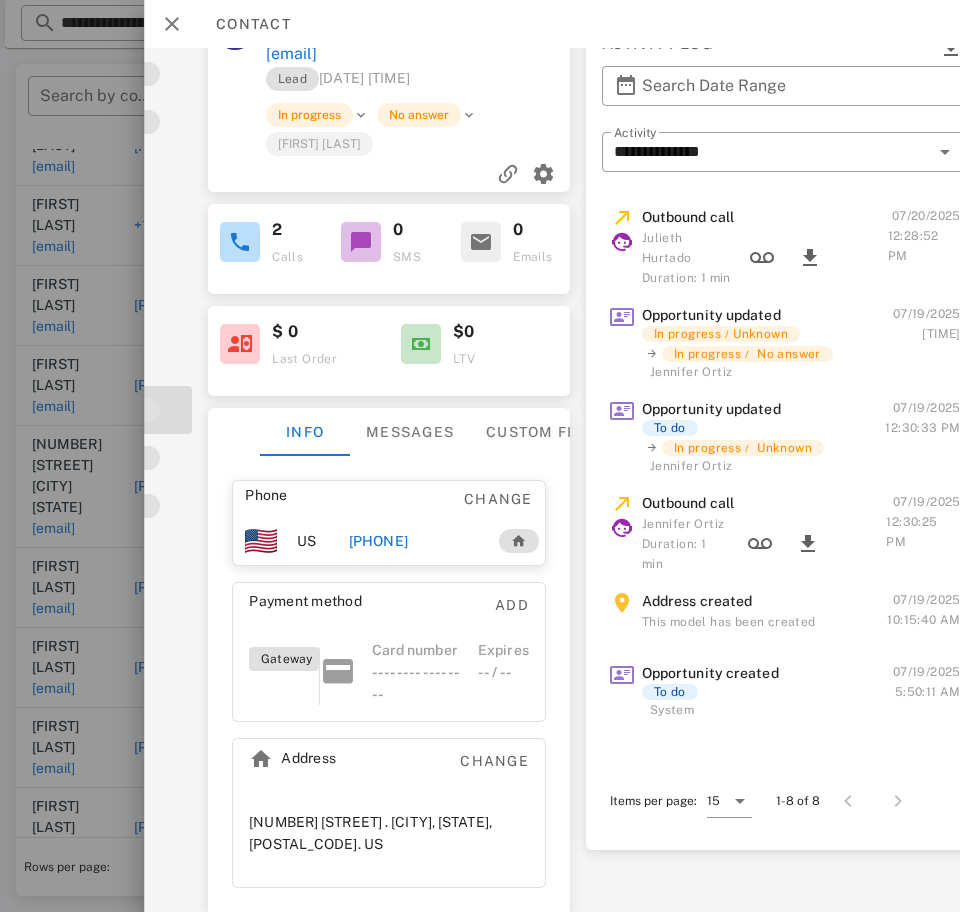 scroll, scrollTop: 57, scrollLeft: 156, axis: both 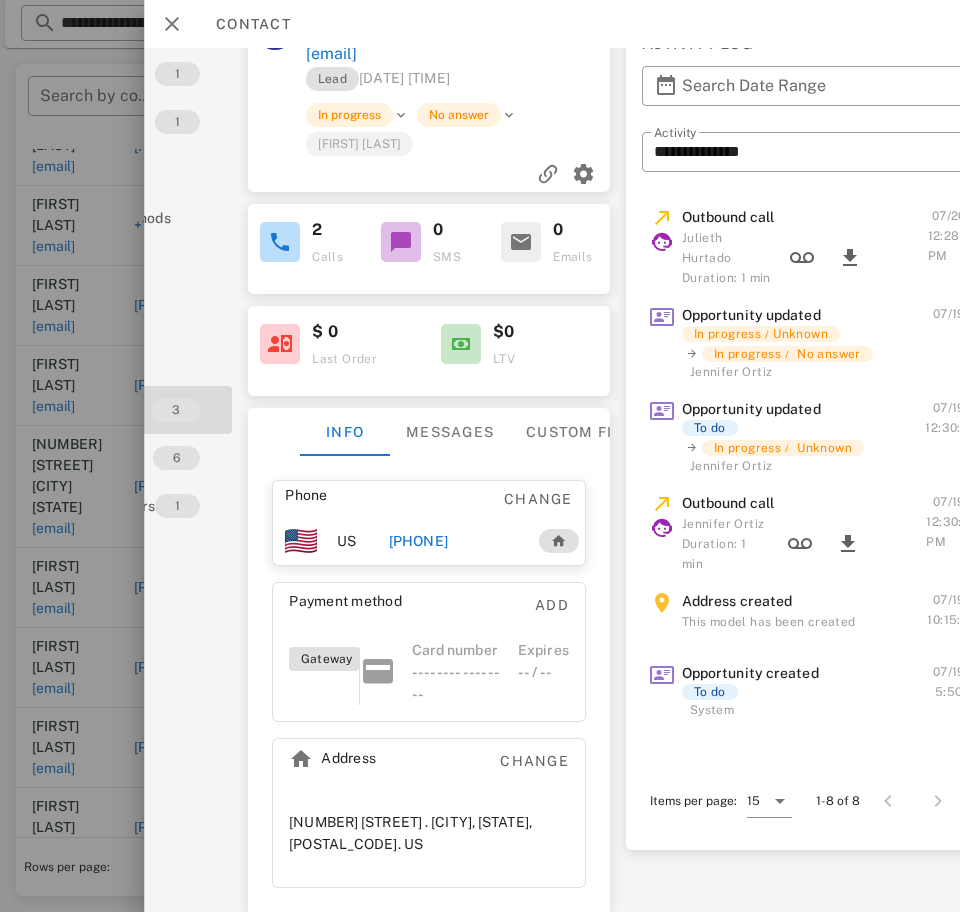 click on "[PHONE]" at bounding box center (418, 541) 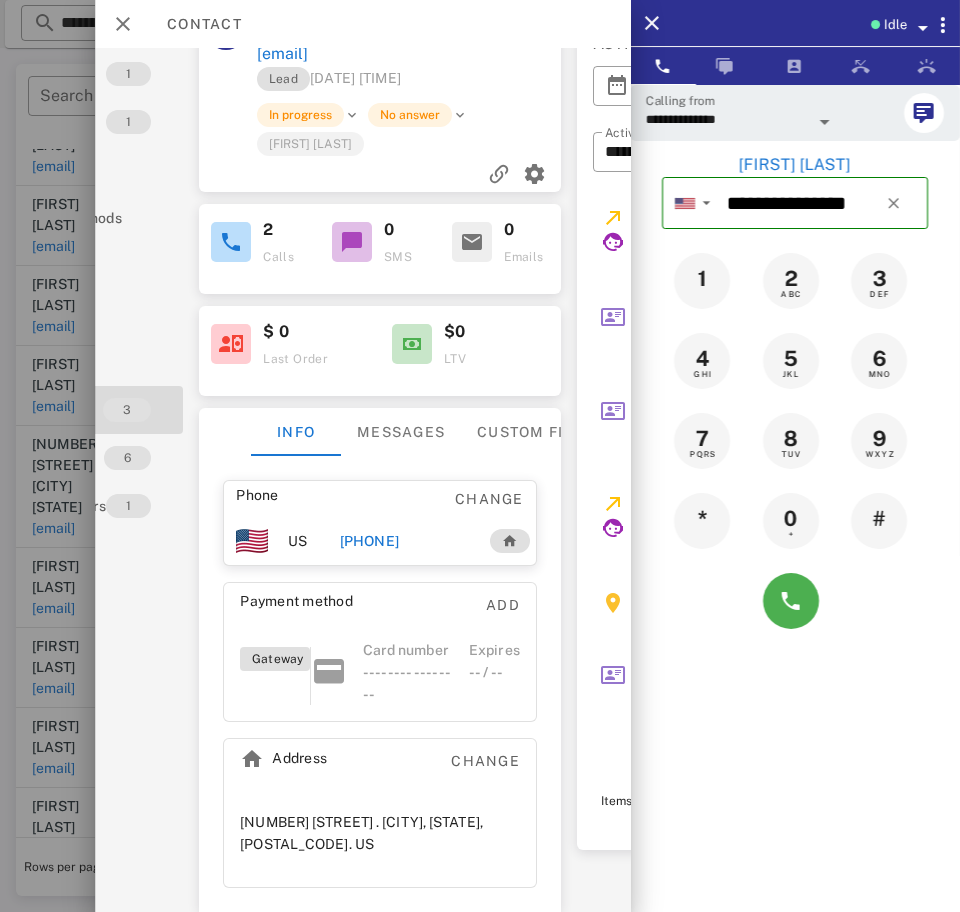 click on "**********" at bounding box center [727, 119] 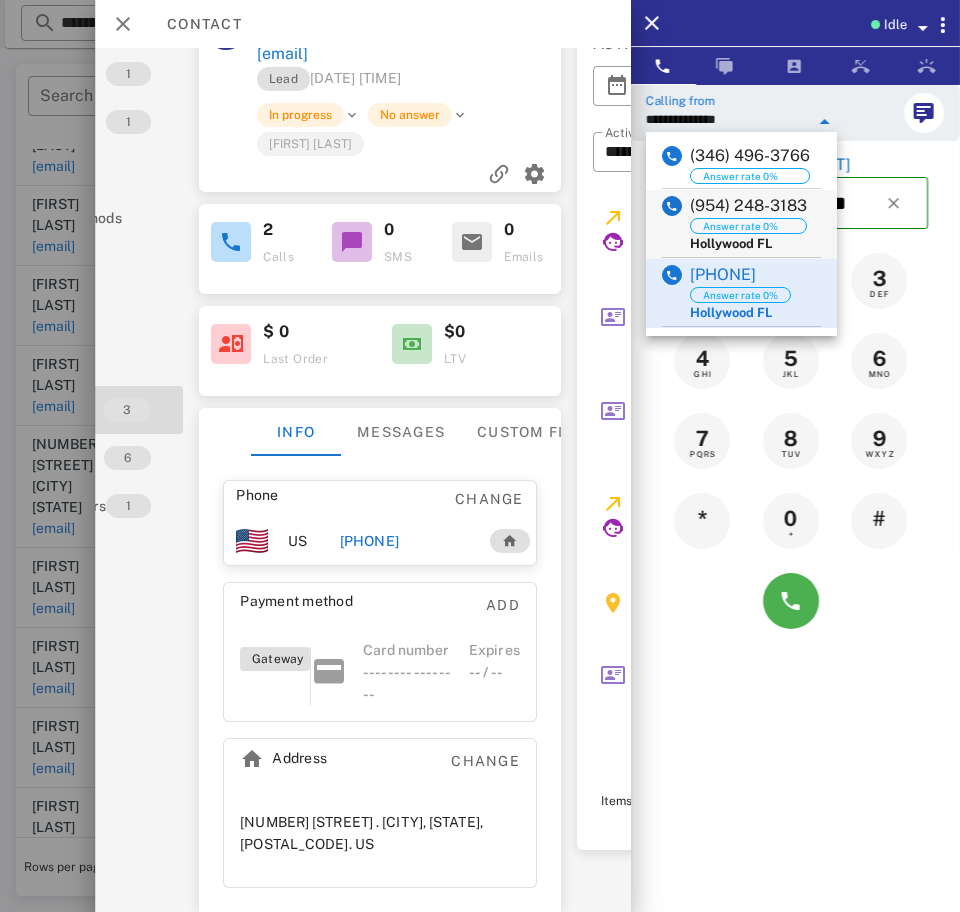 click at bounding box center (672, 223) 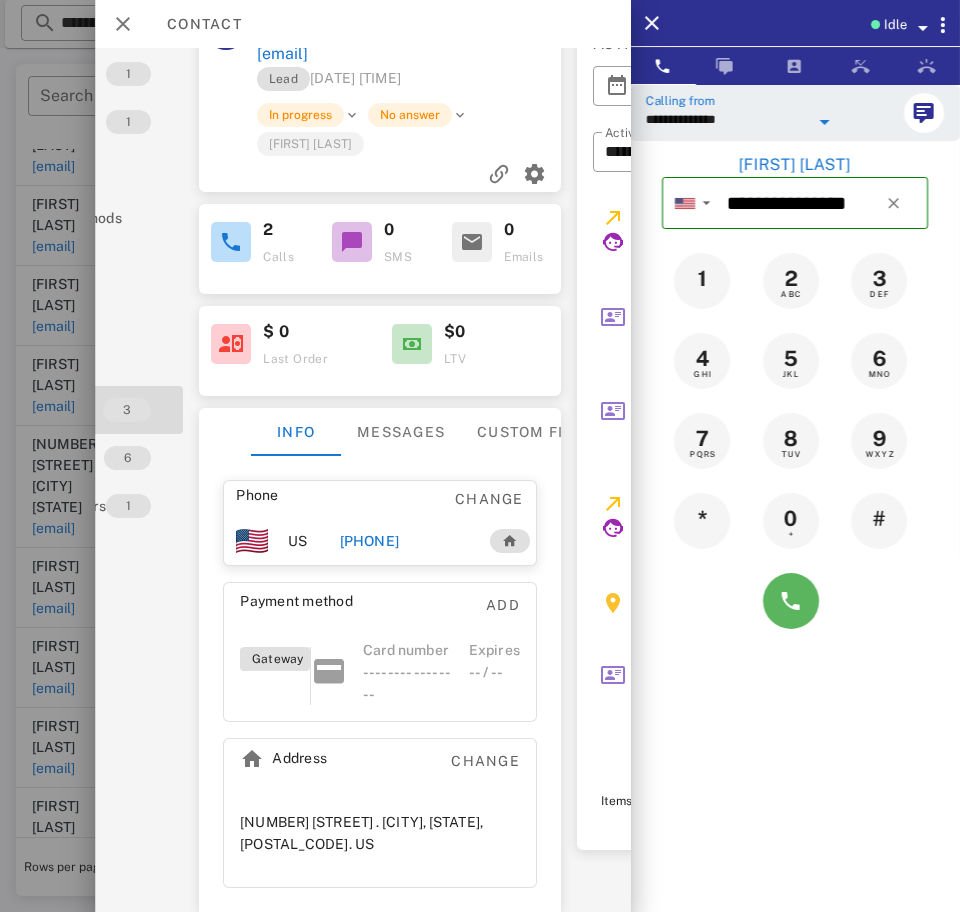 click at bounding box center [791, 601] 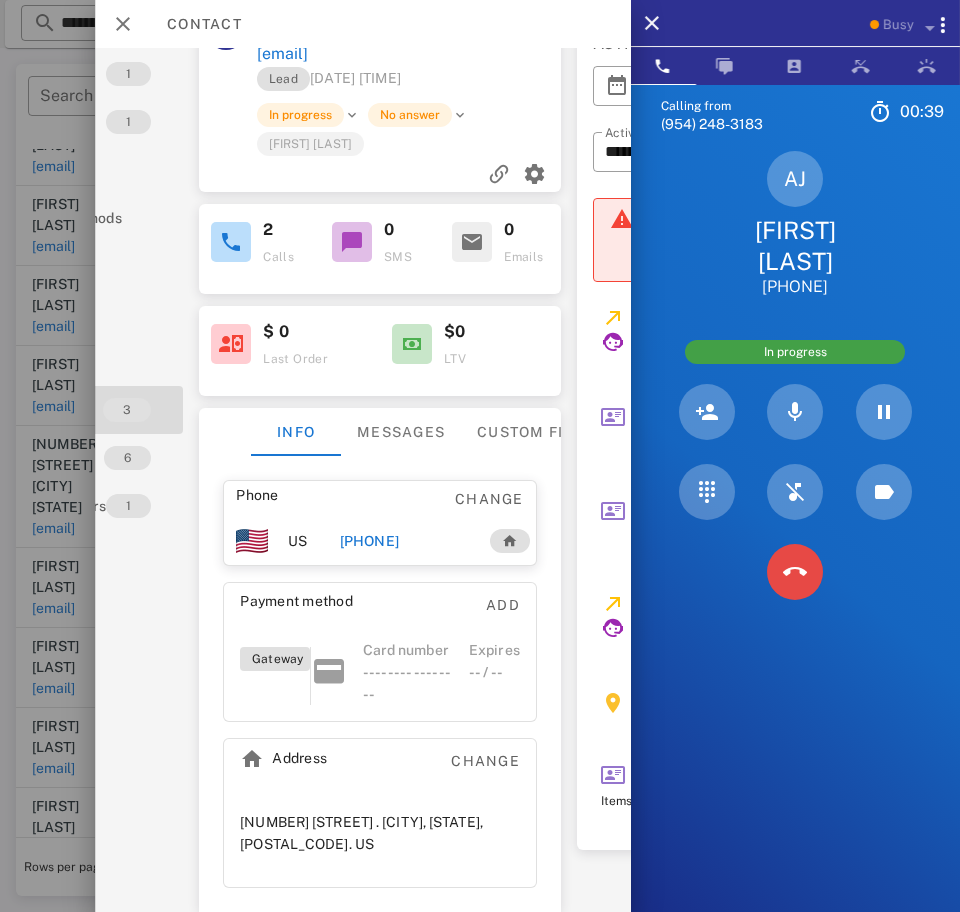 click at bounding box center [795, 572] 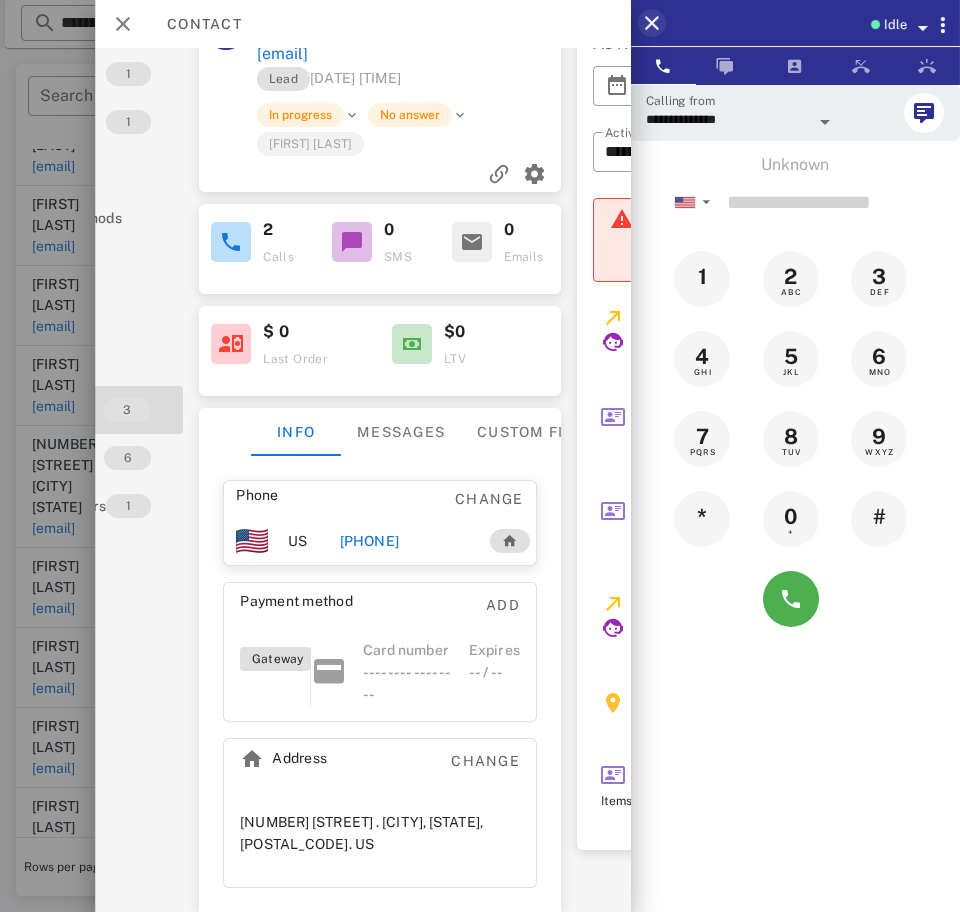 click at bounding box center [652, 23] 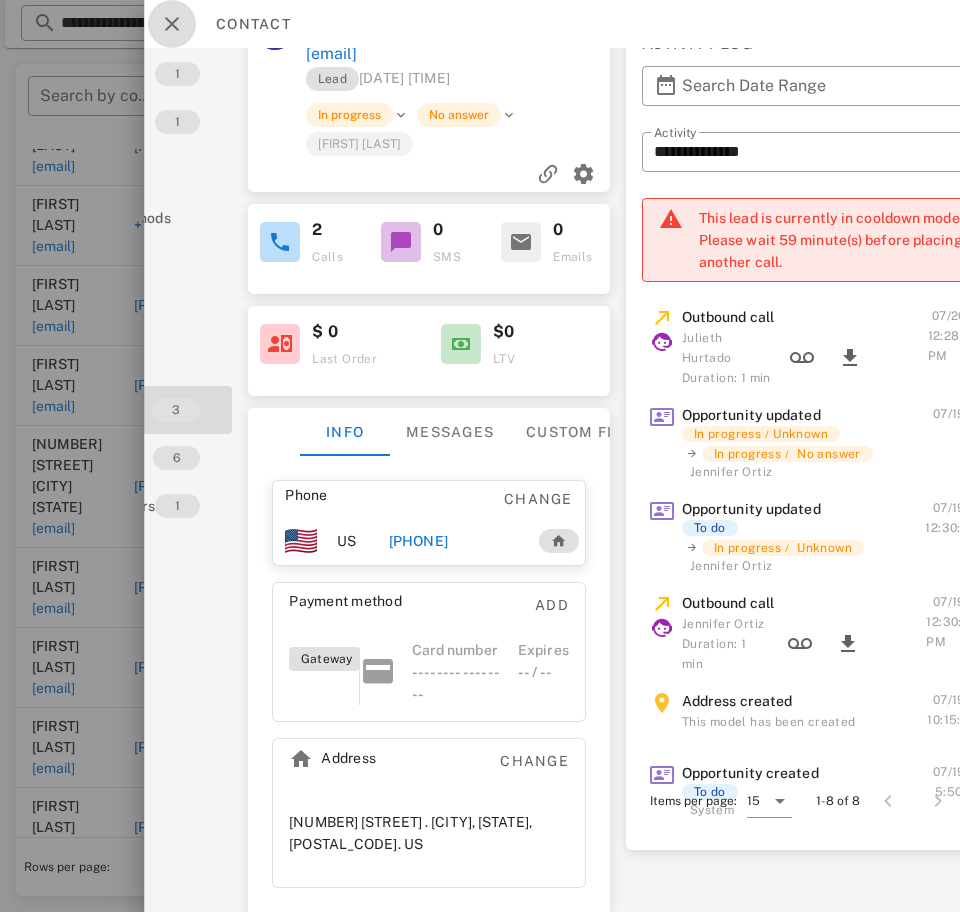 click at bounding box center [172, 24] 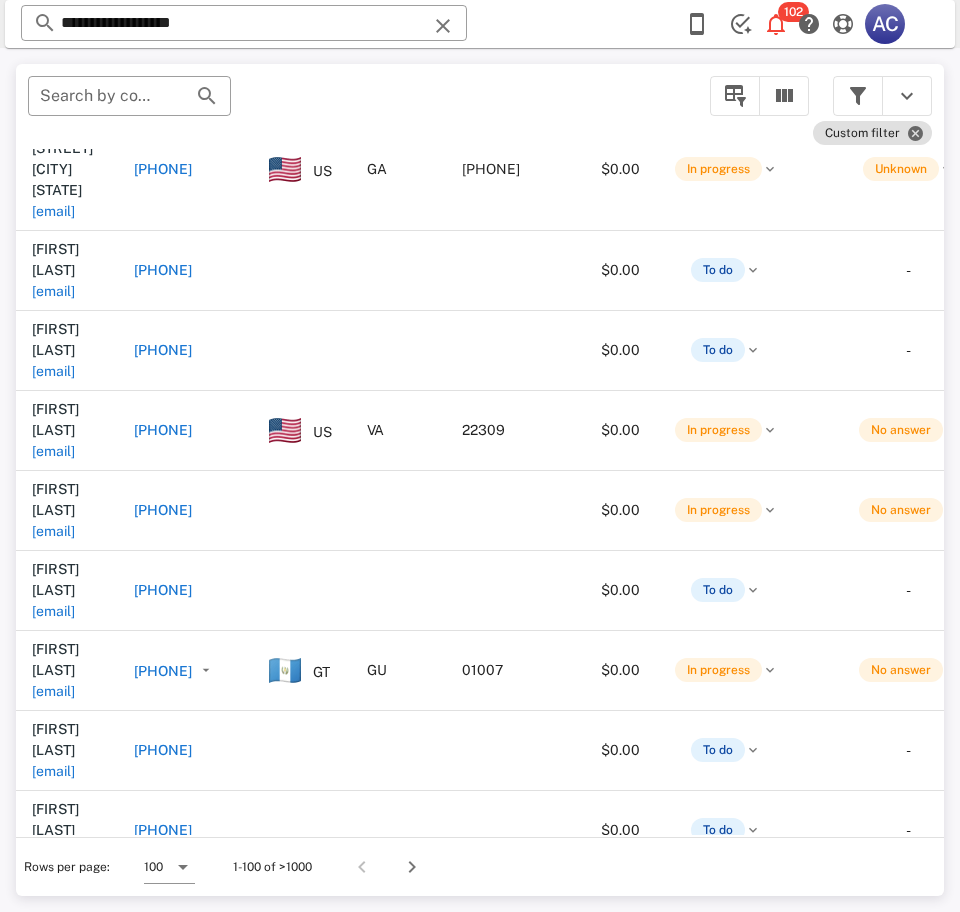 scroll, scrollTop: 1956, scrollLeft: 0, axis: vertical 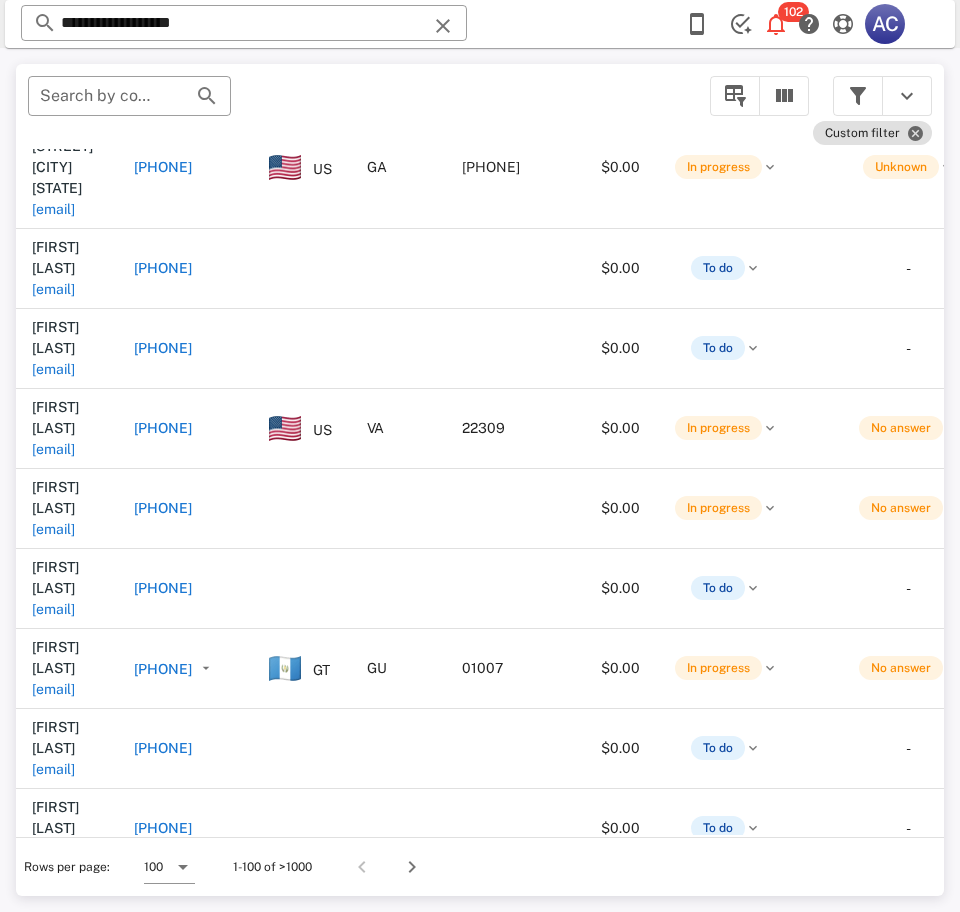 click on "[EMAIL]" at bounding box center (53, 929) 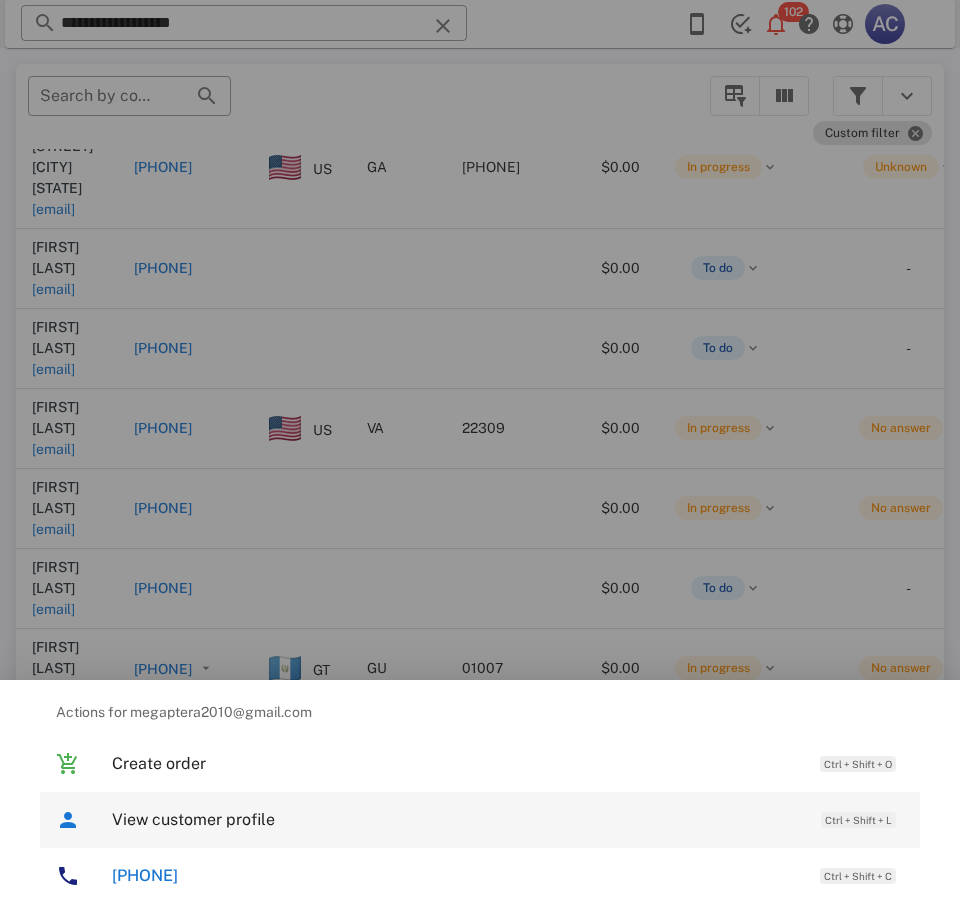 click on "View customer profile" at bounding box center [456, 819] 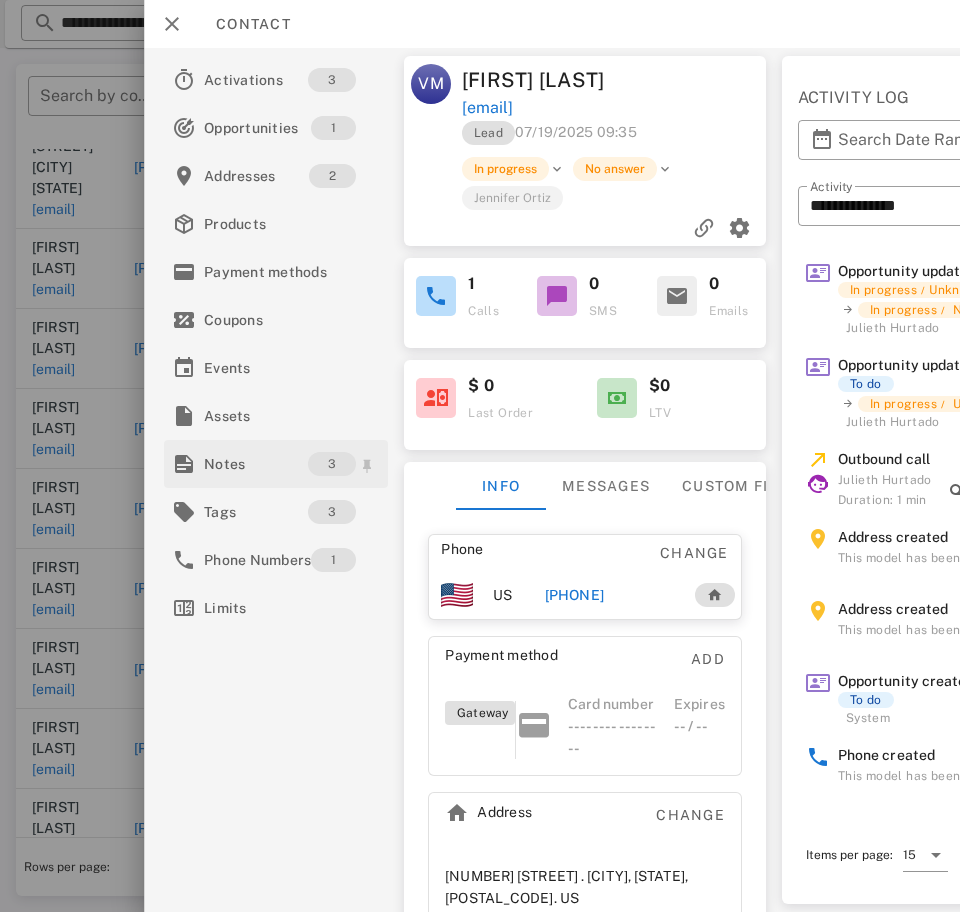 click on "Notes" at bounding box center (256, 464) 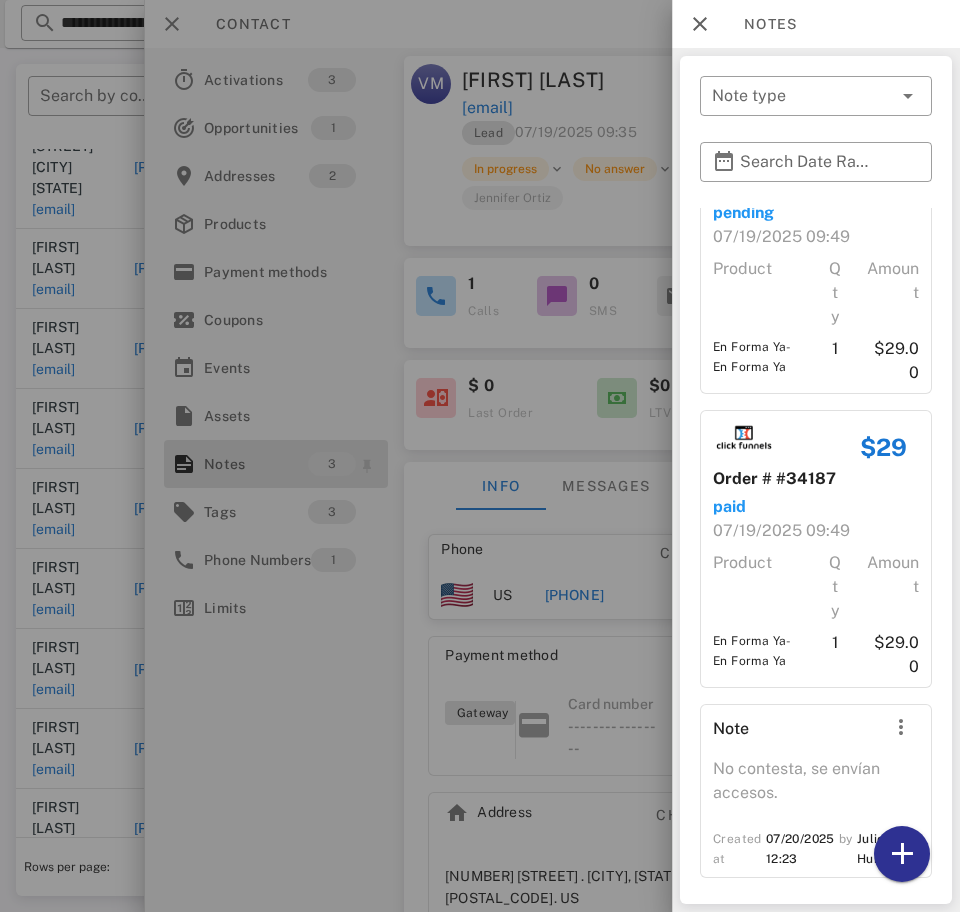 scroll, scrollTop: 93, scrollLeft: 0, axis: vertical 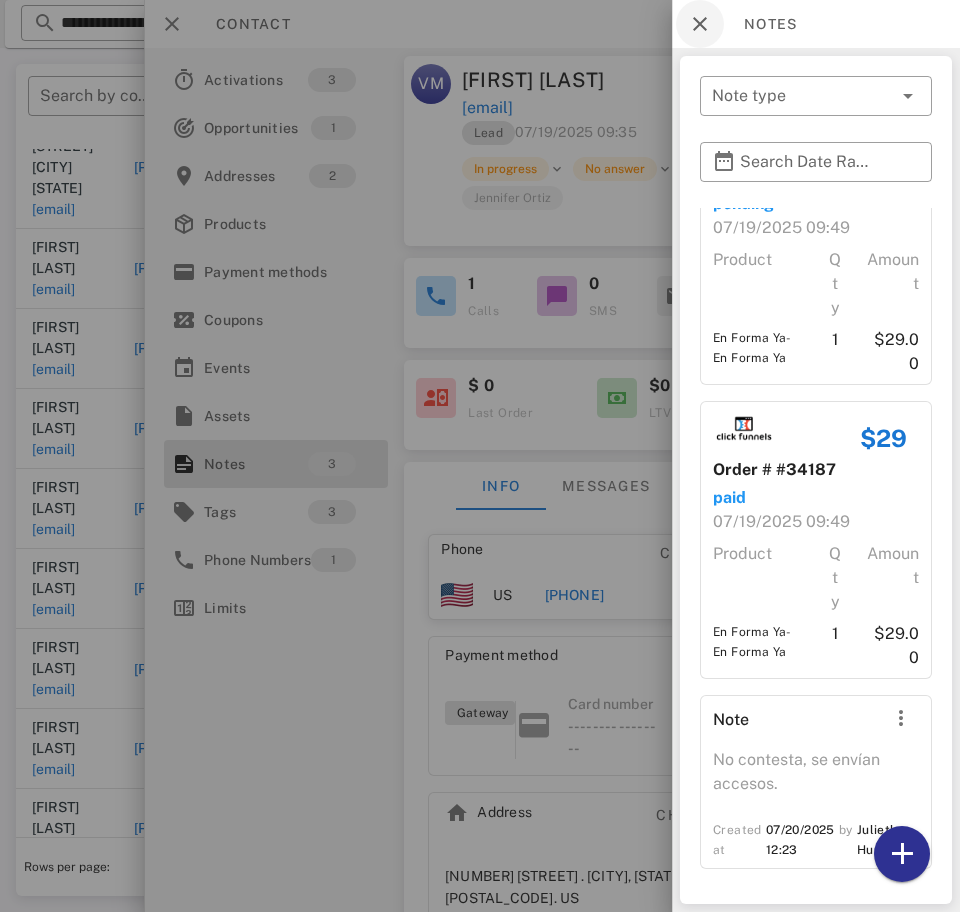 click at bounding box center (700, 24) 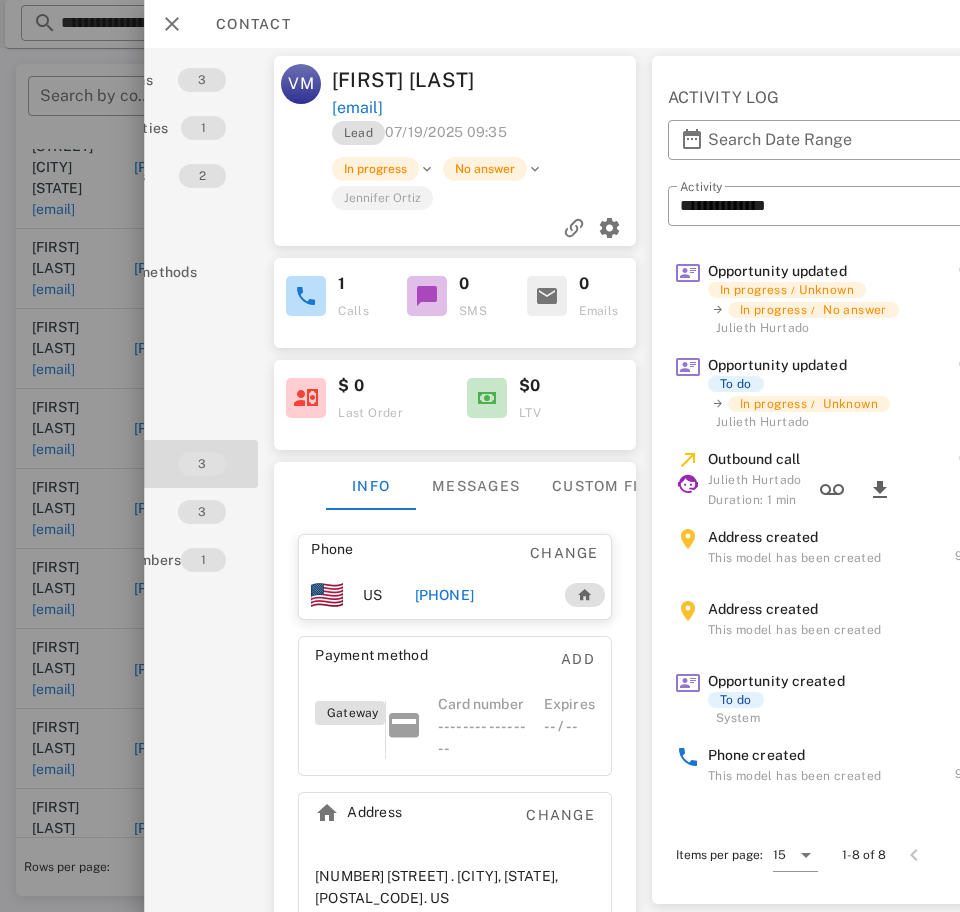 scroll, scrollTop: 0, scrollLeft: 0, axis: both 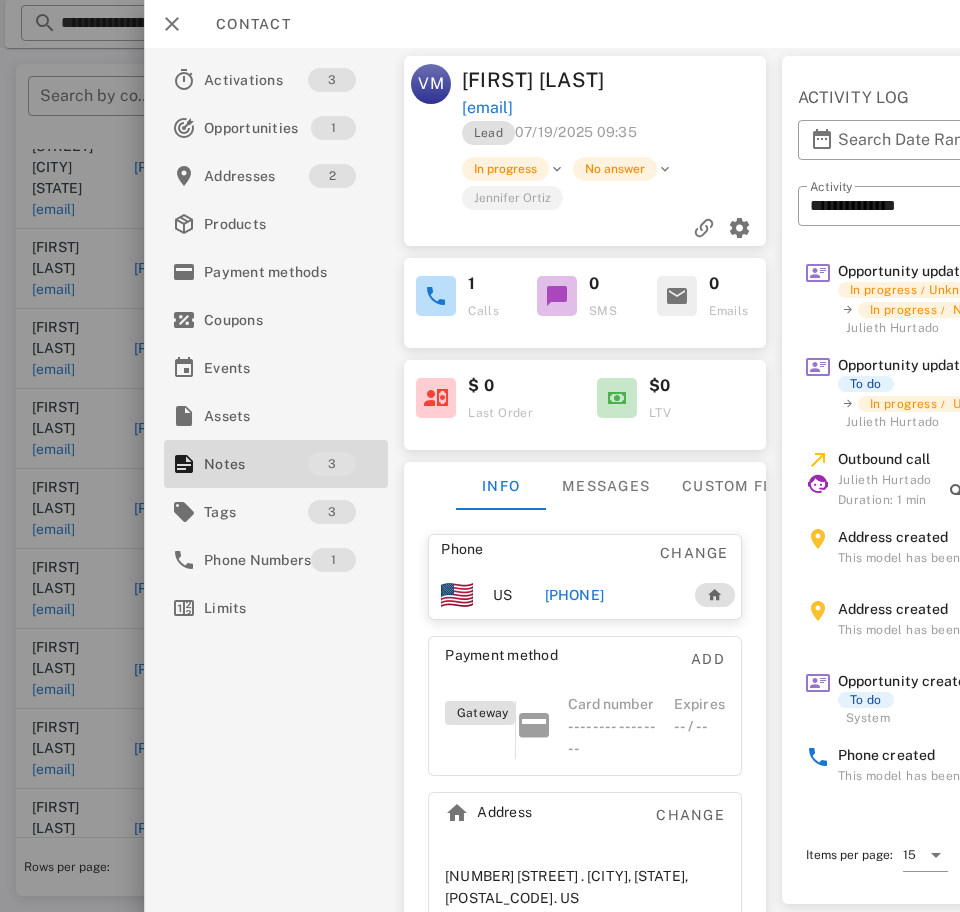 click on "[PHONE]" at bounding box center [574, 595] 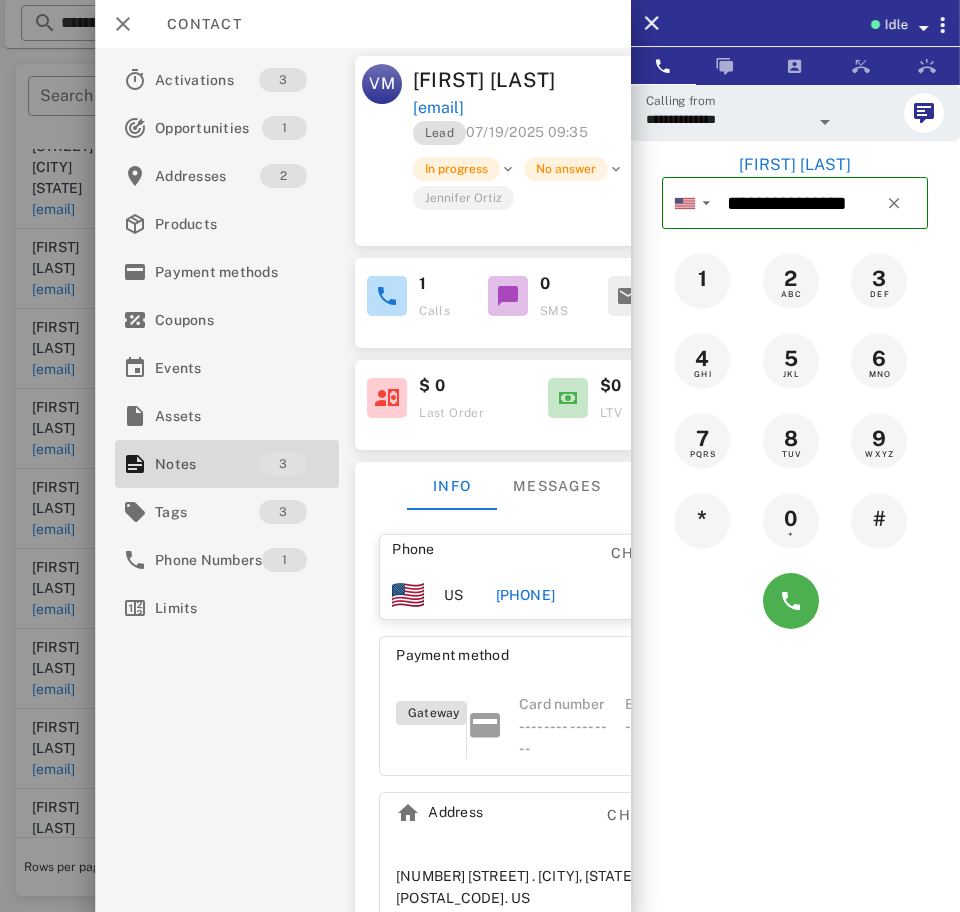 click on "**********" at bounding box center [727, 119] 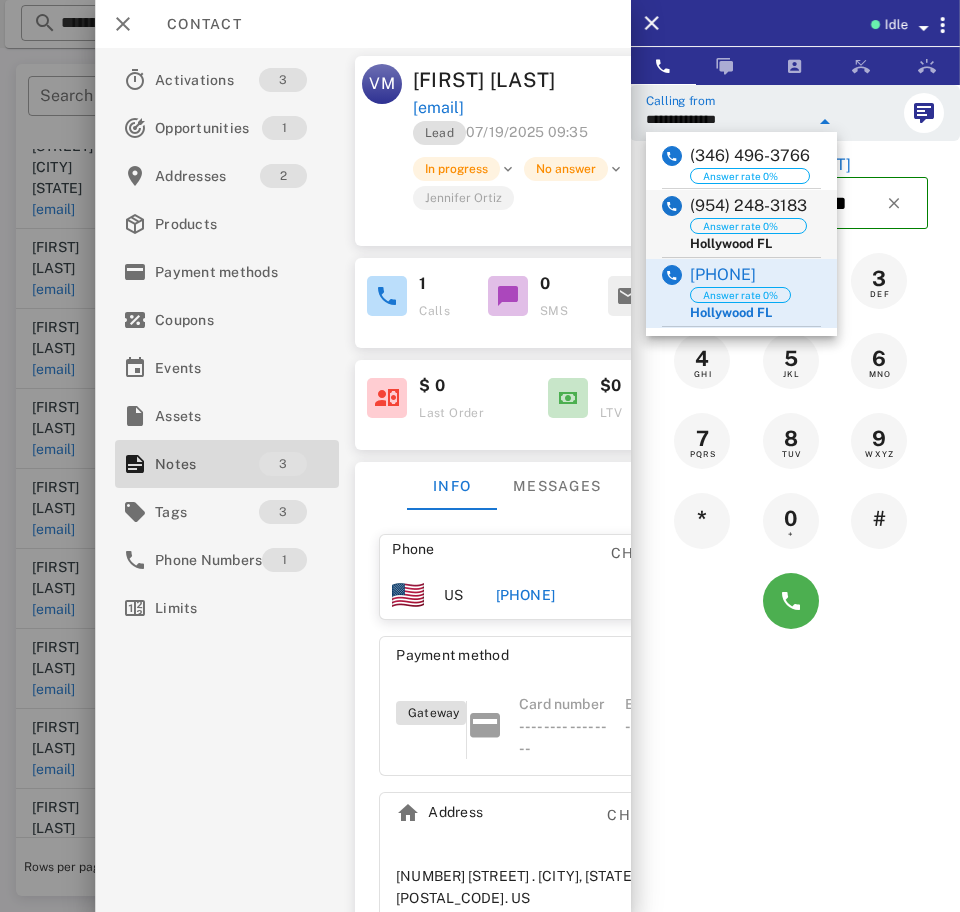 click at bounding box center [672, 207] 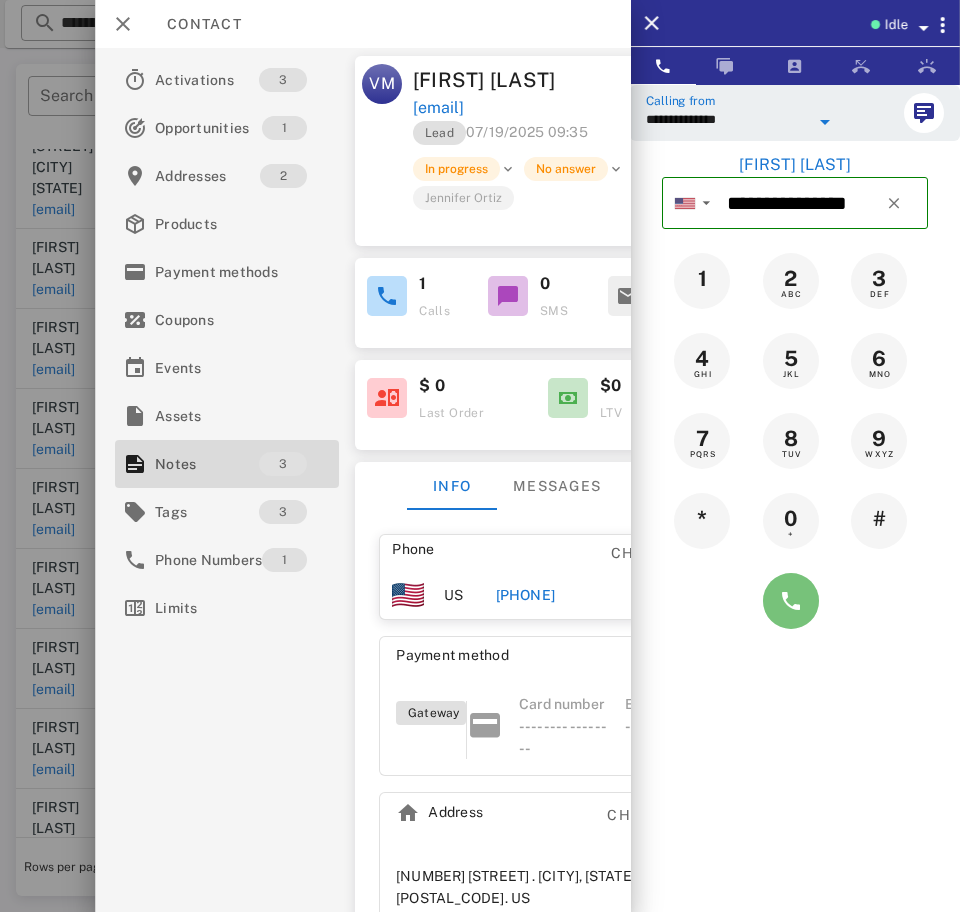 click at bounding box center (791, 601) 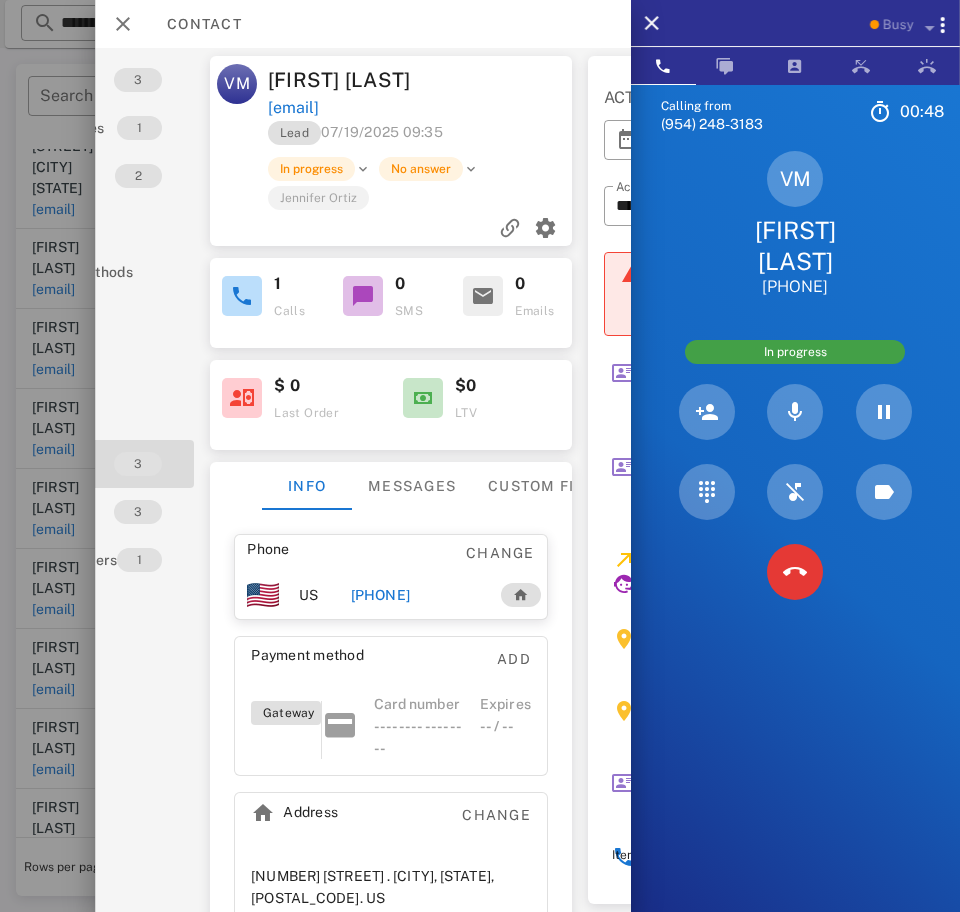scroll, scrollTop: 0, scrollLeft: 147, axis: horizontal 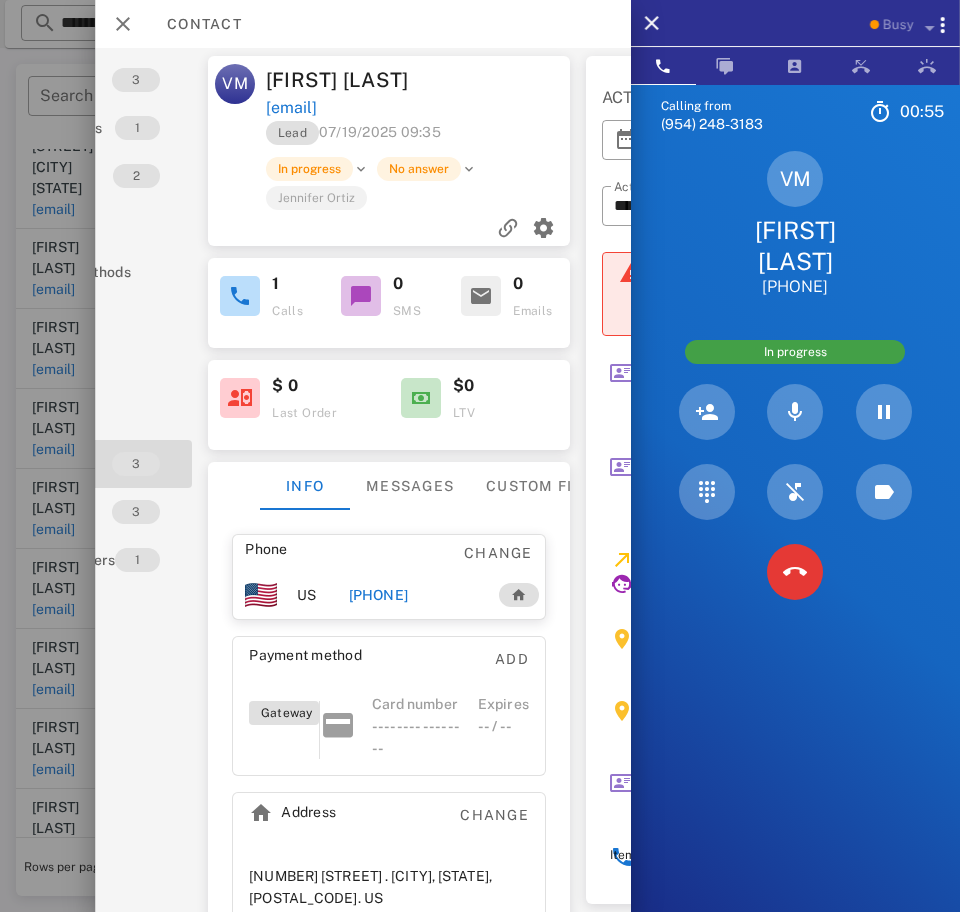 click on "Custom fields" at bounding box center [549, 486] 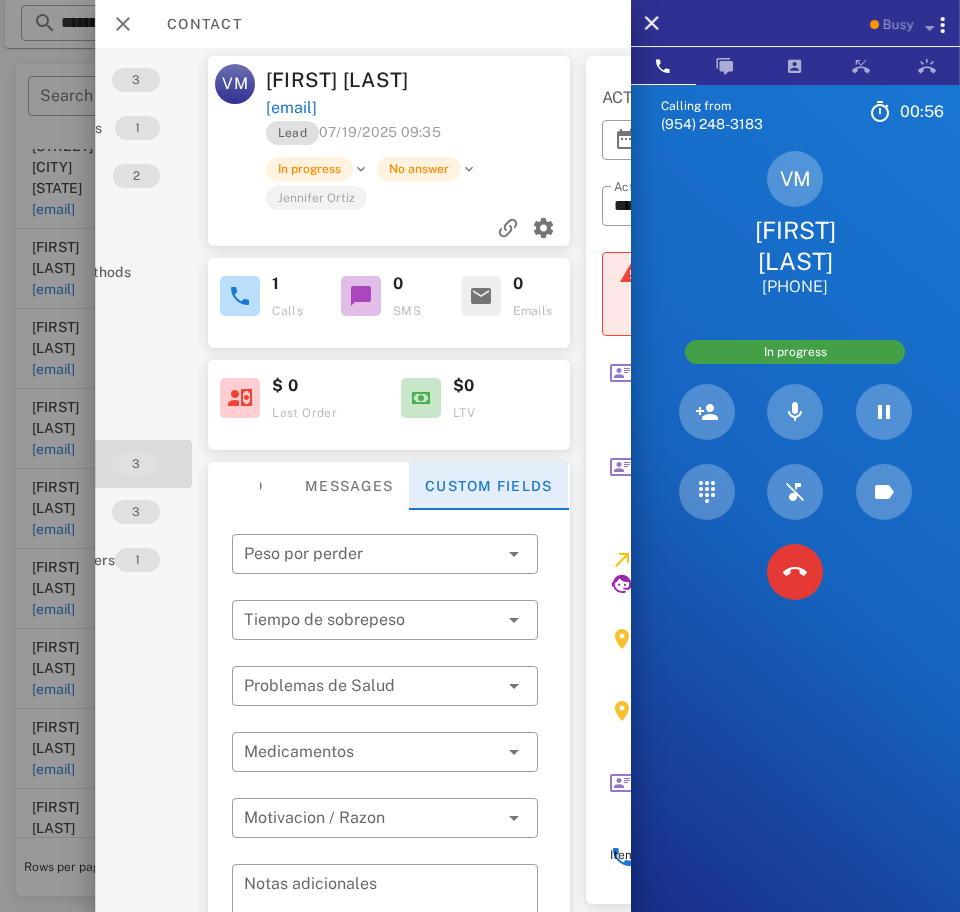 scroll, scrollTop: 26, scrollLeft: 0, axis: vertical 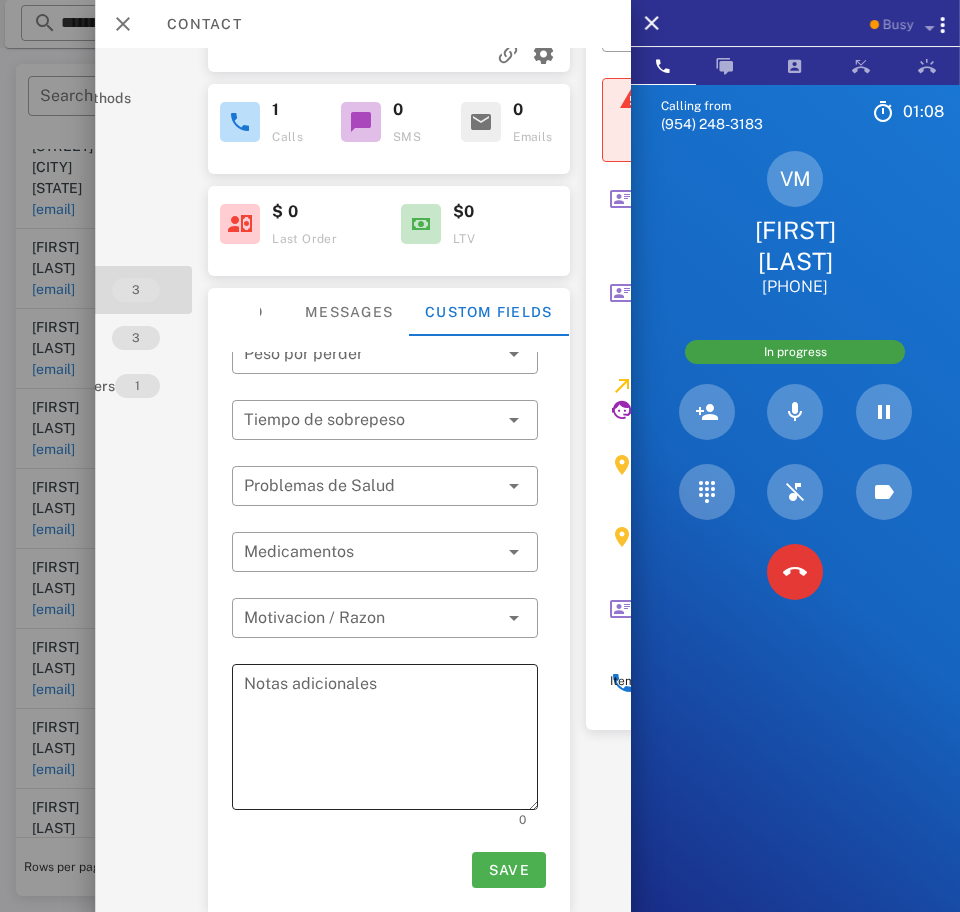 click on "Notas adicionales" at bounding box center (391, 740) 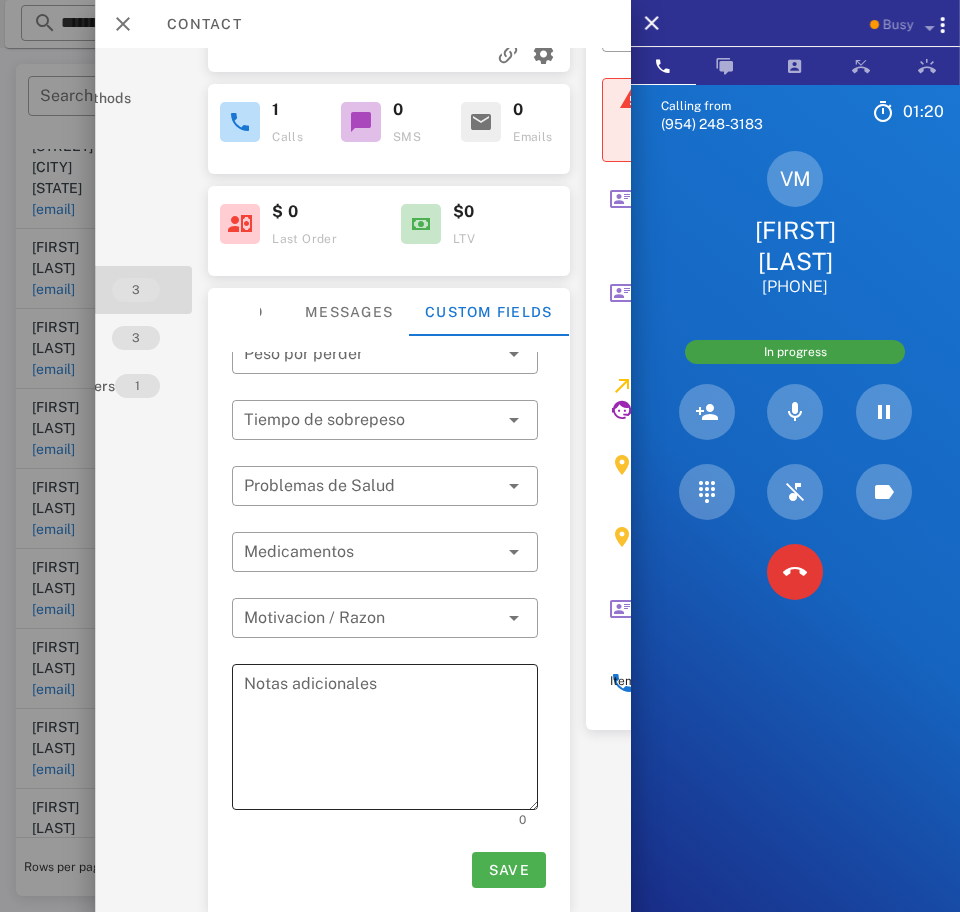 click on "Notas adicionales" at bounding box center (391, 740) 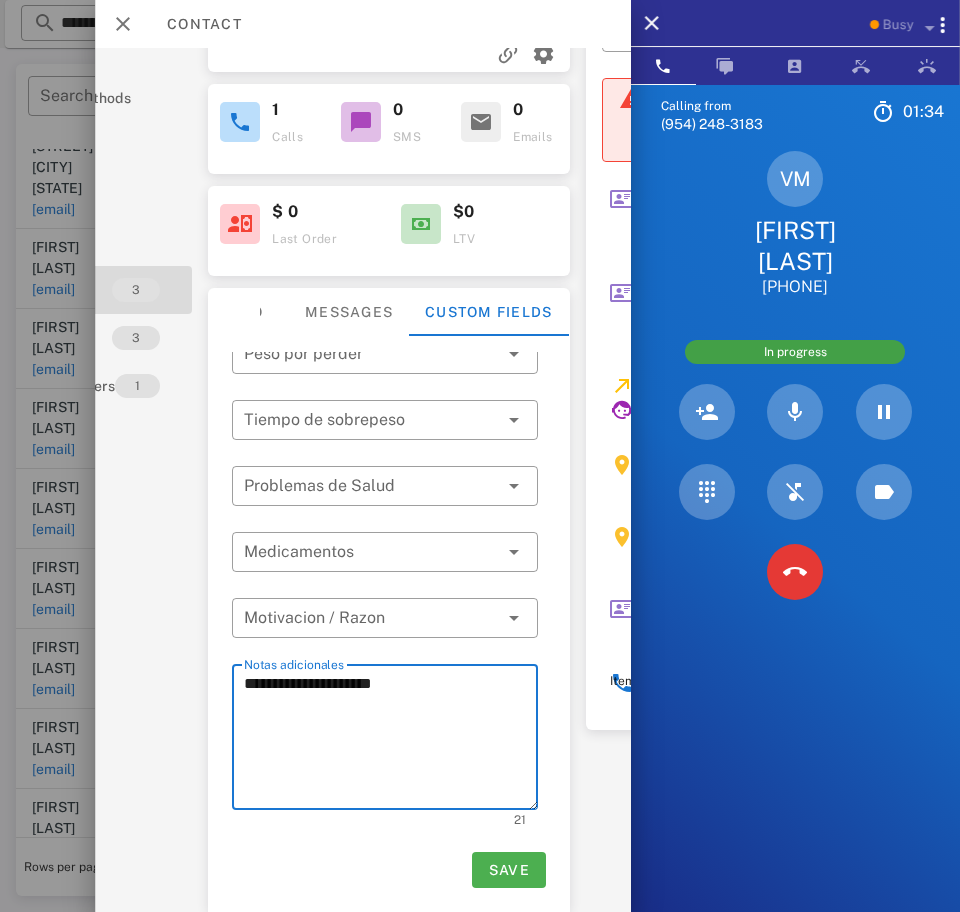 scroll, scrollTop: 0, scrollLeft: 0, axis: both 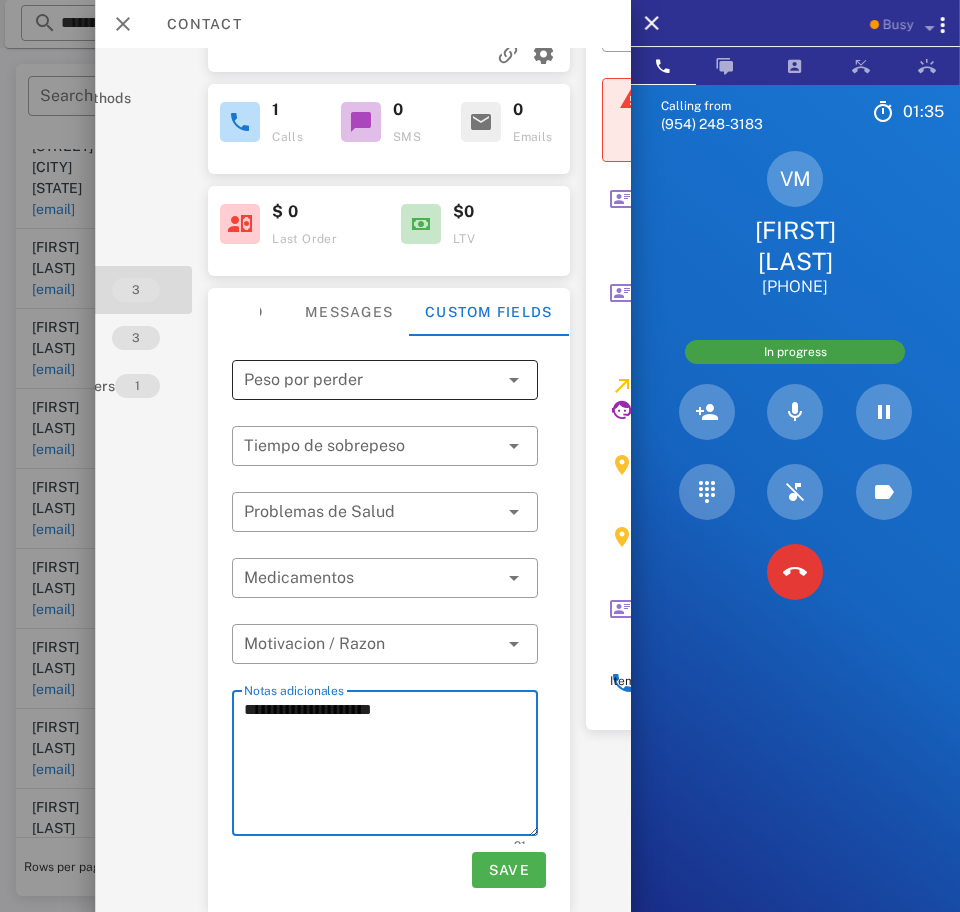 click at bounding box center (371, 380) 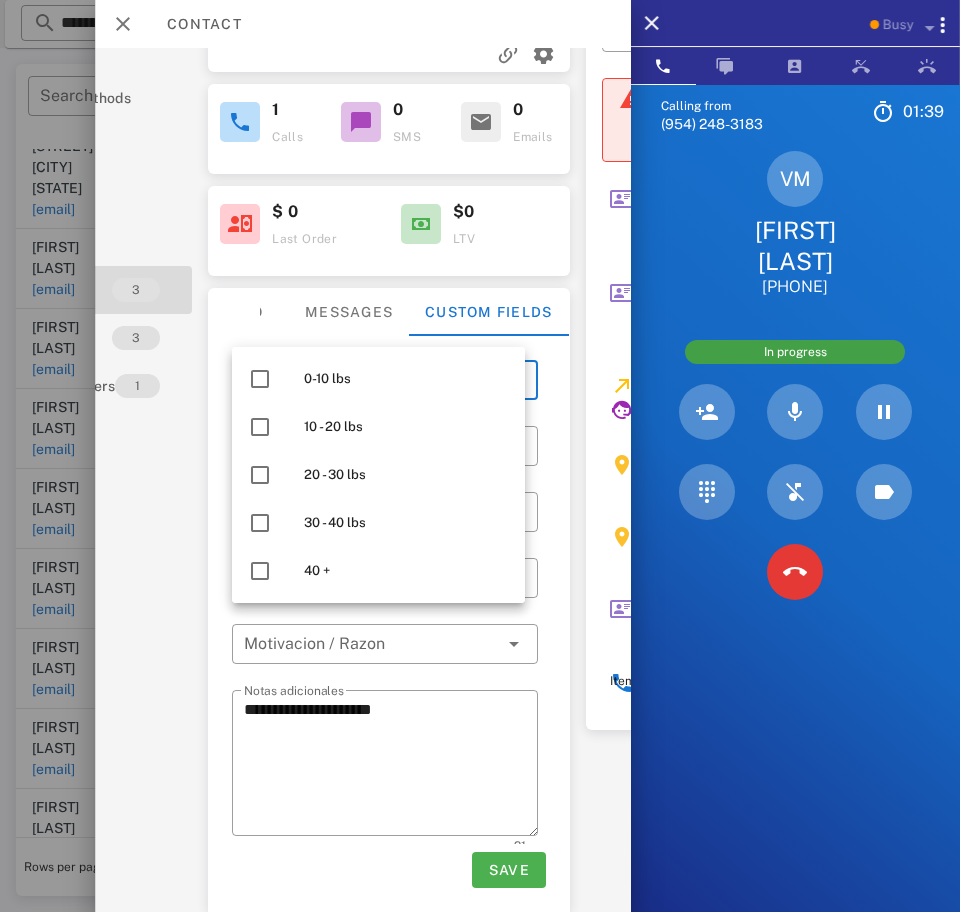 click at bounding box center (260, 475) 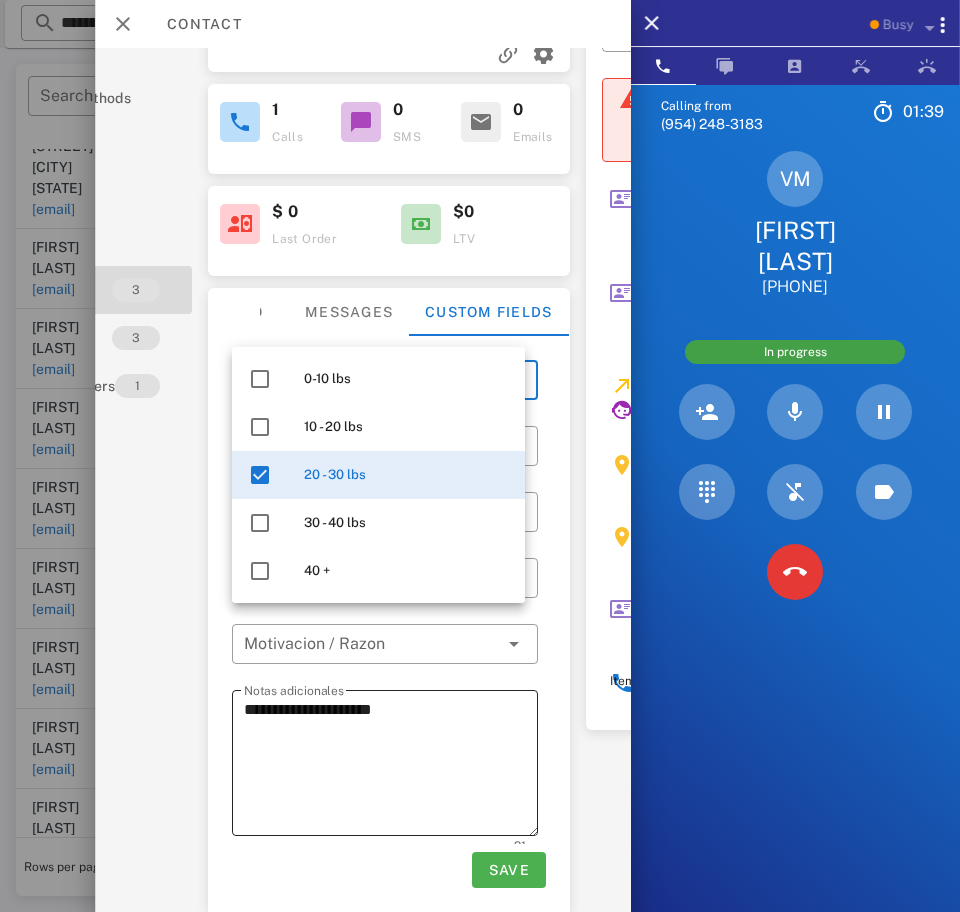 click on "**********" at bounding box center [391, 766] 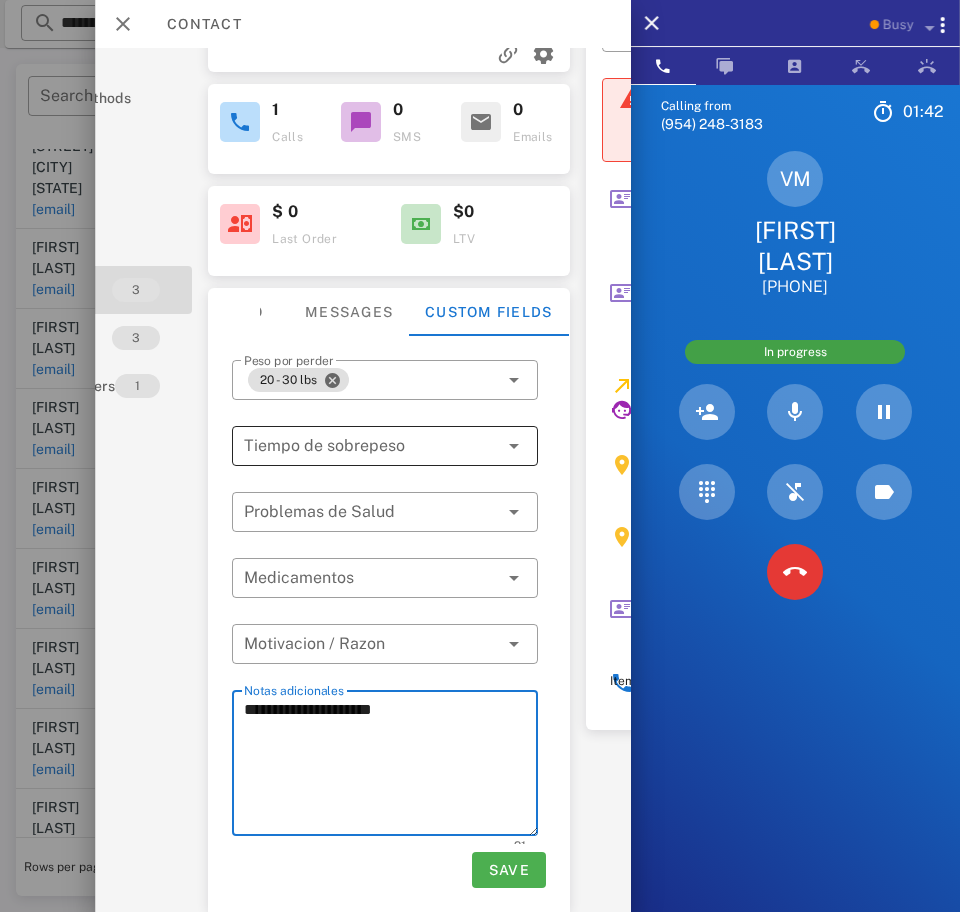 click at bounding box center (357, 446) 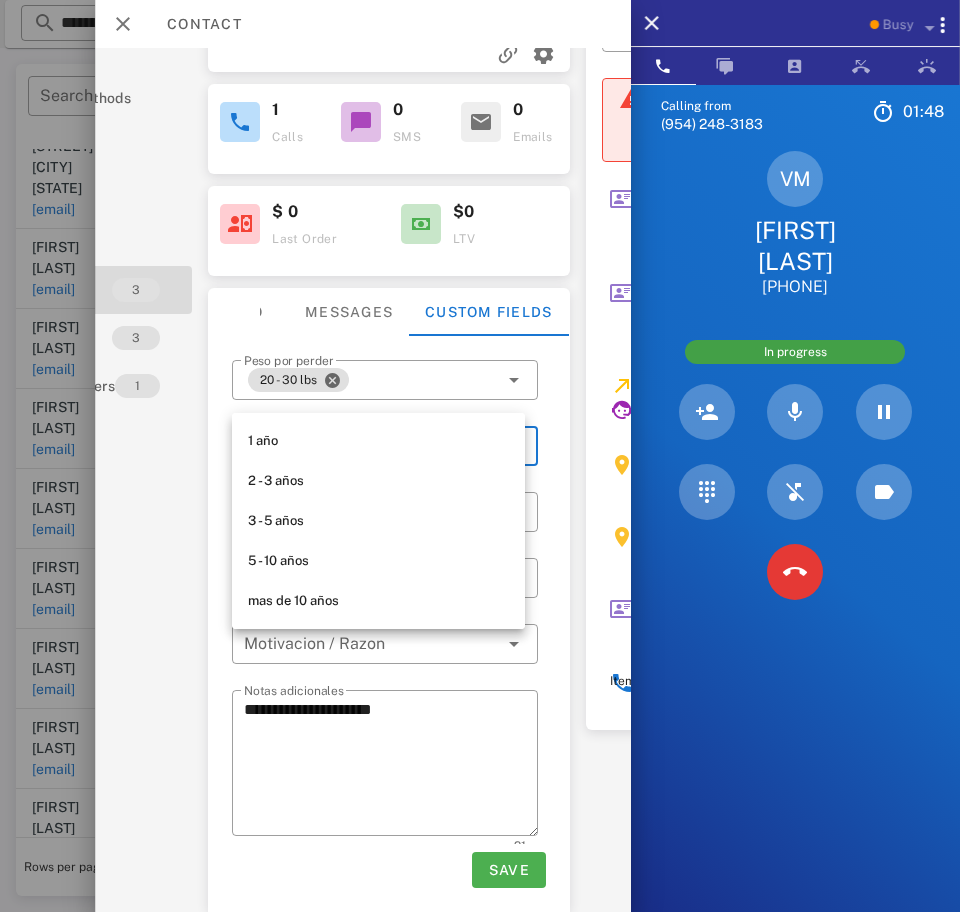 click on "3 - 5 años" at bounding box center [378, 521] 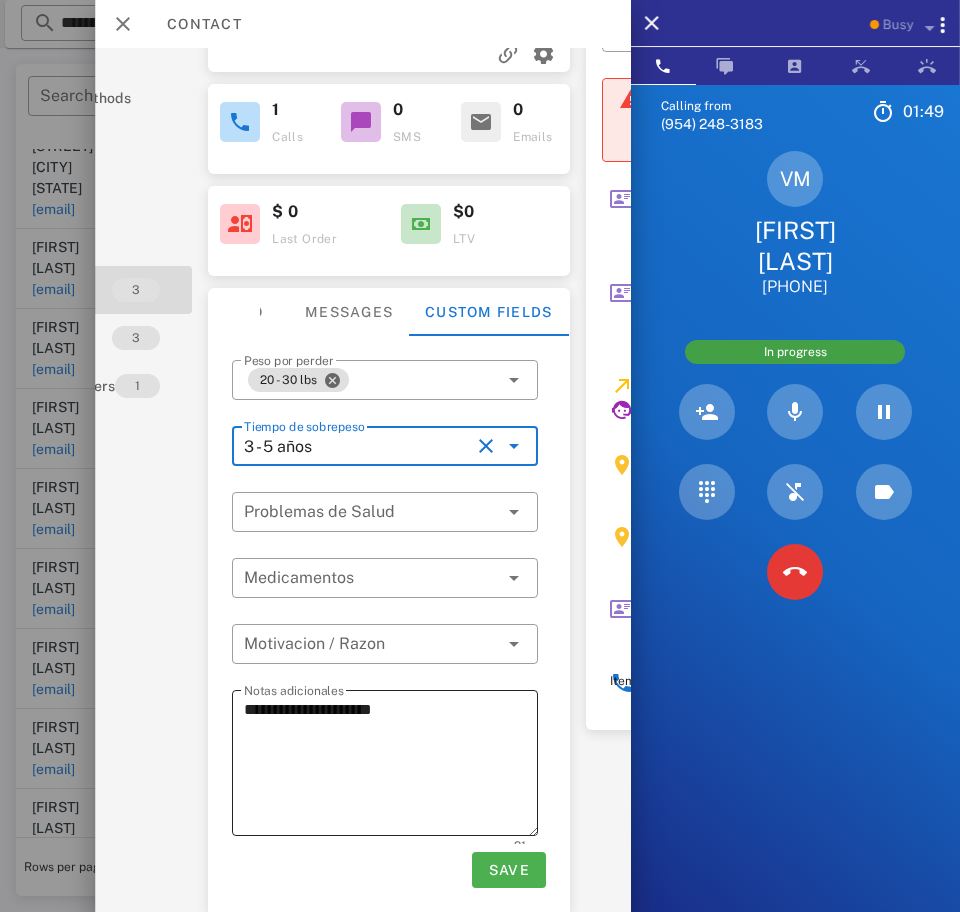 click on "**********" at bounding box center (391, 766) 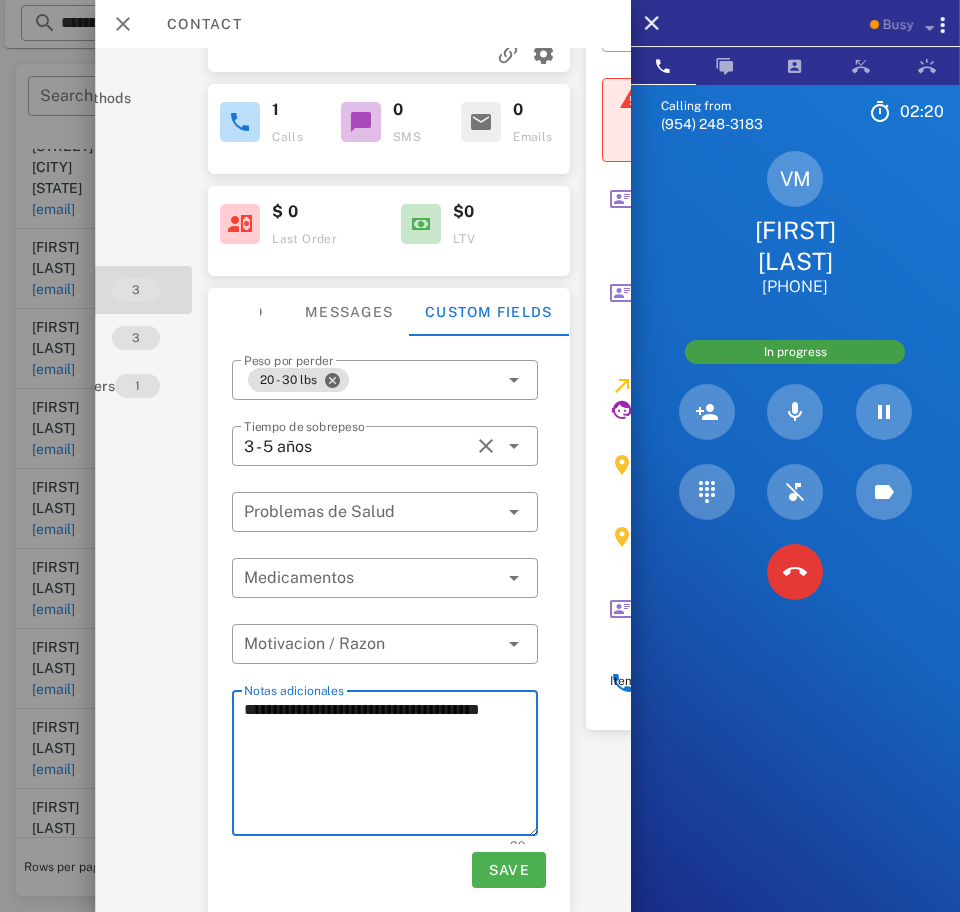 click on "**********" at bounding box center [391, 766] 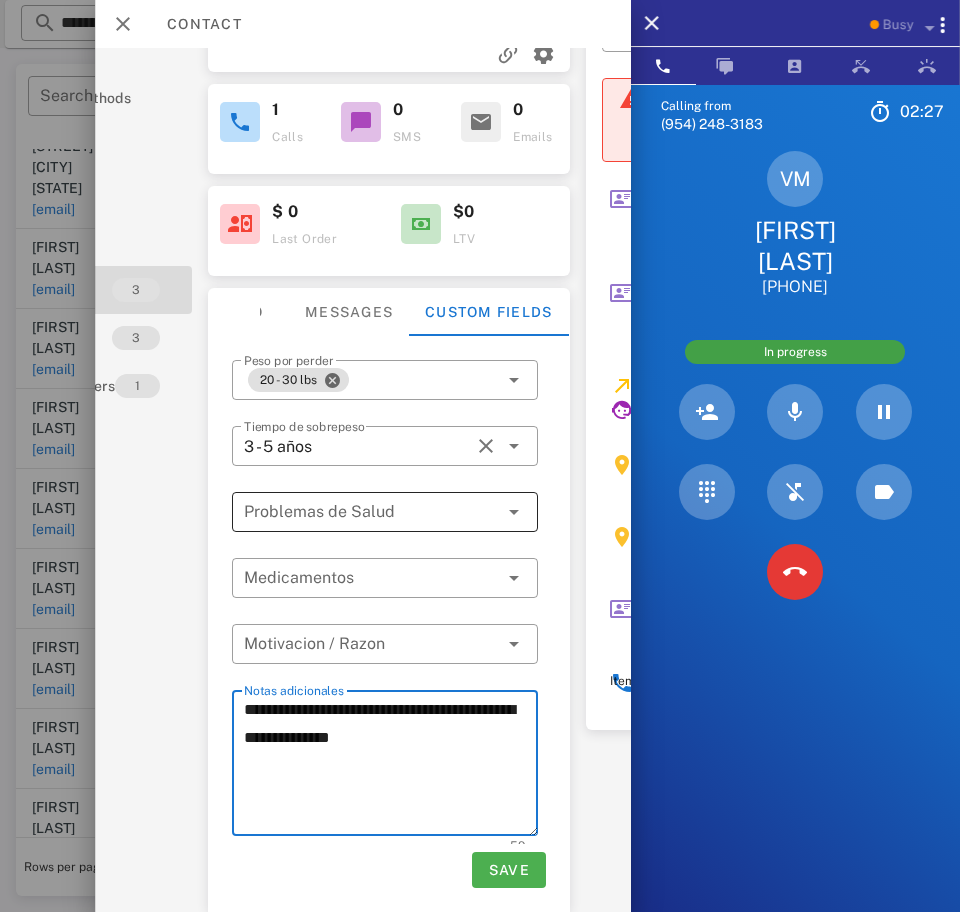 click at bounding box center (371, 512) 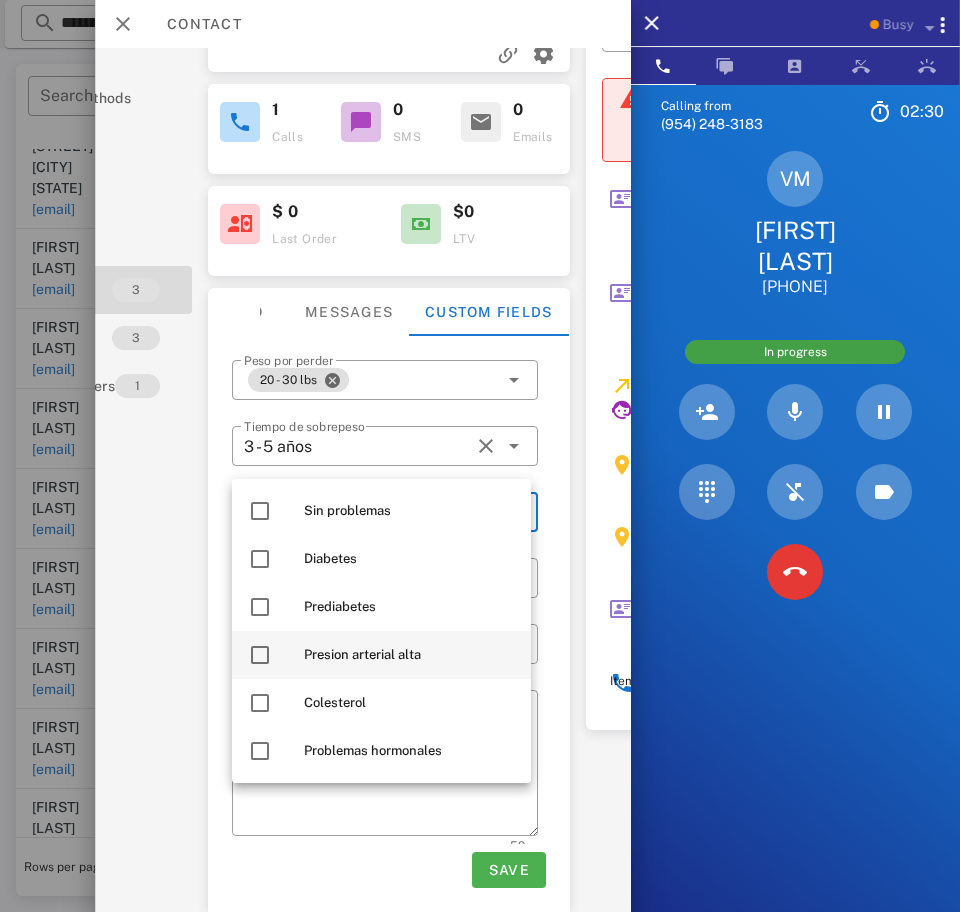 click at bounding box center [260, 655] 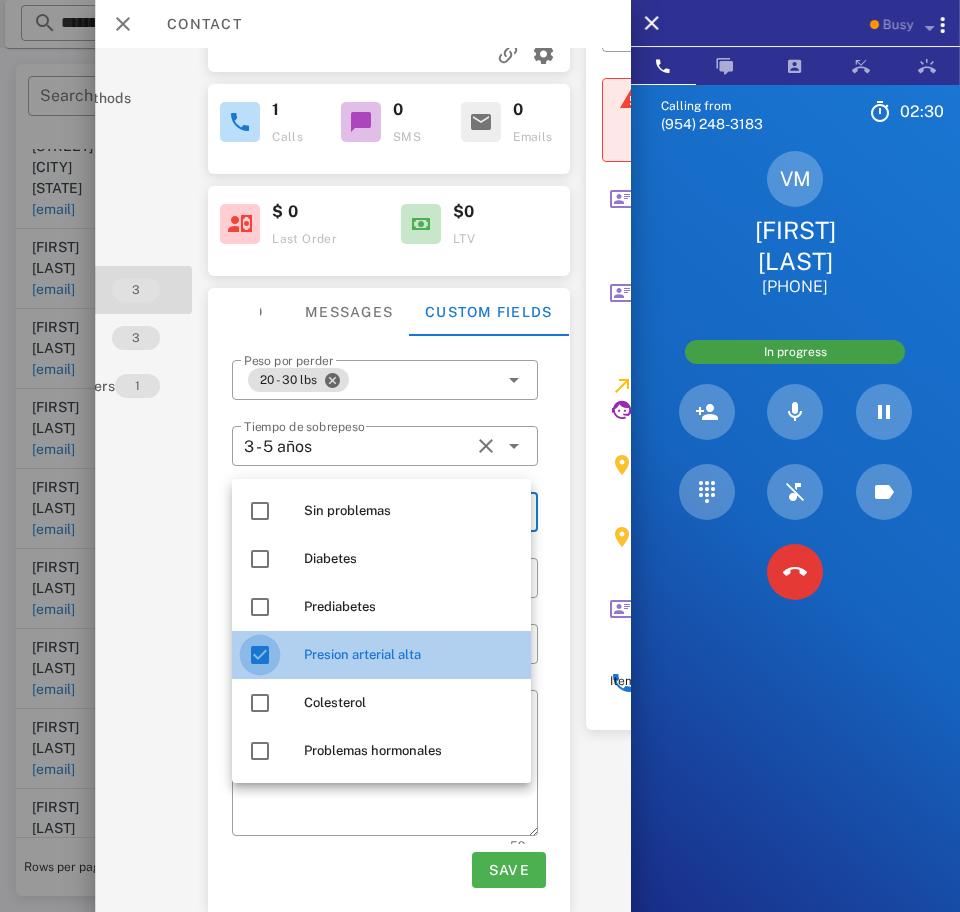 click on "Colesterol" at bounding box center (381, 703) 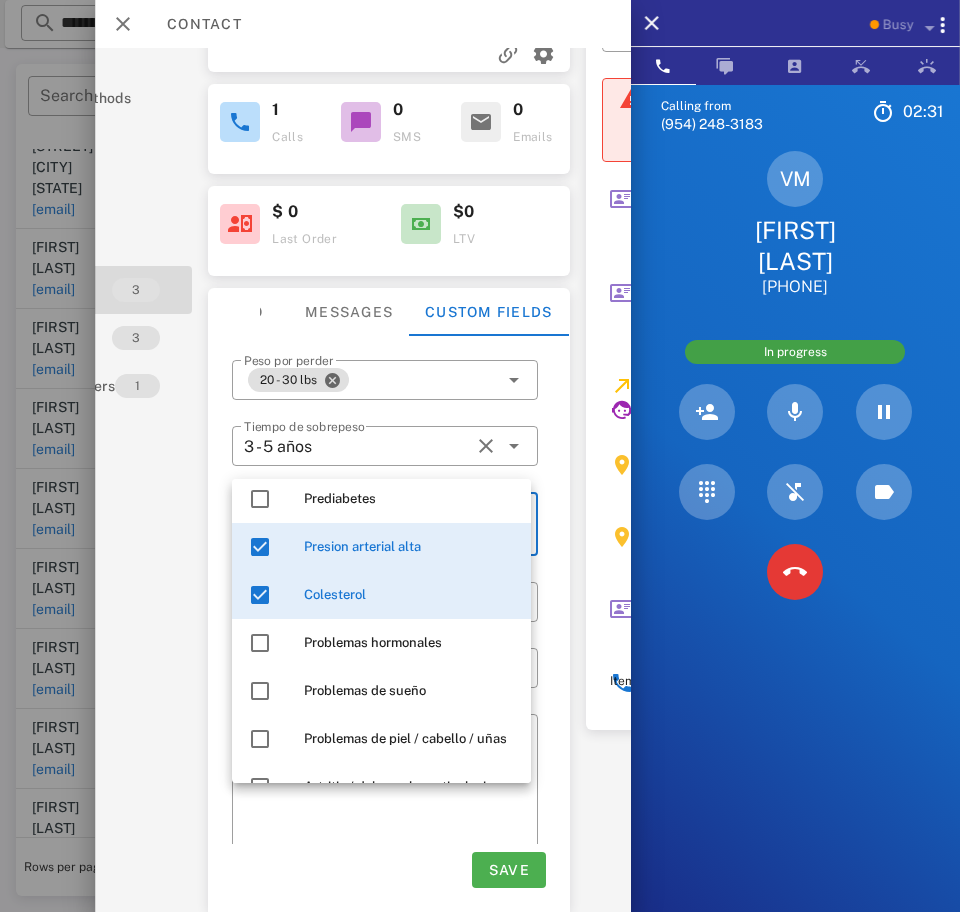 scroll, scrollTop: 113, scrollLeft: 0, axis: vertical 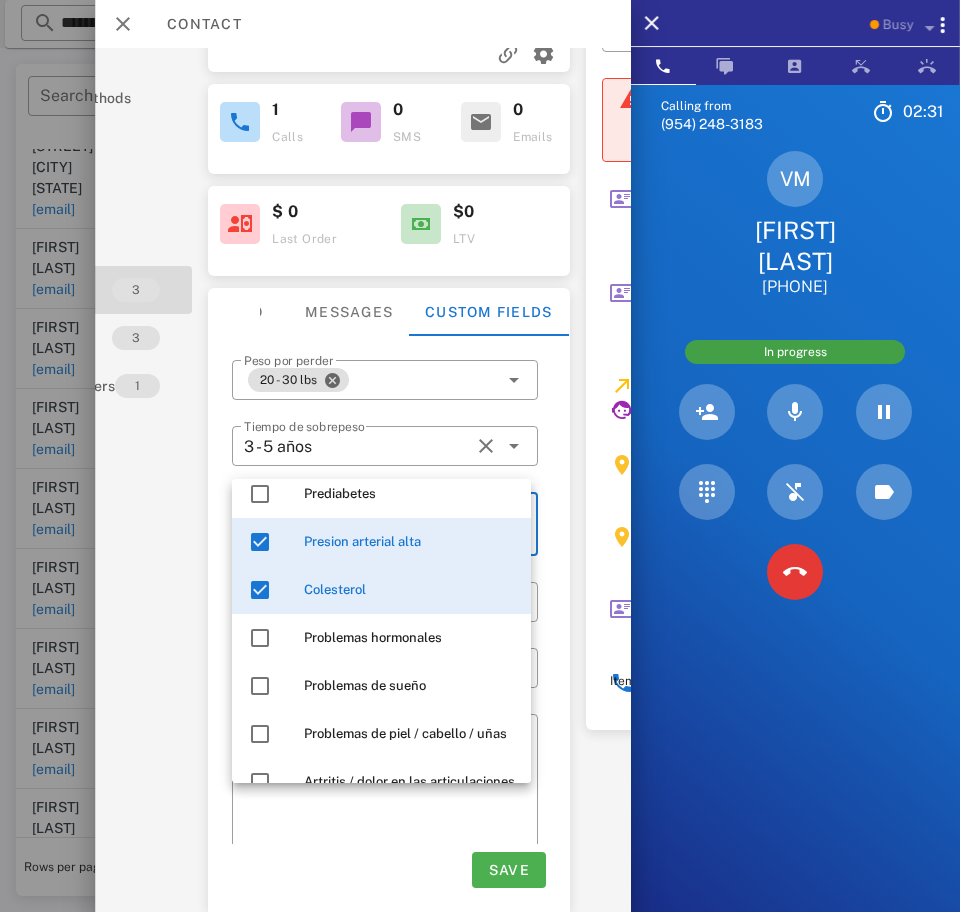 click at bounding box center (260, 638) 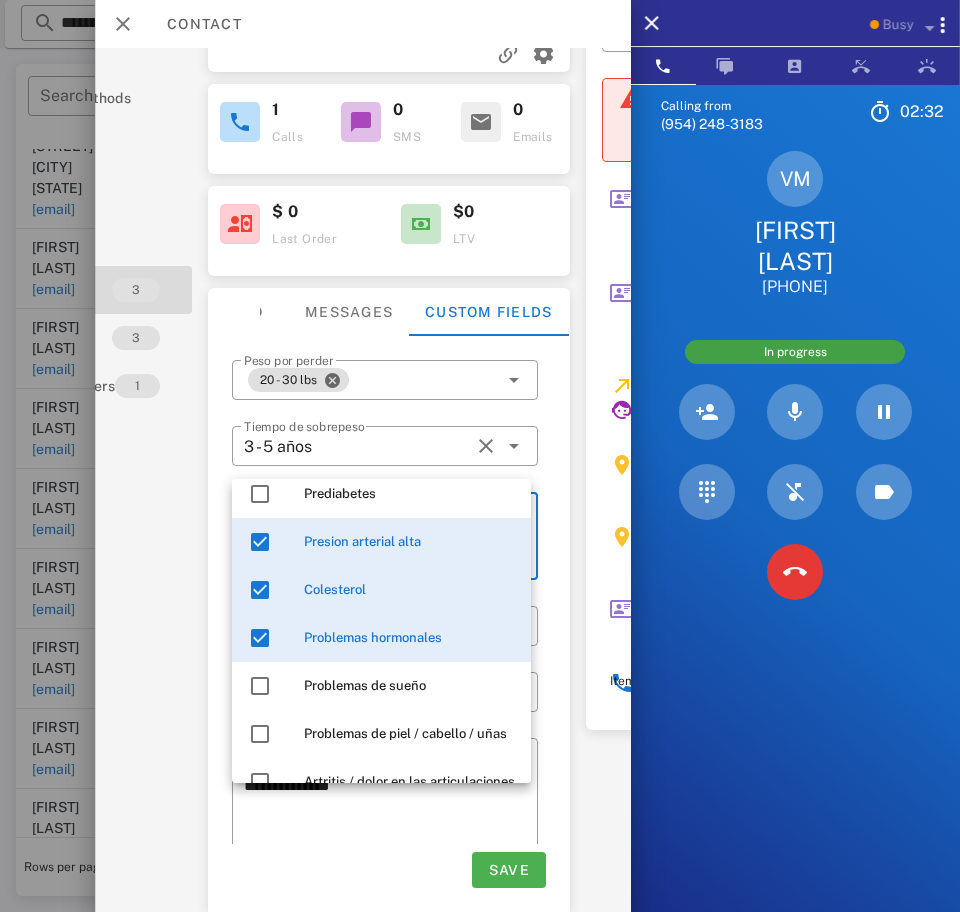 click on "**********" at bounding box center [216, 306] 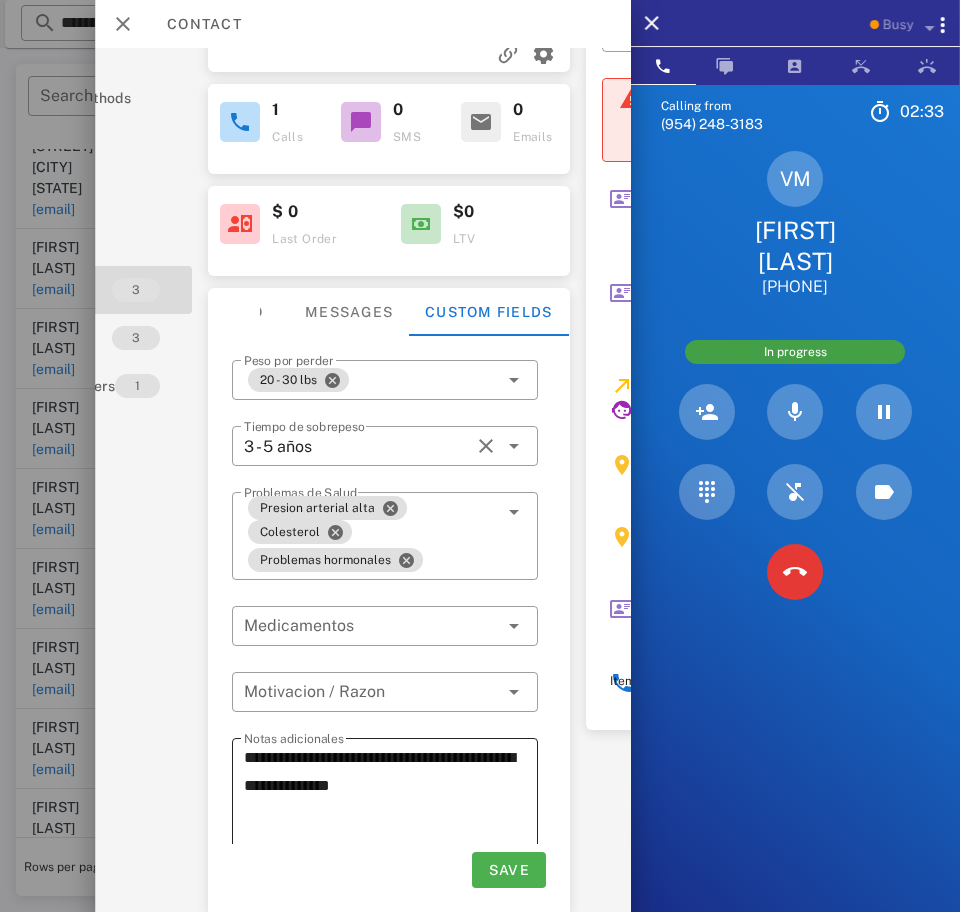 click on "**********" at bounding box center [391, 814] 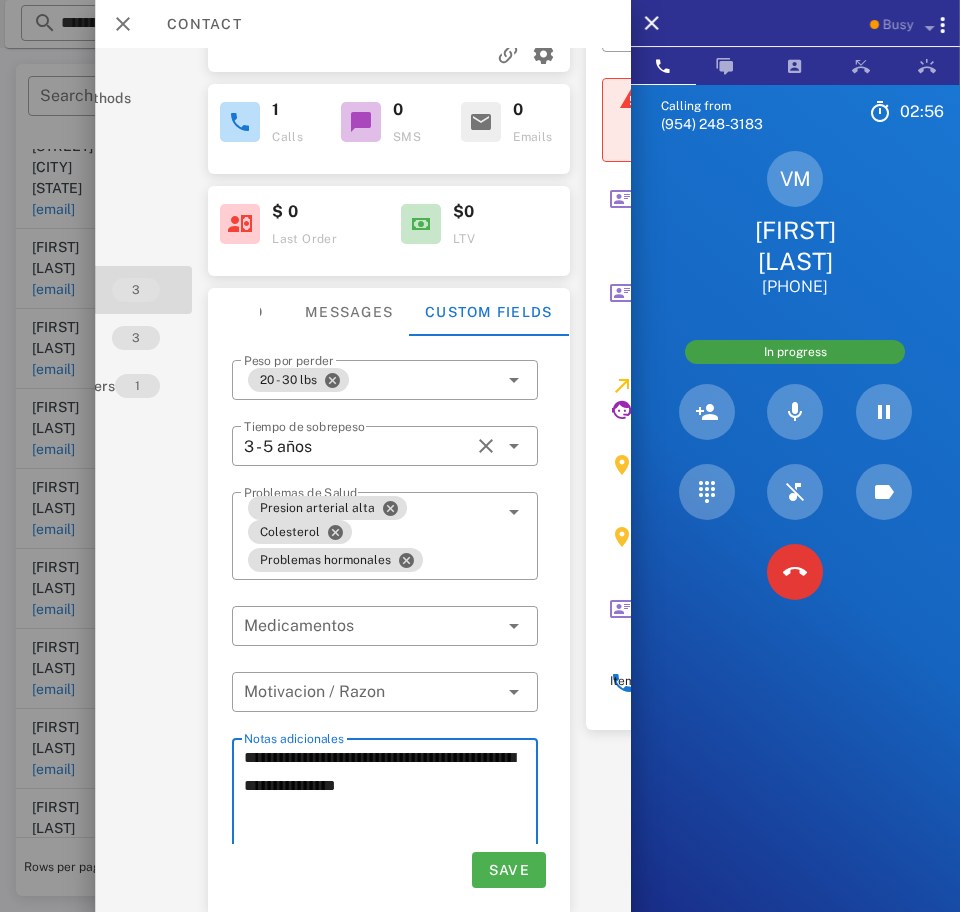 click on "**********" at bounding box center [391, 814] 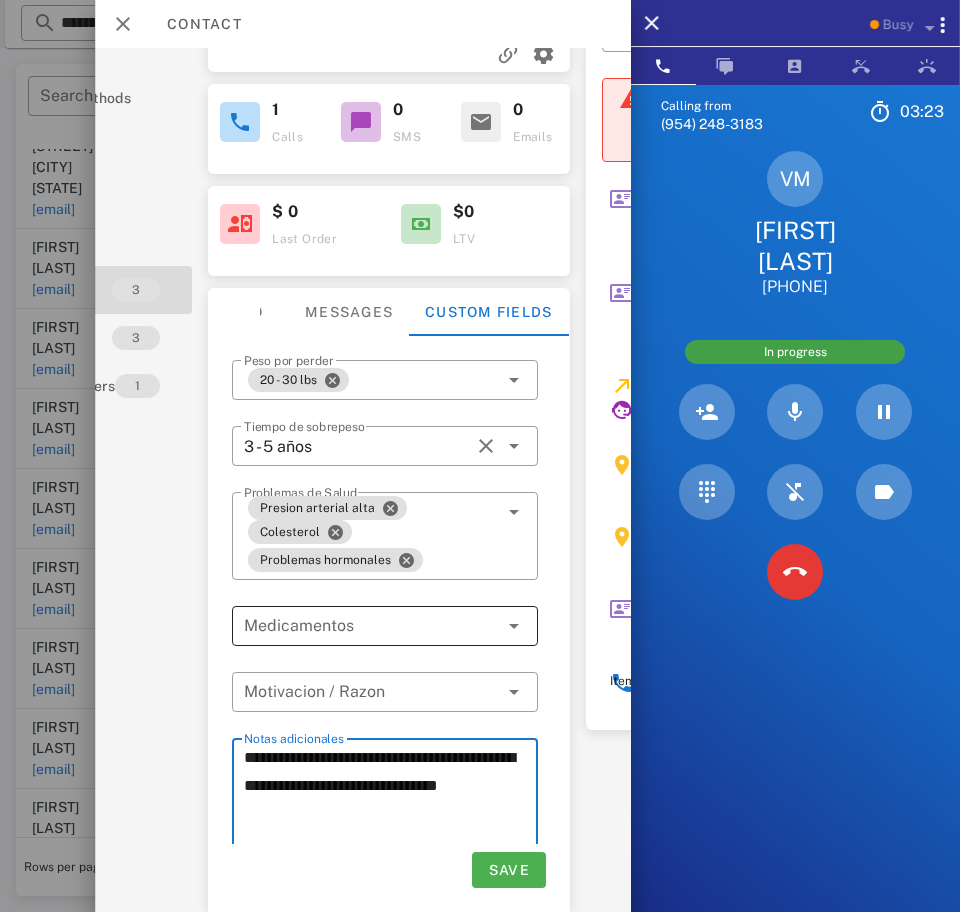 click at bounding box center (371, 626) 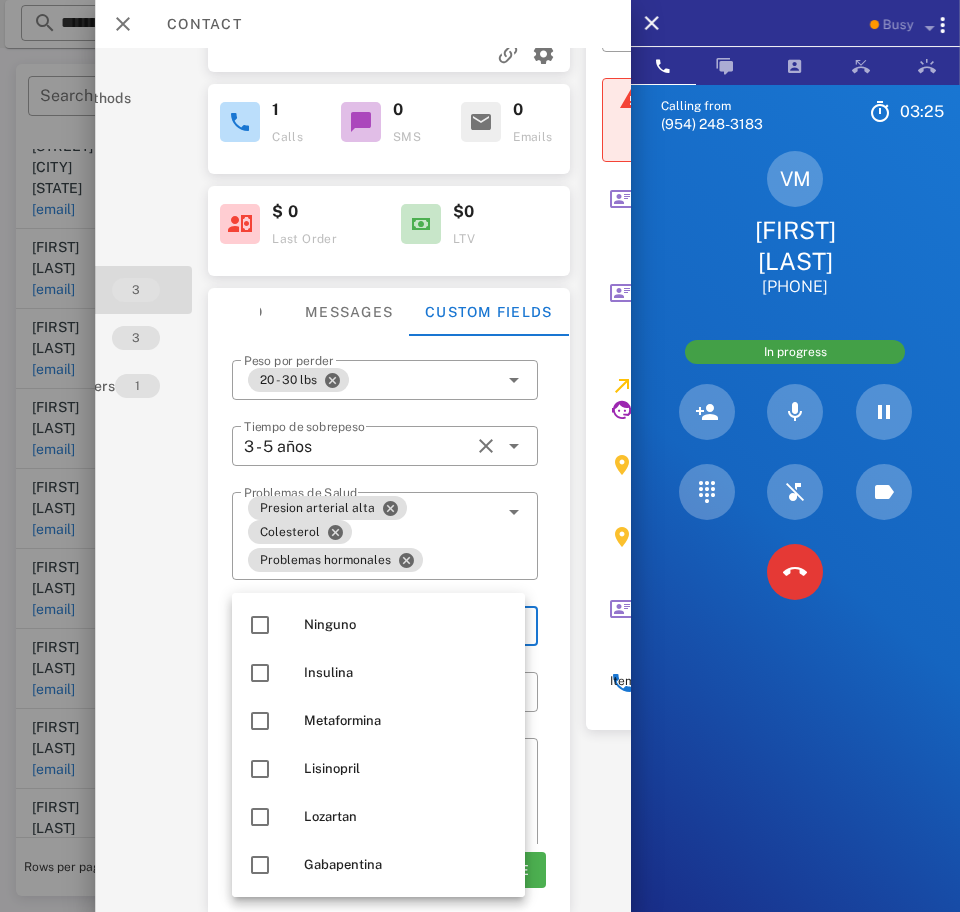 scroll, scrollTop: 48, scrollLeft: 0, axis: vertical 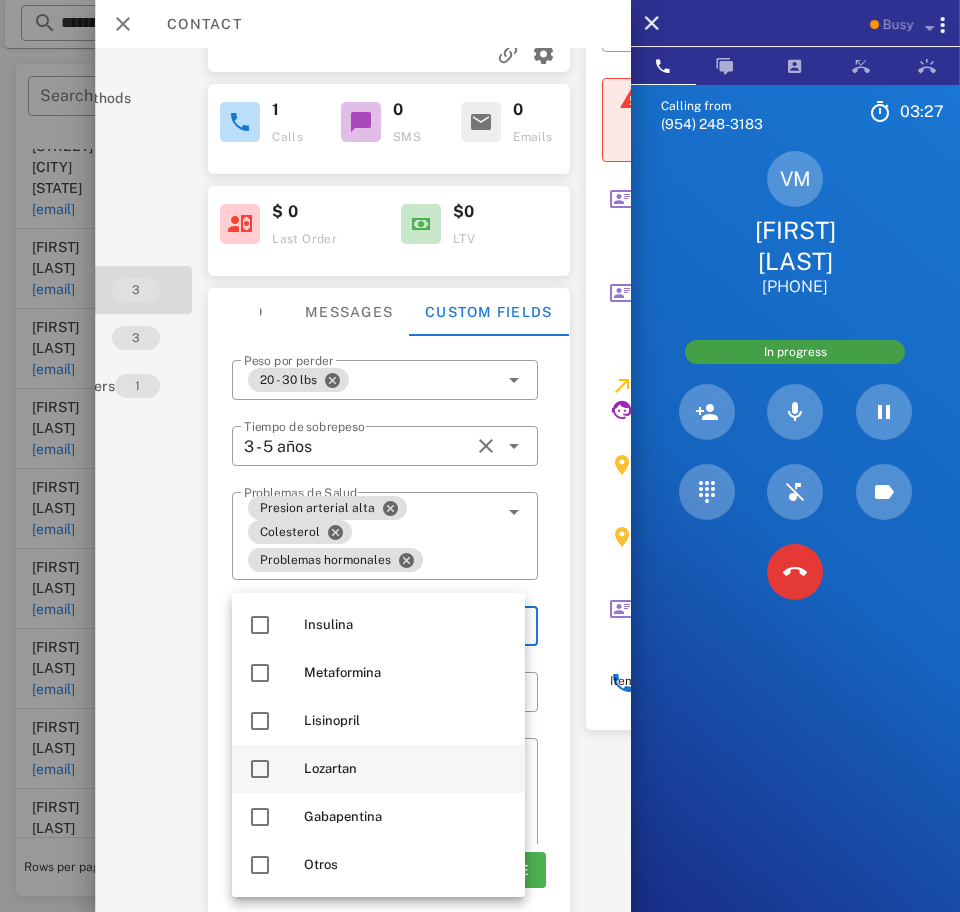 click at bounding box center (260, 769) 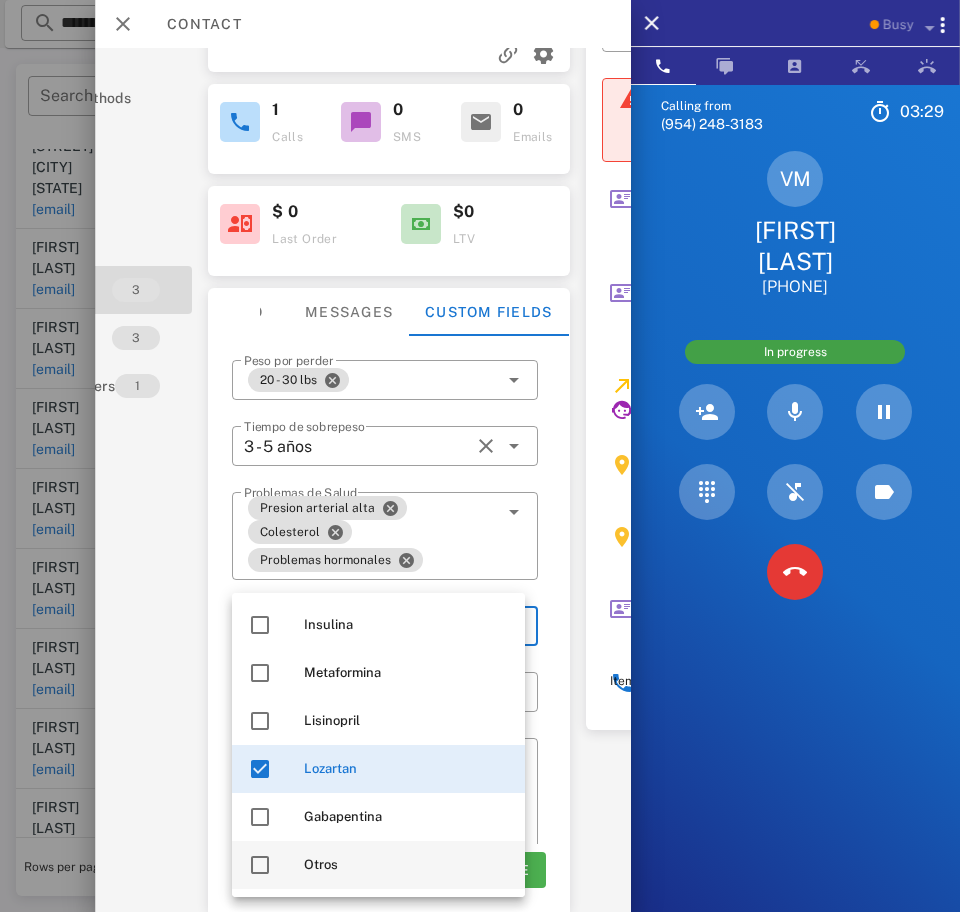 click at bounding box center (260, 865) 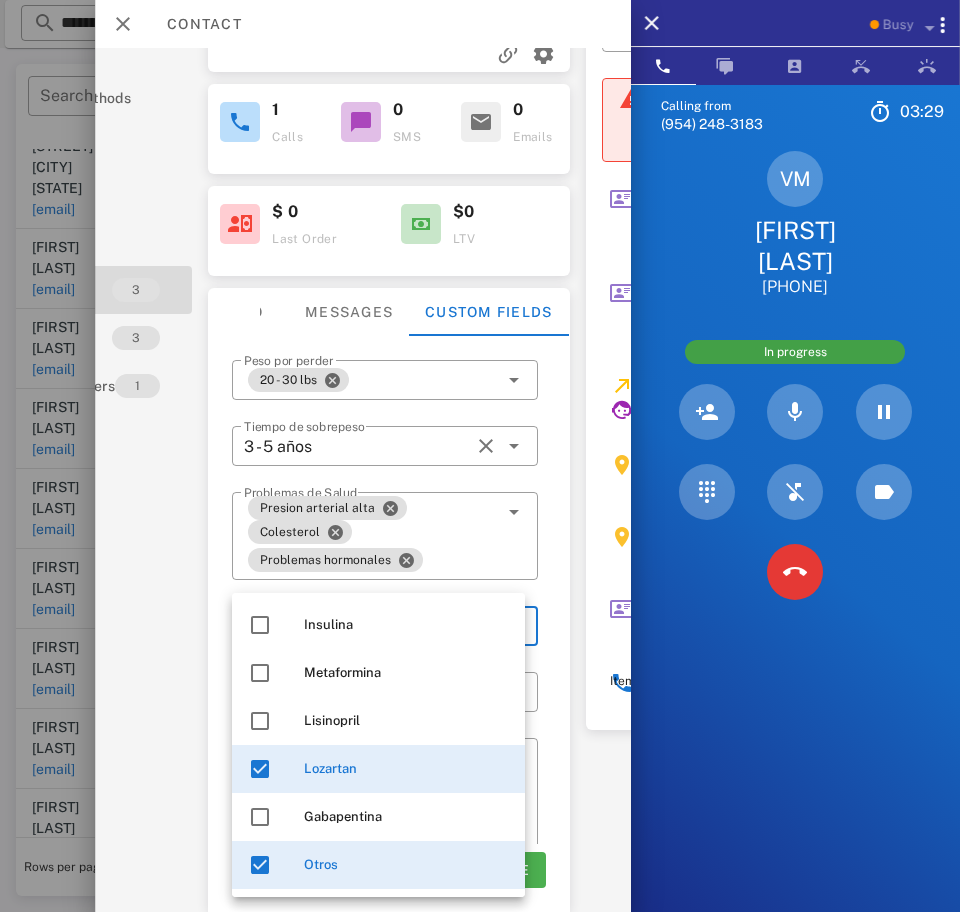 click on "Activations  3  Opportunities  1  Addresses  2  Products Payment methods Coupons Events Assets Notes  3  Tags  3  Phone Numbers  1  Limits" at bounding box center [80, 306] 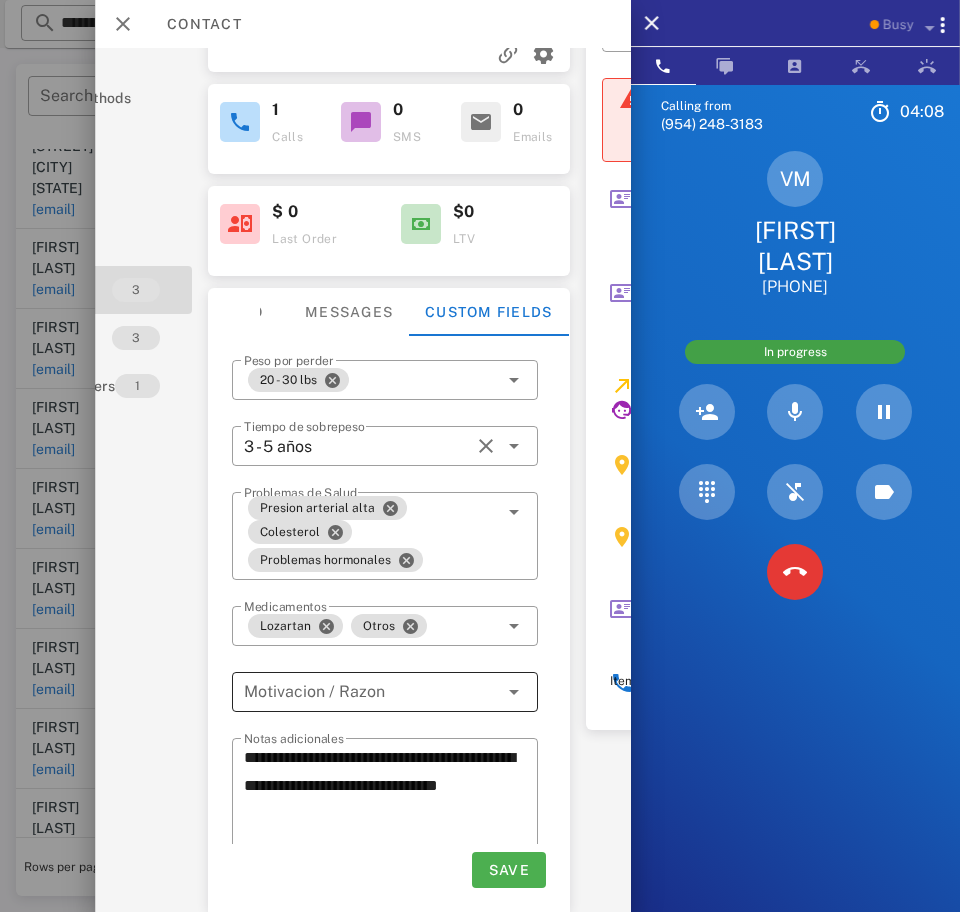 click at bounding box center (371, 692) 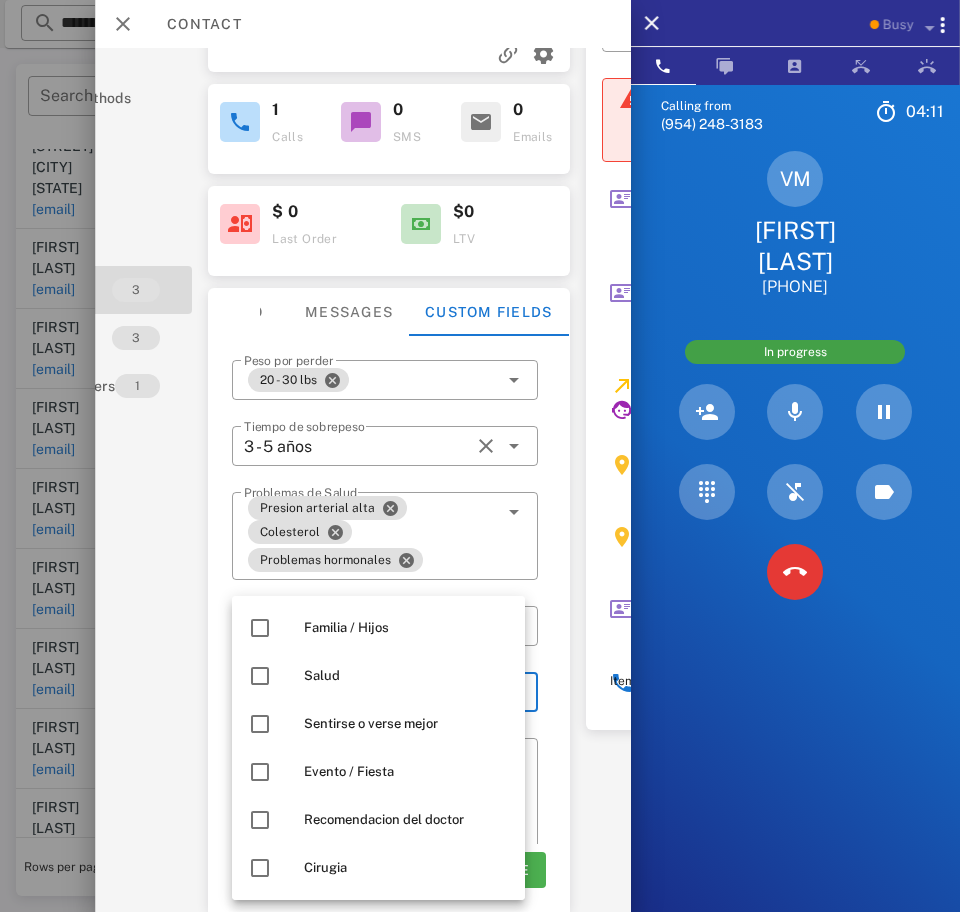 click at bounding box center (260, 676) 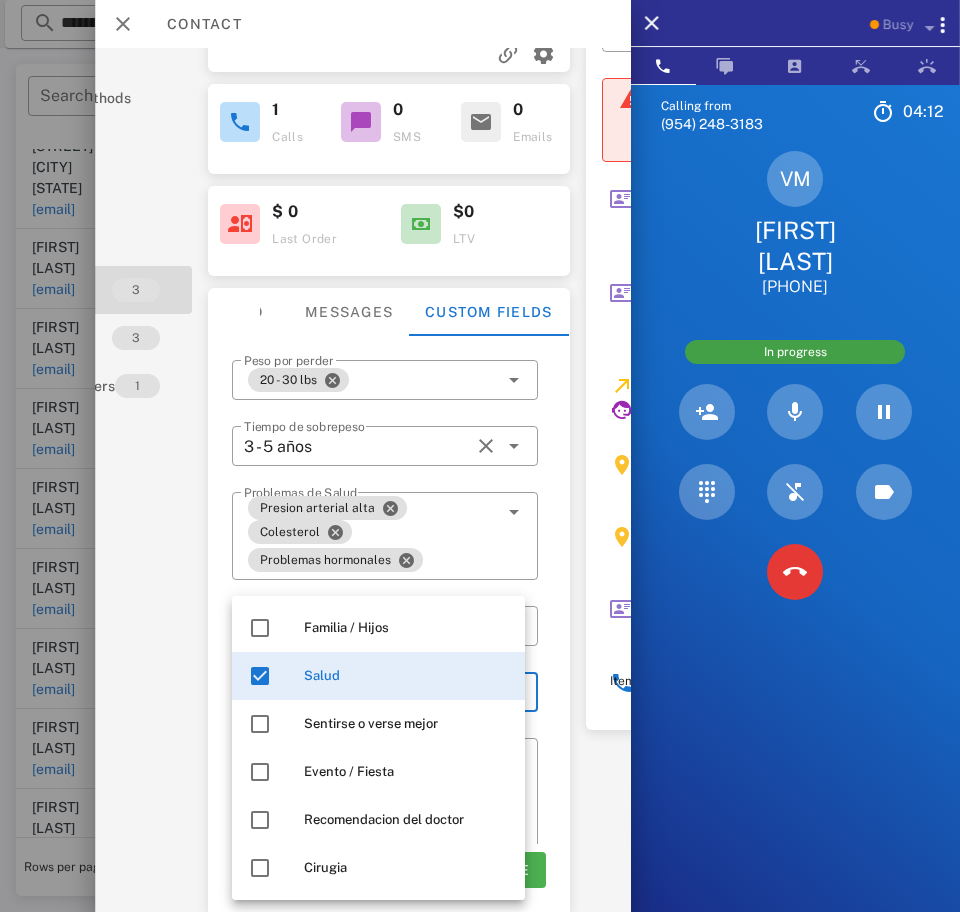 click on "Activations  3  Opportunities  1  Addresses  2  Products Payment methods Coupons Events Assets Notes  3  Tags  3  Phone Numbers  1  Limits" at bounding box center (80, 306) 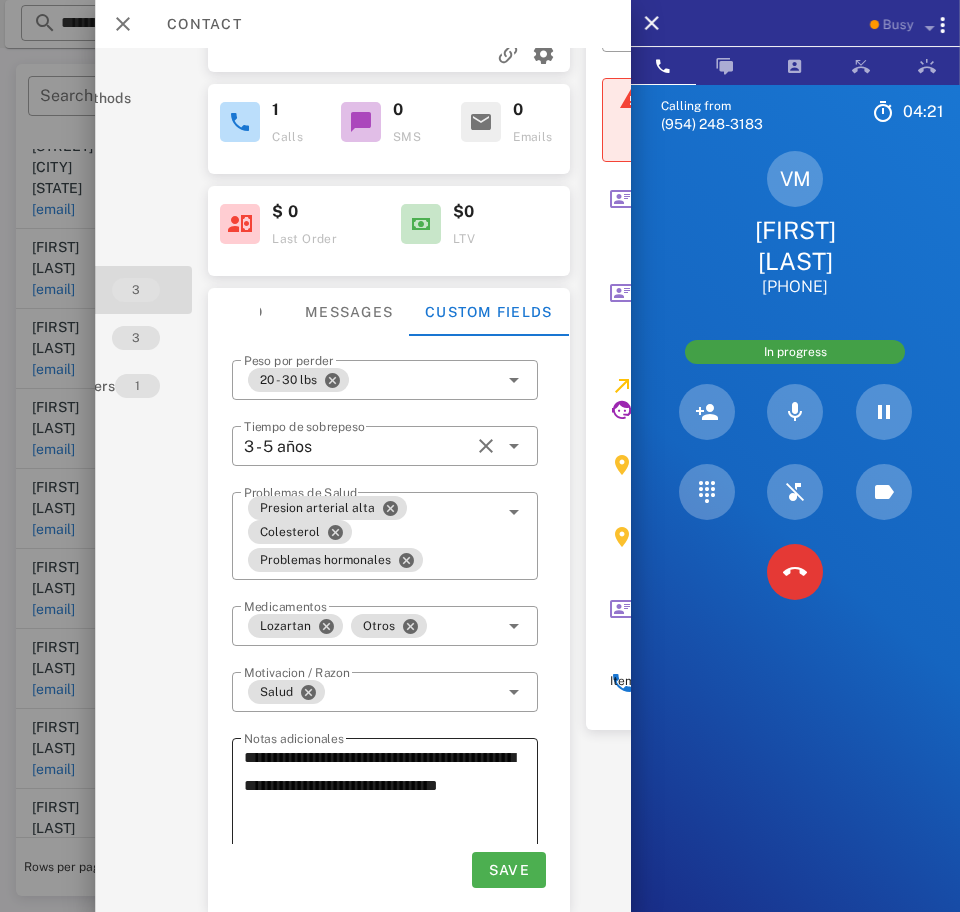 click on "**********" at bounding box center [391, 814] 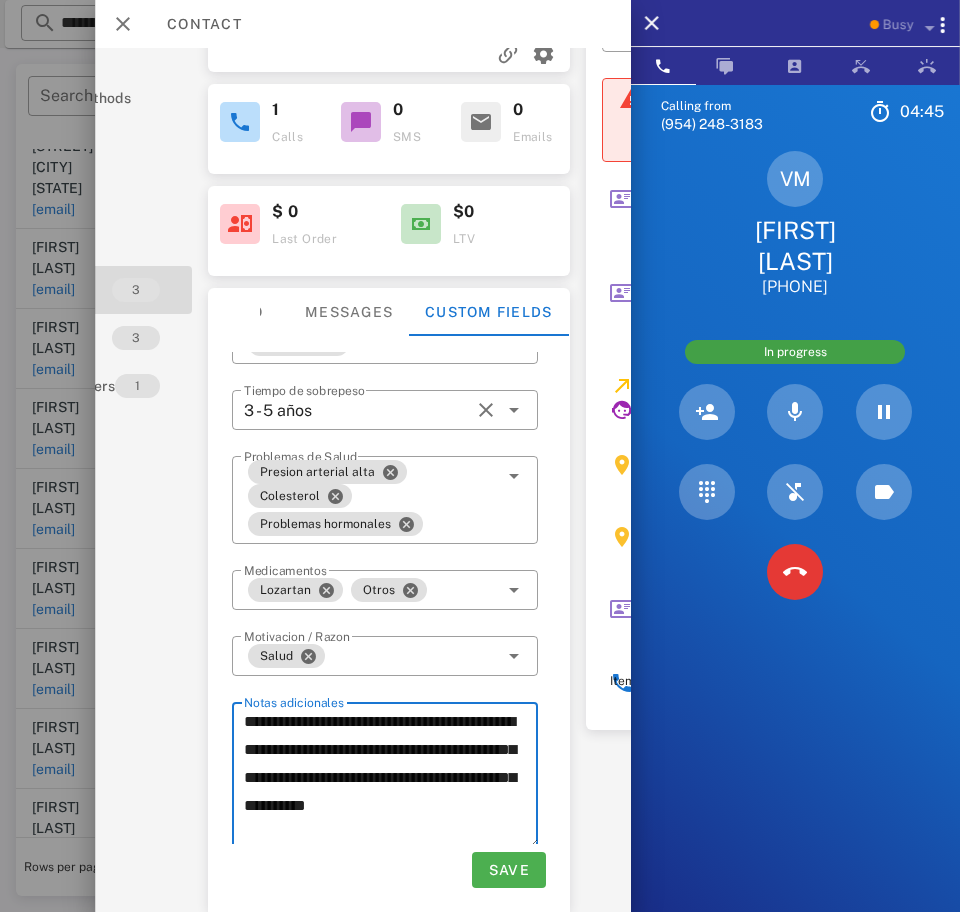 scroll, scrollTop: 74, scrollLeft: 0, axis: vertical 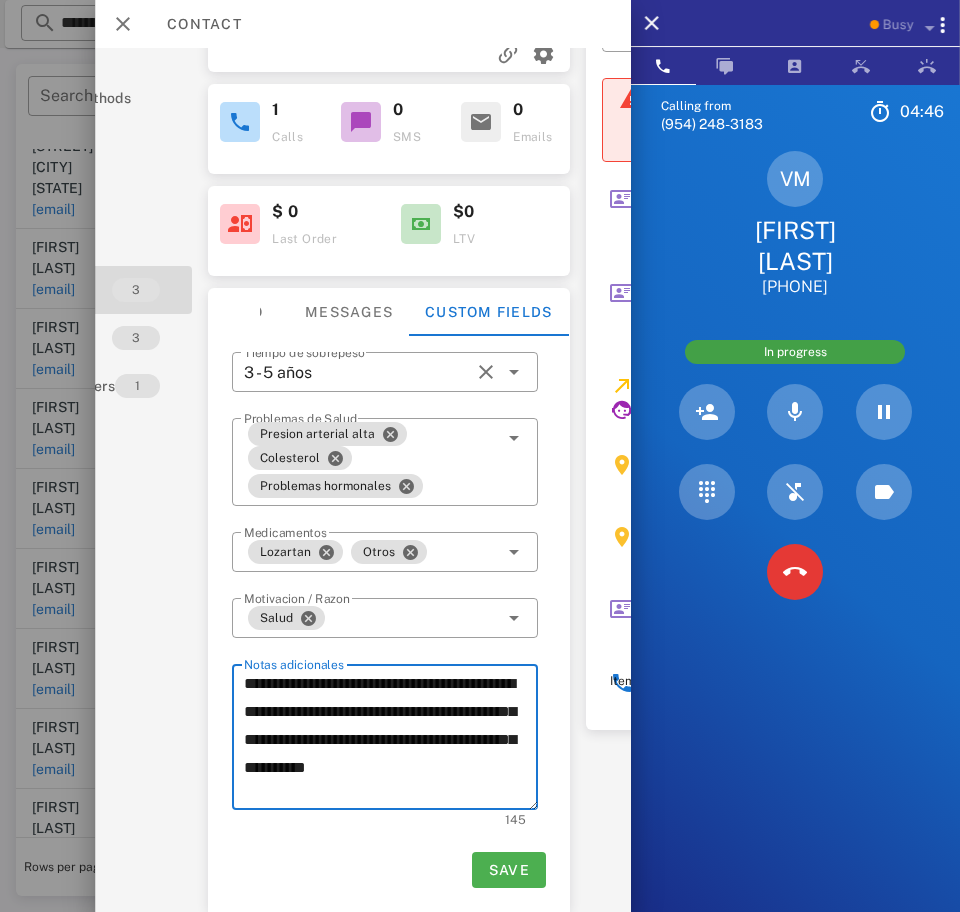 click on "**********" at bounding box center [391, 740] 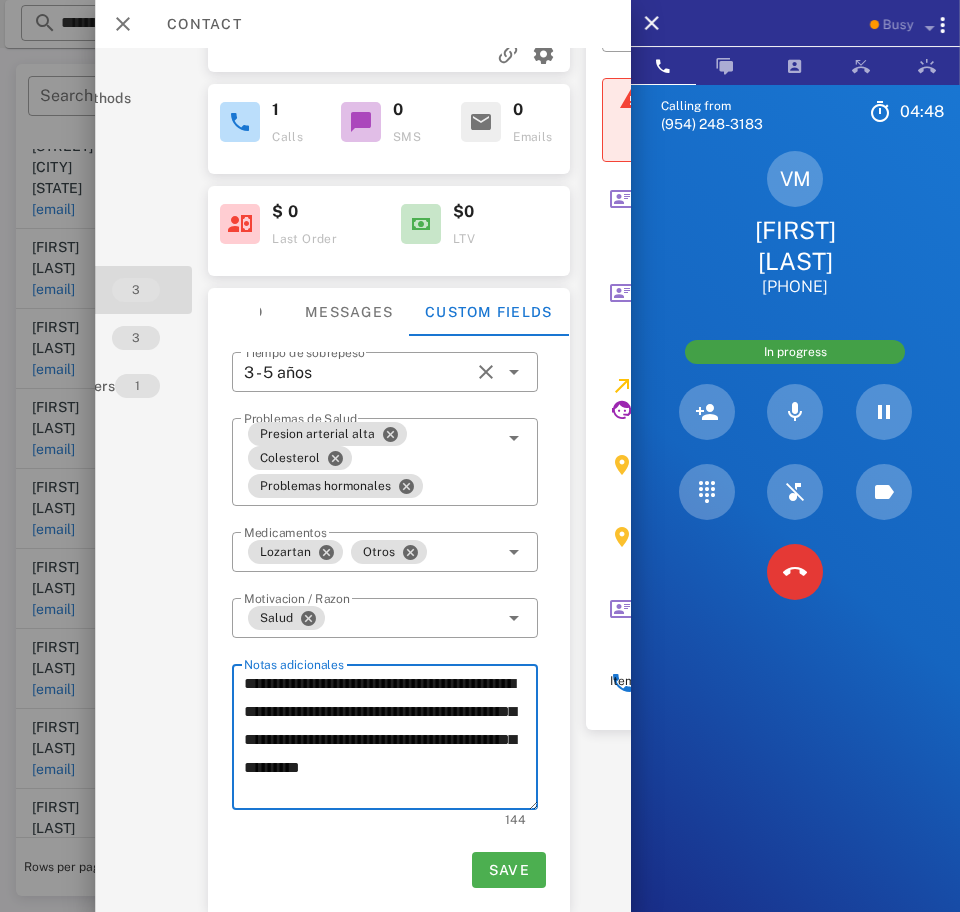 click on "**********" at bounding box center [391, 740] 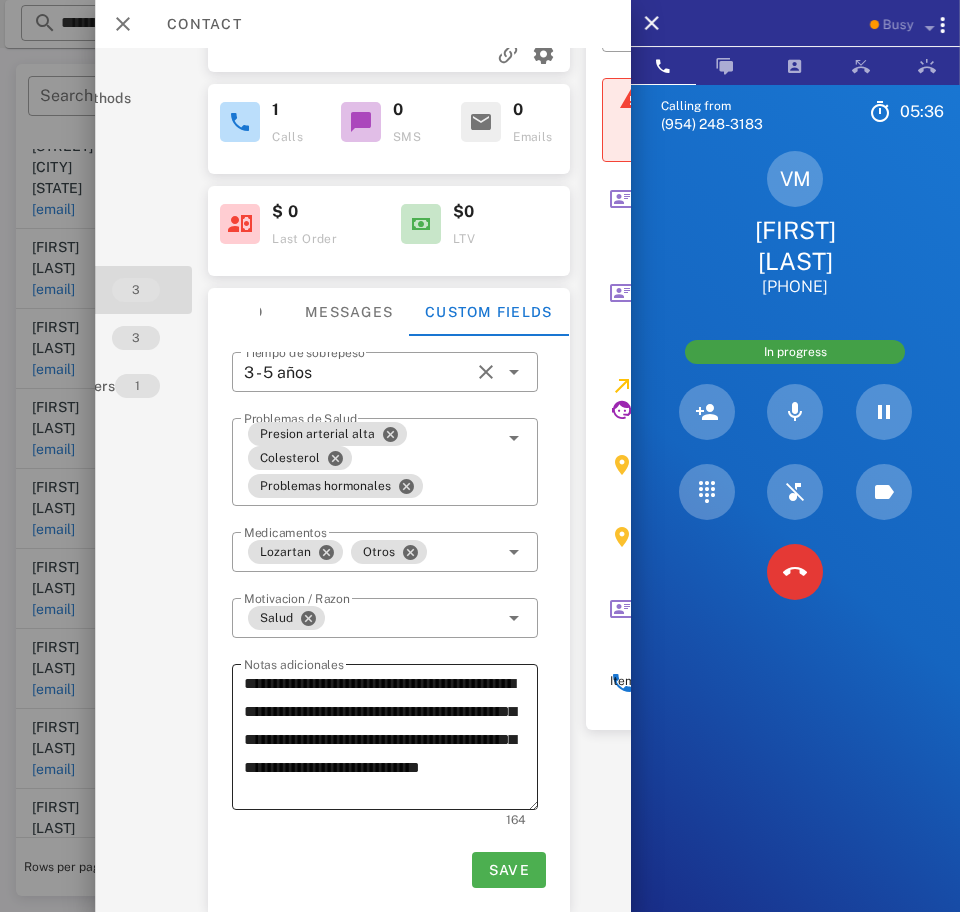 click on "**********" at bounding box center [391, 740] 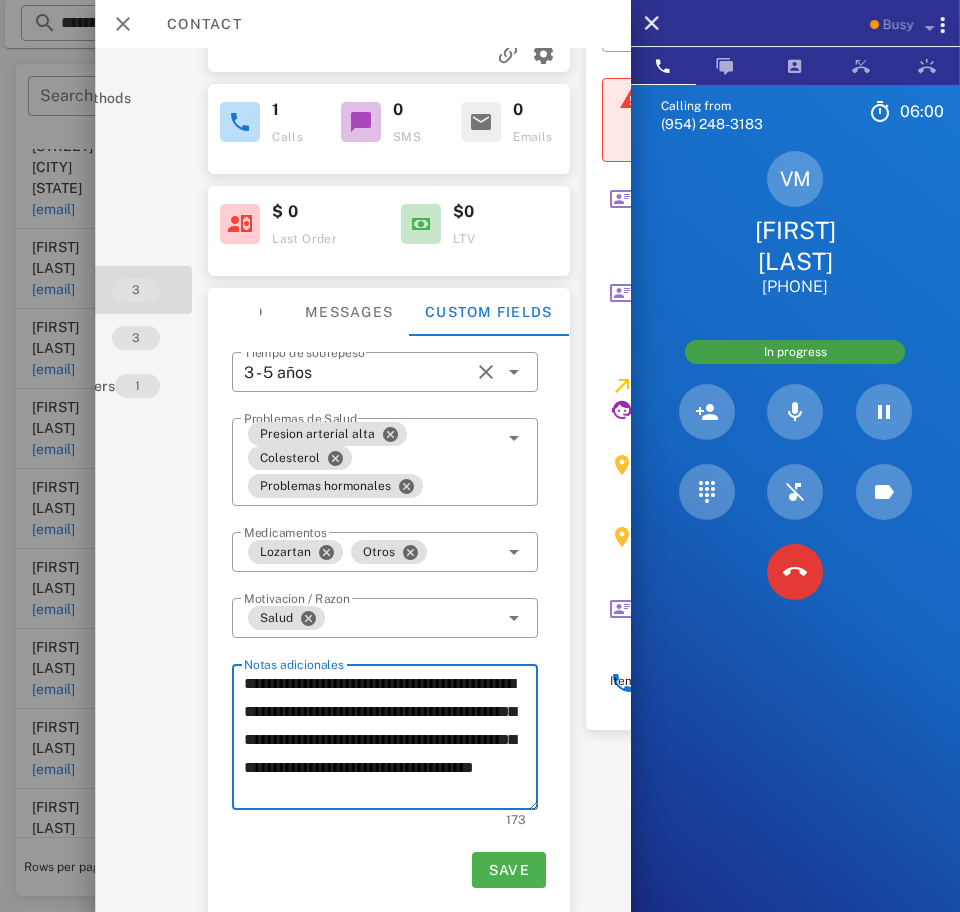 scroll, scrollTop: 24, scrollLeft: 0, axis: vertical 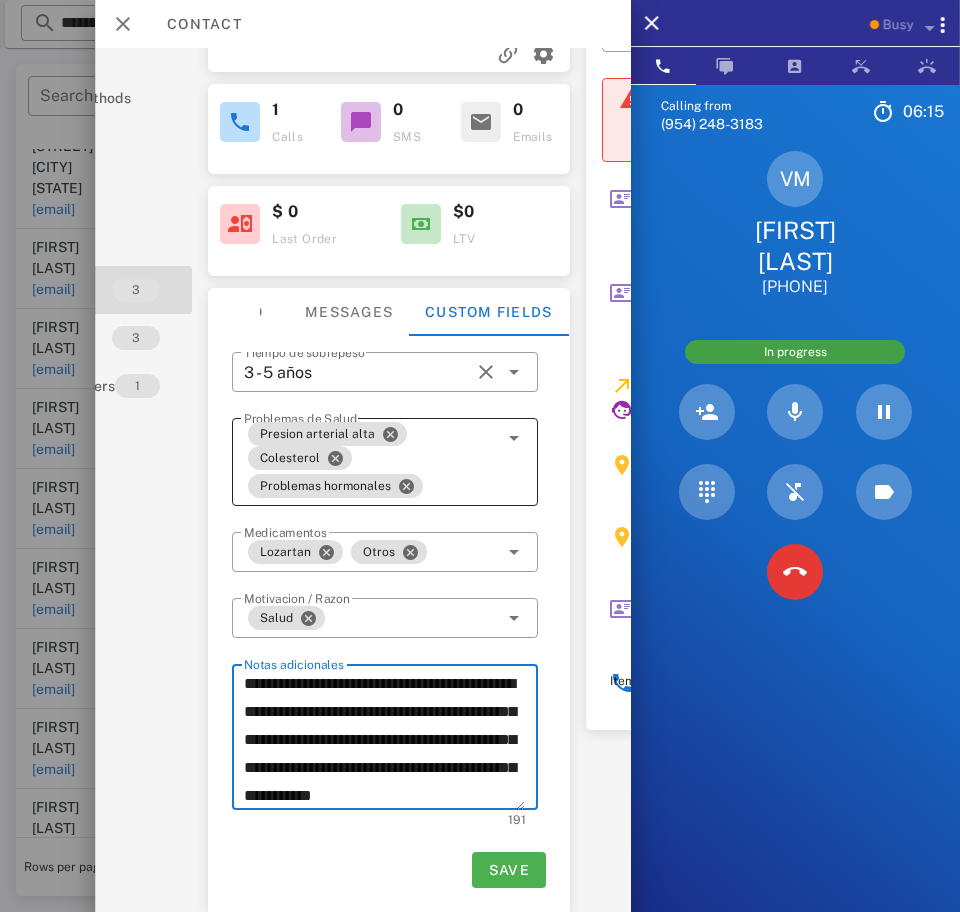click at bounding box center (513, 438) 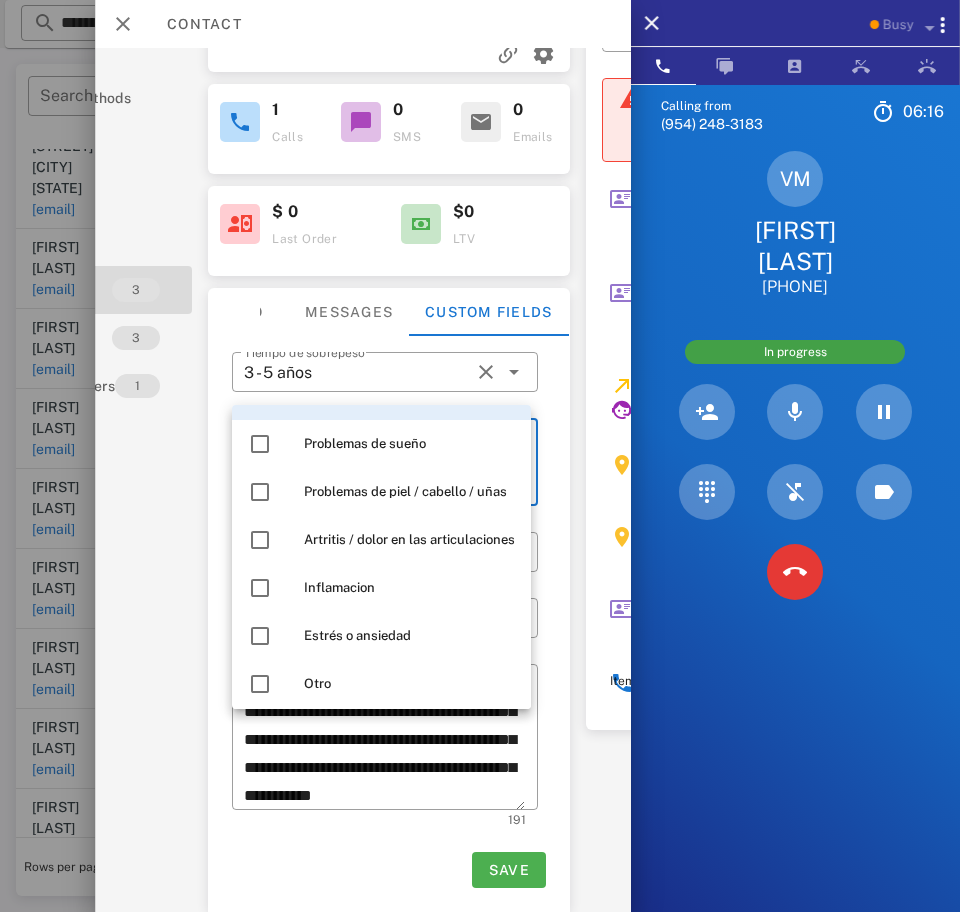 scroll, scrollTop: 288, scrollLeft: 0, axis: vertical 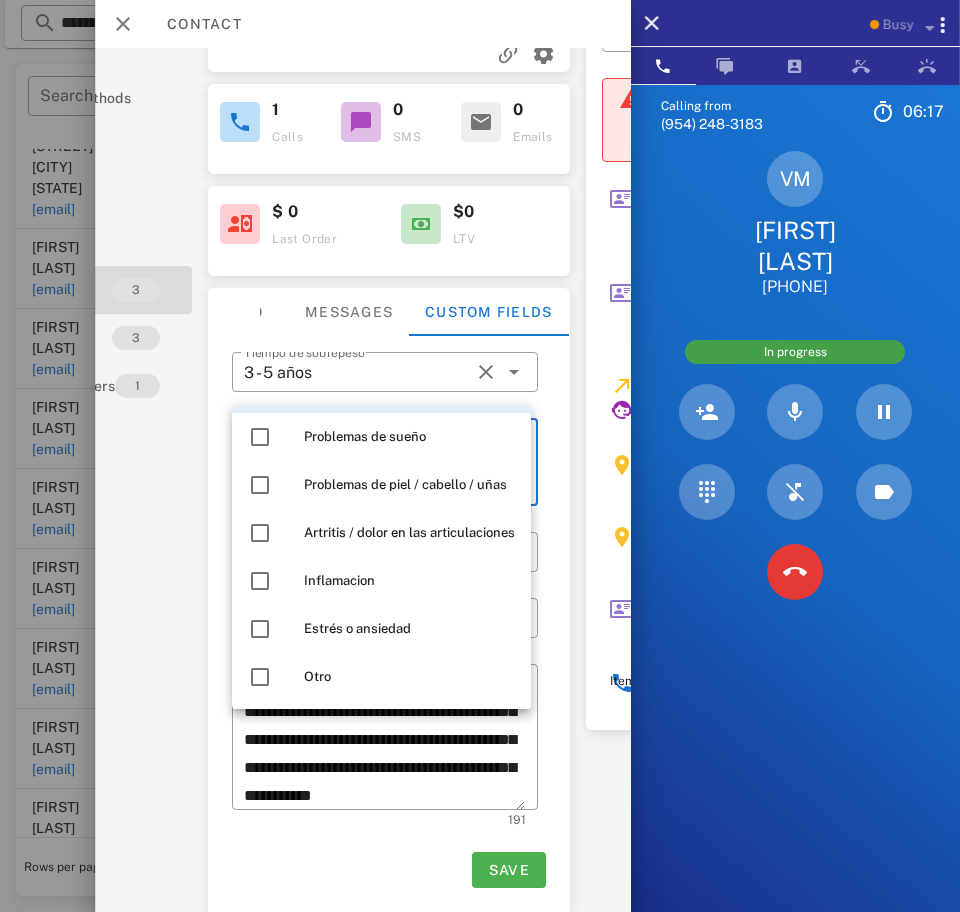click at bounding box center [260, 629] 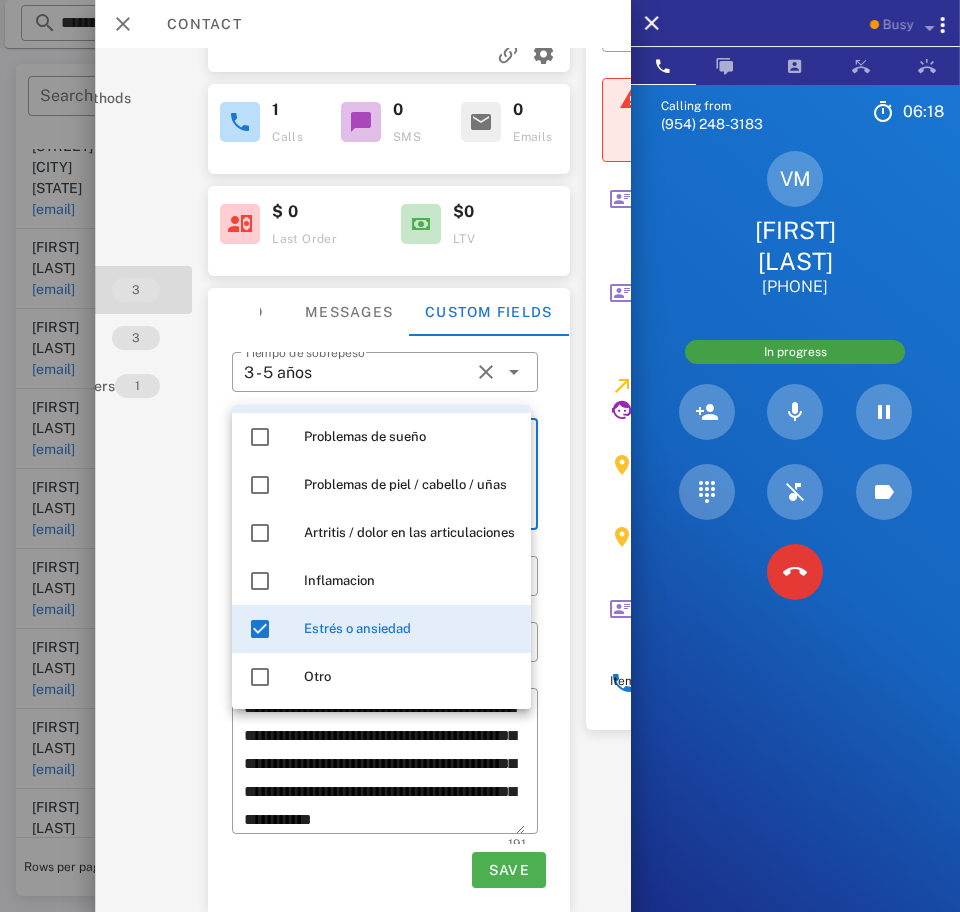 click on "Activations  3  Opportunities  1  Addresses  2  Products Payment methods Coupons Events Assets Notes  3  Tags  3  Phone Numbers  1  Limits" at bounding box center [80, 306] 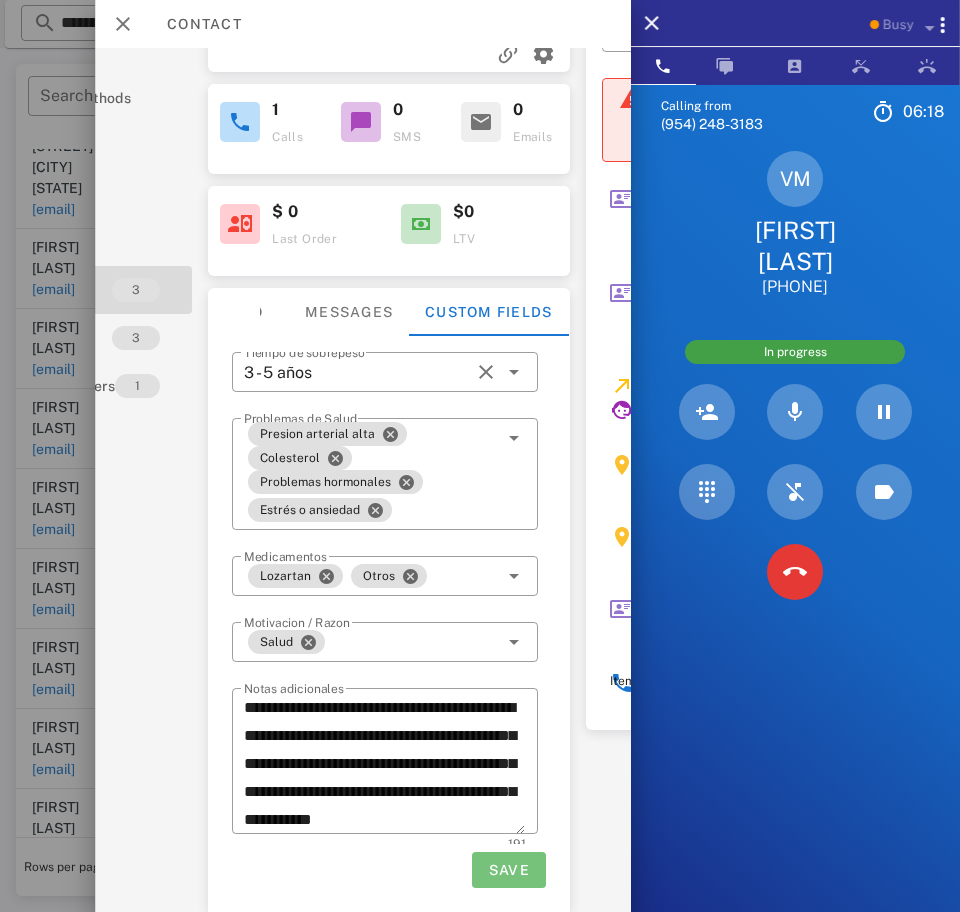 click on "Save" at bounding box center (508, 870) 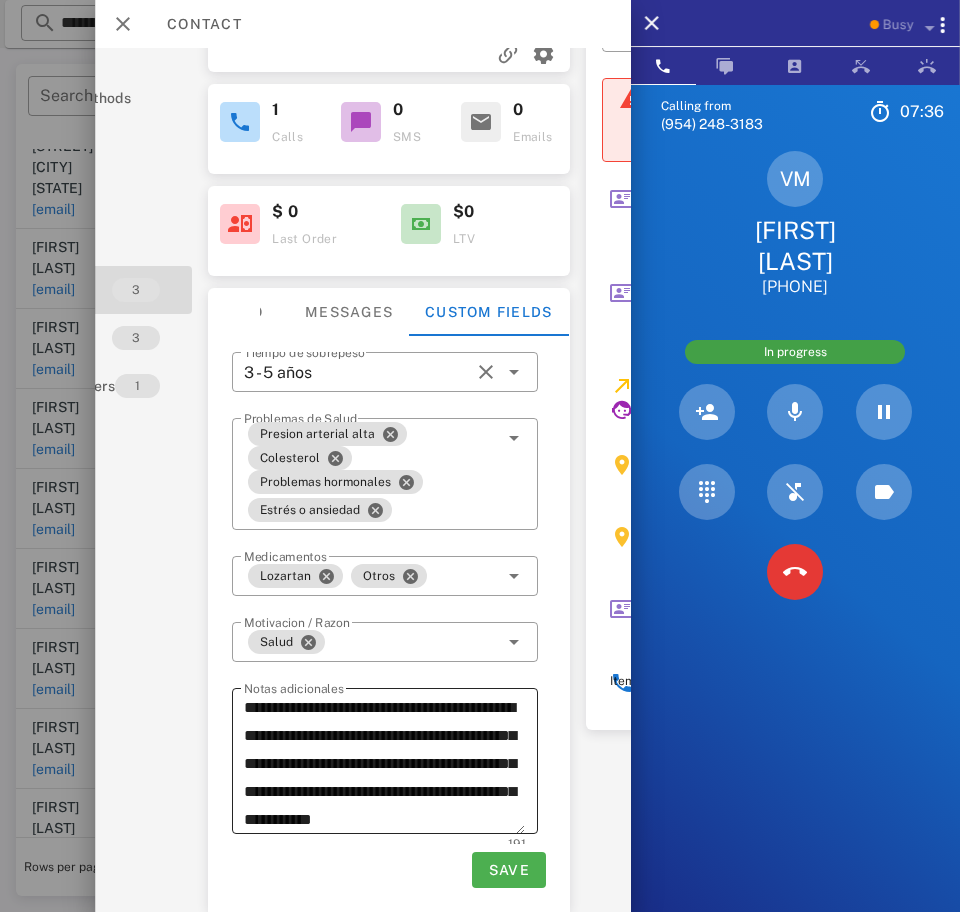 click on "Save" at bounding box center [508, 870] 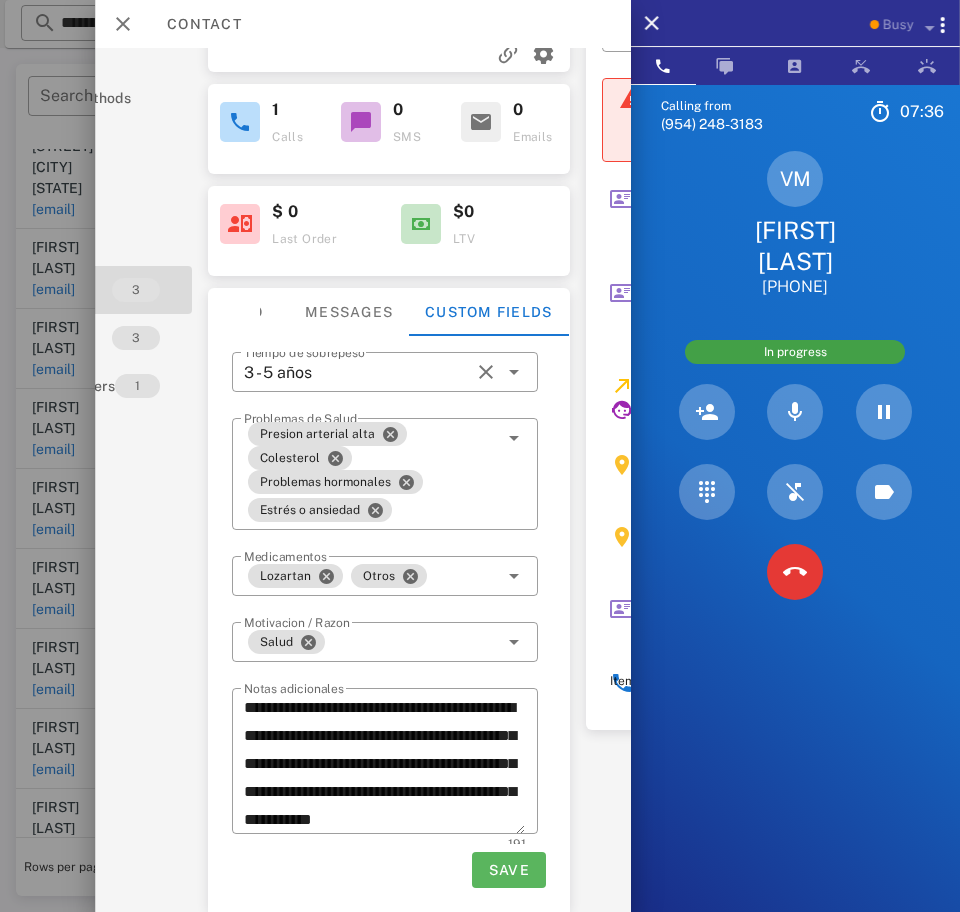 scroll, scrollTop: 28, scrollLeft: 0, axis: vertical 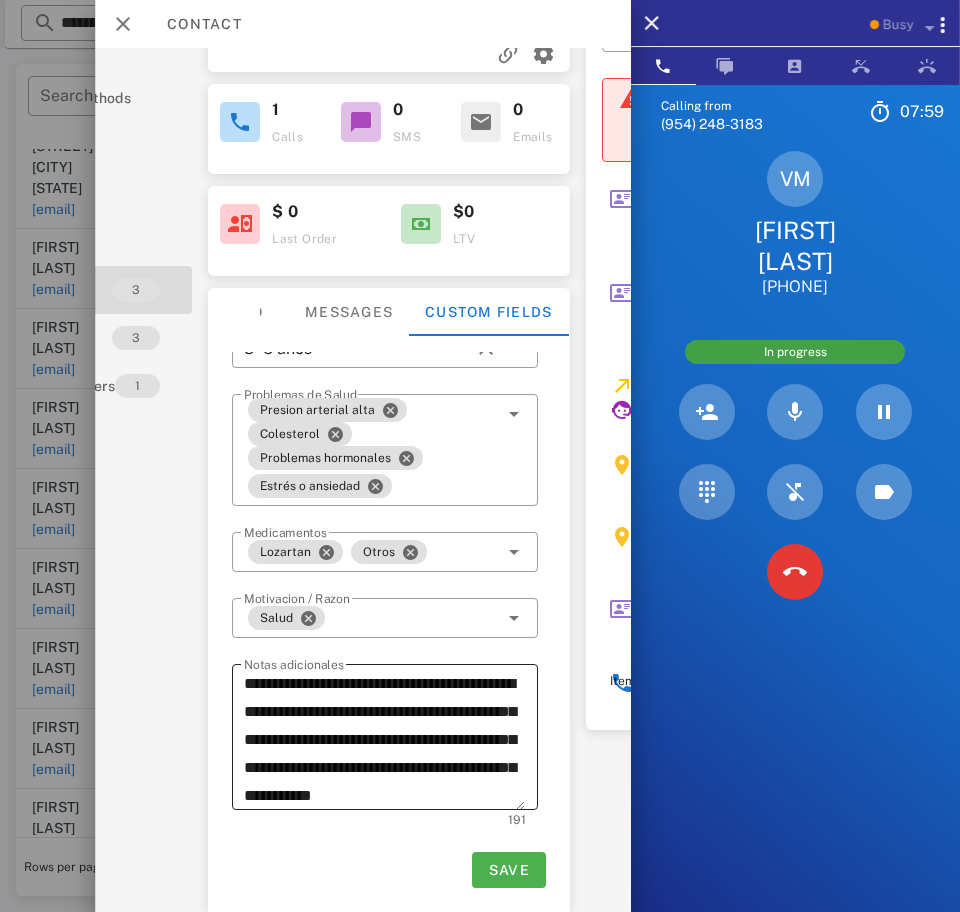 click on "**********" at bounding box center (384, 740) 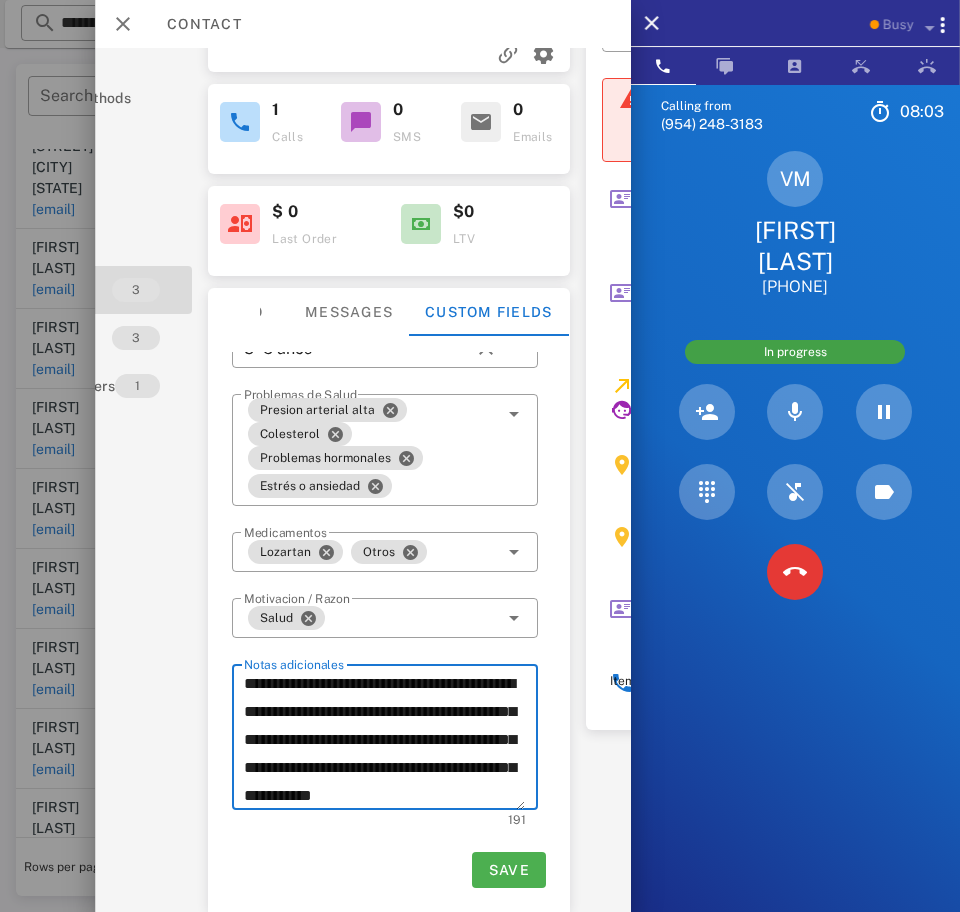 click on "**********" at bounding box center (384, 740) 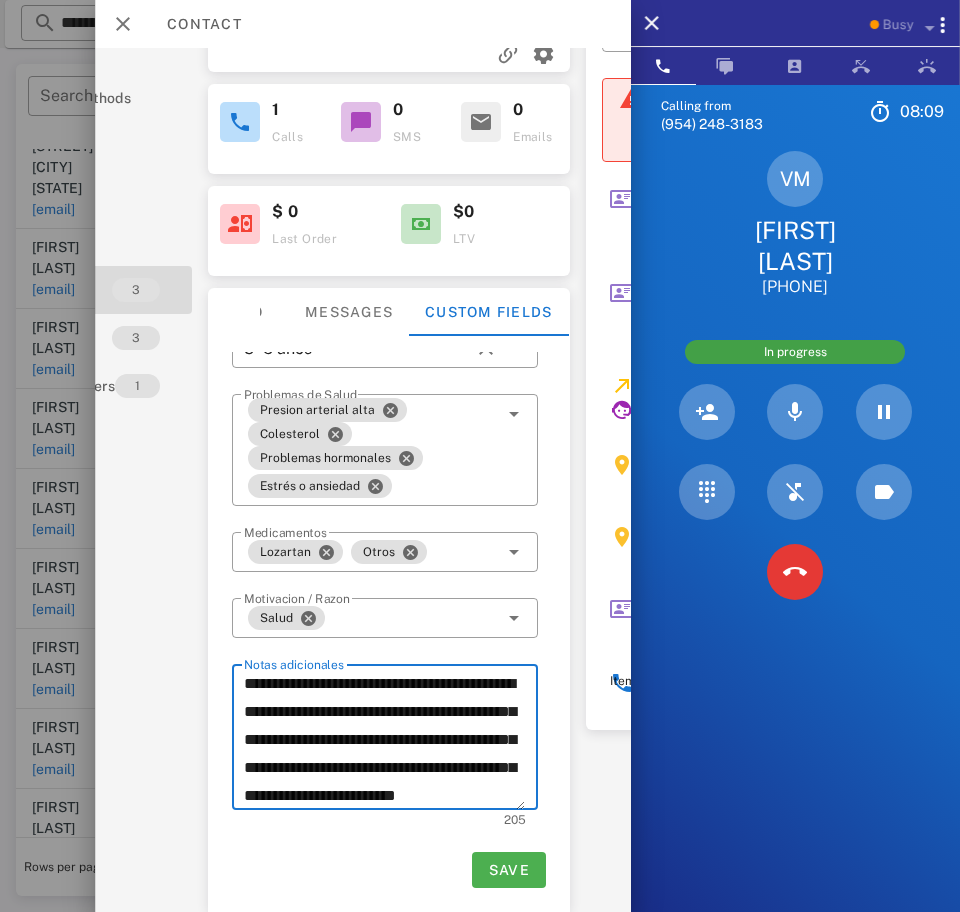 click on "**********" at bounding box center [384, 740] 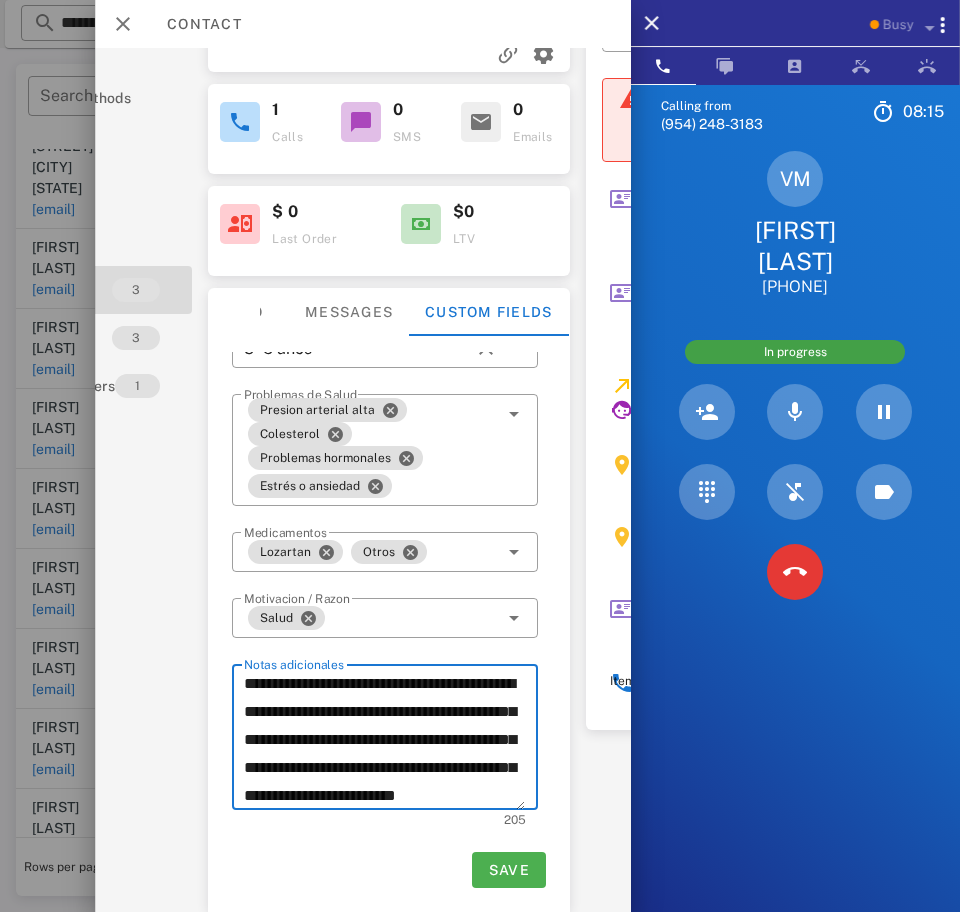 scroll, scrollTop: 56, scrollLeft: 0, axis: vertical 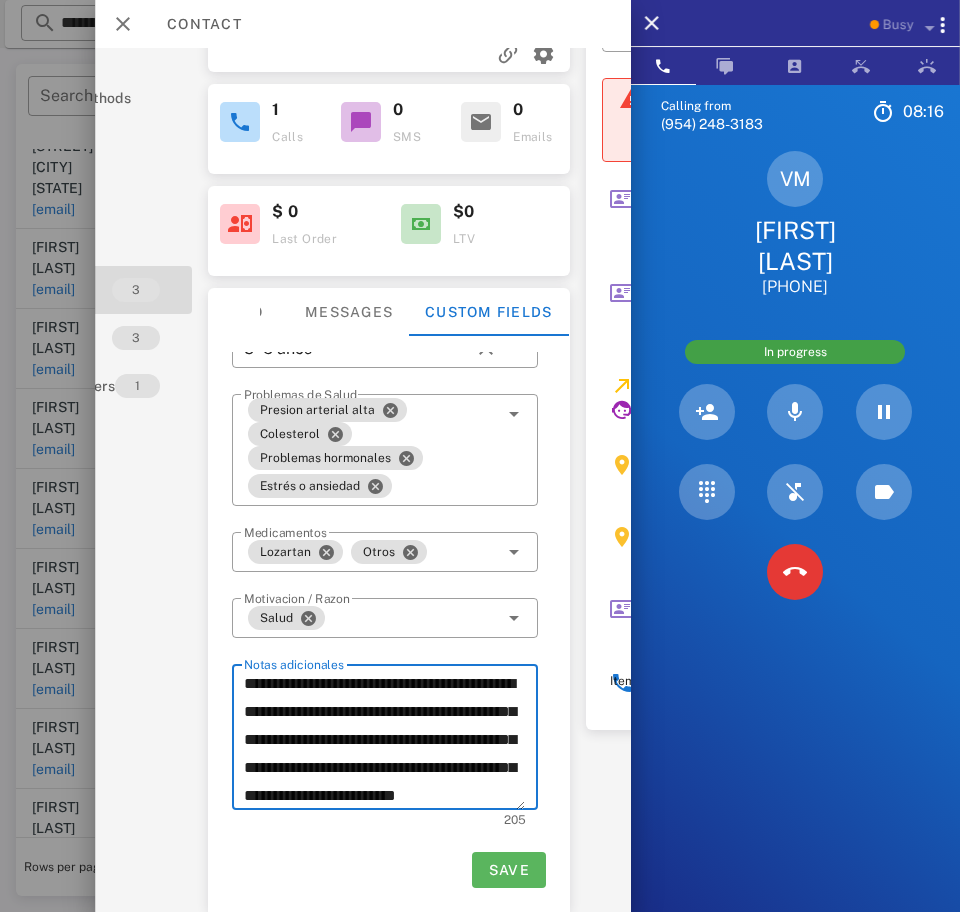 type on "**********" 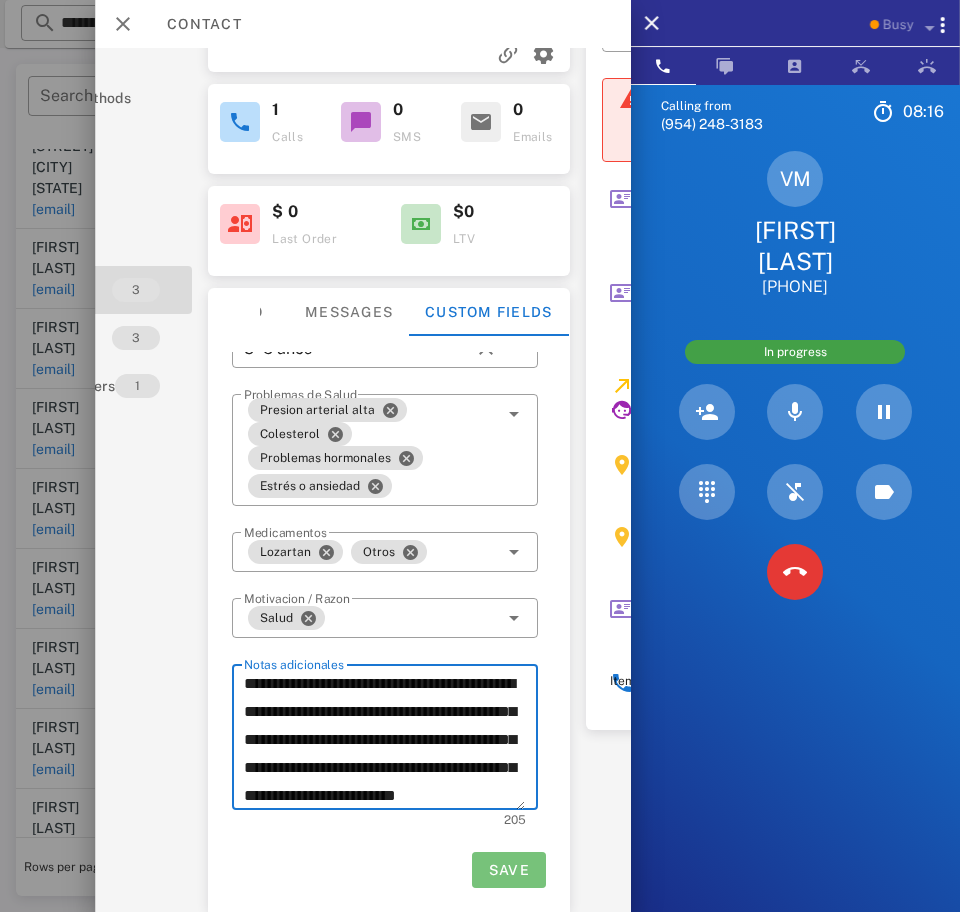 click on "Save" at bounding box center (508, 870) 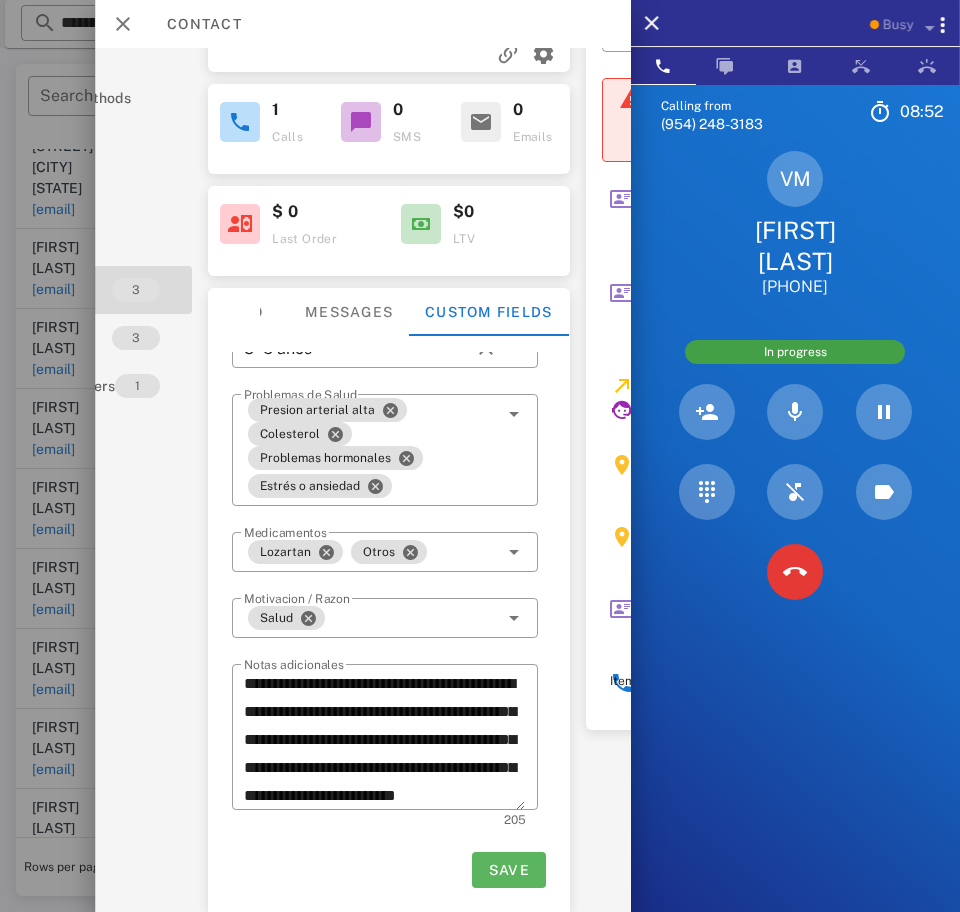 scroll, scrollTop: 0, scrollLeft: 0, axis: both 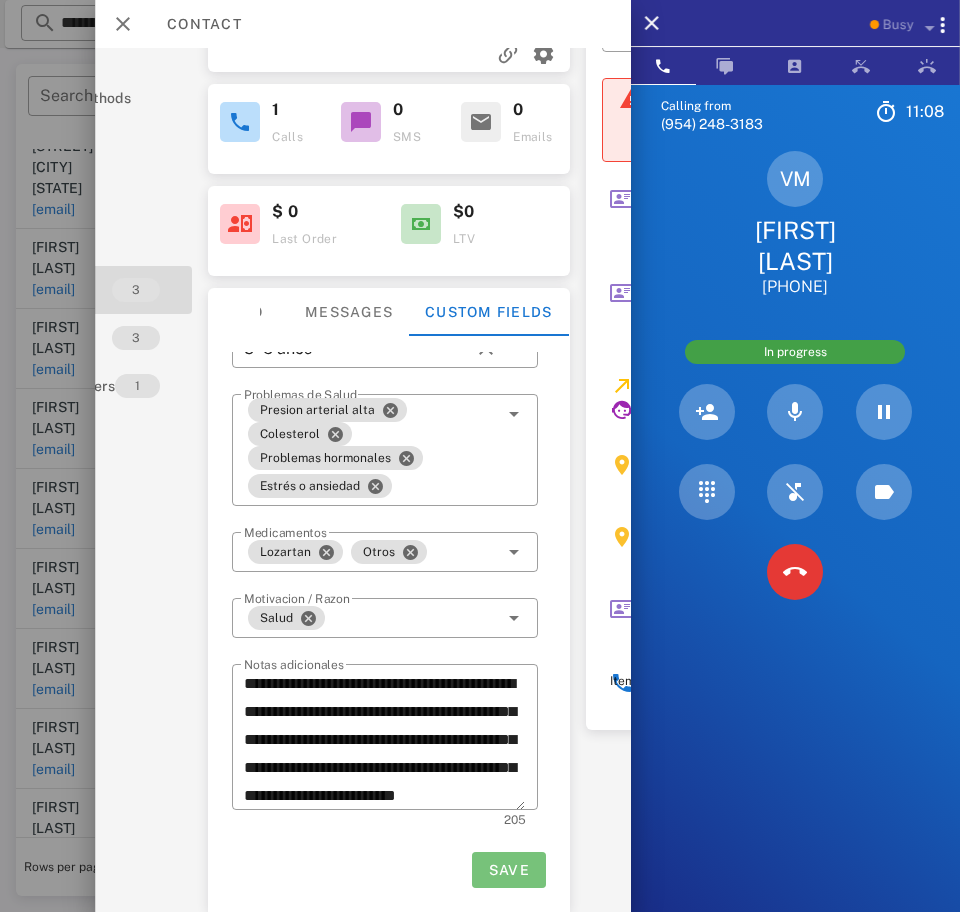 click on "Save" at bounding box center [508, 870] 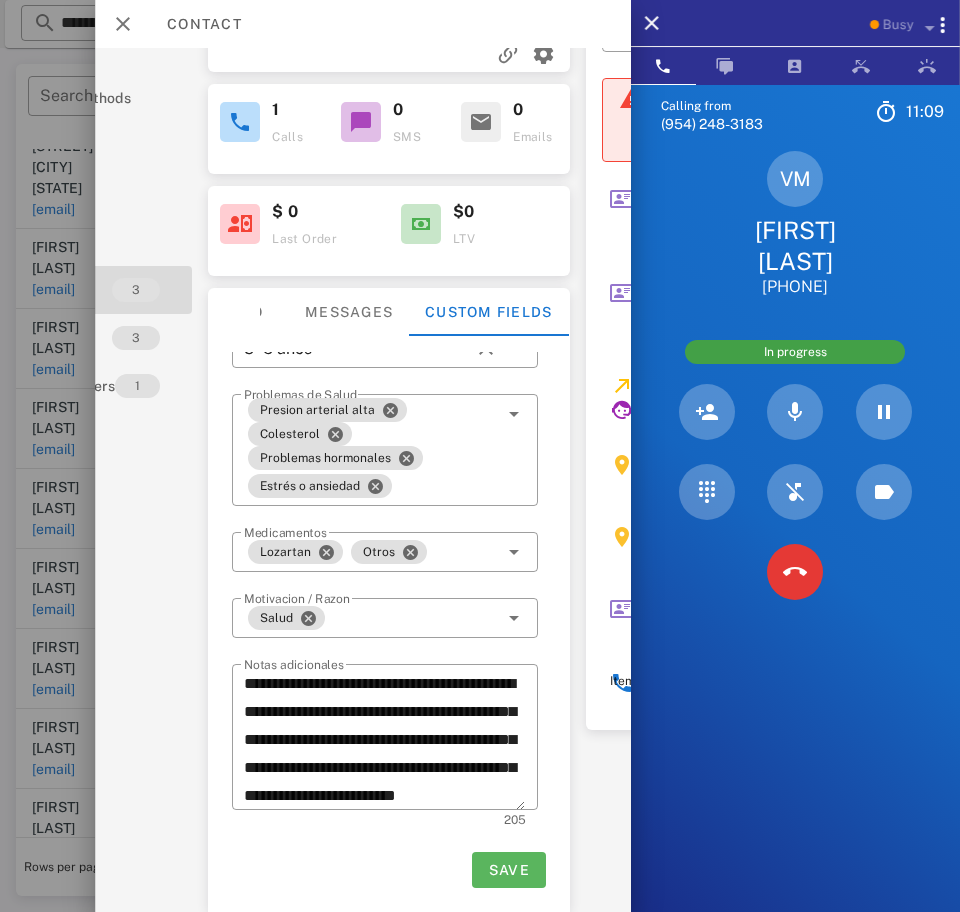 scroll, scrollTop: 56, scrollLeft: 0, axis: vertical 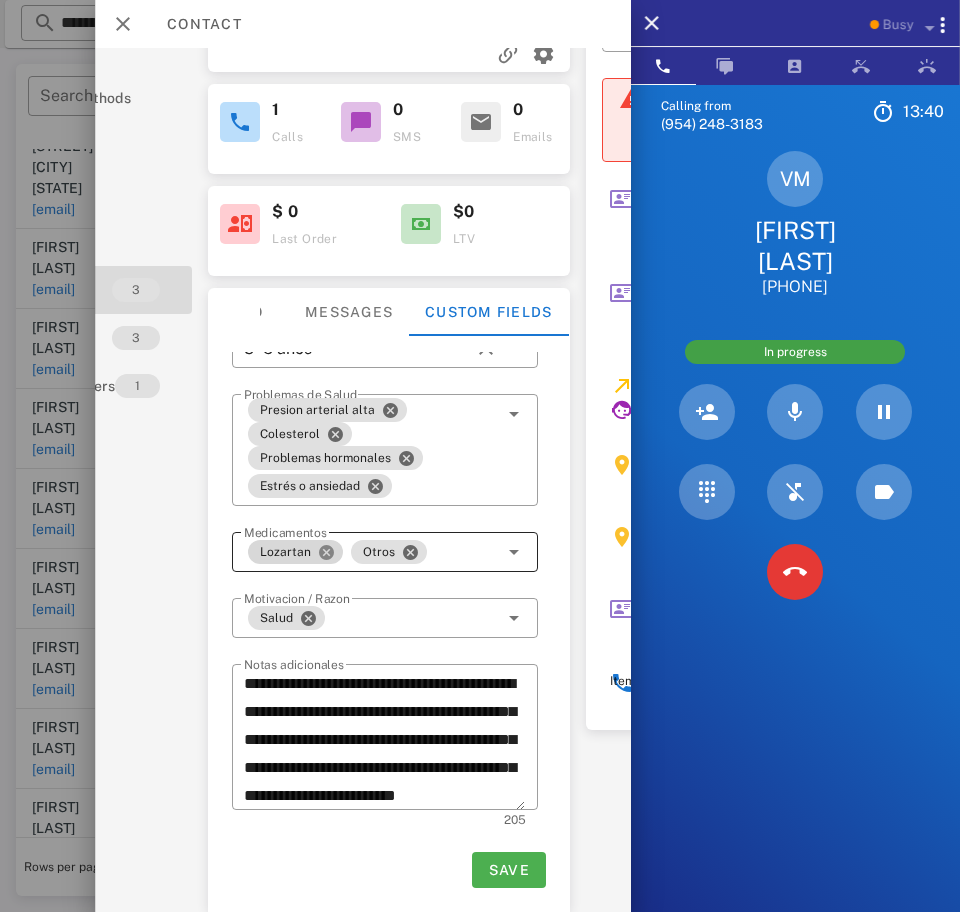 click at bounding box center (326, 552) 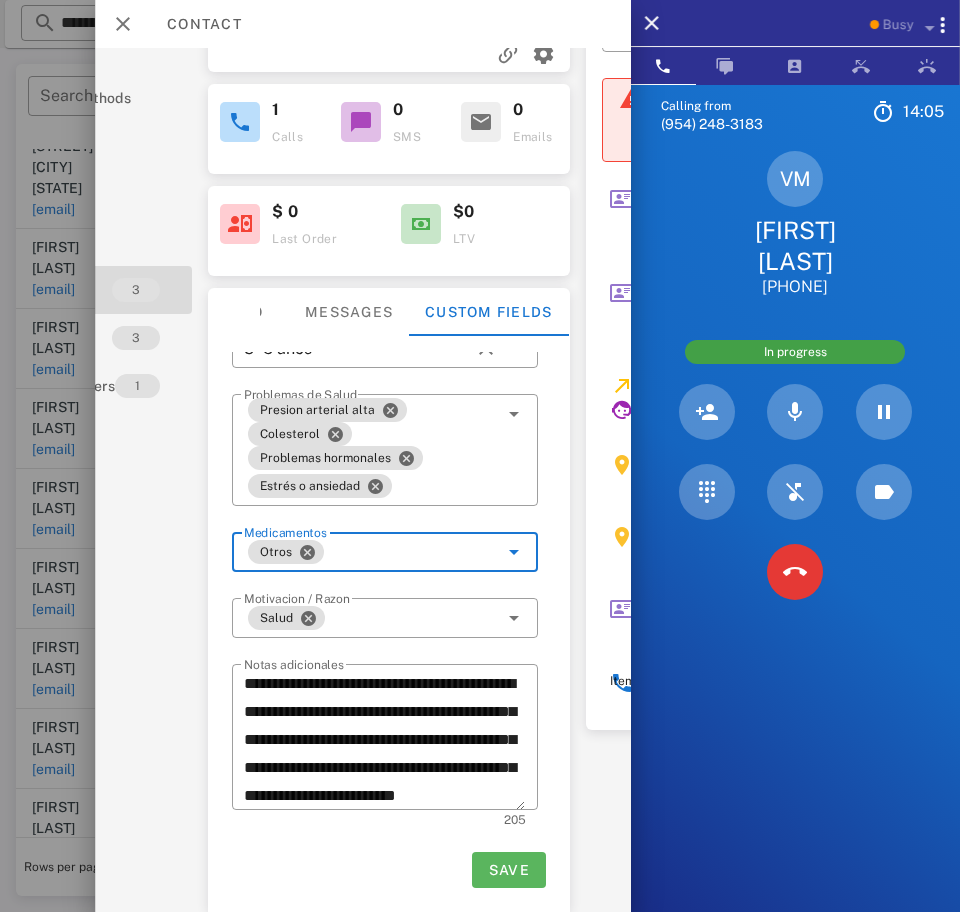 scroll, scrollTop: 56, scrollLeft: 0, axis: vertical 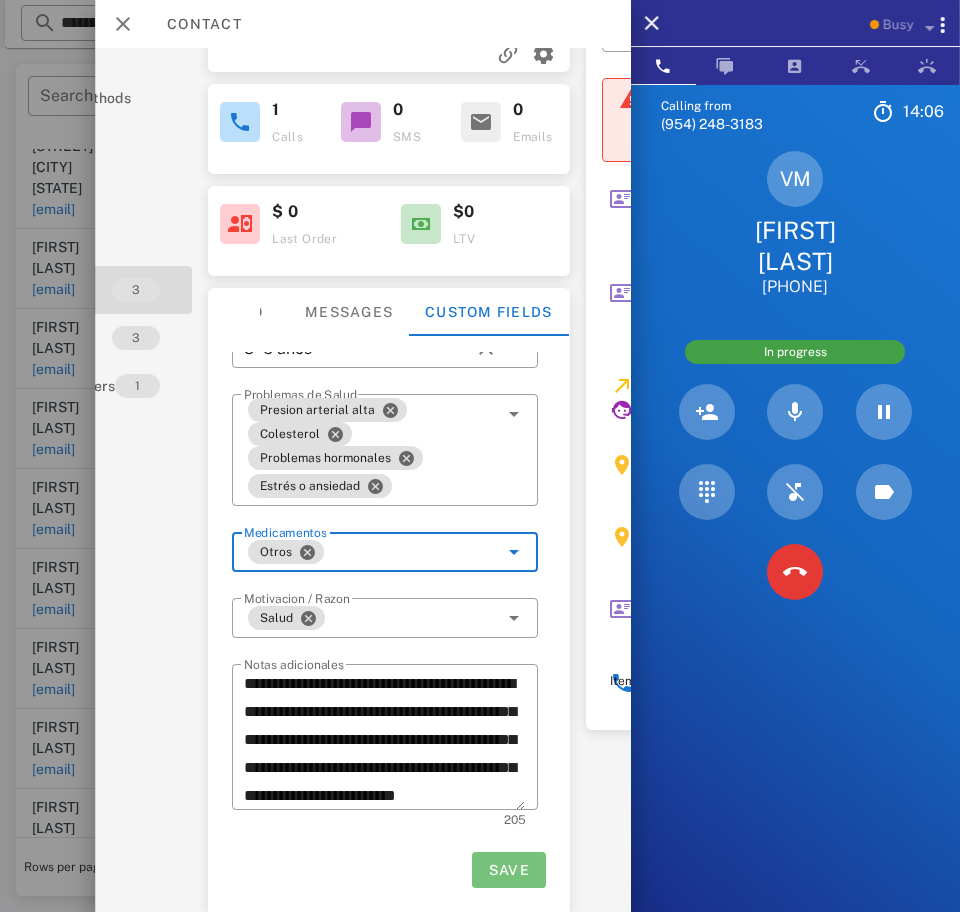 click on "Save" at bounding box center [508, 870] 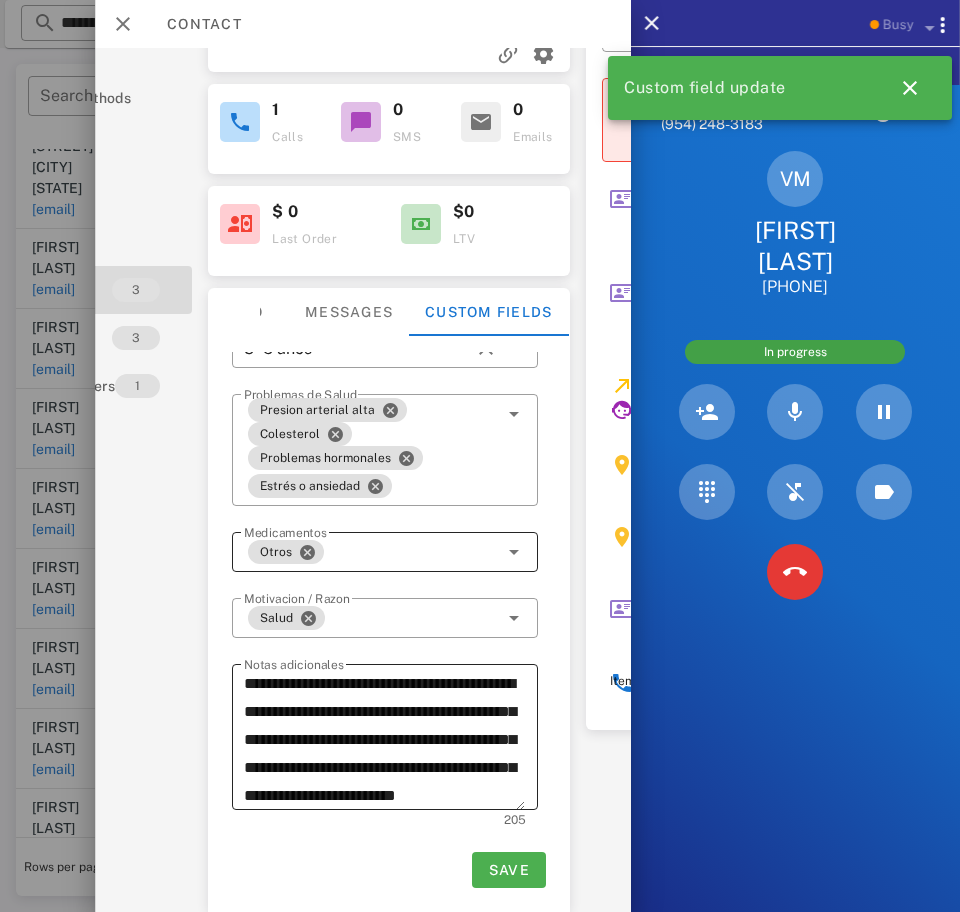 click on "**********" at bounding box center (384, 740) 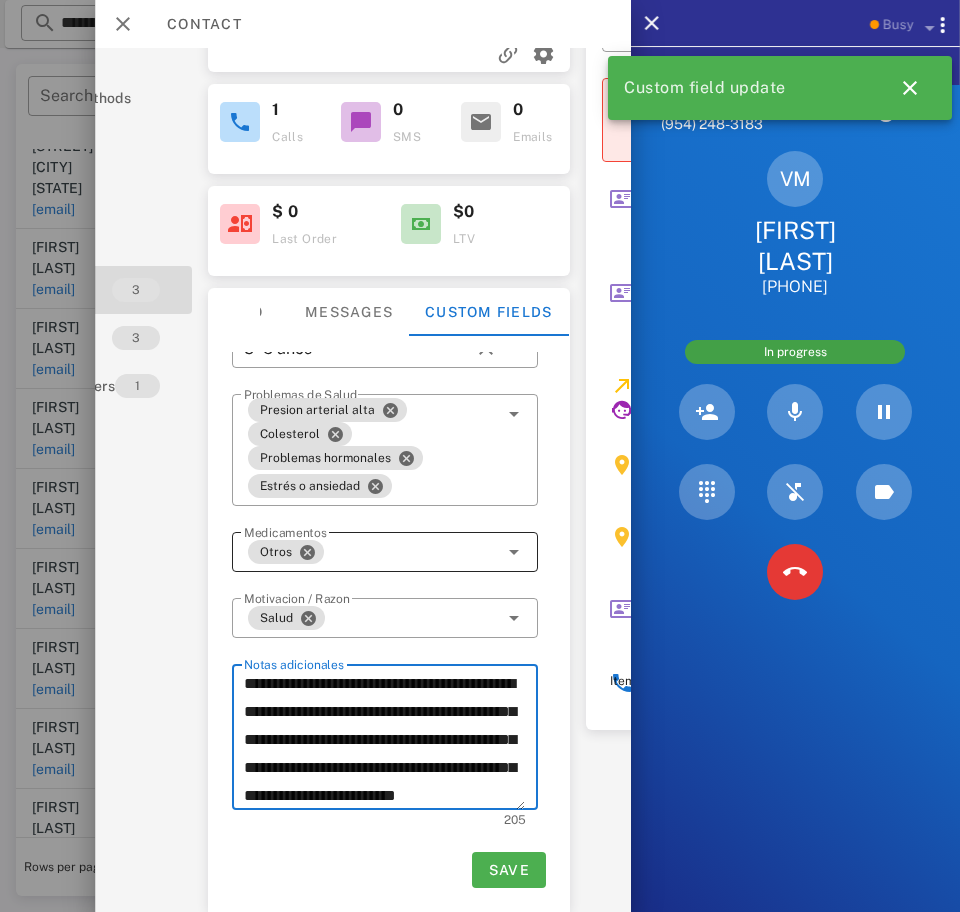 scroll, scrollTop: 56, scrollLeft: 0, axis: vertical 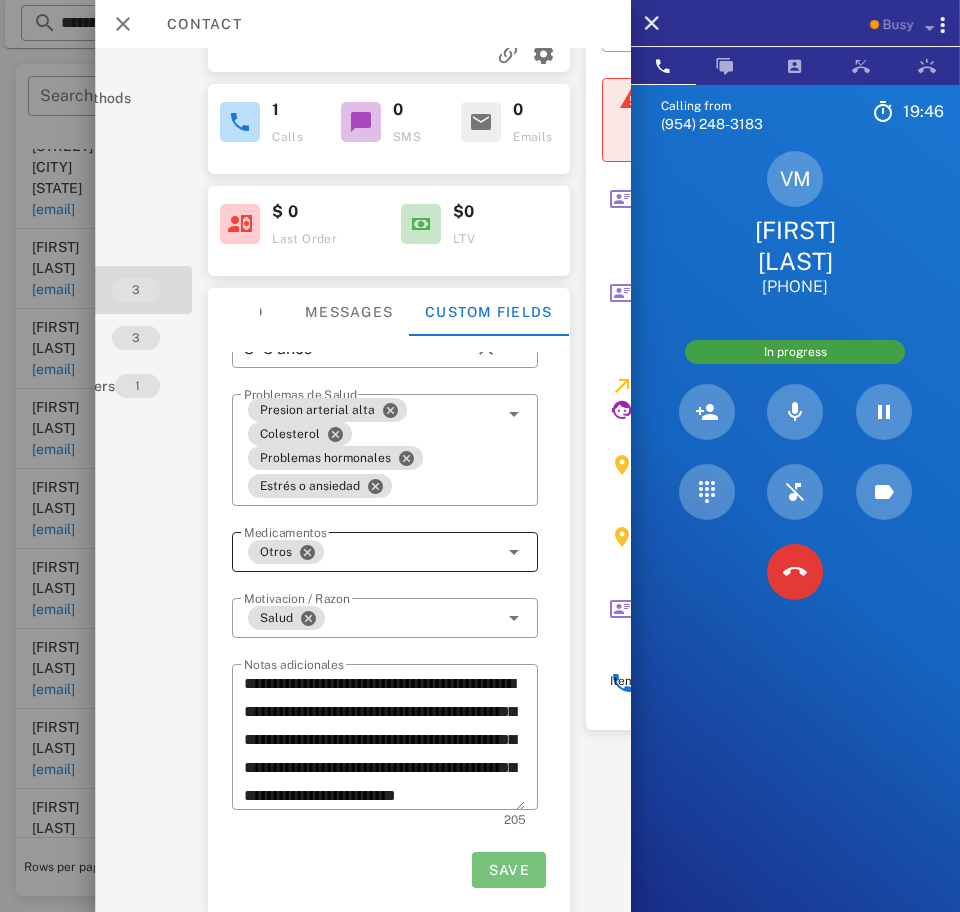 click on "Save" at bounding box center [508, 870] 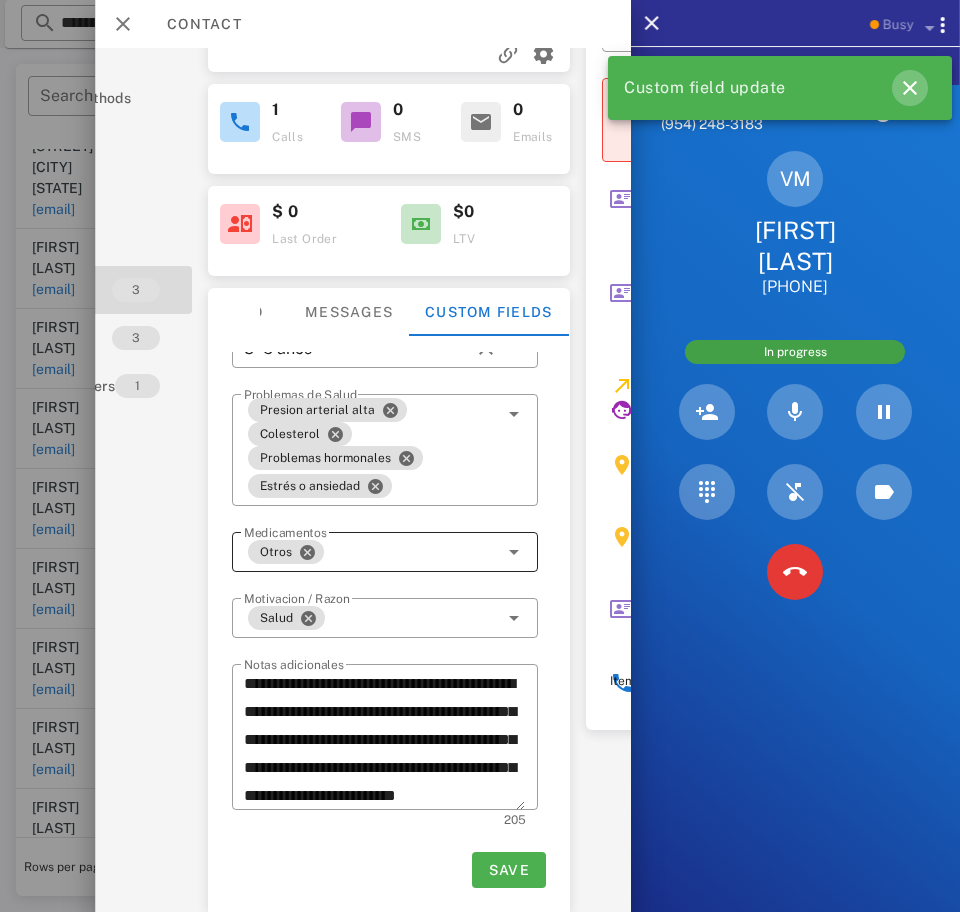 click at bounding box center [910, 88] 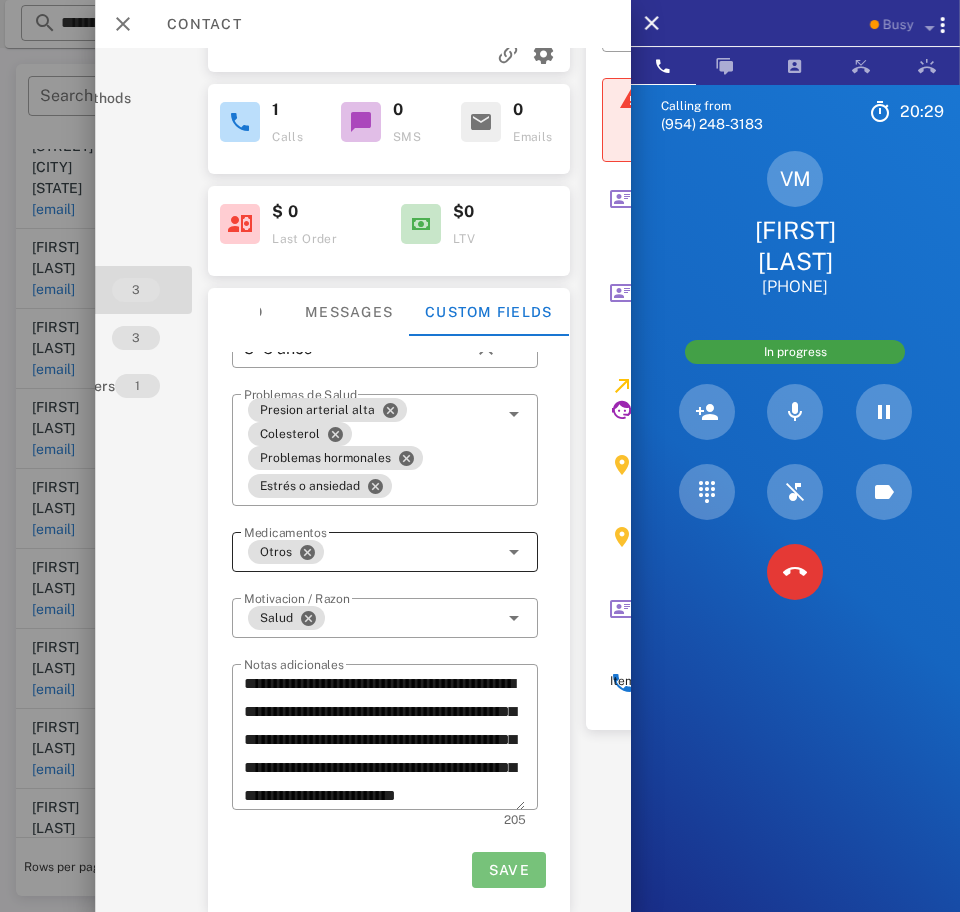 click on "Save" at bounding box center (508, 870) 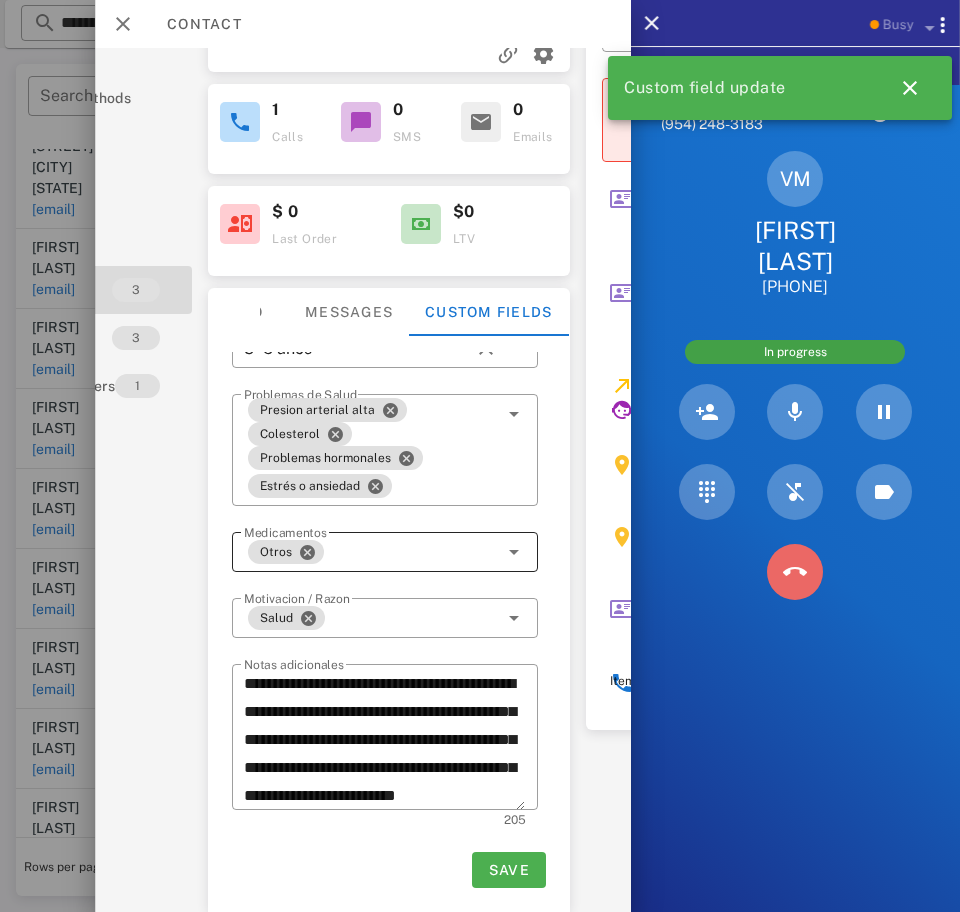 click at bounding box center (795, 572) 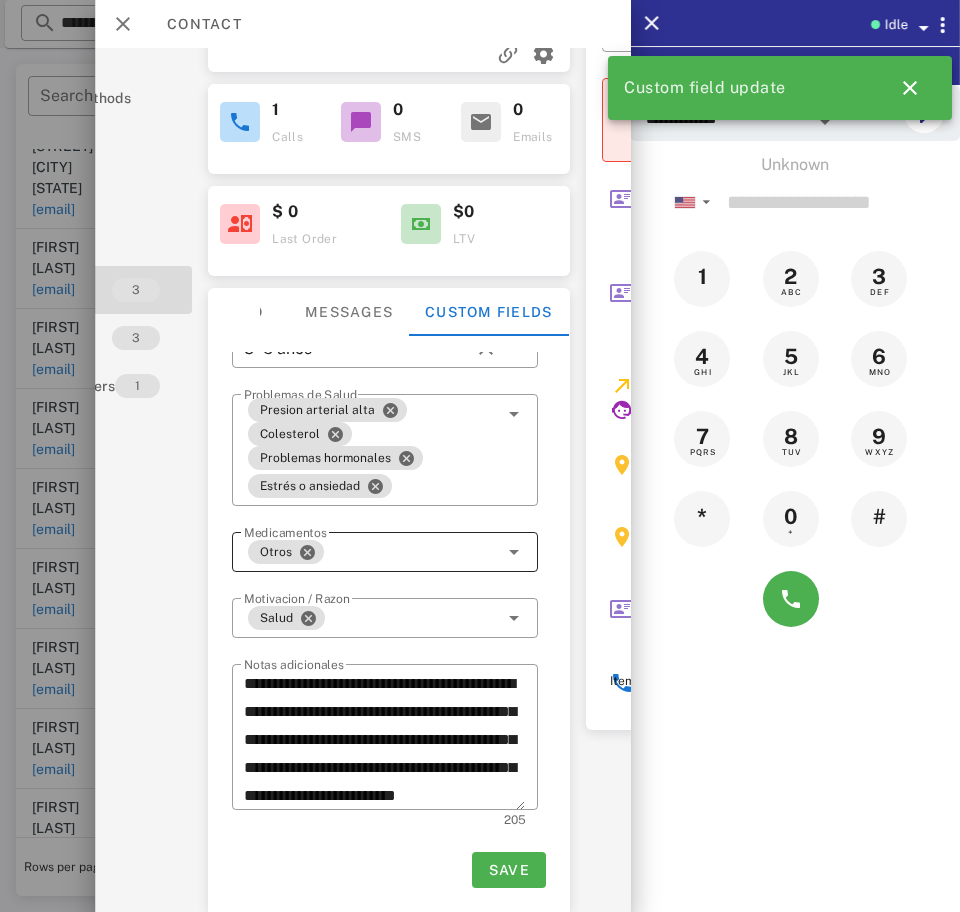 scroll, scrollTop: 0, scrollLeft: 147, axis: horizontal 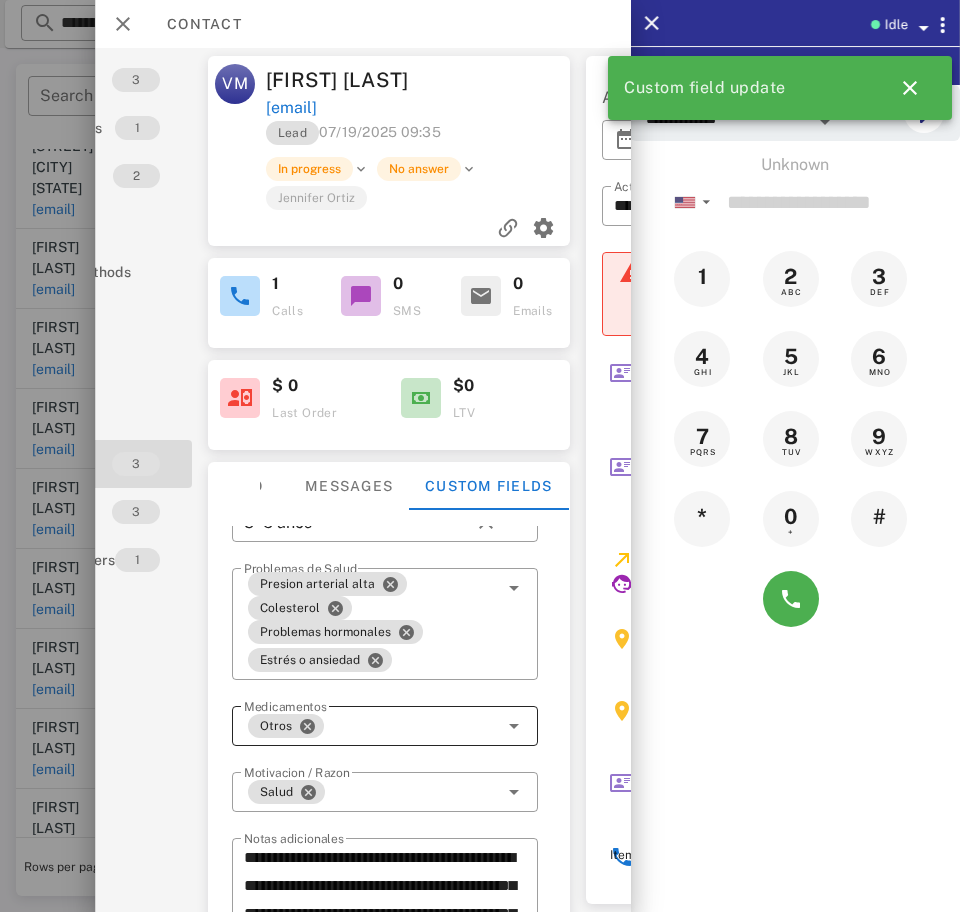 click on "No answer" at bounding box center (418, 169) 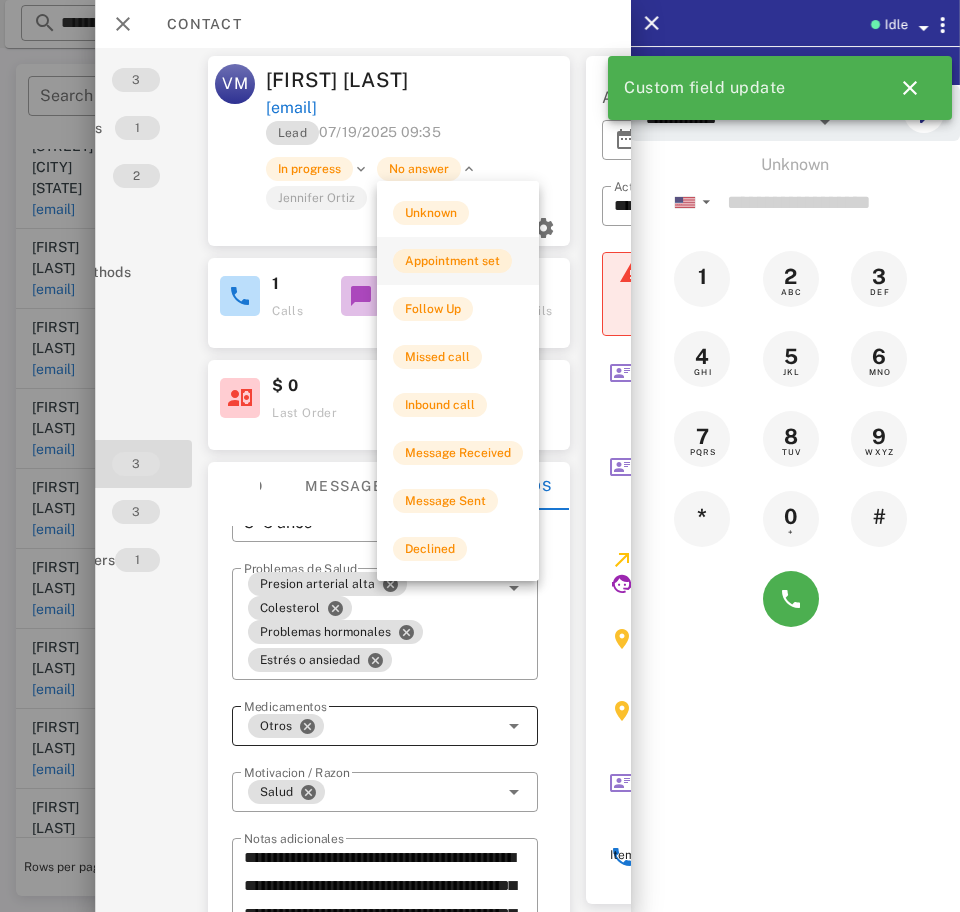 click on "Appointment set" at bounding box center [452, 261] 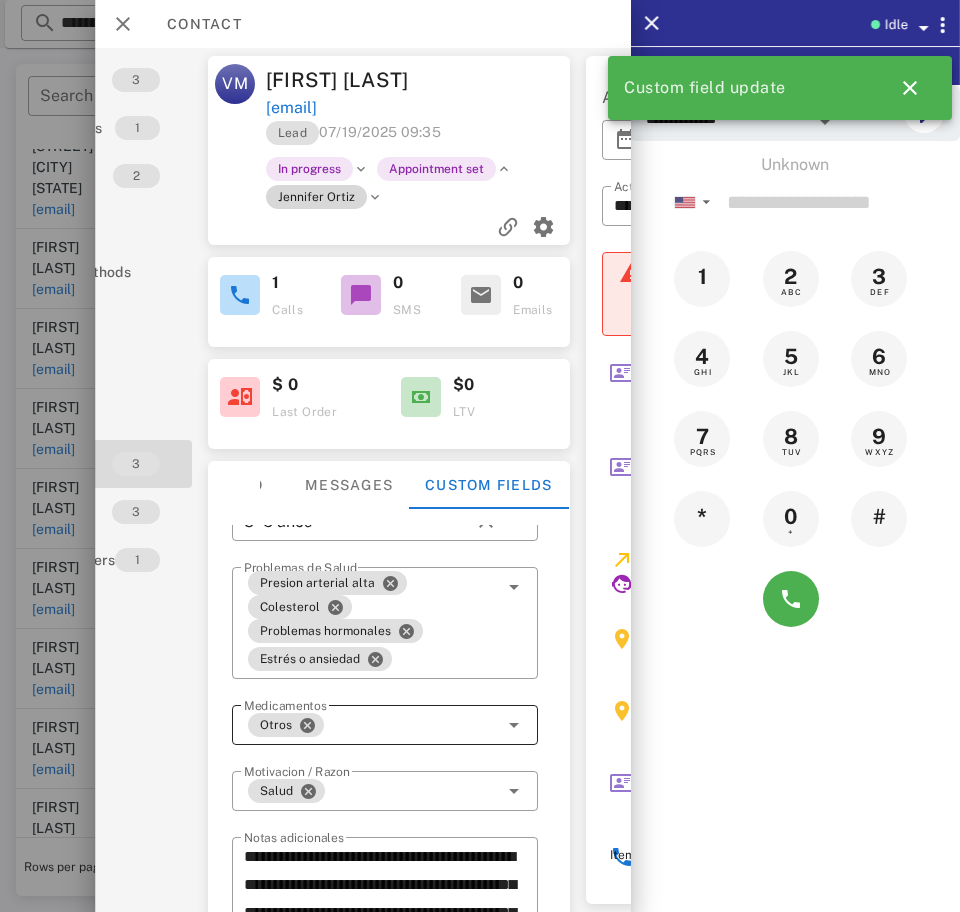 click on "Jennifer Ortiz" at bounding box center [315, 197] 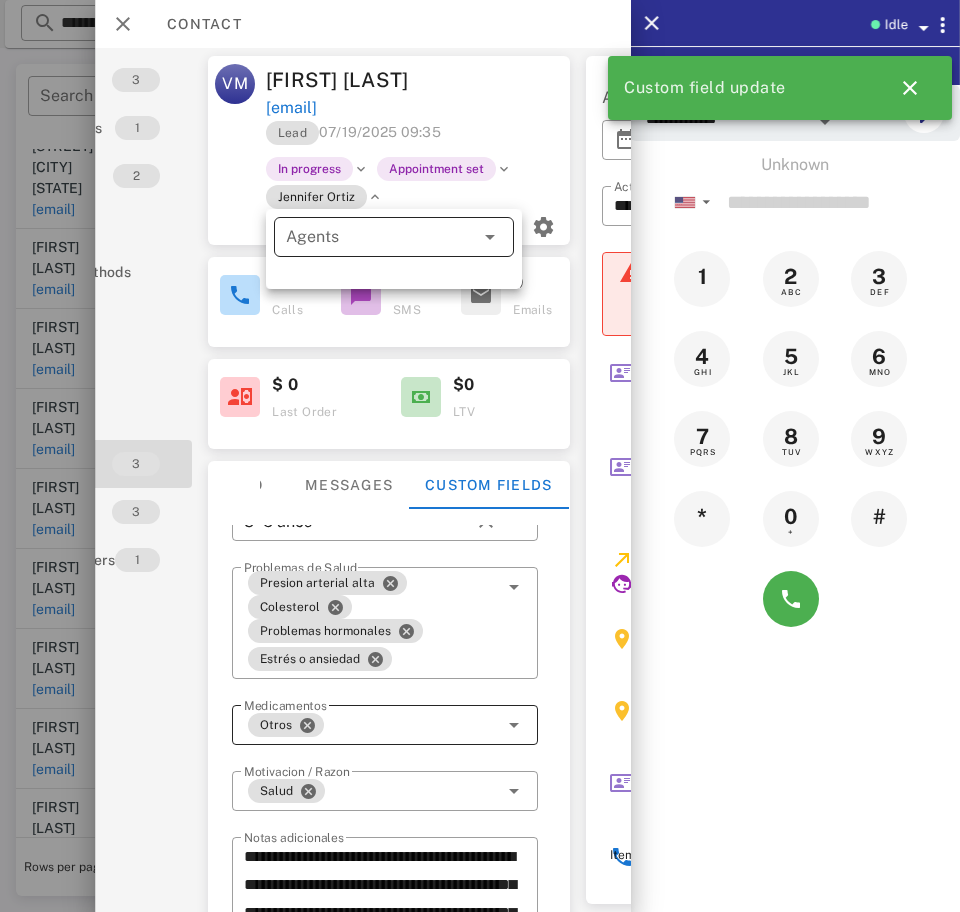 click on "Agents" at bounding box center (366, 237) 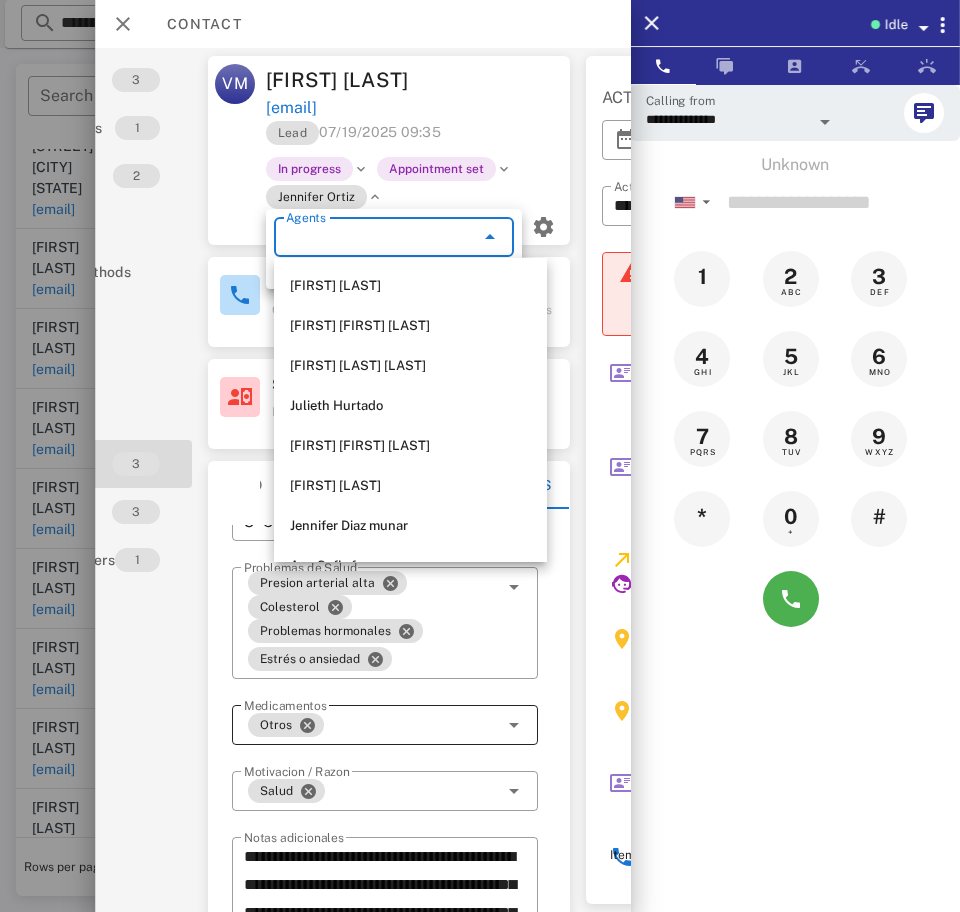 click on "[FIRST] [FIRST] [LAST]" at bounding box center (410, 326) 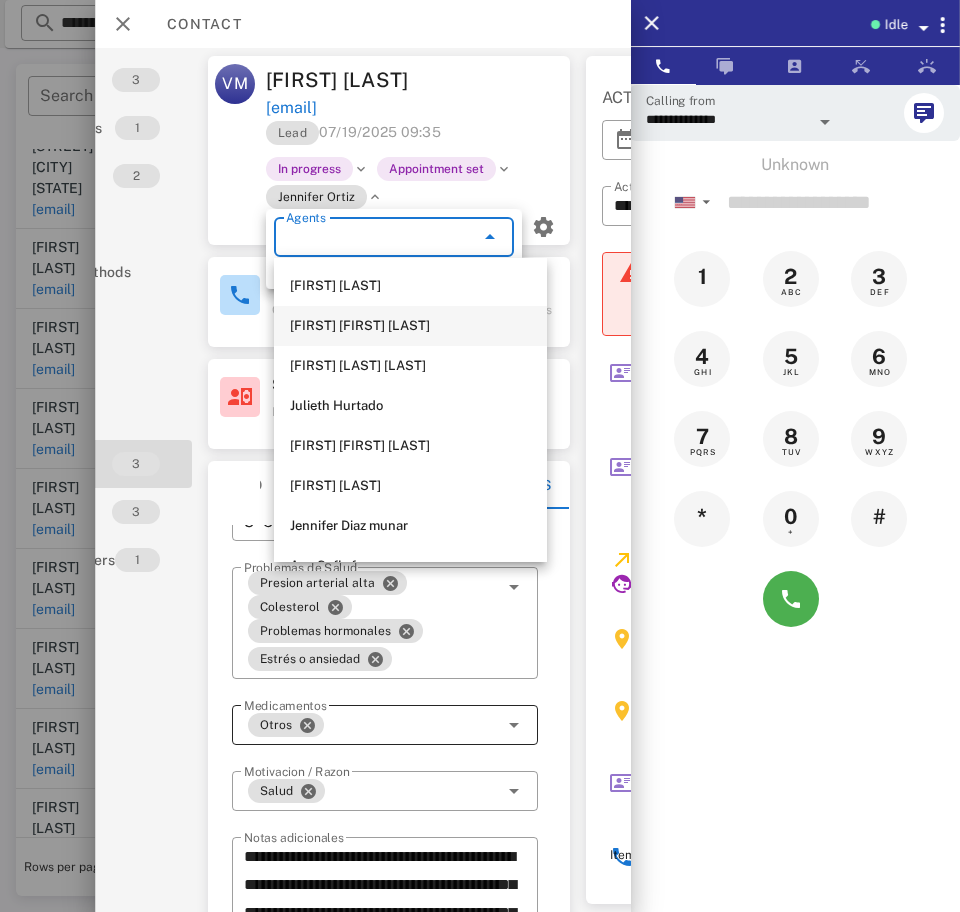 type on "**********" 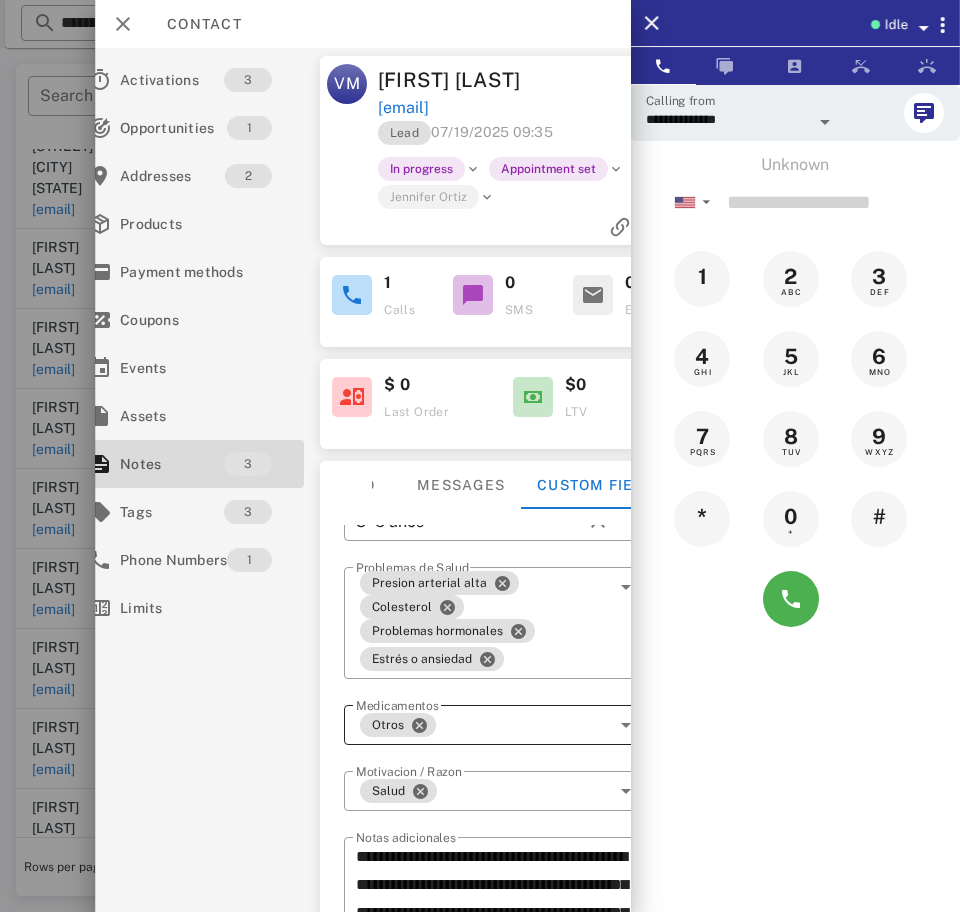 scroll, scrollTop: 0, scrollLeft: 8, axis: horizontal 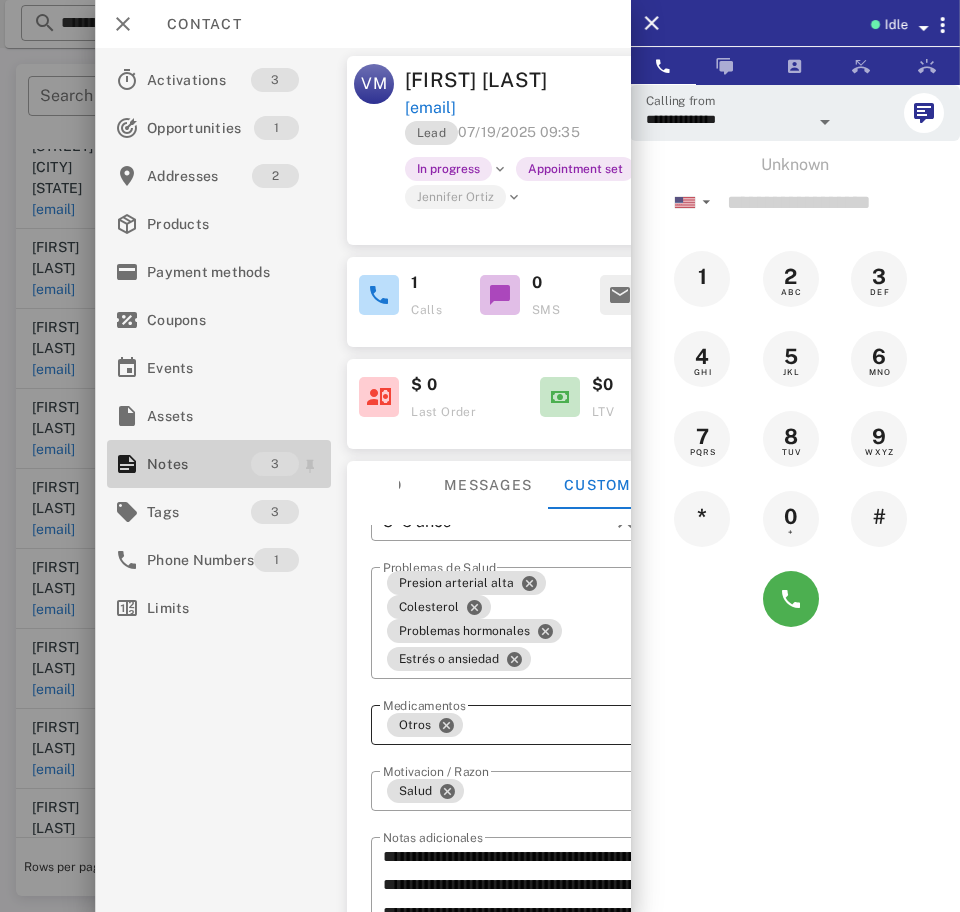 click on "3" at bounding box center (275, 464) 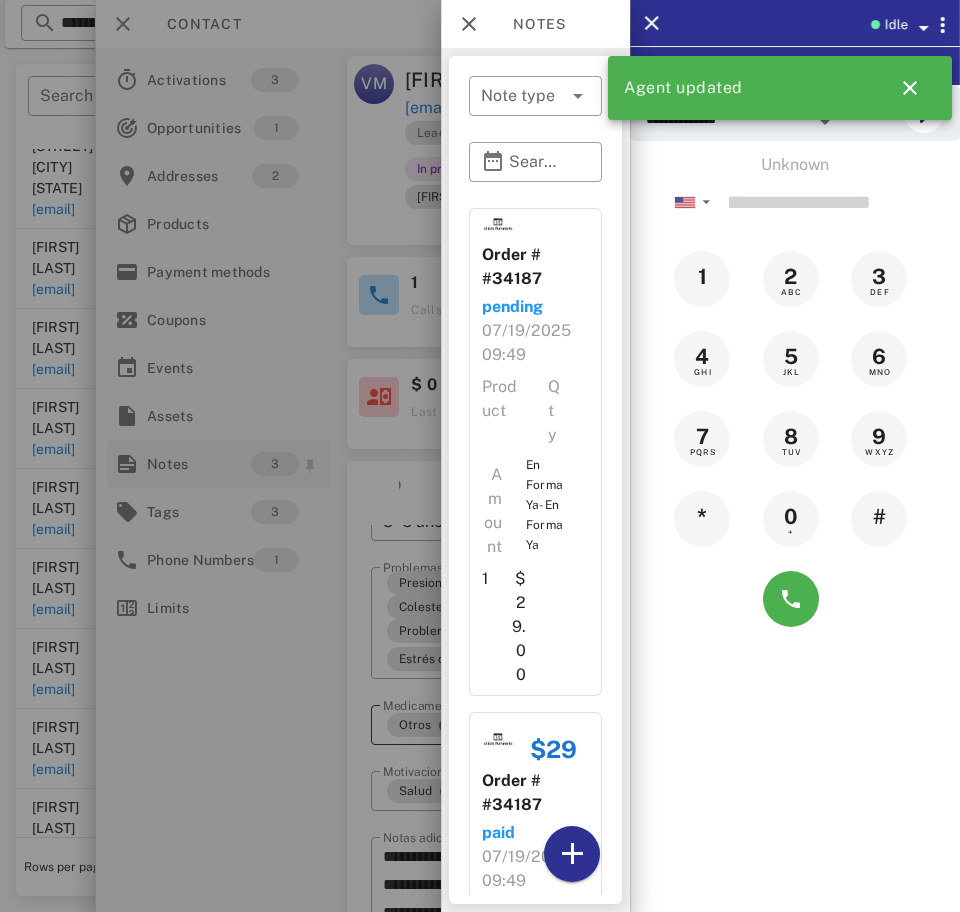 scroll, scrollTop: 0, scrollLeft: 75, axis: horizontal 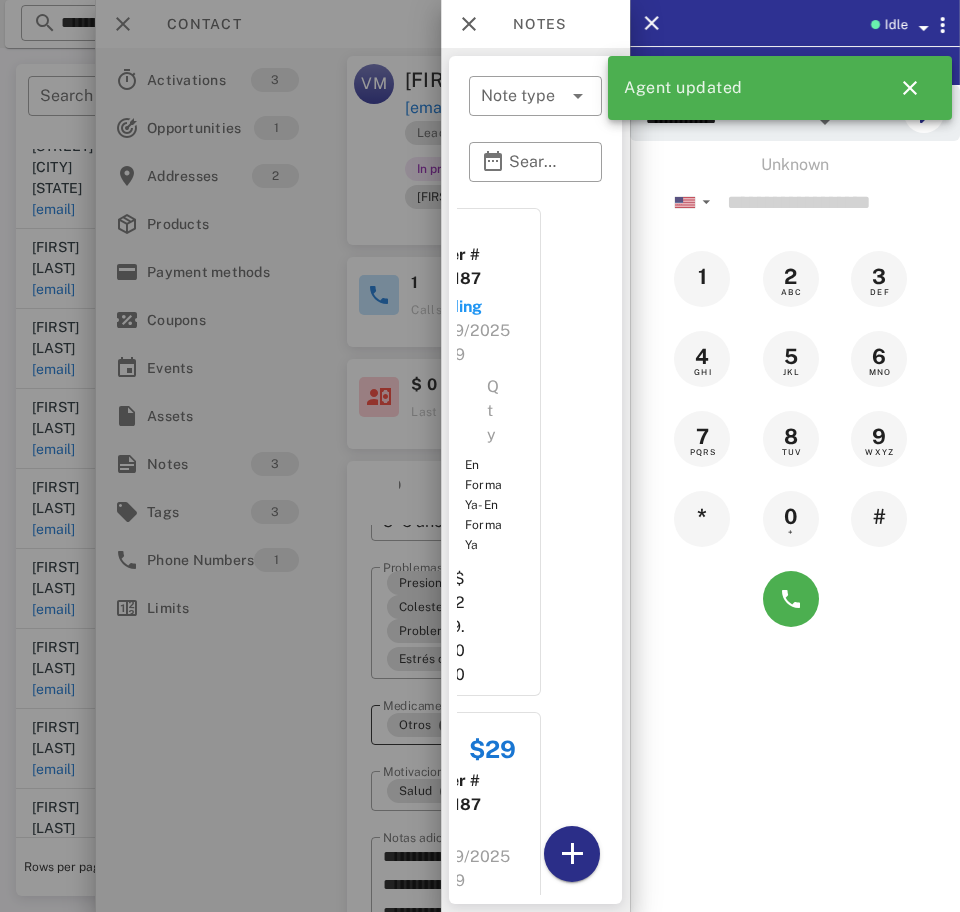 click at bounding box center [572, 854] 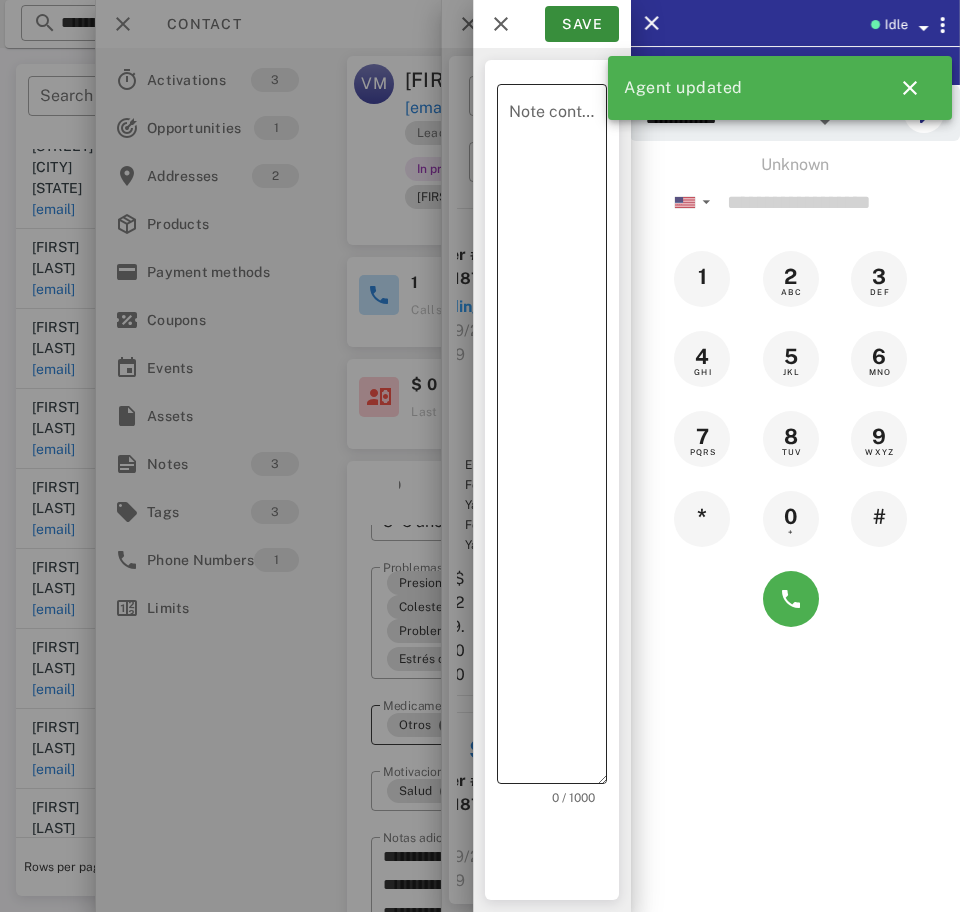 click on "Note content" at bounding box center (558, 439) 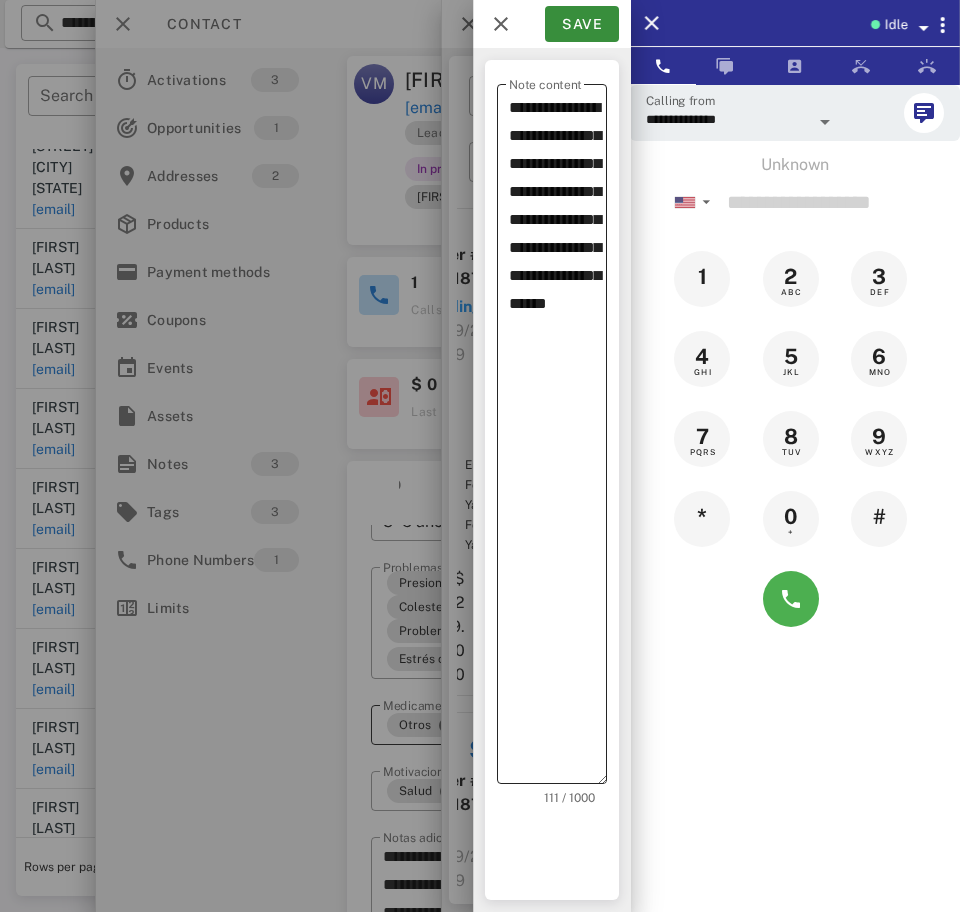 click on "**********" at bounding box center [558, 439] 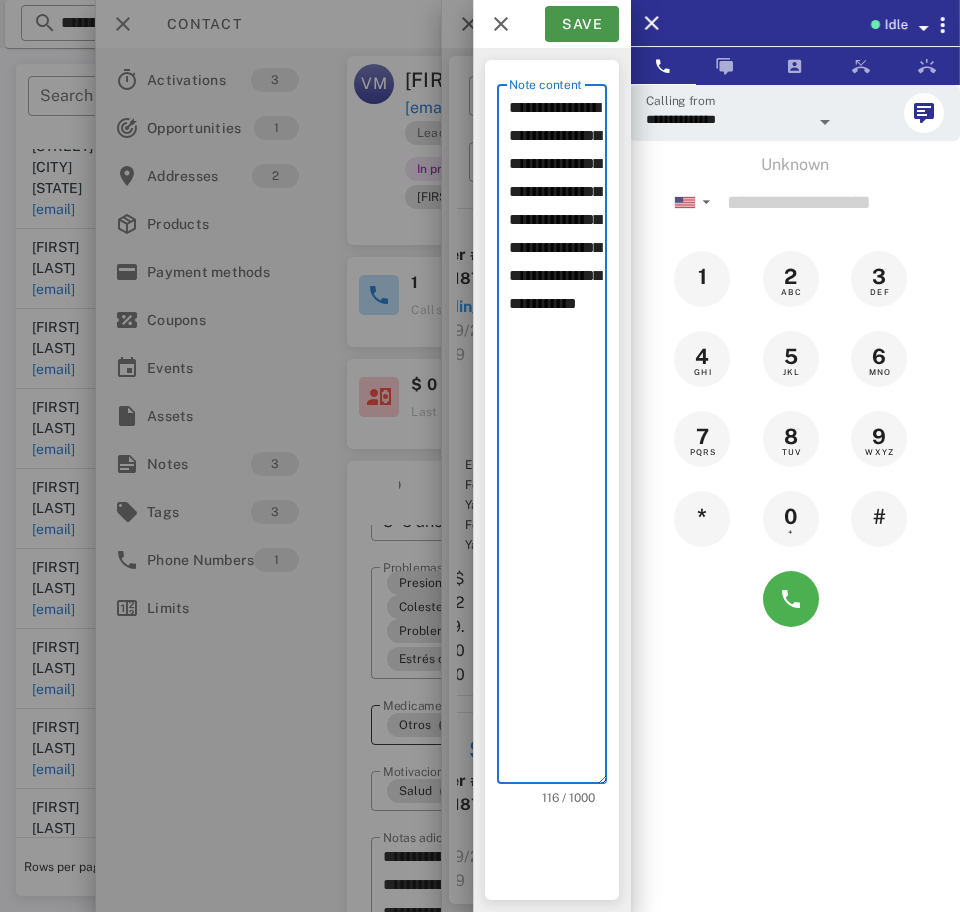 type on "**********" 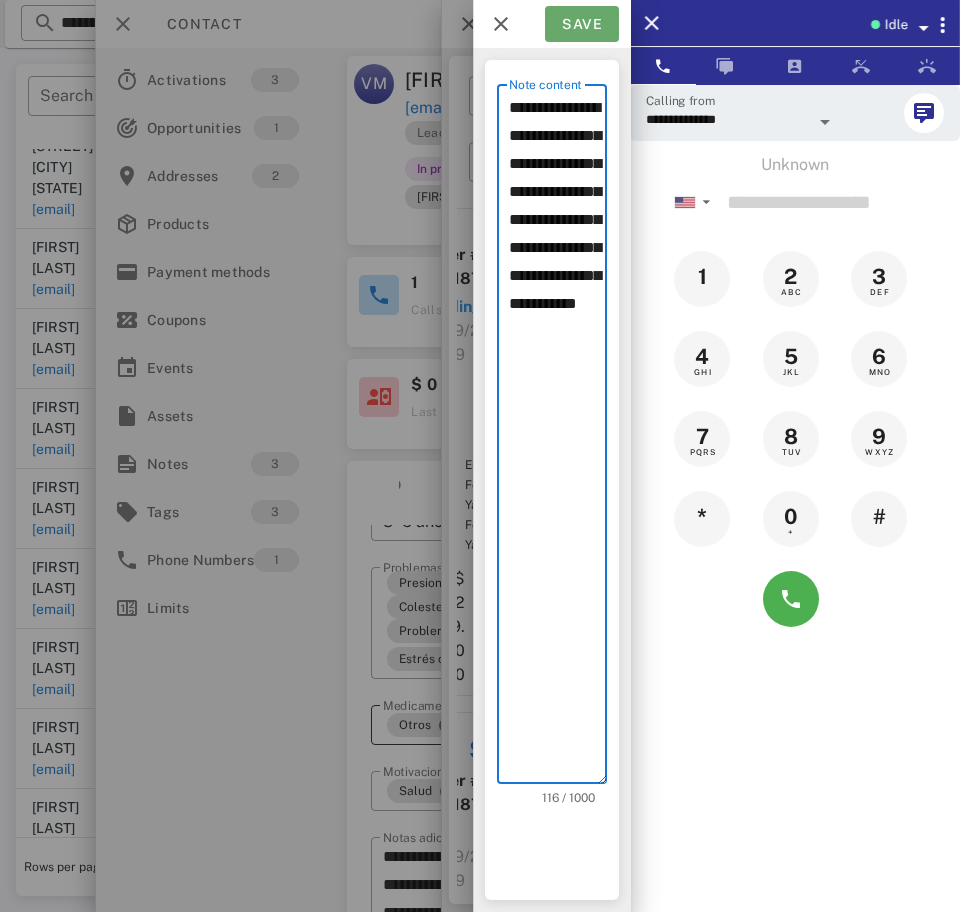 click on "Save" at bounding box center (582, 24) 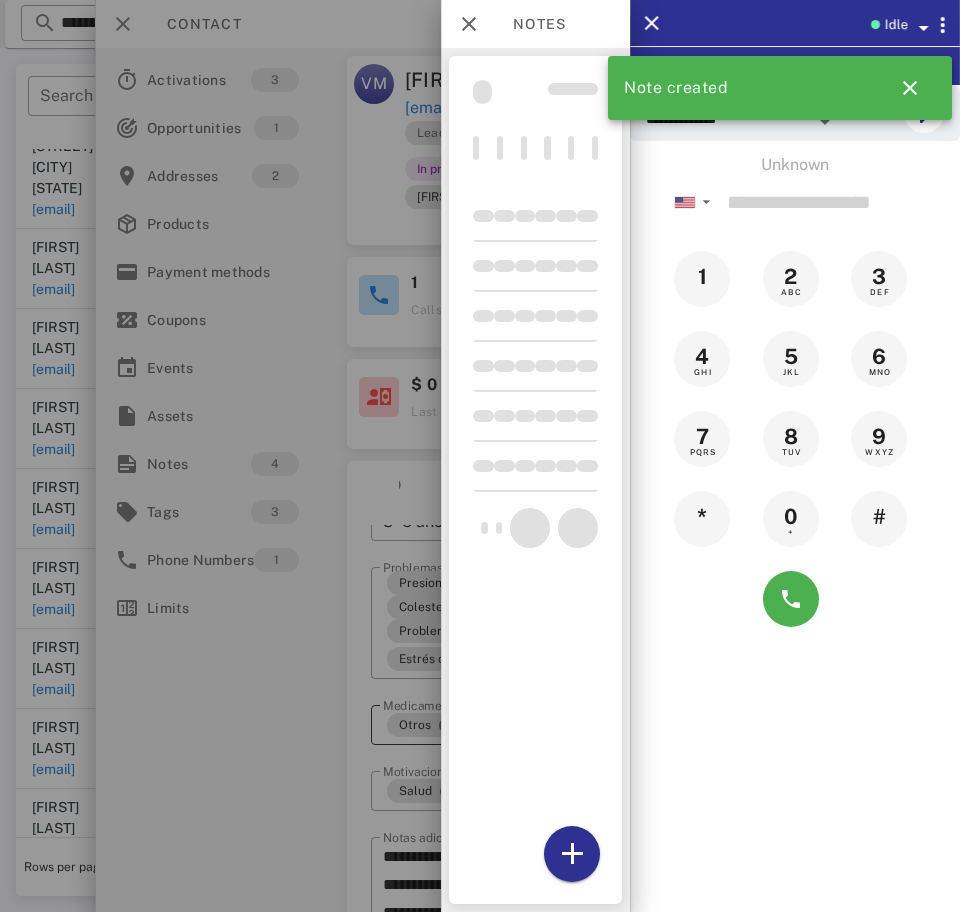 click at bounding box center (469, 24) 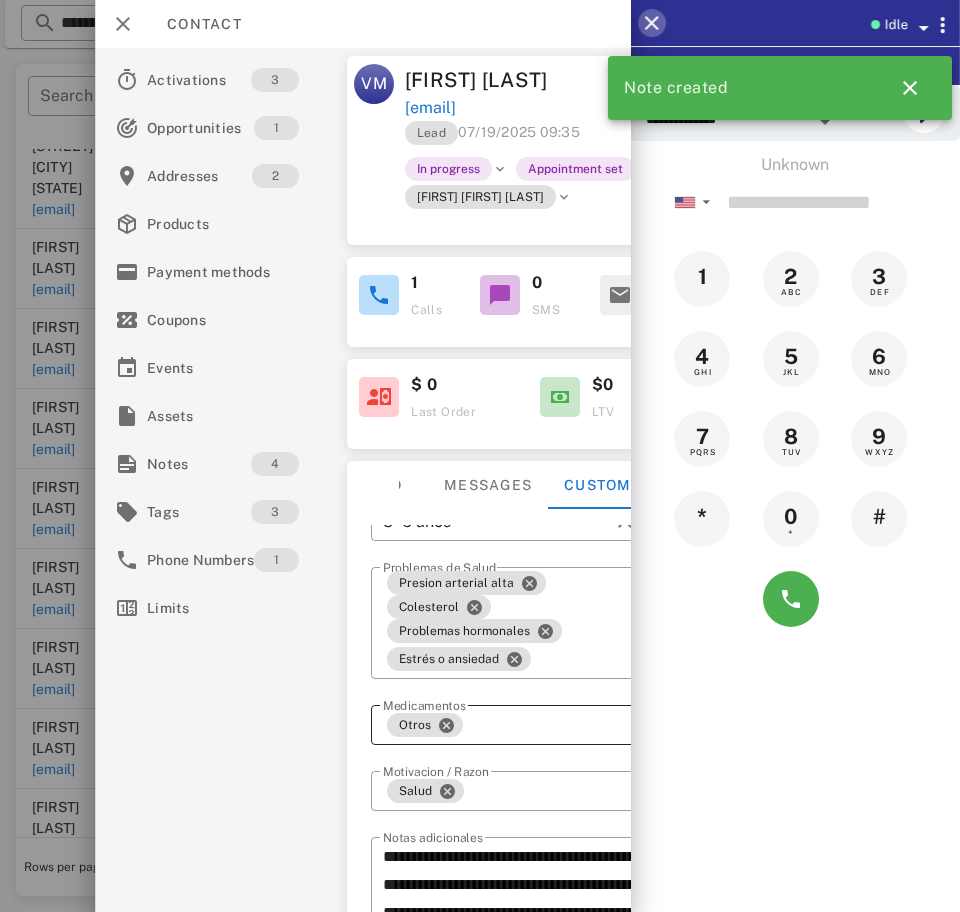 click at bounding box center (652, 23) 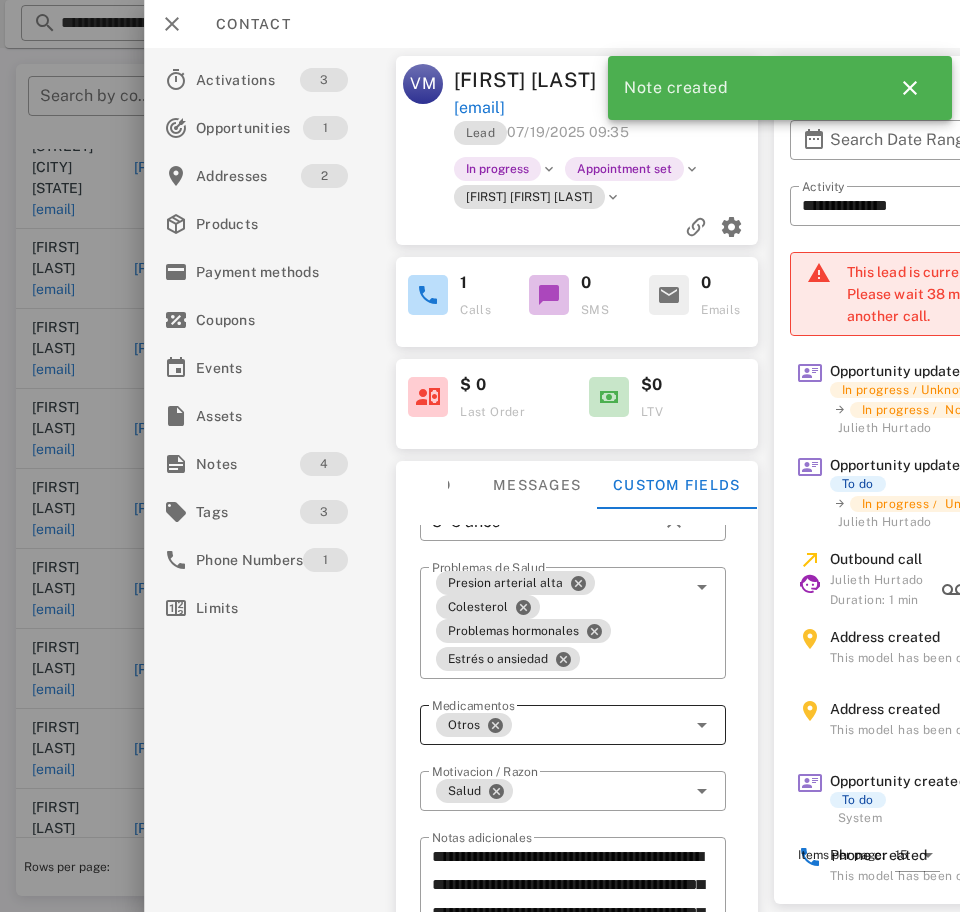 scroll, scrollTop: 186, scrollLeft: 8, axis: both 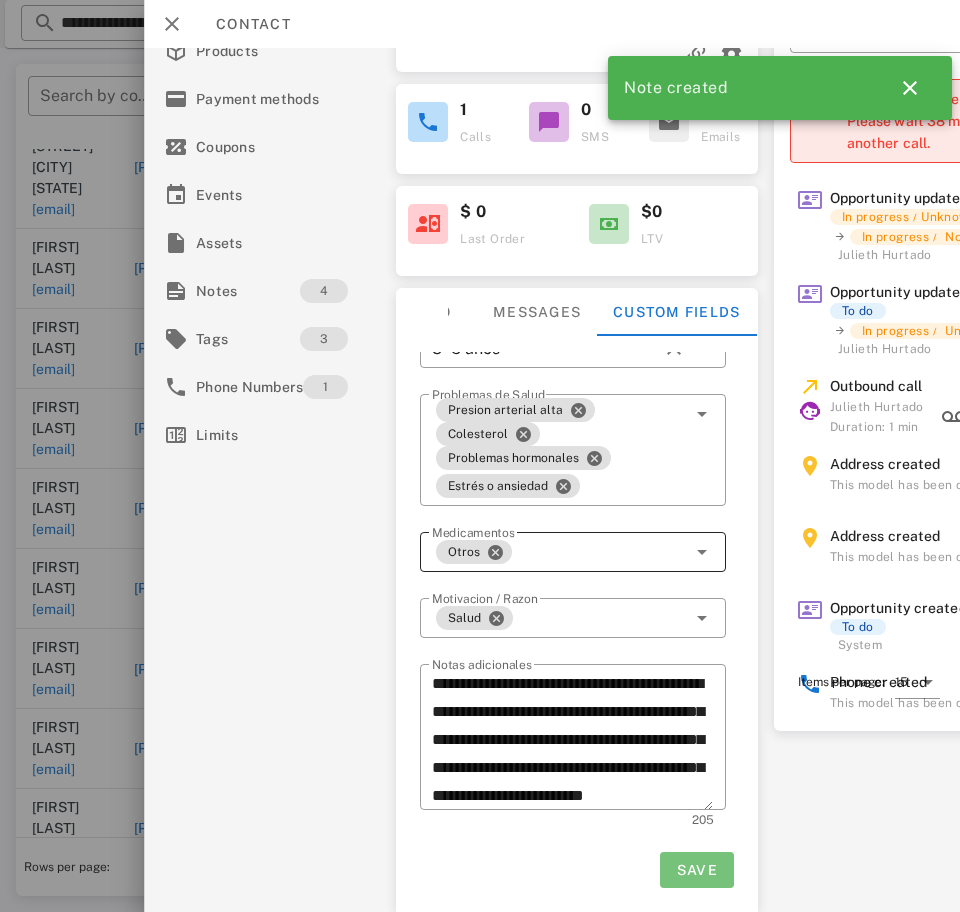 click on "Save" at bounding box center (697, 870) 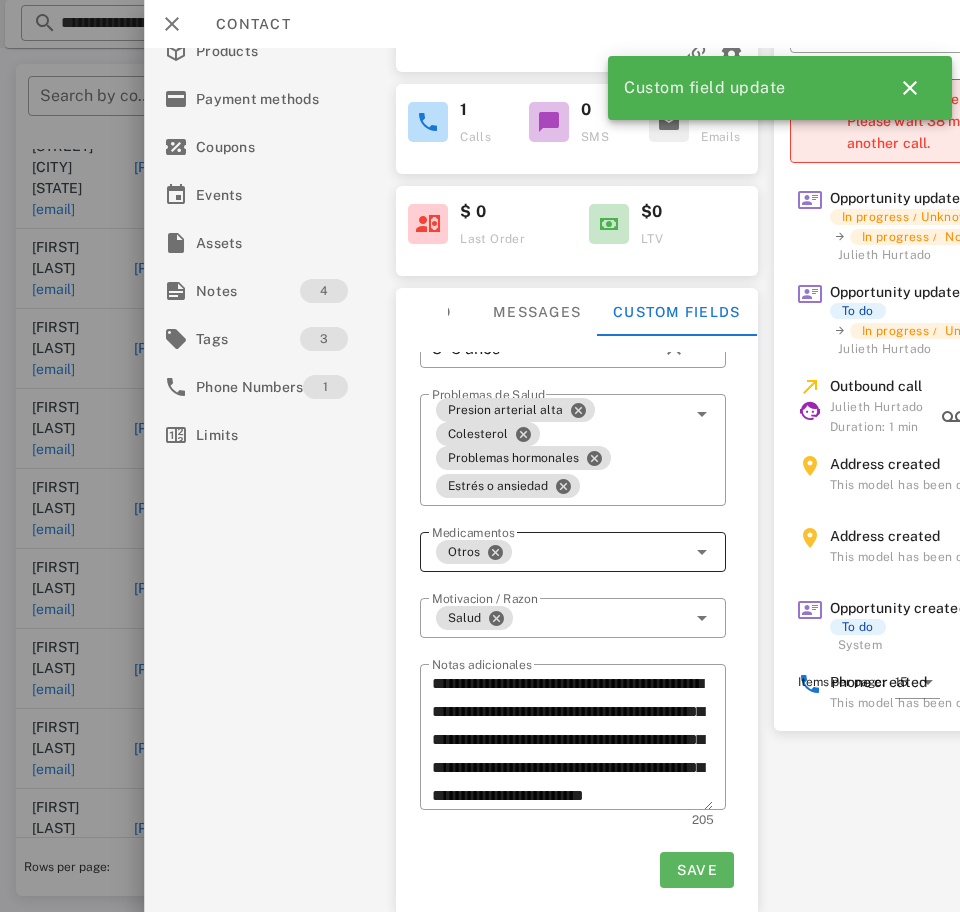scroll, scrollTop: 0, scrollLeft: 0, axis: both 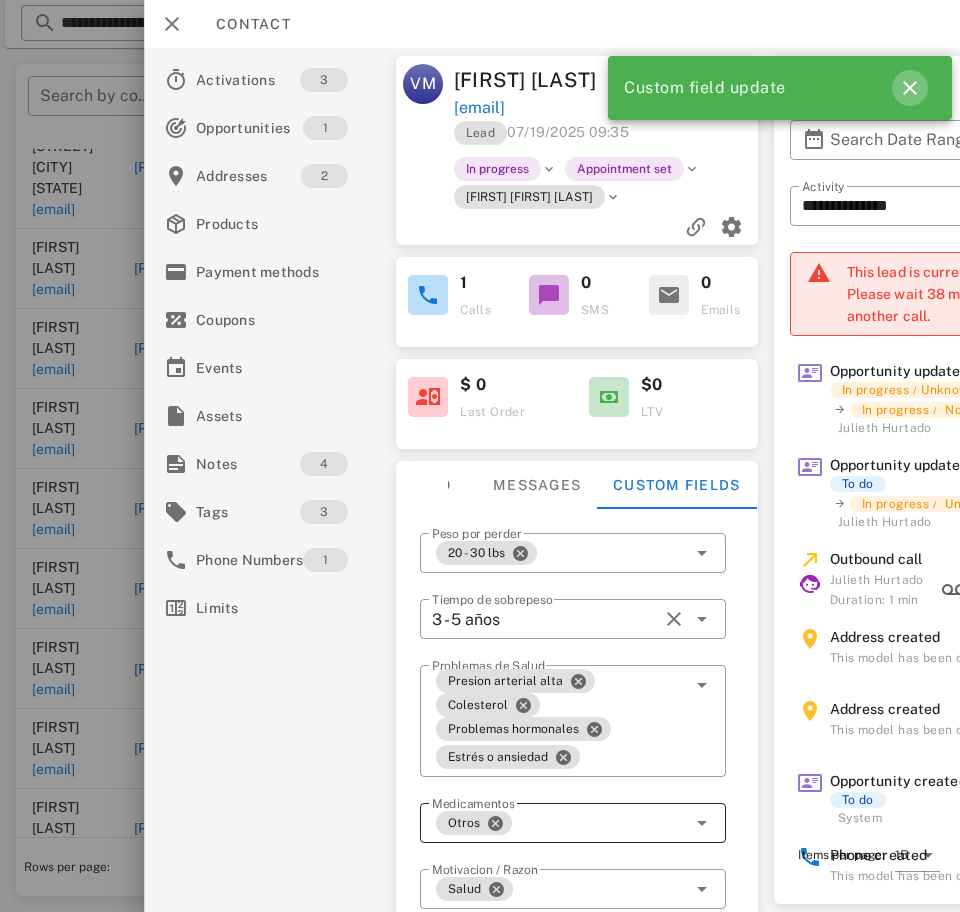 click at bounding box center (910, 88) 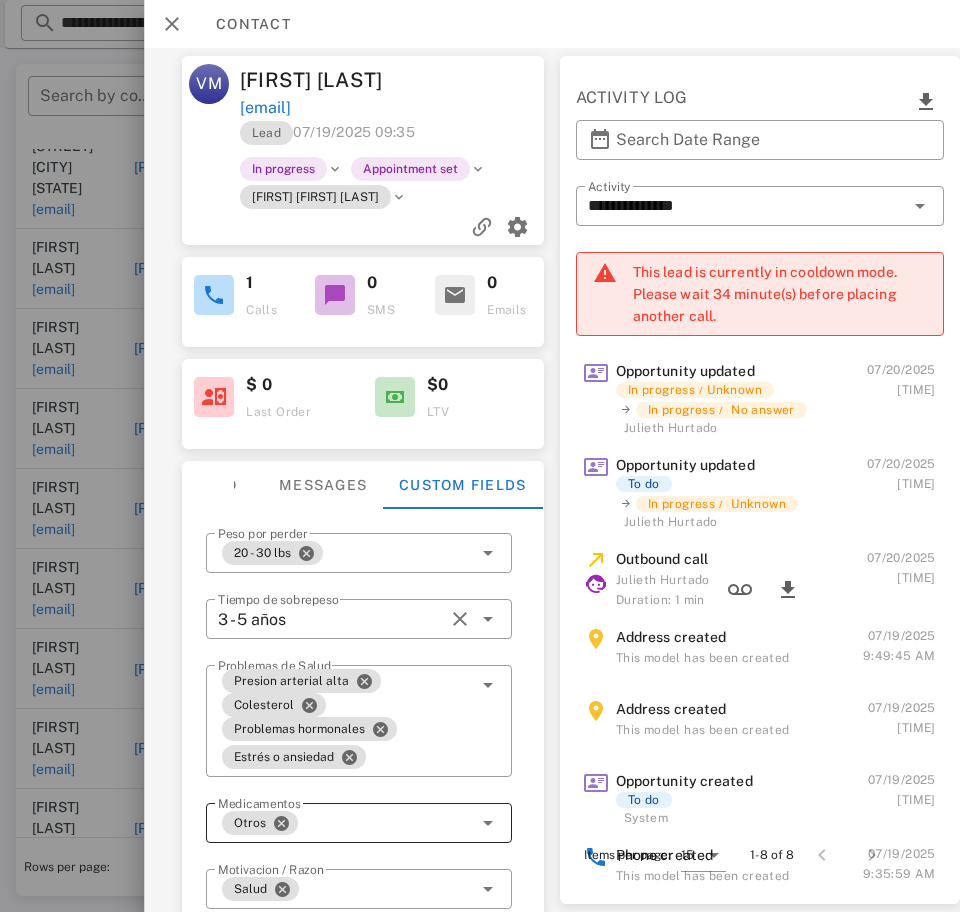 scroll, scrollTop: 0, scrollLeft: 0, axis: both 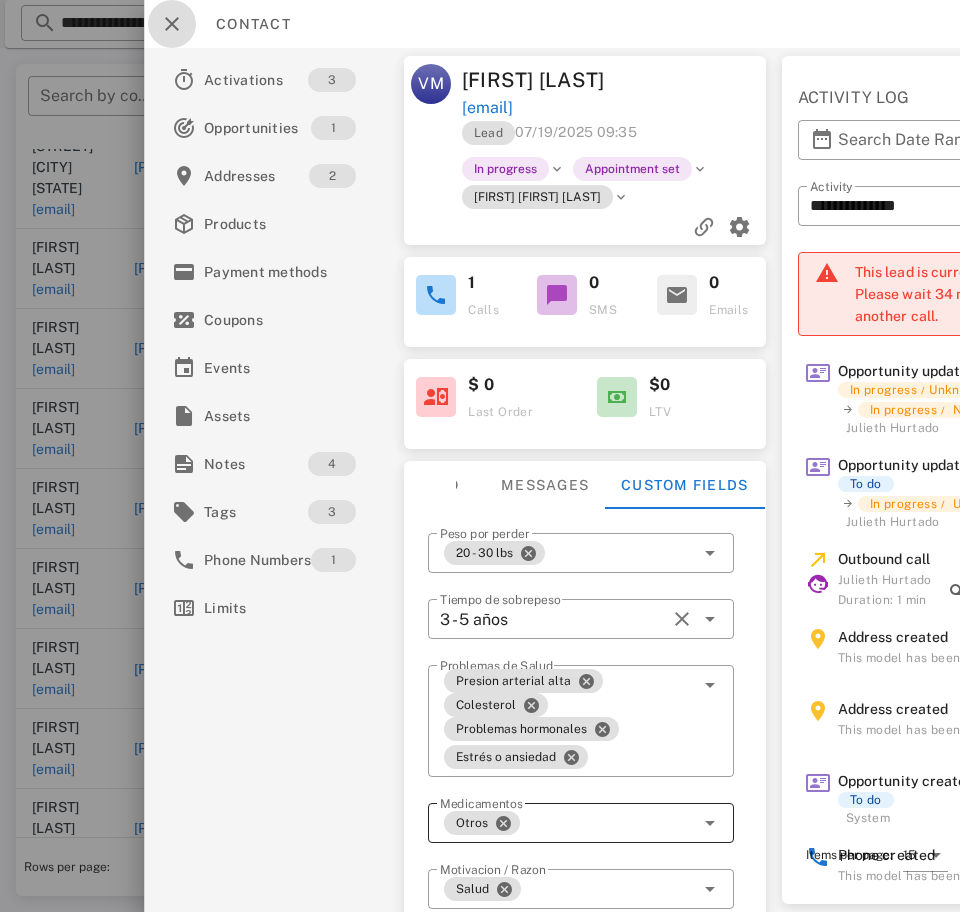click at bounding box center [172, 24] 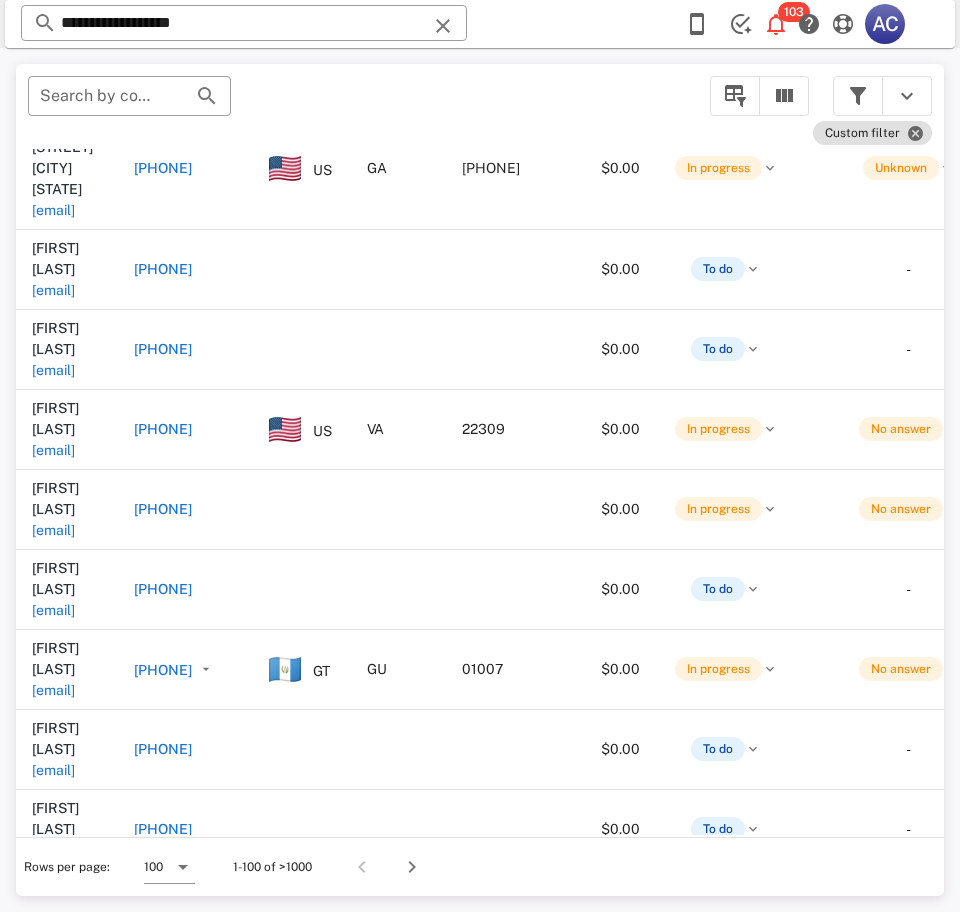 scroll, scrollTop: 1952, scrollLeft: 0, axis: vertical 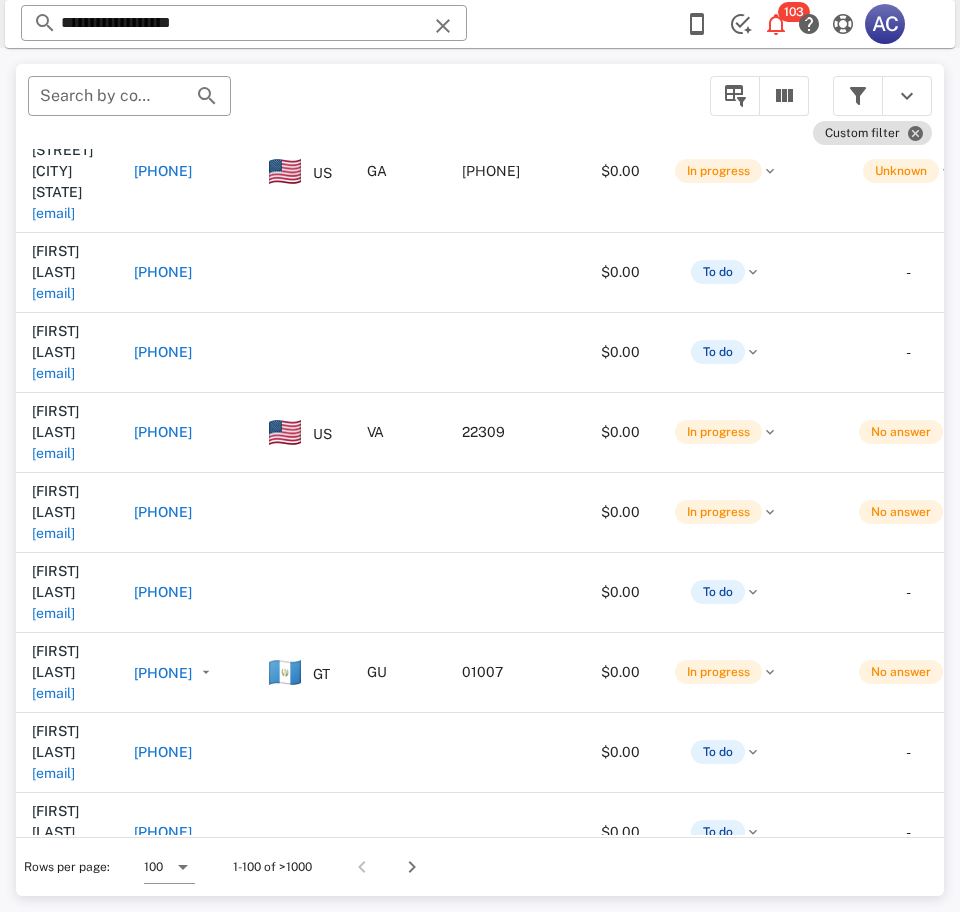 click on "[EMAIL]" at bounding box center (53, 933) 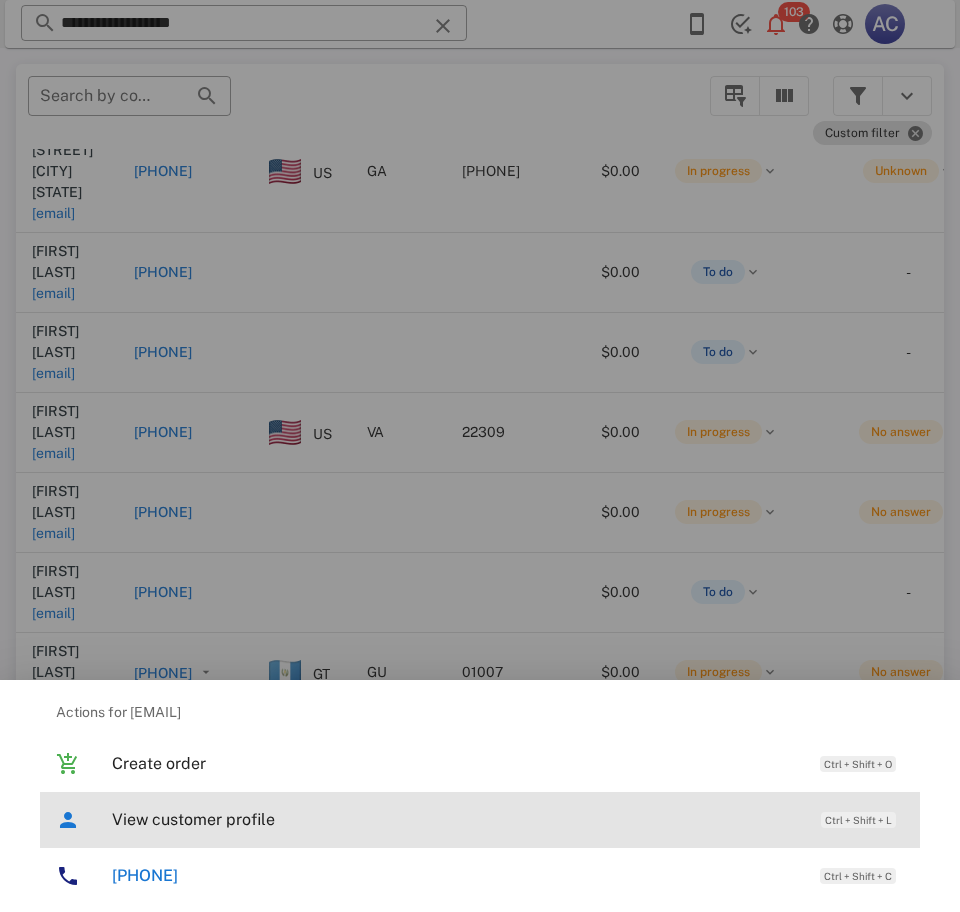 click on "View customer profile" at bounding box center [456, 819] 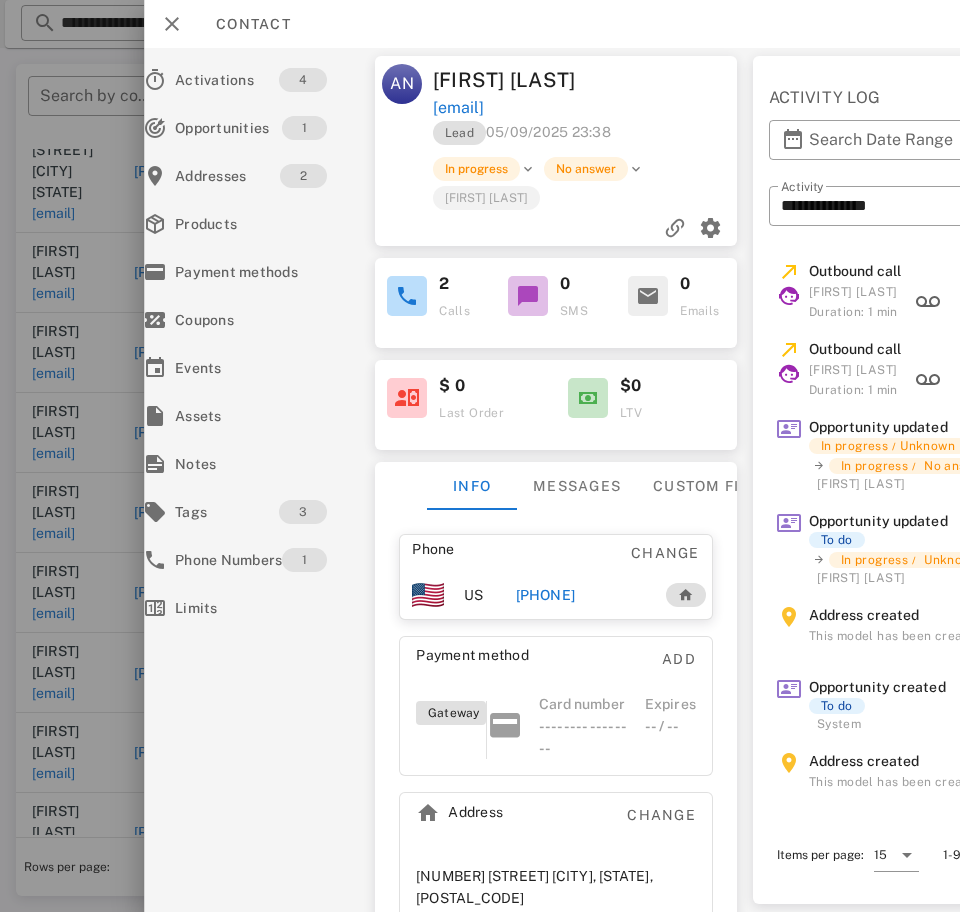 scroll, scrollTop: 0, scrollLeft: 22, axis: horizontal 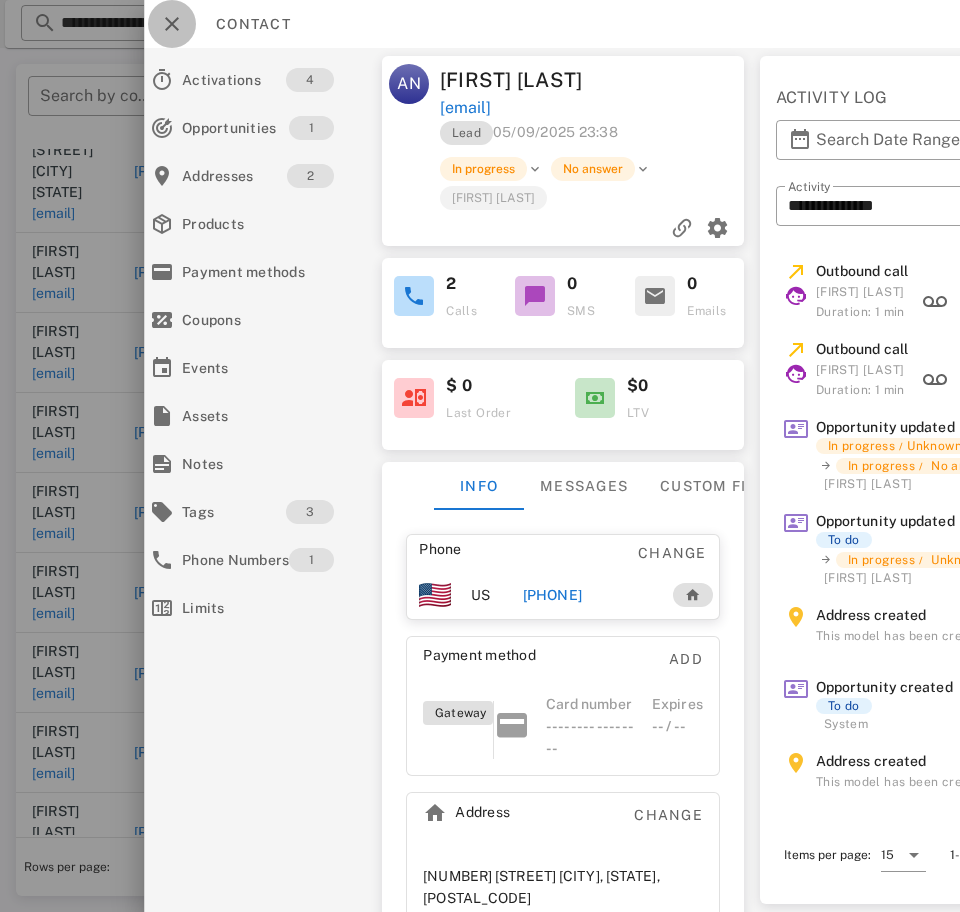 click at bounding box center [172, 24] 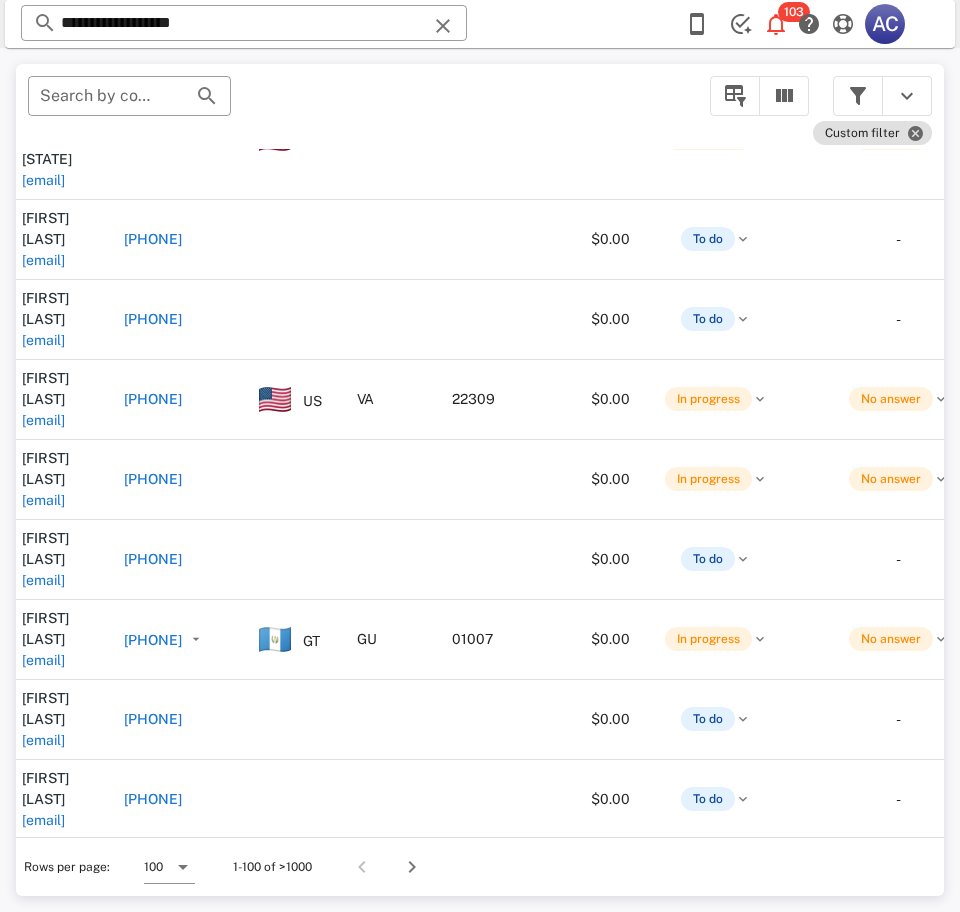 scroll, scrollTop: 1986, scrollLeft: 10, axis: both 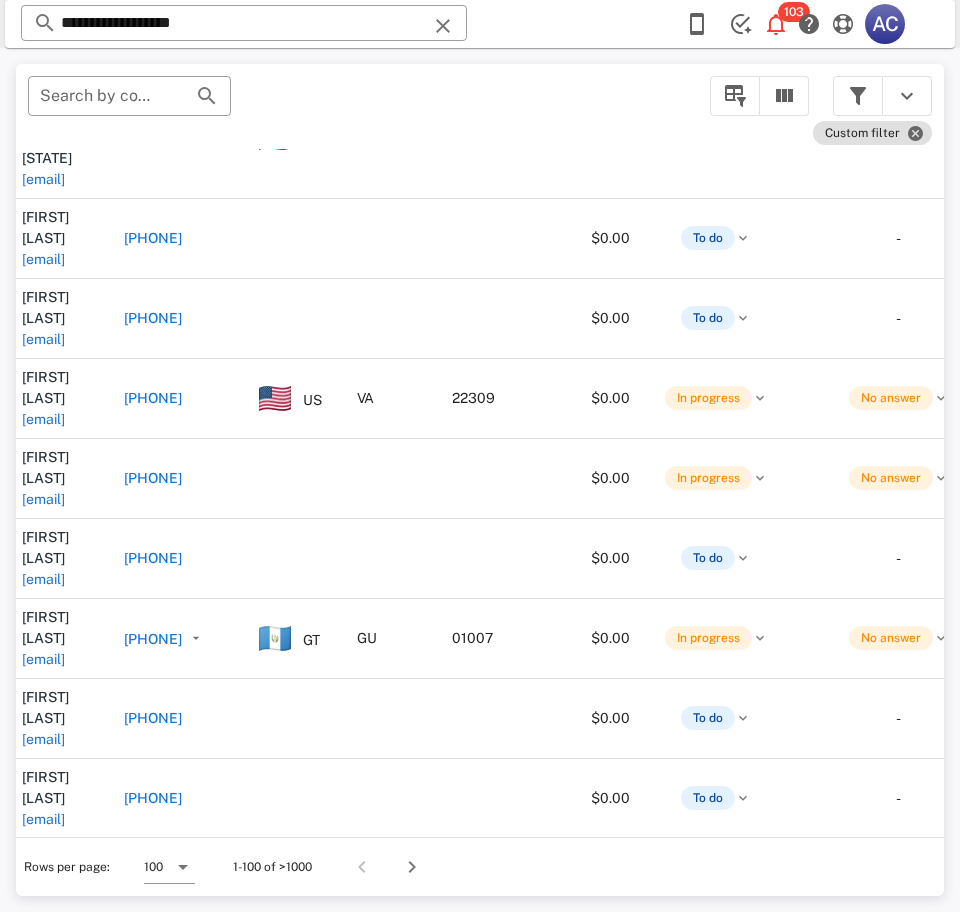 click on "[EMAIL]" at bounding box center [43, 979] 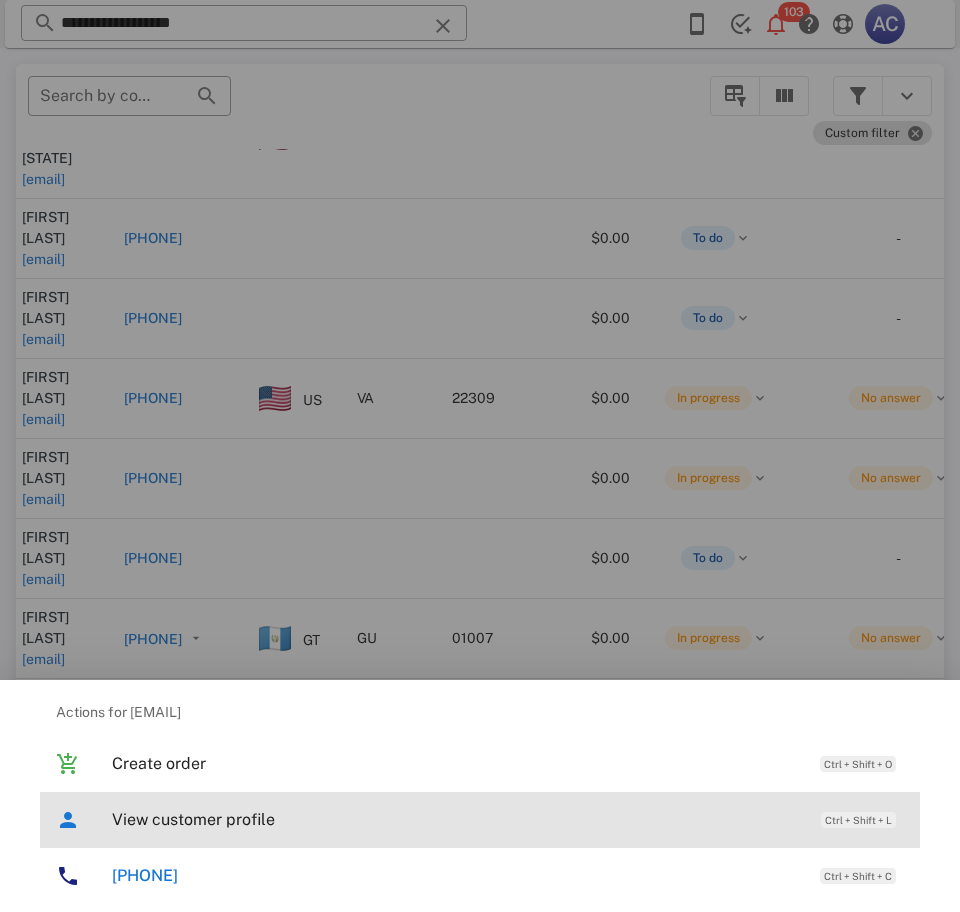 click on "View customer profile" at bounding box center (456, 819) 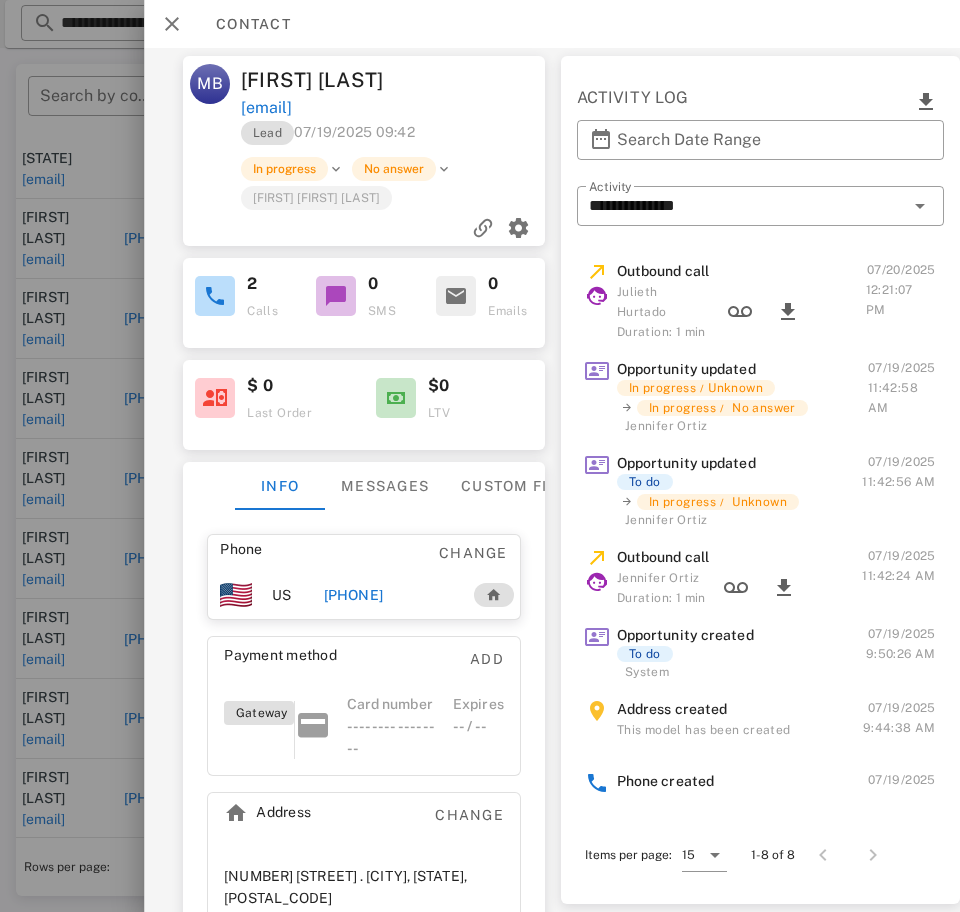 scroll, scrollTop: 0, scrollLeft: 0, axis: both 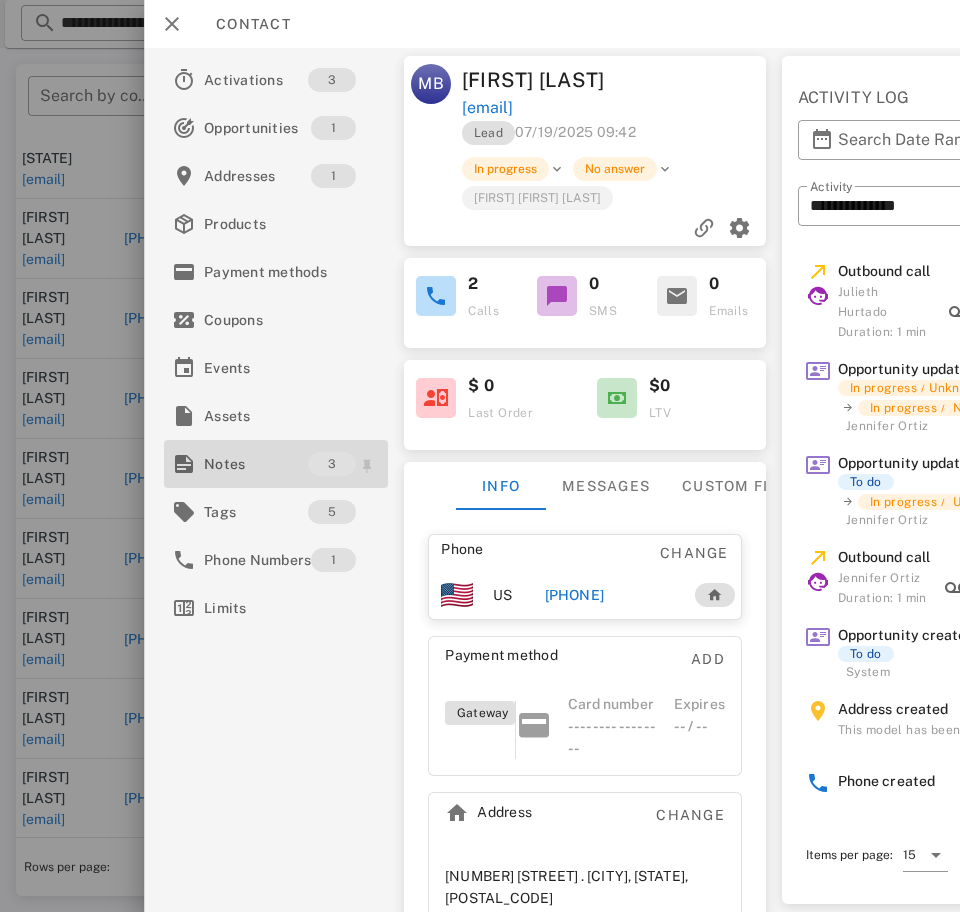 click on "Notes" at bounding box center (256, 464) 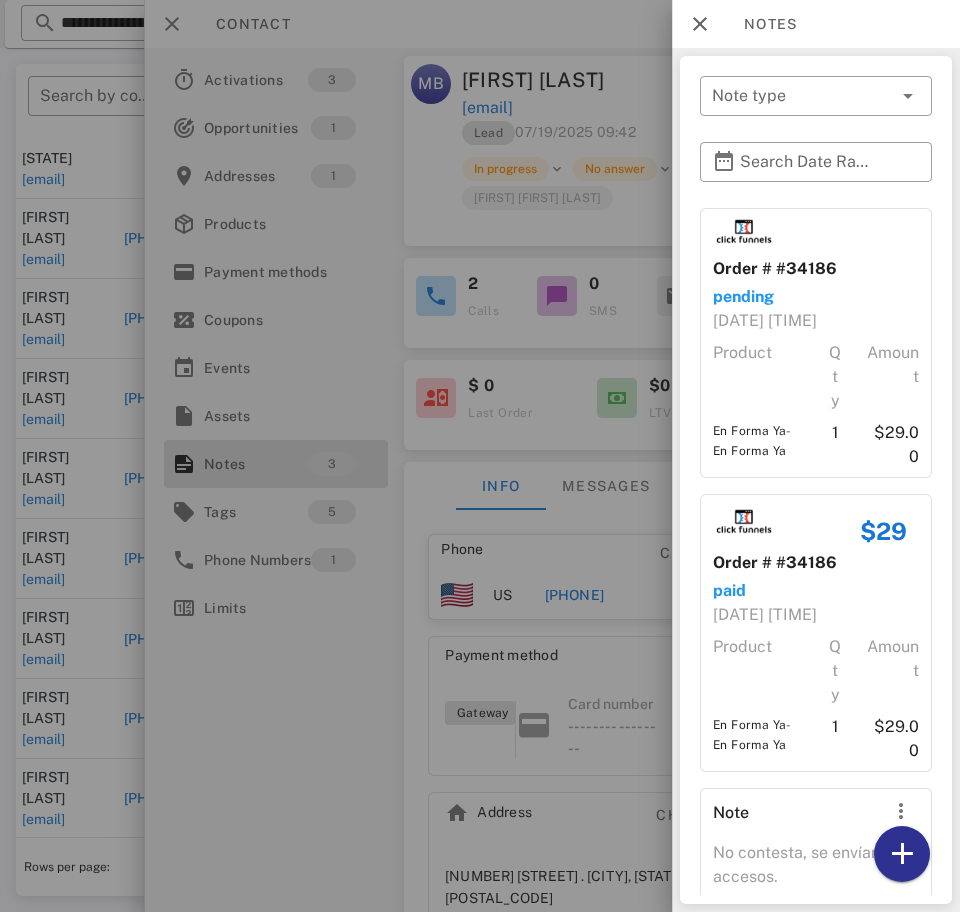 scroll, scrollTop: 93, scrollLeft: 0, axis: vertical 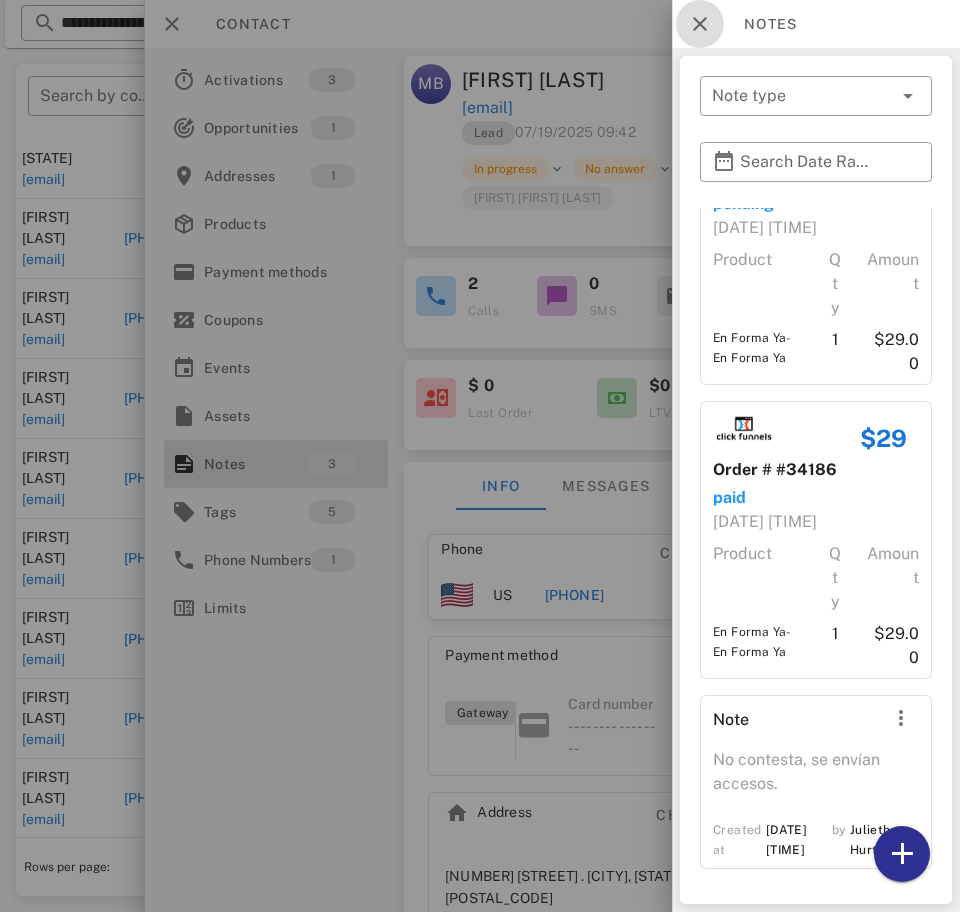 click at bounding box center [700, 24] 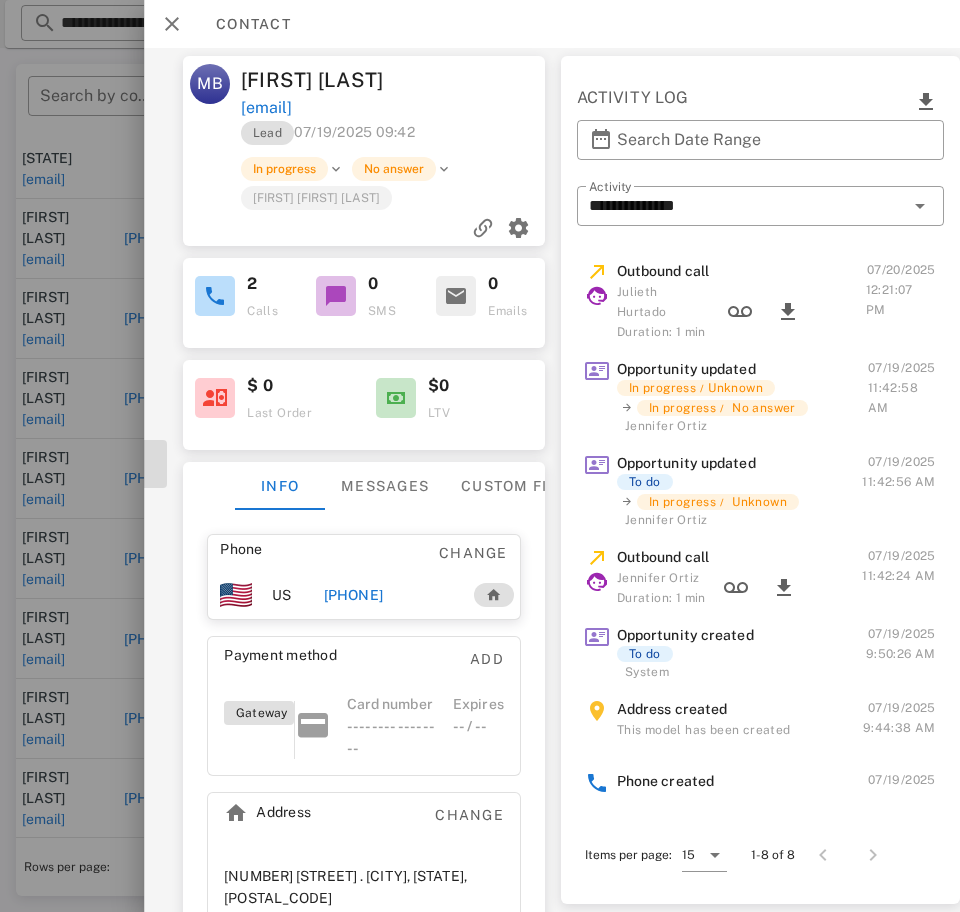 scroll, scrollTop: 0, scrollLeft: 0, axis: both 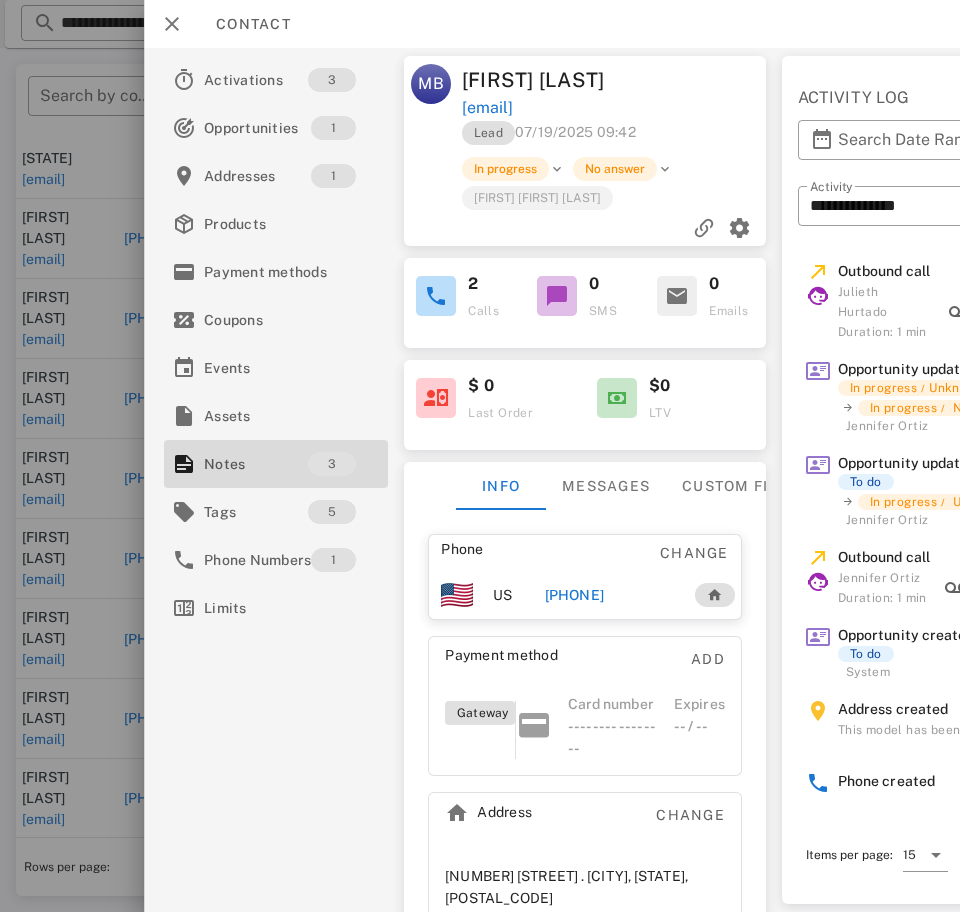 click on "[PHONE]" at bounding box center (574, 595) 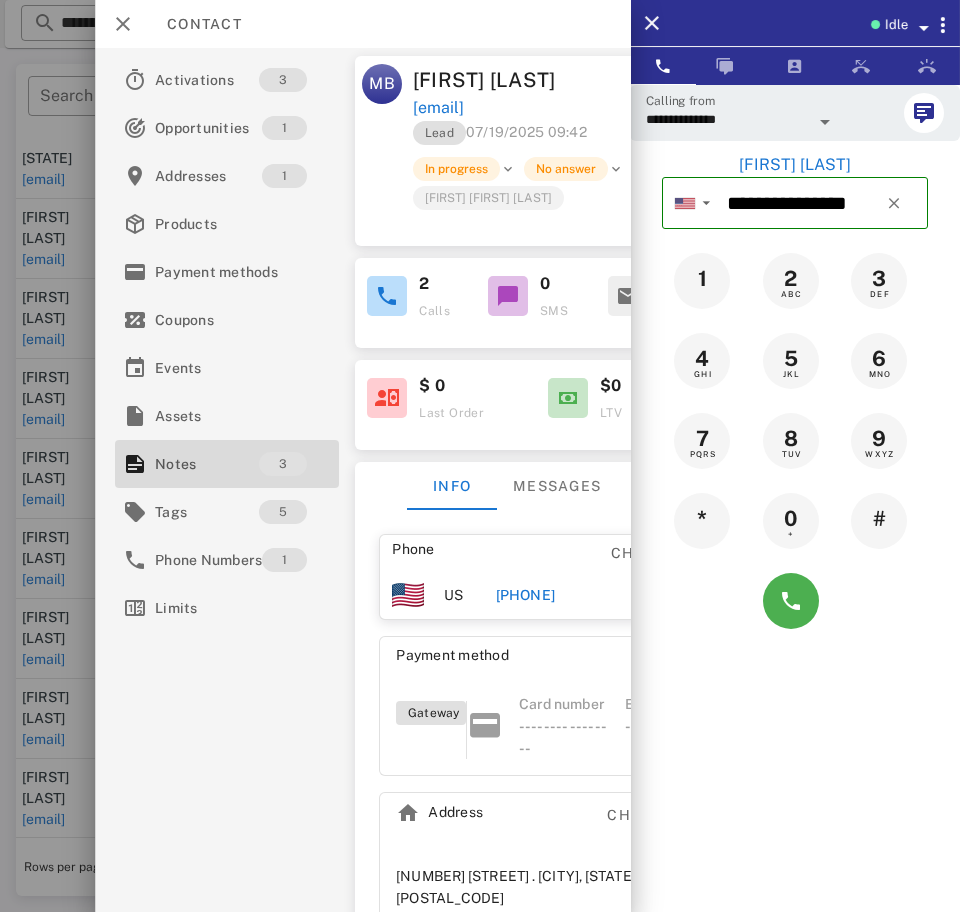 click on "**********" at bounding box center [727, 119] 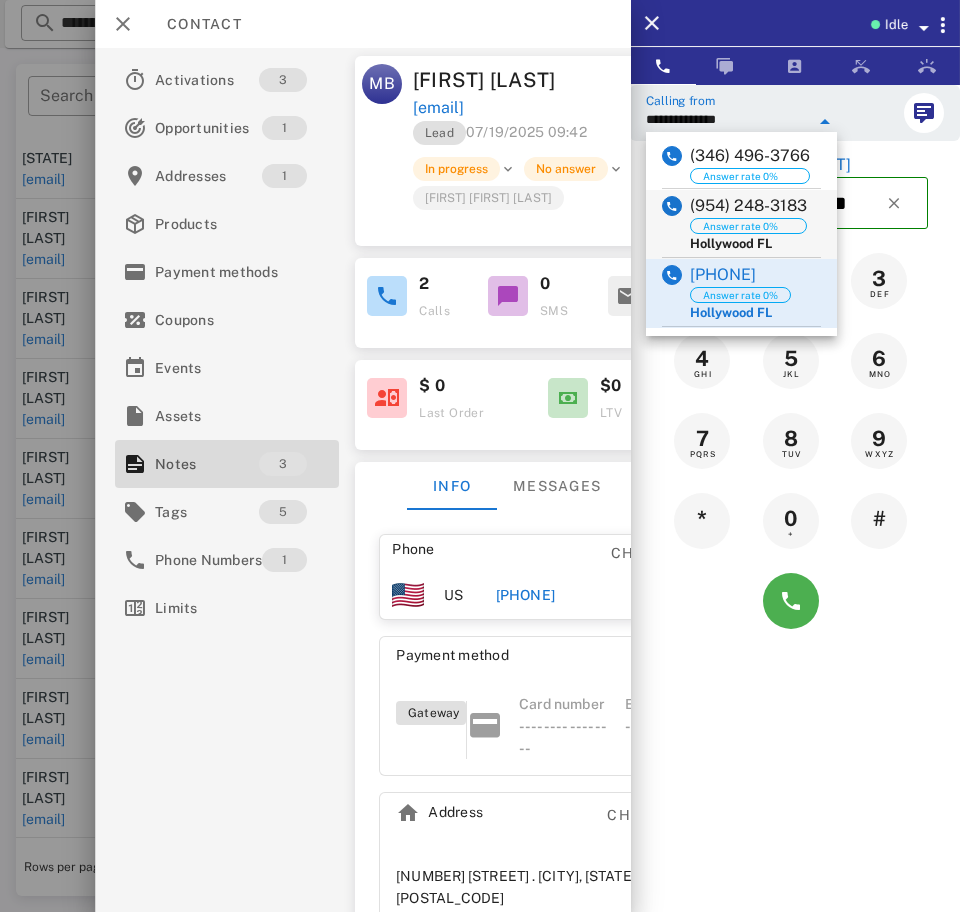 click on "(954) 248-3183" at bounding box center (748, 206) 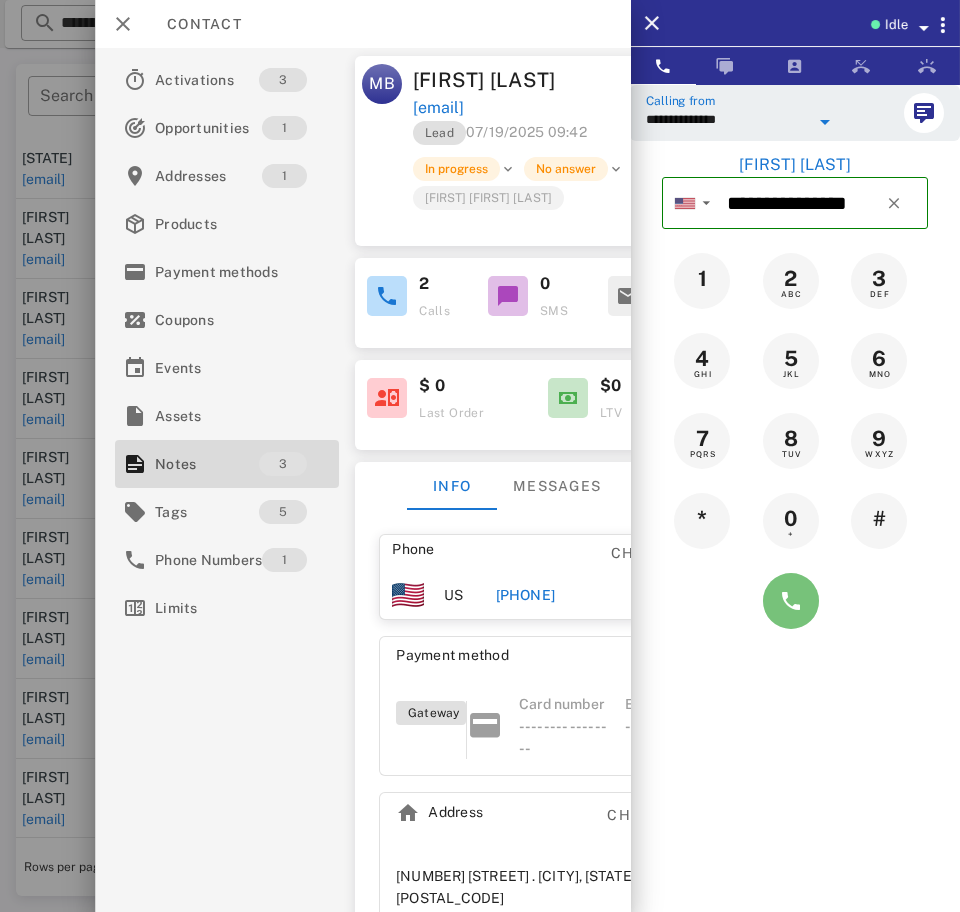 click at bounding box center [791, 601] 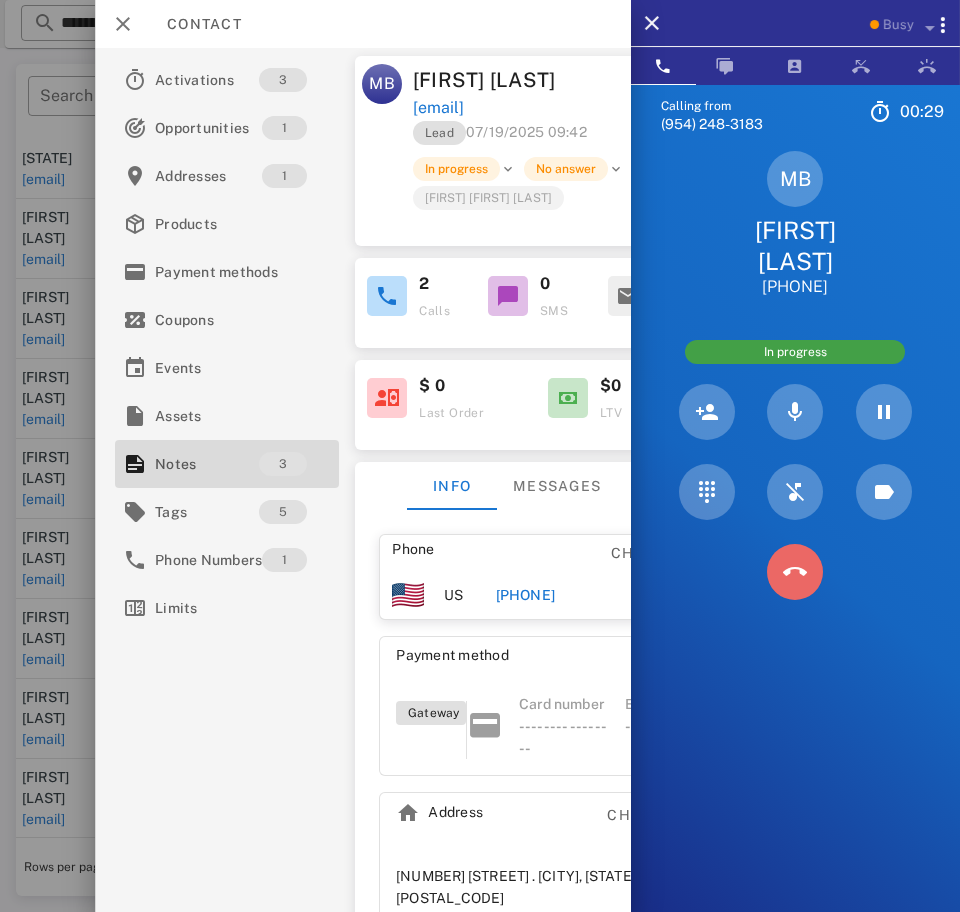click at bounding box center [795, 572] 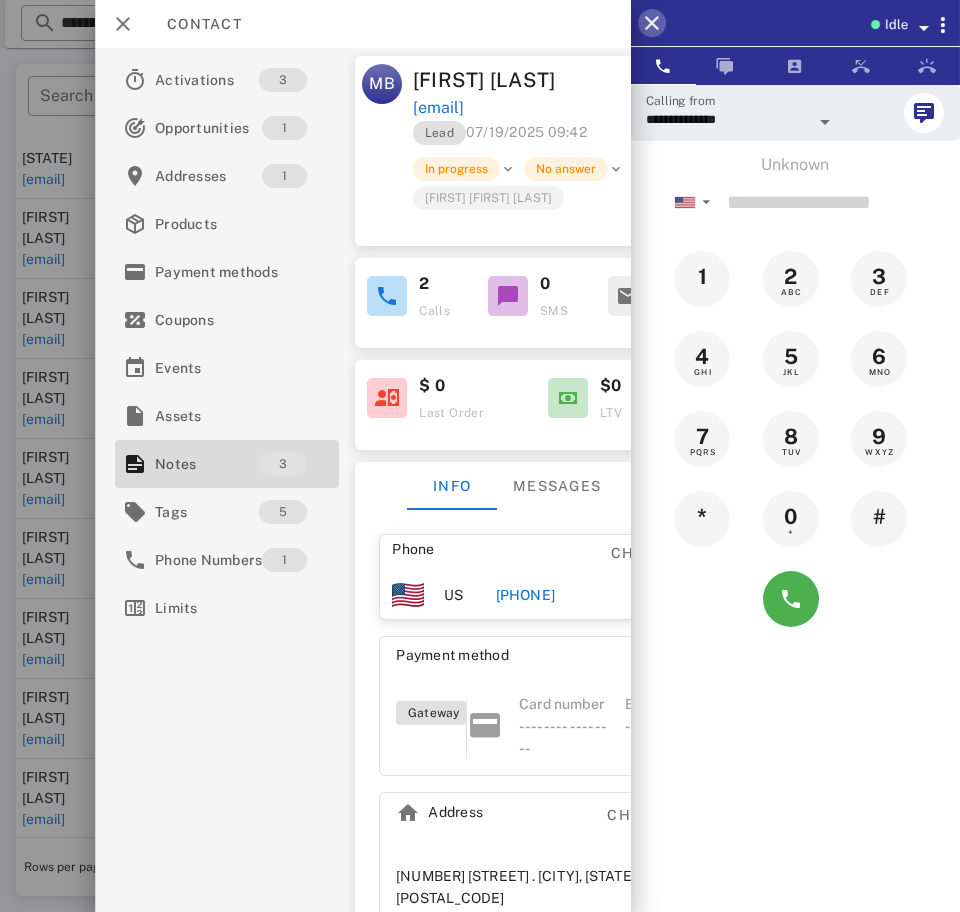 click at bounding box center [652, 23] 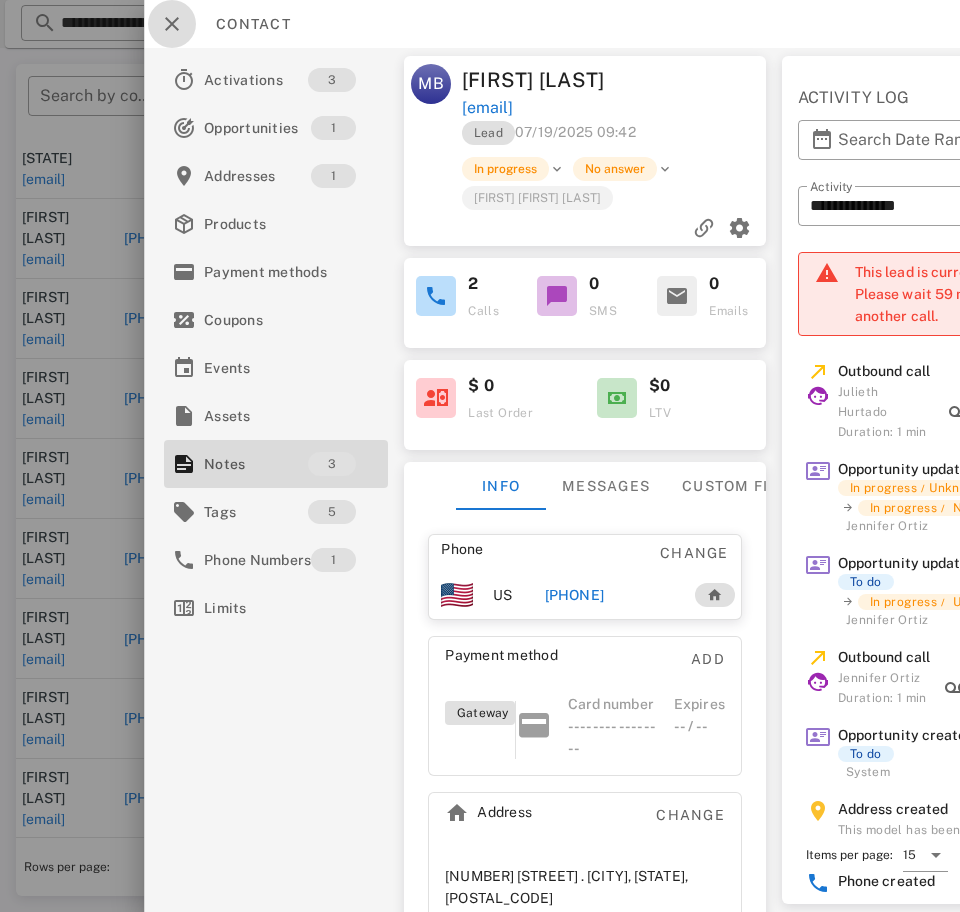 click at bounding box center [172, 24] 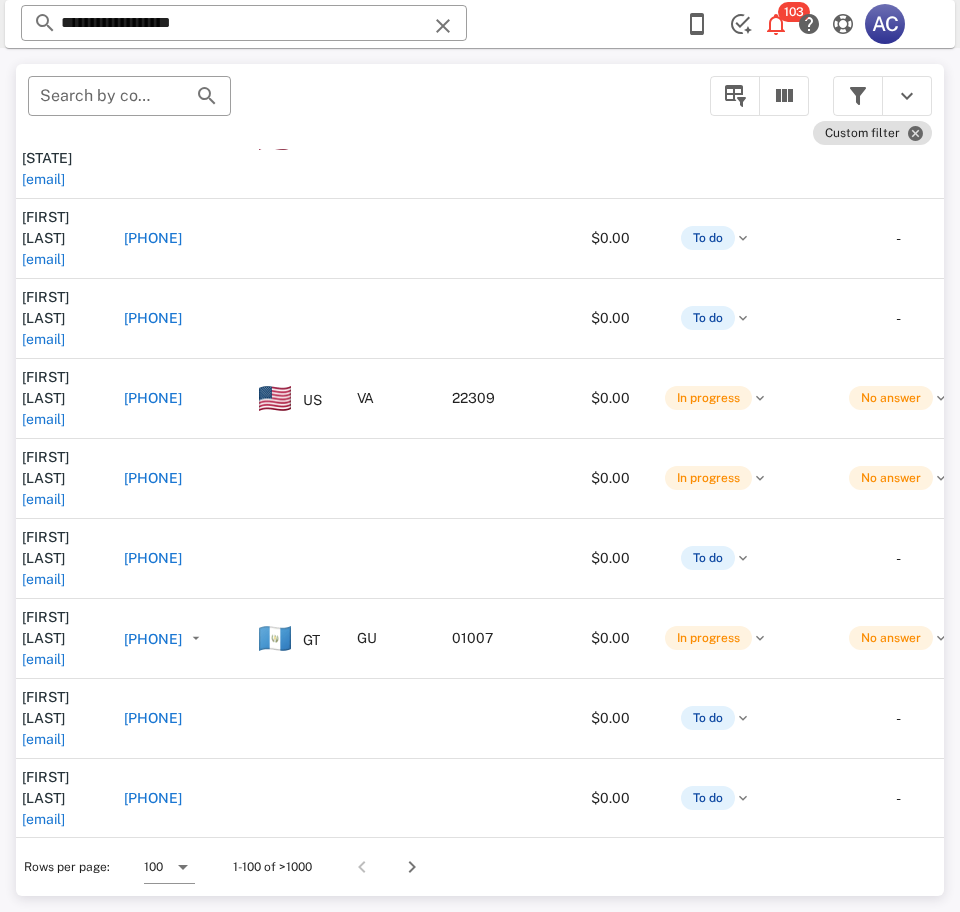 click on "[EMAIL]" at bounding box center [43, 979] 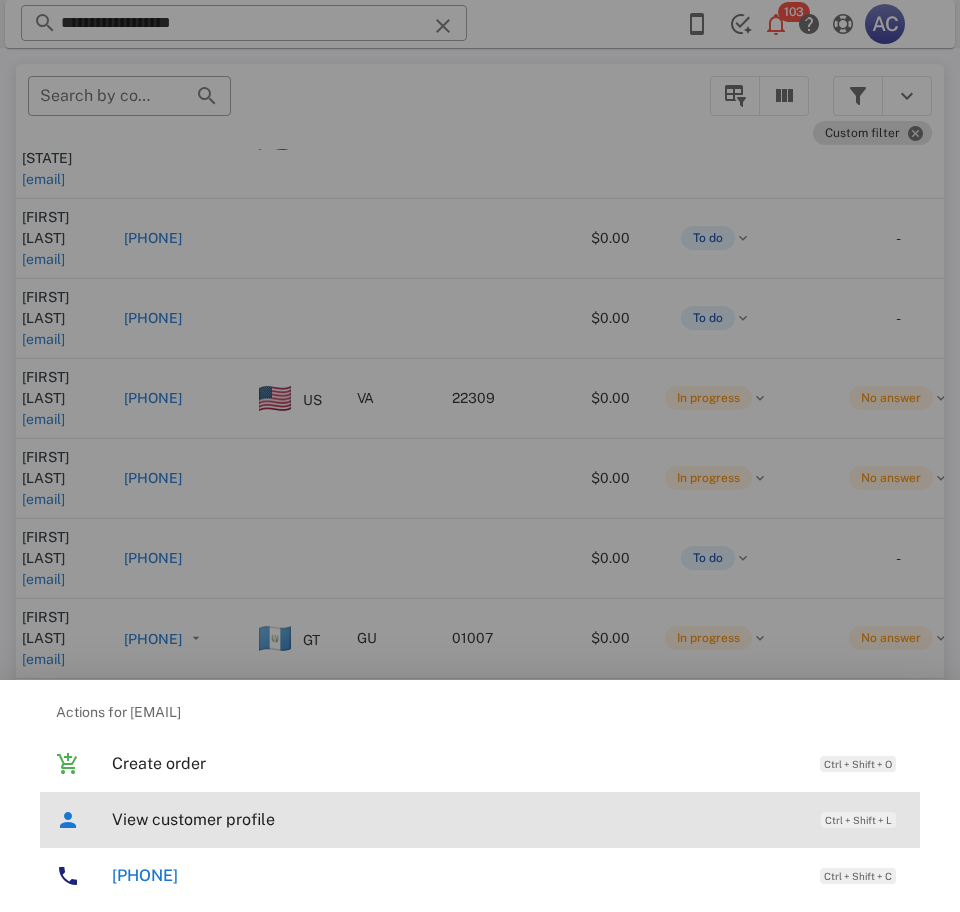 click on "View customer profile Ctrl + Shift + L" at bounding box center (508, 819) 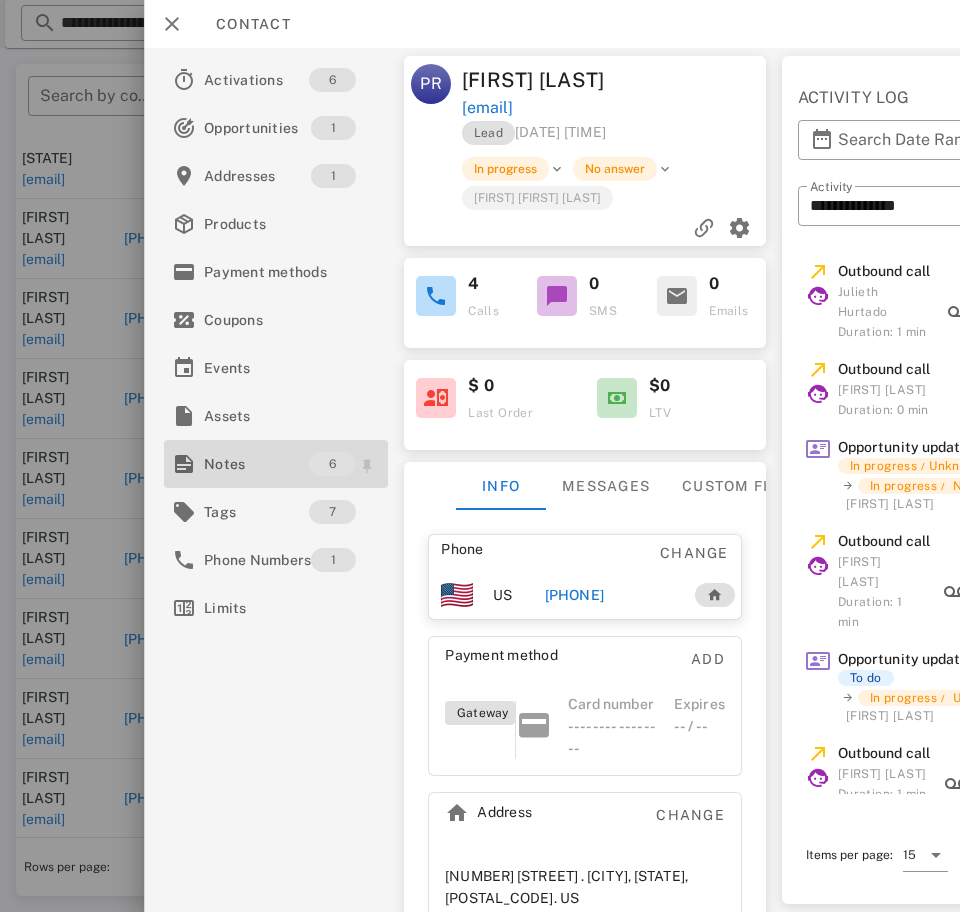 click on "Notes" at bounding box center (256, 464) 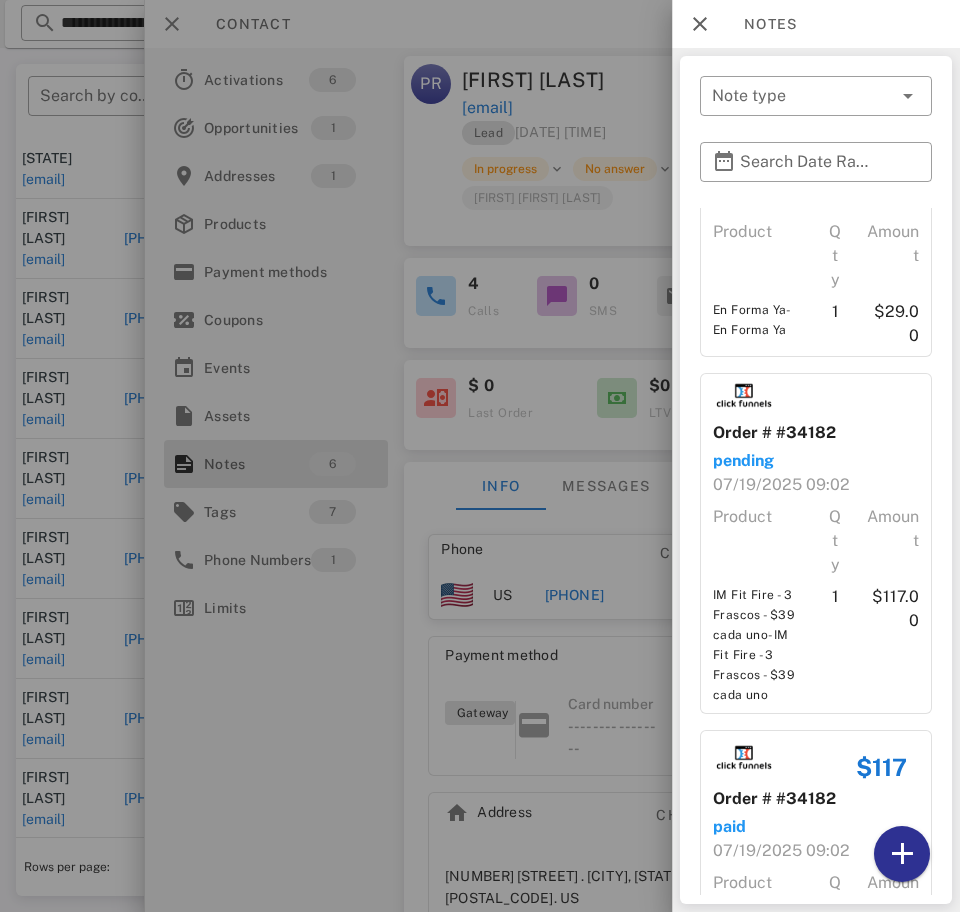 scroll, scrollTop: 1099, scrollLeft: 0, axis: vertical 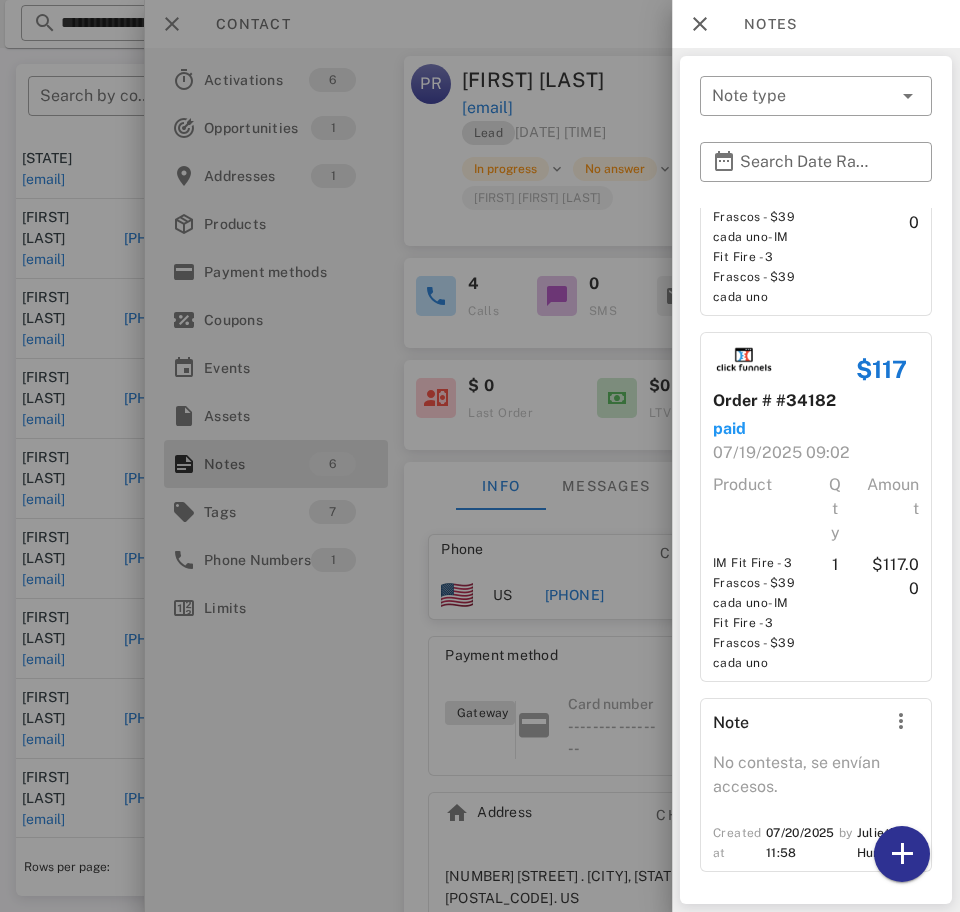 drag, startPoint x: 702, startPoint y: 15, endPoint x: 569, endPoint y: 609, distance: 608.70764 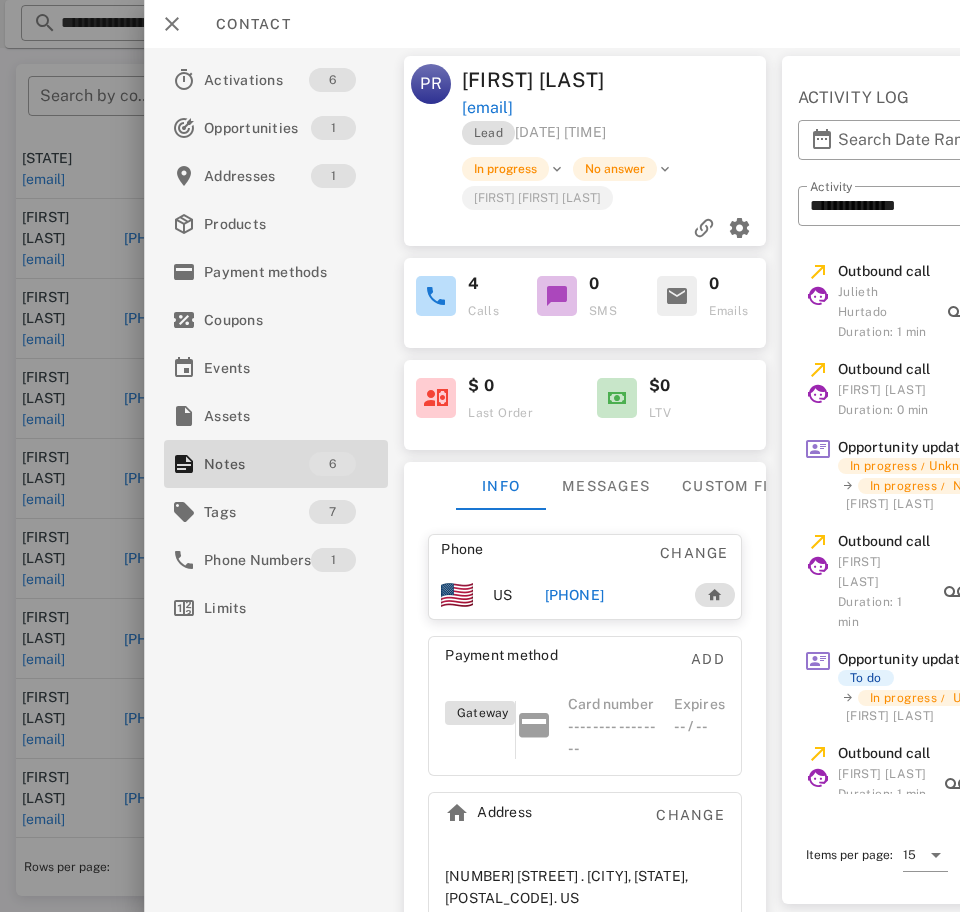 click on "[PHONE]" at bounding box center (611, 595) 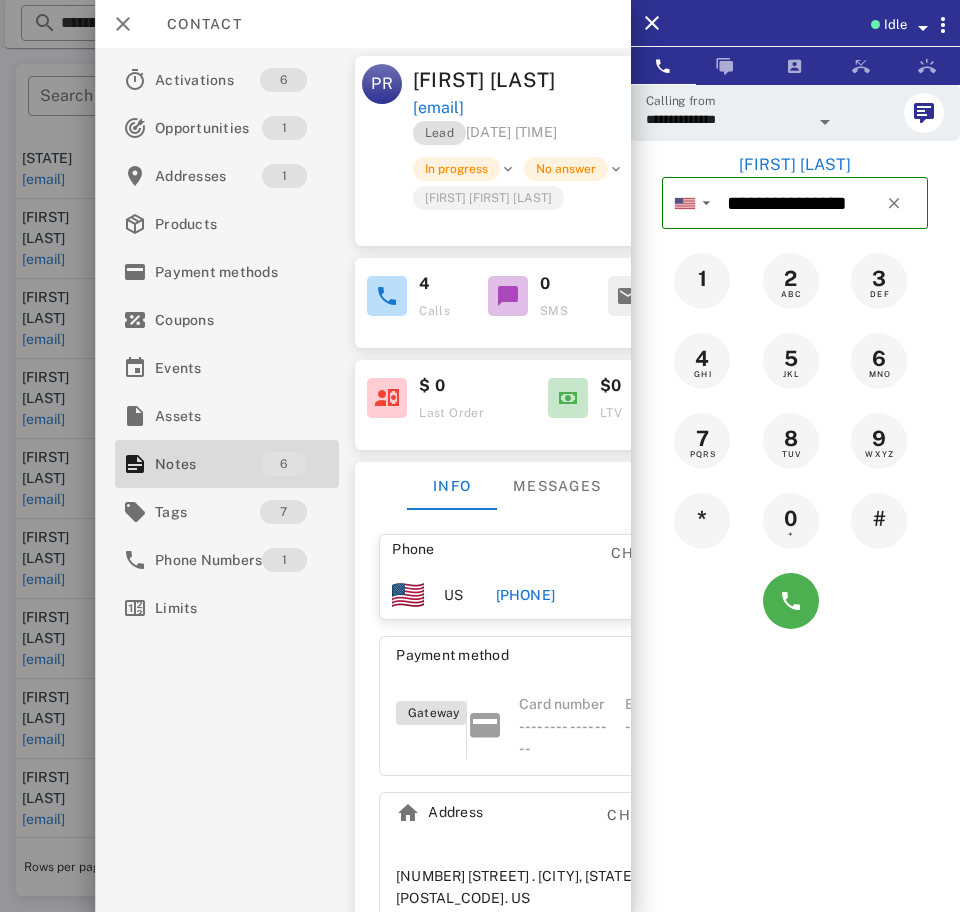 click at bounding box center [825, 122] 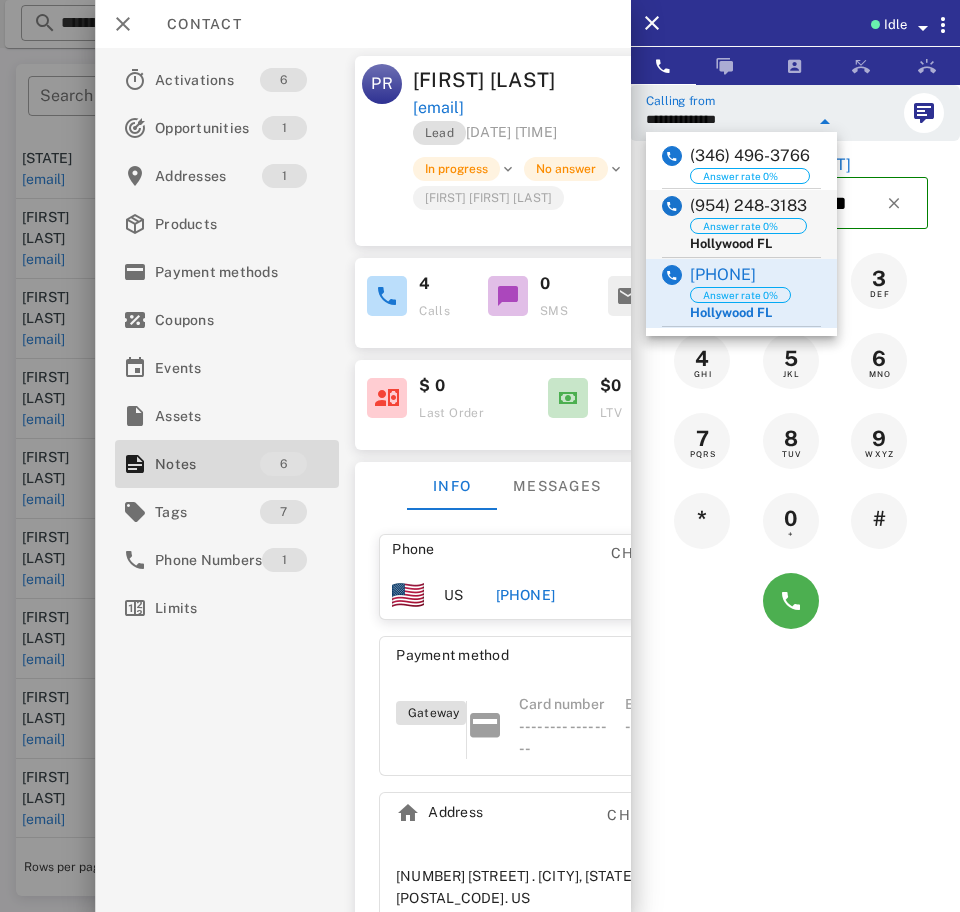 click on "(954) 248-3183" at bounding box center [748, 206] 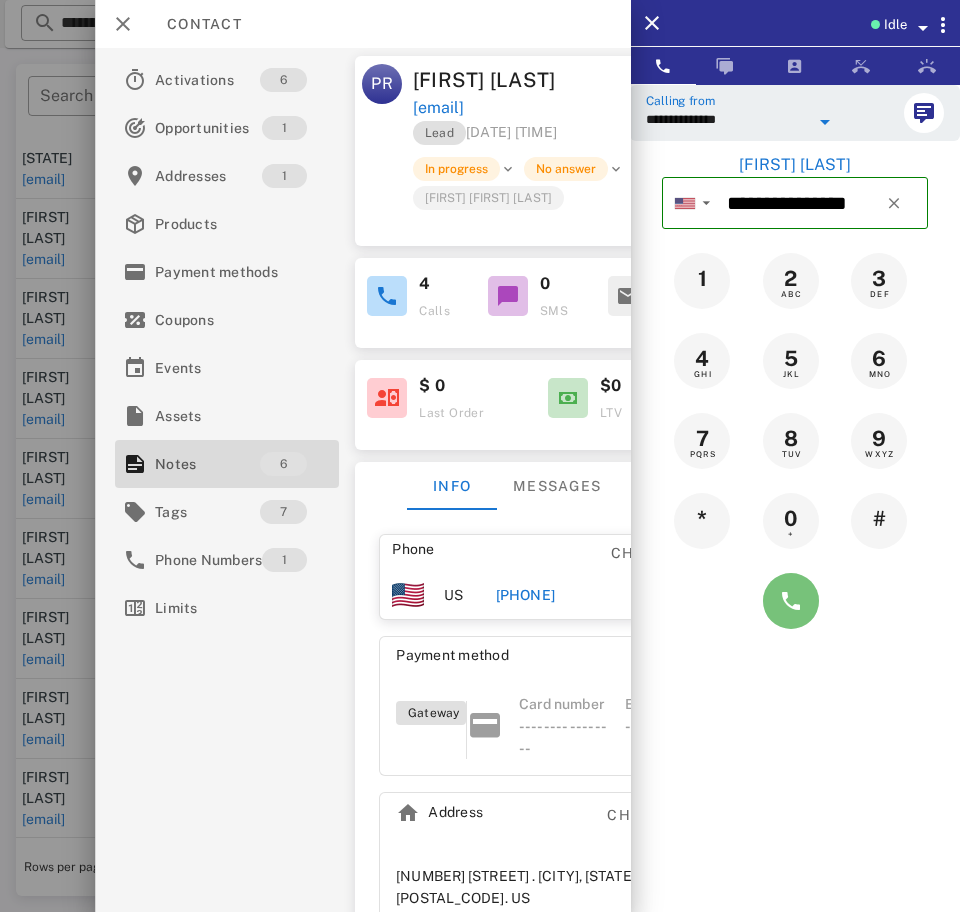 click at bounding box center [791, 601] 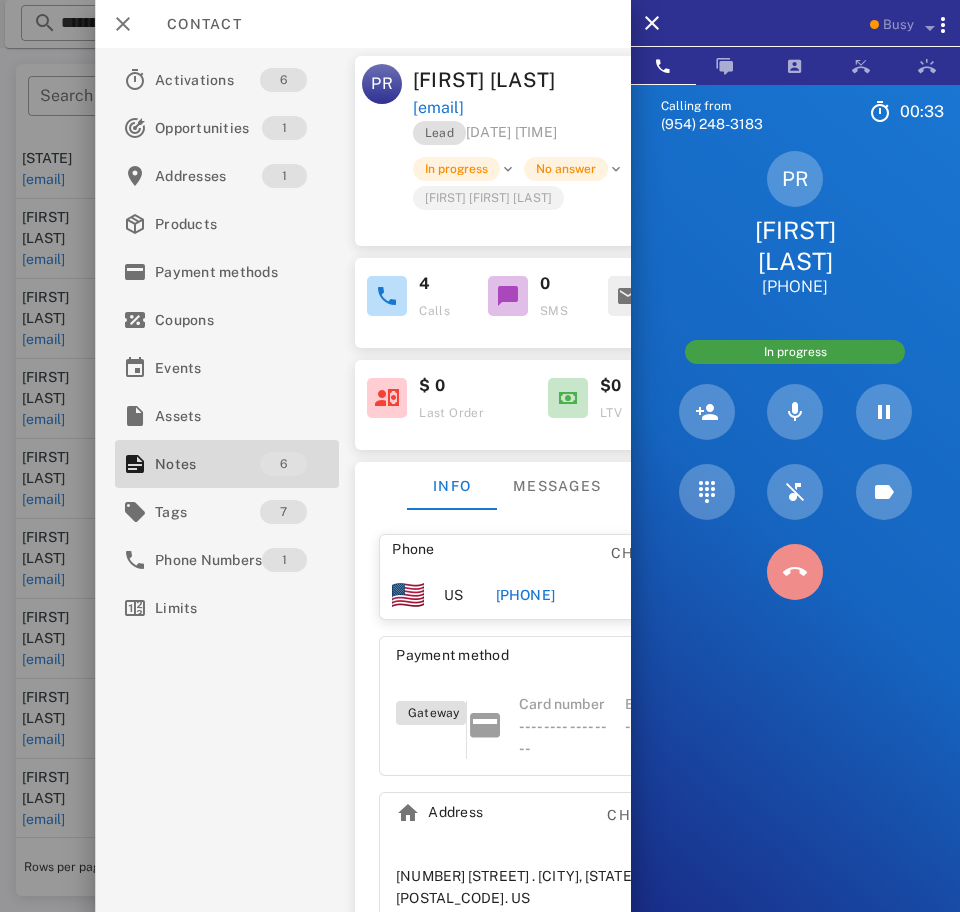 click at bounding box center [795, 572] 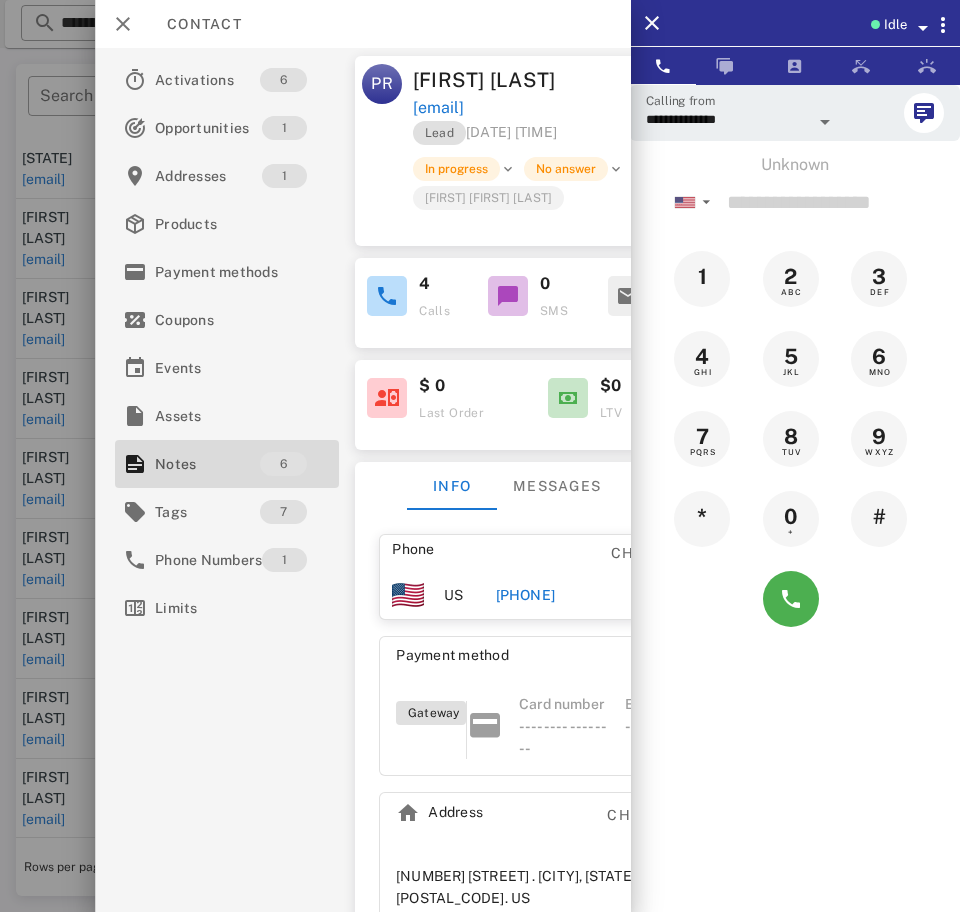 click on "Idle" at bounding box center [795, 23] 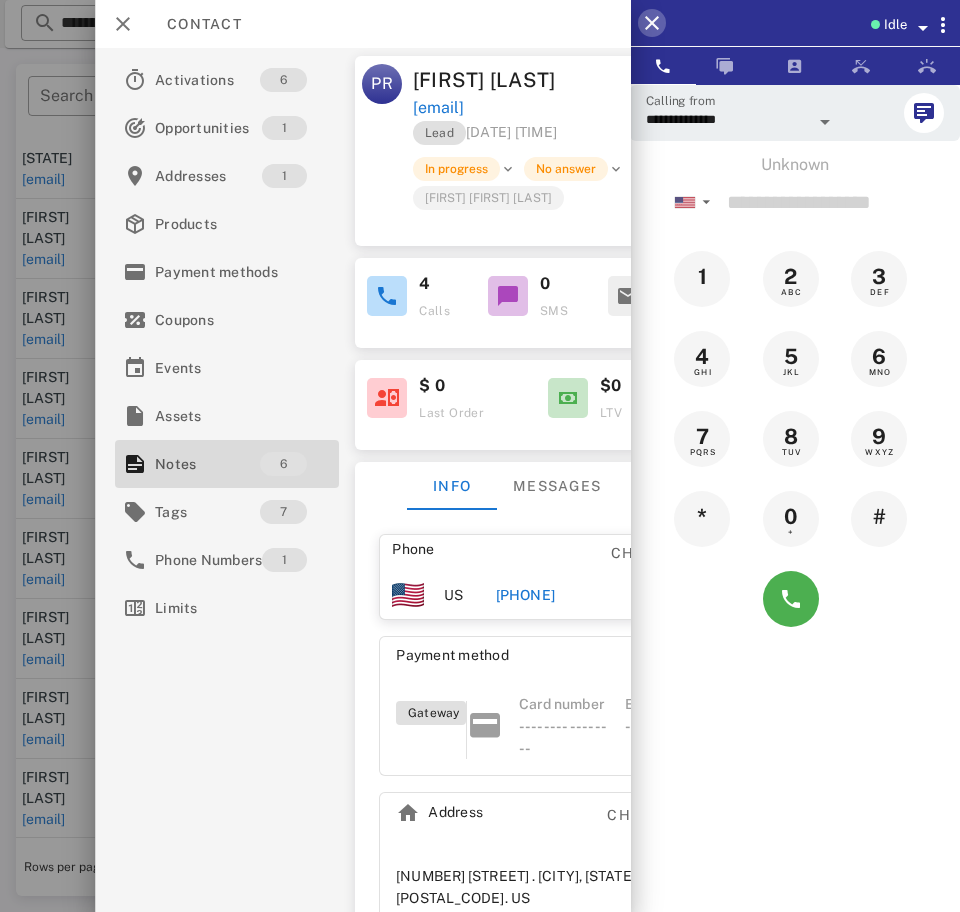 click at bounding box center (652, 23) 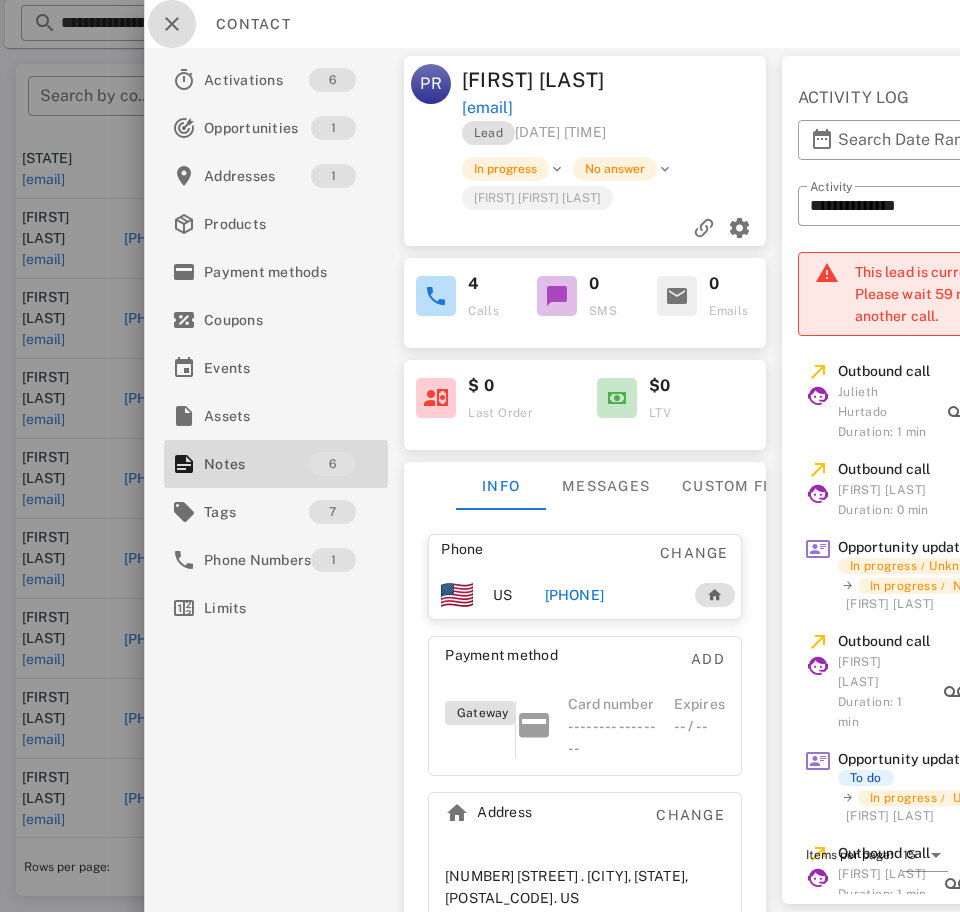 click at bounding box center [172, 24] 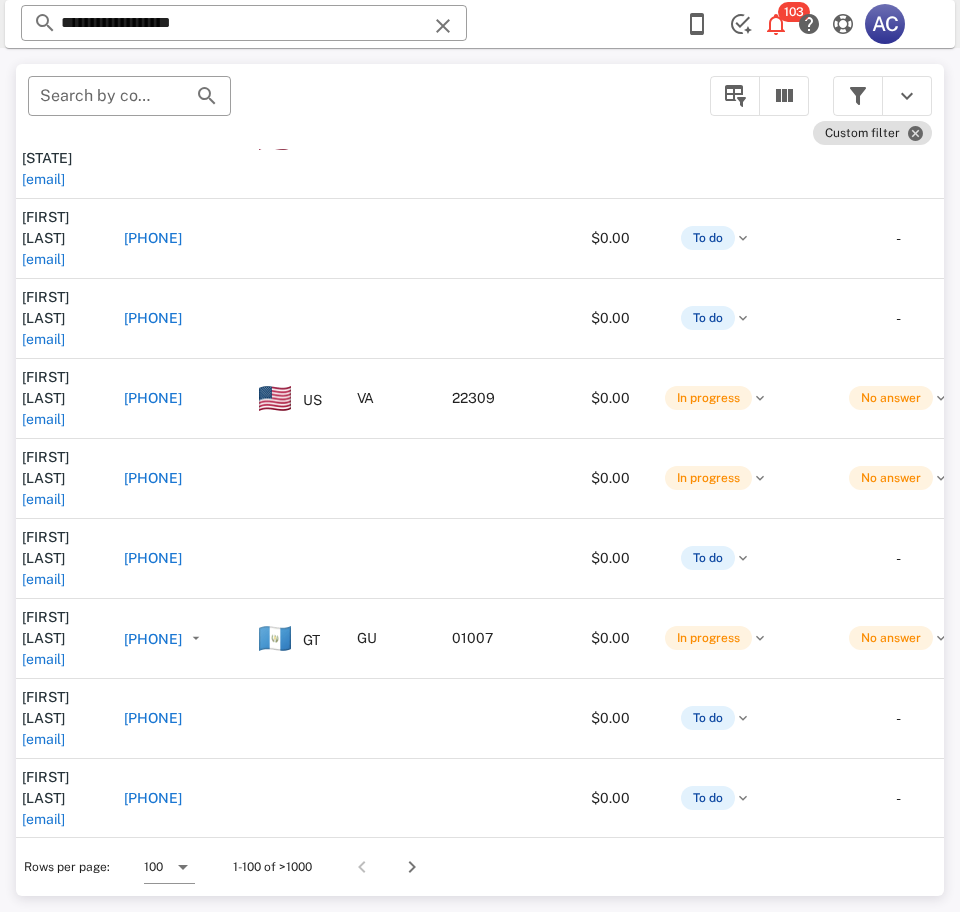 click on "[EMAIL]" at bounding box center (43, 979) 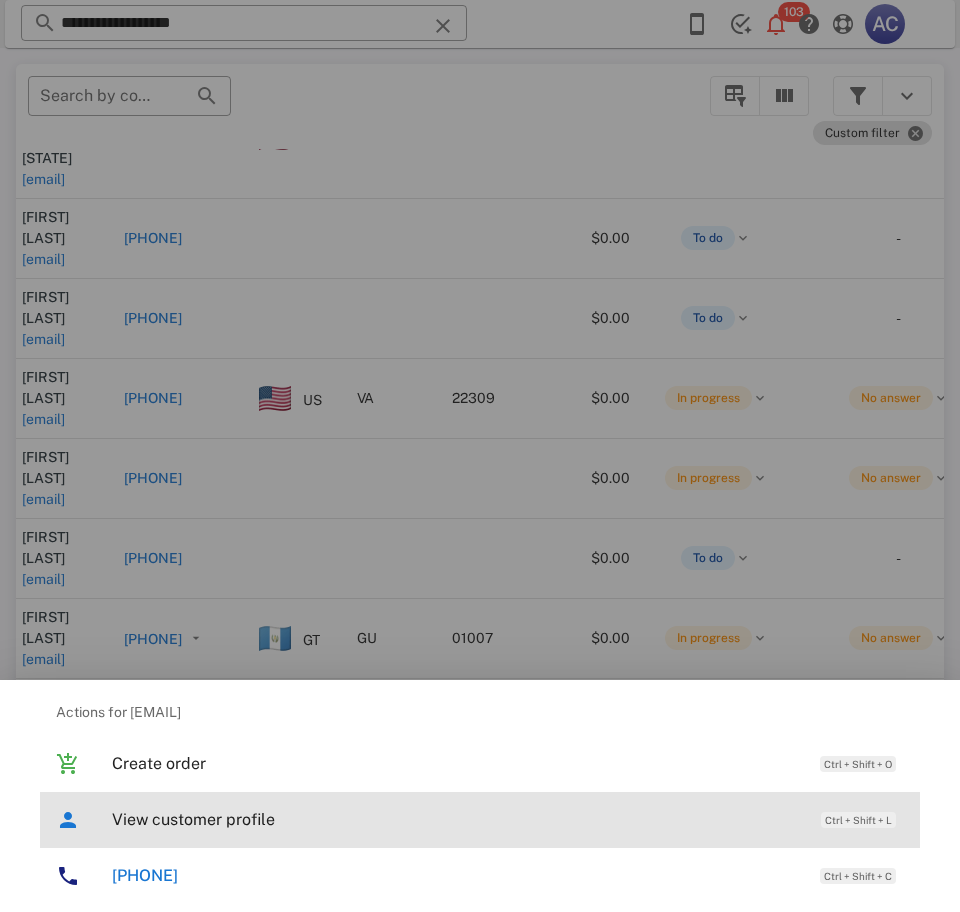 click on "View customer profile" at bounding box center (456, 819) 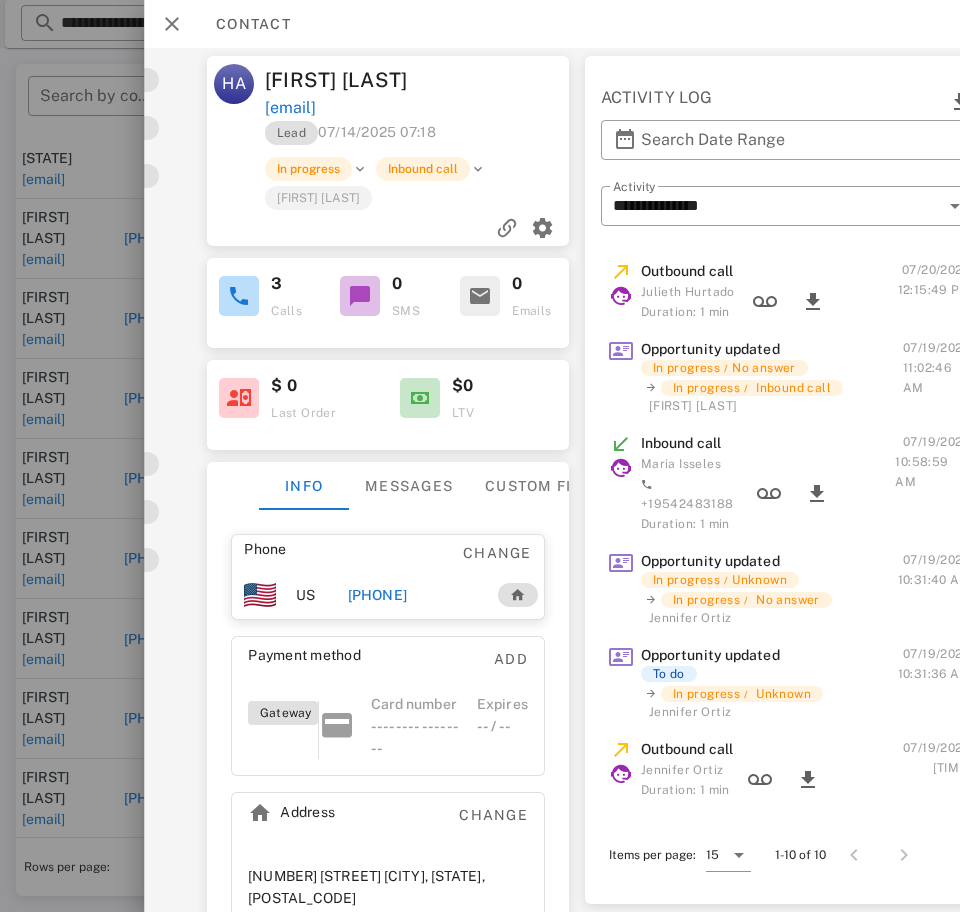 scroll, scrollTop: 0, scrollLeft: 0, axis: both 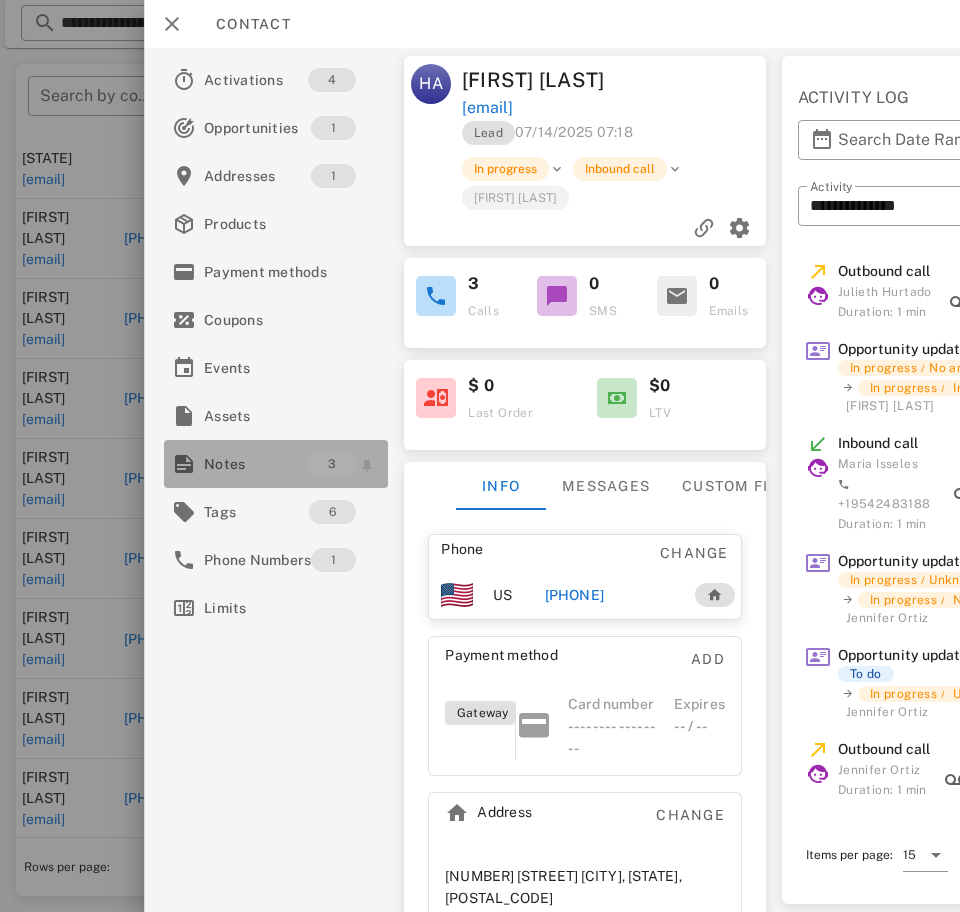 click on "Notes" at bounding box center (256, 464) 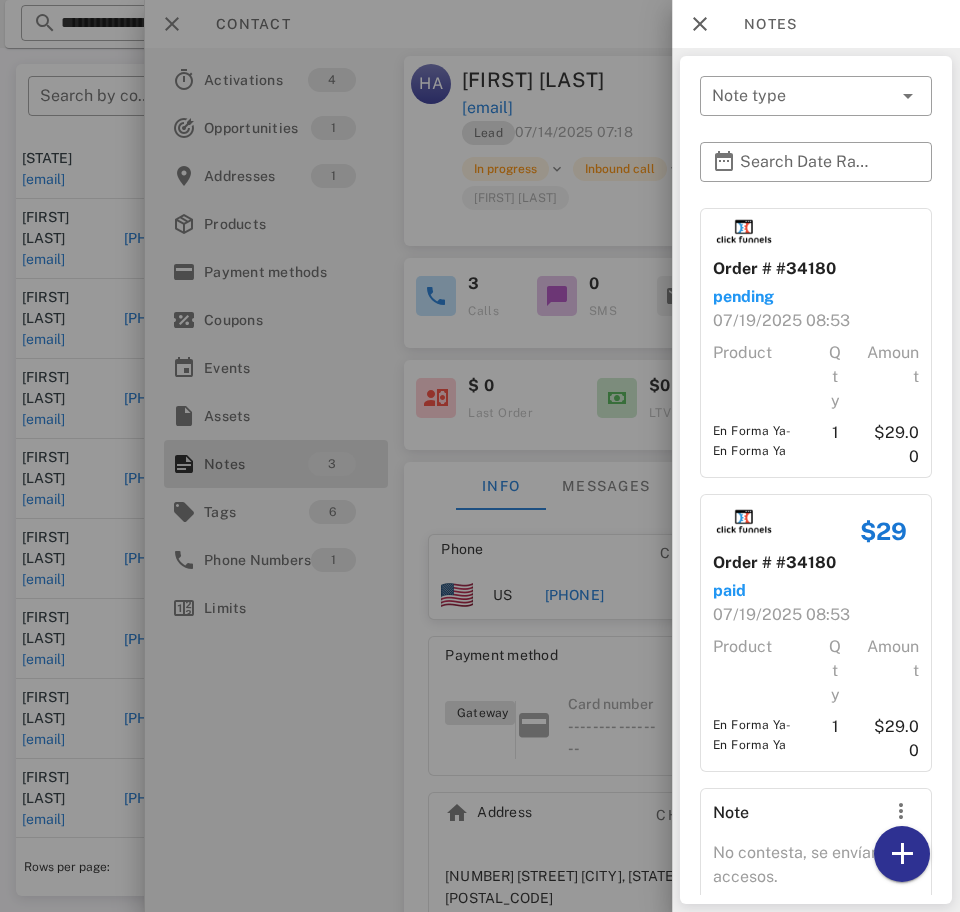 scroll, scrollTop: 93, scrollLeft: 0, axis: vertical 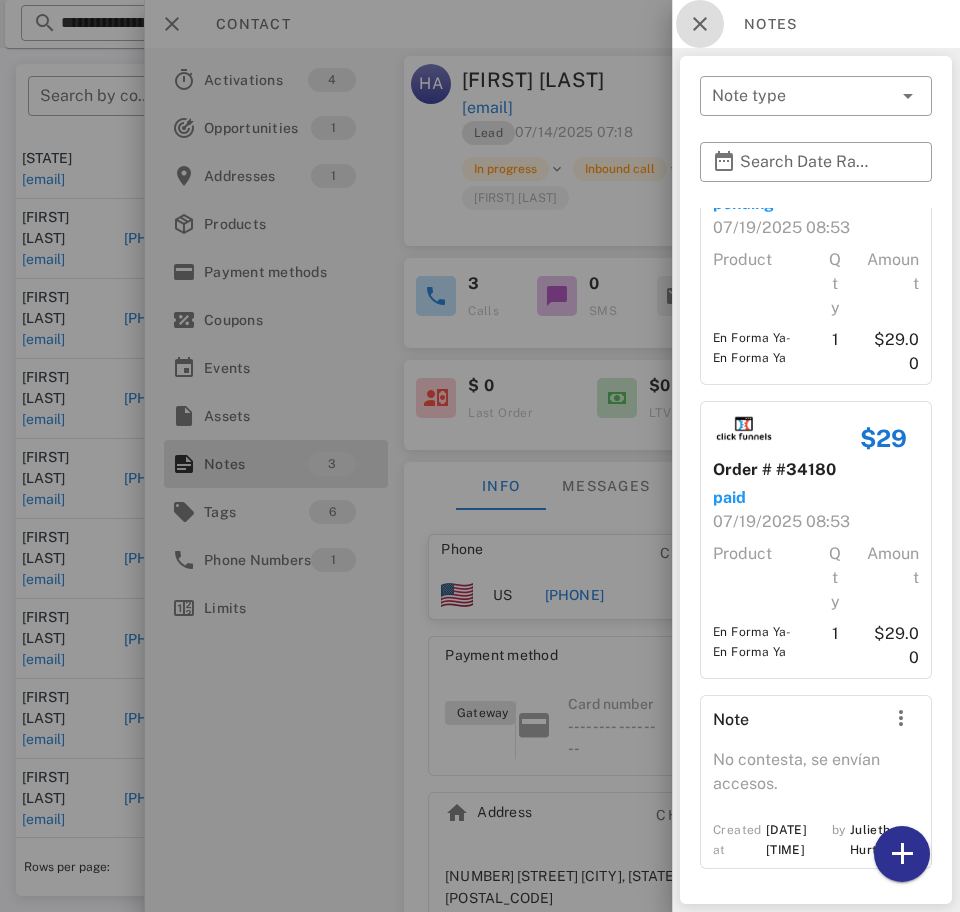 click at bounding box center (700, 24) 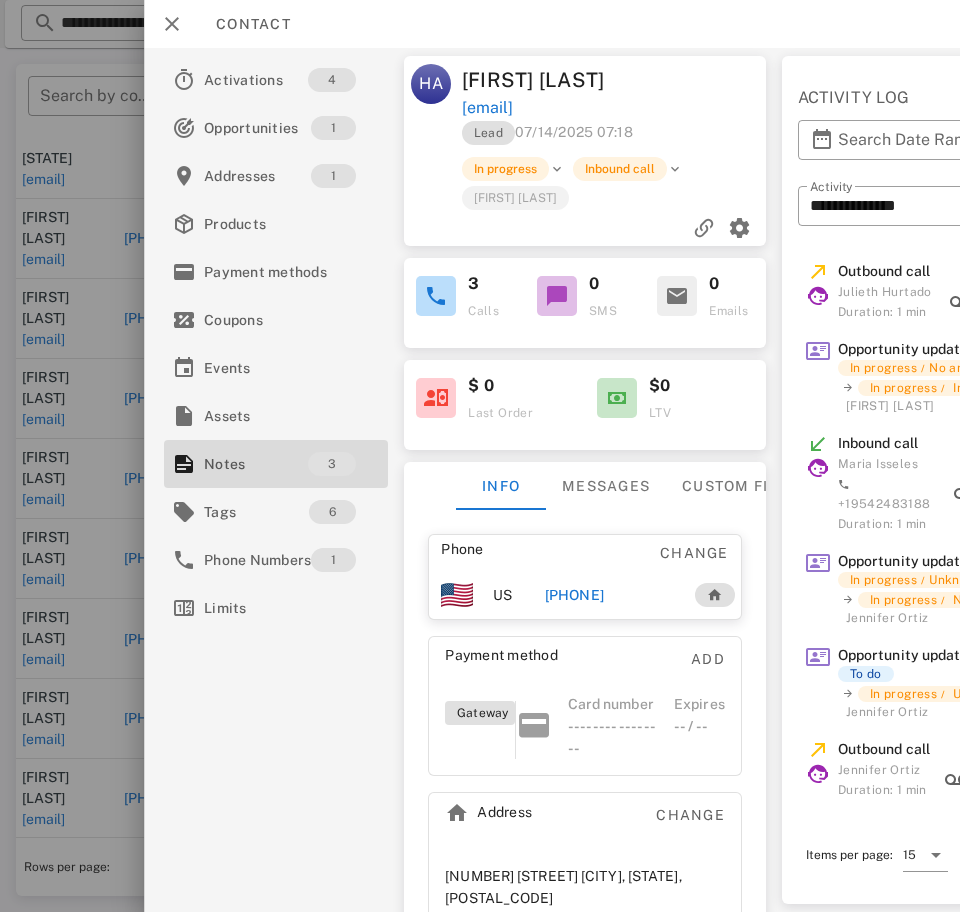 click on "[PHONE]" at bounding box center [574, 595] 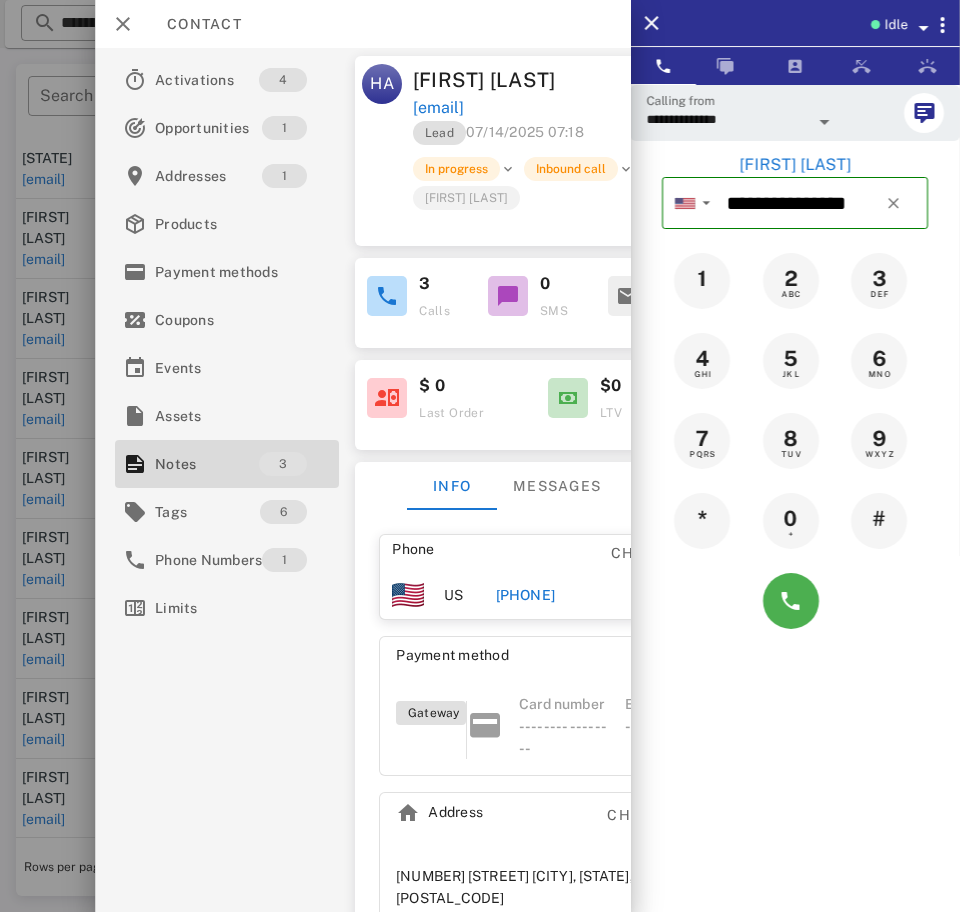 click on "**********" at bounding box center (795, 113) 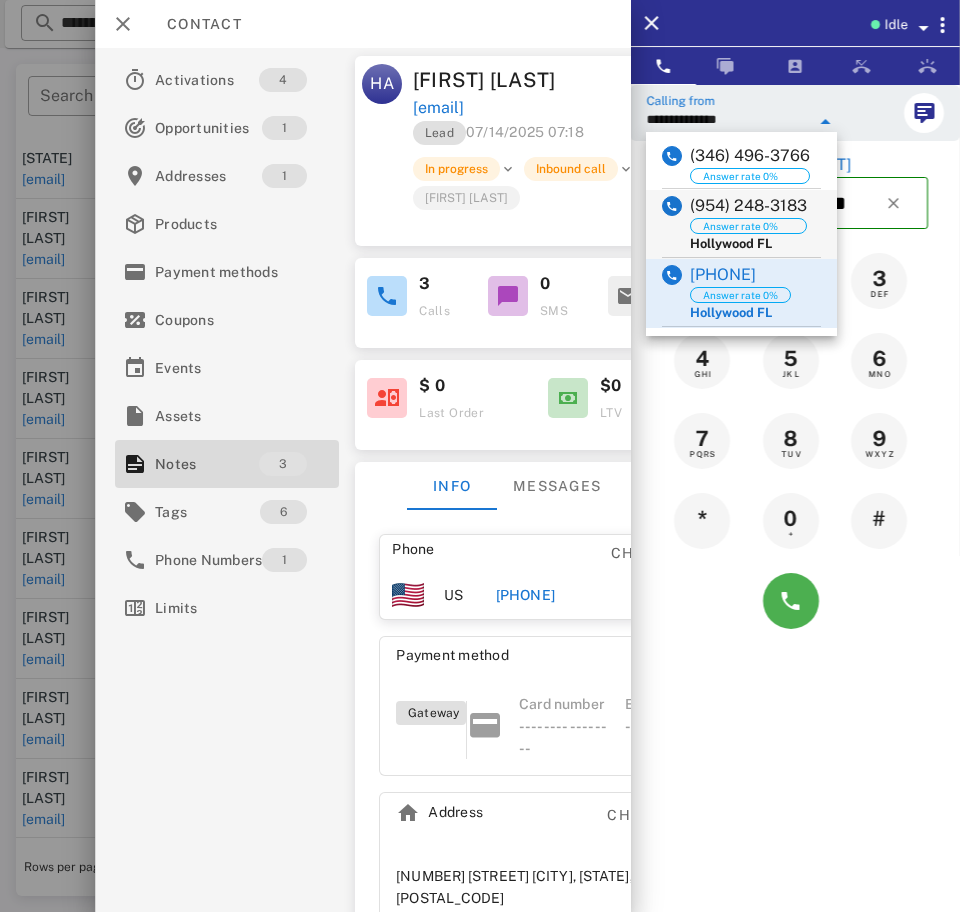 click on "(954) 248-3183" at bounding box center (748, 206) 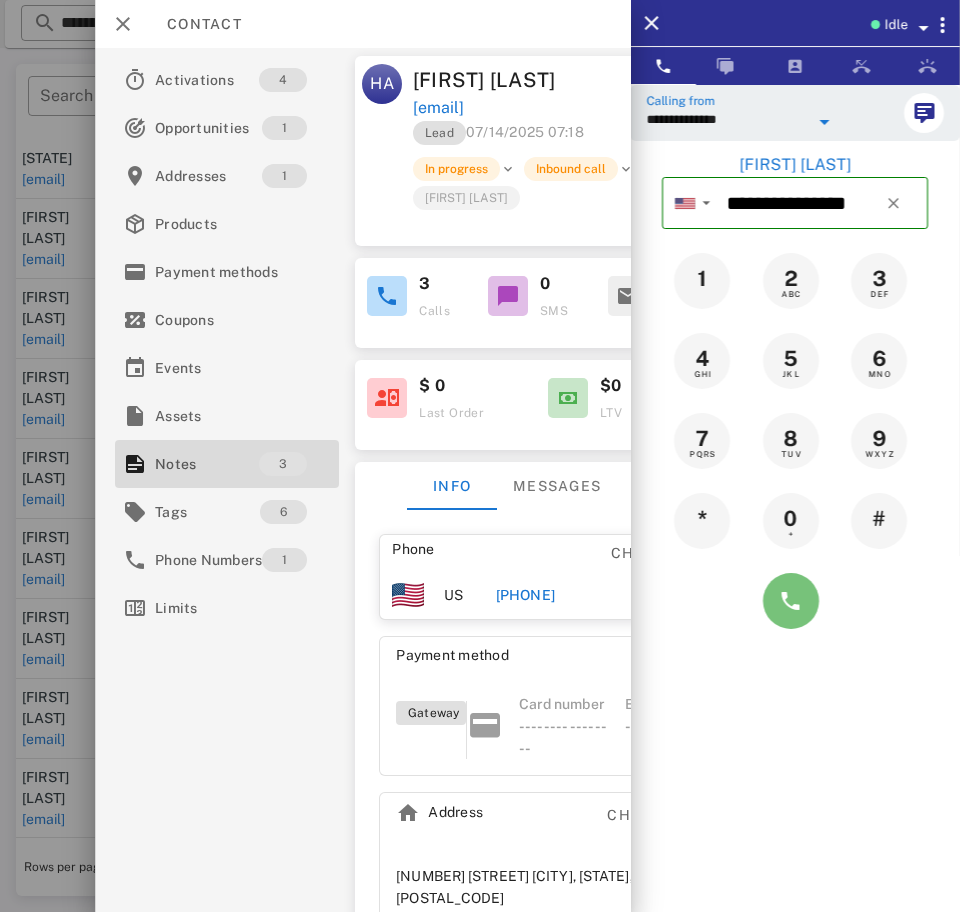 click at bounding box center (791, 601) 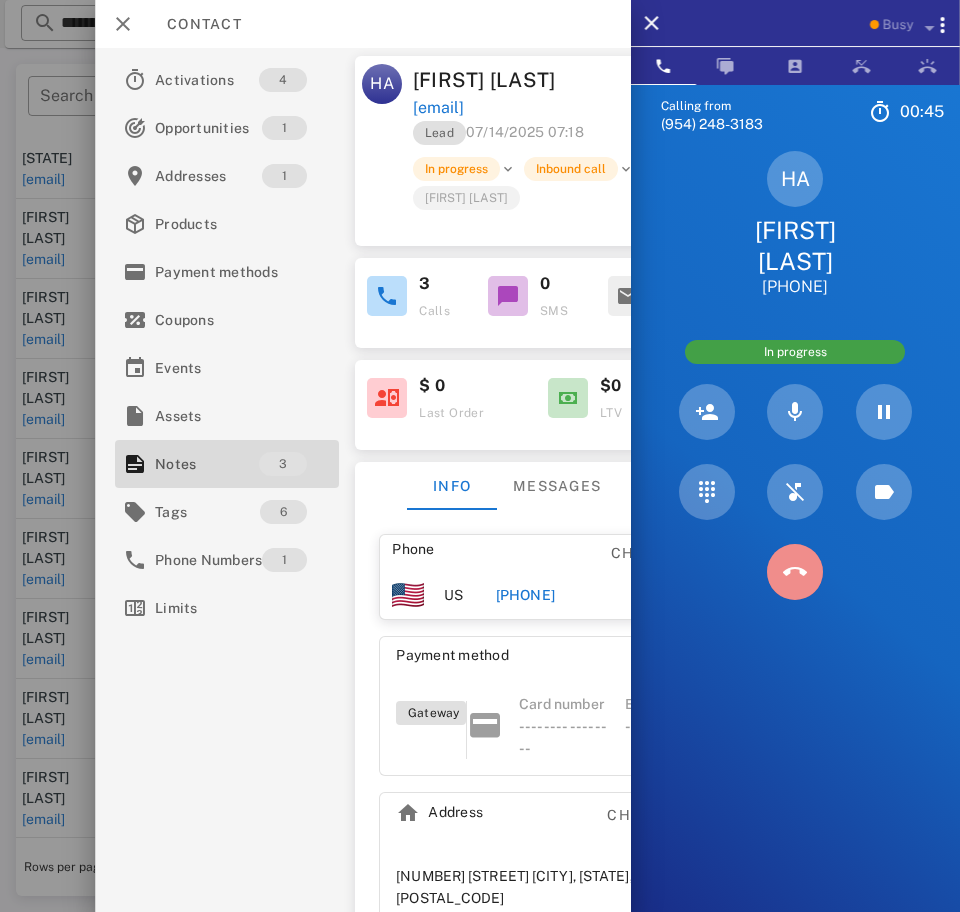click at bounding box center [795, 572] 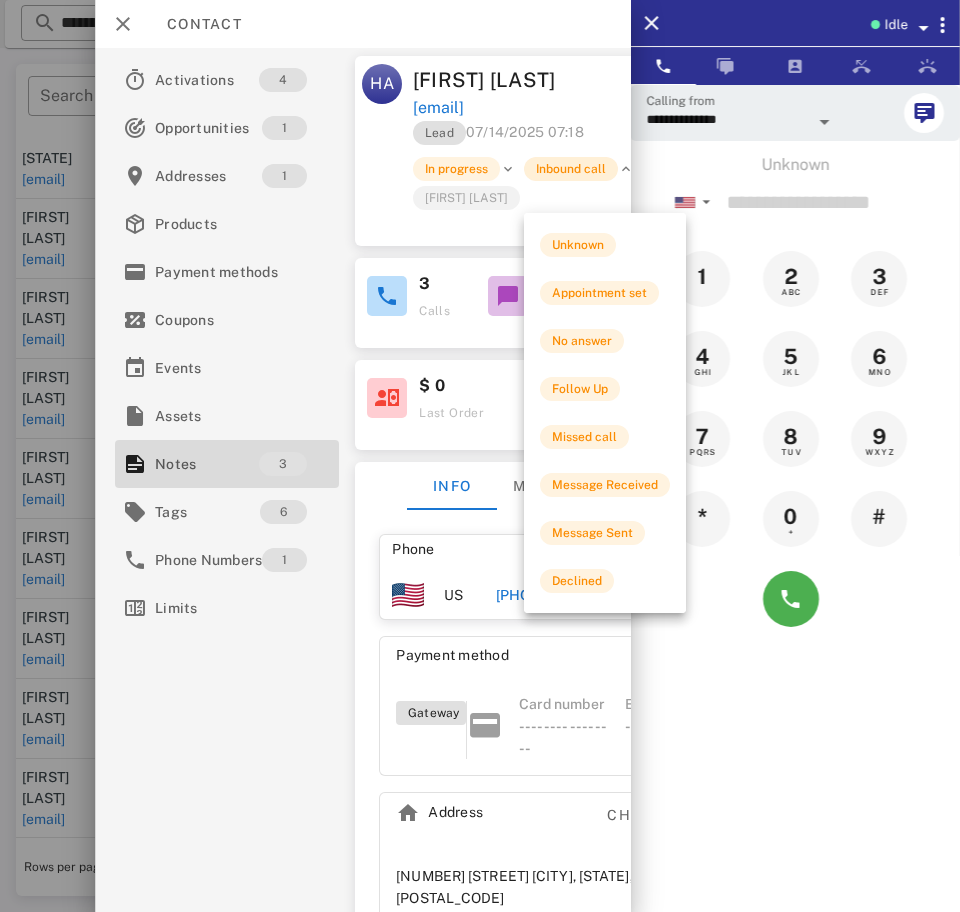 click on "Inbound call" at bounding box center (570, 169) 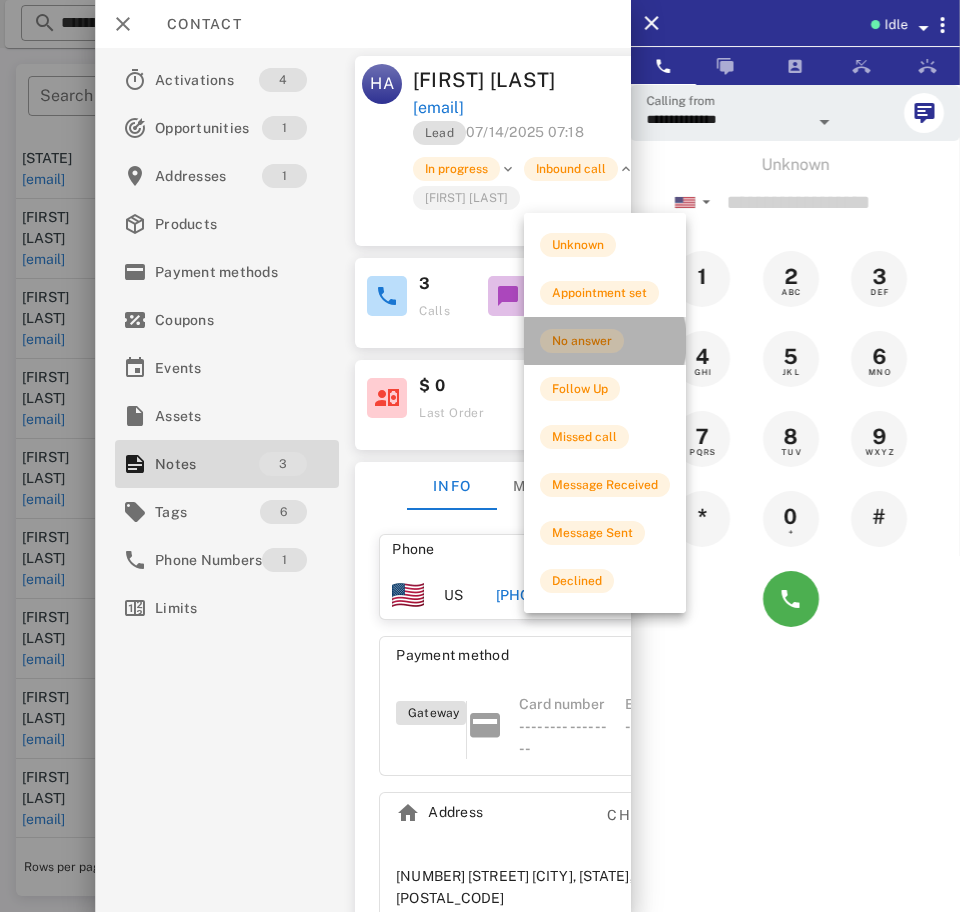 click on "No answer" at bounding box center [582, 341] 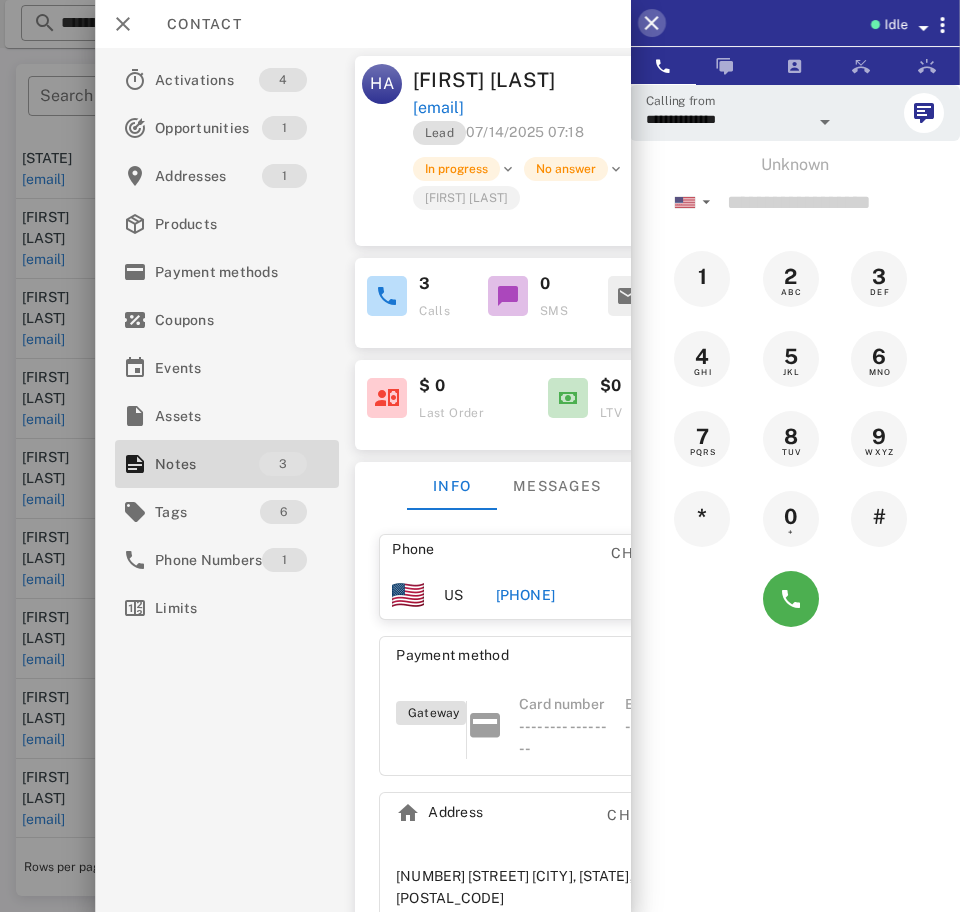 click at bounding box center [652, 23] 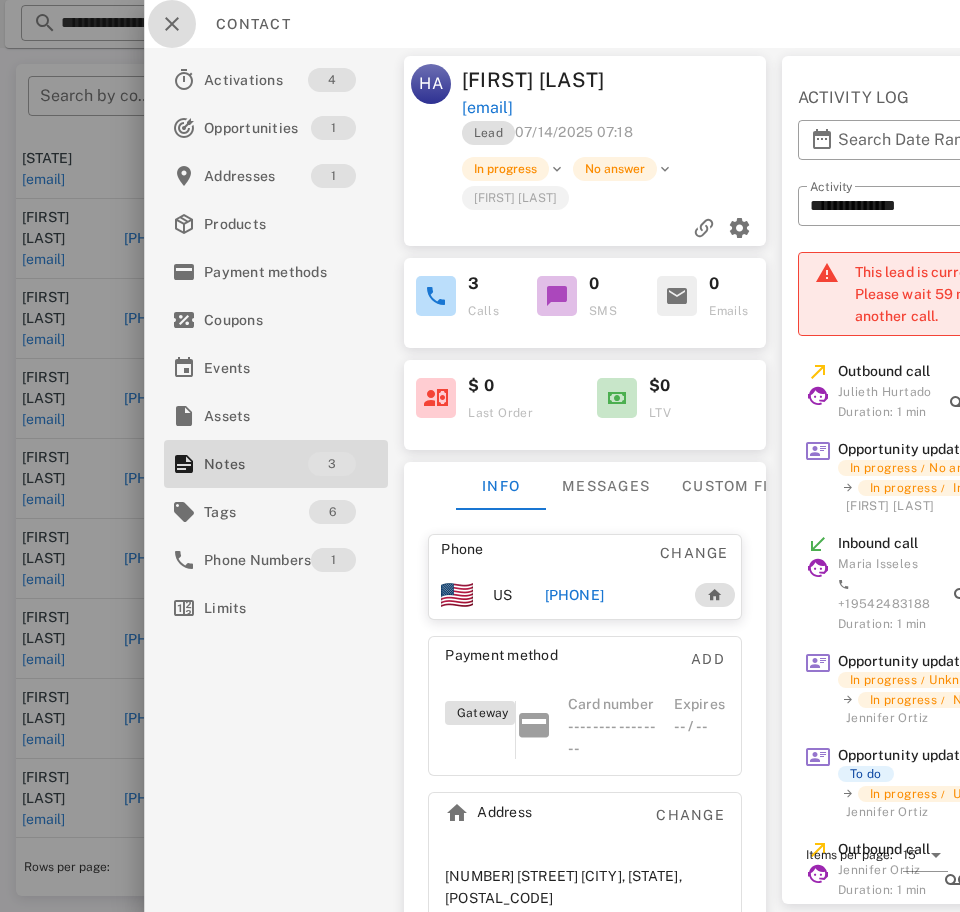 click at bounding box center [172, 24] 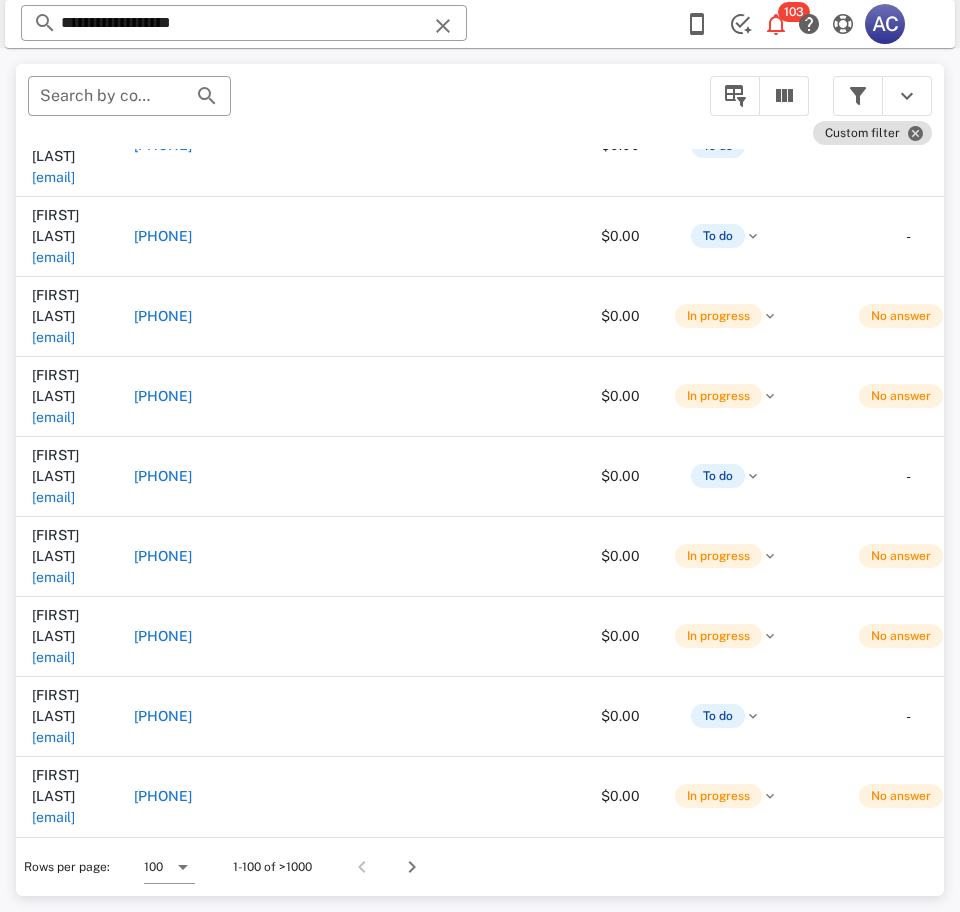 scroll, scrollTop: 3303, scrollLeft: 0, axis: vertical 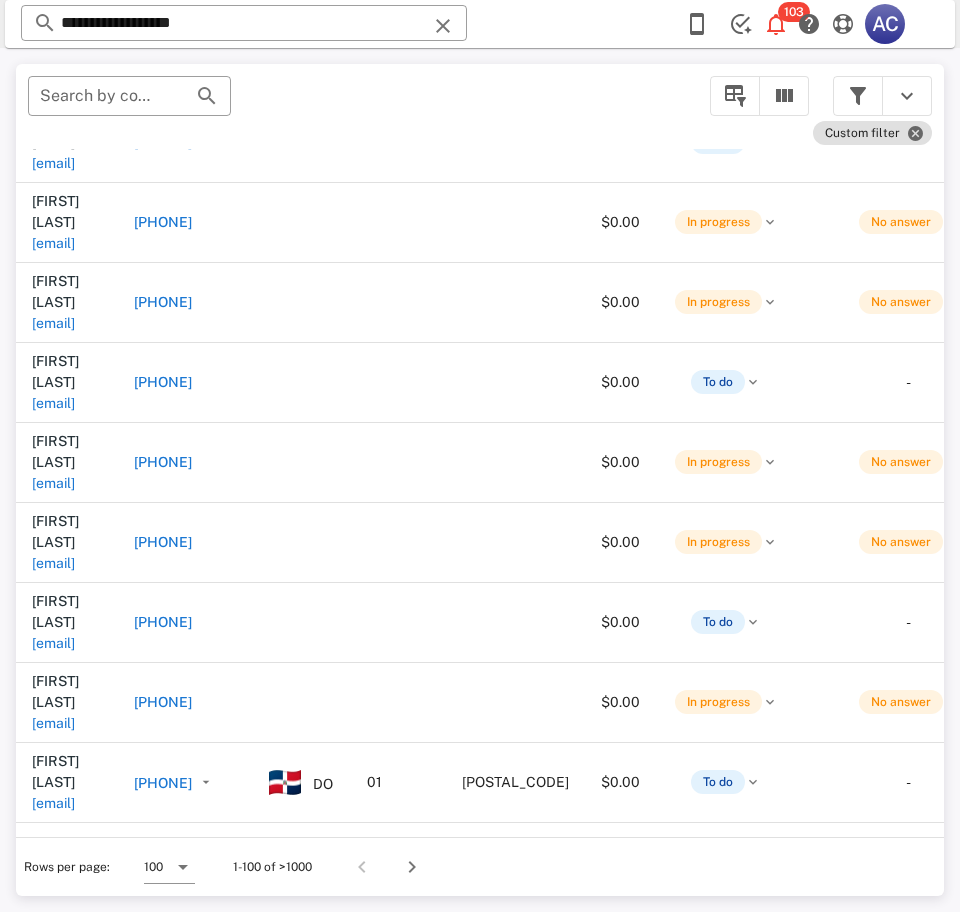 click on "[EMAIL]" at bounding box center (53, 2205) 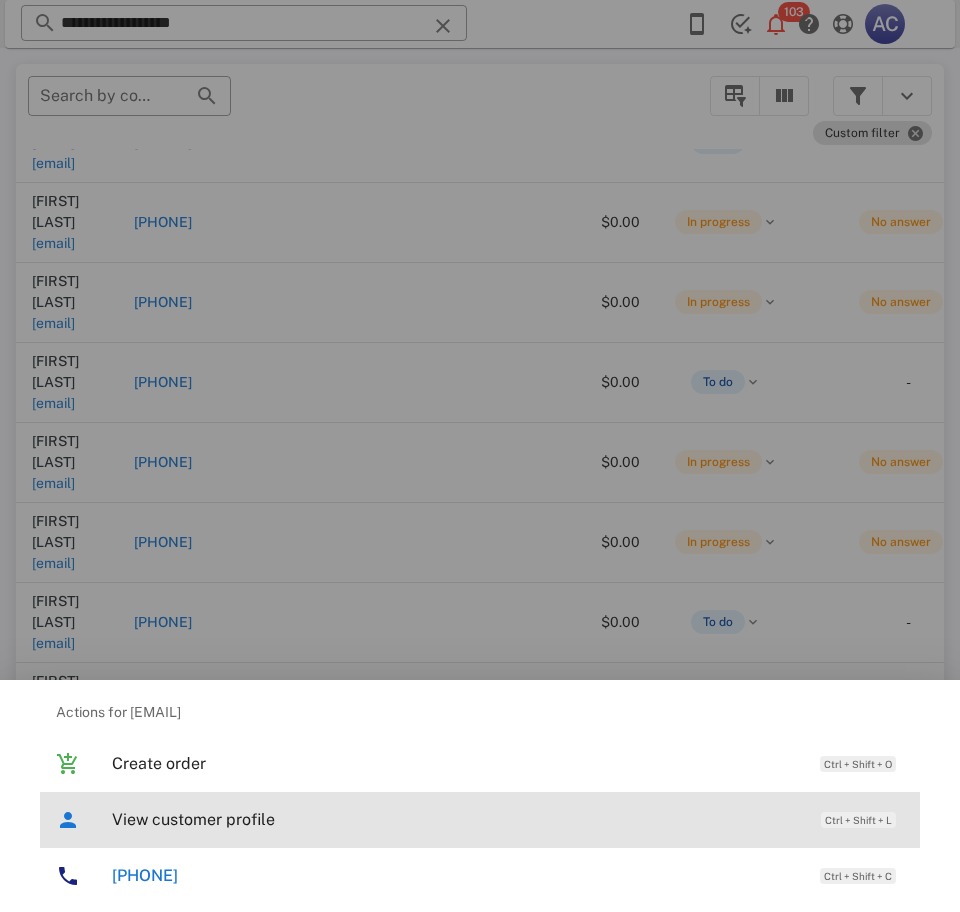 click on "View customer profile Ctrl + Shift + L" at bounding box center (508, 819) 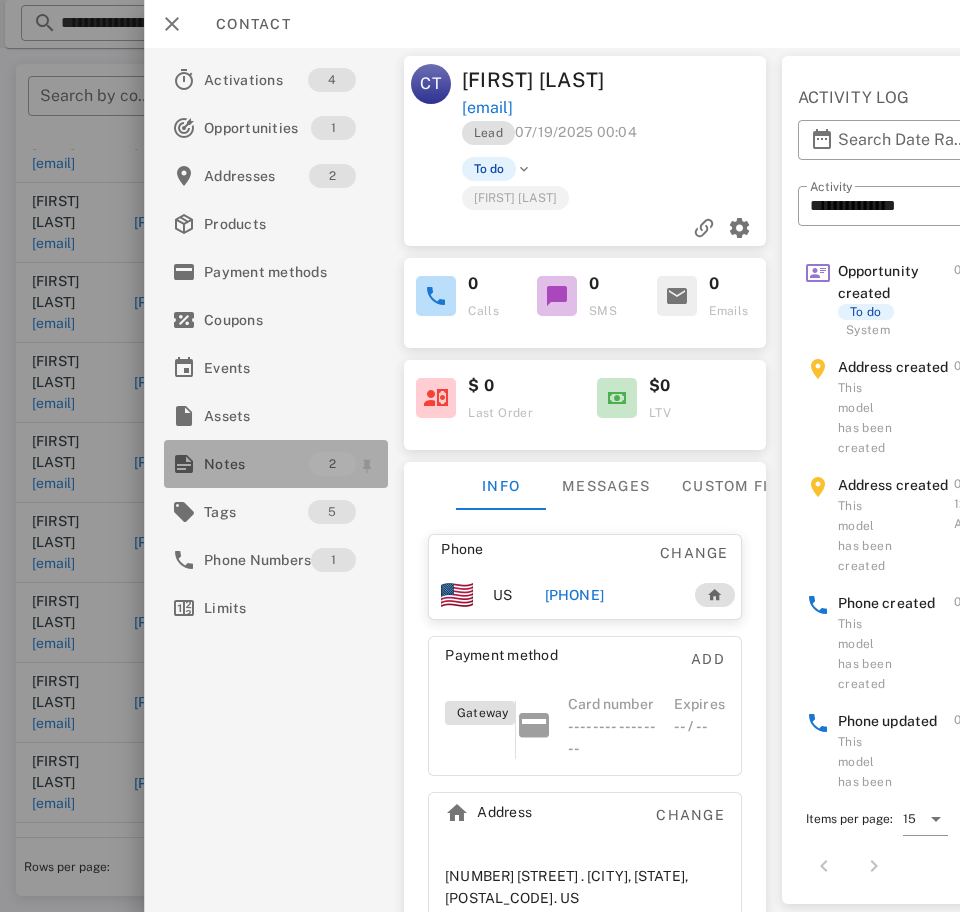 click on "Notes" at bounding box center [256, 464] 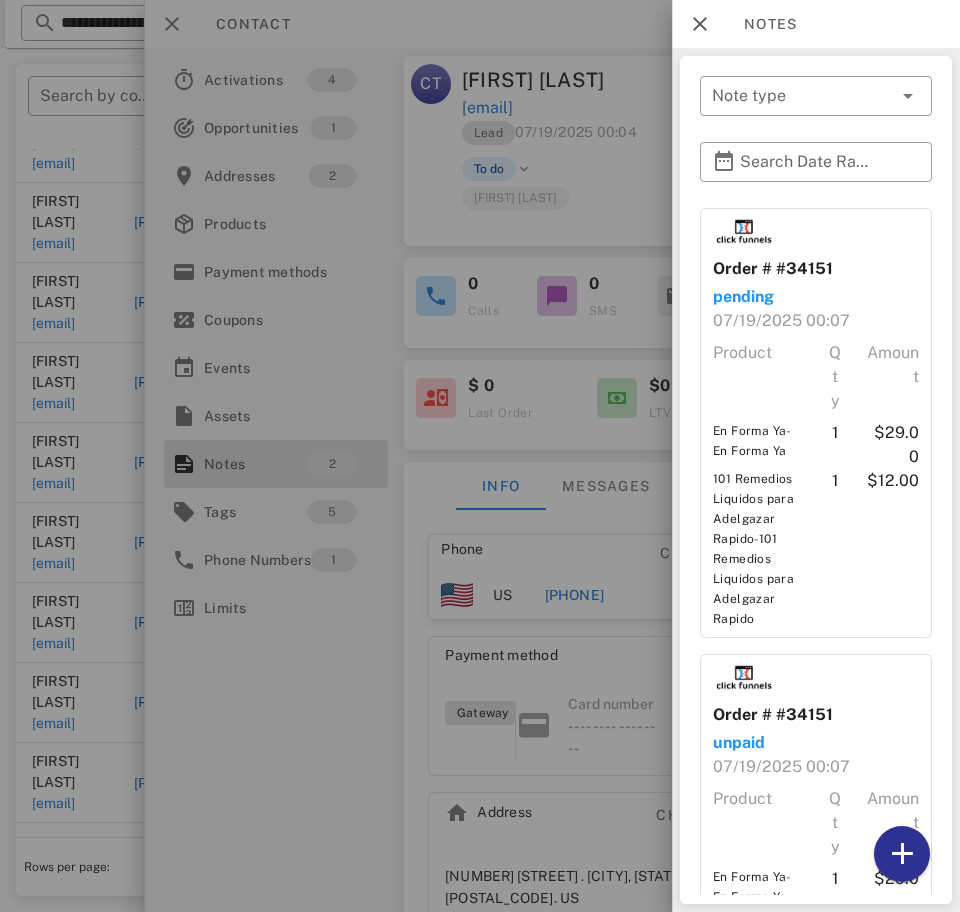 scroll, scrollTop: 213, scrollLeft: 0, axis: vertical 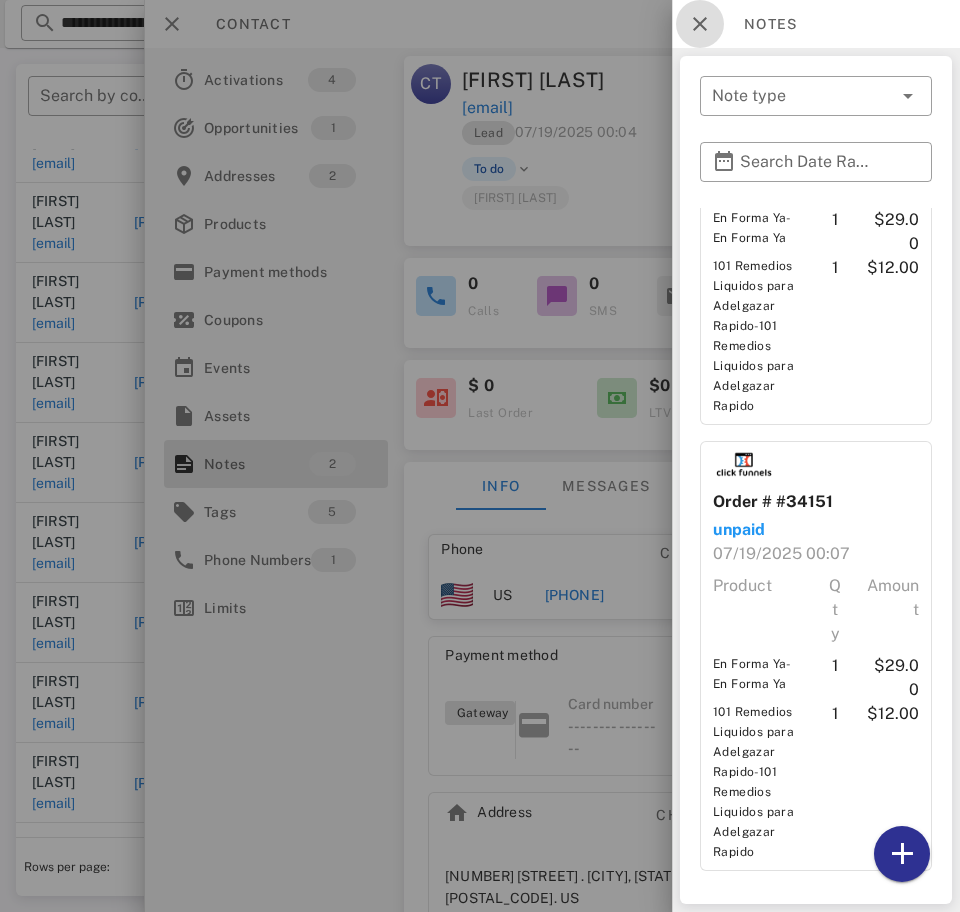click at bounding box center [700, 24] 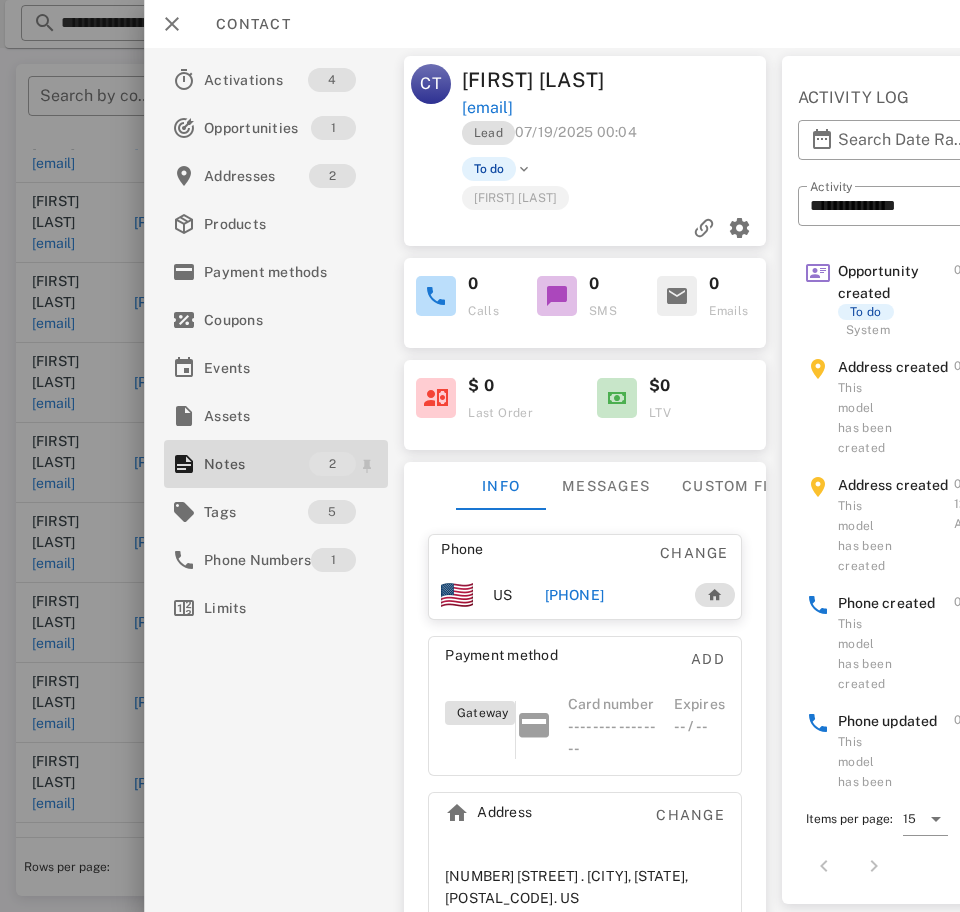 click on "Notes" at bounding box center (256, 464) 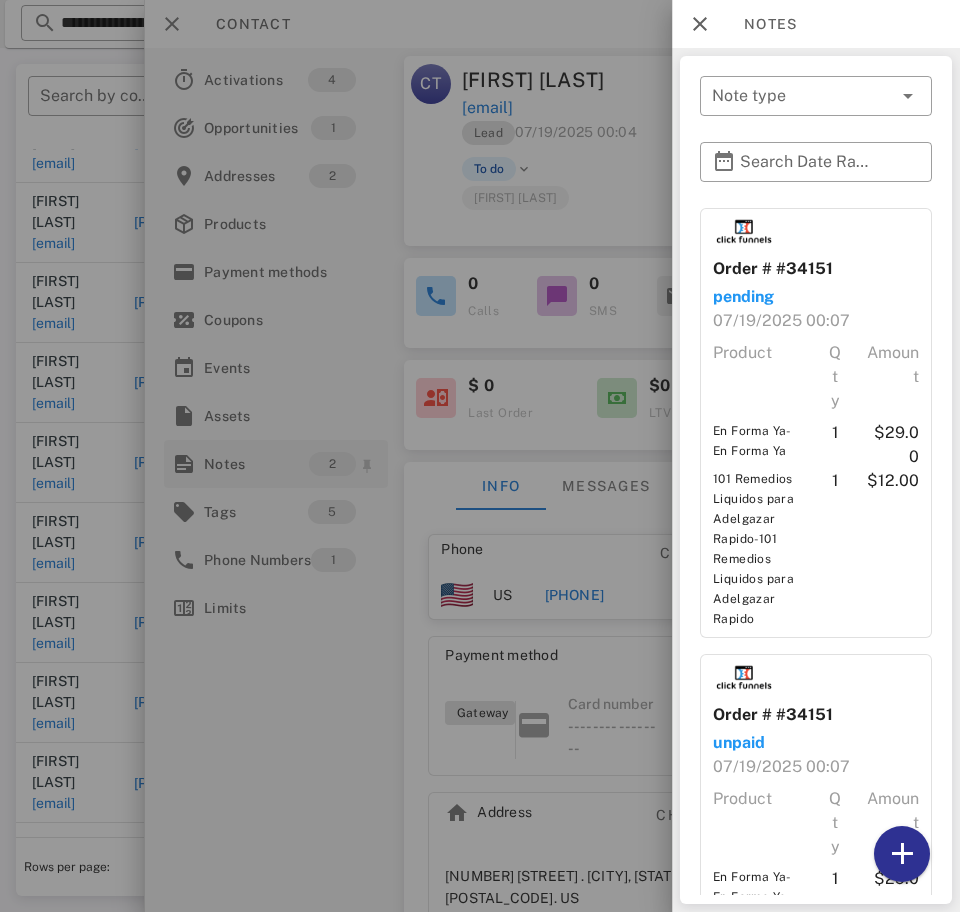 scroll, scrollTop: 213, scrollLeft: 0, axis: vertical 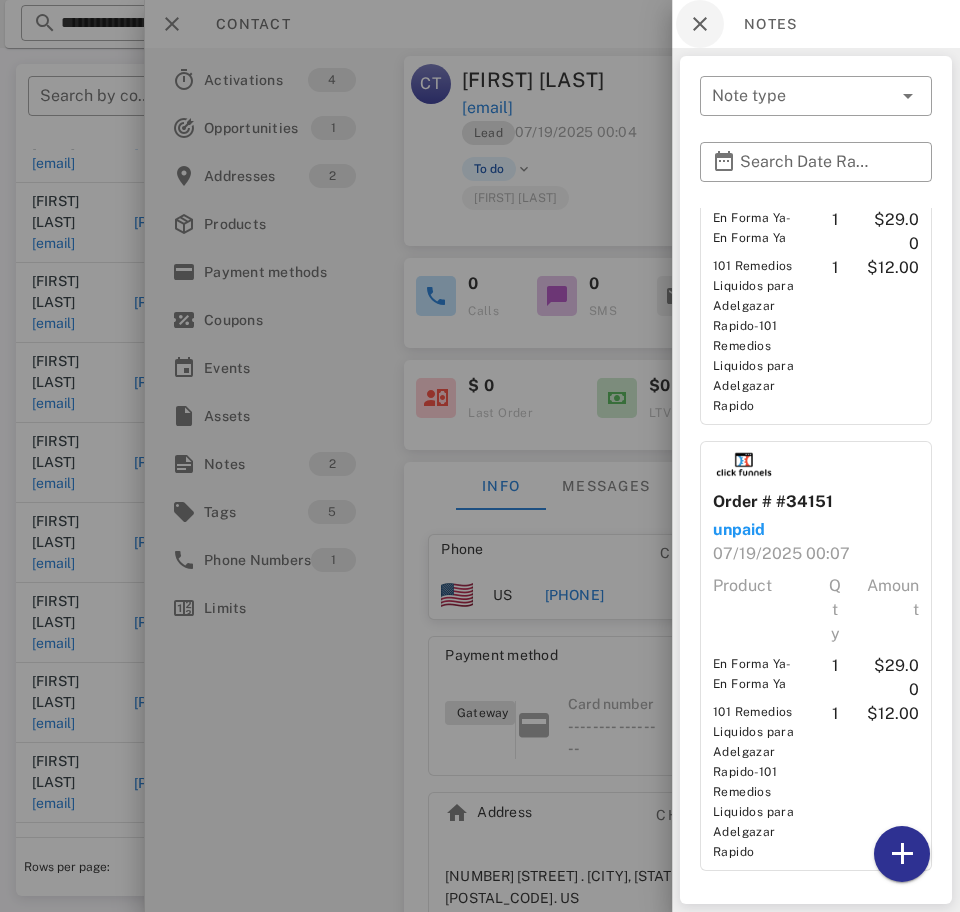 click at bounding box center [700, 24] 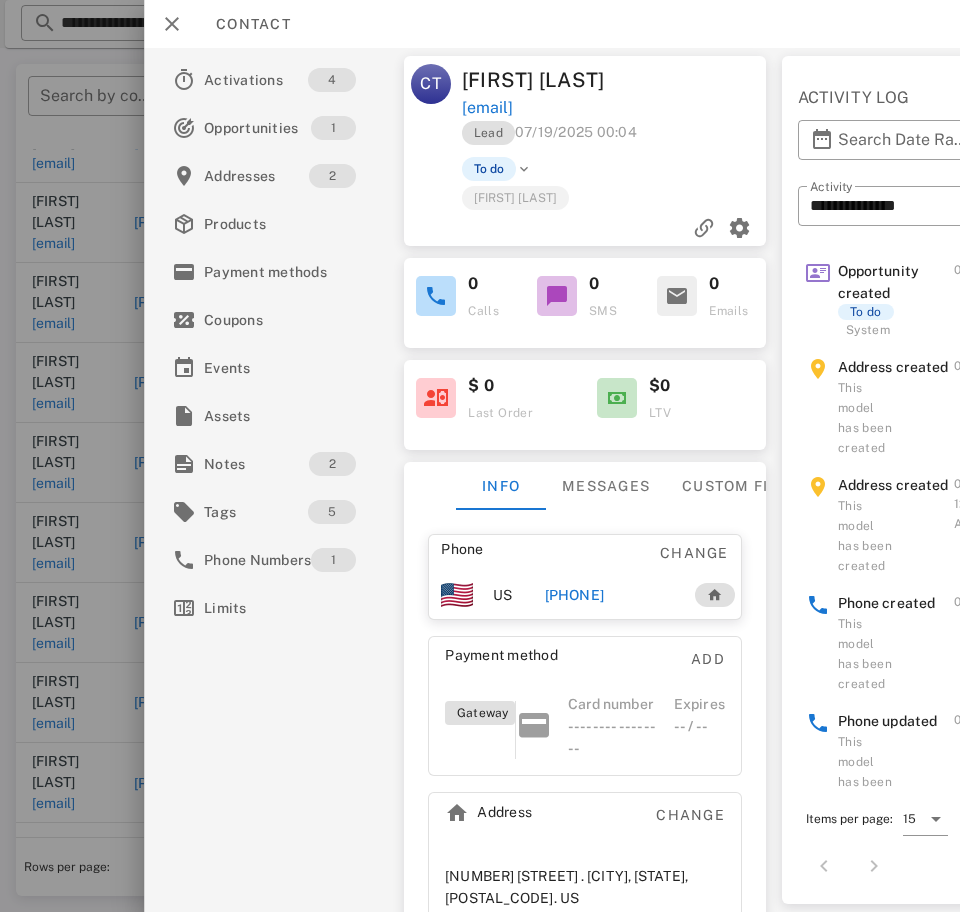 click at bounding box center [172, 24] 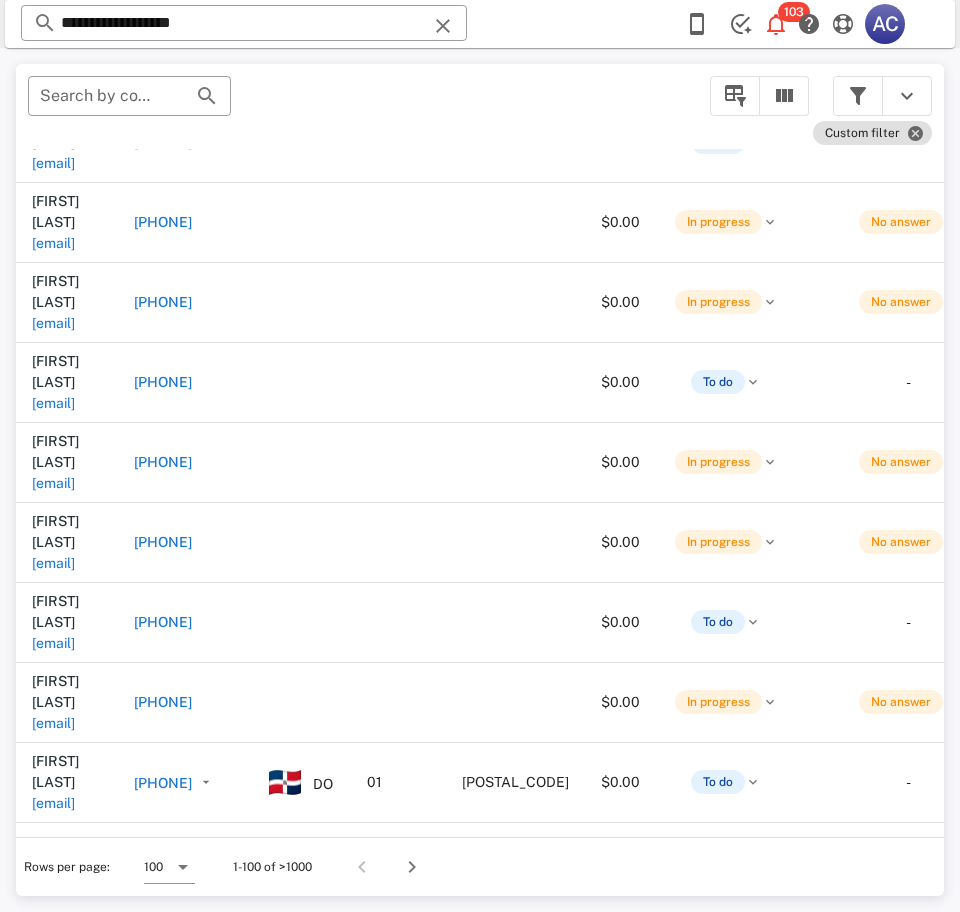 click on "[EMAIL]" at bounding box center (53, 1965) 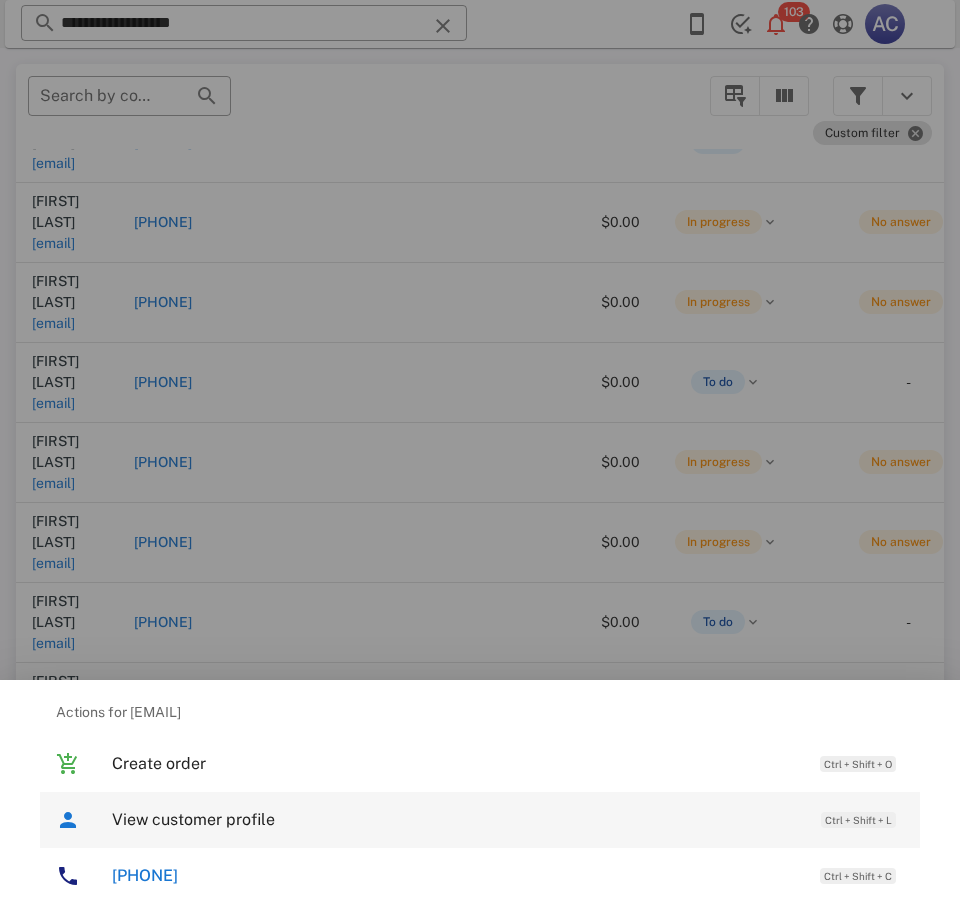 click on "View customer profile" at bounding box center [456, 819] 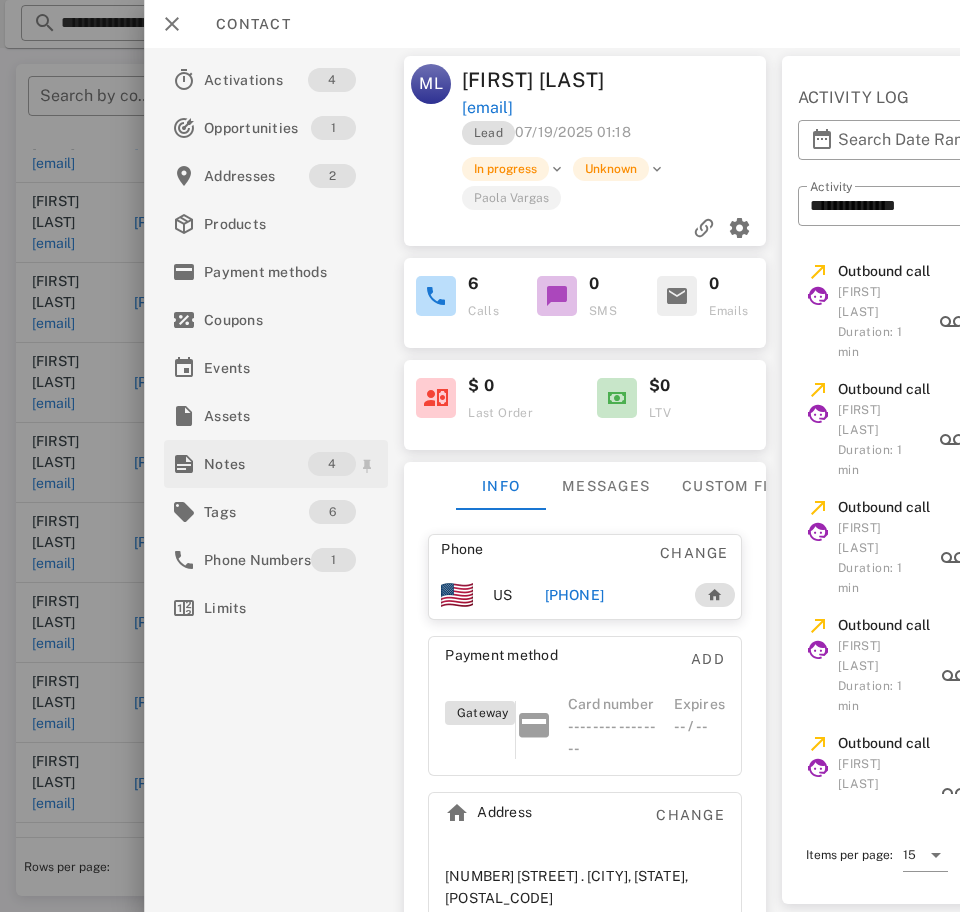click on "Notes" at bounding box center (256, 464) 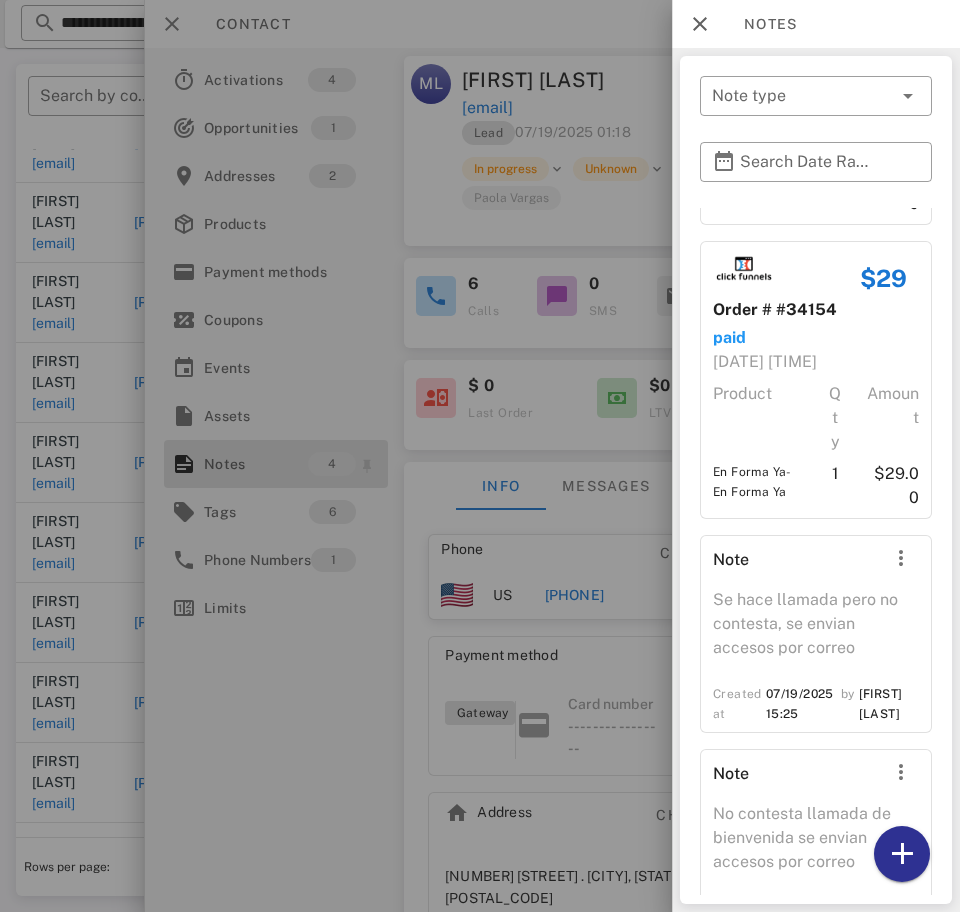 scroll, scrollTop: 331, scrollLeft: 0, axis: vertical 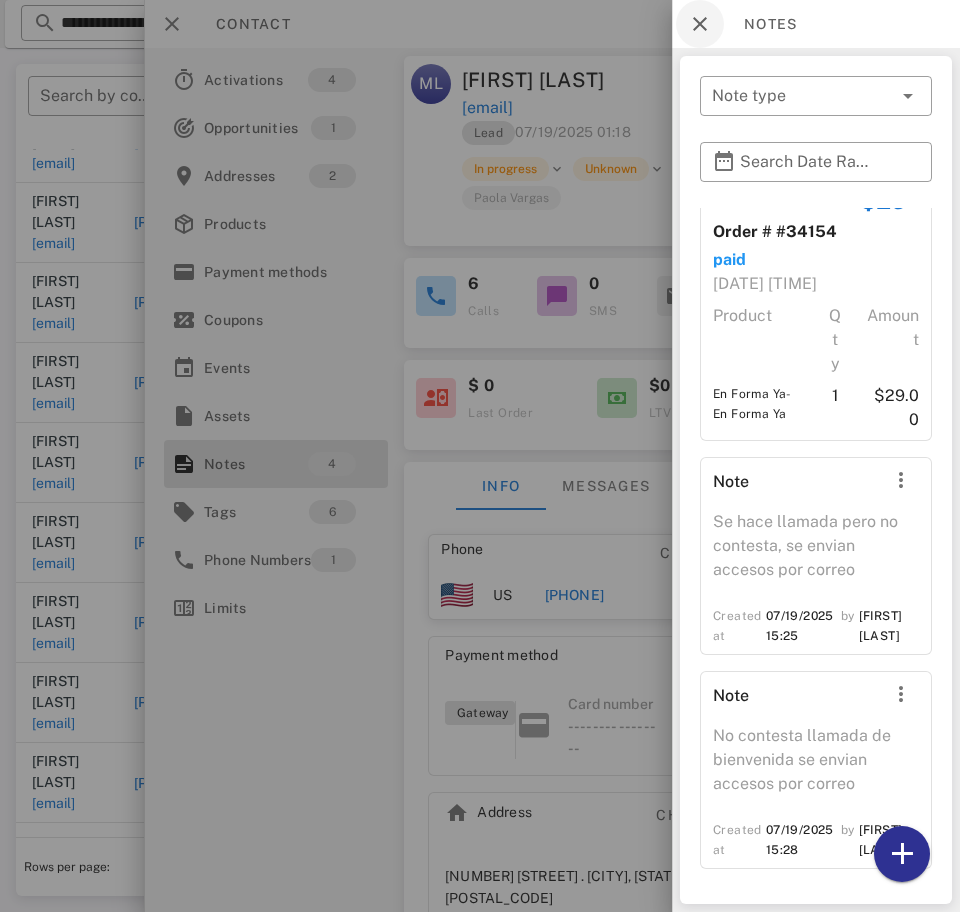 click at bounding box center (700, 24) 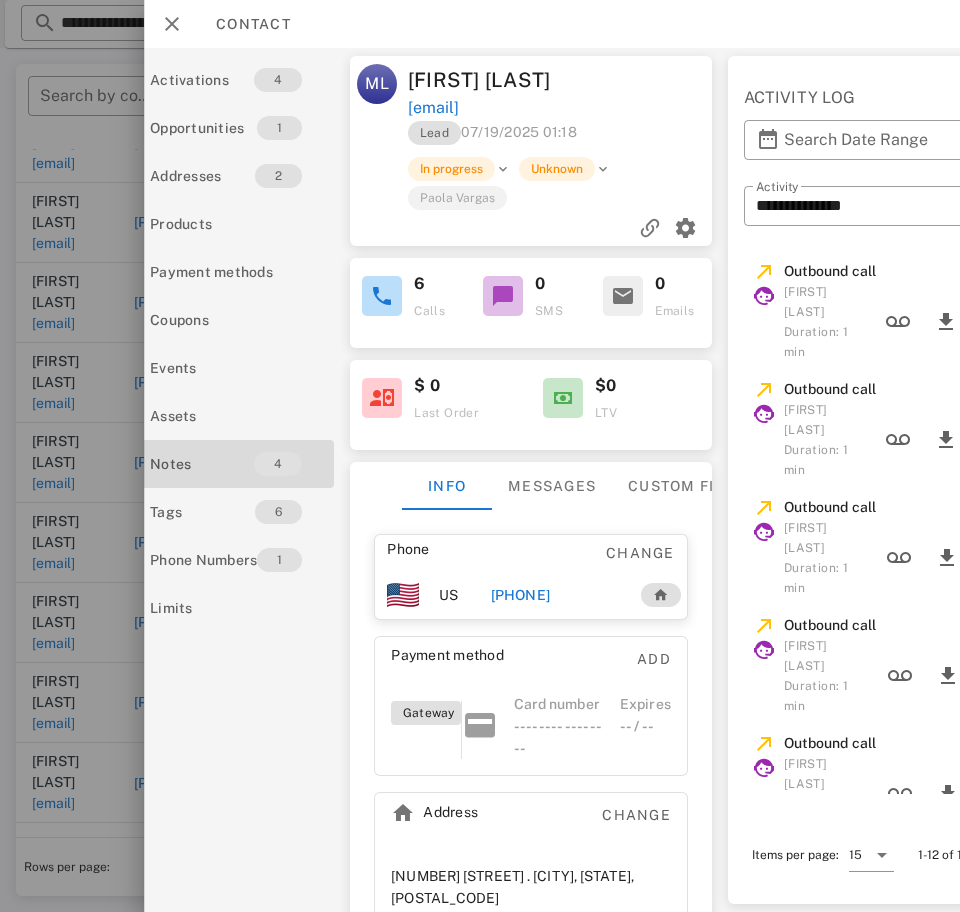 scroll, scrollTop: 0, scrollLeft: 31, axis: horizontal 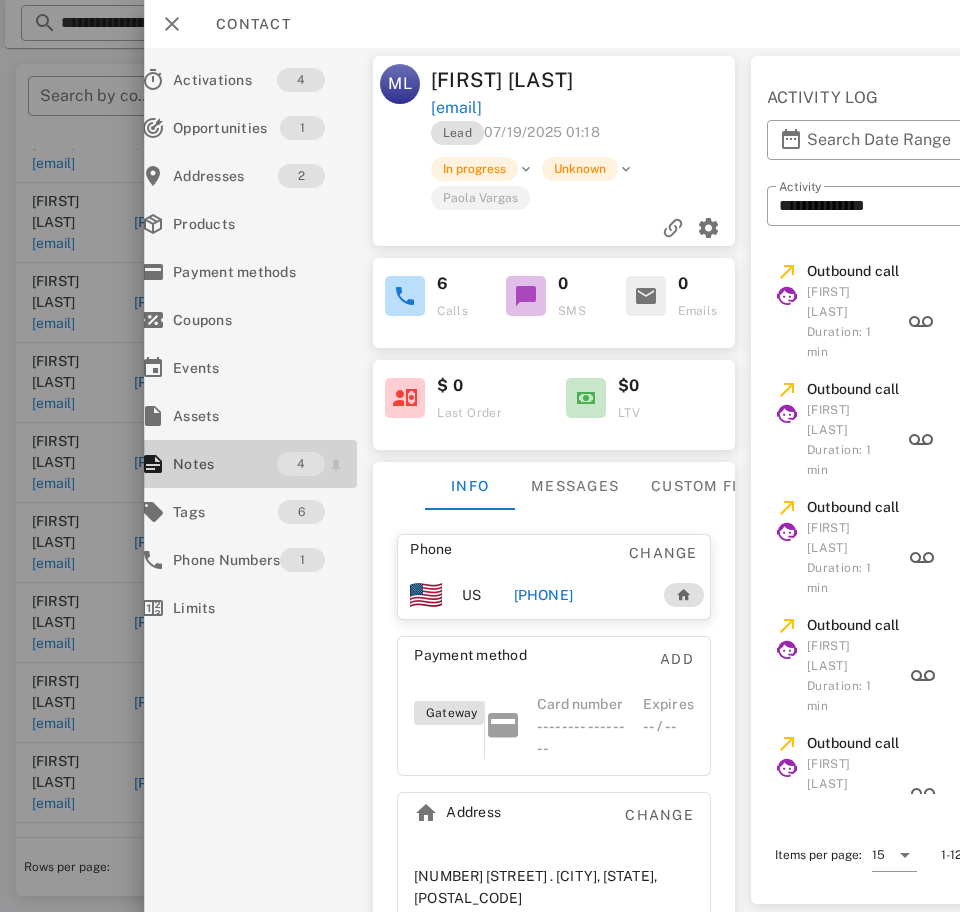 click on "Notes" at bounding box center [225, 464] 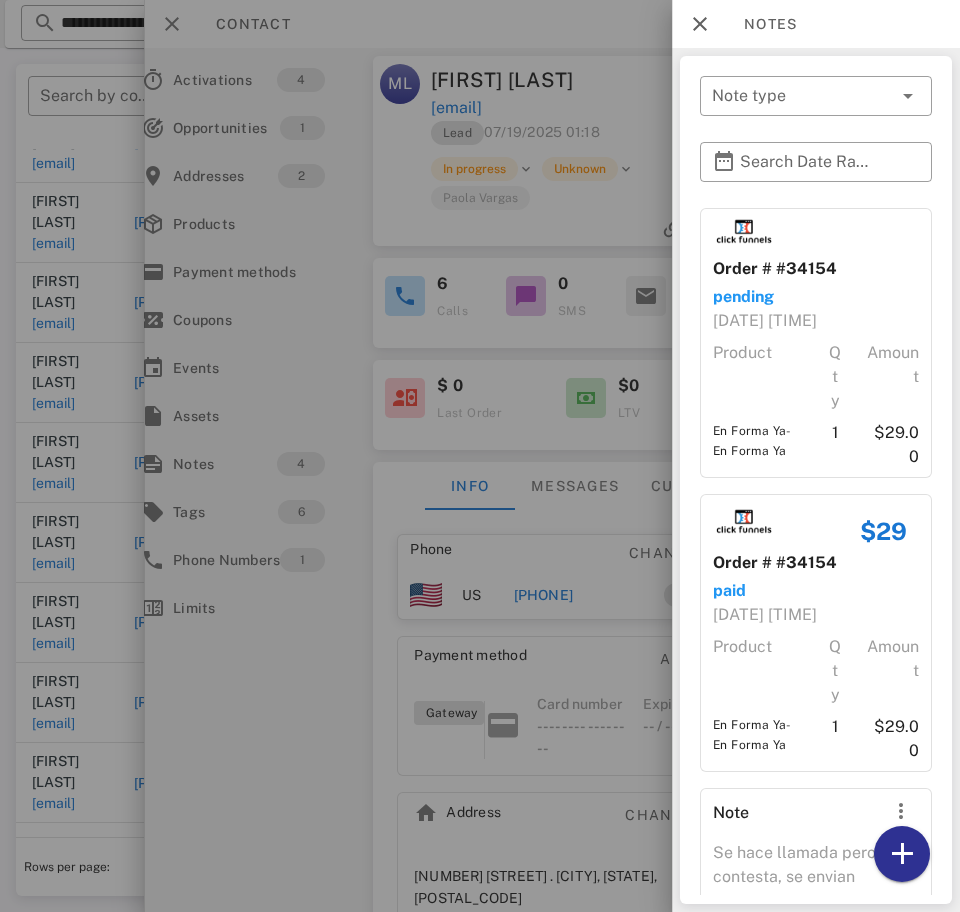 scroll, scrollTop: 331, scrollLeft: 0, axis: vertical 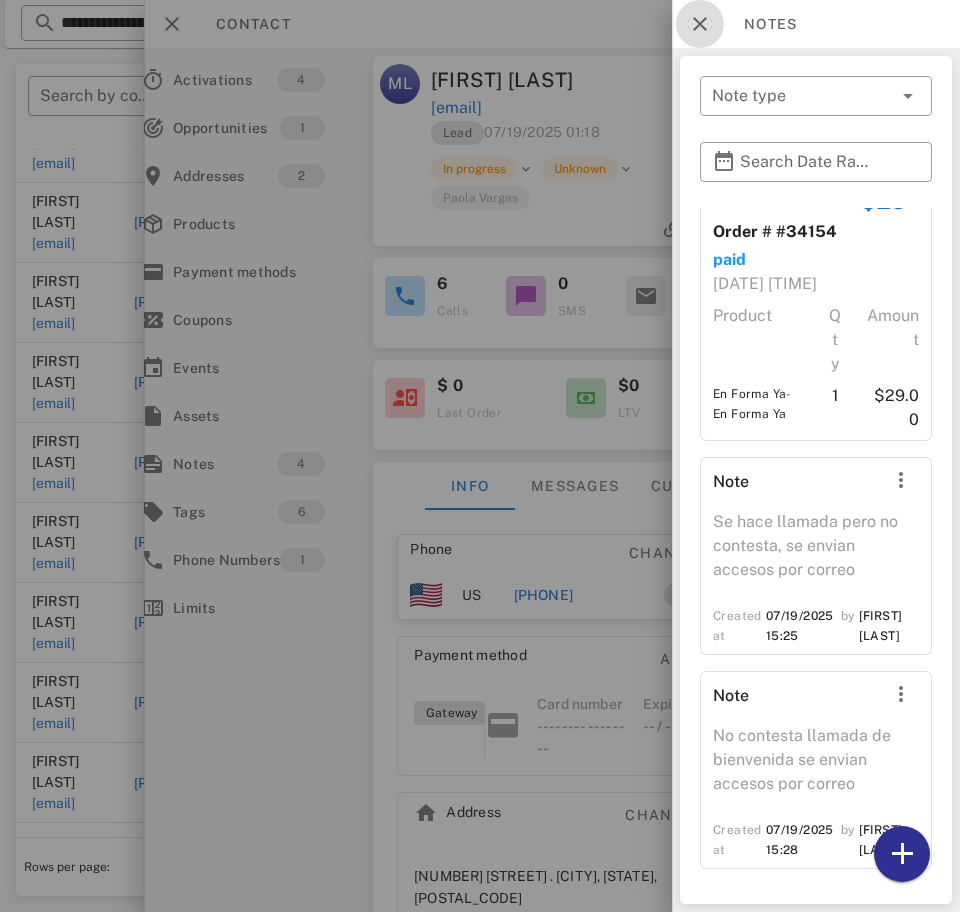 click at bounding box center [700, 24] 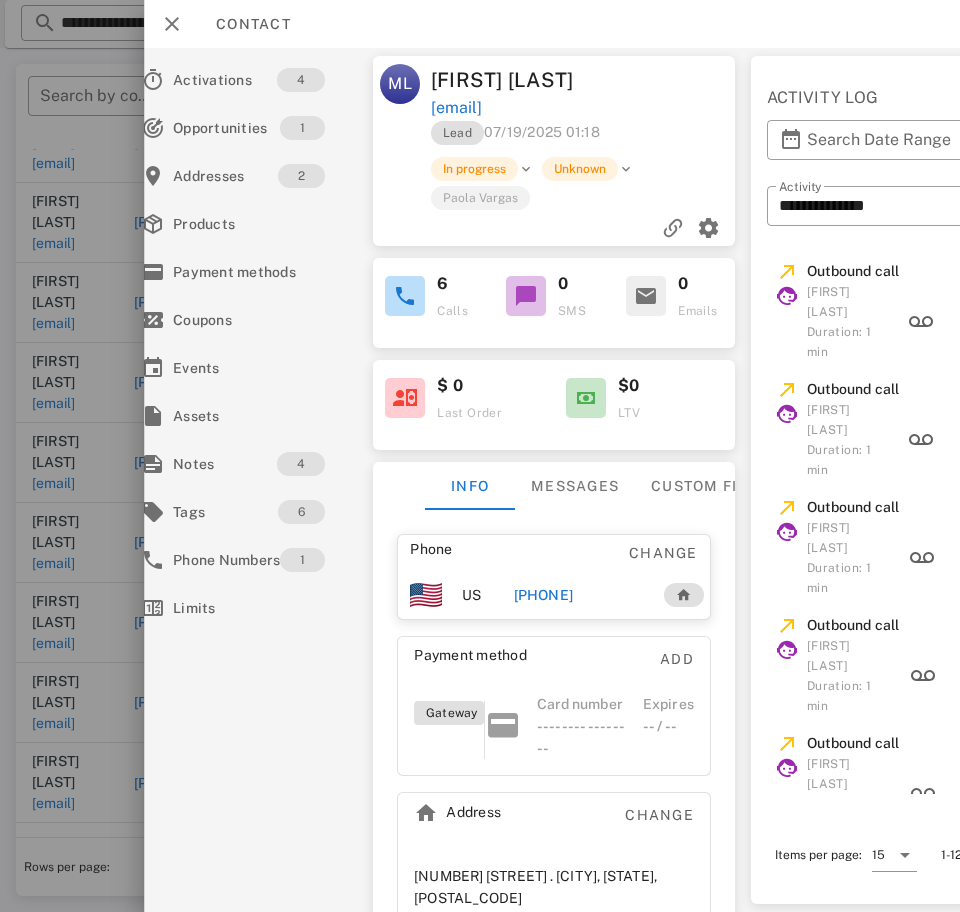 click on "[PHONE]" at bounding box center (543, 595) 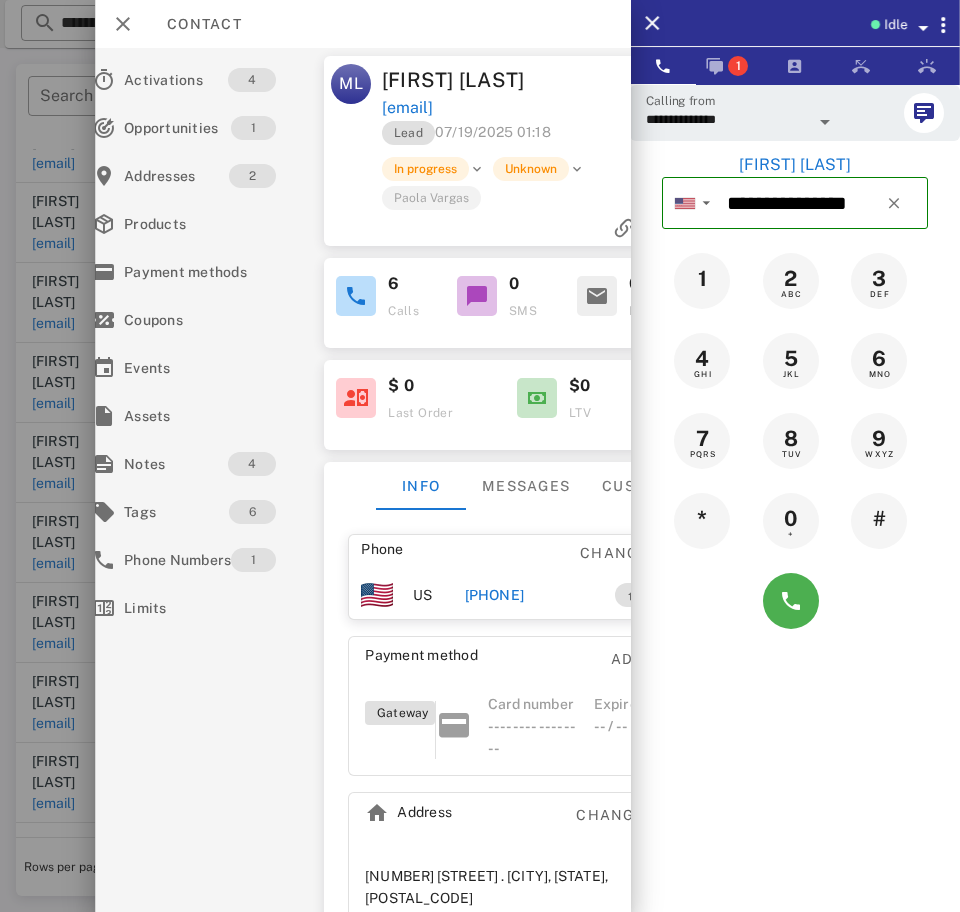 click on "**********" at bounding box center [727, 119] 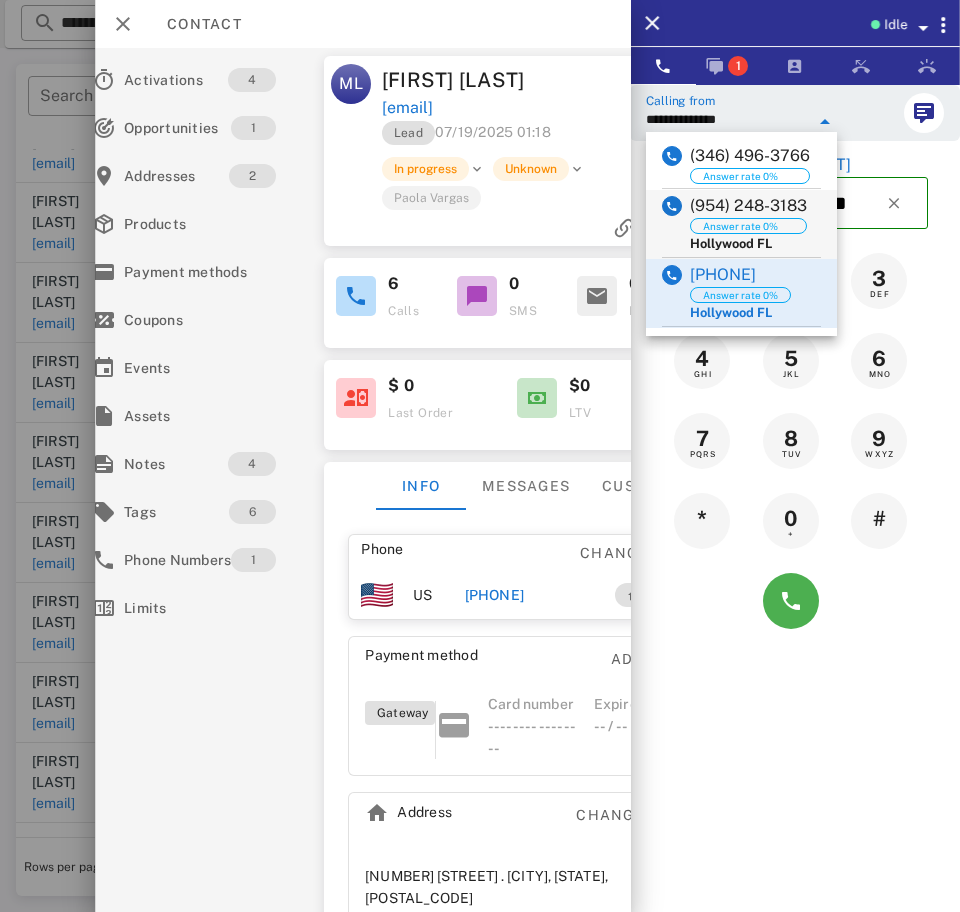 click on "(954) 248-3183" at bounding box center (748, 206) 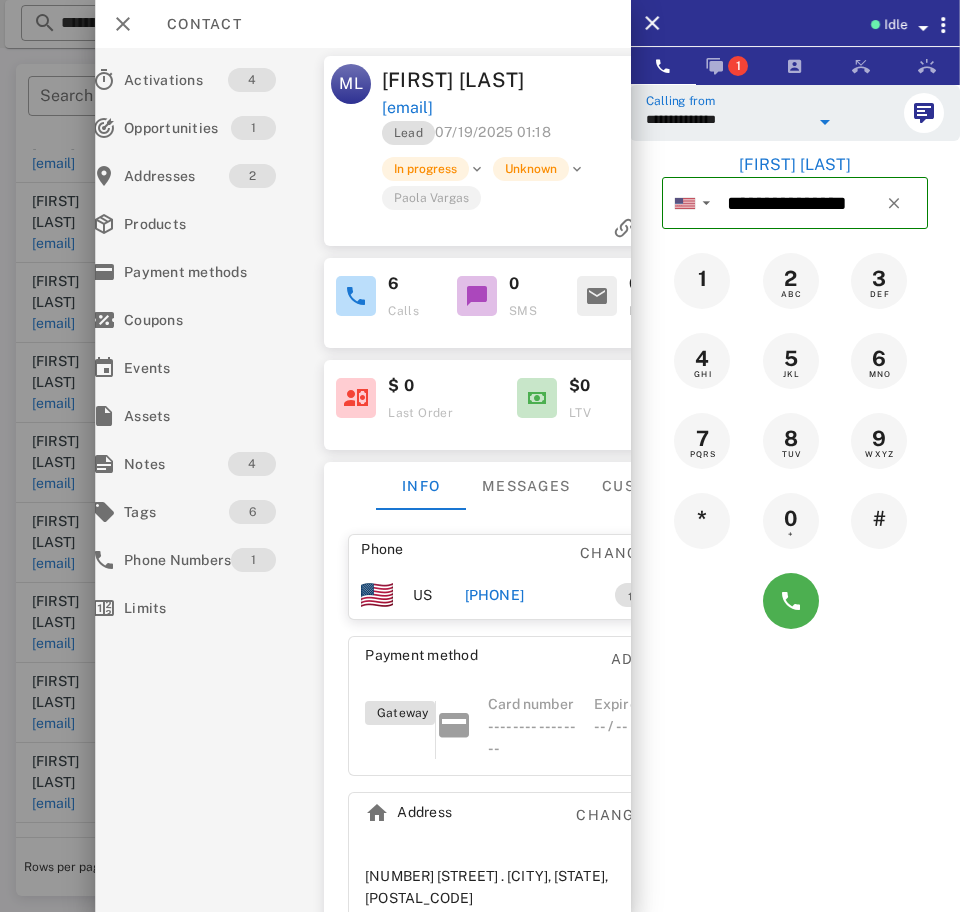 click at bounding box center (795, 601) 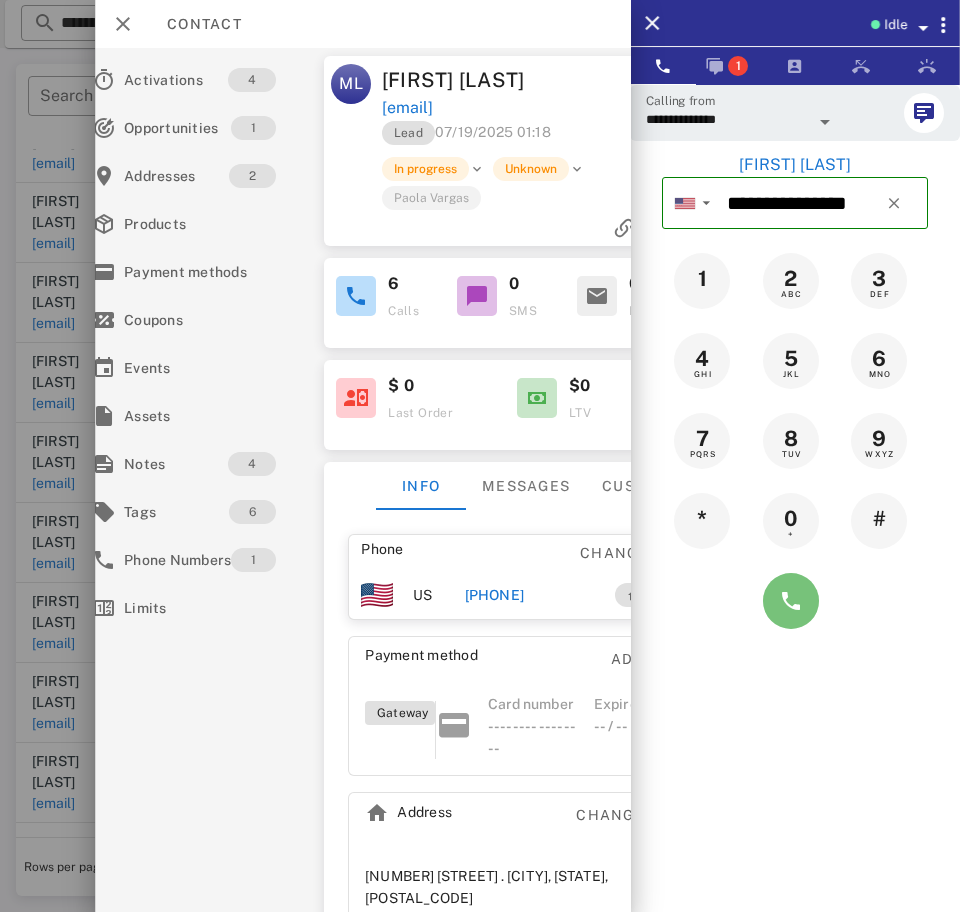 click at bounding box center [791, 601] 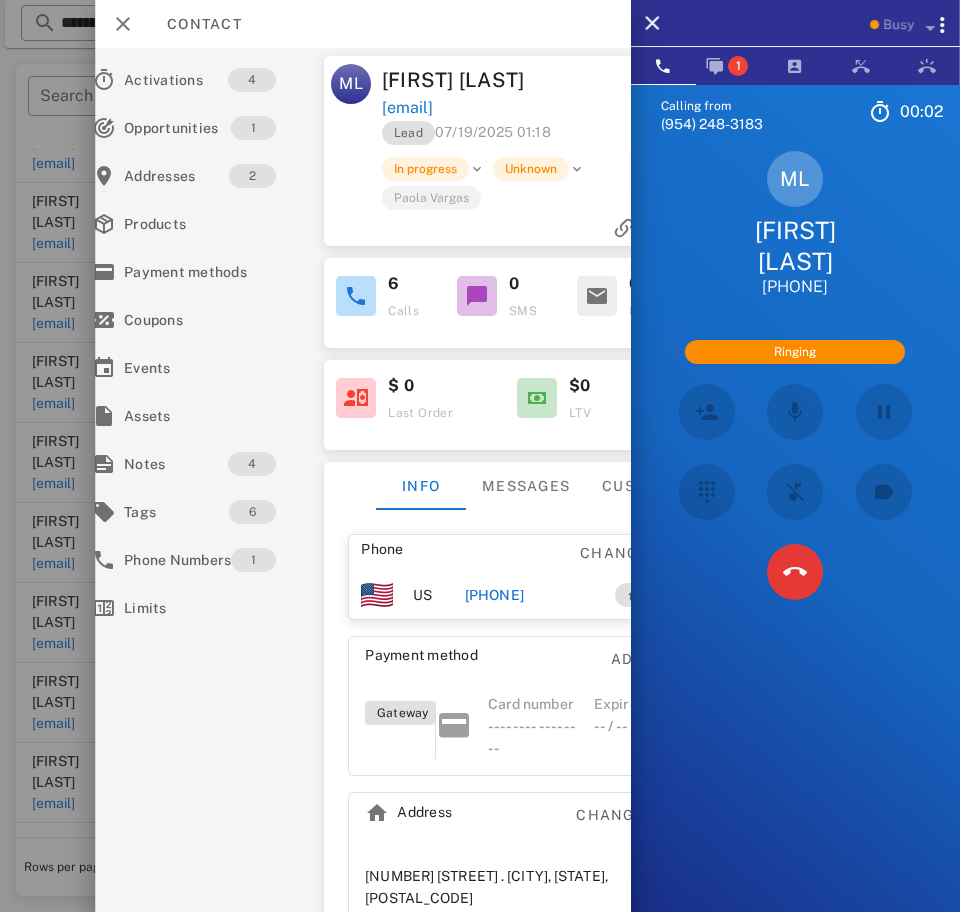 scroll, scrollTop: 3244, scrollLeft: 0, axis: vertical 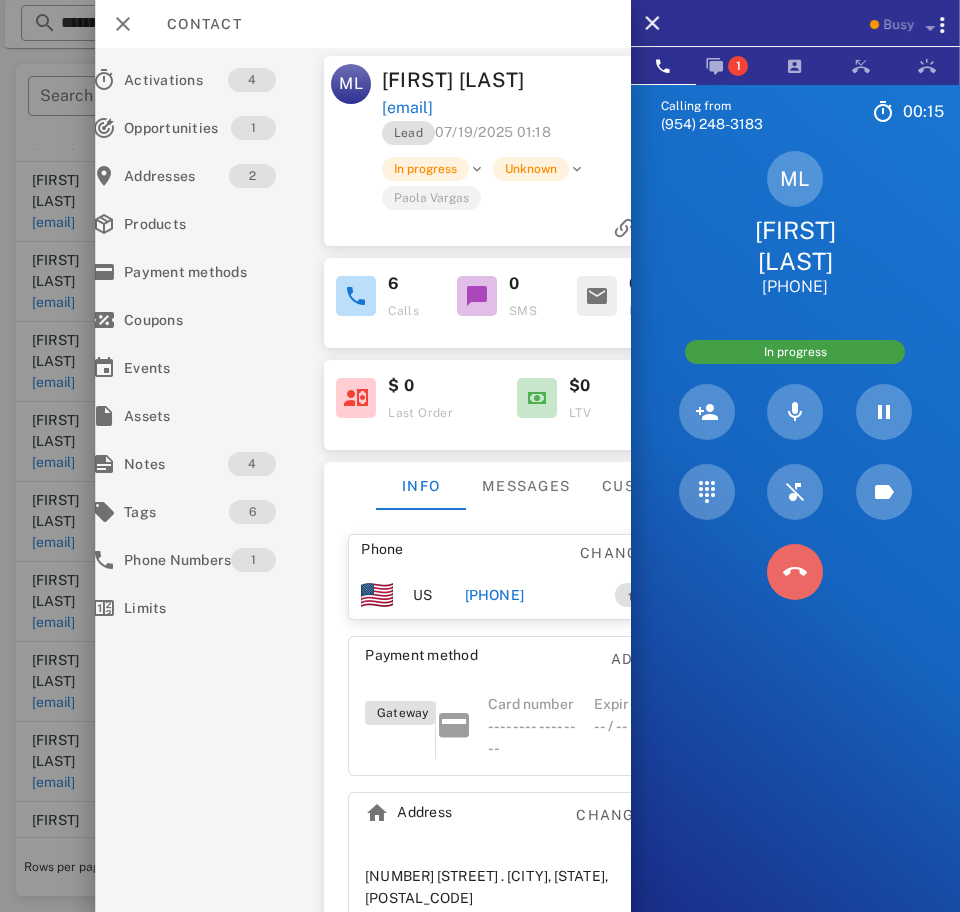 click at bounding box center [795, 572] 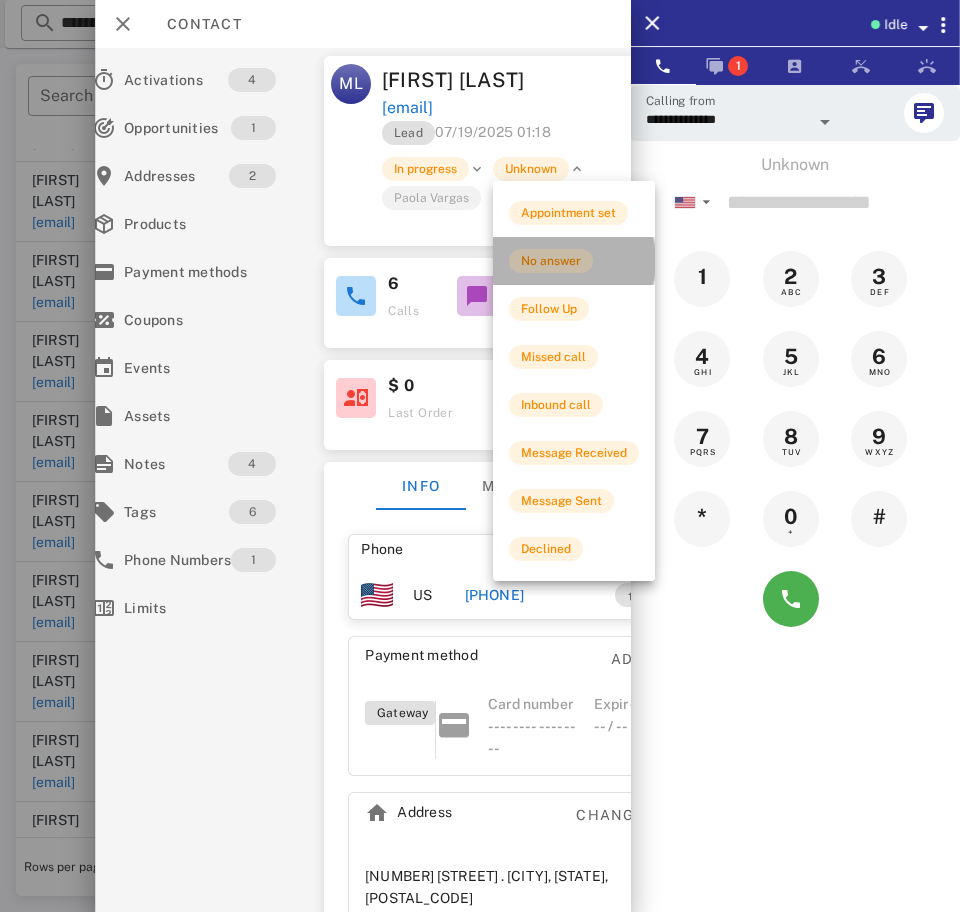 click on "No answer" at bounding box center (551, 261) 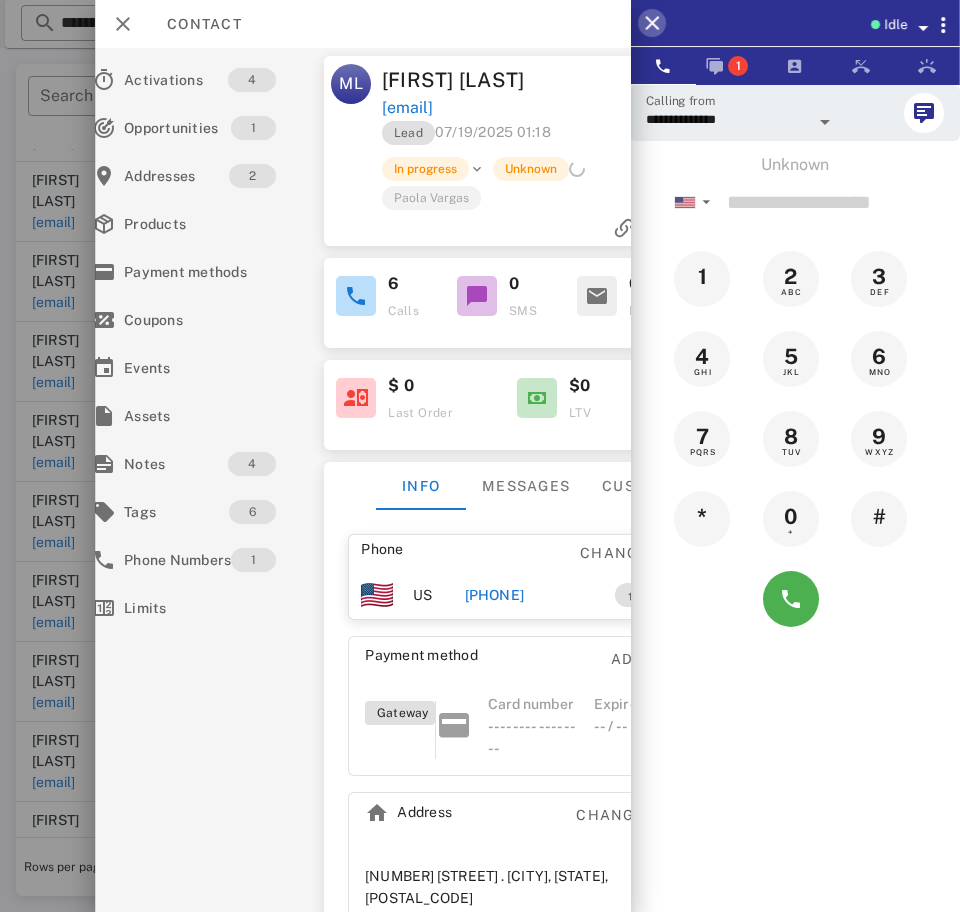 click at bounding box center (652, 23) 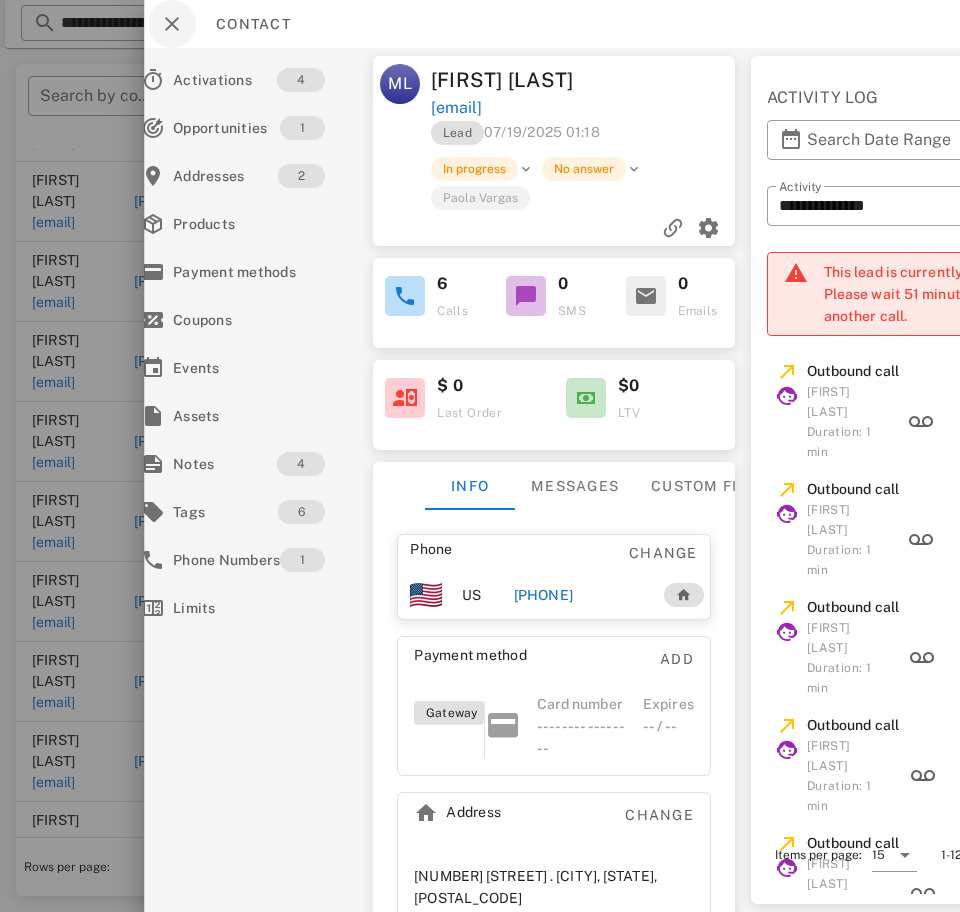 click at bounding box center [172, 24] 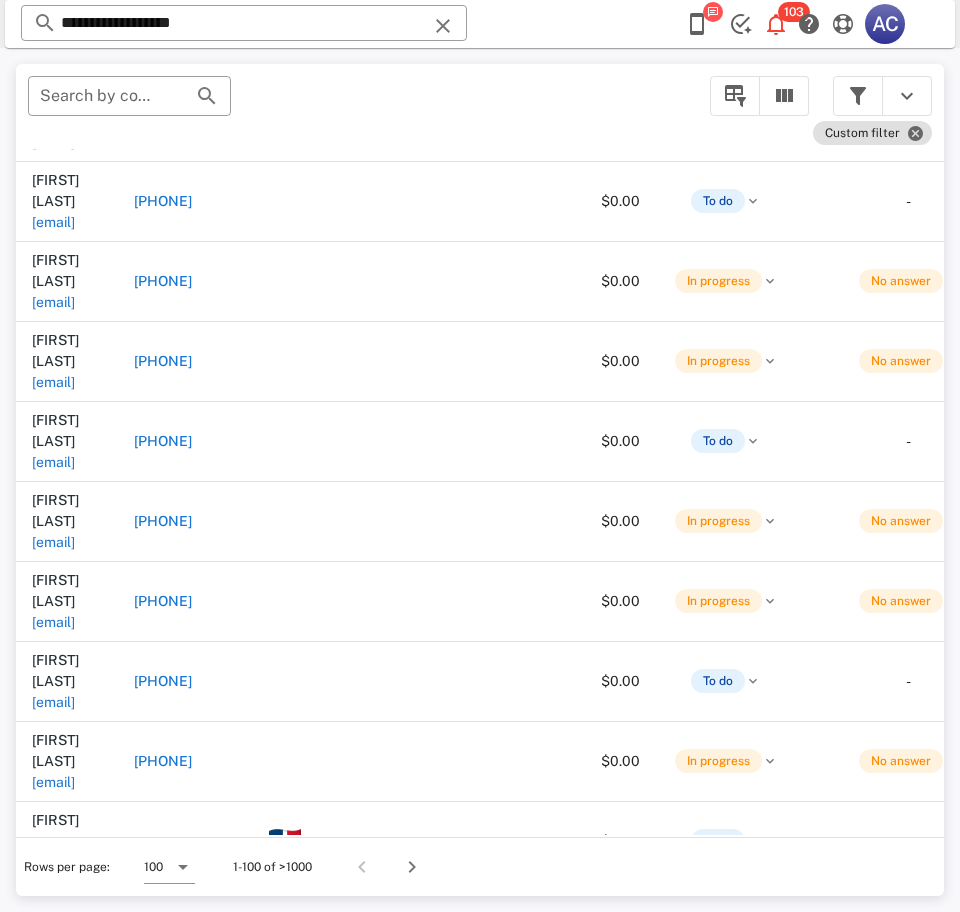 click at bounding box center (697, 24) 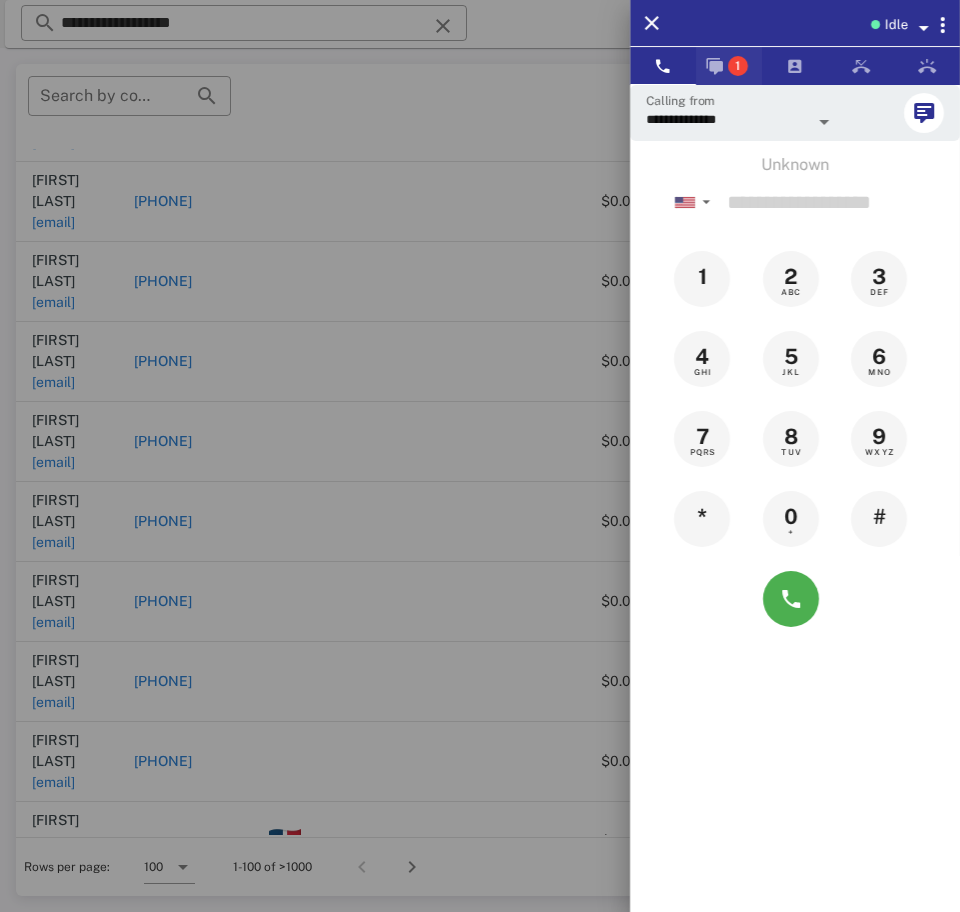 click at bounding box center [715, 66] 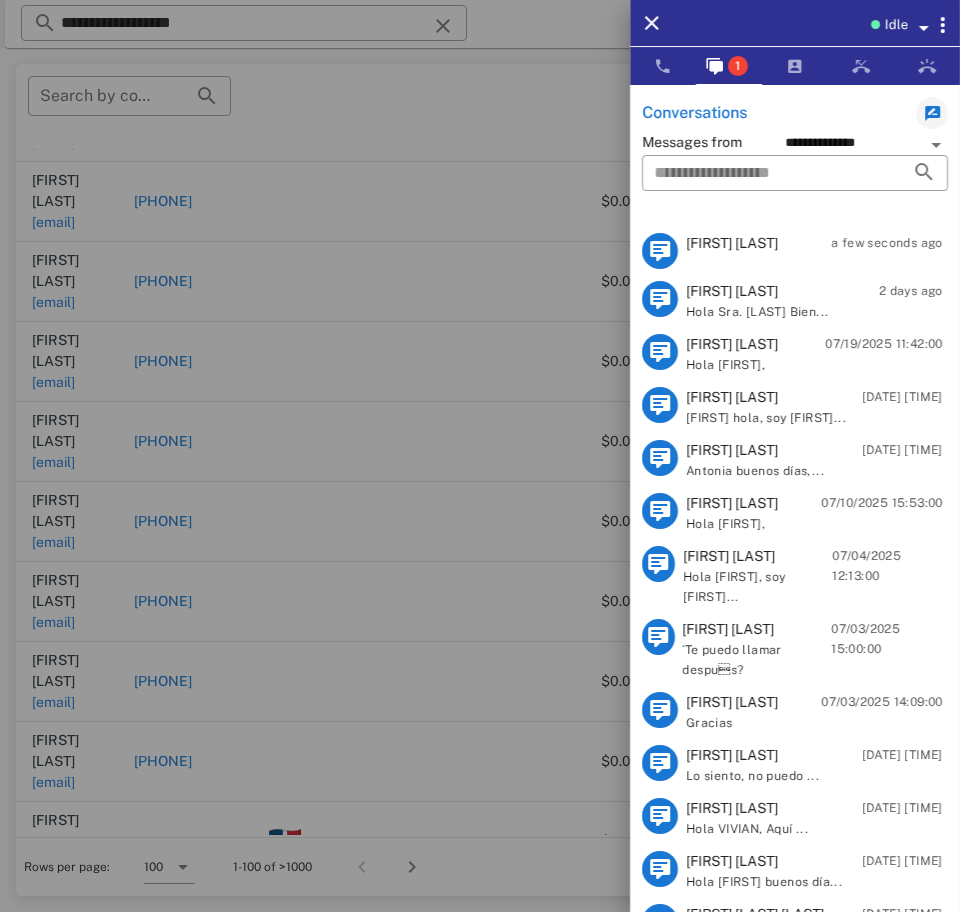 click on "[FIRST] [LAST]      a few seconds ago" at bounding box center (795, 251) 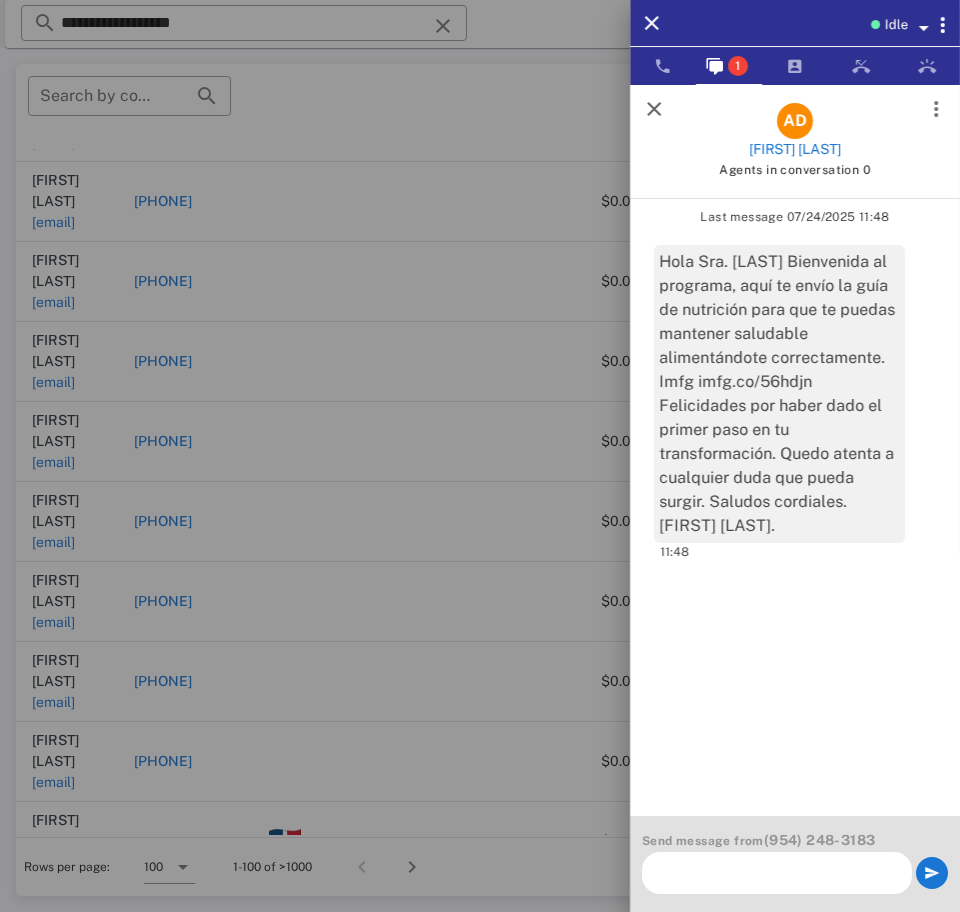 scroll, scrollTop: 0, scrollLeft: 0, axis: both 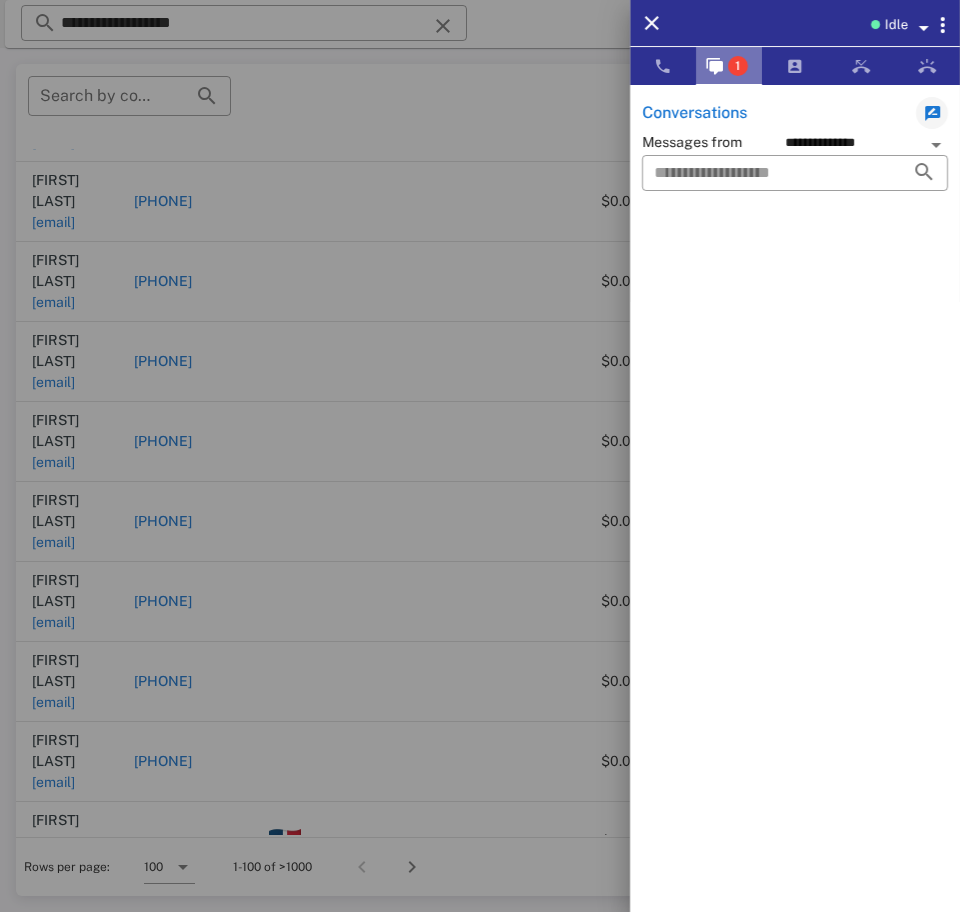 click on "1" at bounding box center [729, 66] 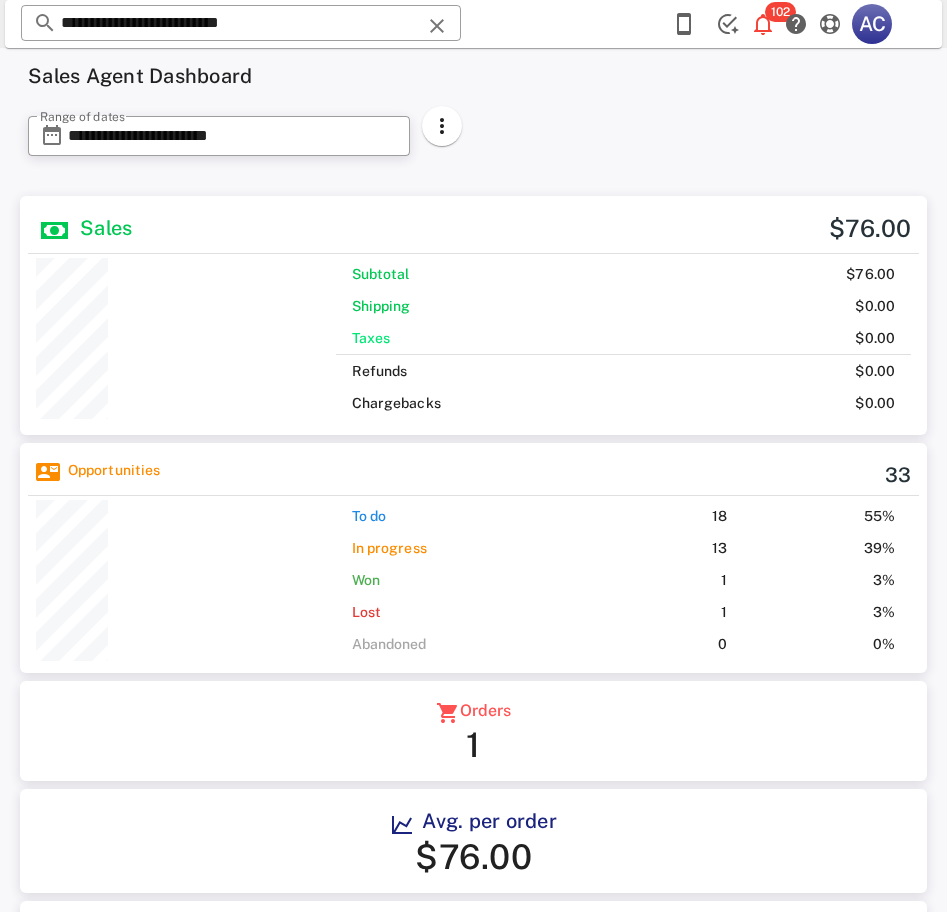 scroll, scrollTop: 0, scrollLeft: 0, axis: both 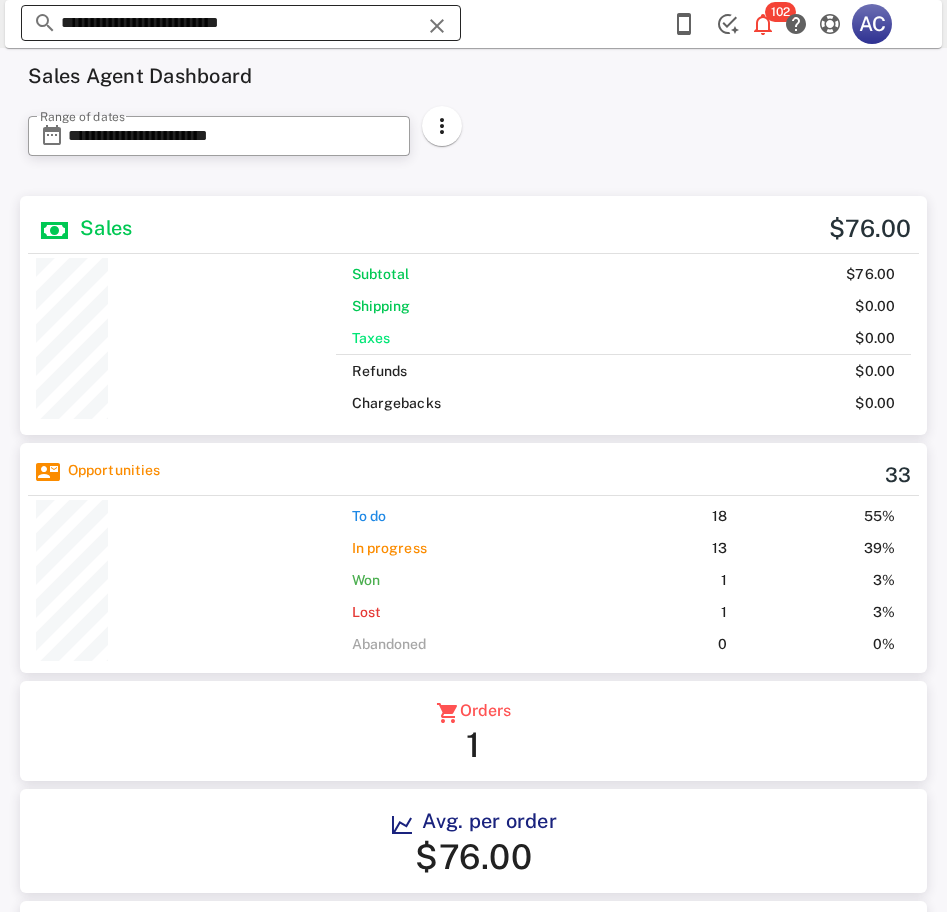 click on "**********" at bounding box center [241, 23] 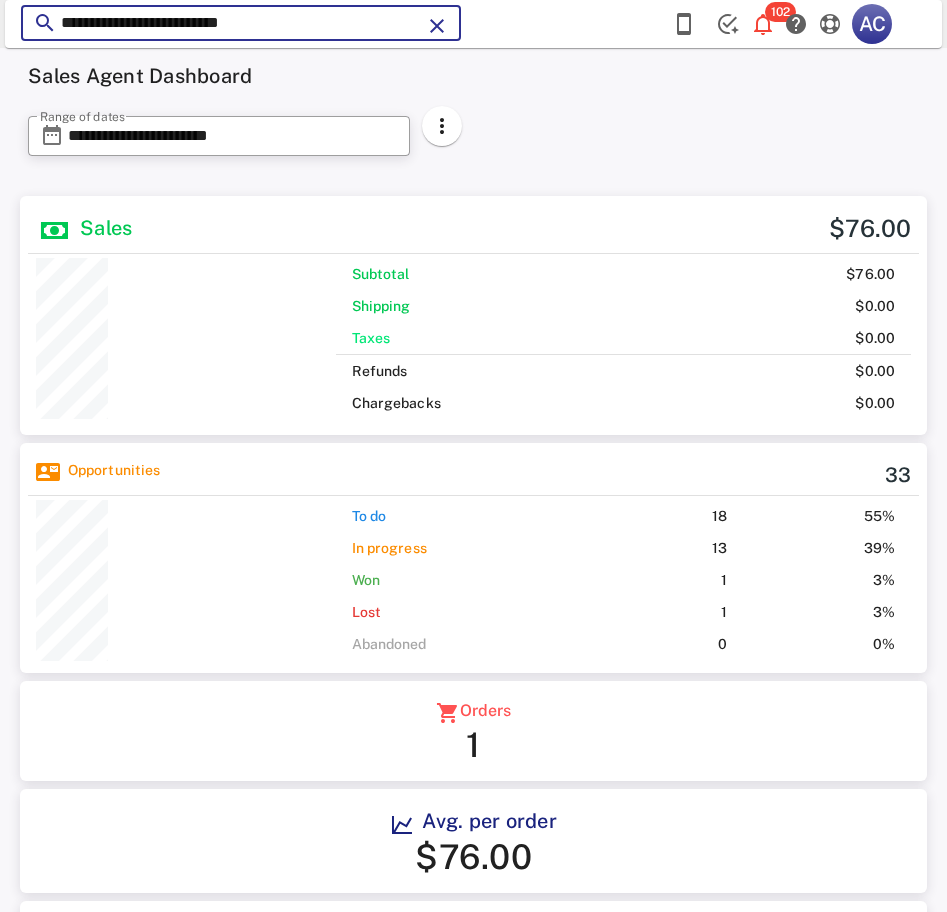 click on "**********" at bounding box center [241, 23] 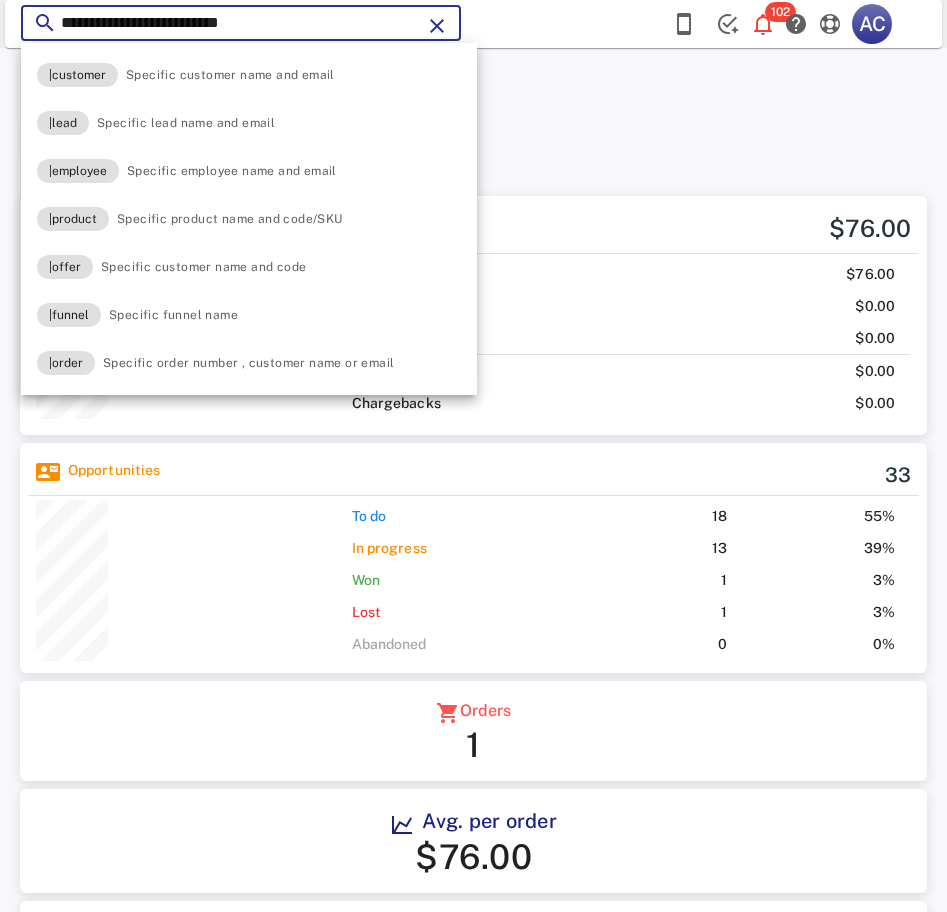 paste 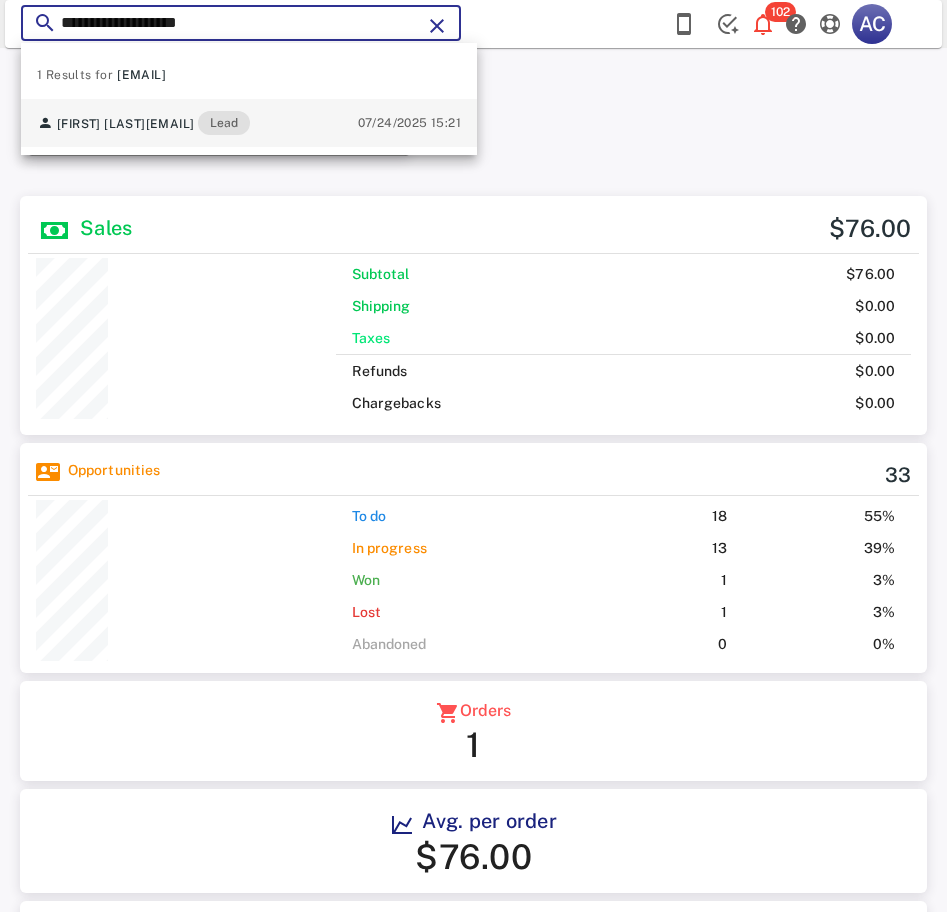type on "**********" 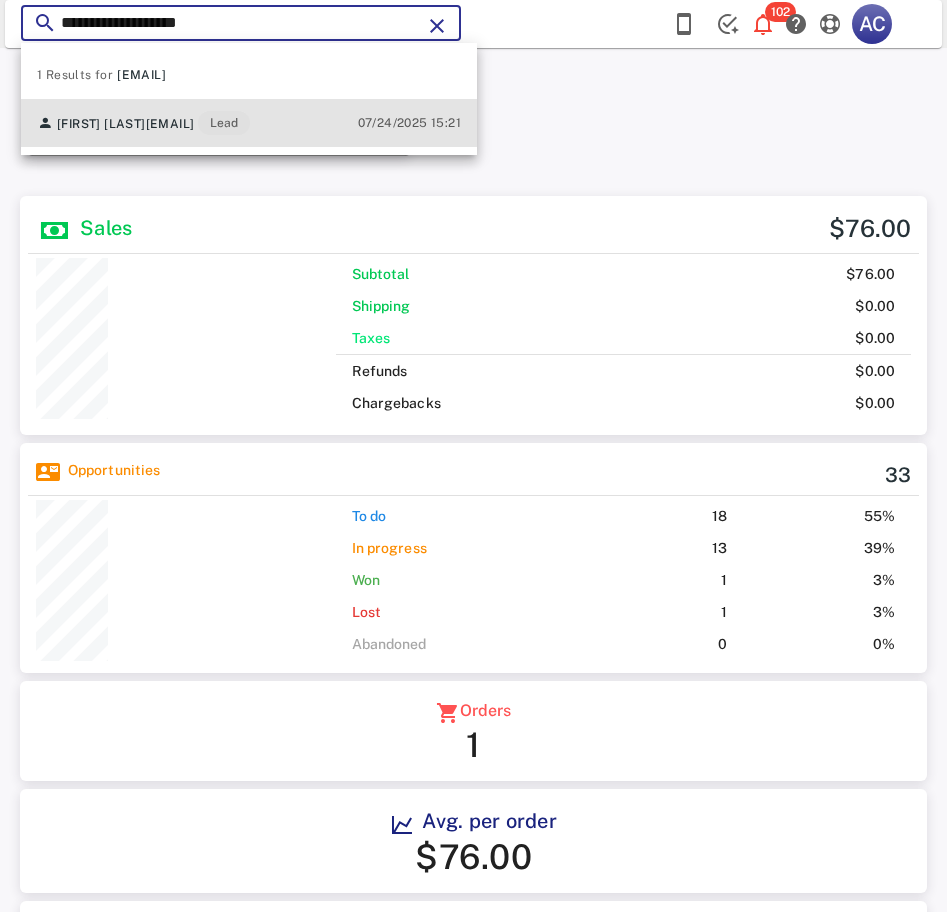 click on "[FIRST] [LAST]   [EMAIL]   Lead" at bounding box center (143, 123) 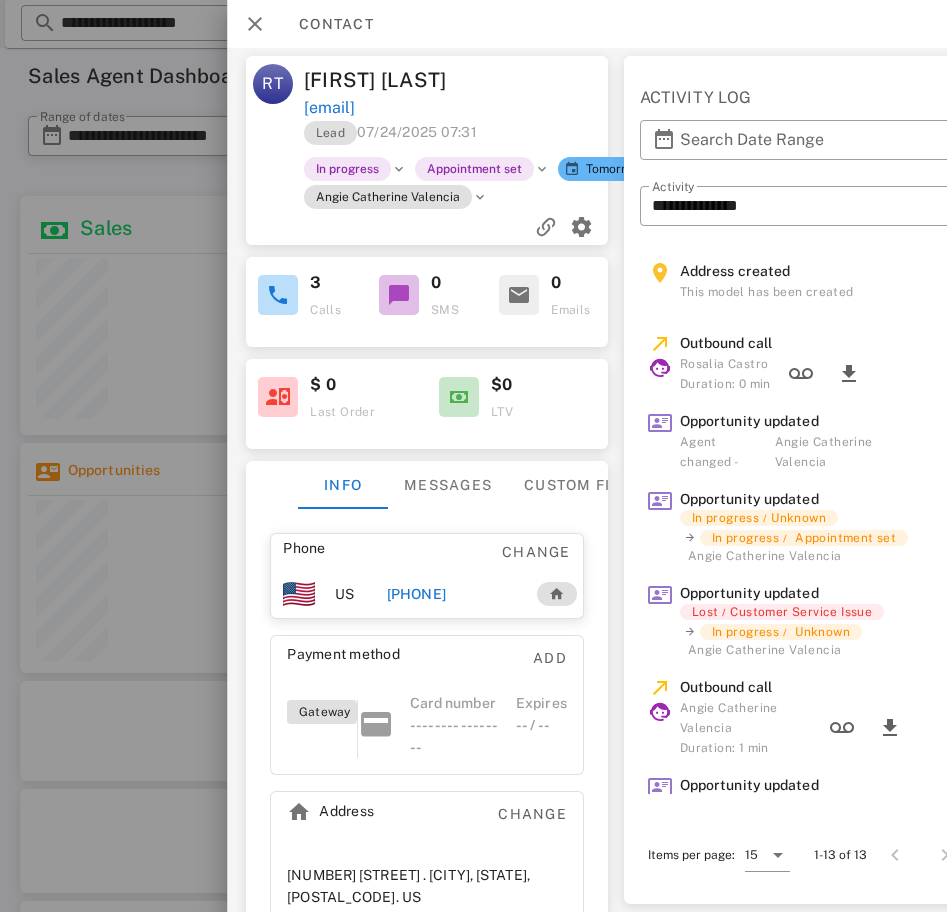 scroll, scrollTop: 0, scrollLeft: 381, axis: horizontal 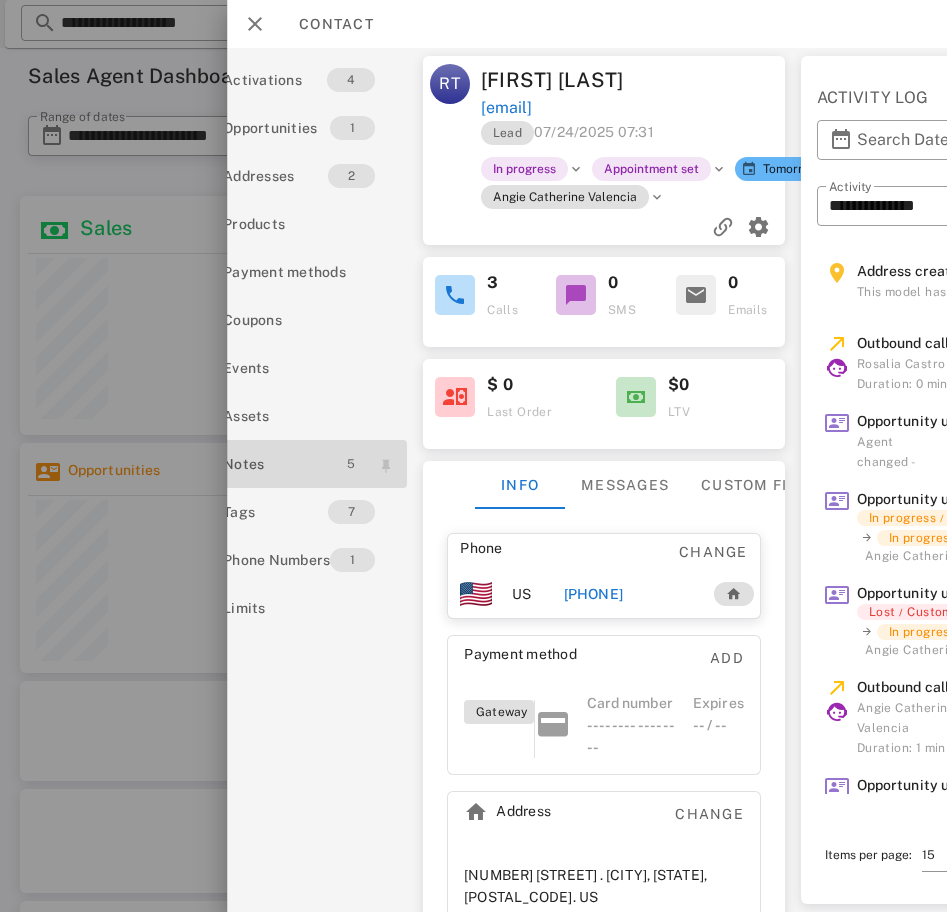 click on "5" at bounding box center [351, 464] 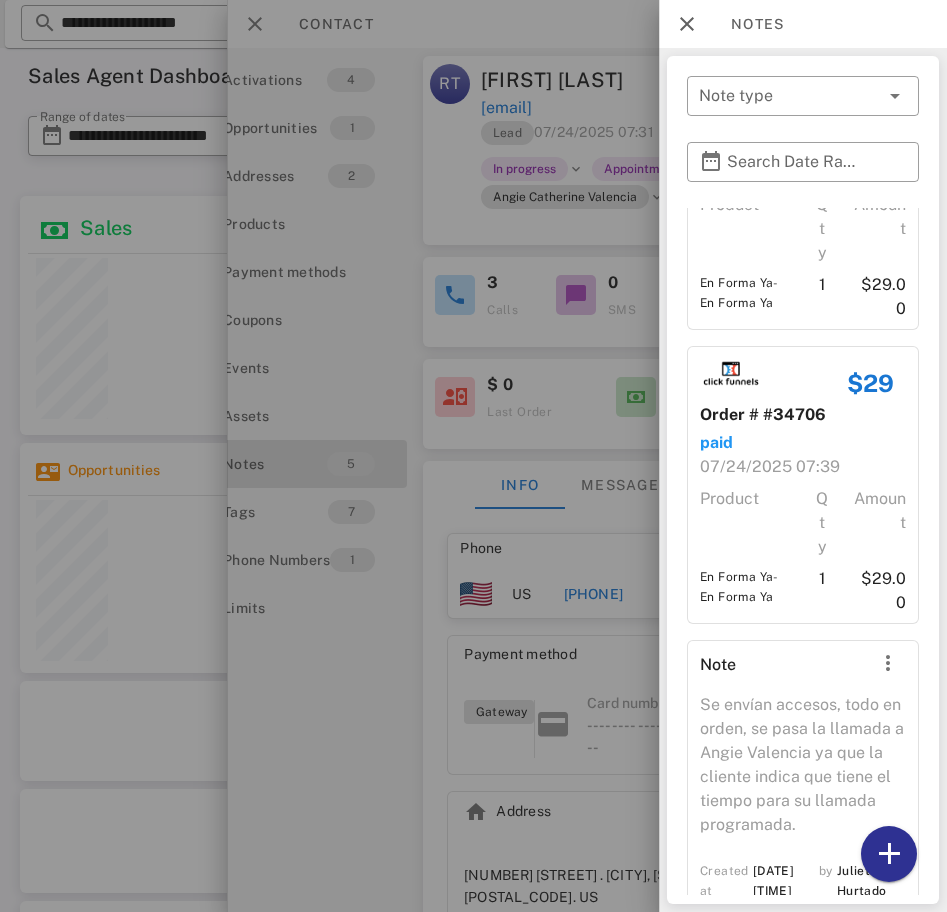 scroll, scrollTop: 0, scrollLeft: 0, axis: both 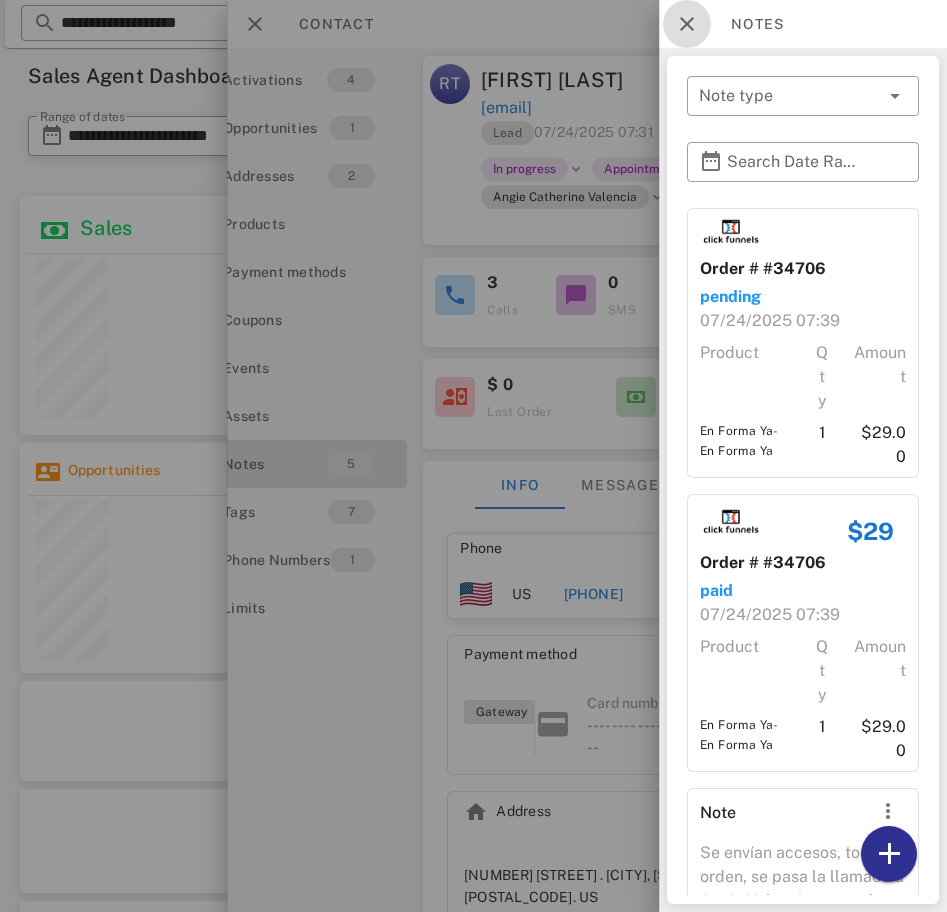 click at bounding box center [687, 24] 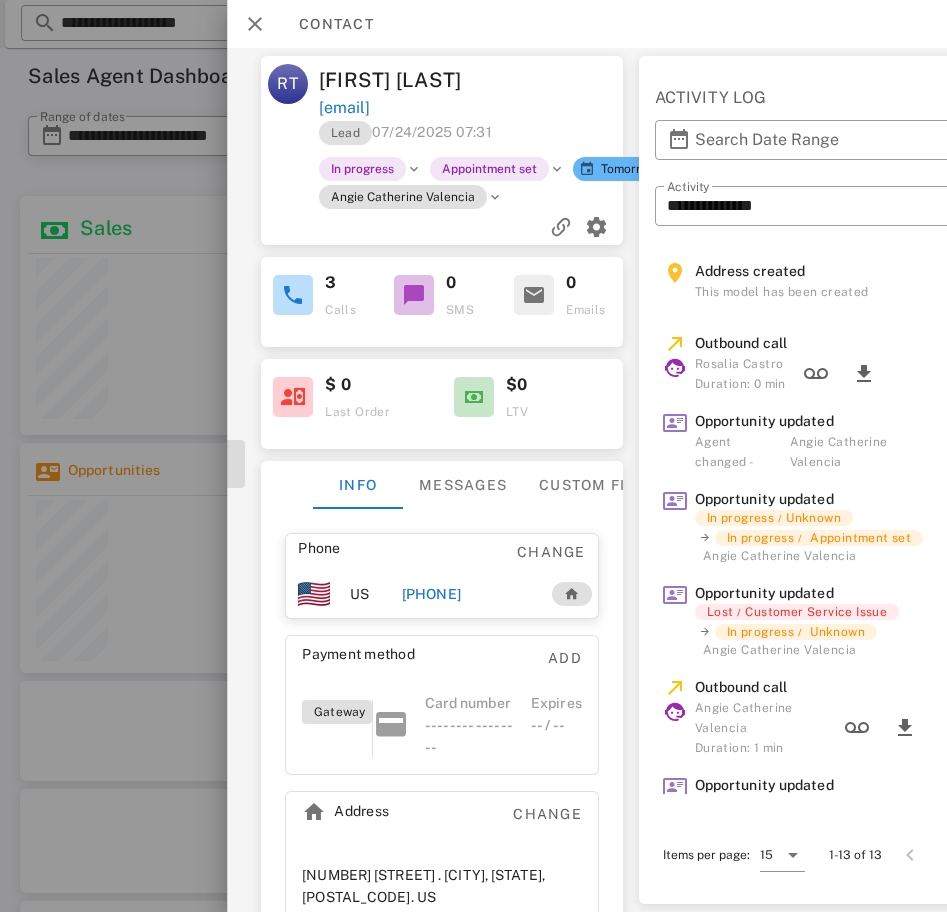 scroll, scrollTop: 0, scrollLeft: 0, axis: both 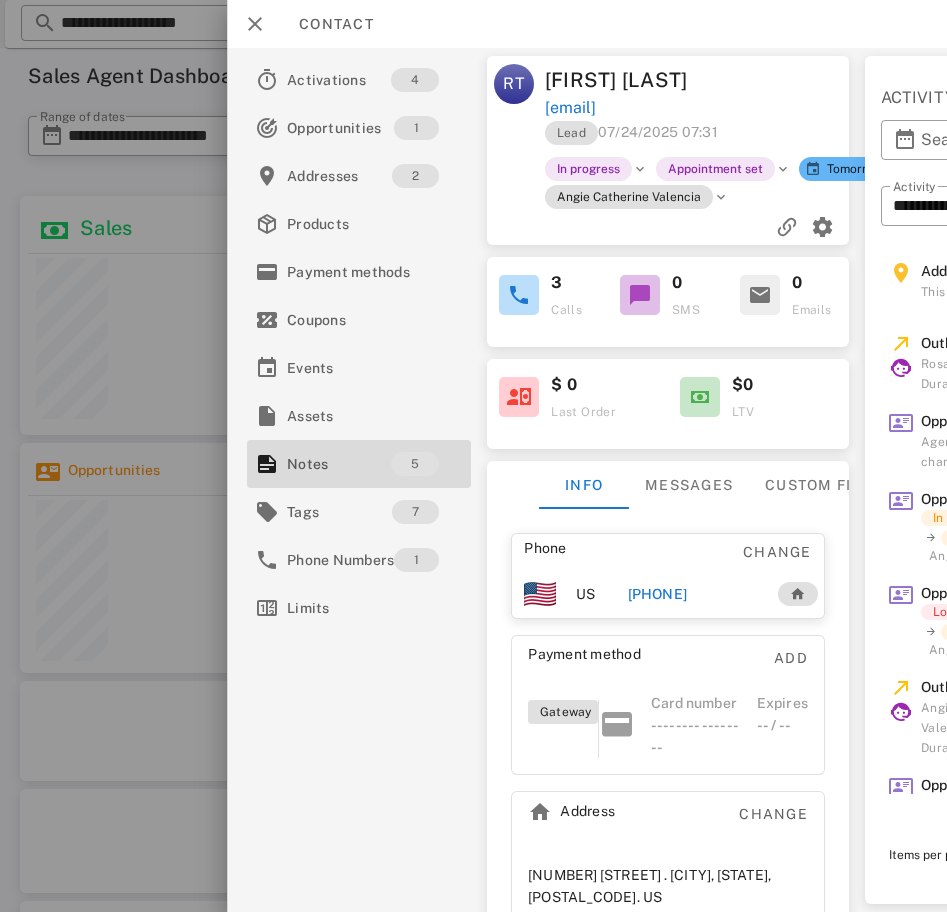 click on "[PHONE]" at bounding box center (657, 594) 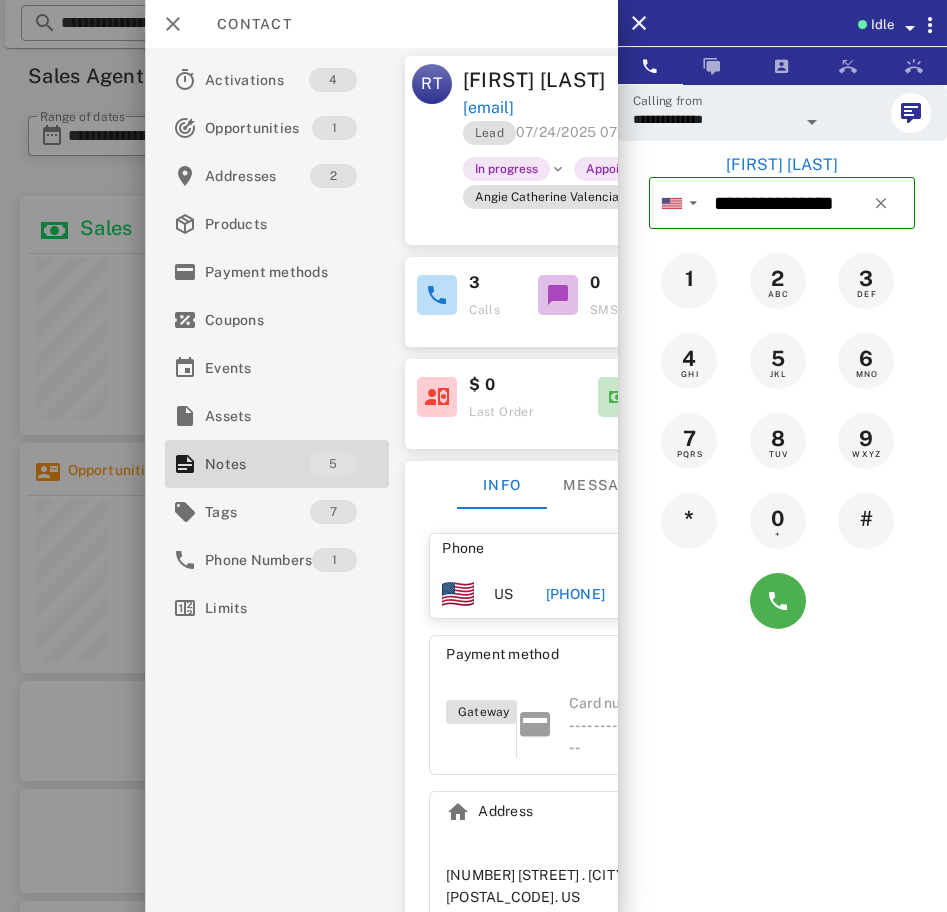 click at bounding box center [812, 122] 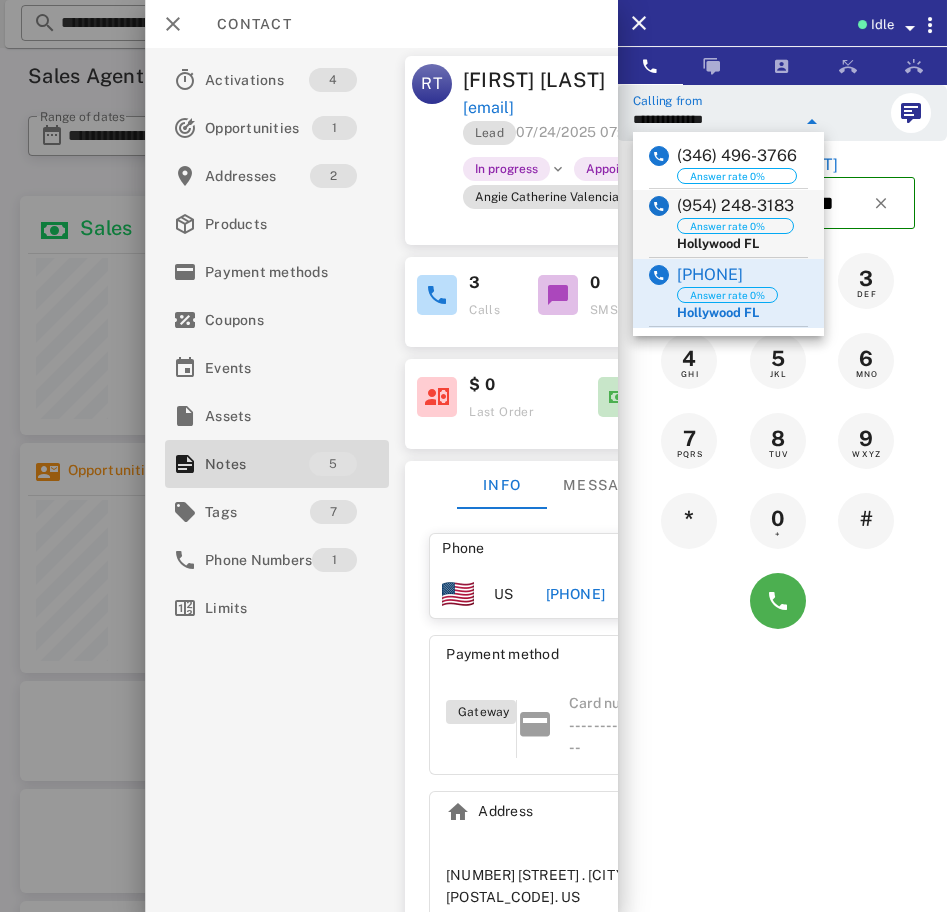 click on "(954) 248-3183" at bounding box center [735, 206] 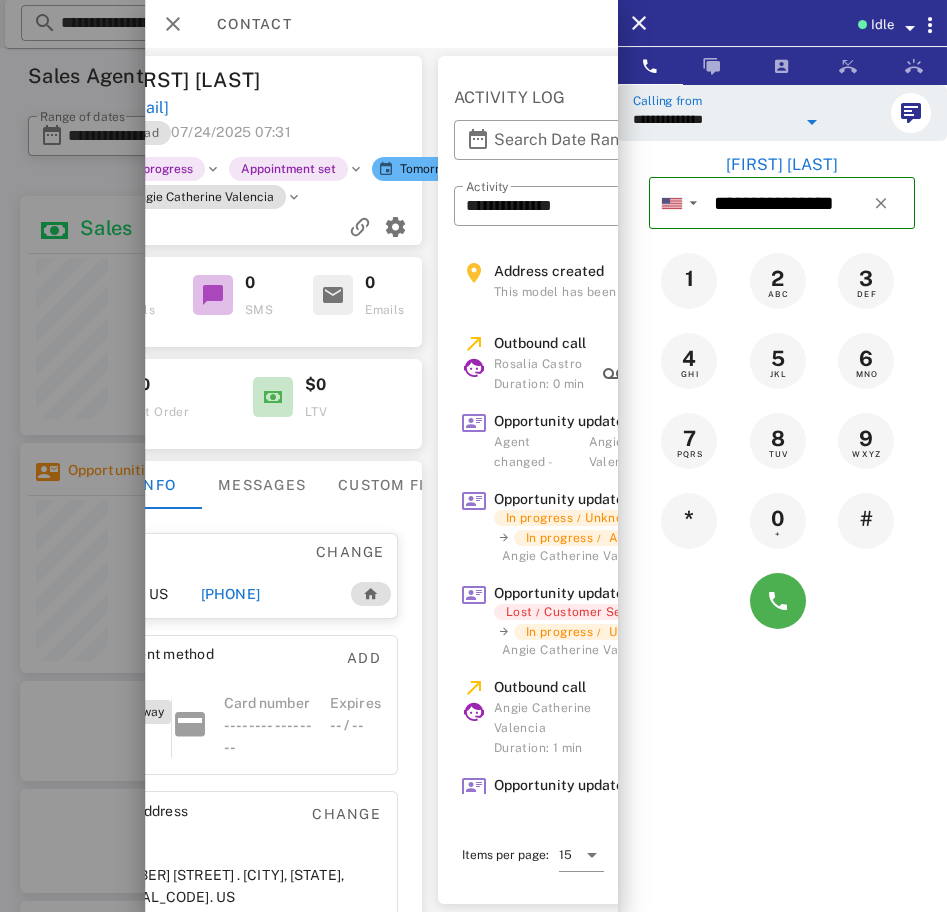 scroll, scrollTop: 0, scrollLeft: 165, axis: horizontal 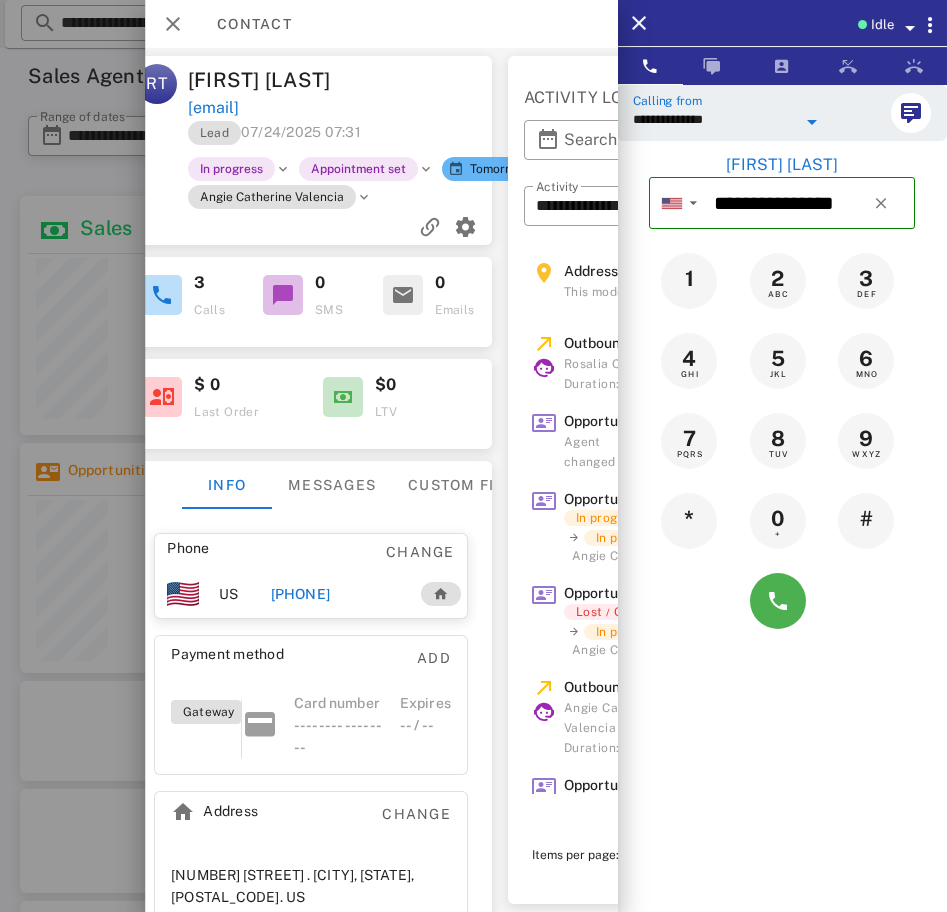 click on "+14329246476" at bounding box center (300, 594) 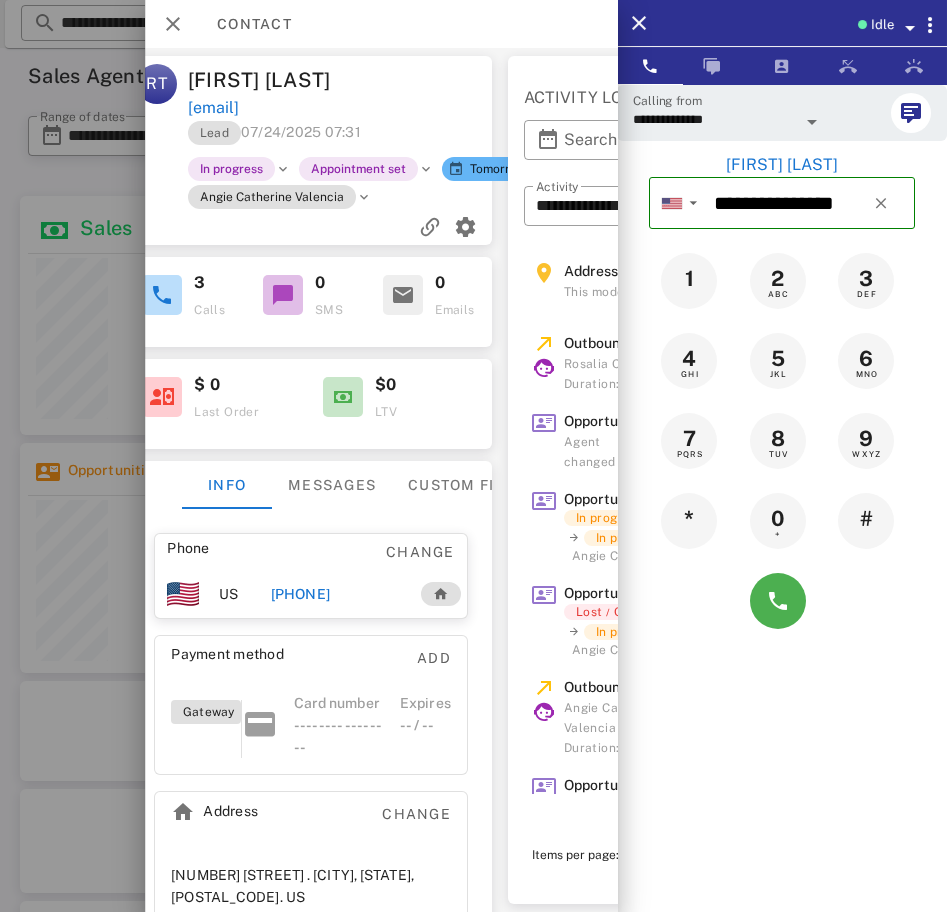 click on "**********" at bounding box center [714, 119] 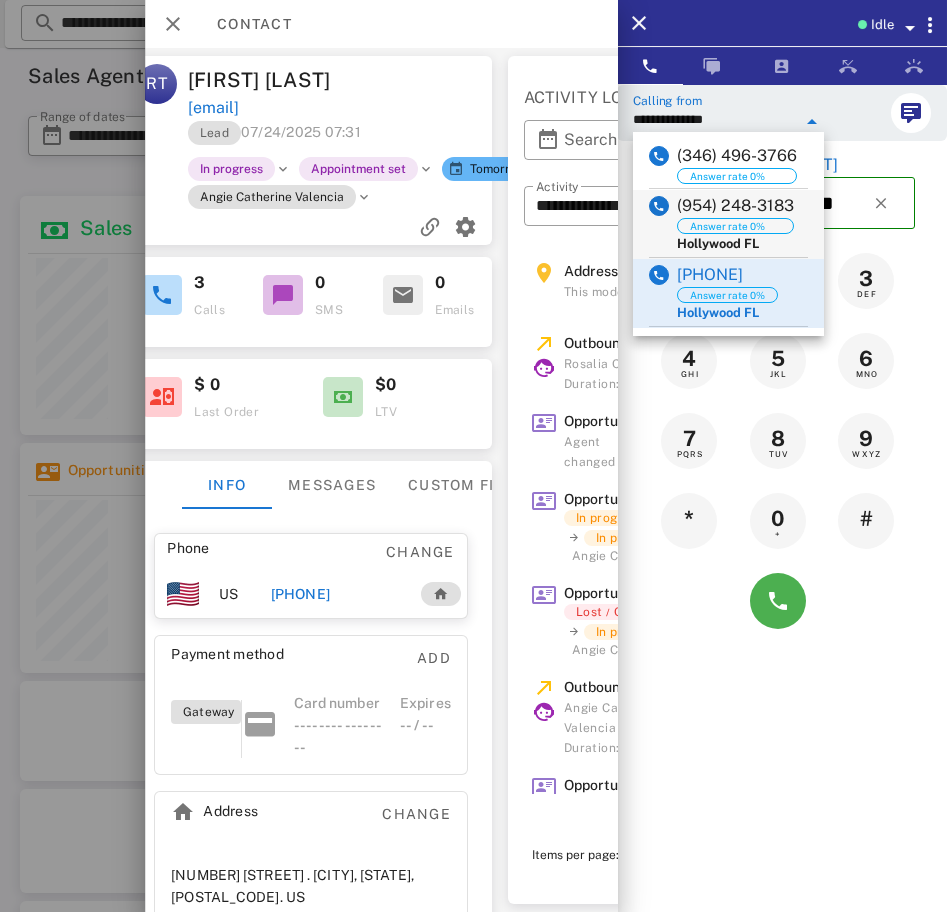 click on "[PHONE]   Answer rate [NUMBER]%    [CITY]   [STATE]" at bounding box center (728, 224) 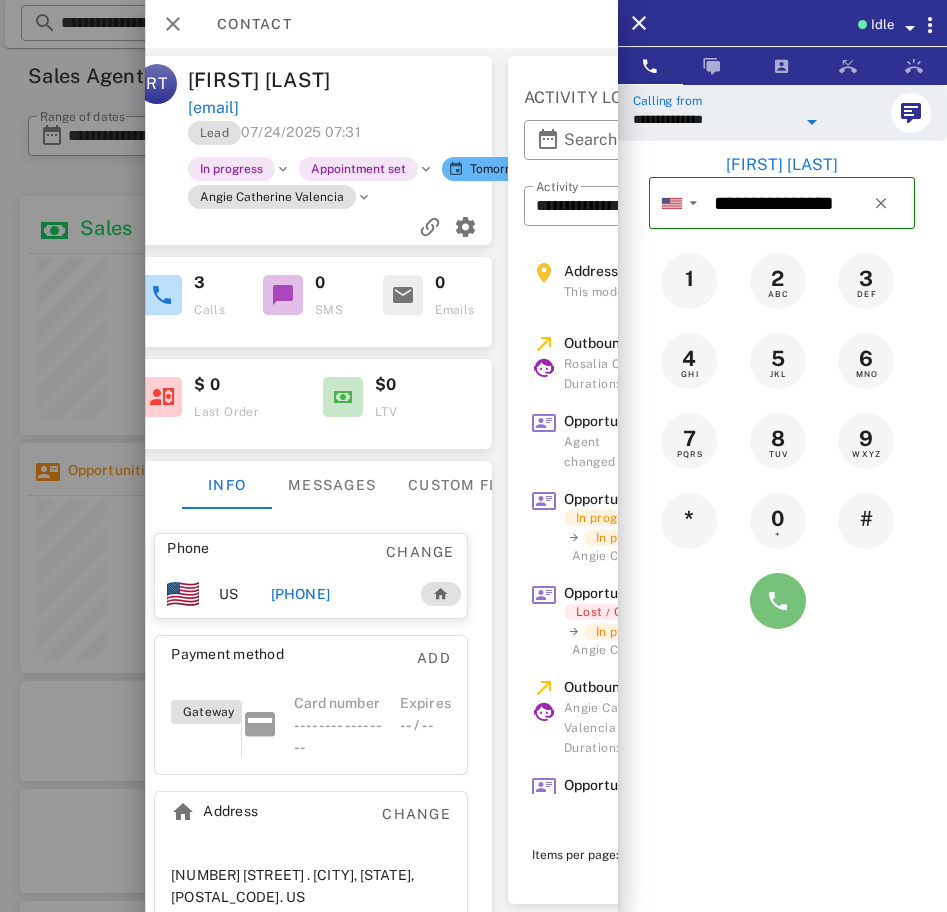click at bounding box center [778, 601] 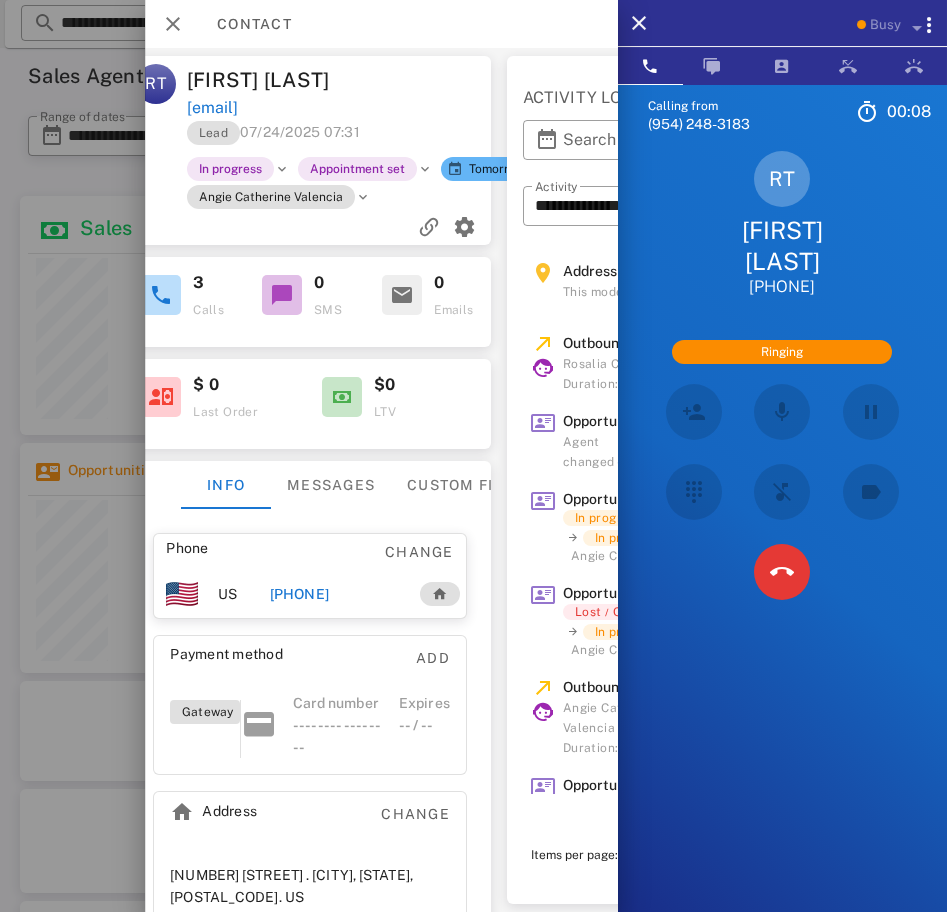scroll, scrollTop: 0, scrollLeft: 274, axis: horizontal 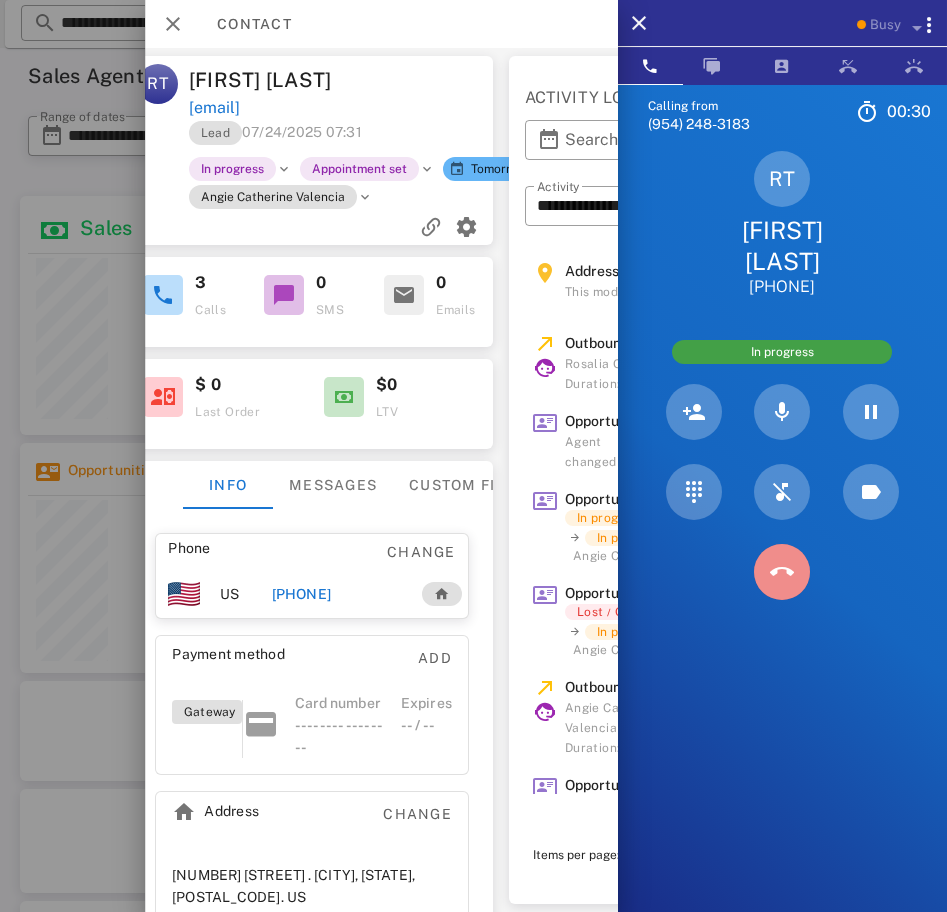 click at bounding box center (782, 572) 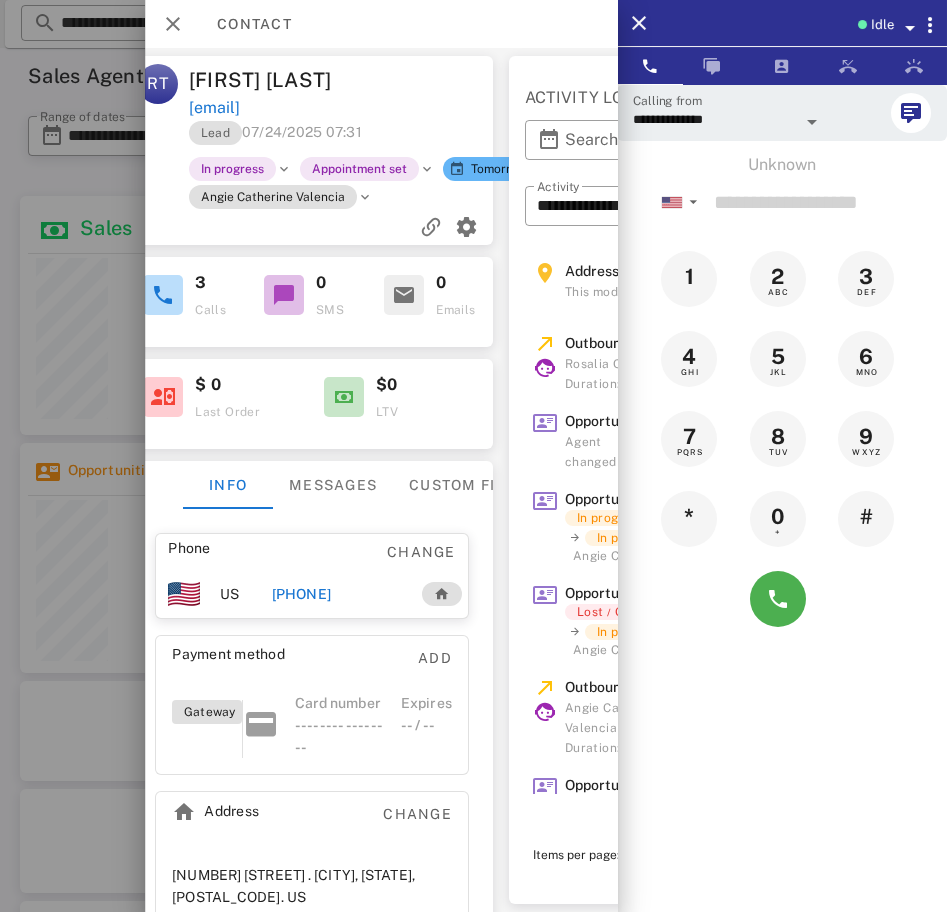 click on "+14329246476" at bounding box center [301, 594] 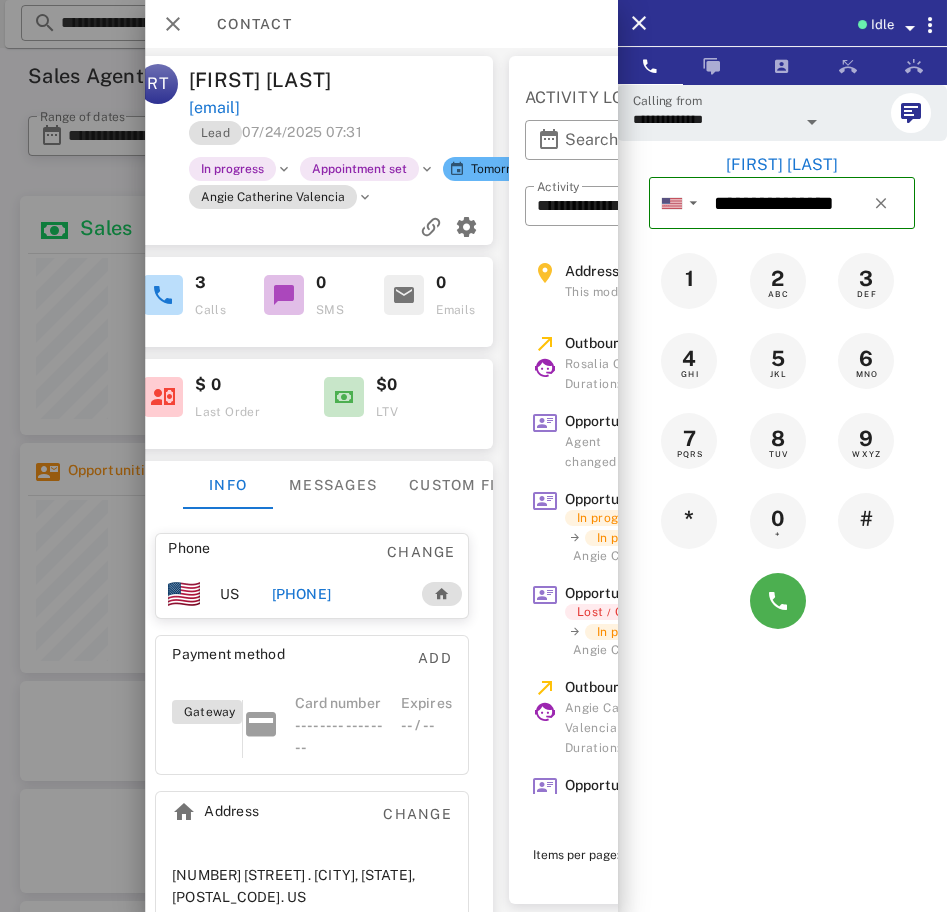 click on "**********" at bounding box center (714, 119) 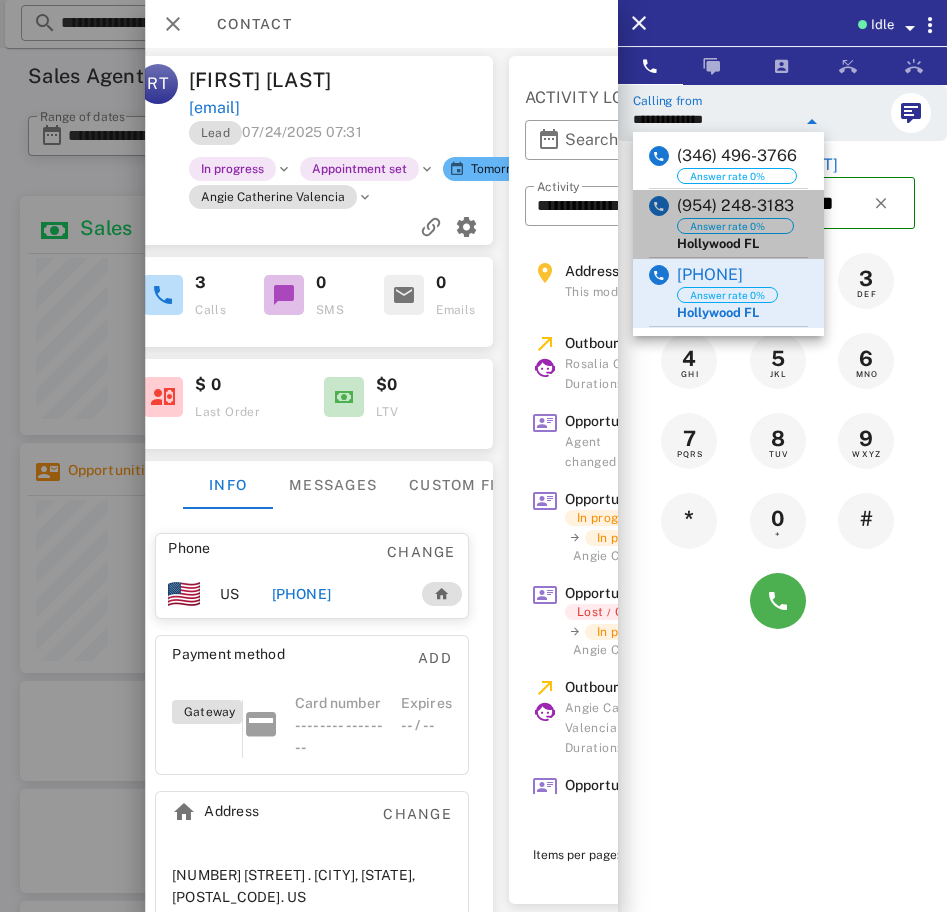 click on "(954) 248-3183" at bounding box center (735, 206) 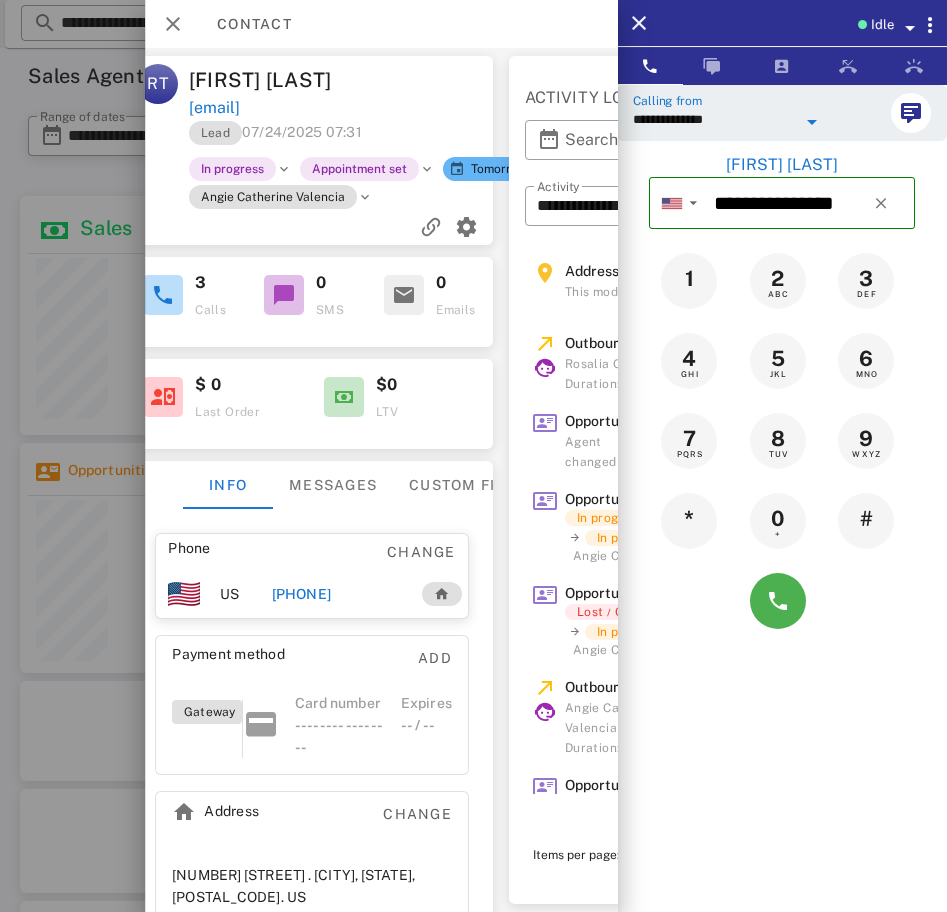 scroll, scrollTop: 44, scrollLeft: 274, axis: both 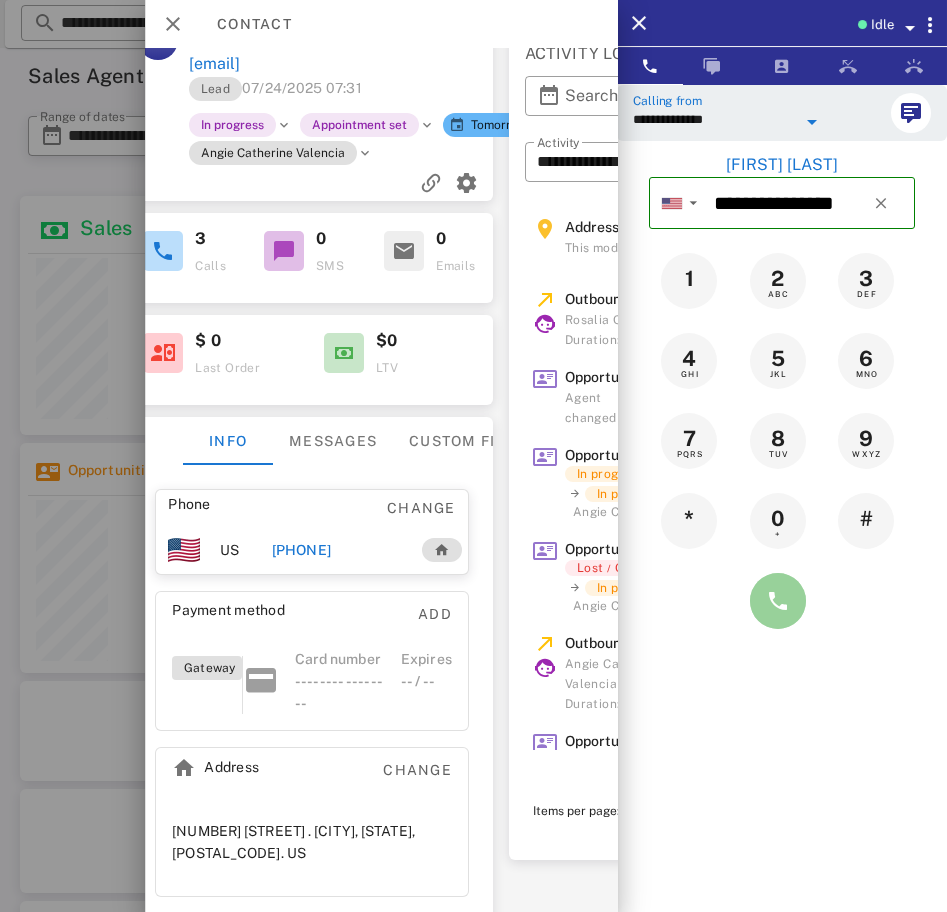click at bounding box center (778, 601) 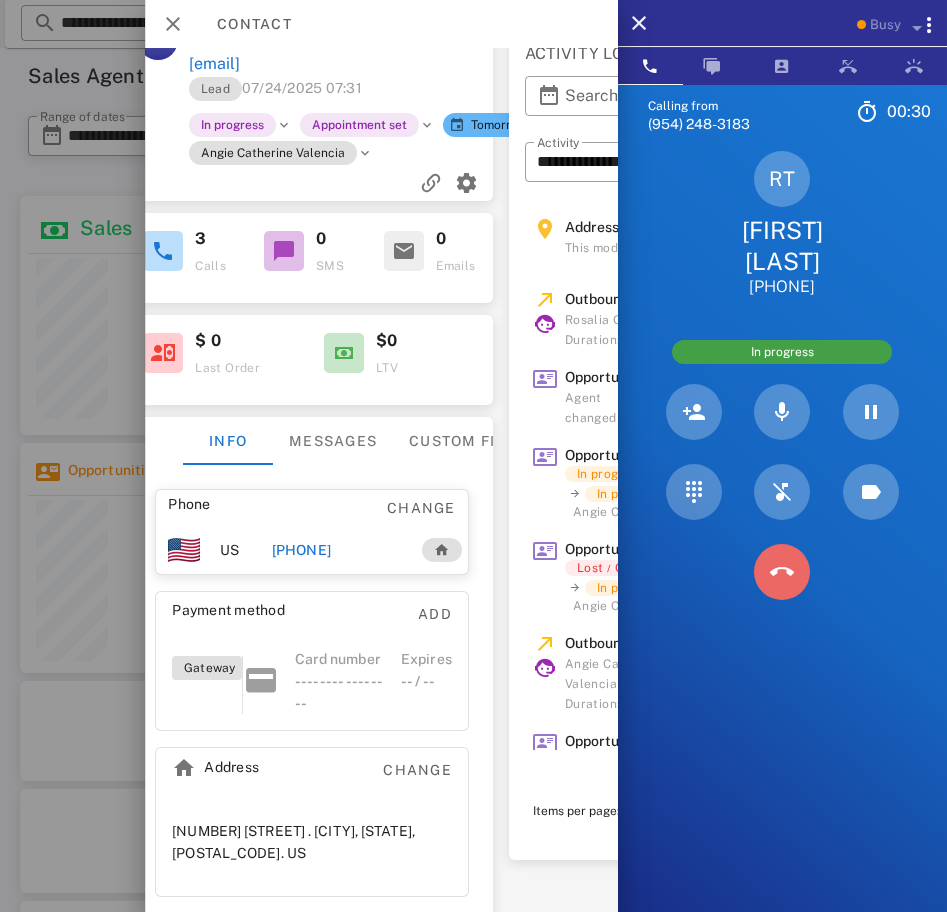 click at bounding box center (782, 572) 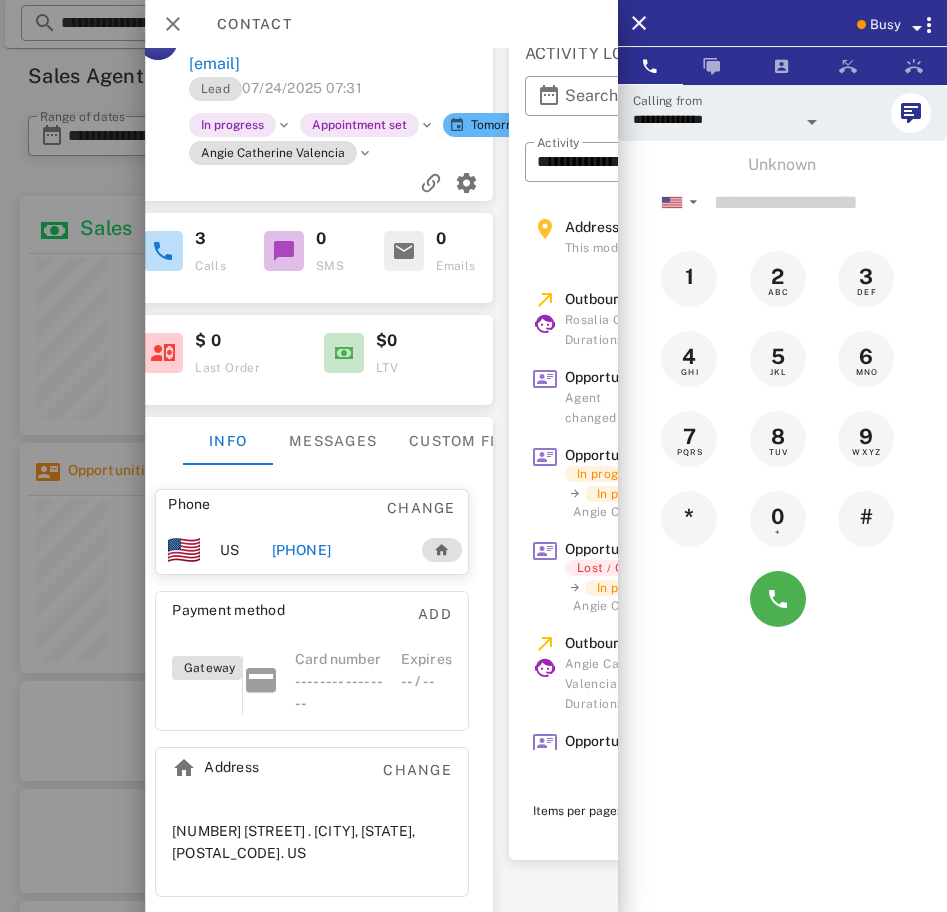 scroll, scrollTop: 0, scrollLeft: 274, axis: horizontal 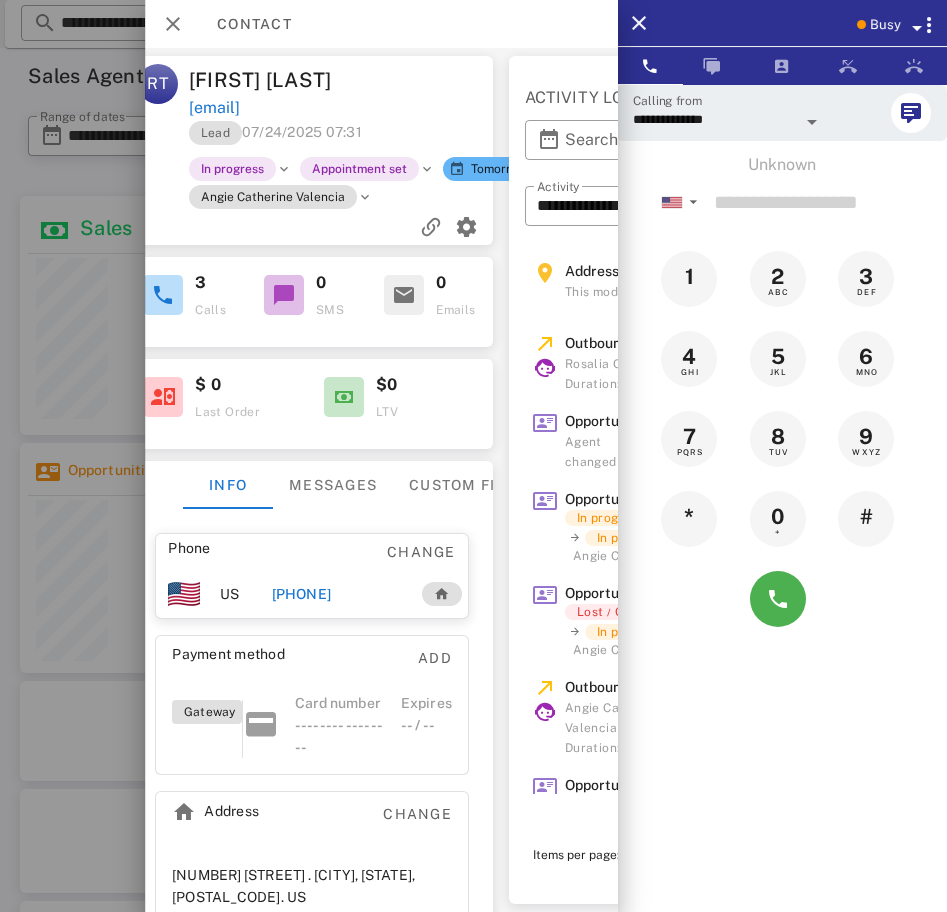 click on "Busy" at bounding box center (782, 23) 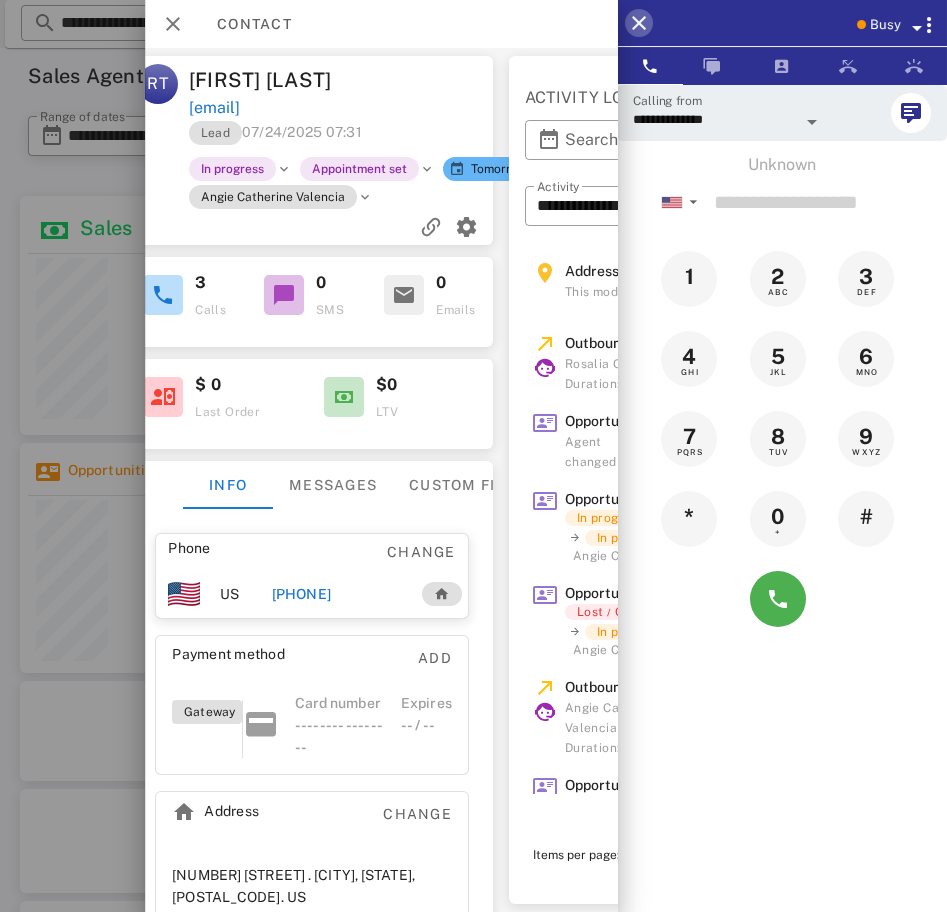 click at bounding box center [639, 23] 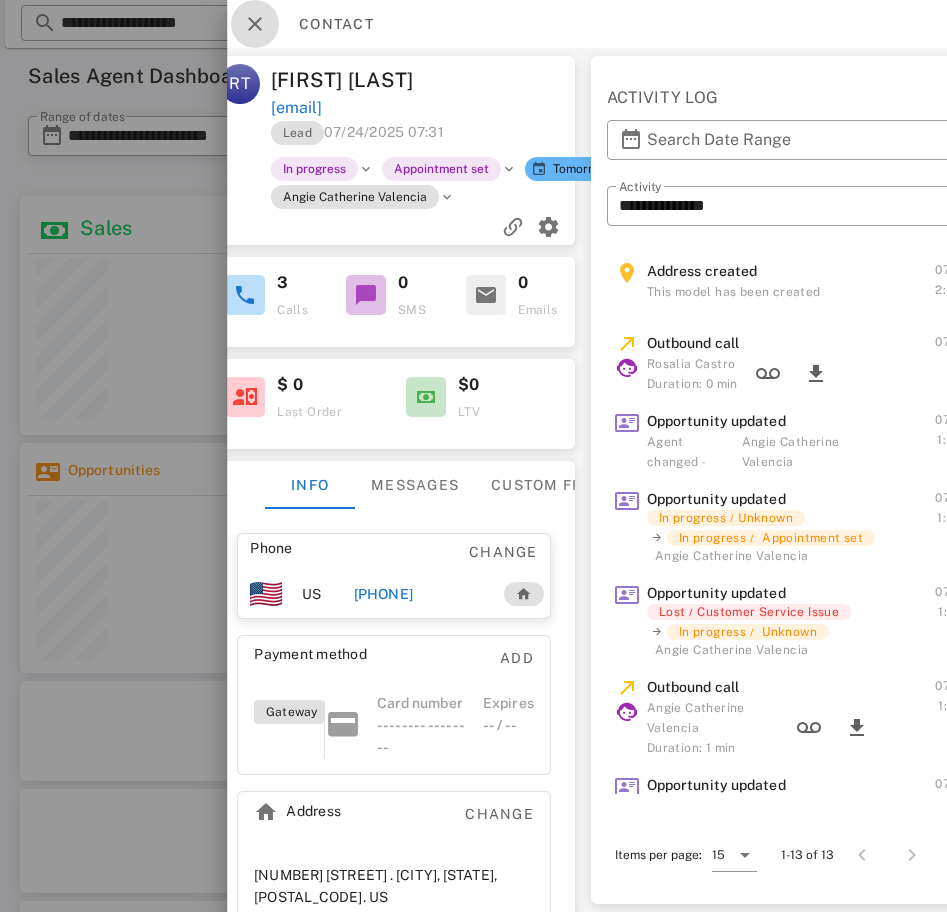 click at bounding box center (255, 24) 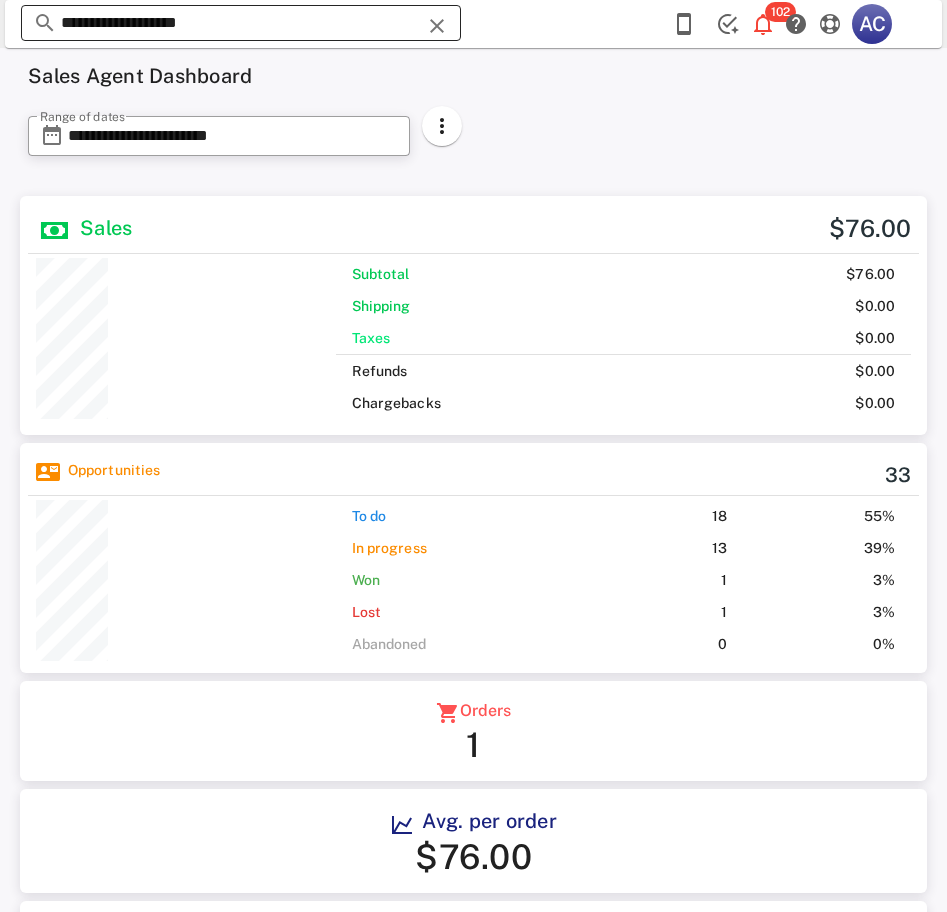 click on "**********" at bounding box center [241, 23] 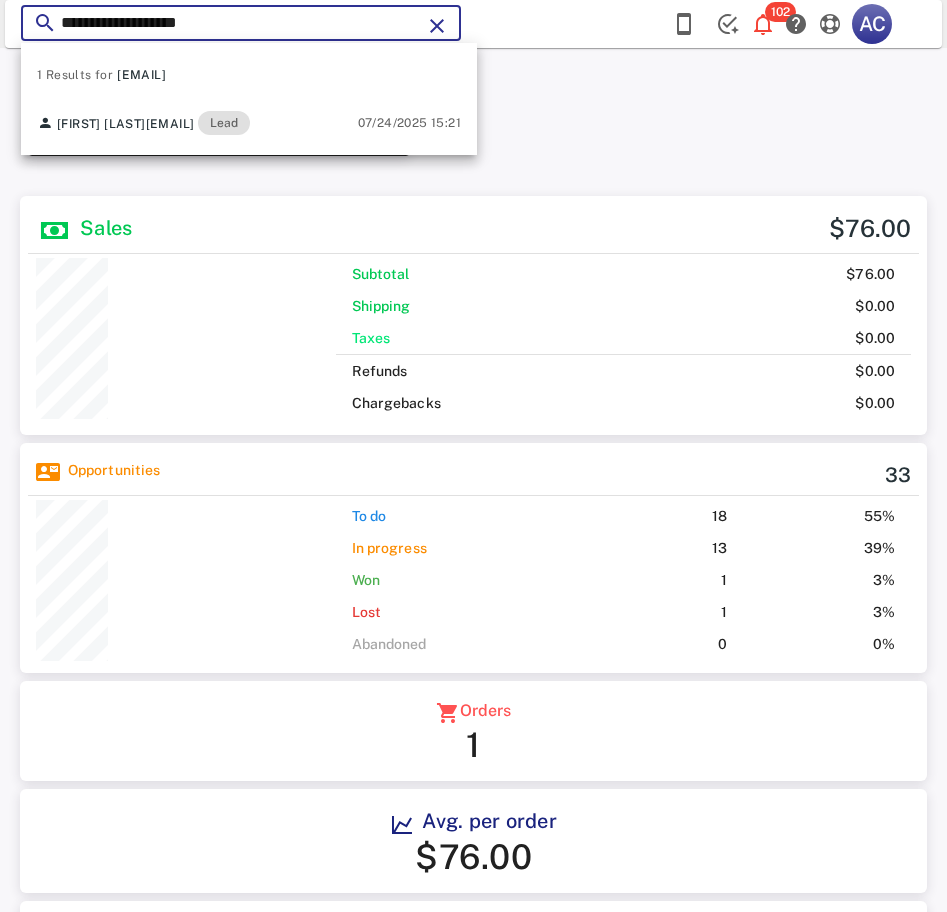 click on "**********" at bounding box center (233, 136) 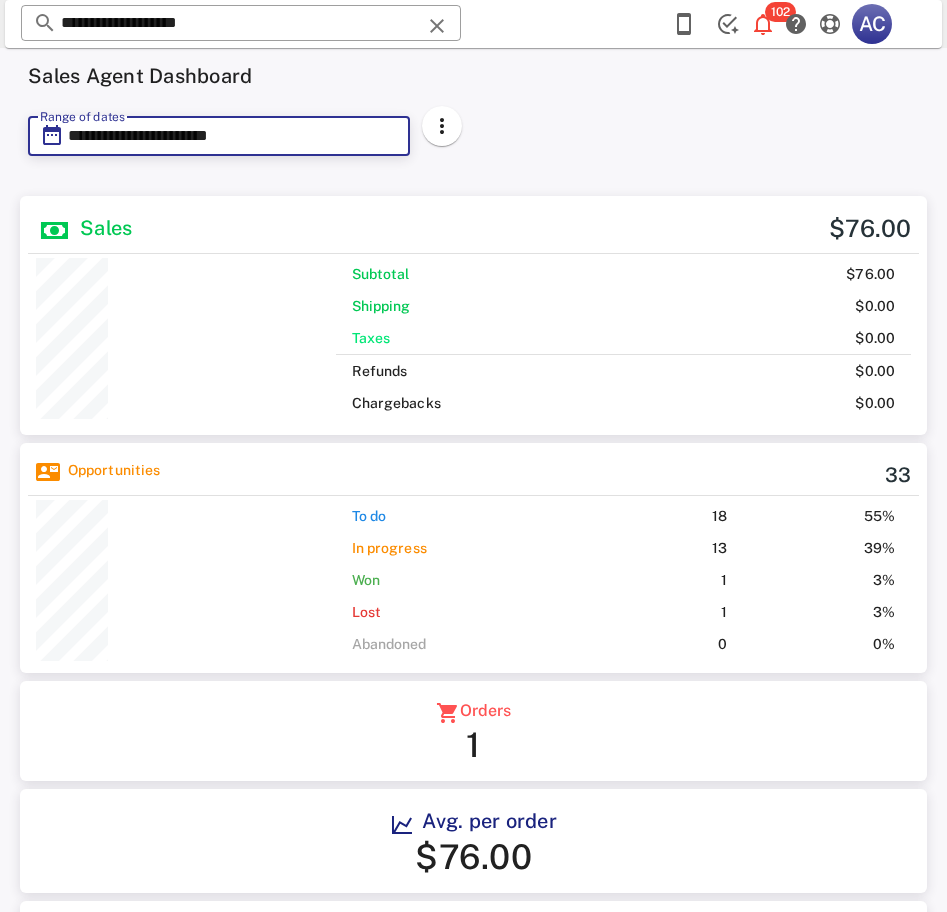 click on "**********" at bounding box center (233, 136) 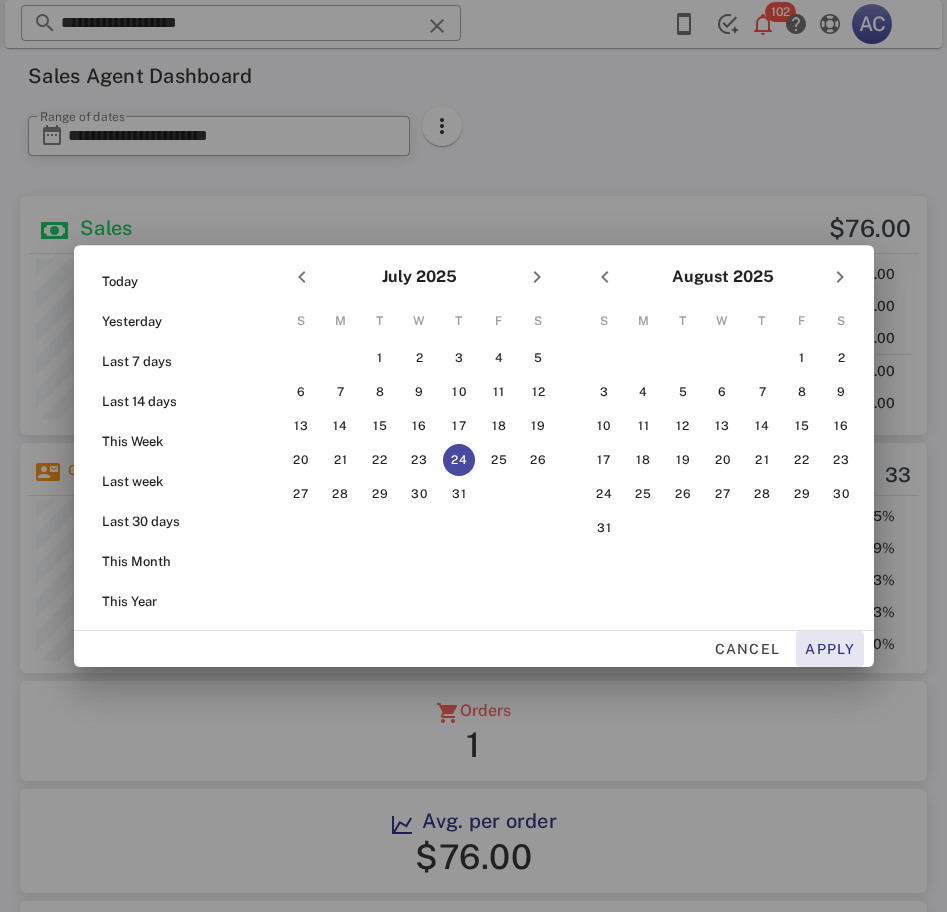 click on "Apply" at bounding box center [830, 649] 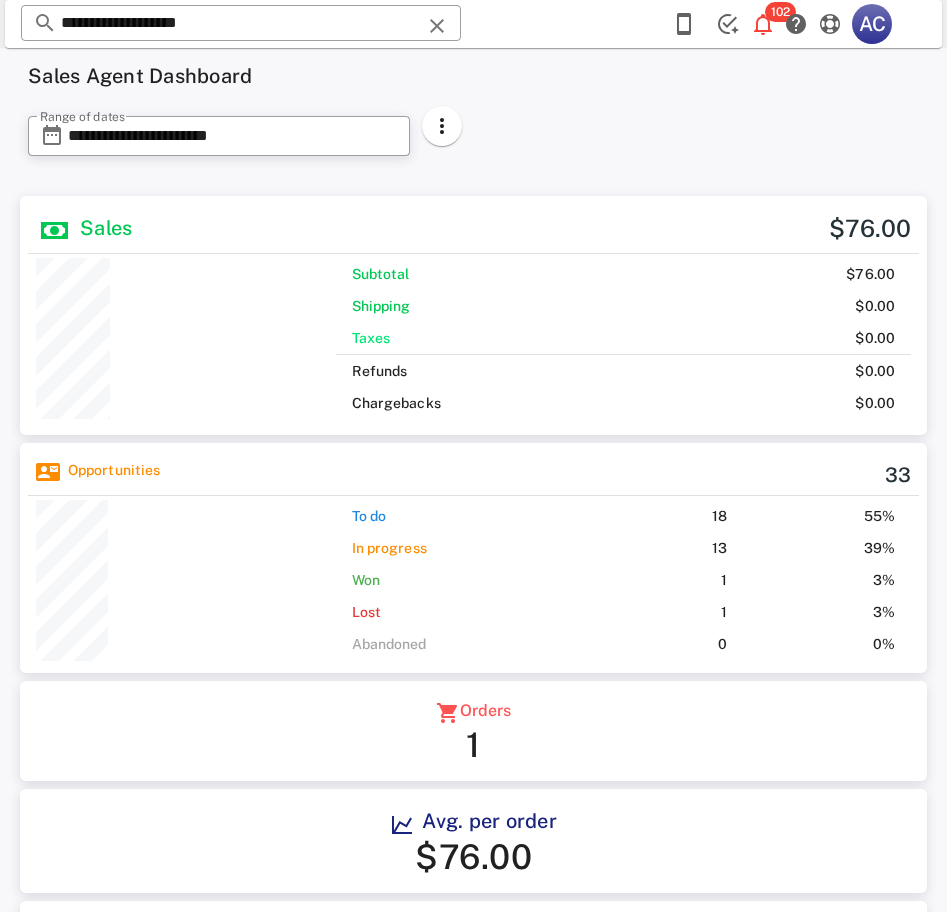 scroll, scrollTop: 999748, scrollLeft: 999703, axis: both 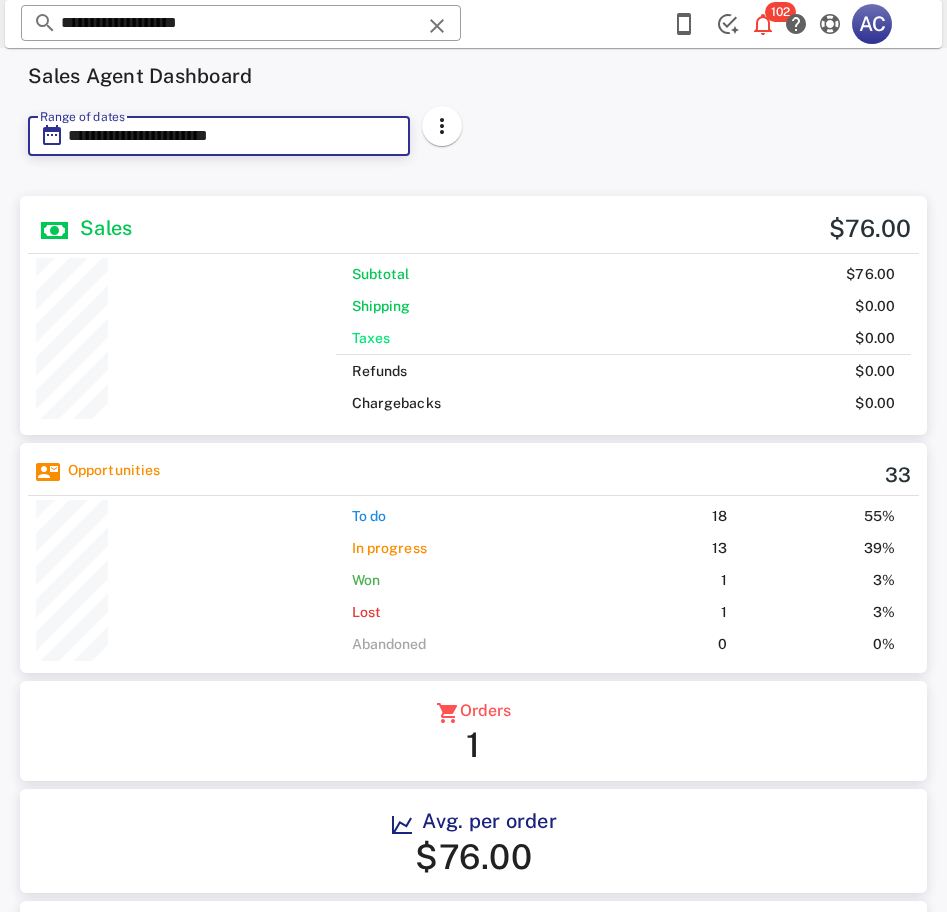 click on "**********" at bounding box center [233, 136] 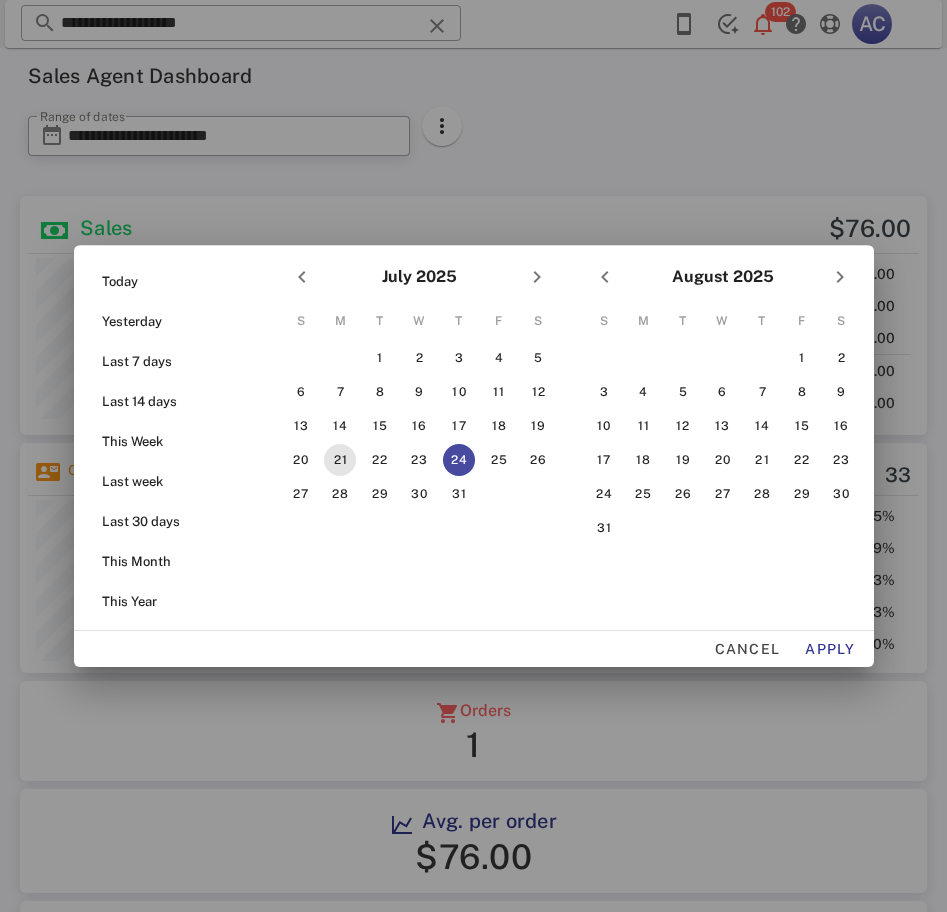 click on "21" at bounding box center (340, 460) 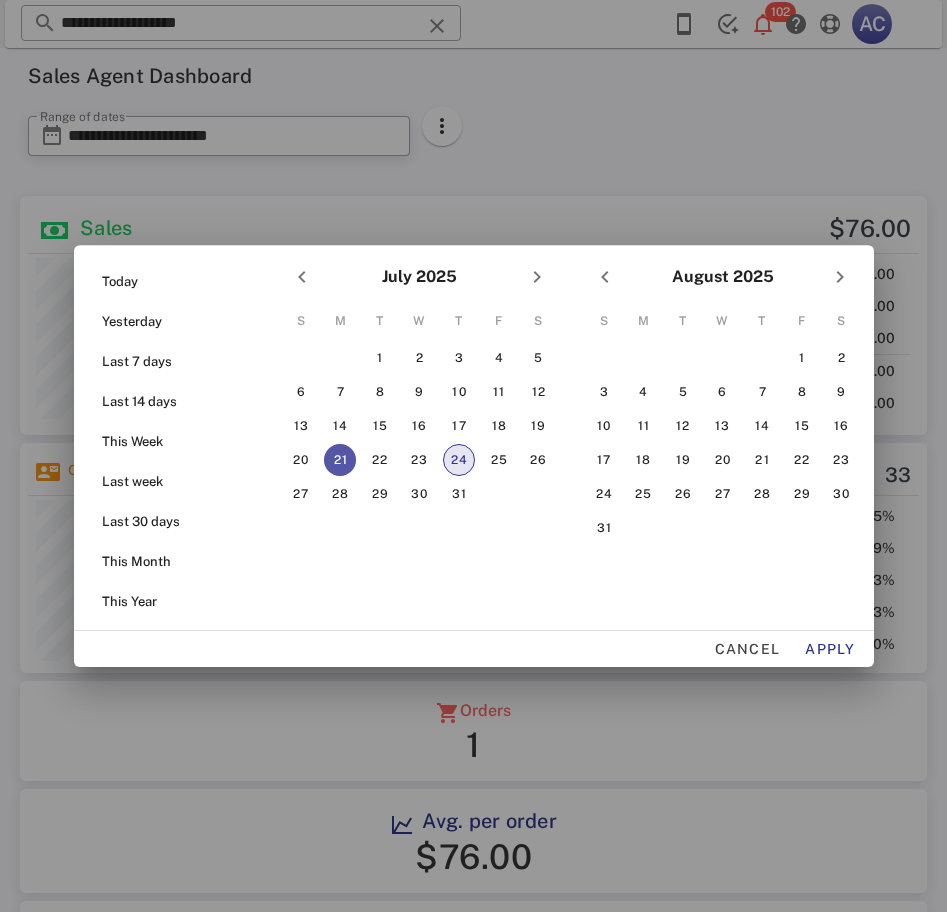 click on "24" at bounding box center (459, 460) 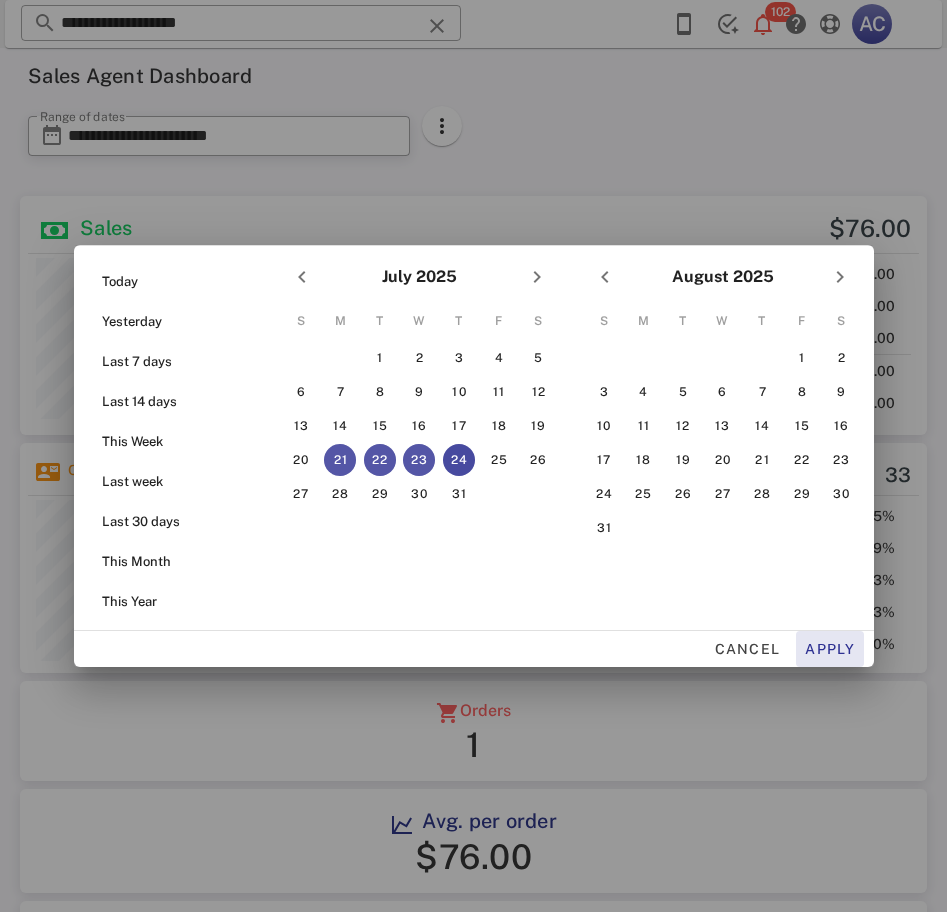 click on "Apply" at bounding box center (830, 649) 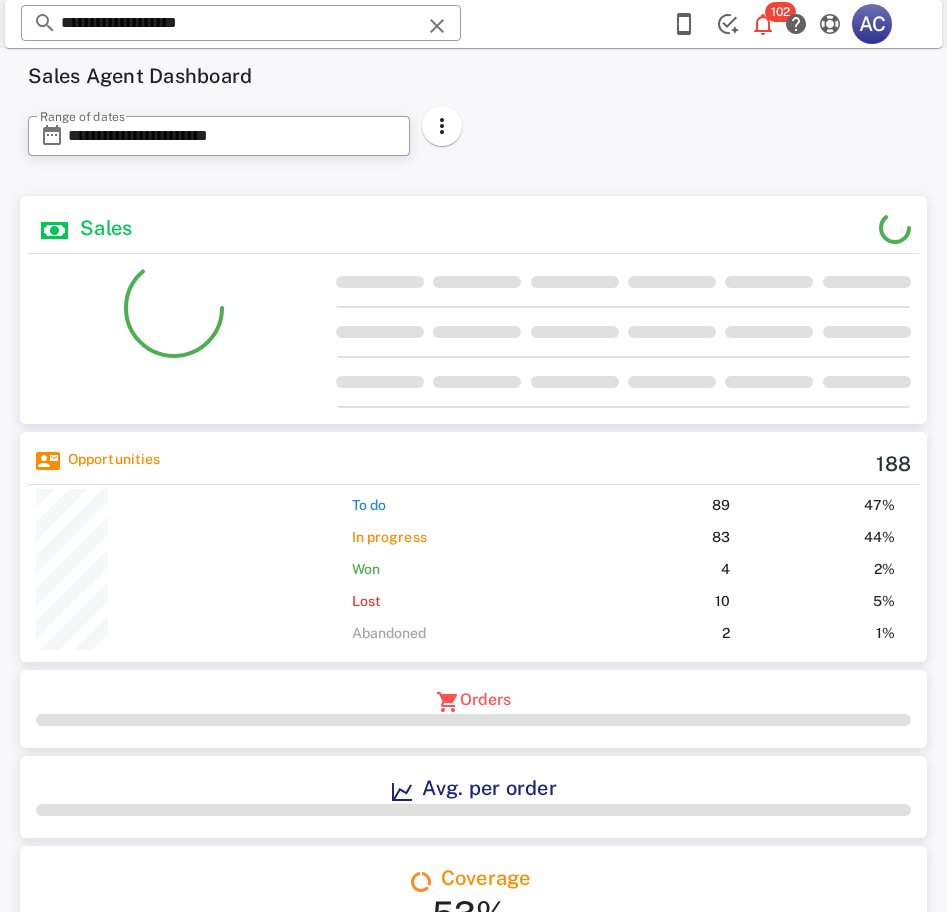 scroll, scrollTop: 999748, scrollLeft: 999703, axis: both 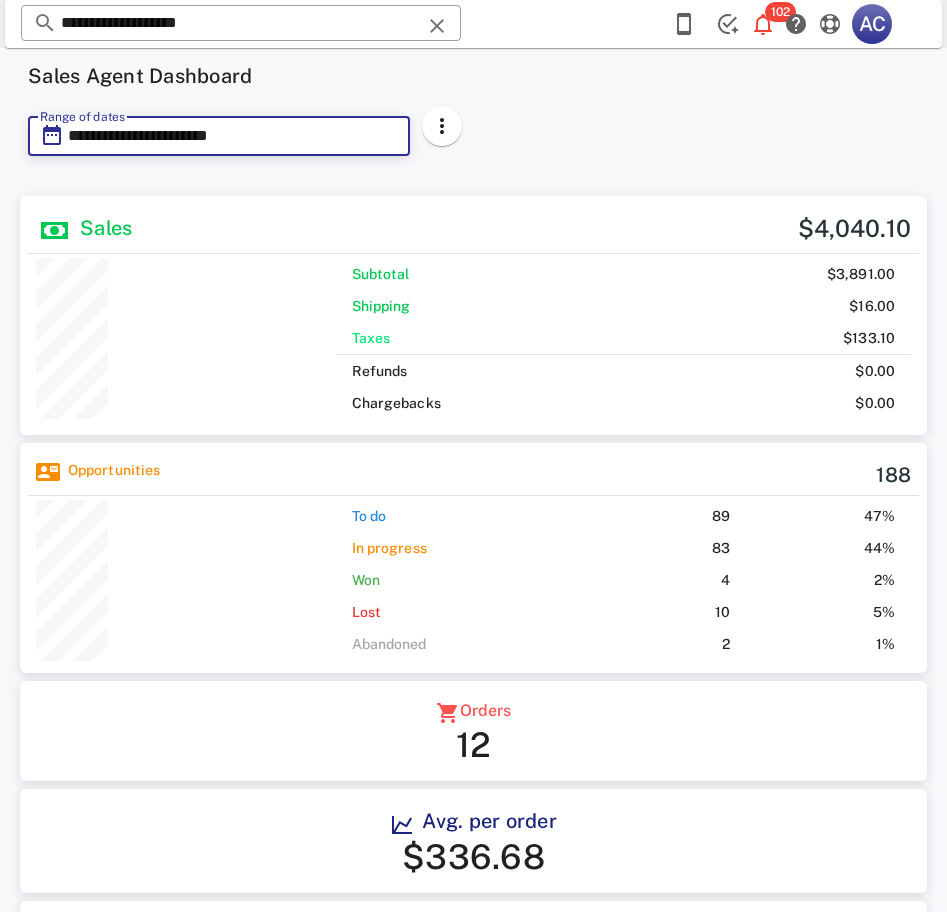 click on "**********" at bounding box center (233, 136) 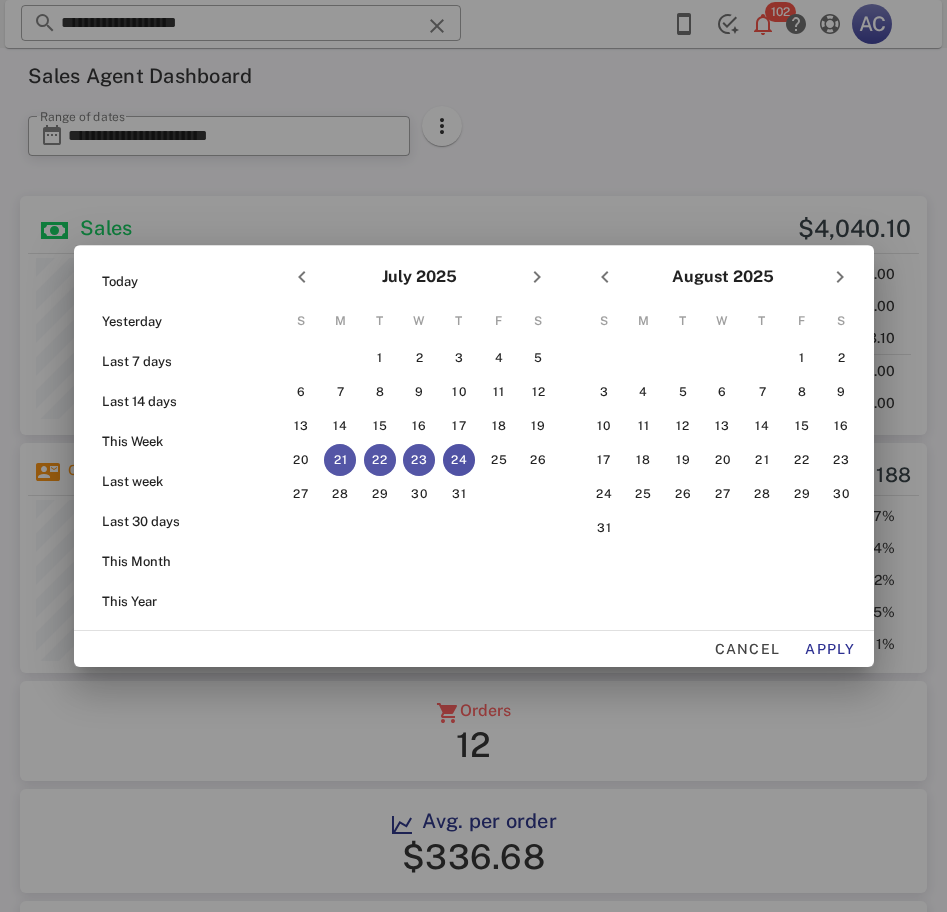 click on "24" at bounding box center [459, 460] 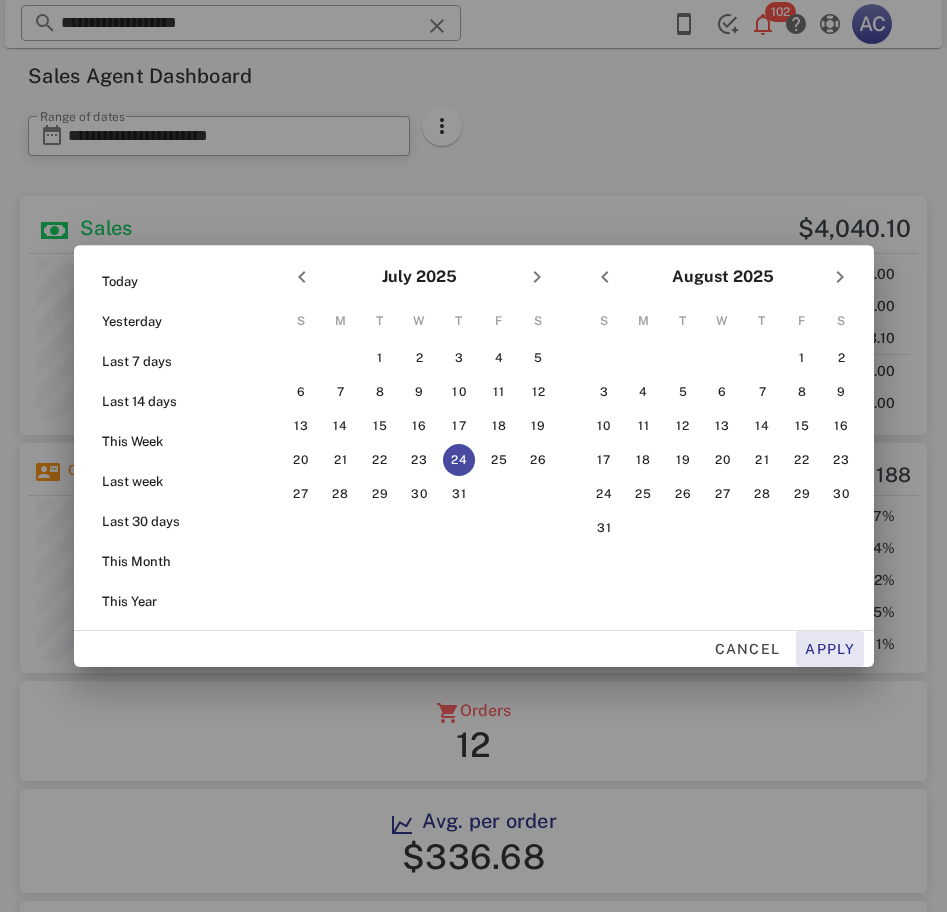 click on "Apply" at bounding box center (830, 649) 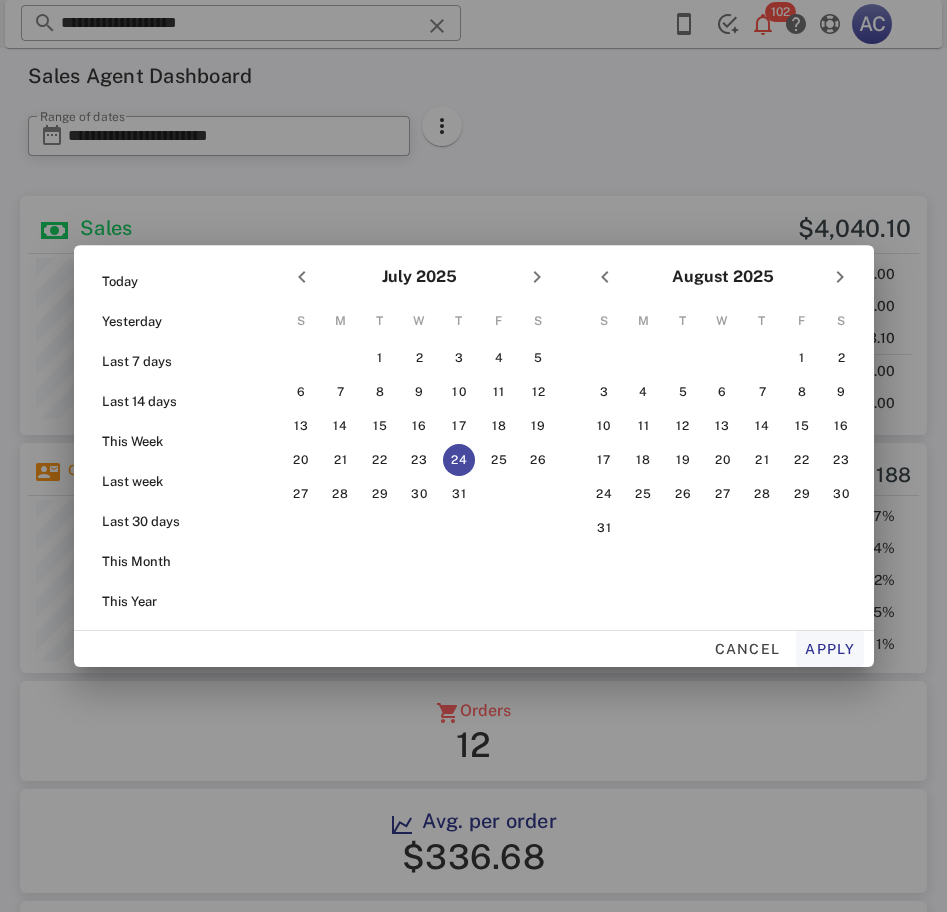type on "**********" 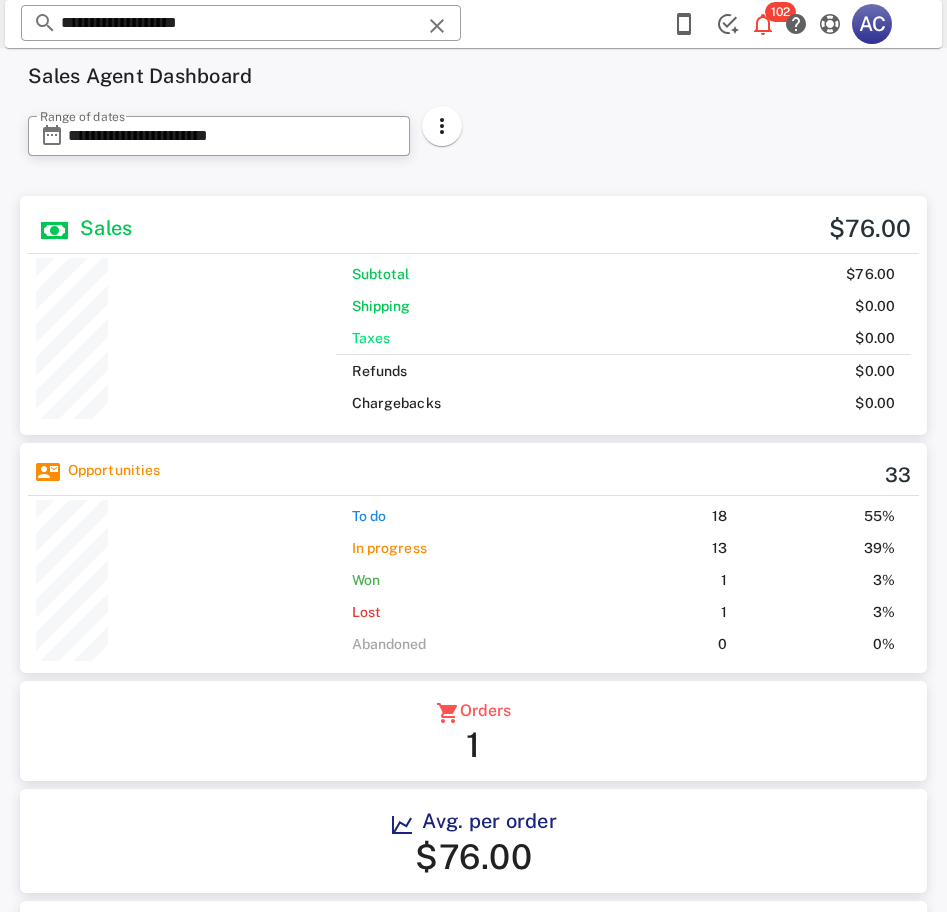 scroll, scrollTop: 999748, scrollLeft: 999703, axis: both 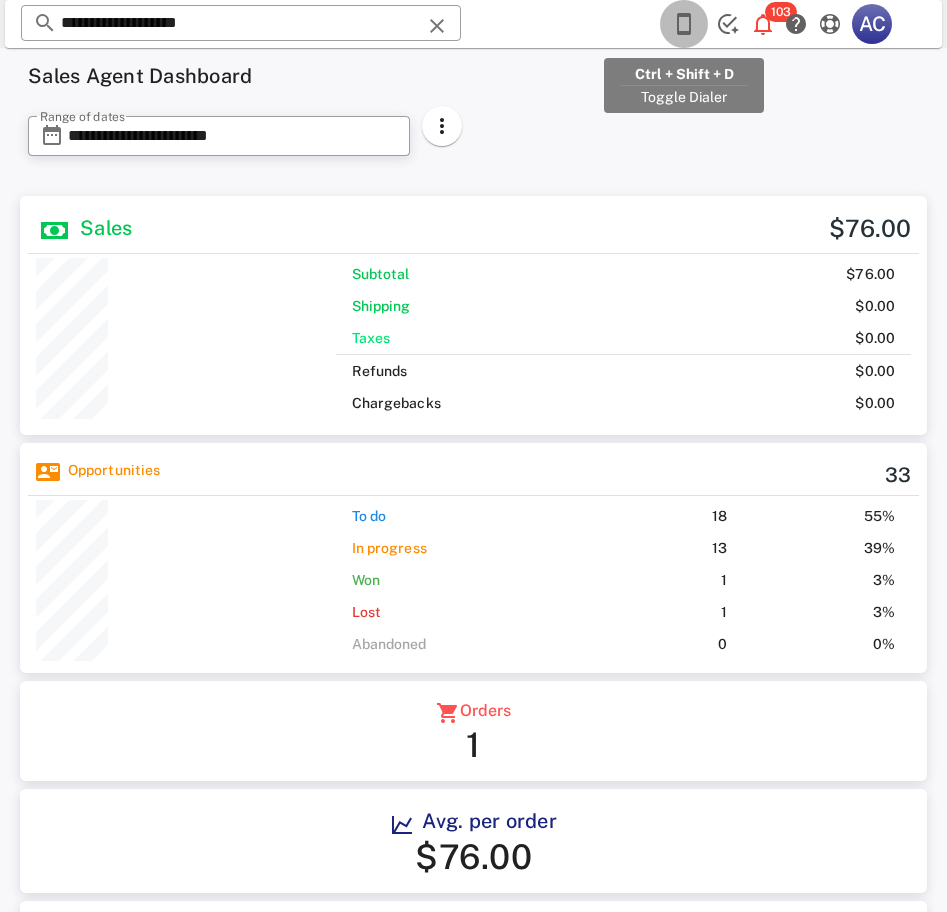 click at bounding box center (684, 24) 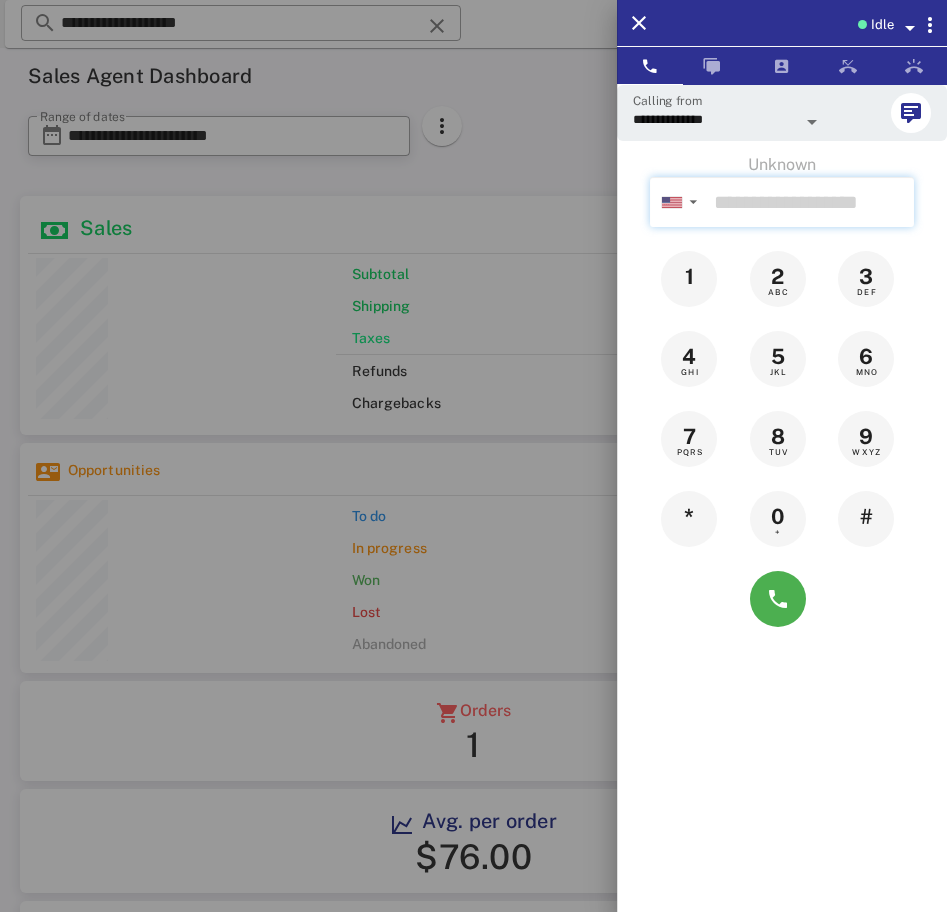 click at bounding box center (810, 202) 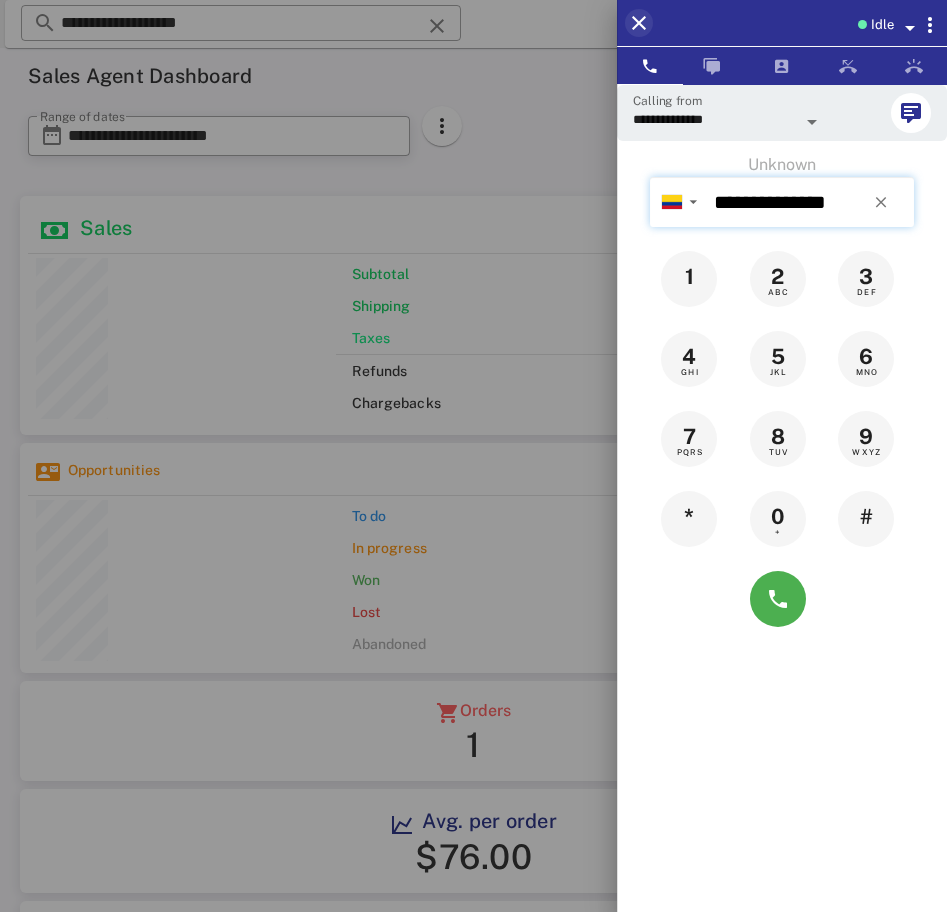 type on "**********" 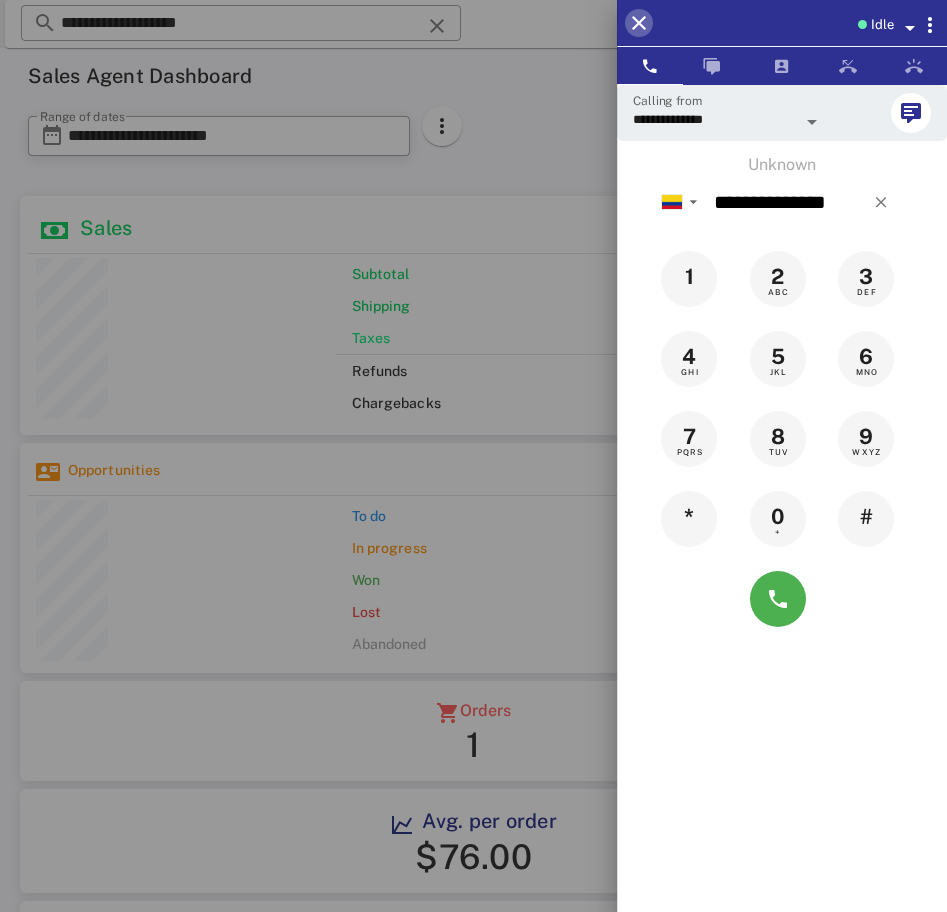 click at bounding box center [639, 23] 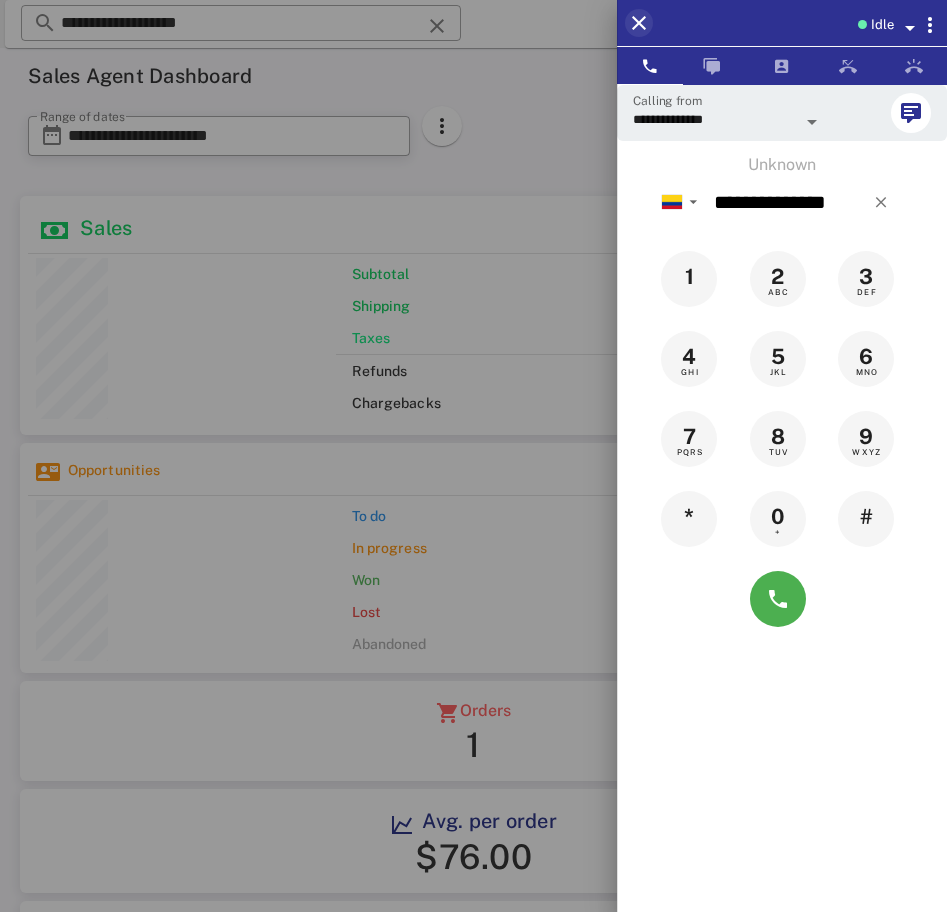 type 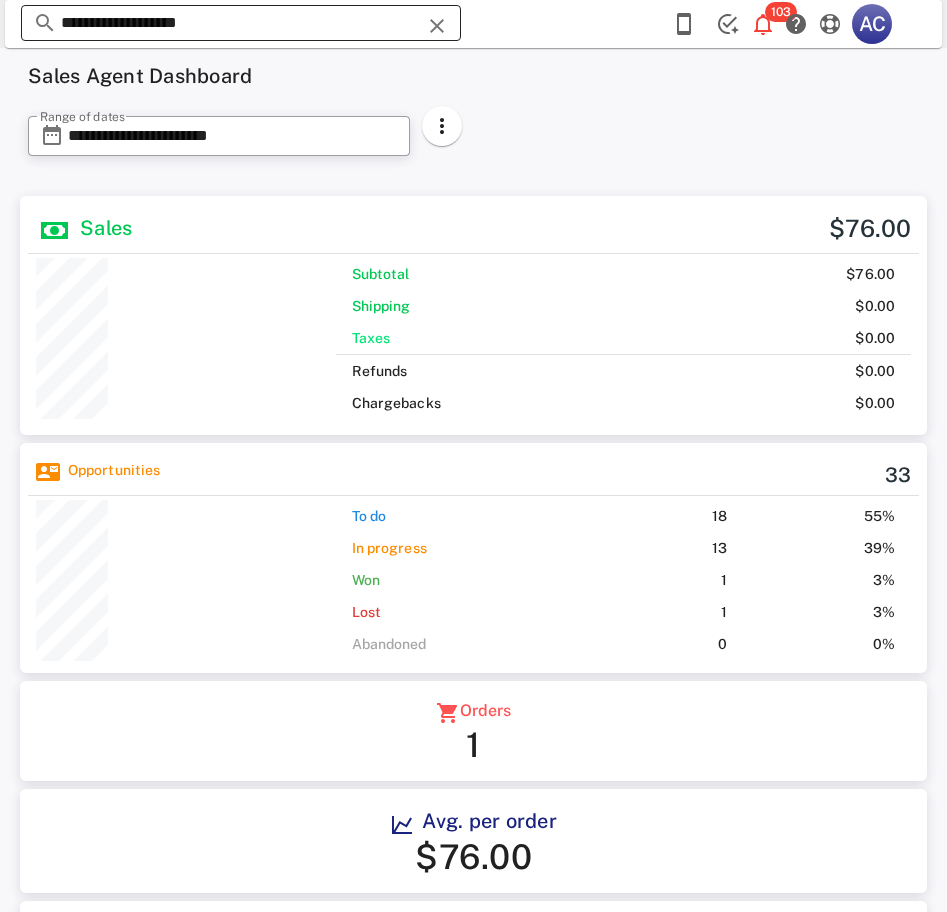 click on "**********" at bounding box center (241, 23) 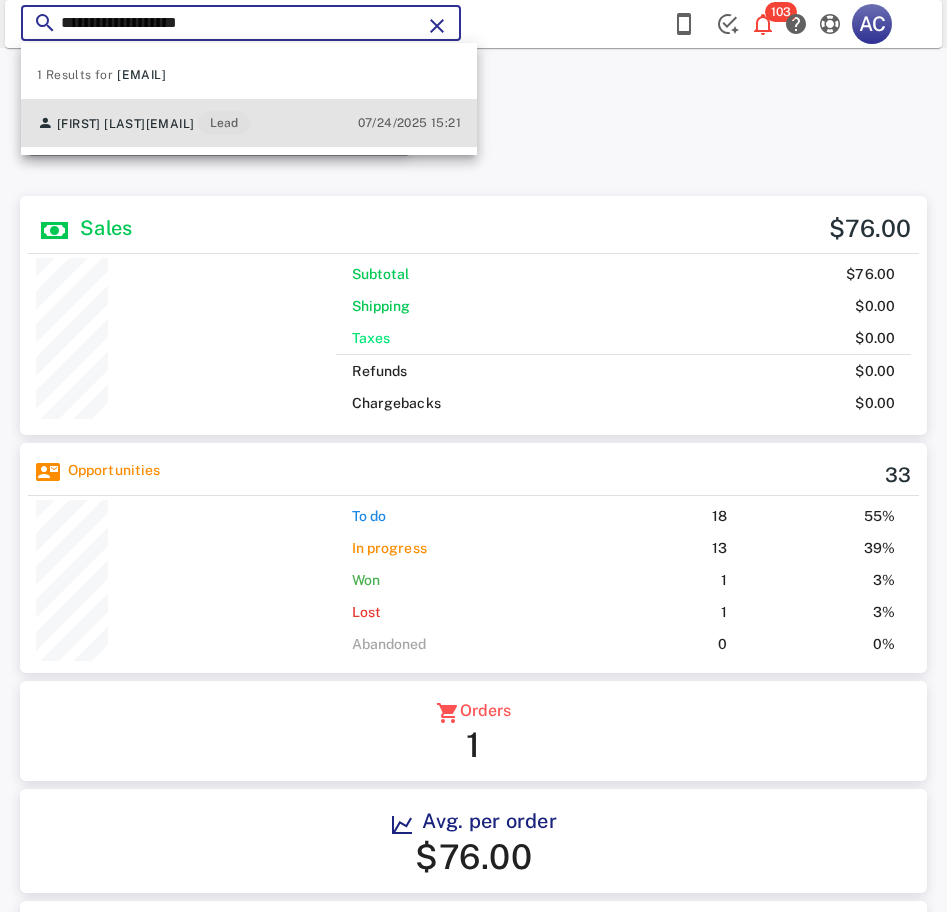 click on "[EMAIL]" at bounding box center [170, 124] 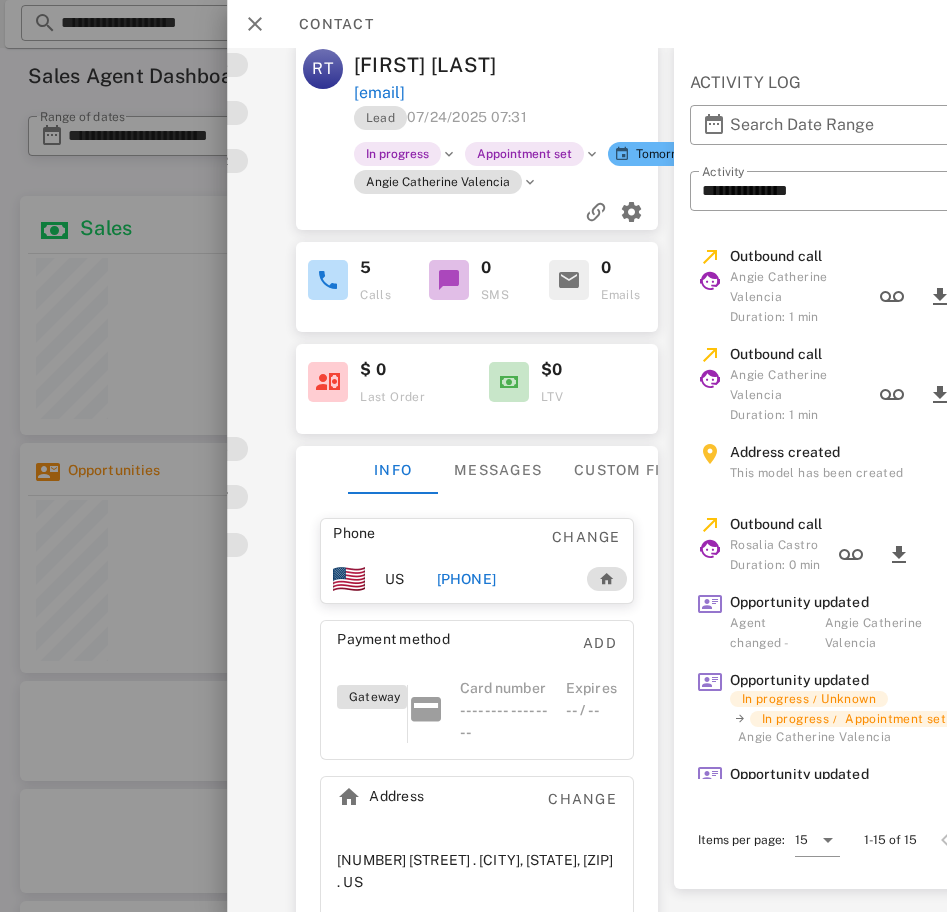scroll, scrollTop: 15, scrollLeft: 182, axis: both 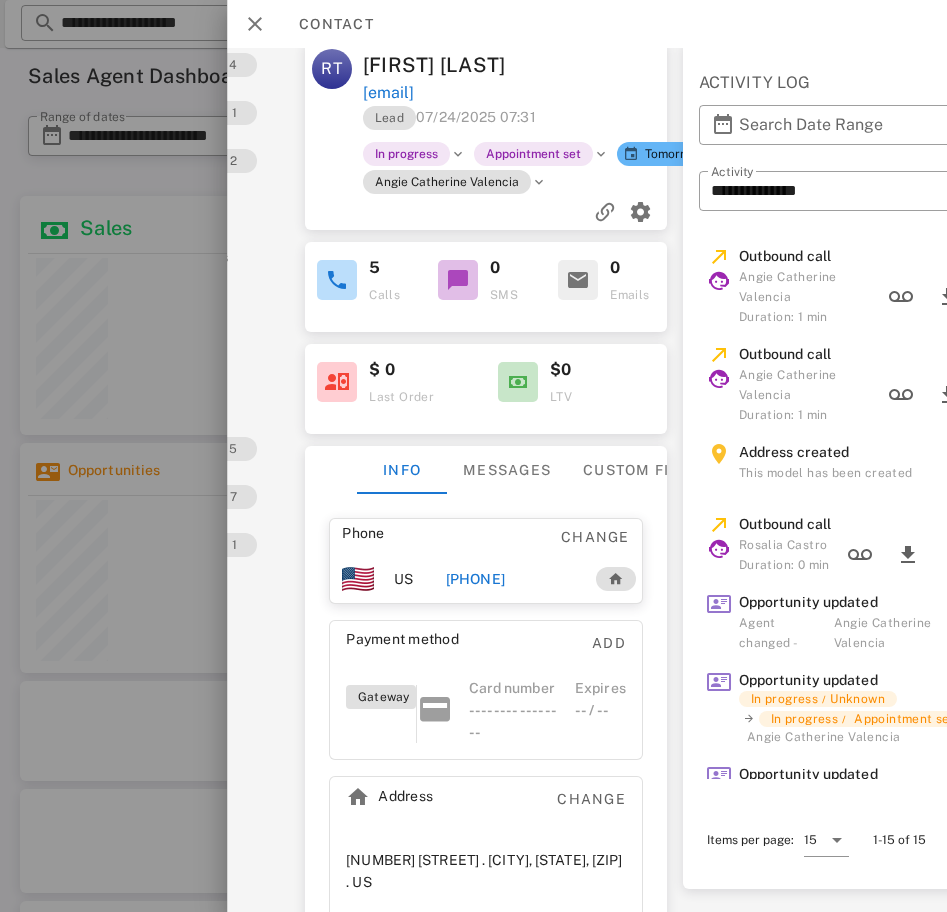 click on "[PHONE]" at bounding box center (475, 579) 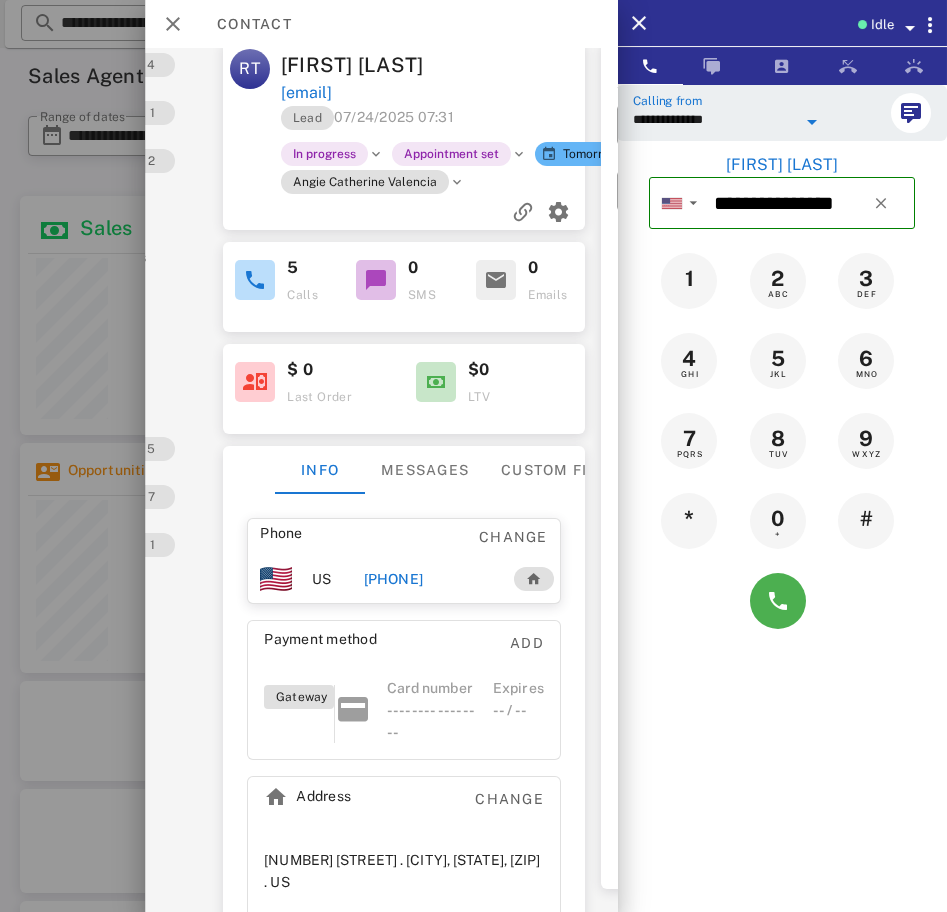 click on "**********" at bounding box center (714, 119) 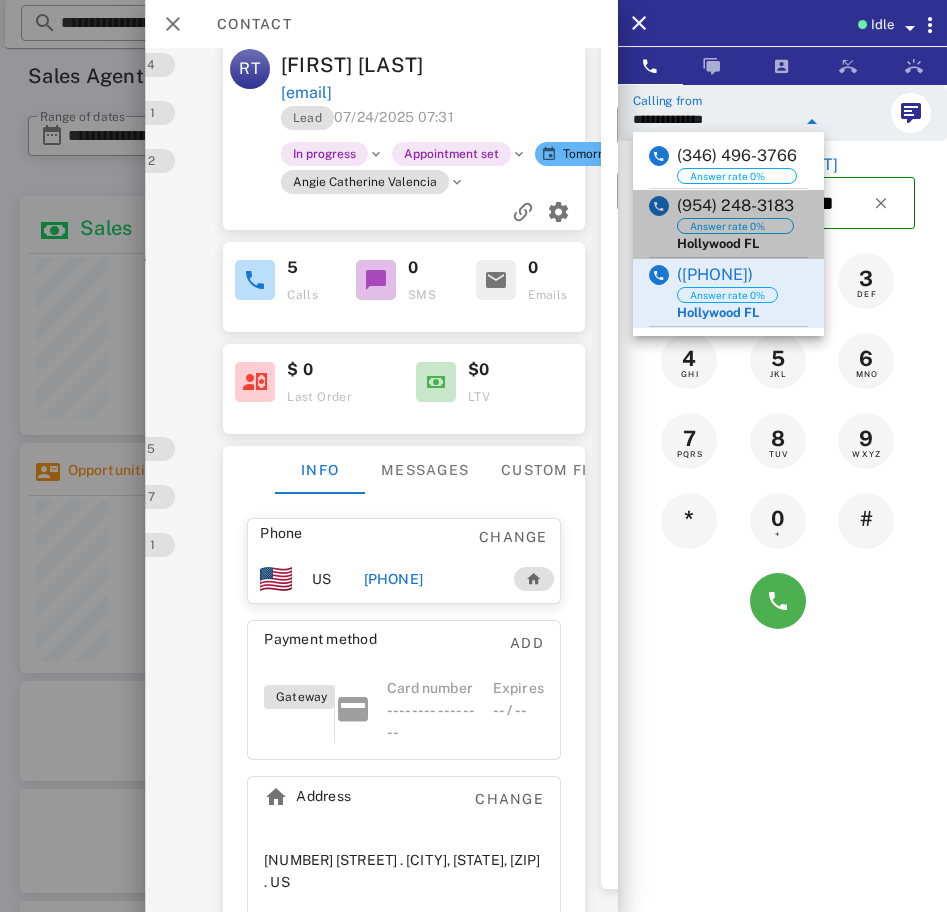 click on "[PHONE]   Answer rate 0%    [CITY]   [STATE]" at bounding box center [728, 224] 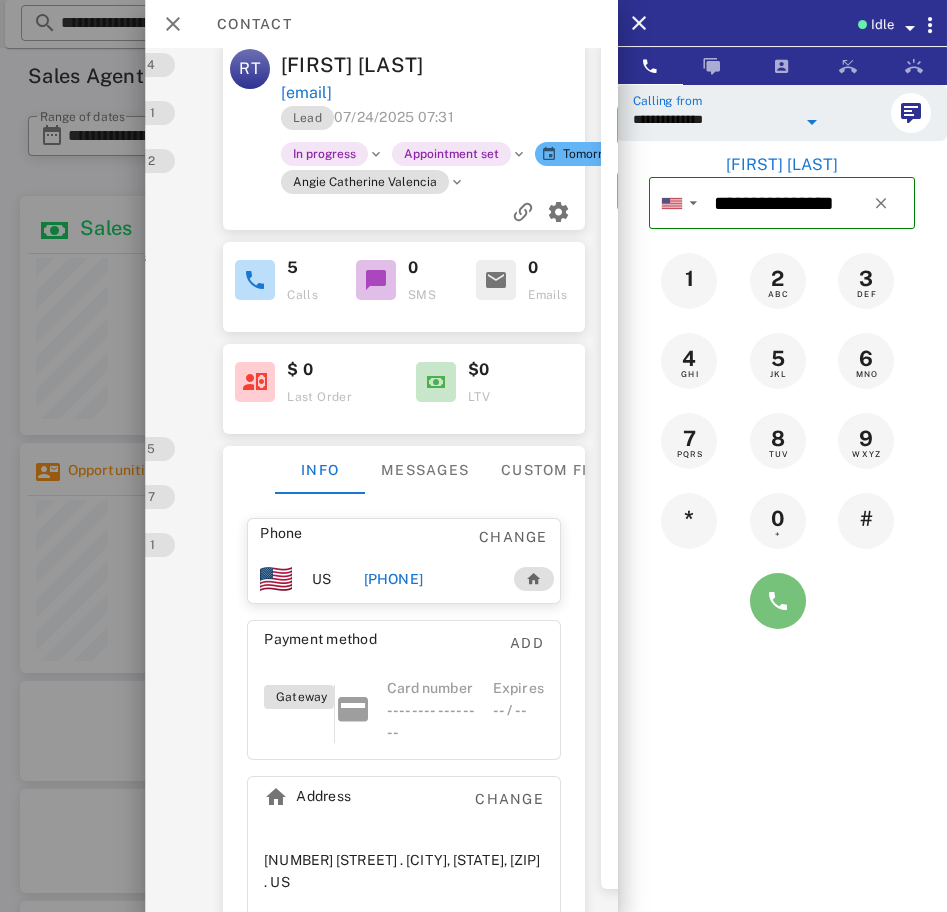 click at bounding box center [778, 601] 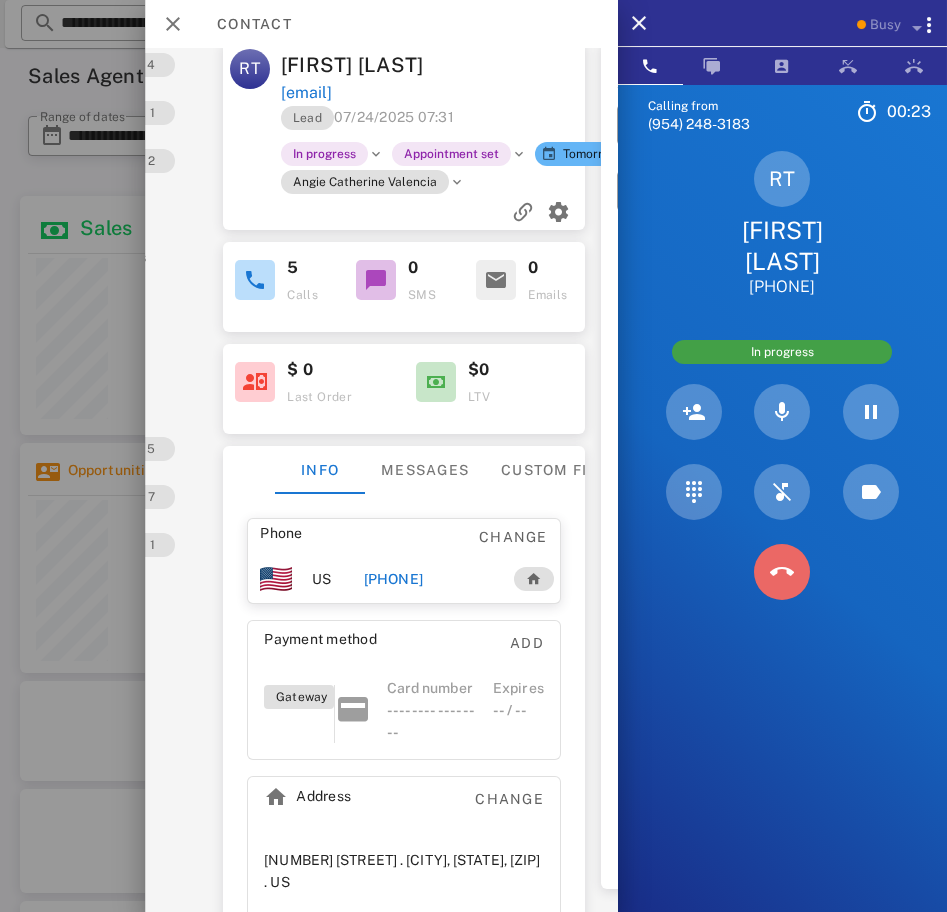 click at bounding box center (782, 572) 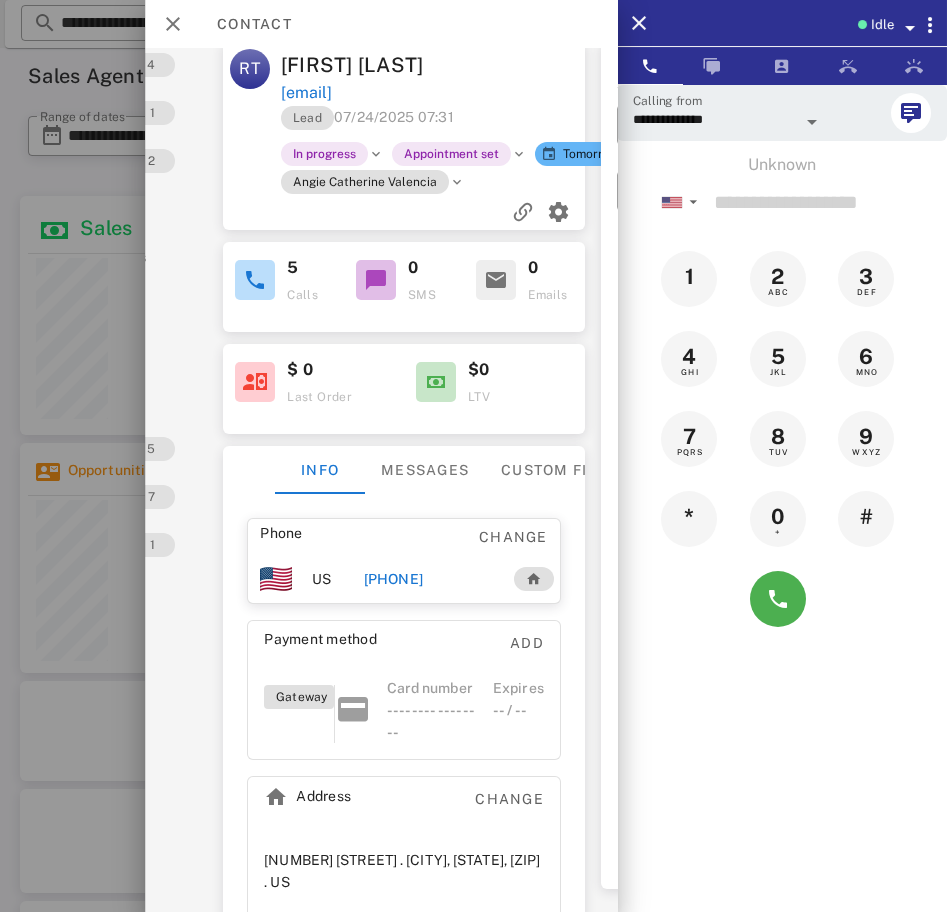 click on "[PHONE]" at bounding box center (393, 579) 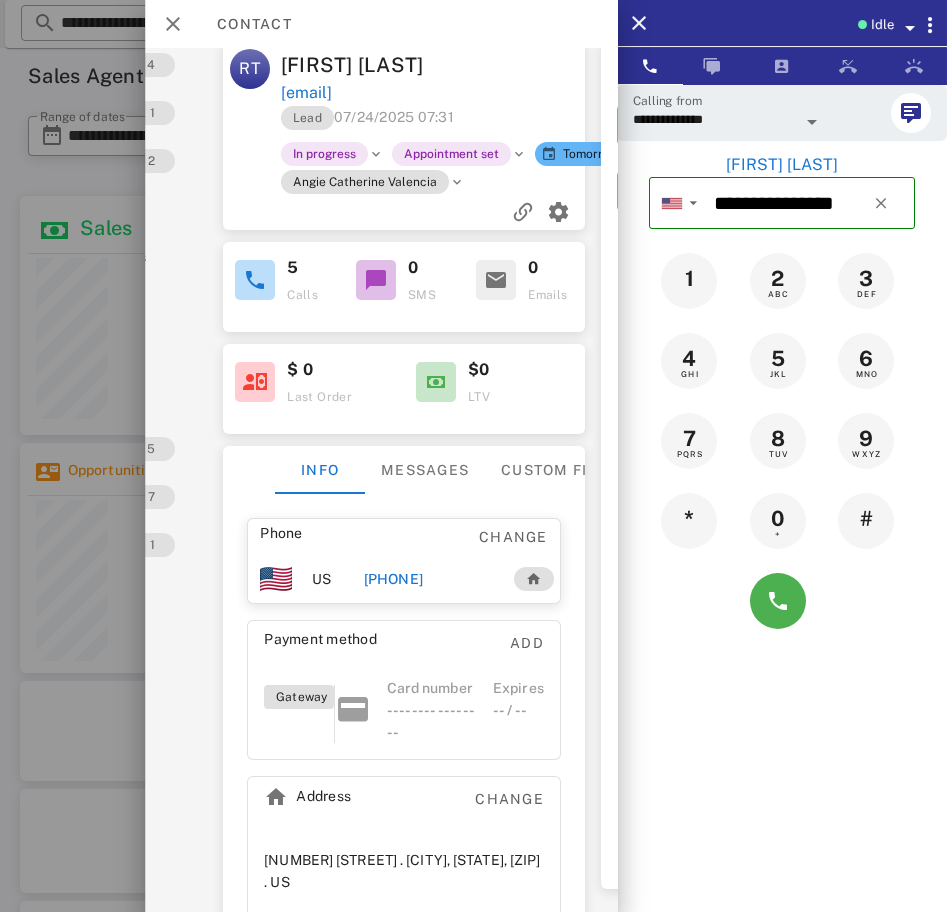 click on "**********" at bounding box center (714, 119) 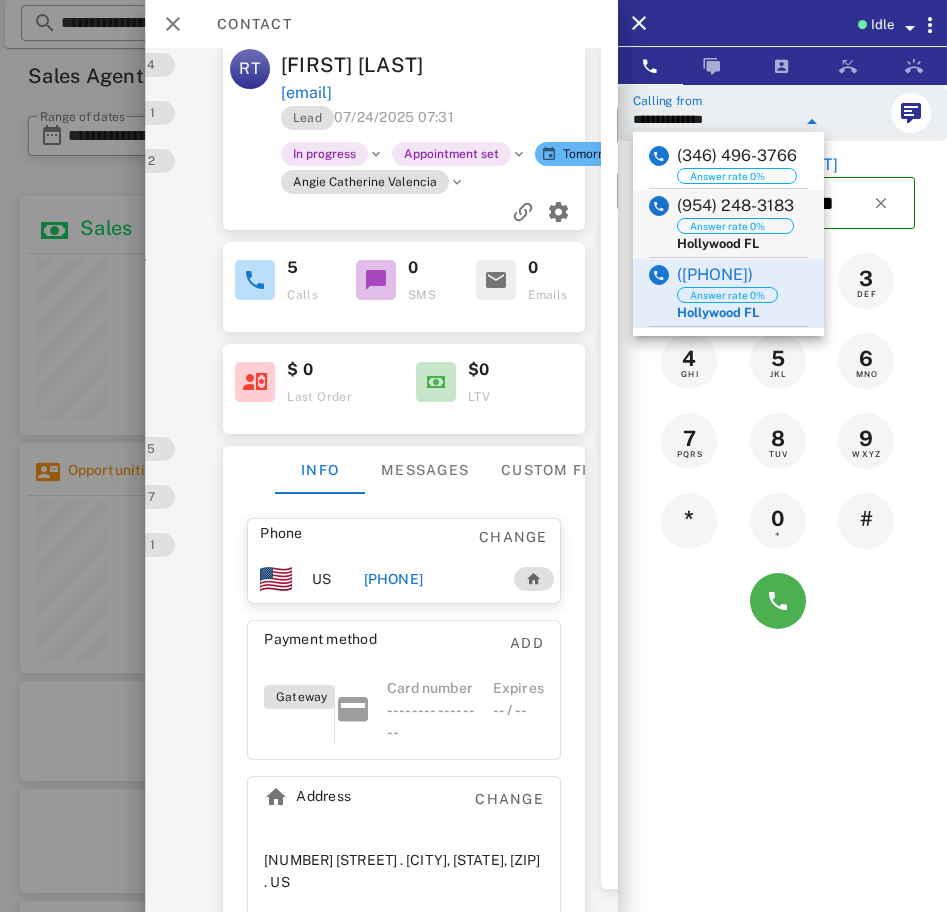 click on "(954) 248-3183" at bounding box center [735, 206] 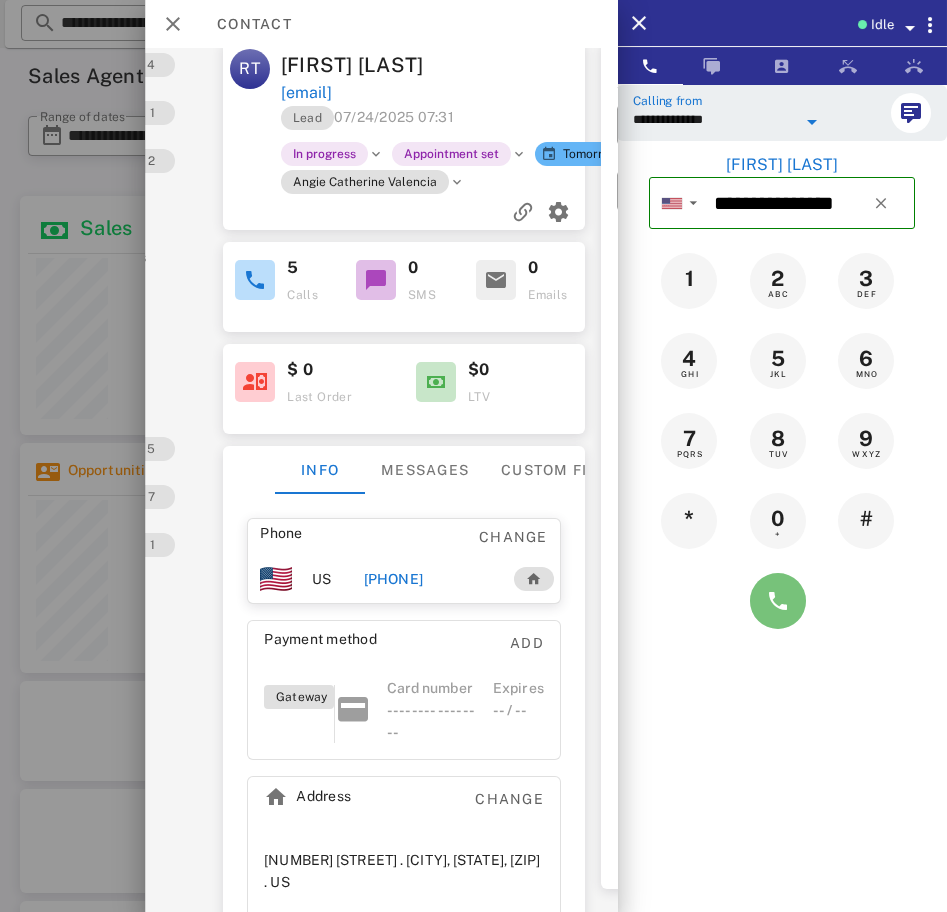 click at bounding box center (778, 601) 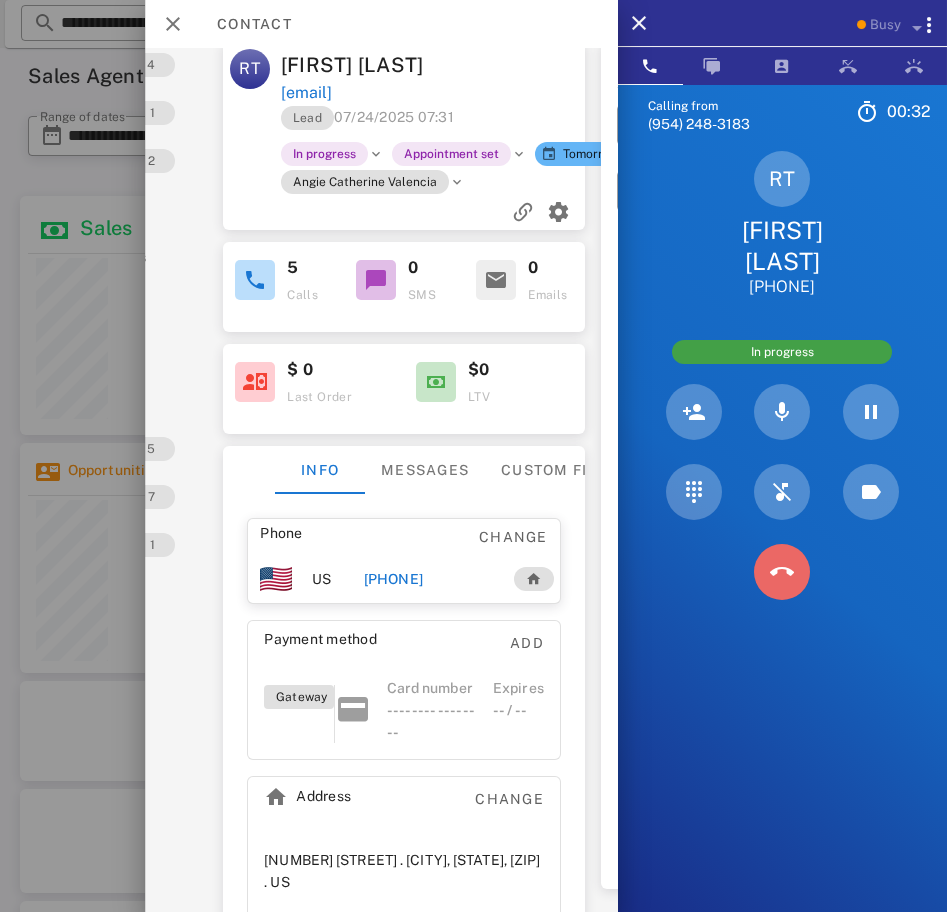 click at bounding box center [782, 572] 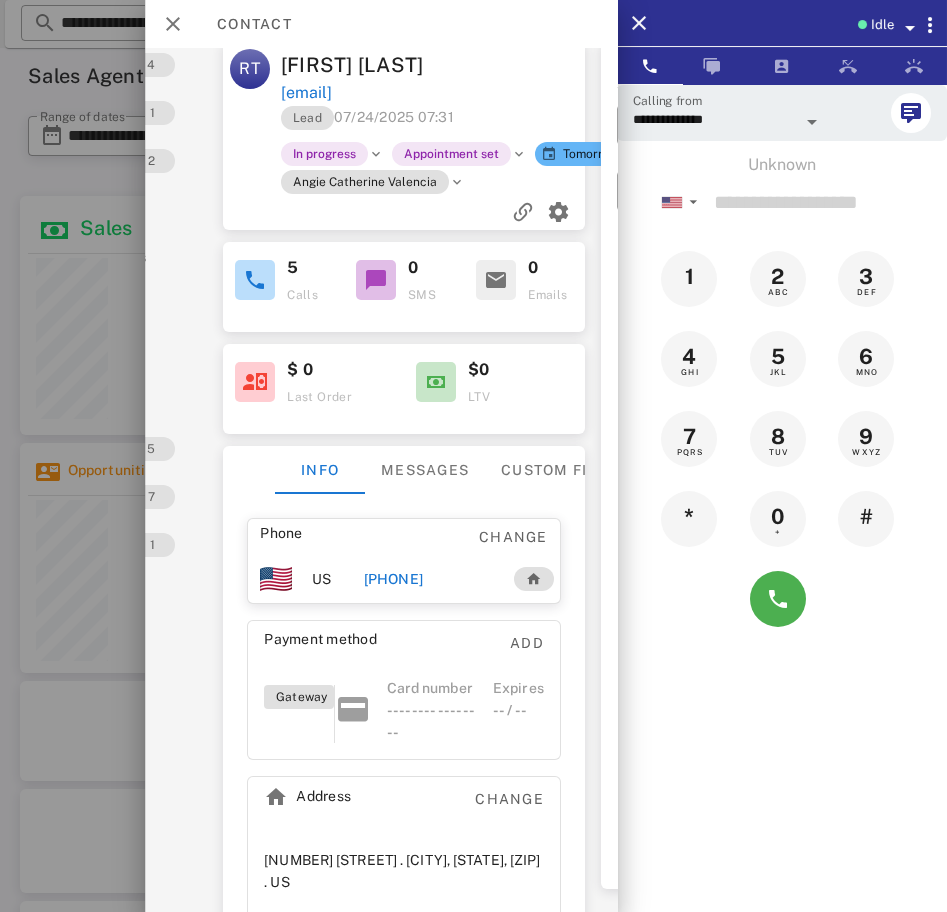 click on "+14329246476" at bounding box center [393, 579] 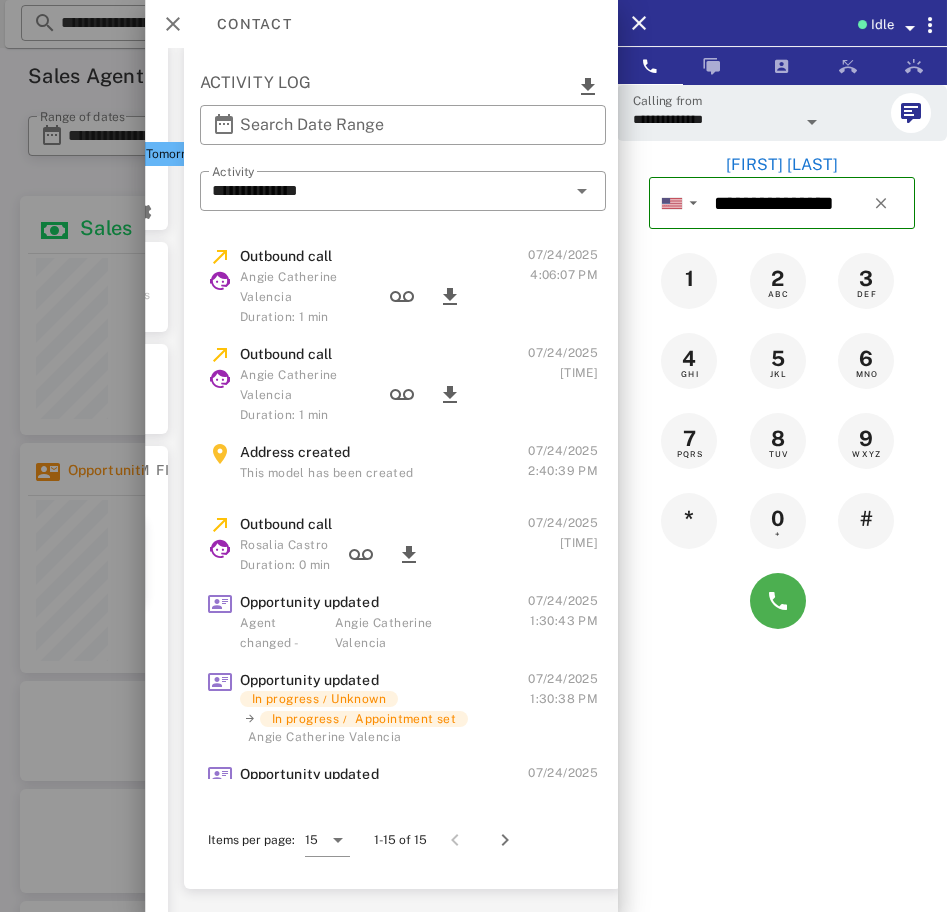 scroll, scrollTop: 15, scrollLeft: 620, axis: both 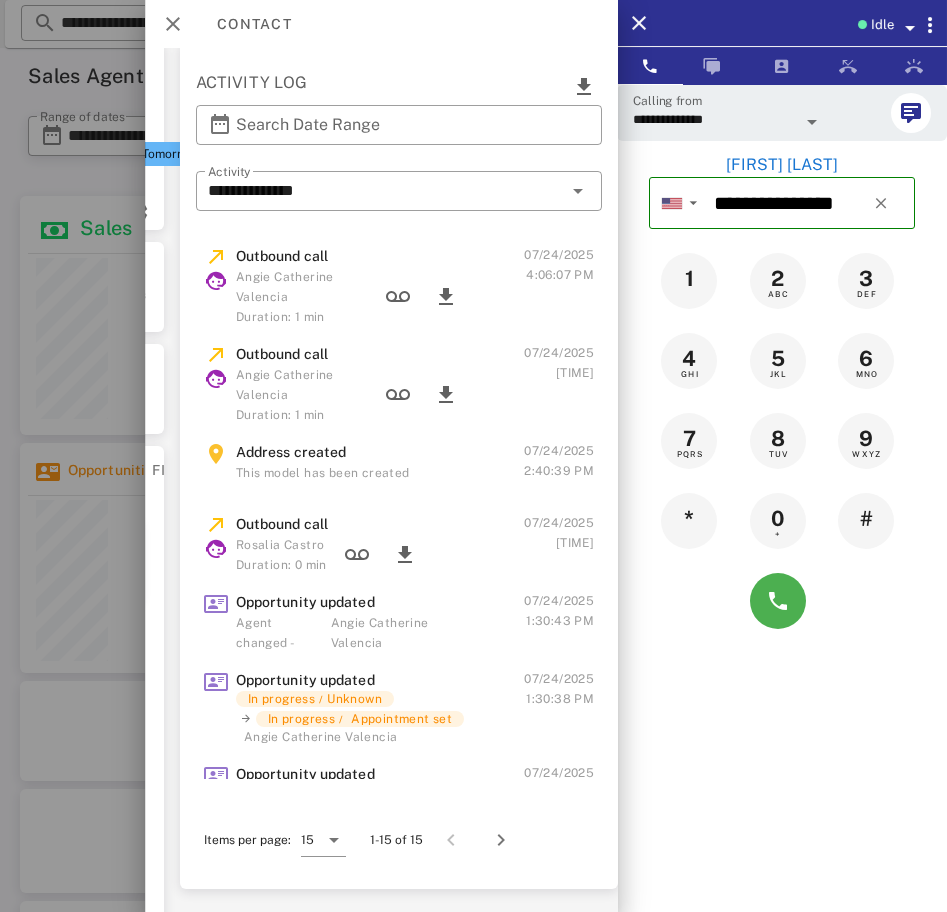 click at bounding box center (812, 122) 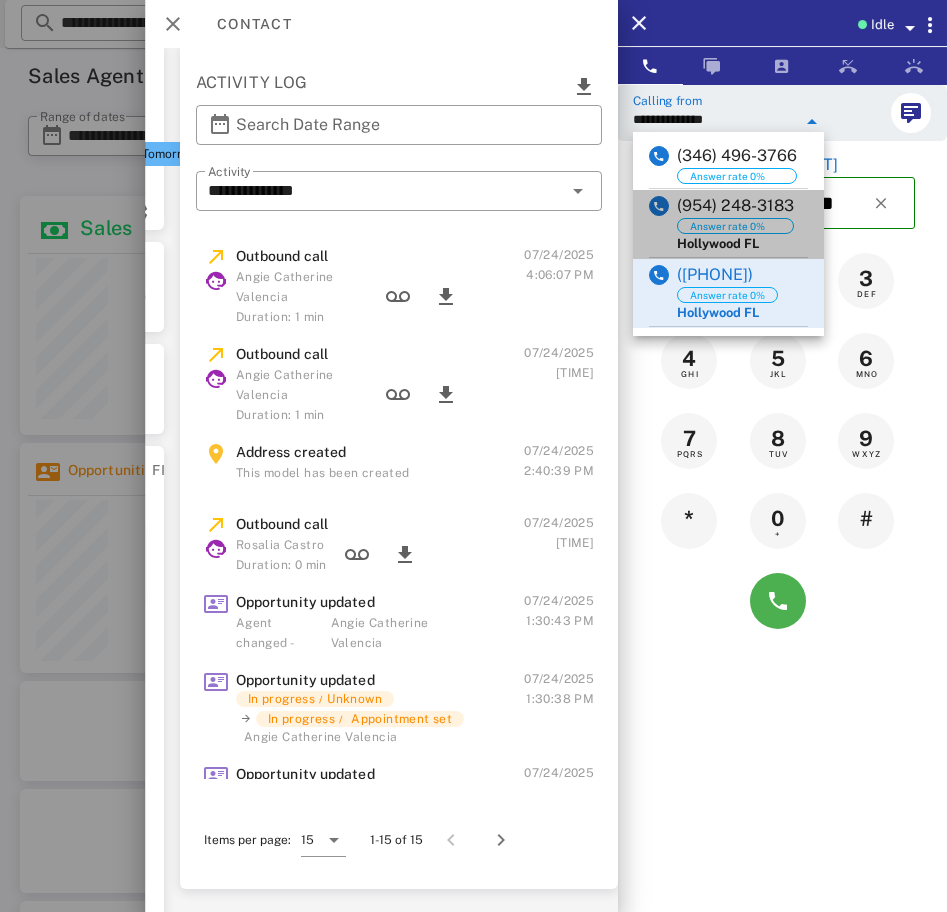 click on "[PHONE]   Answer rate [NUMBER]%    [CITY]   [STATE]" at bounding box center [728, 224] 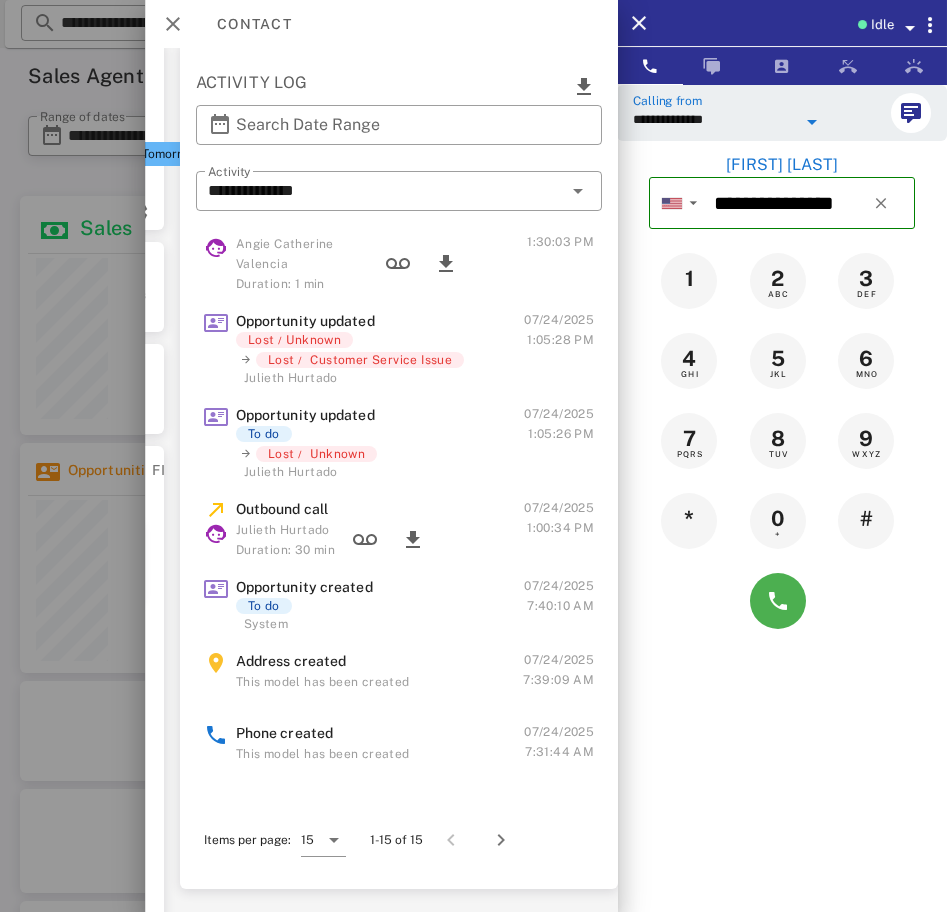 scroll, scrollTop: 737, scrollLeft: 0, axis: vertical 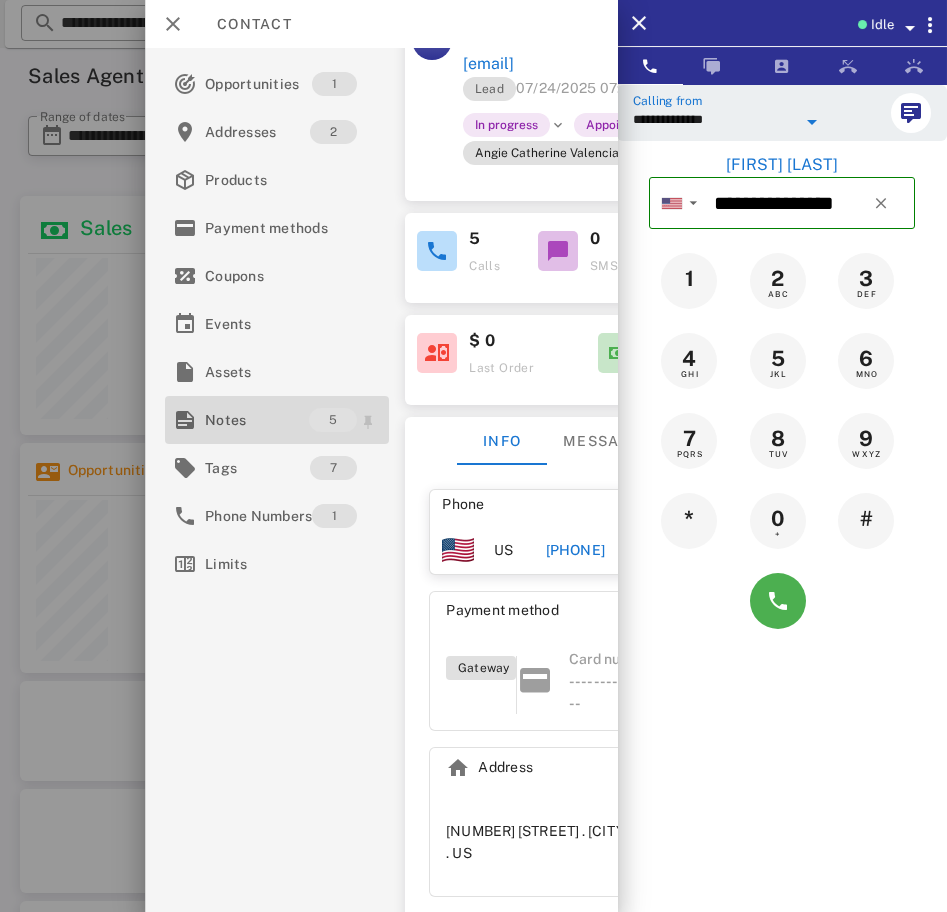 click on "Notes" at bounding box center [257, 420] 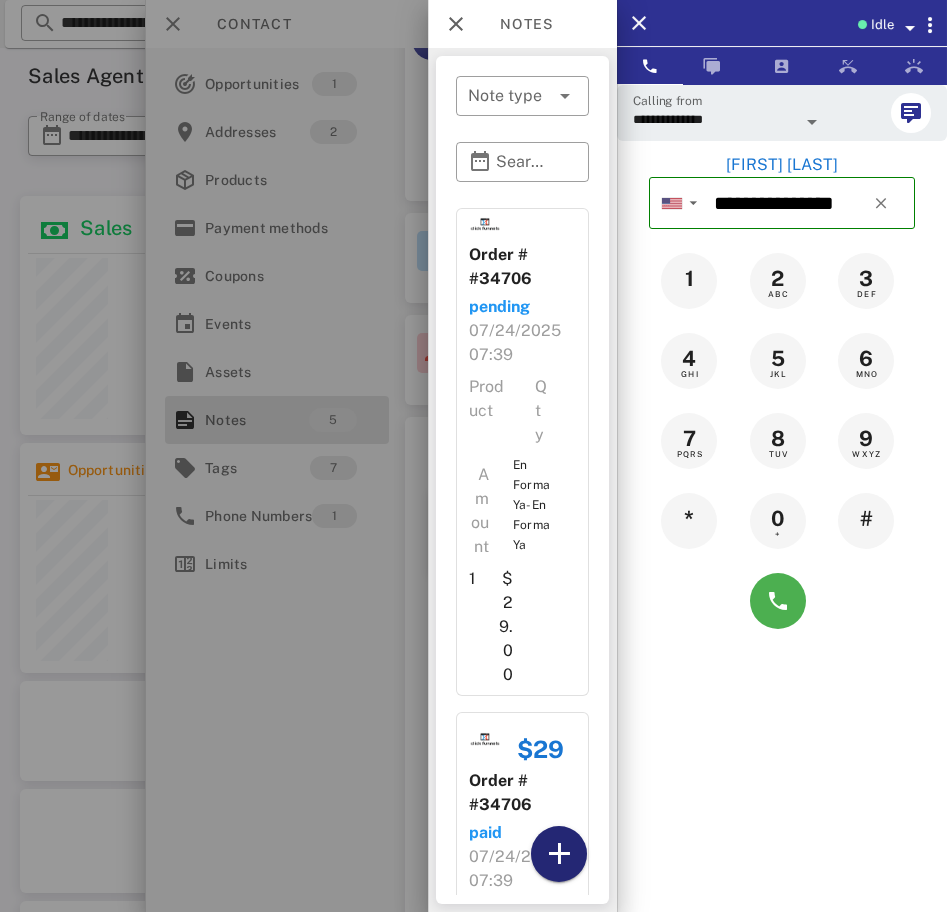 click at bounding box center (559, 854) 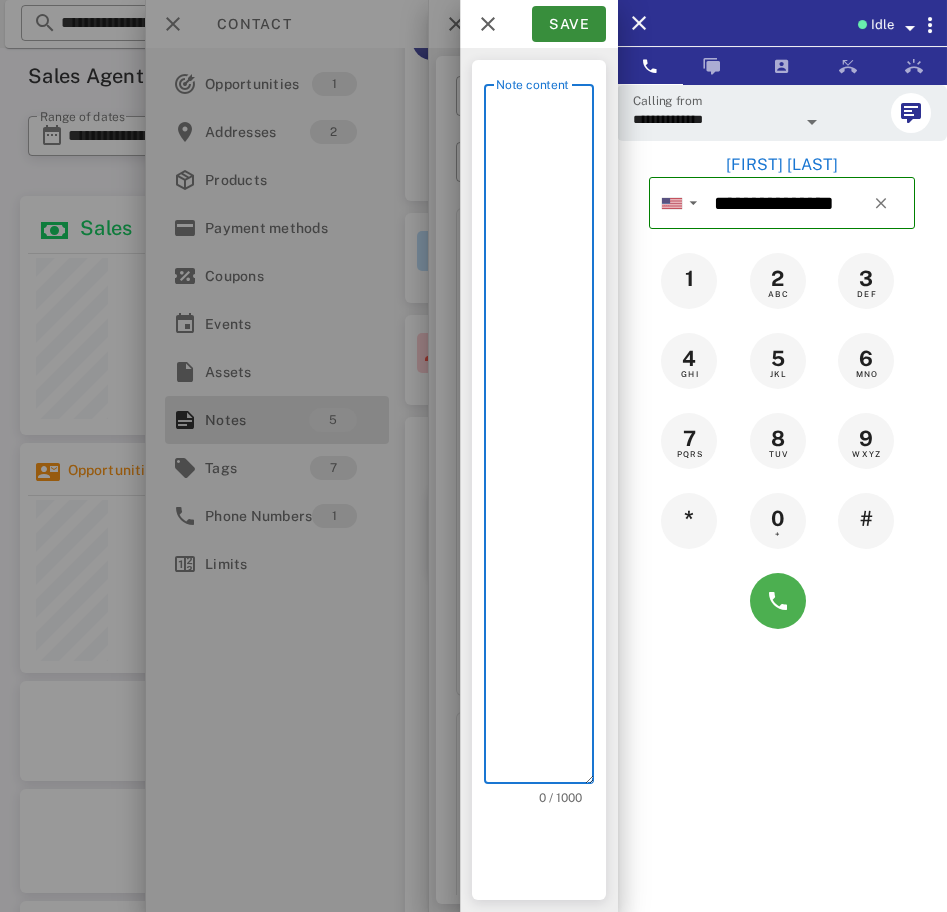 click on "Note content" at bounding box center [545, 439] 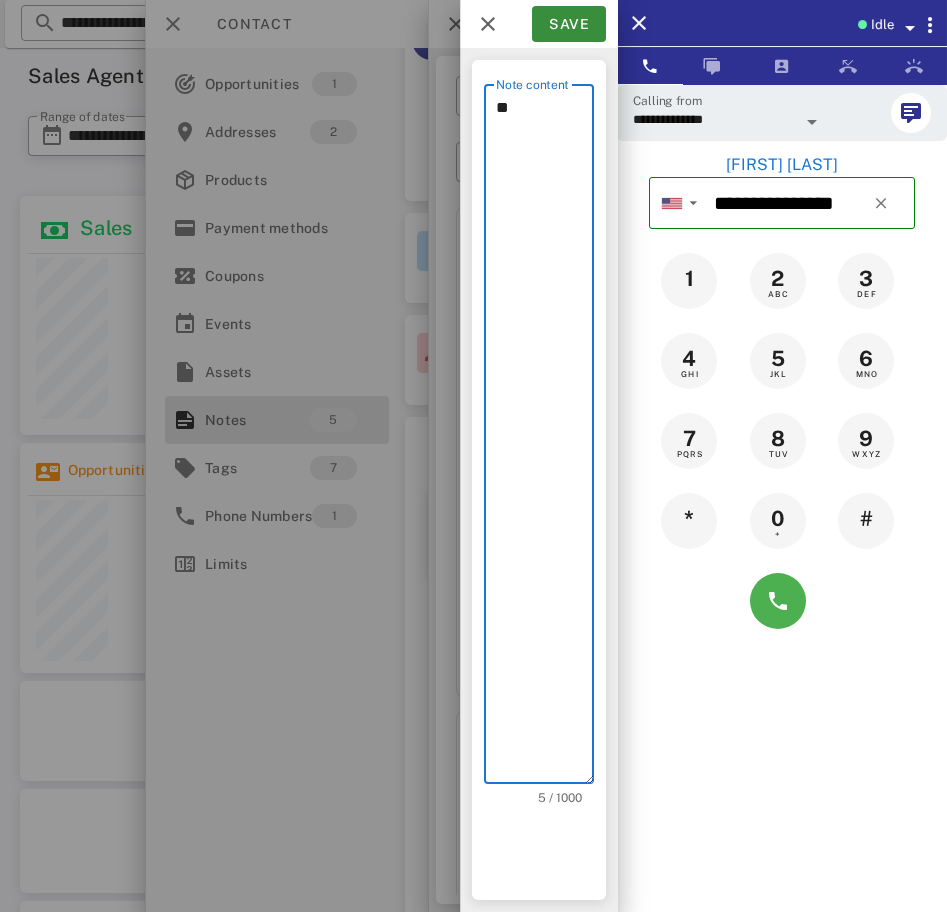 type on "*" 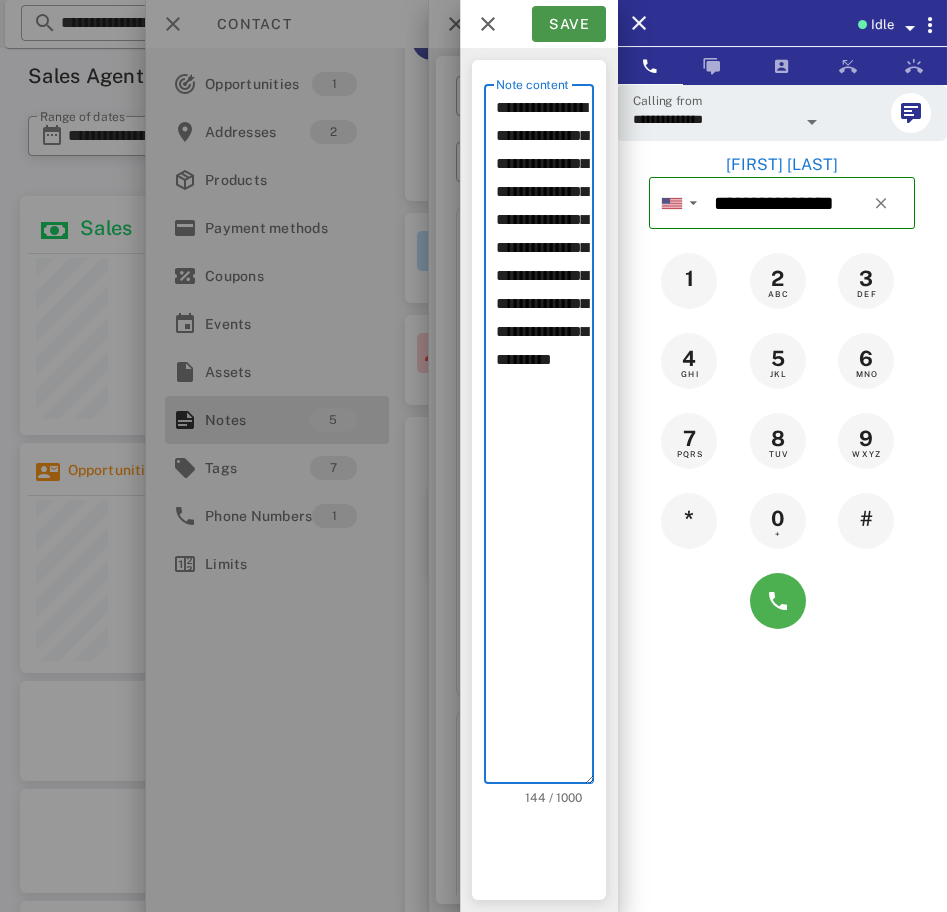 type on "**********" 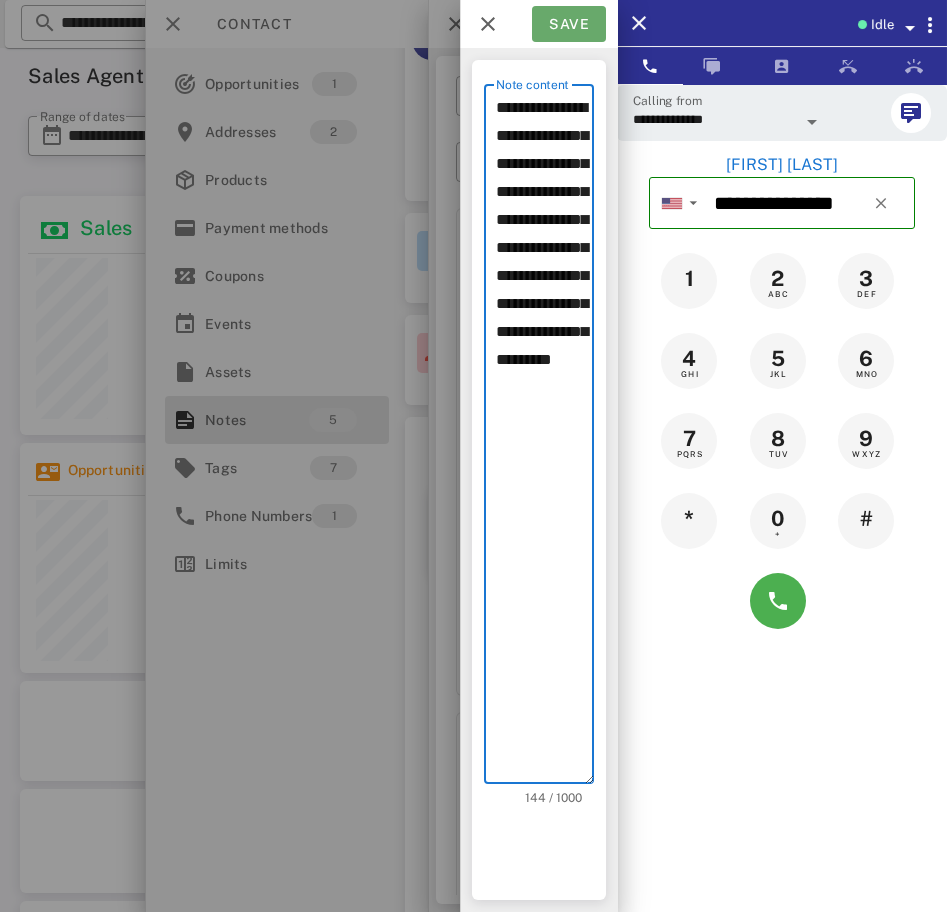click on "Save" at bounding box center (569, 24) 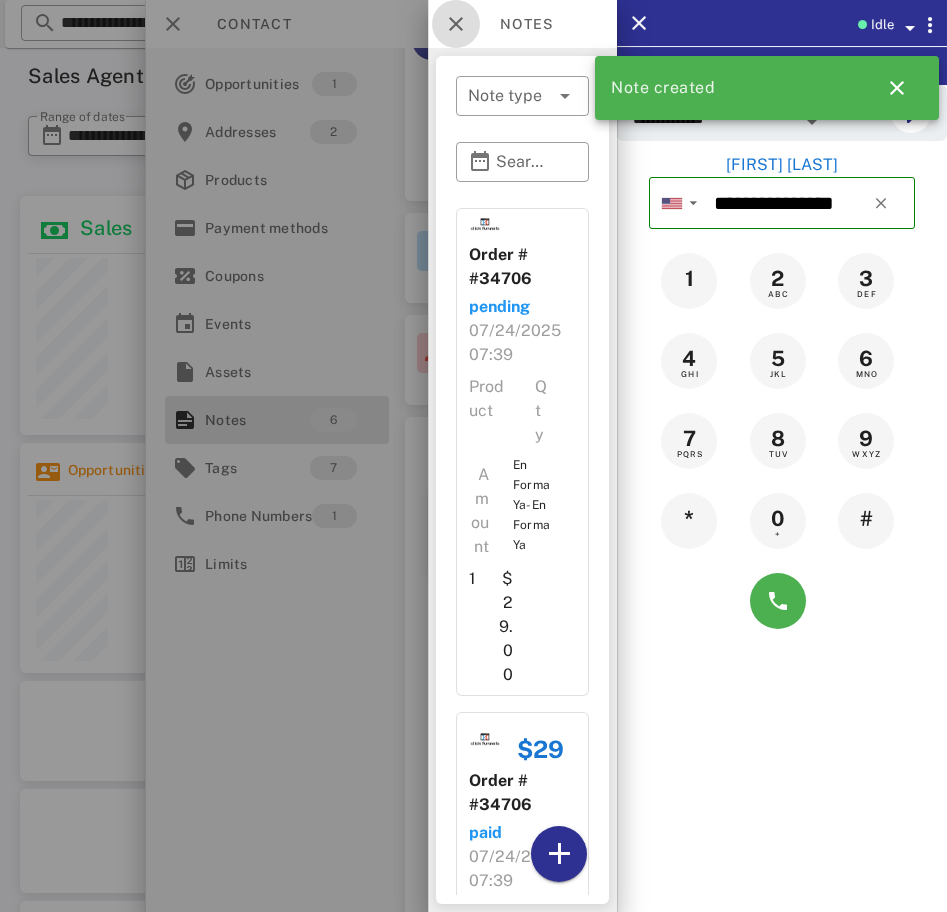 click at bounding box center (456, 24) 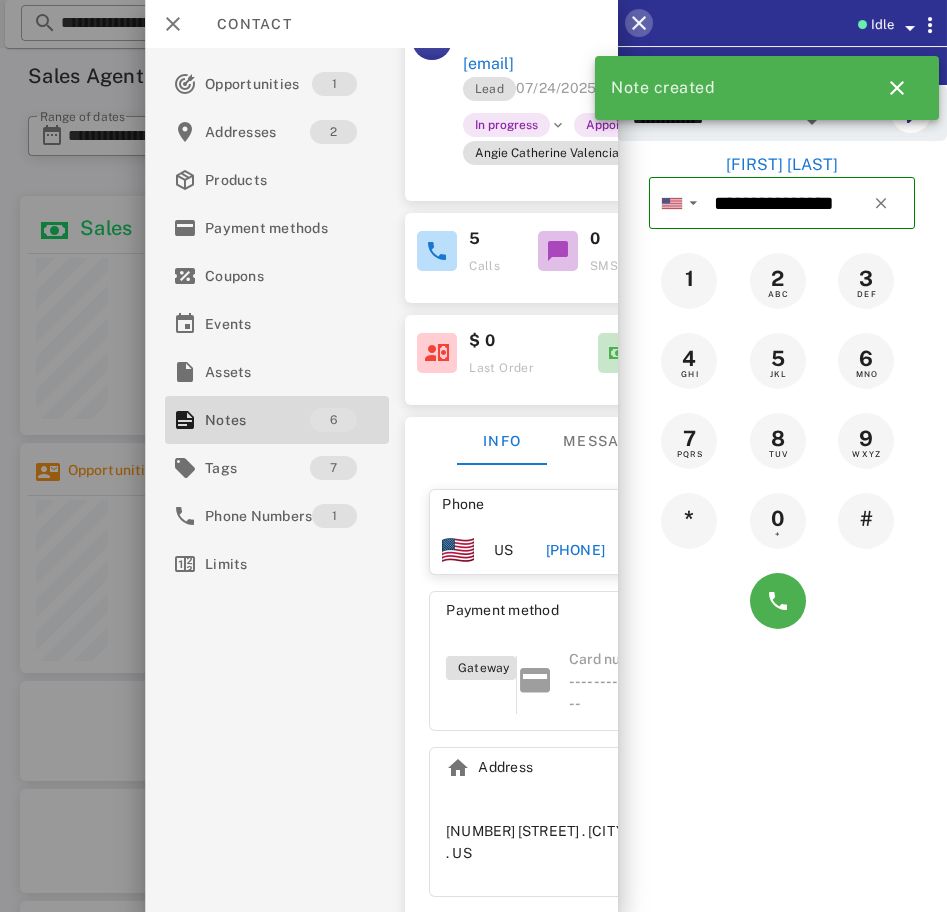 click at bounding box center (639, 23) 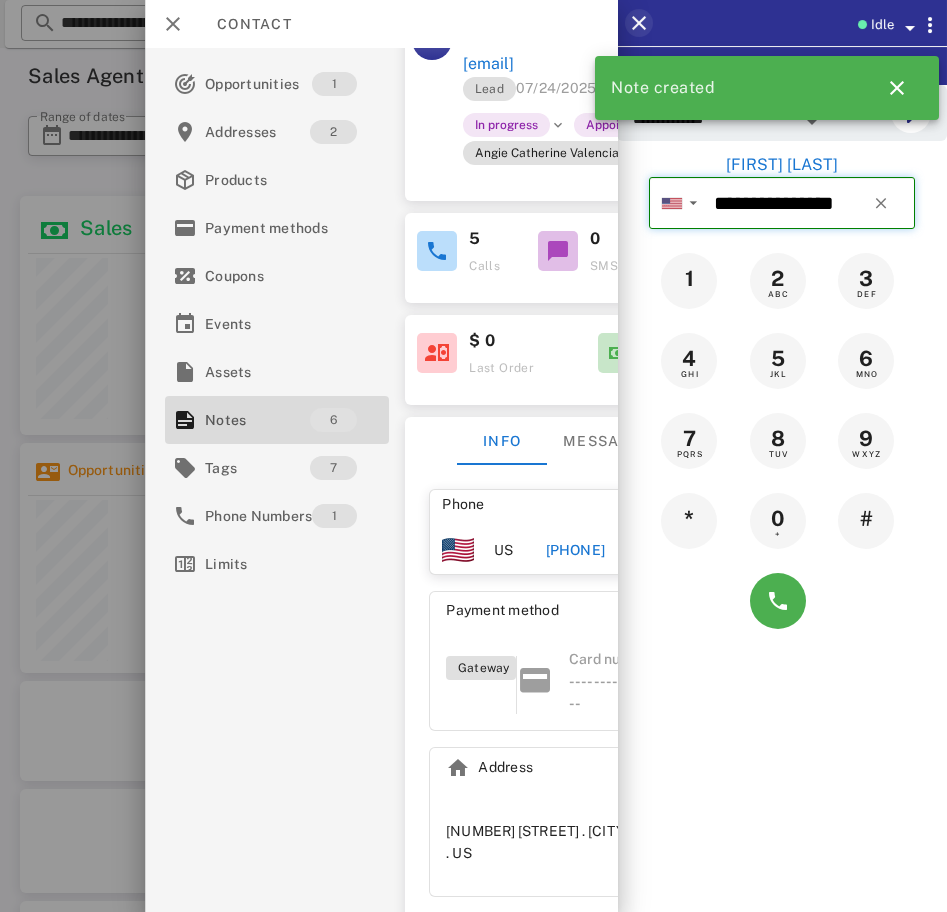 type 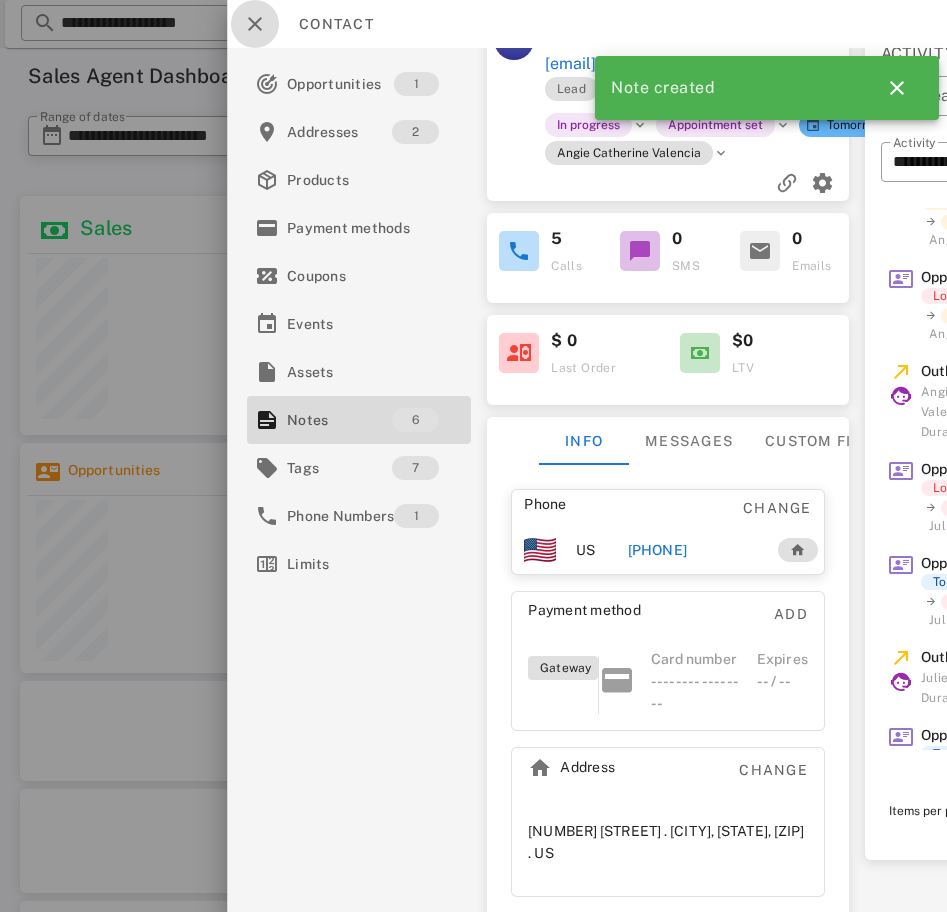 click at bounding box center (255, 24) 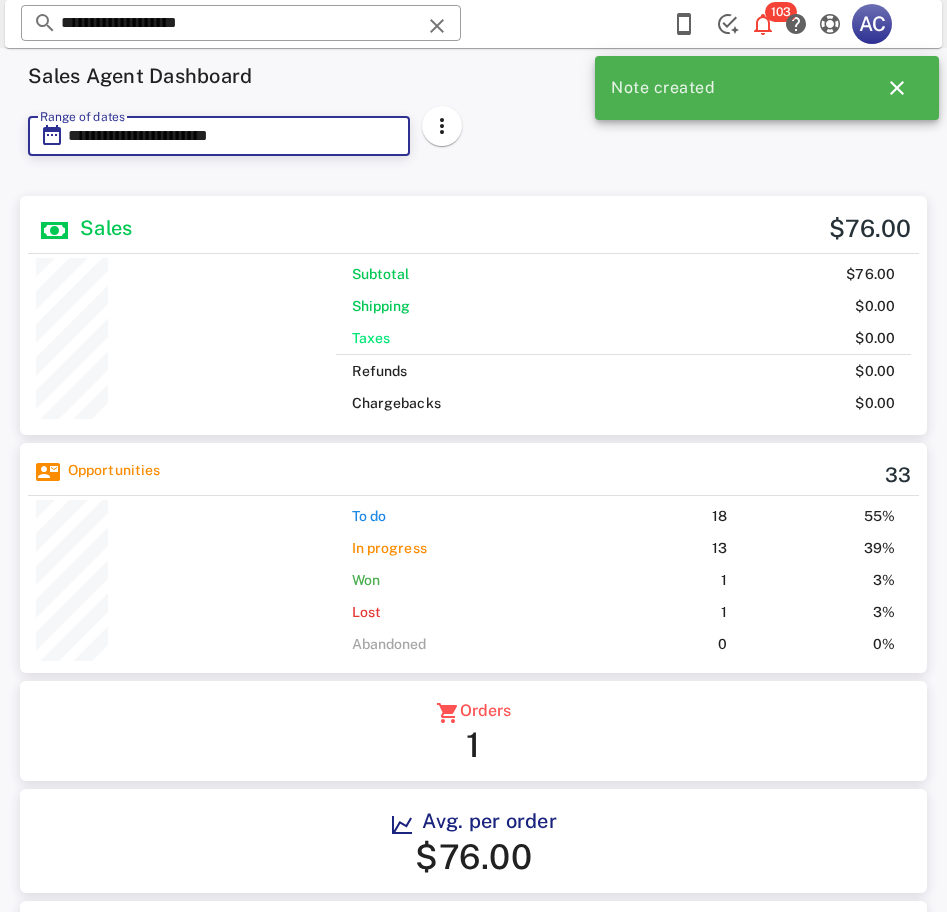 click on "**********" at bounding box center (233, 136) 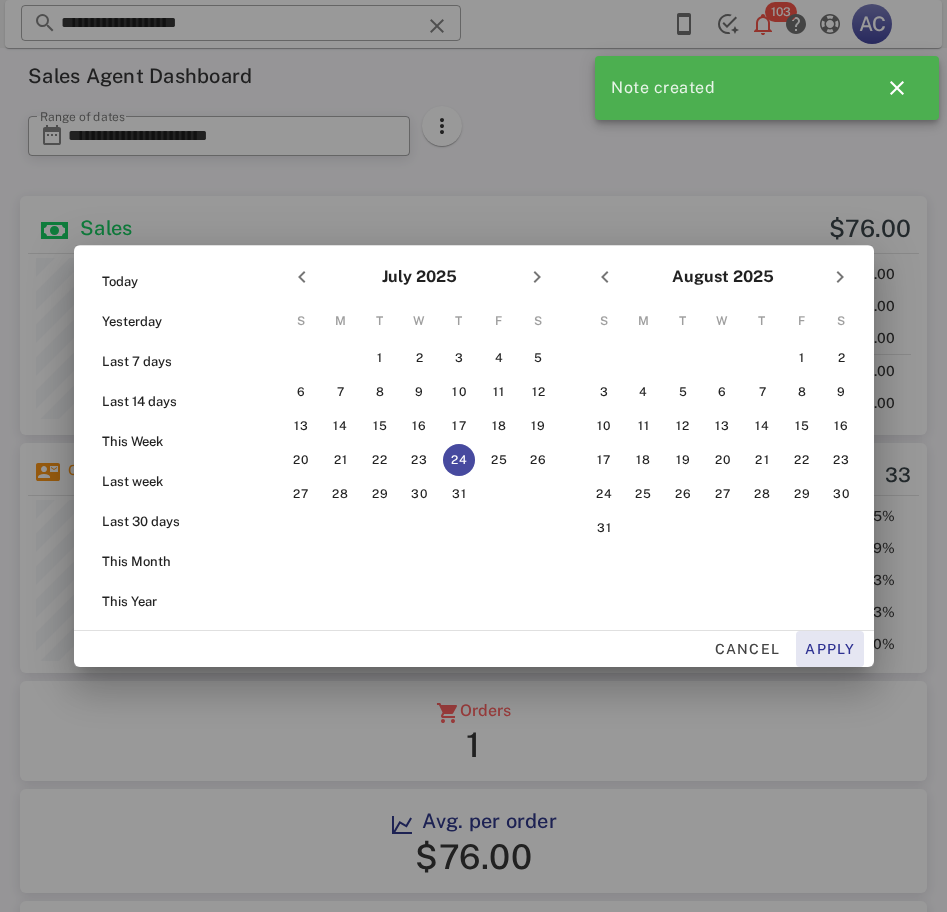 click on "Apply" at bounding box center [830, 649] 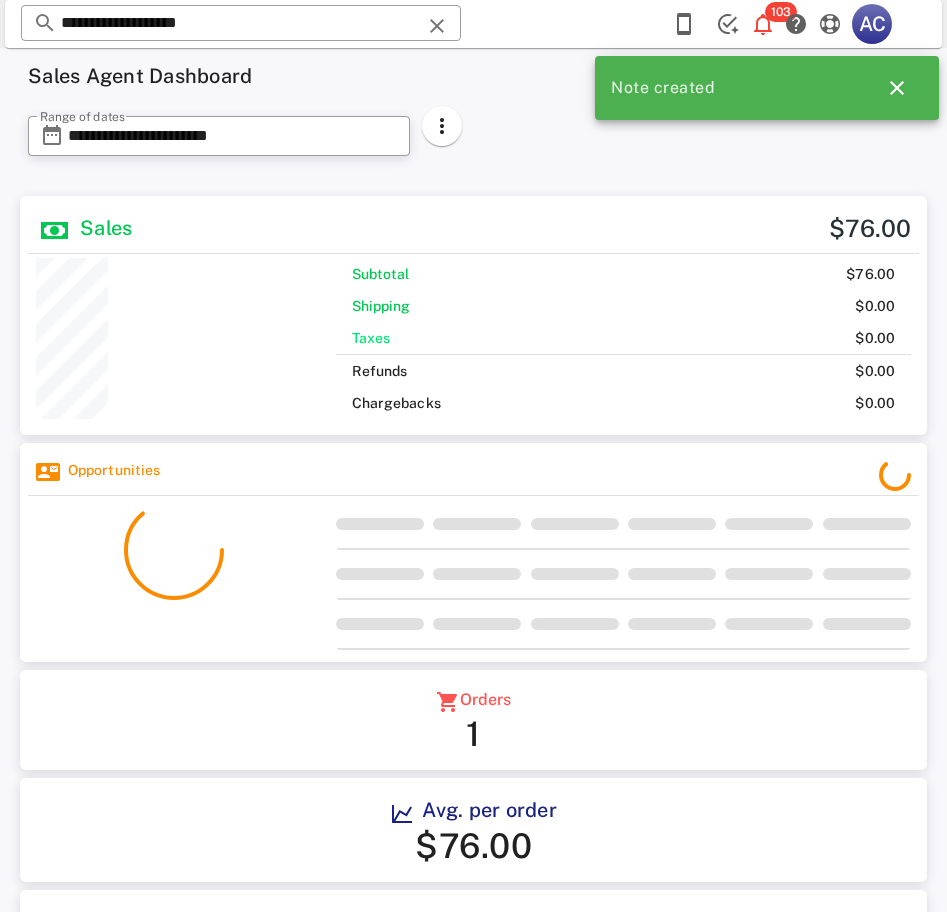 scroll, scrollTop: 999748, scrollLeft: 999703, axis: both 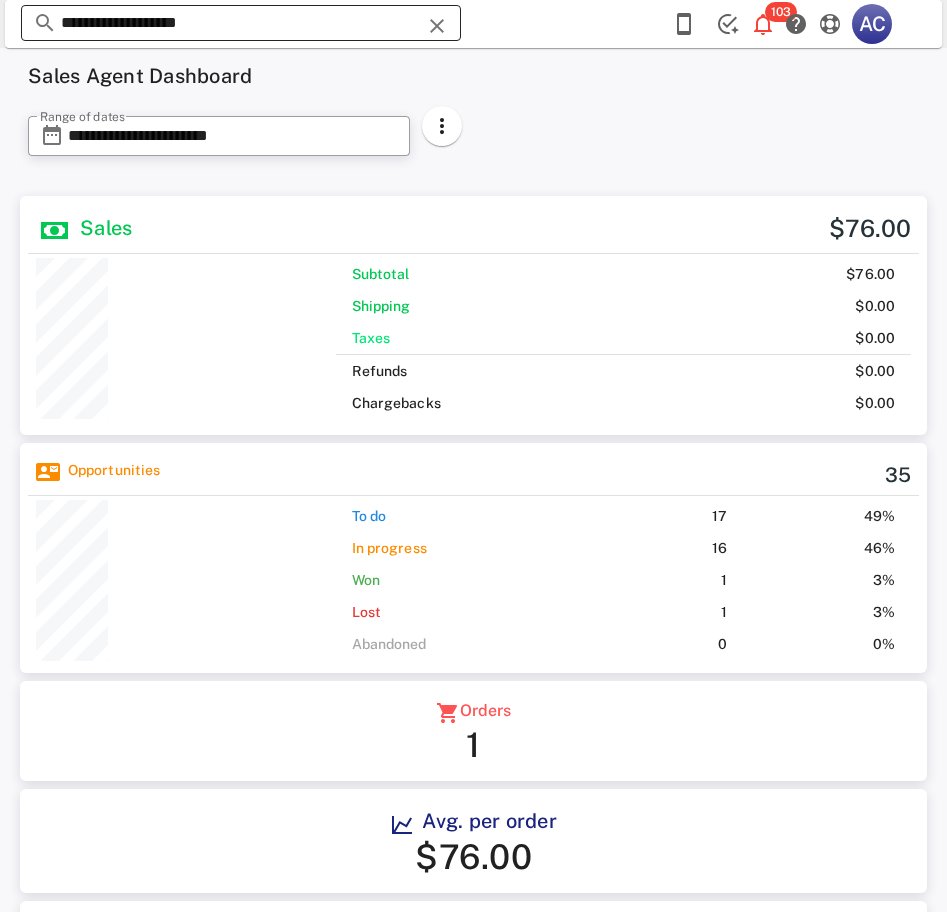 click on "**********" at bounding box center (241, 23) 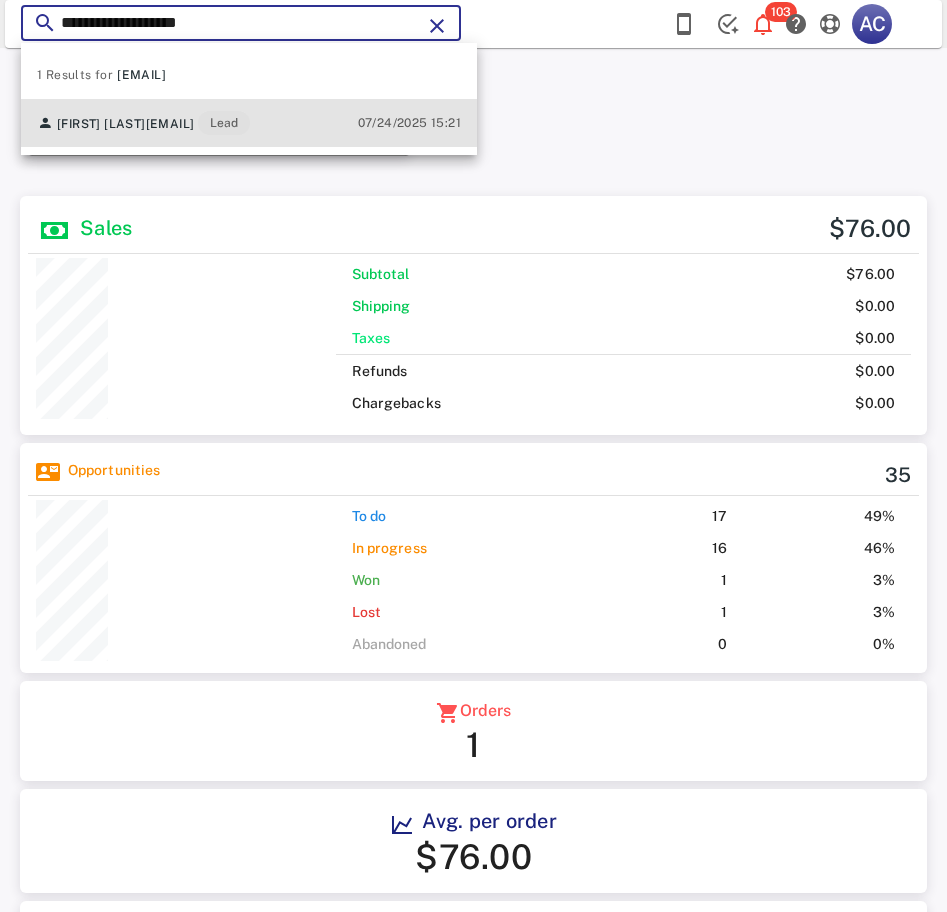 click on "Rosy Torres" at bounding box center (101, 124) 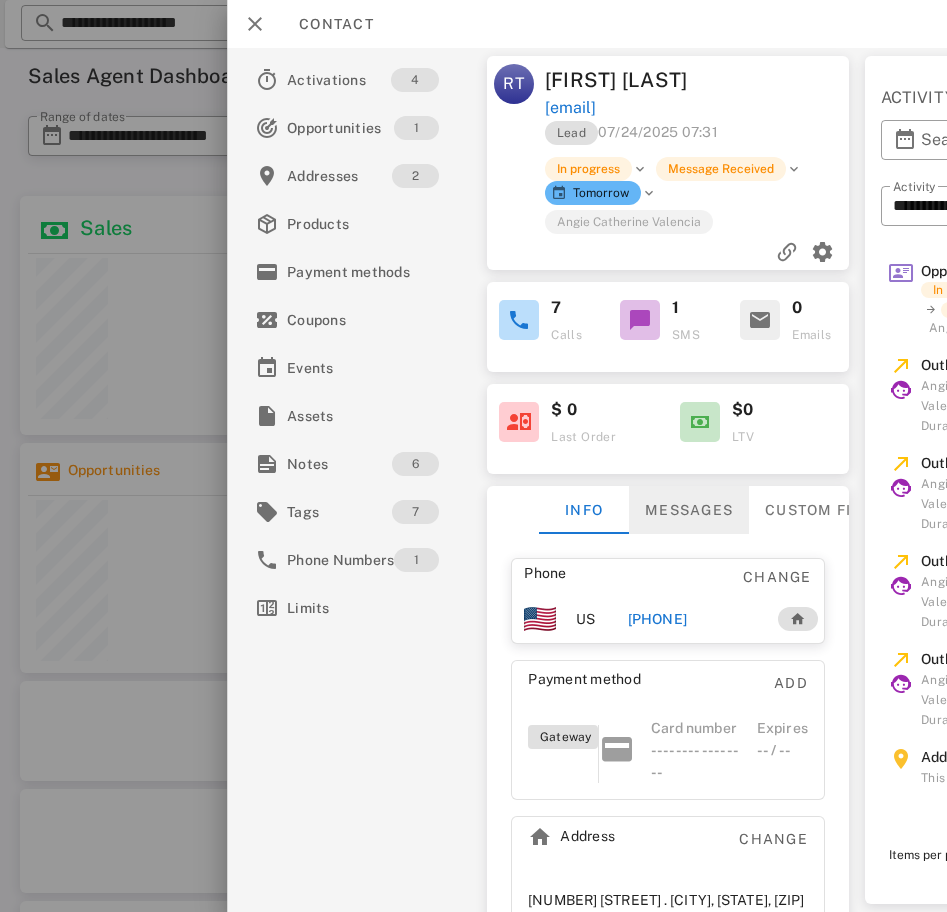 click on "Messages" at bounding box center [689, 510] 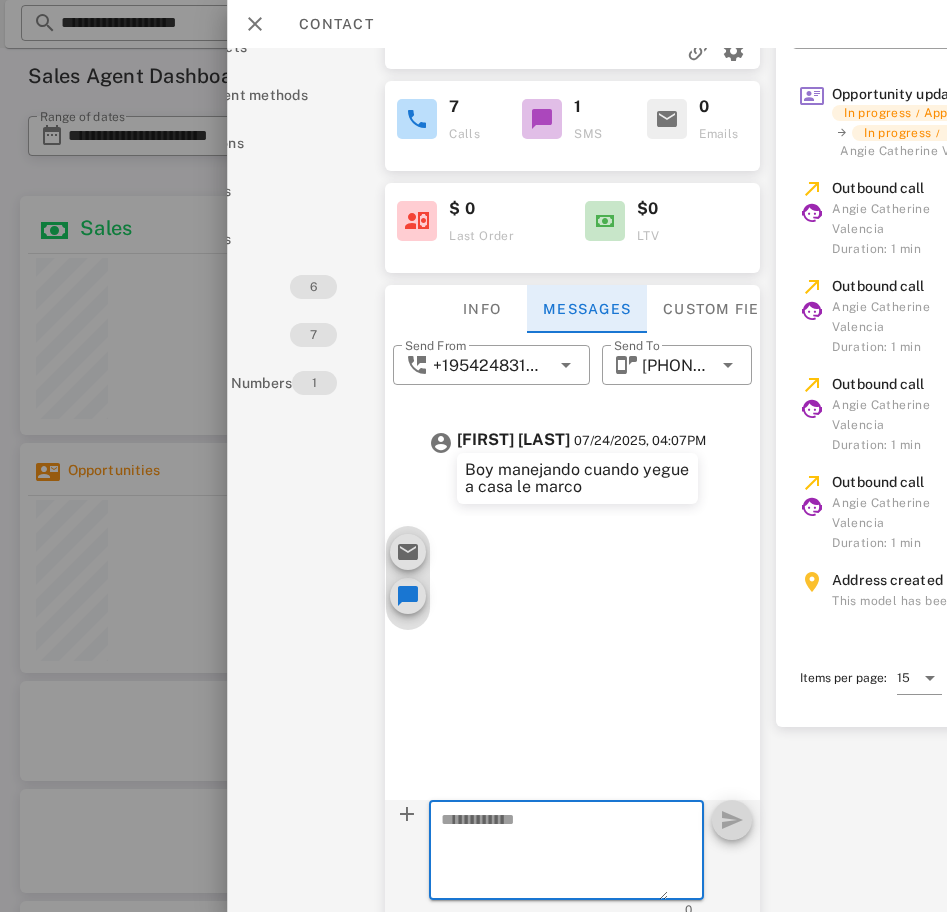 scroll, scrollTop: 177, scrollLeft: 103, axis: both 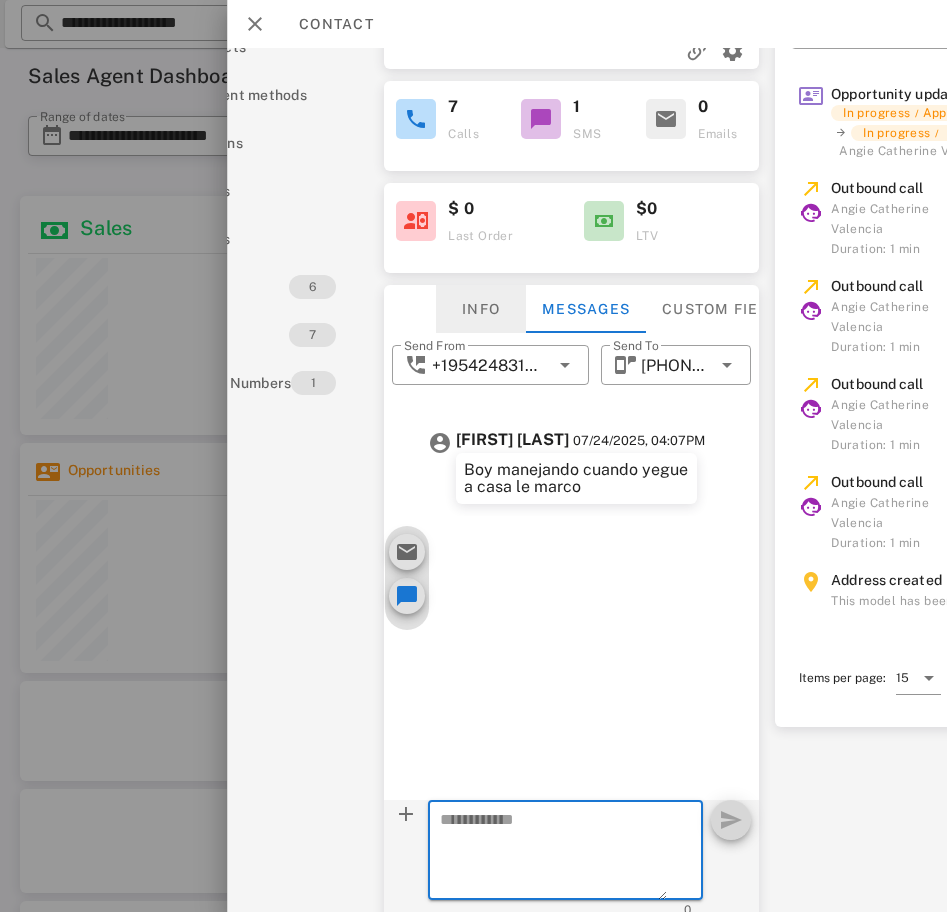 click on "Info" at bounding box center (481, 309) 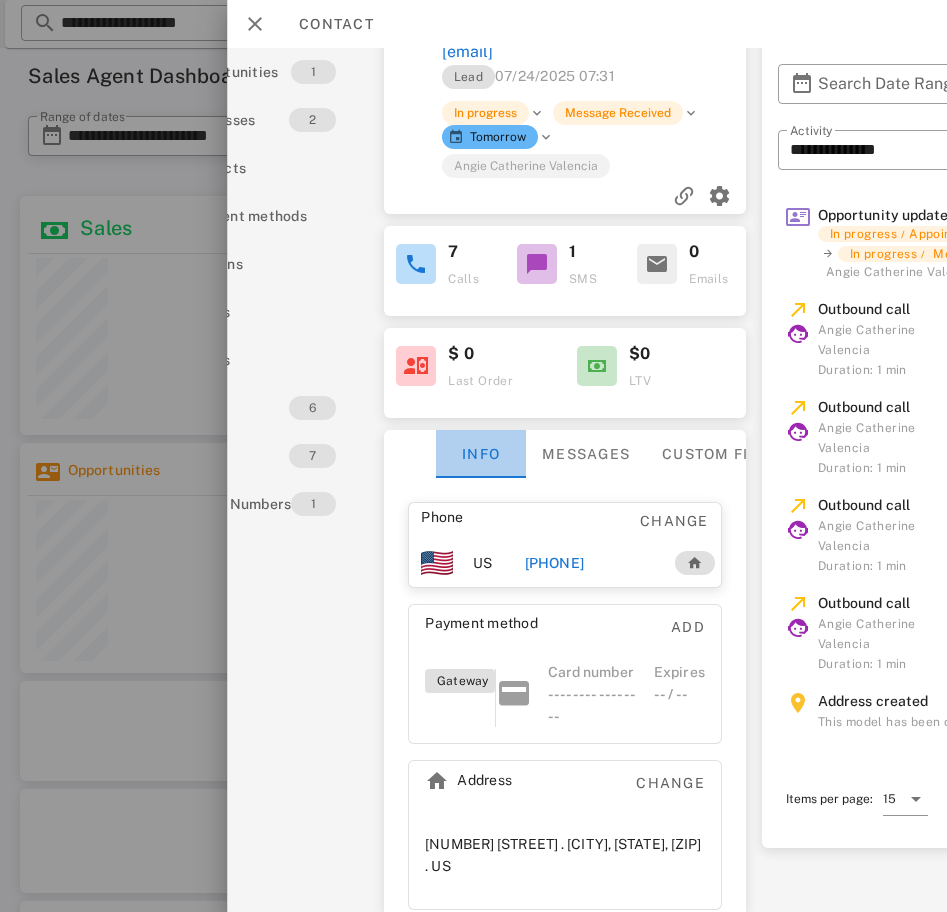 scroll, scrollTop: 69, scrollLeft: 103, axis: both 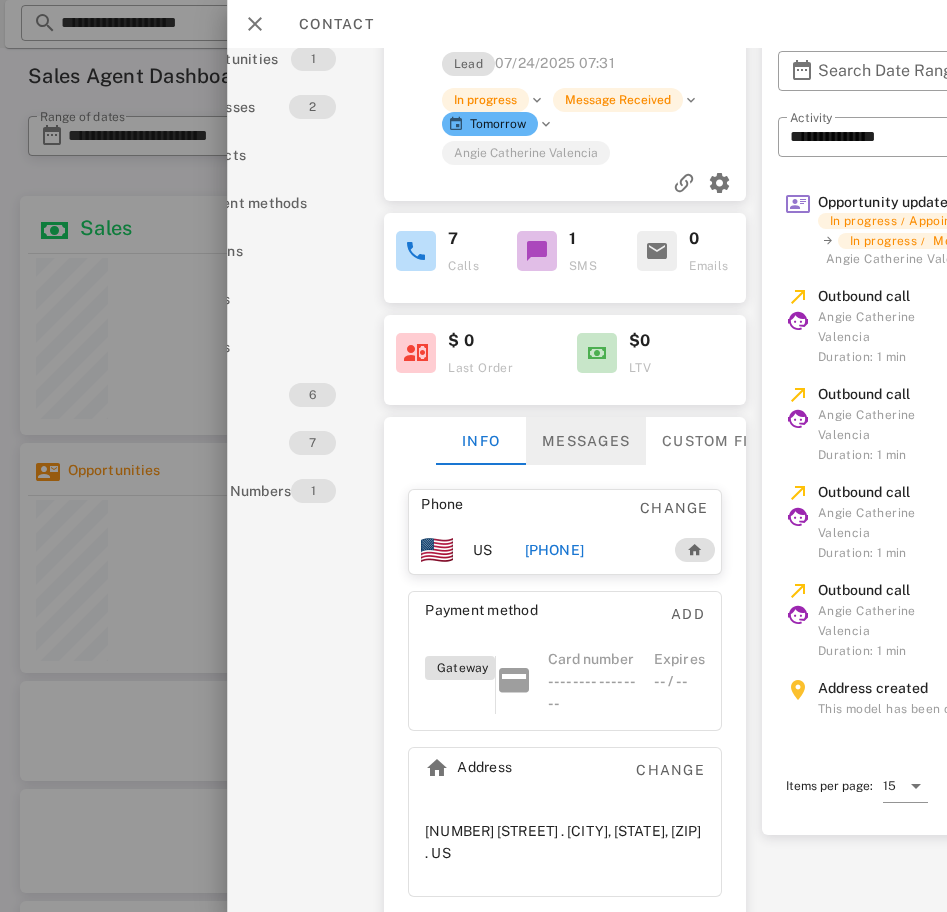 click on "Messages" at bounding box center (586, 441) 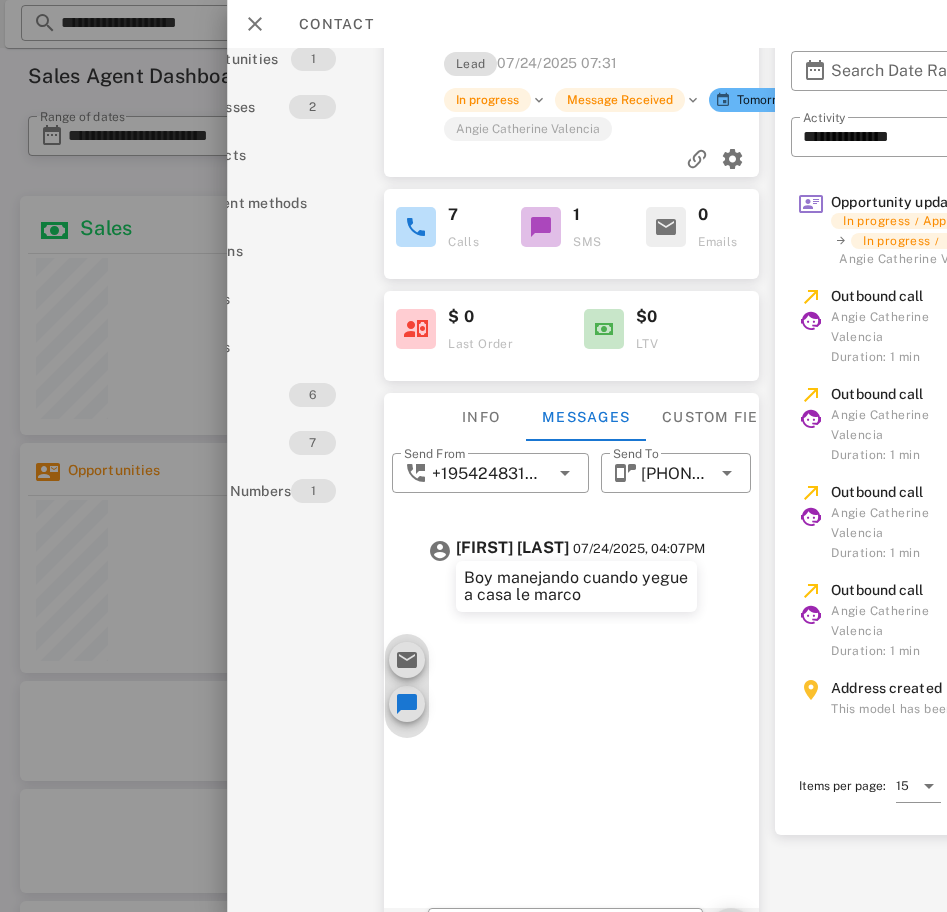 scroll, scrollTop: 204, scrollLeft: 103, axis: both 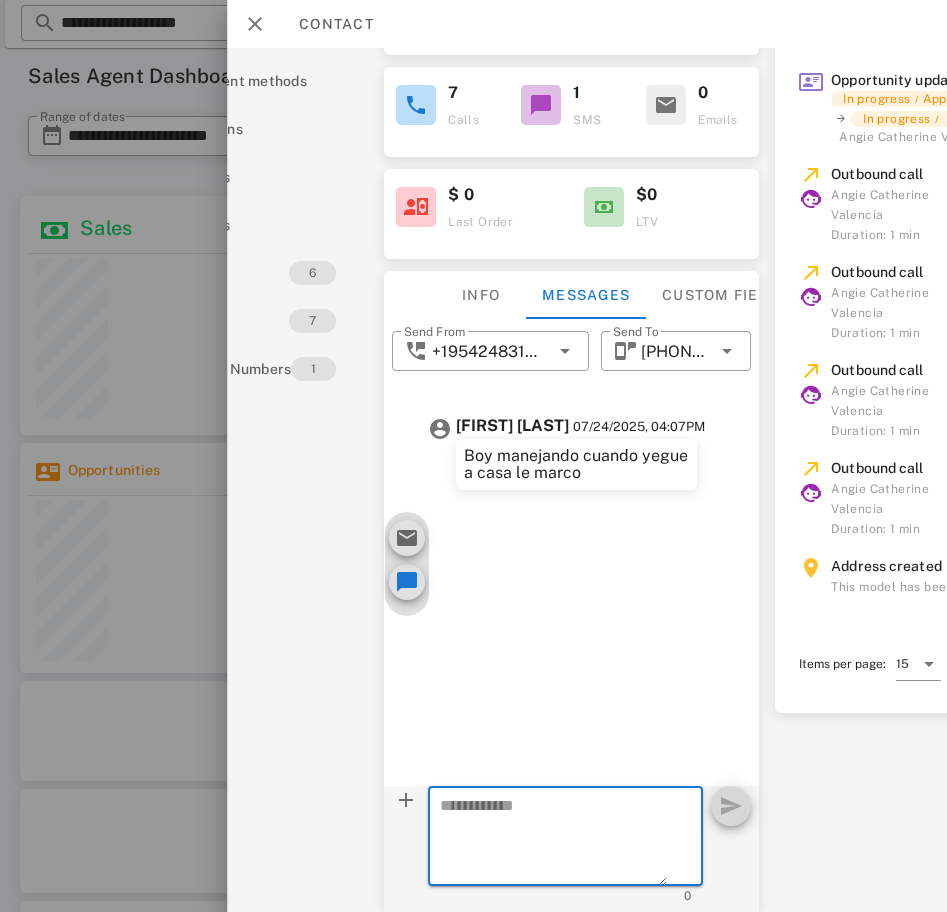click at bounding box center (553, 839) 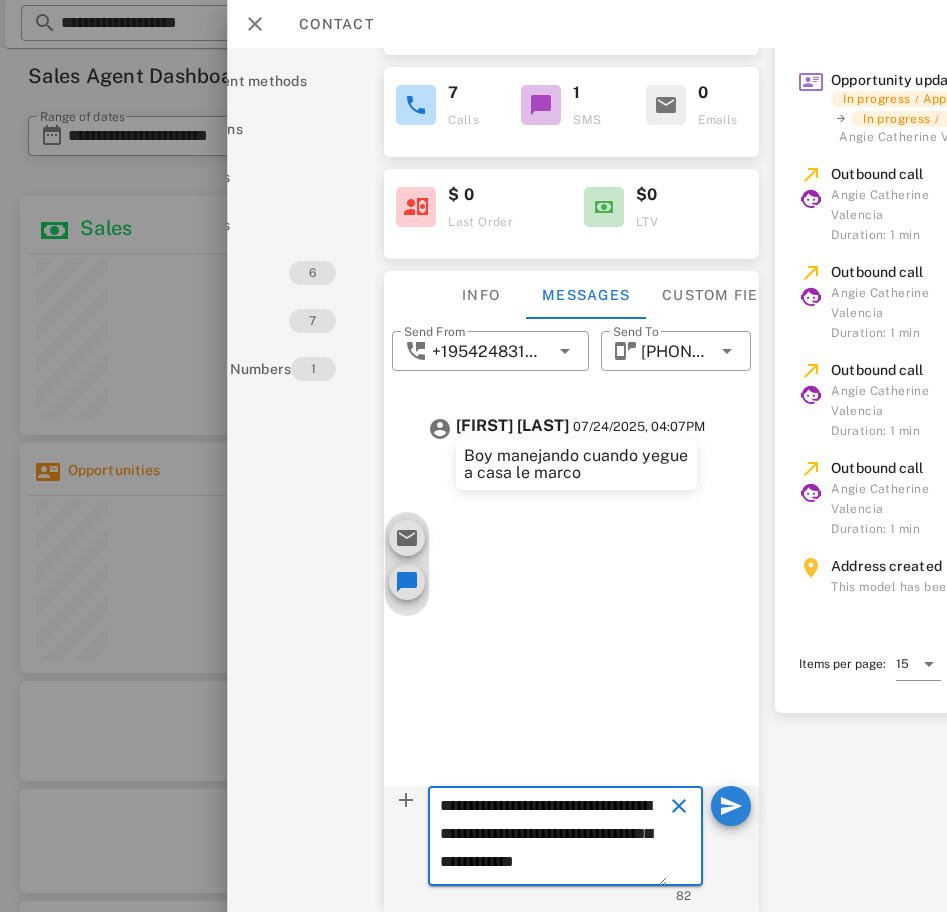 type on "**********" 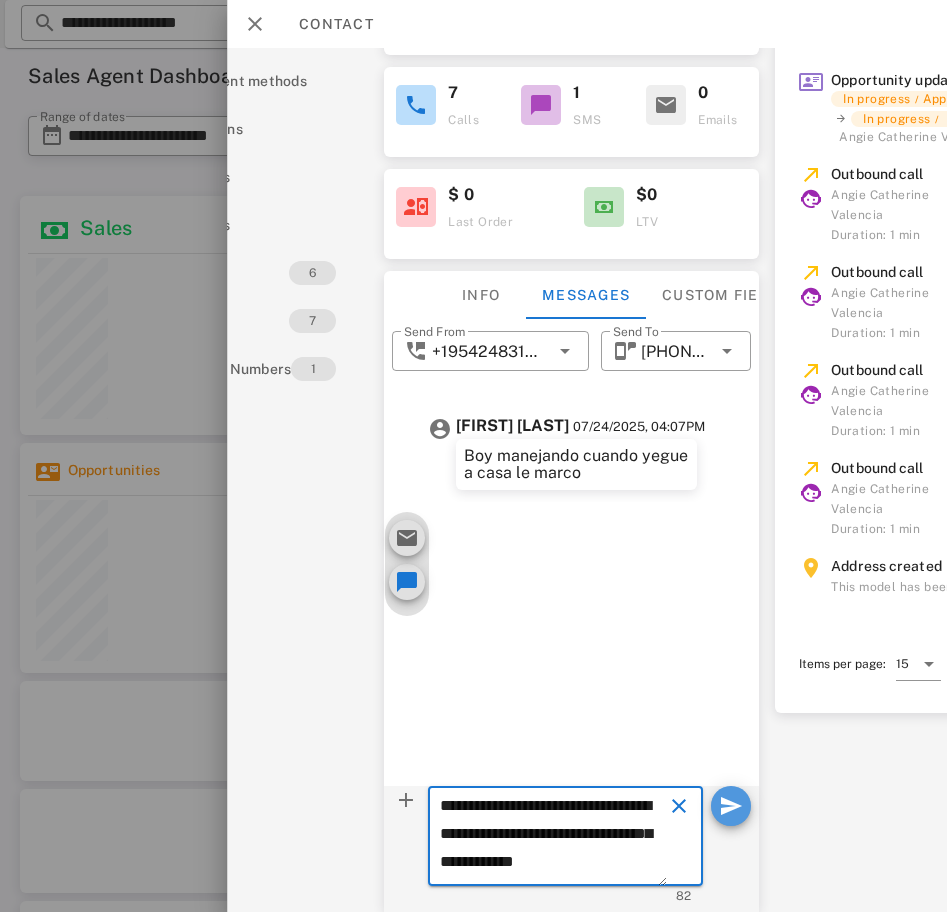 click at bounding box center (731, 806) 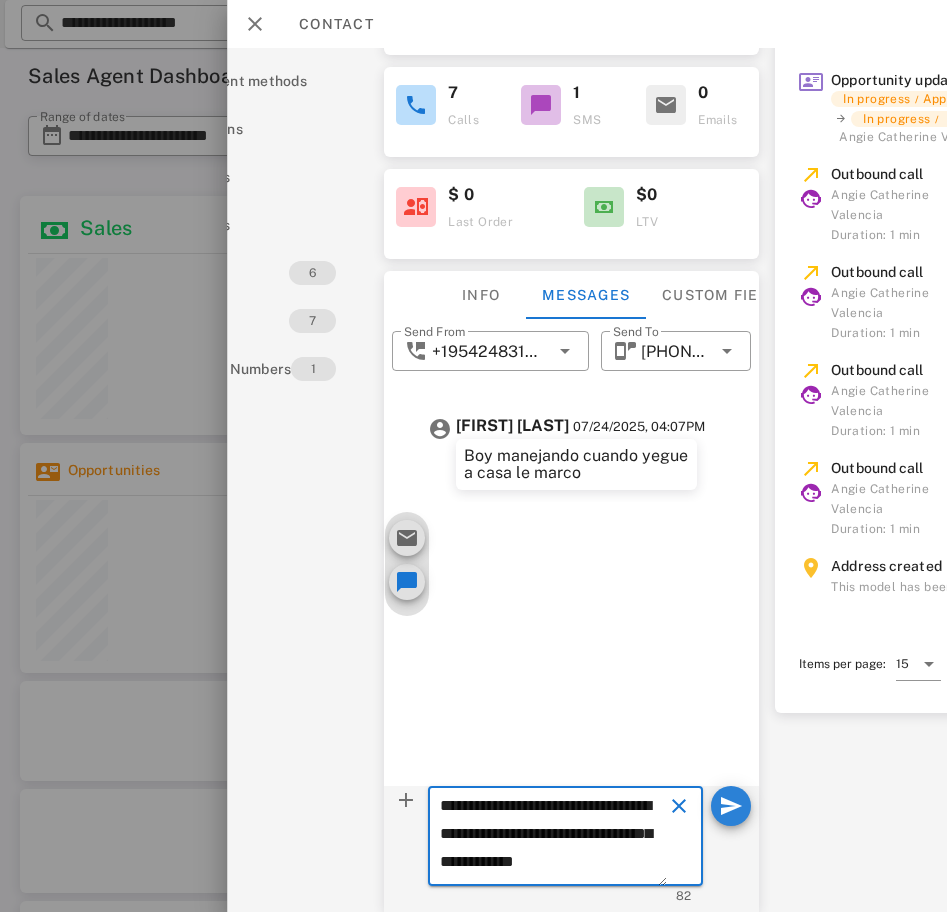 type 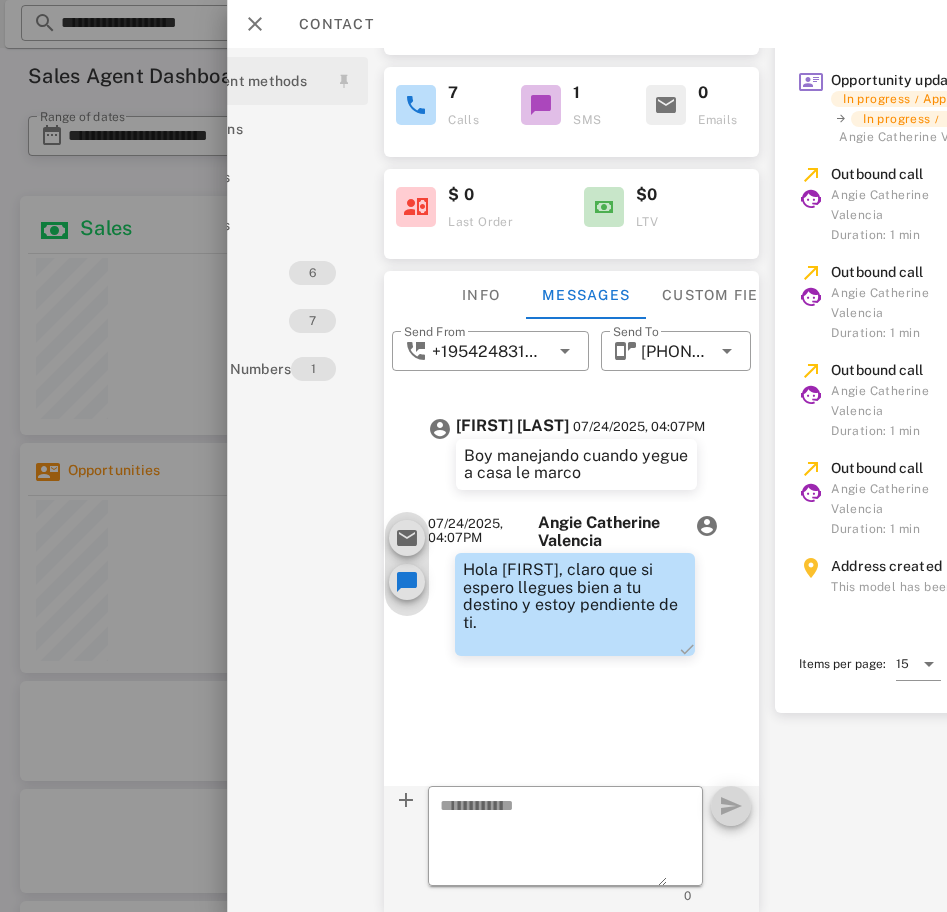 scroll, scrollTop: 0, scrollLeft: 103, axis: horizontal 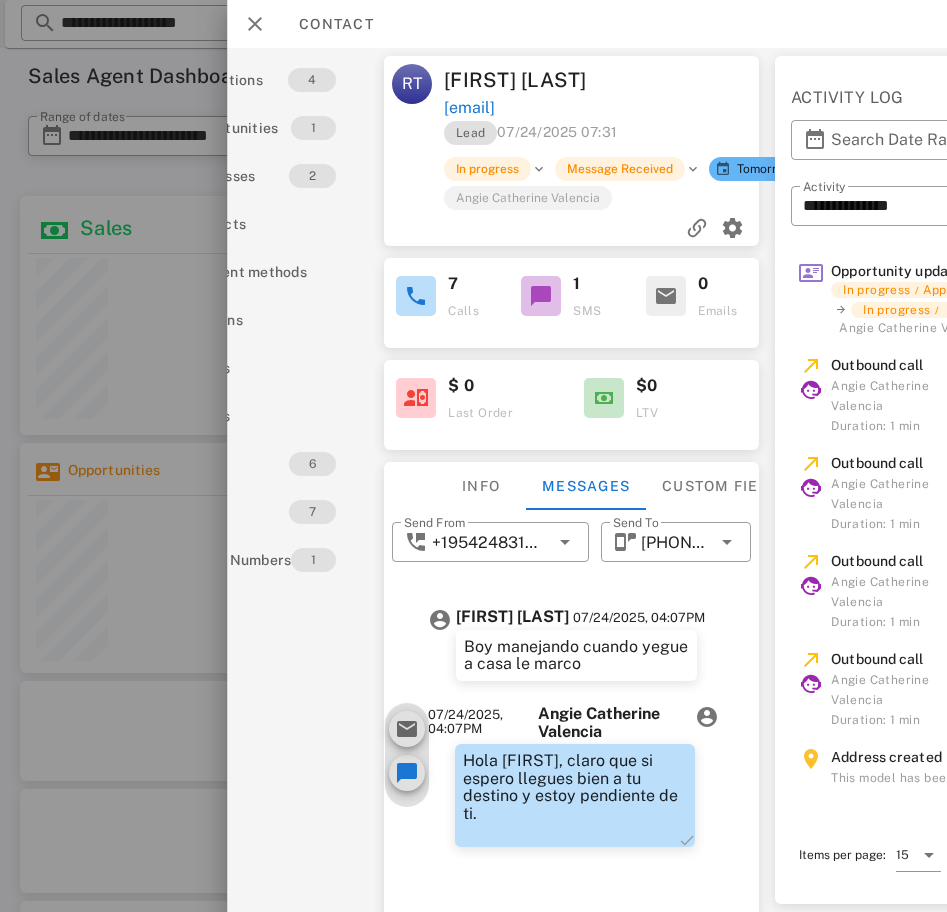 click on "Contact" at bounding box center (587, 24) 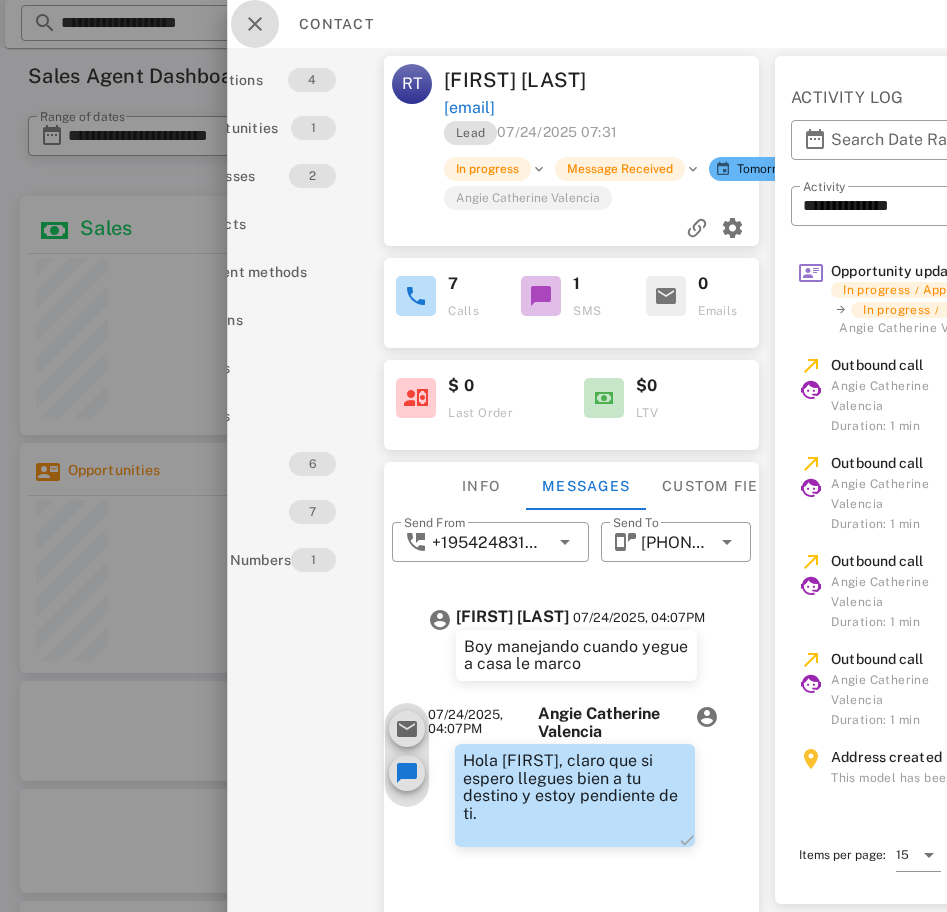 click at bounding box center (255, 24) 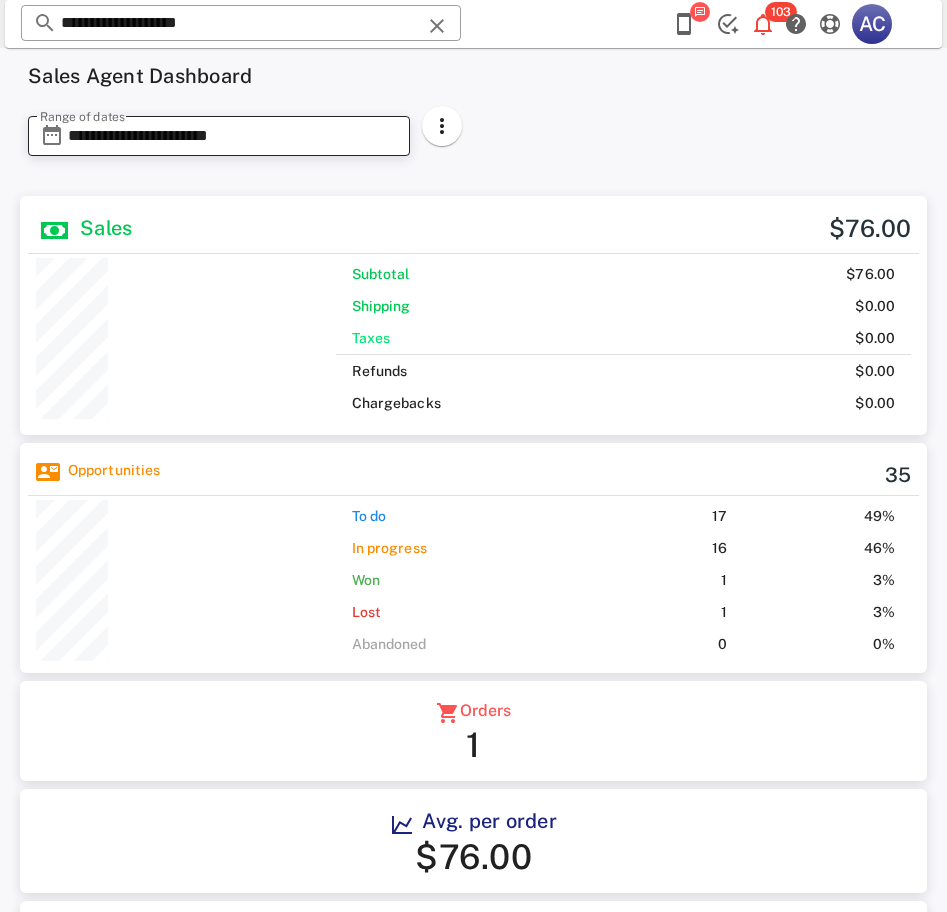 click on "**********" at bounding box center [233, 136] 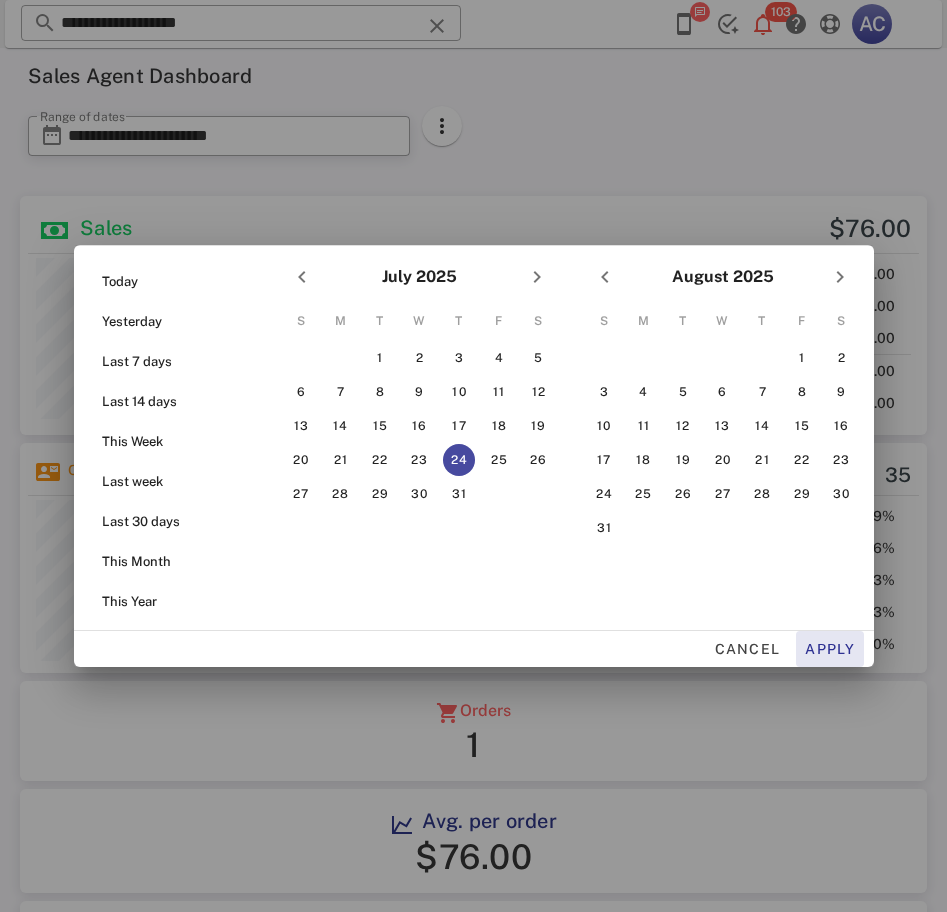 click on "Apply" at bounding box center (830, 649) 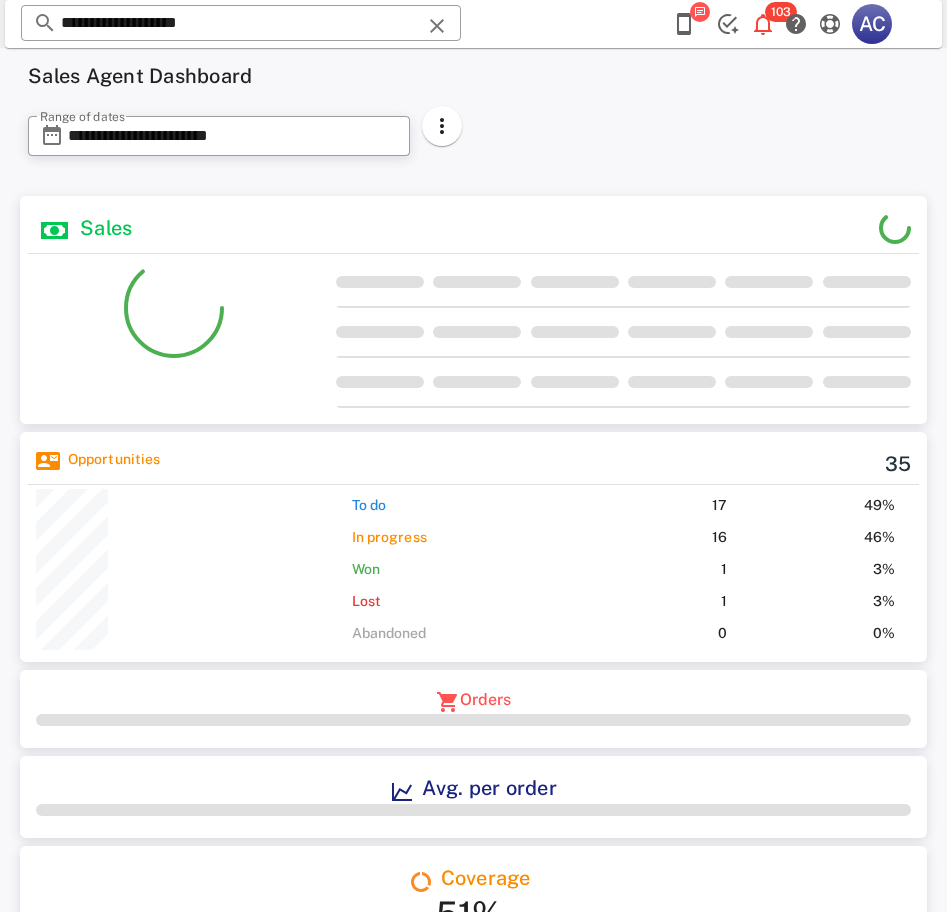 scroll, scrollTop: 999748, scrollLeft: 999703, axis: both 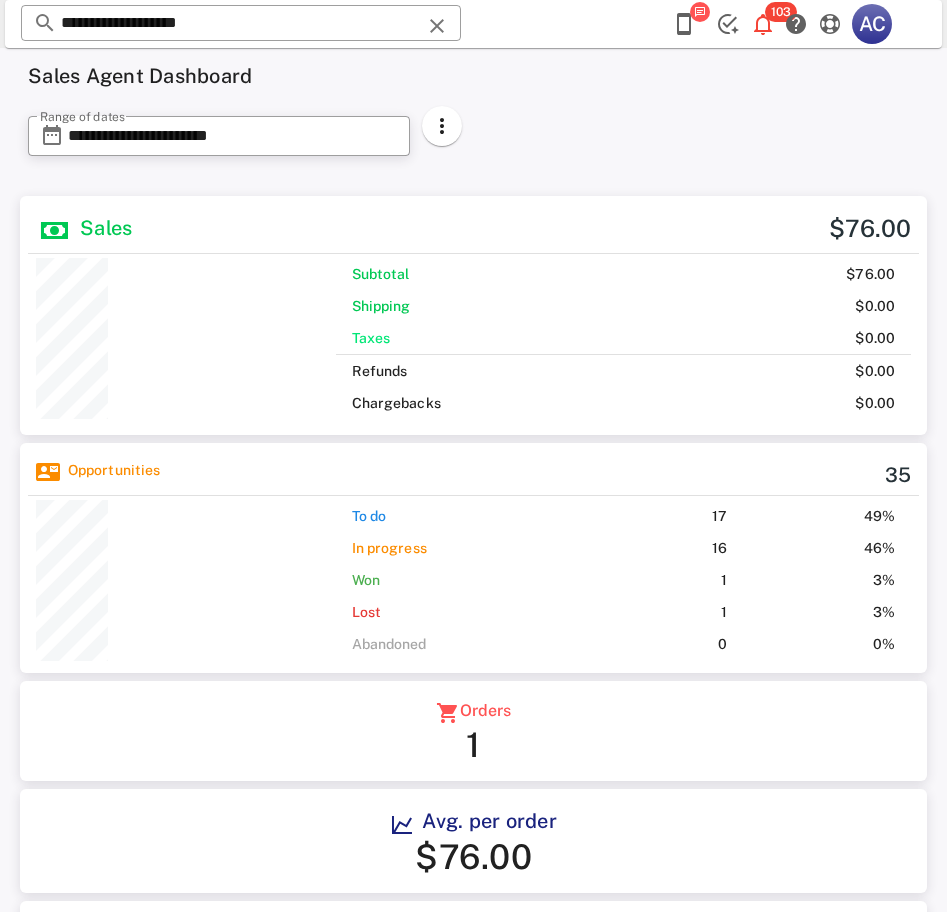 click at bounding box center [684, 24] 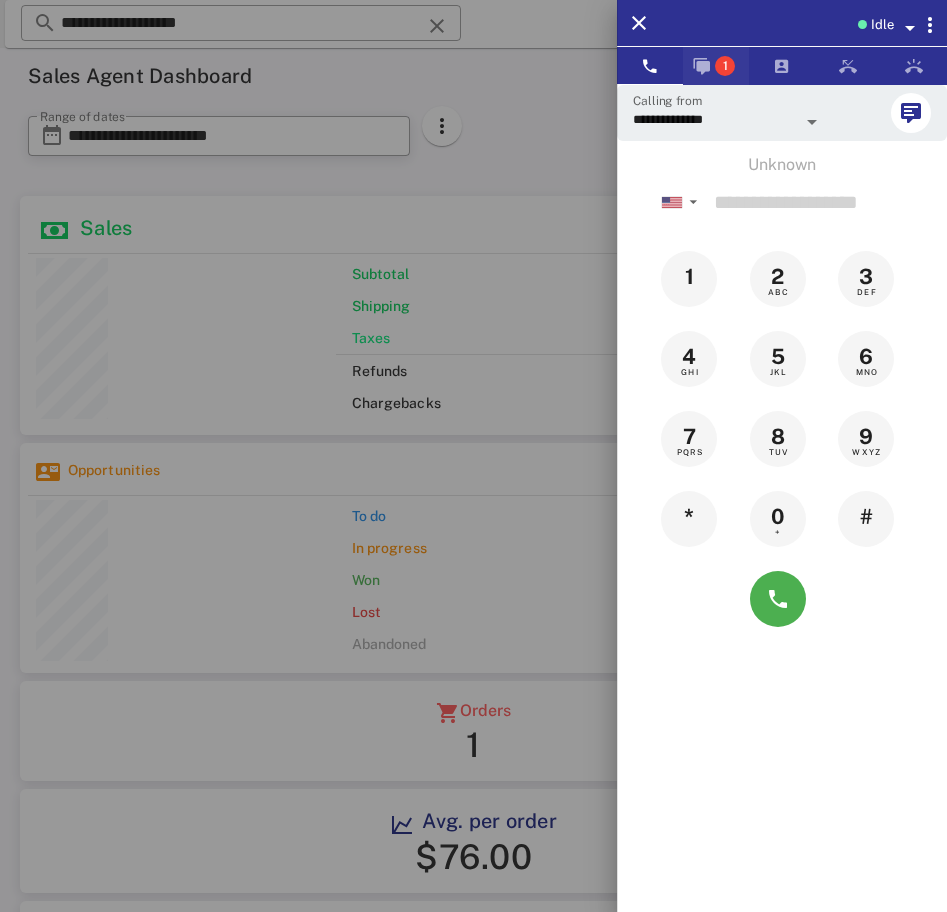 click on "1" at bounding box center (725, 66) 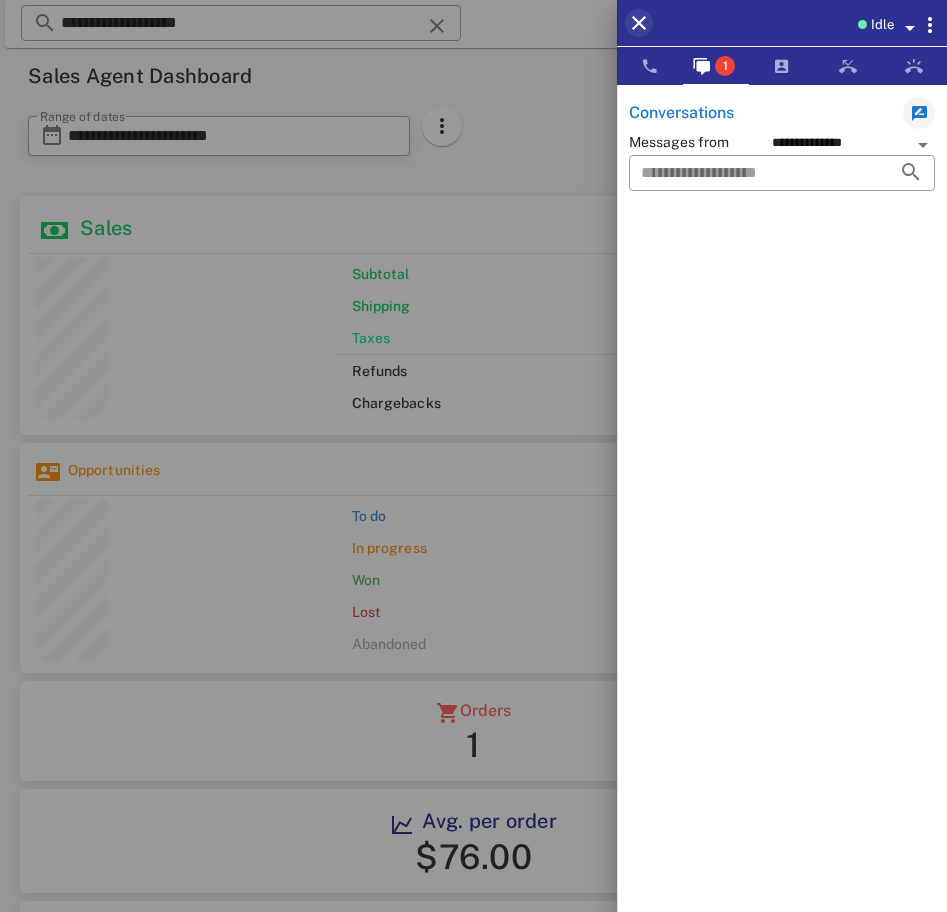click at bounding box center (639, 23) 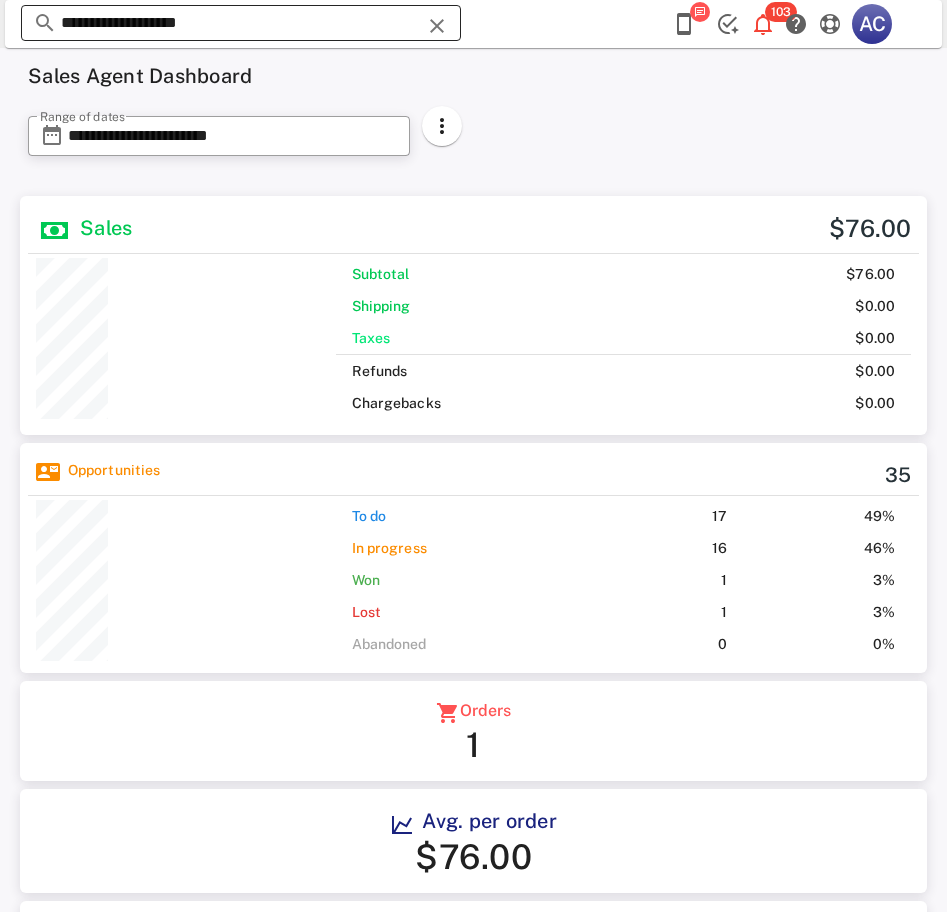 click on "**********" at bounding box center (241, 23) 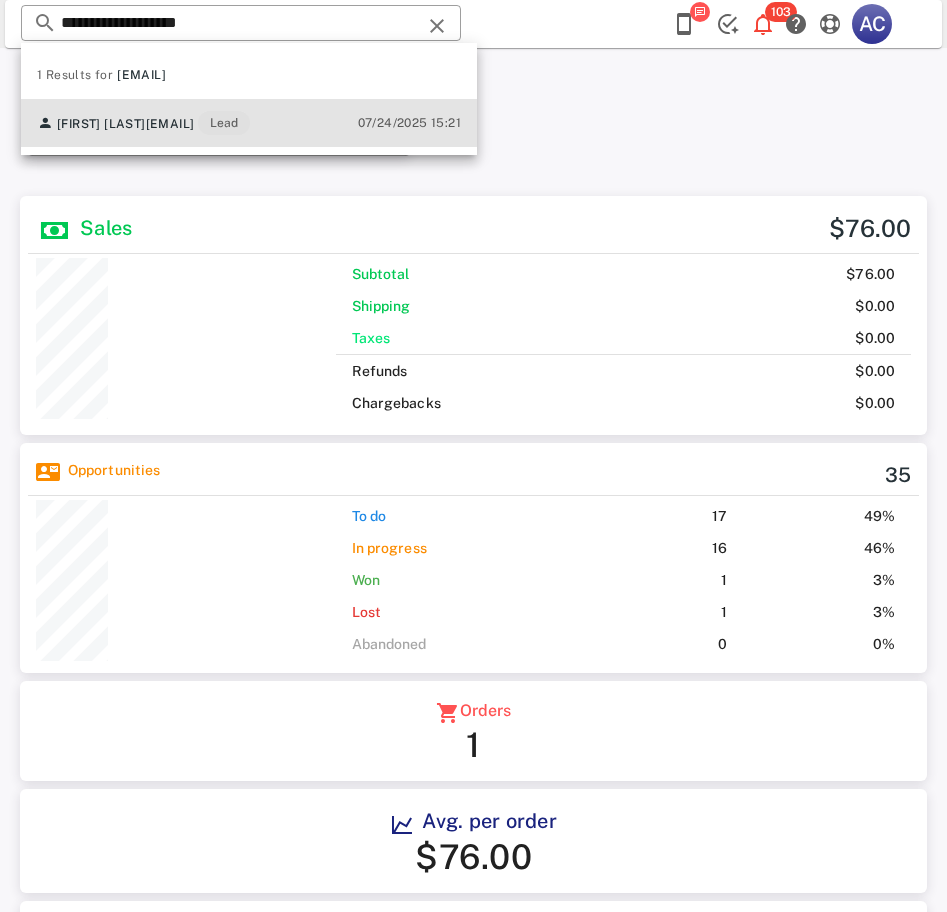 click on "Rosy Torres   rosyt6495@gmail.com   Lead" at bounding box center (143, 123) 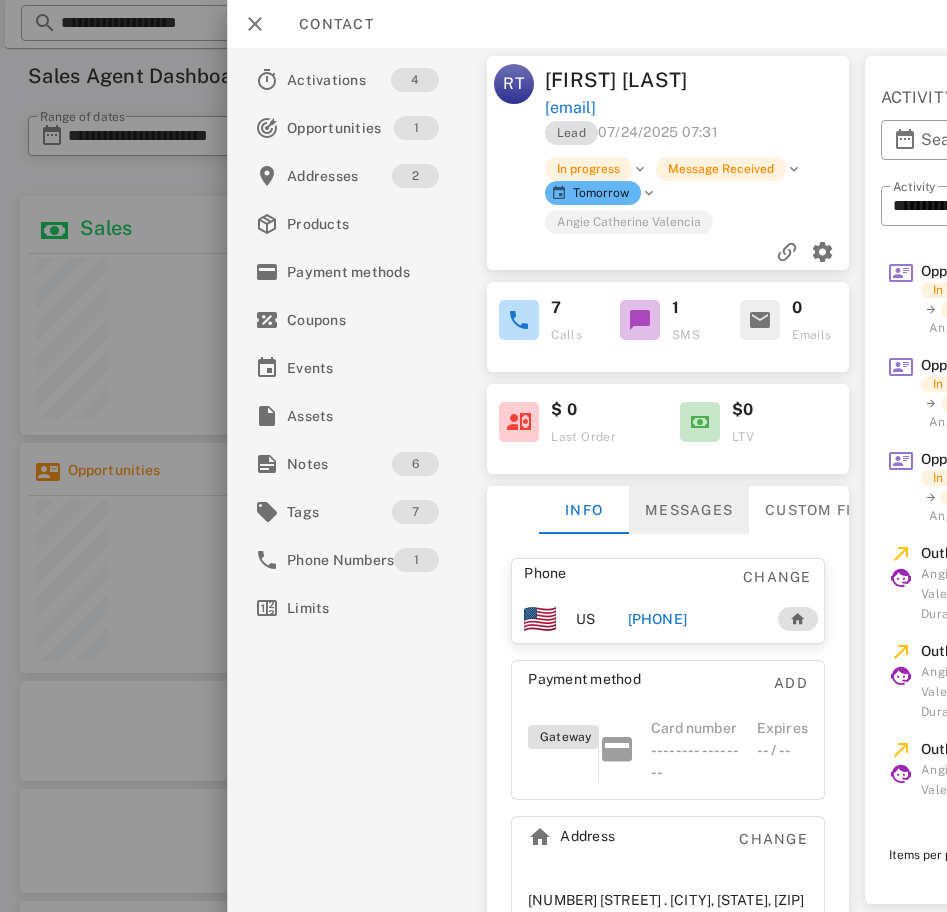 click on "Messages" at bounding box center (689, 510) 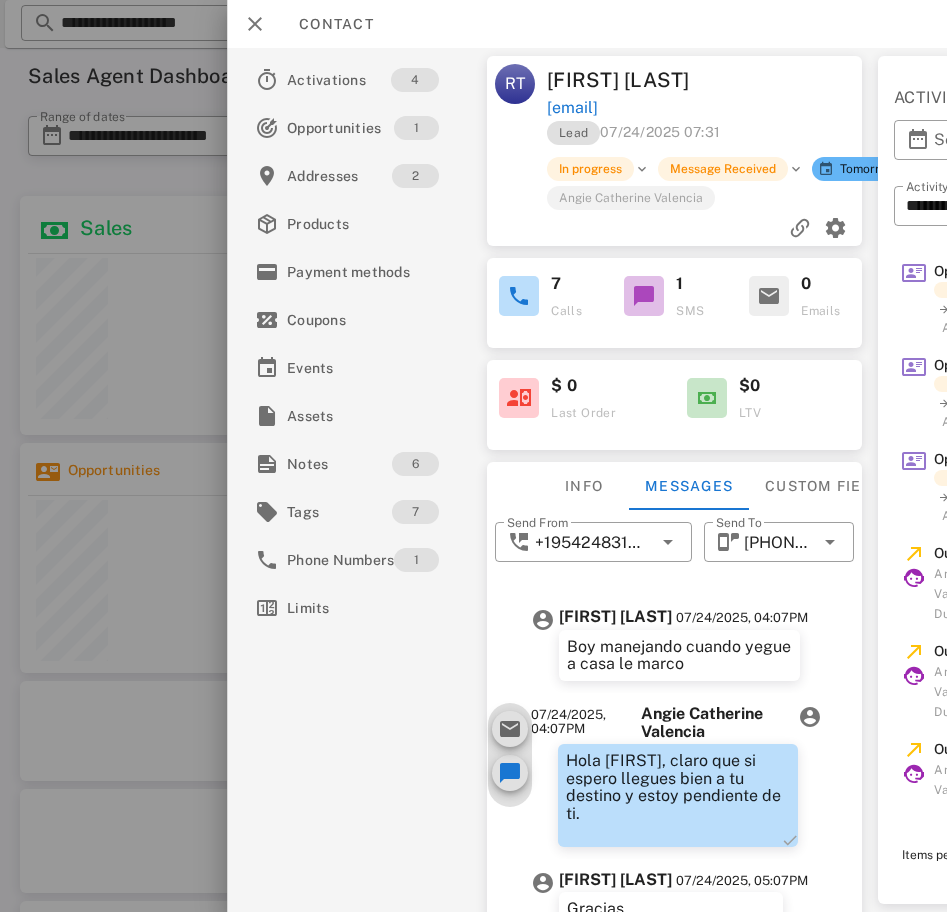 scroll, scrollTop: 79, scrollLeft: 0, axis: vertical 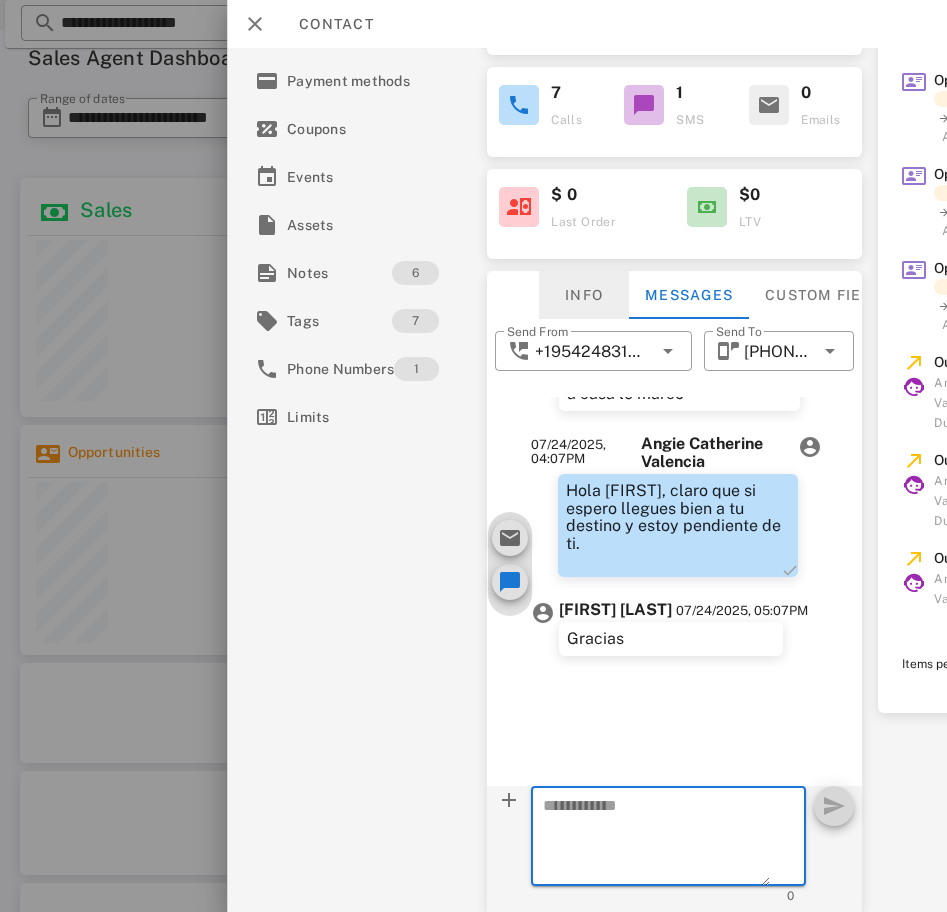 click on "Info" at bounding box center [584, 295] 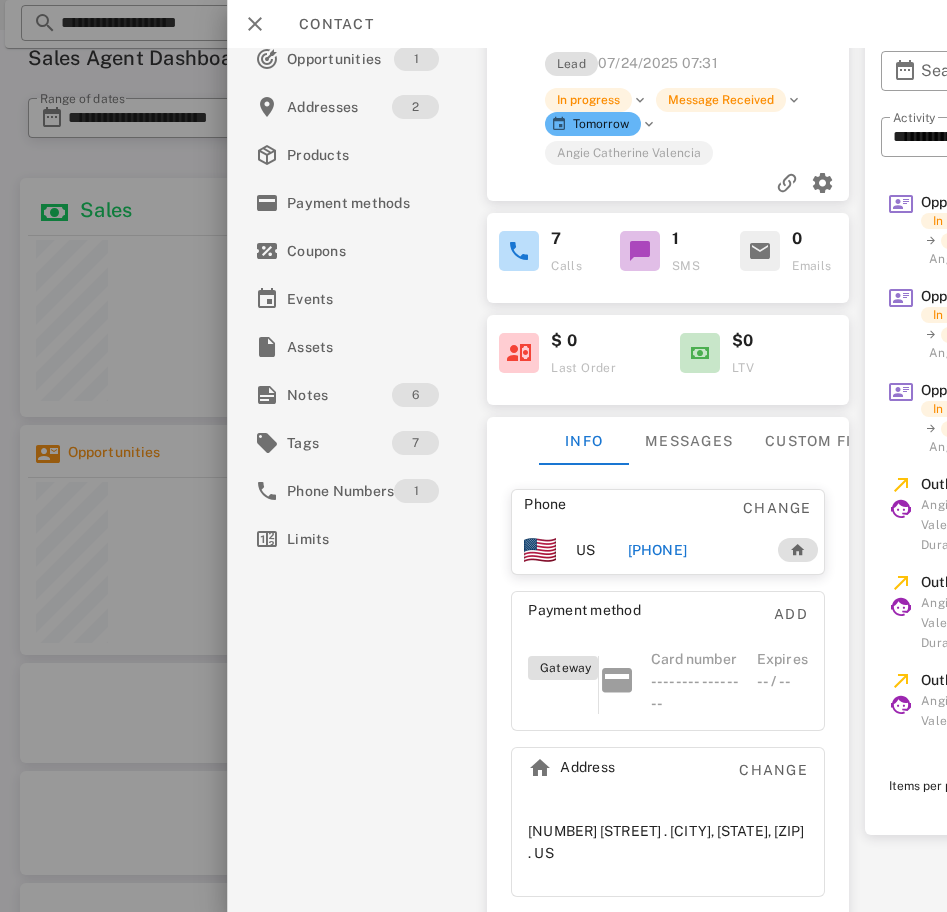 scroll, scrollTop: 0, scrollLeft: 0, axis: both 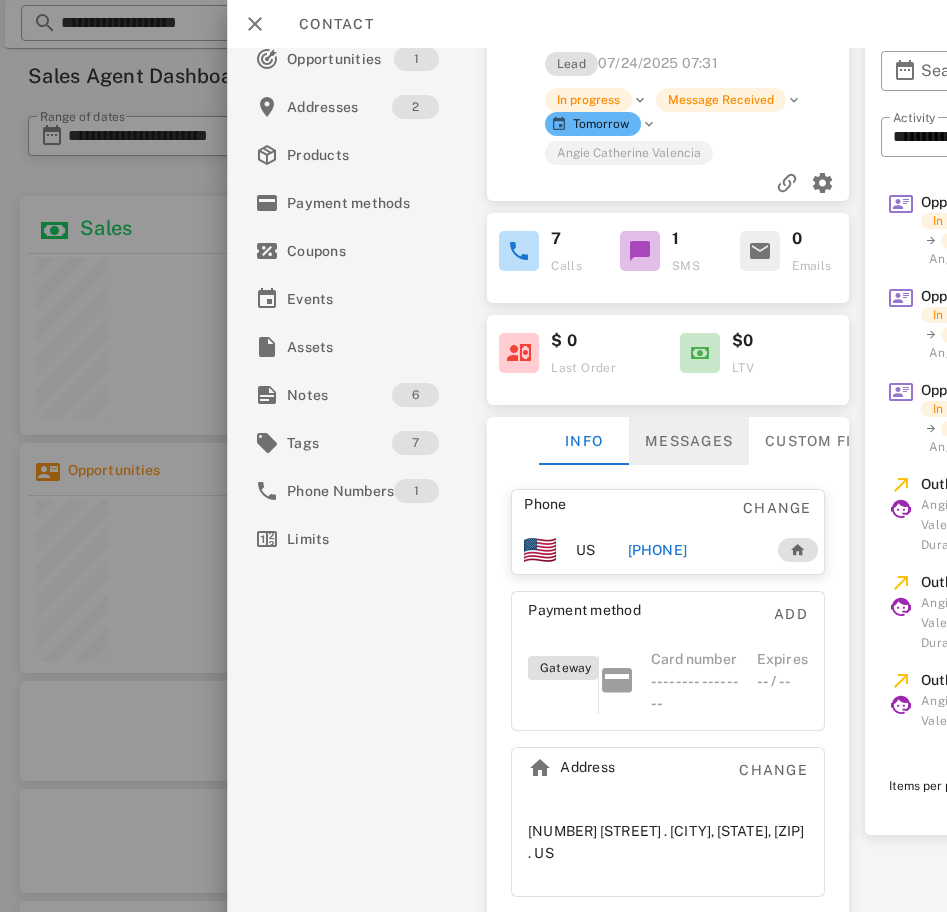 click on "Messages" at bounding box center (689, 441) 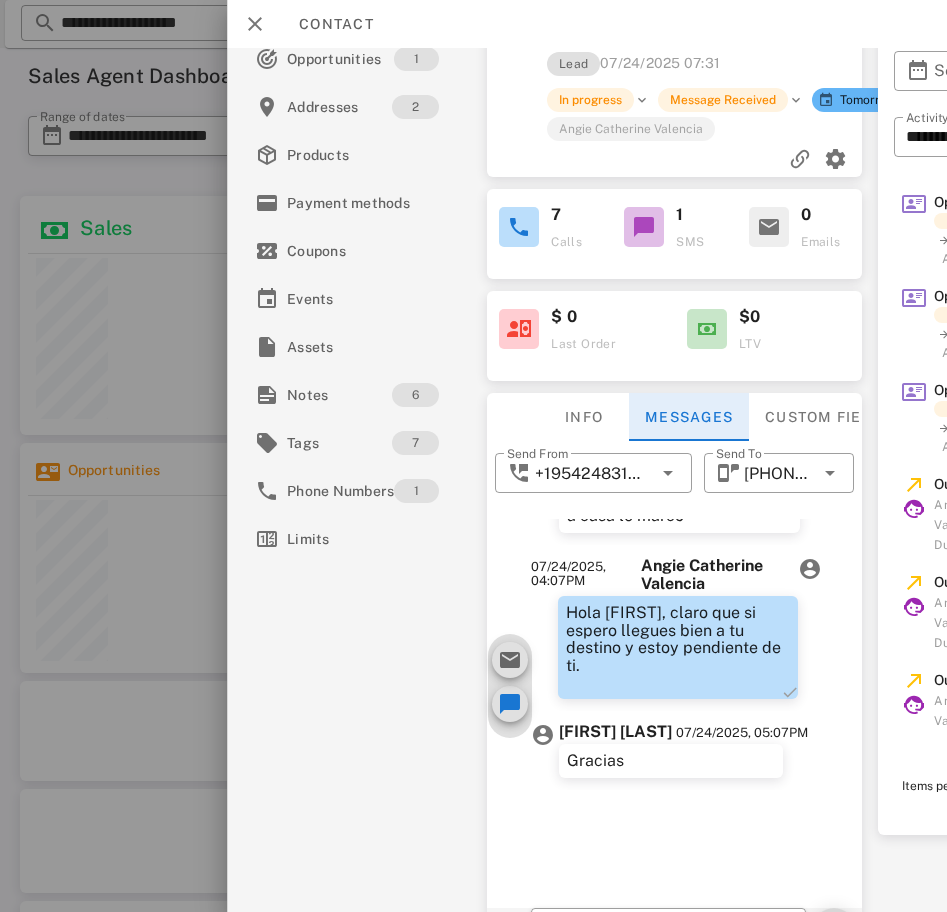 scroll, scrollTop: 204, scrollLeft: 0, axis: vertical 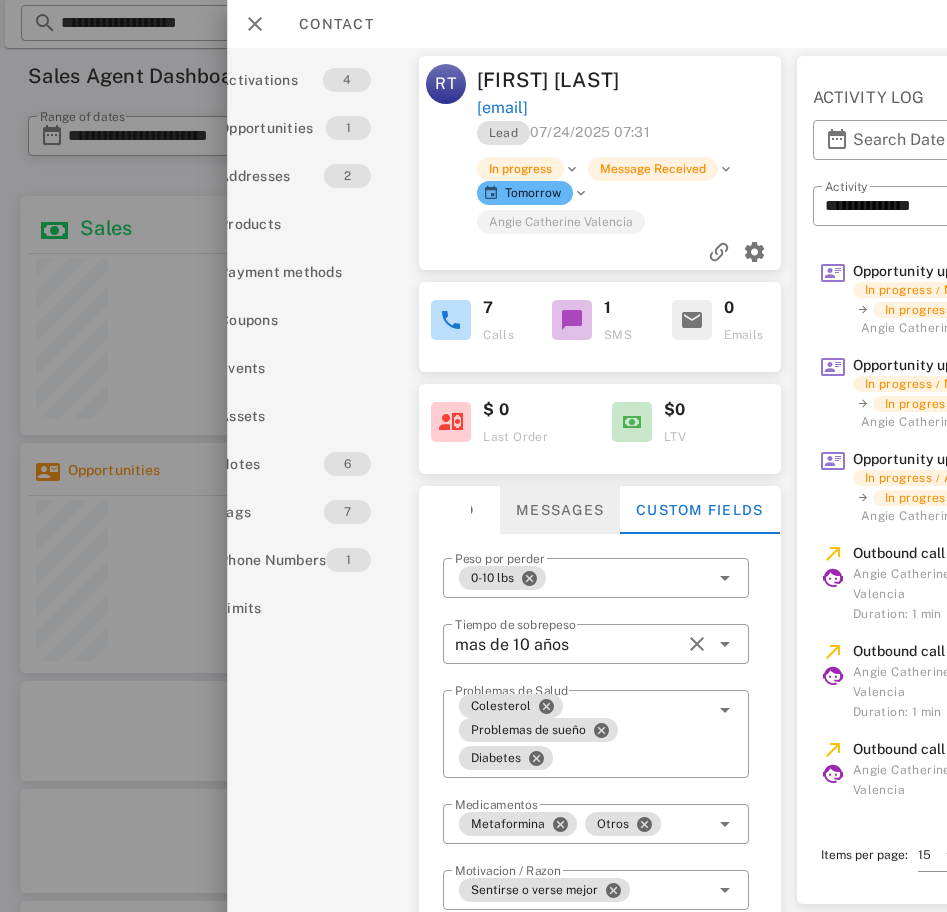 click on "Messages" at bounding box center (560, 510) 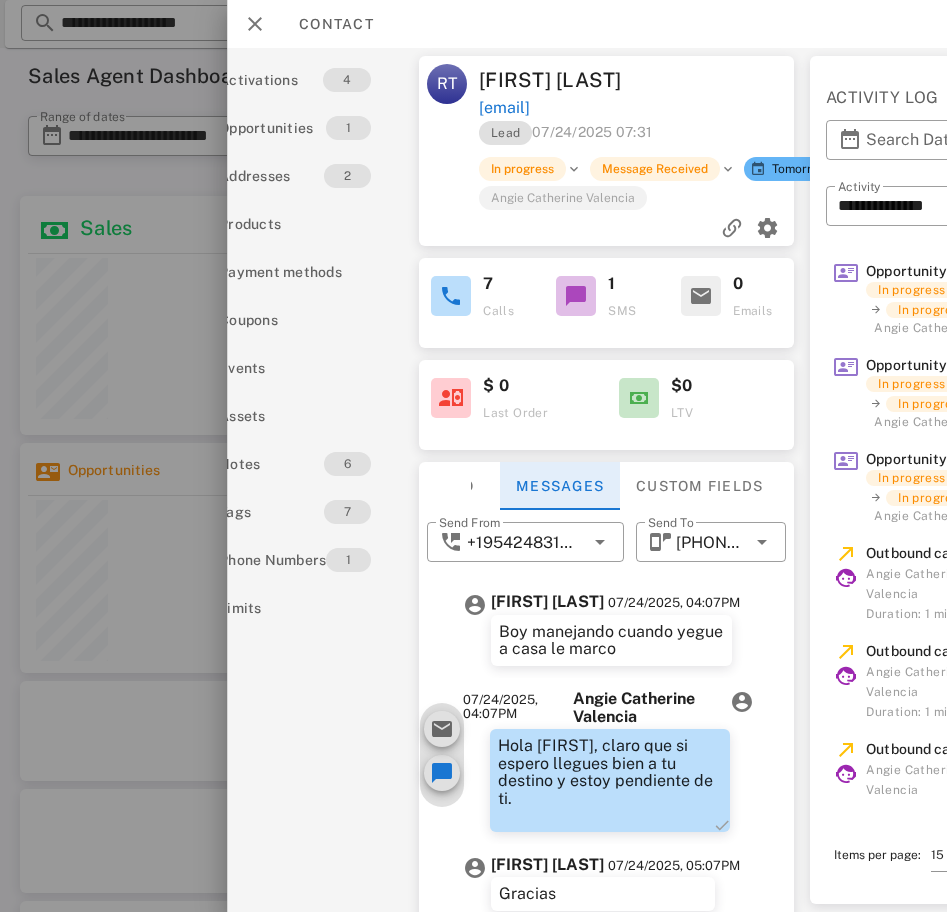scroll, scrollTop: 0, scrollLeft: 0, axis: both 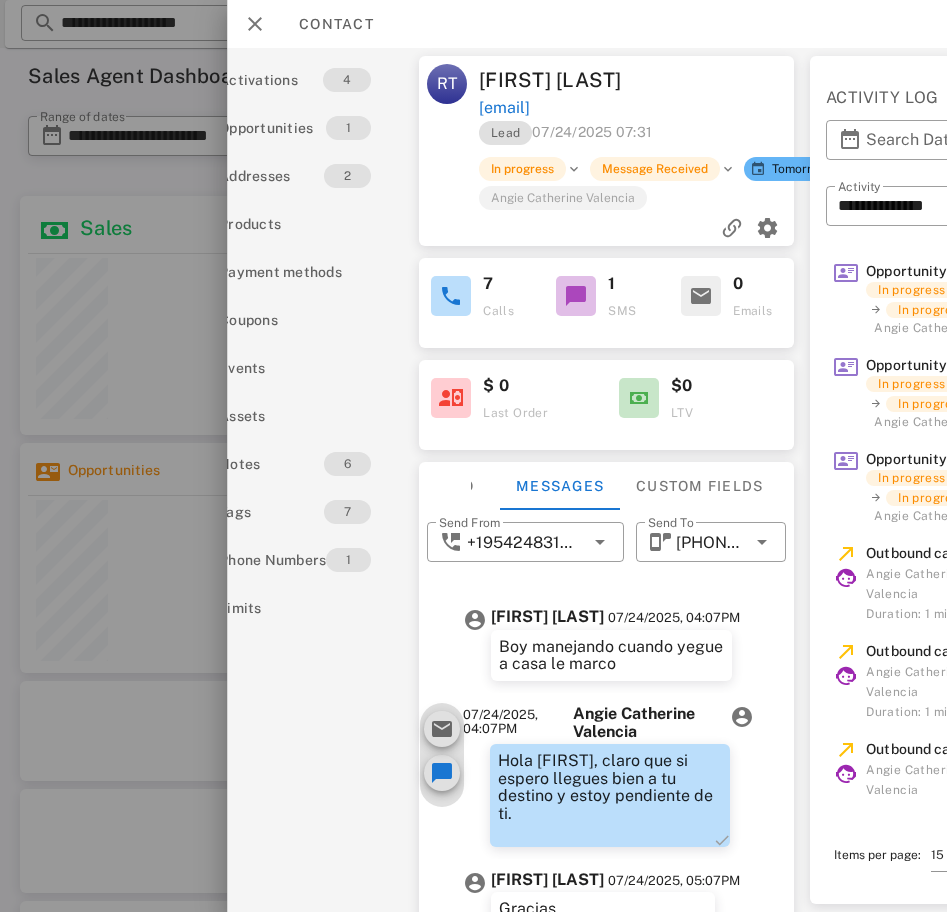 click at bounding box center (473, 456) 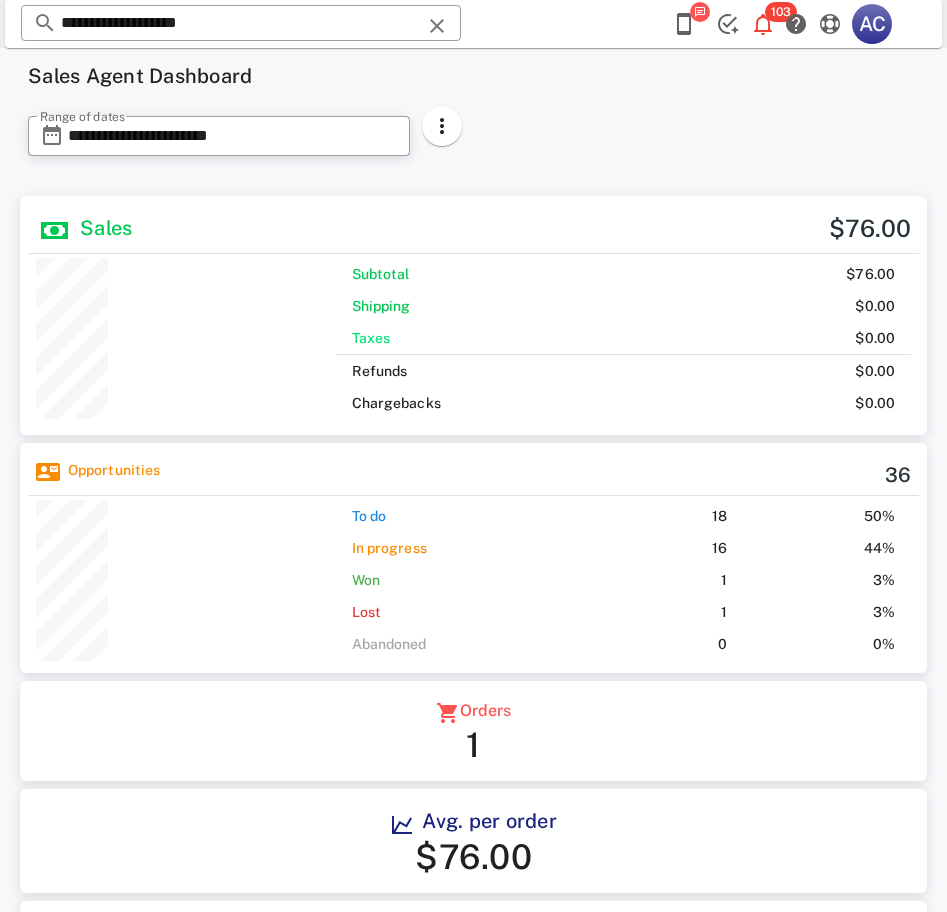 click at bounding box center [684, 24] 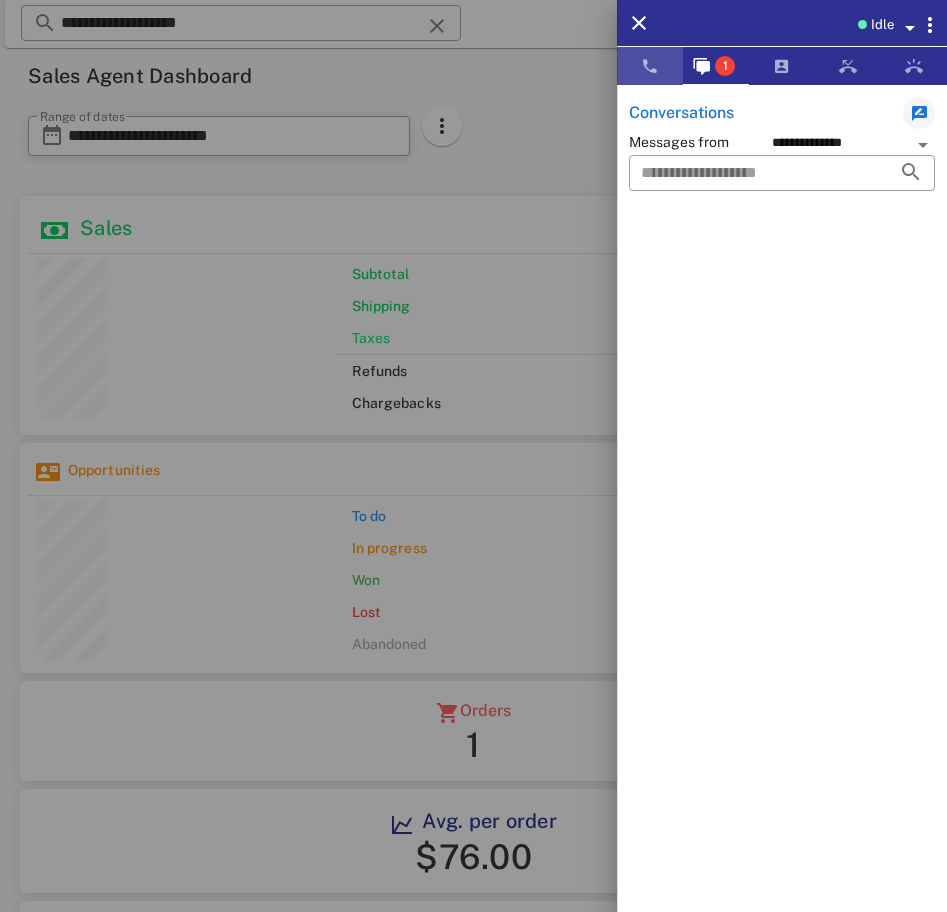 click at bounding box center (650, 66) 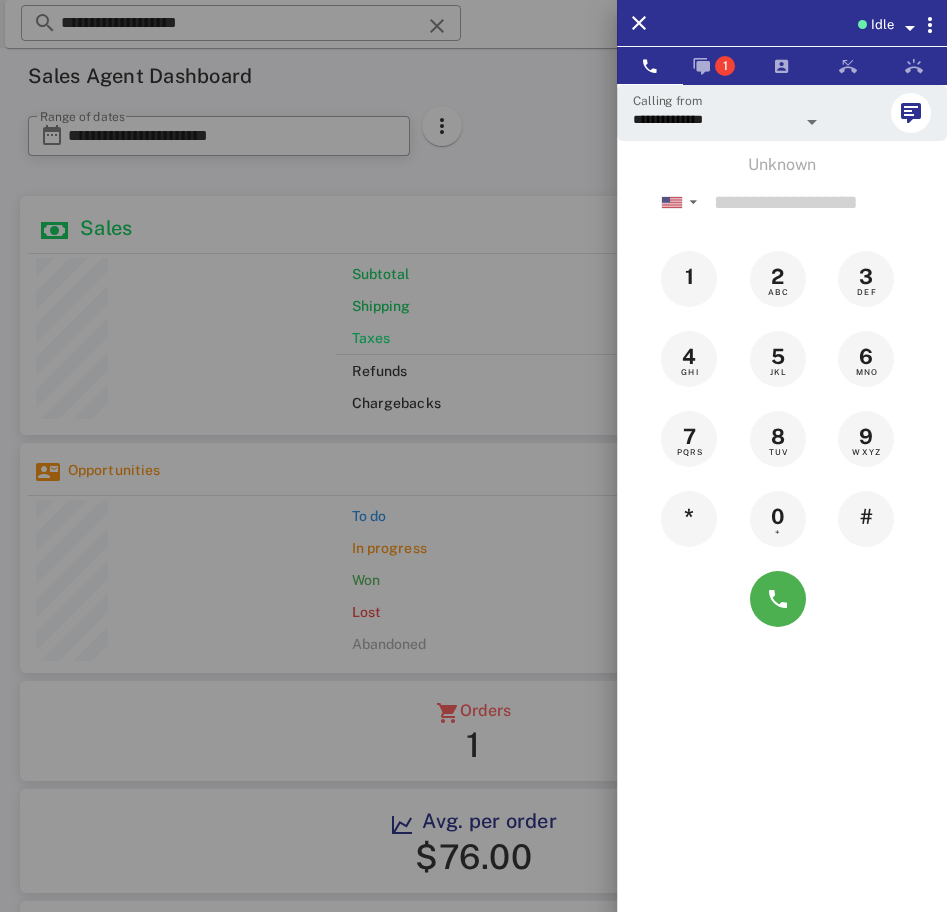 click at bounding box center (473, 456) 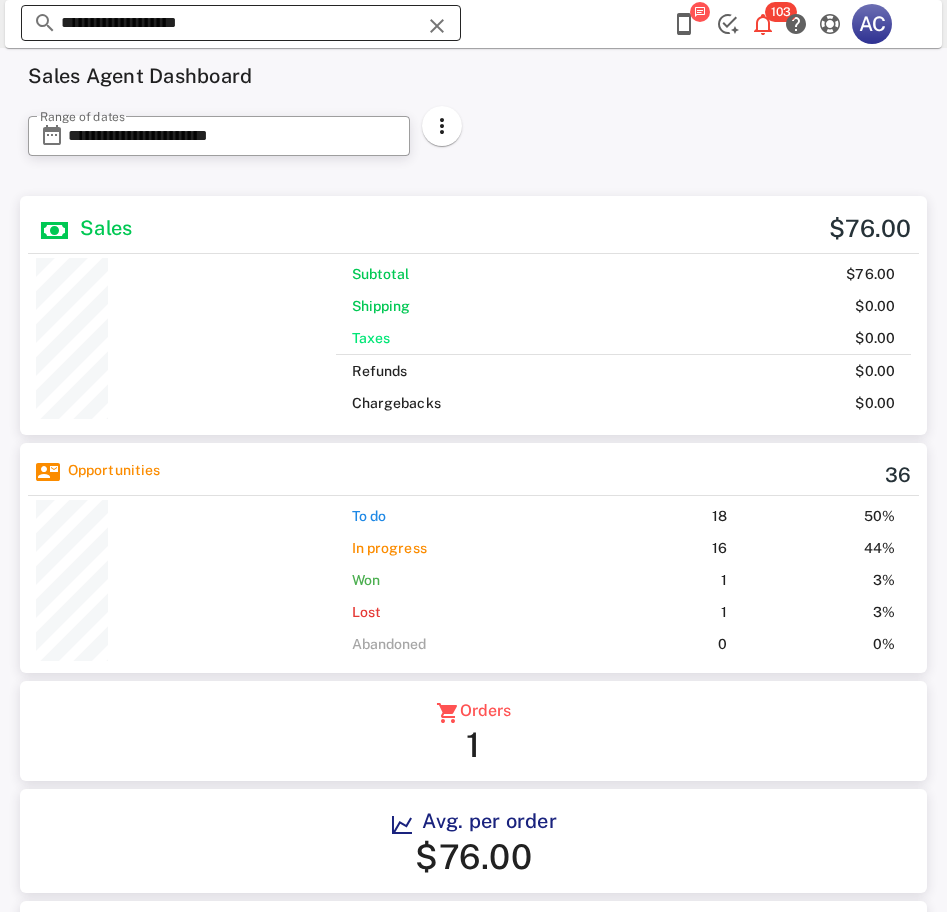 click on "**********" at bounding box center [241, 23] 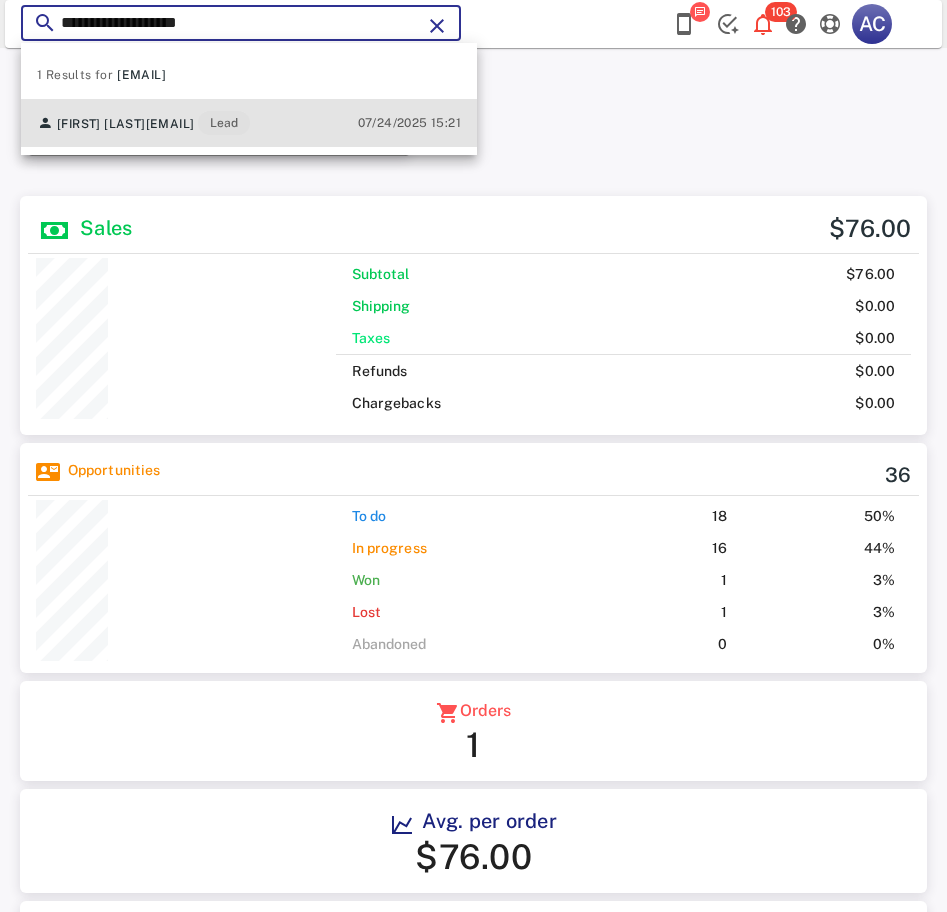 click on "Rosy Torres" at bounding box center [101, 124] 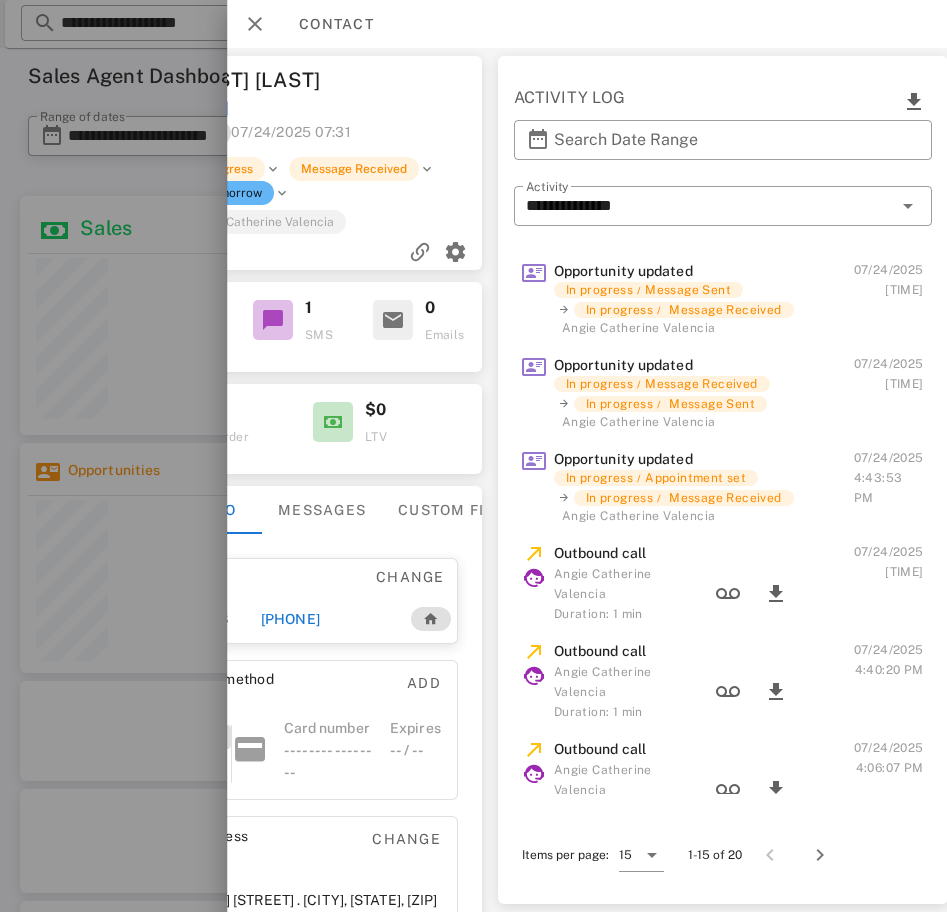 scroll, scrollTop: 0, scrollLeft: 392, axis: horizontal 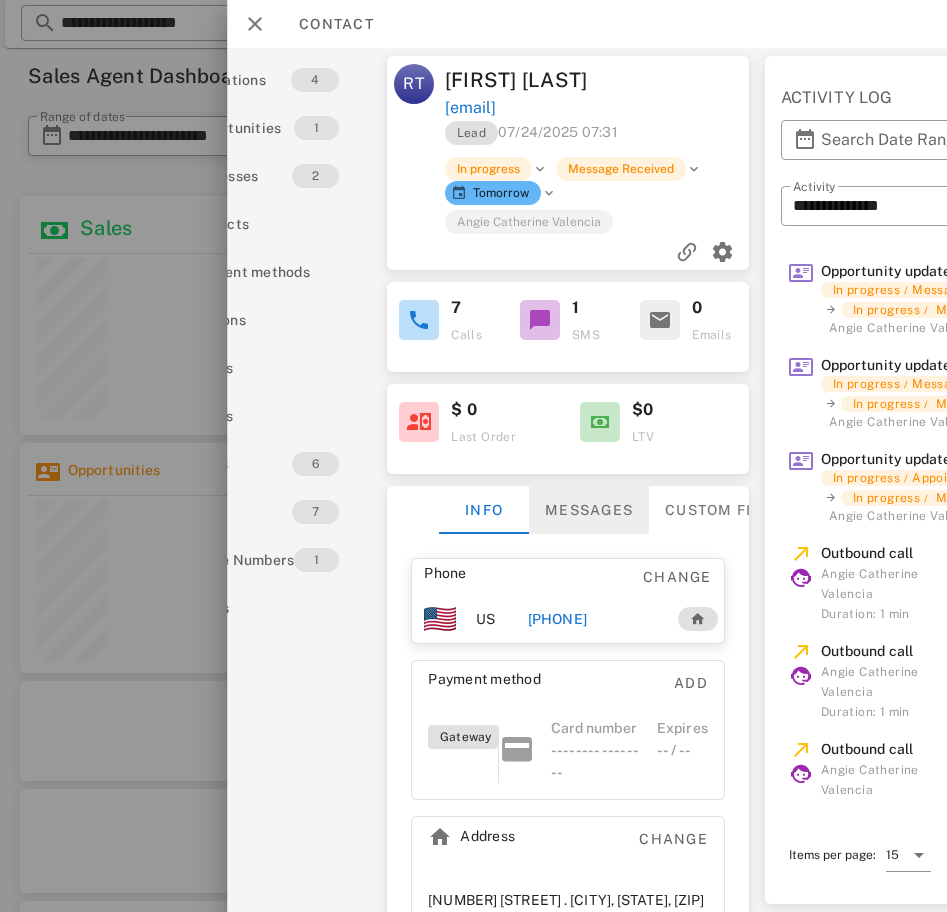 click on "Messages" at bounding box center [589, 510] 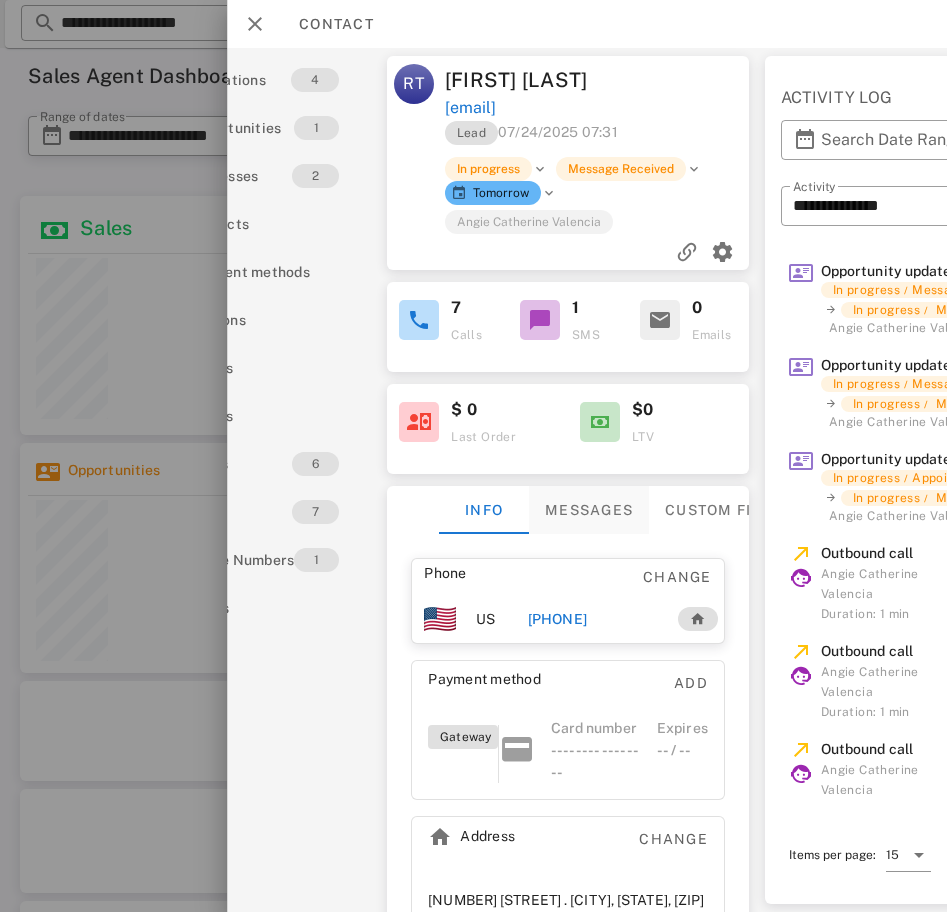 scroll, scrollTop: 79, scrollLeft: 0, axis: vertical 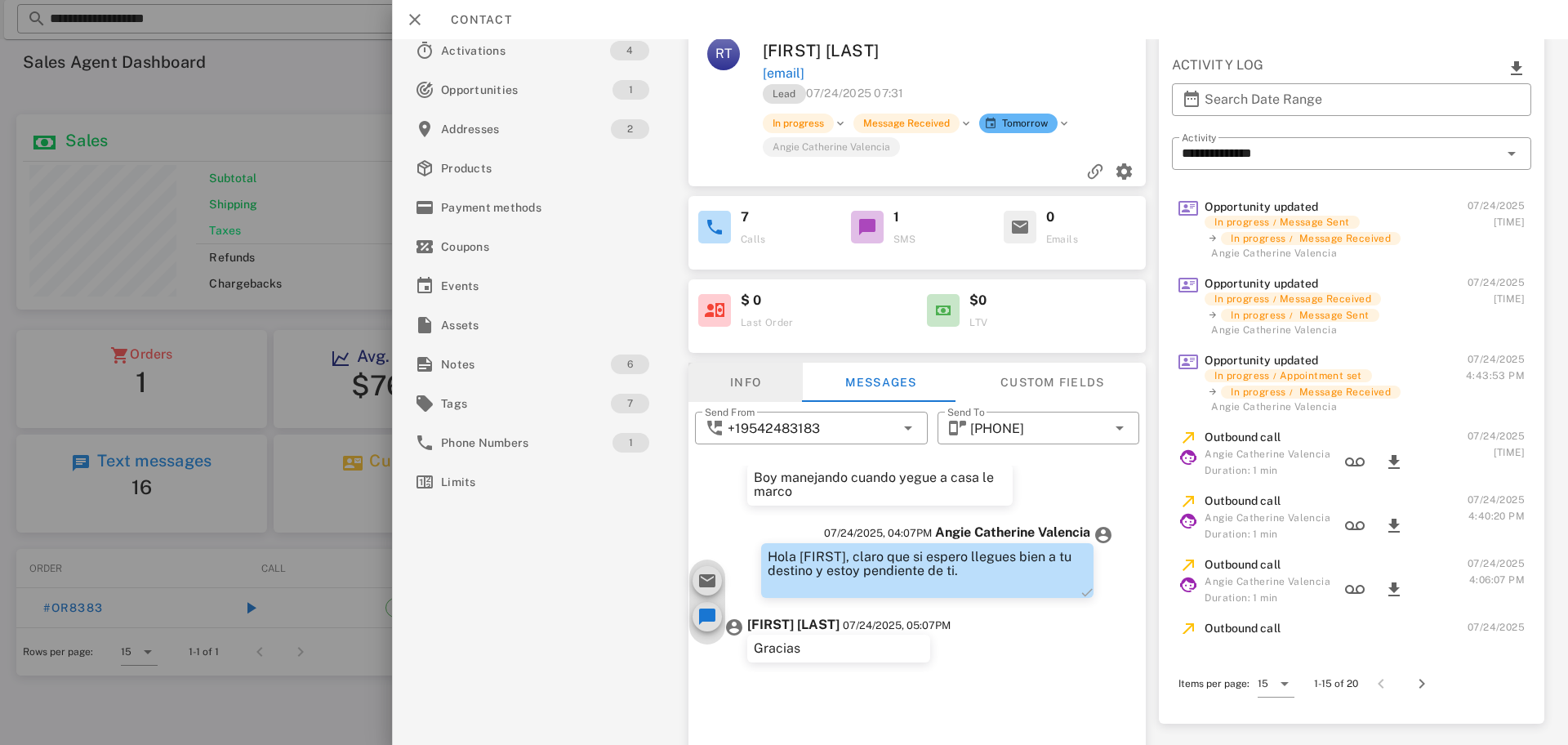 click on "Info" at bounding box center (746, 382) 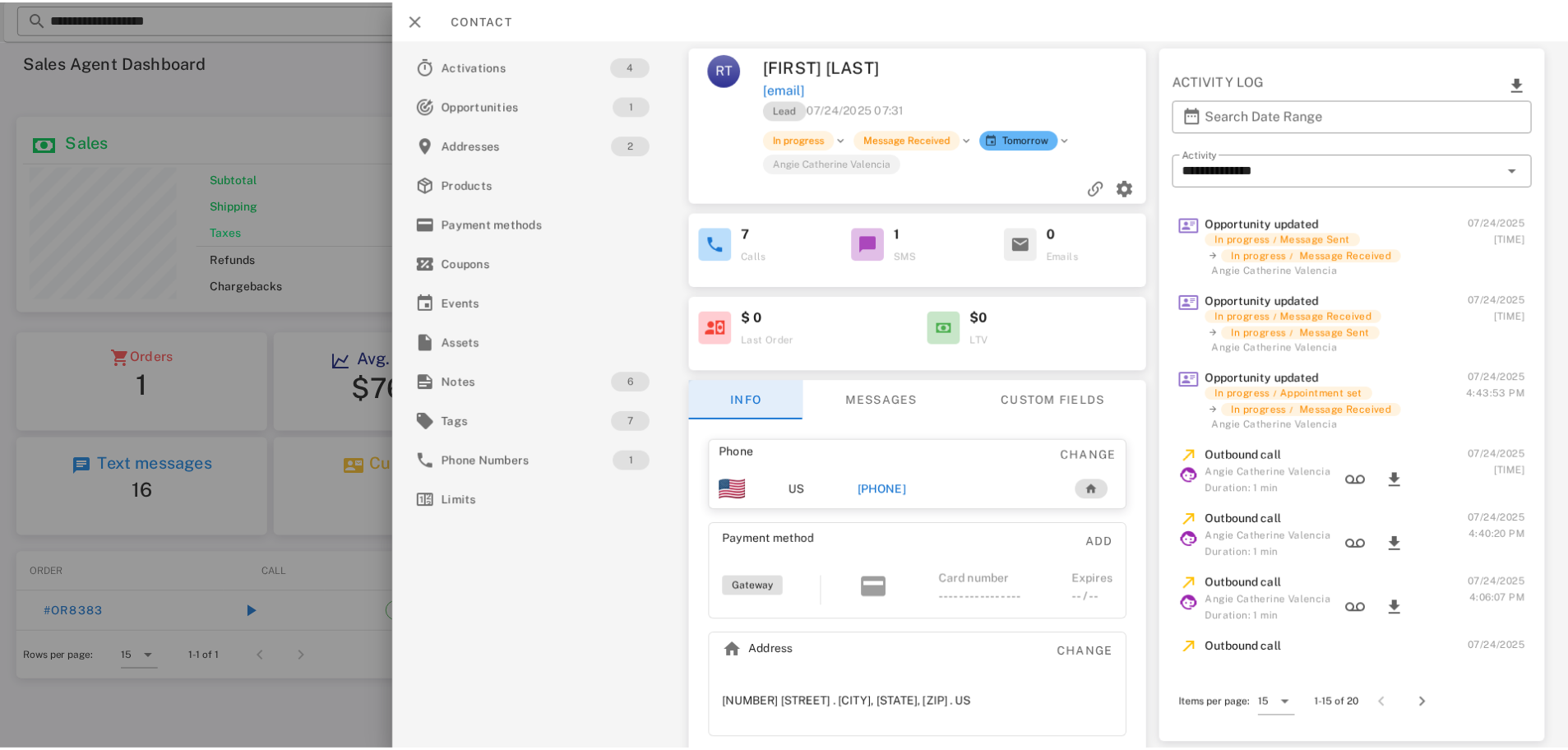 scroll, scrollTop: 8, scrollLeft: 0, axis: vertical 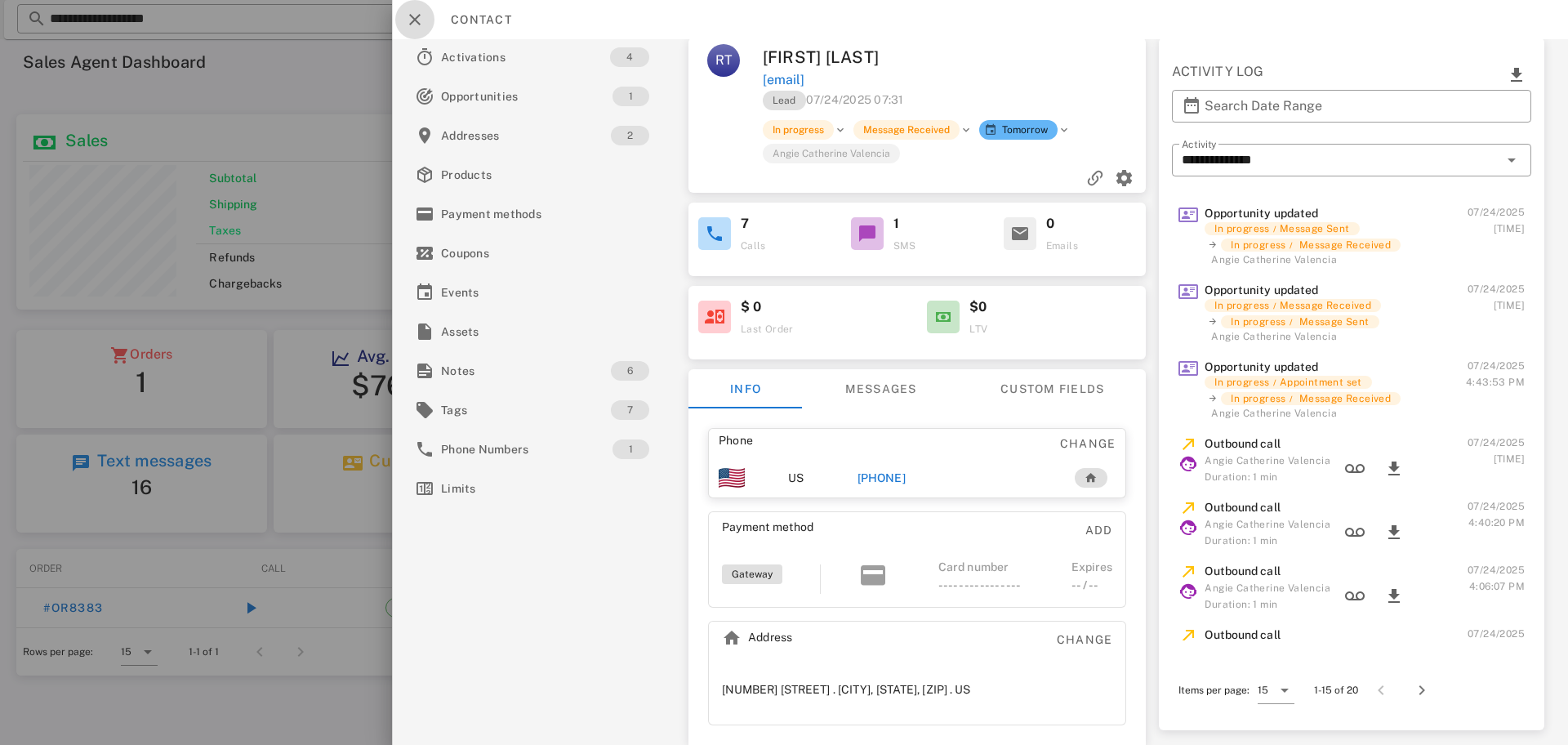 click at bounding box center (415, 20) 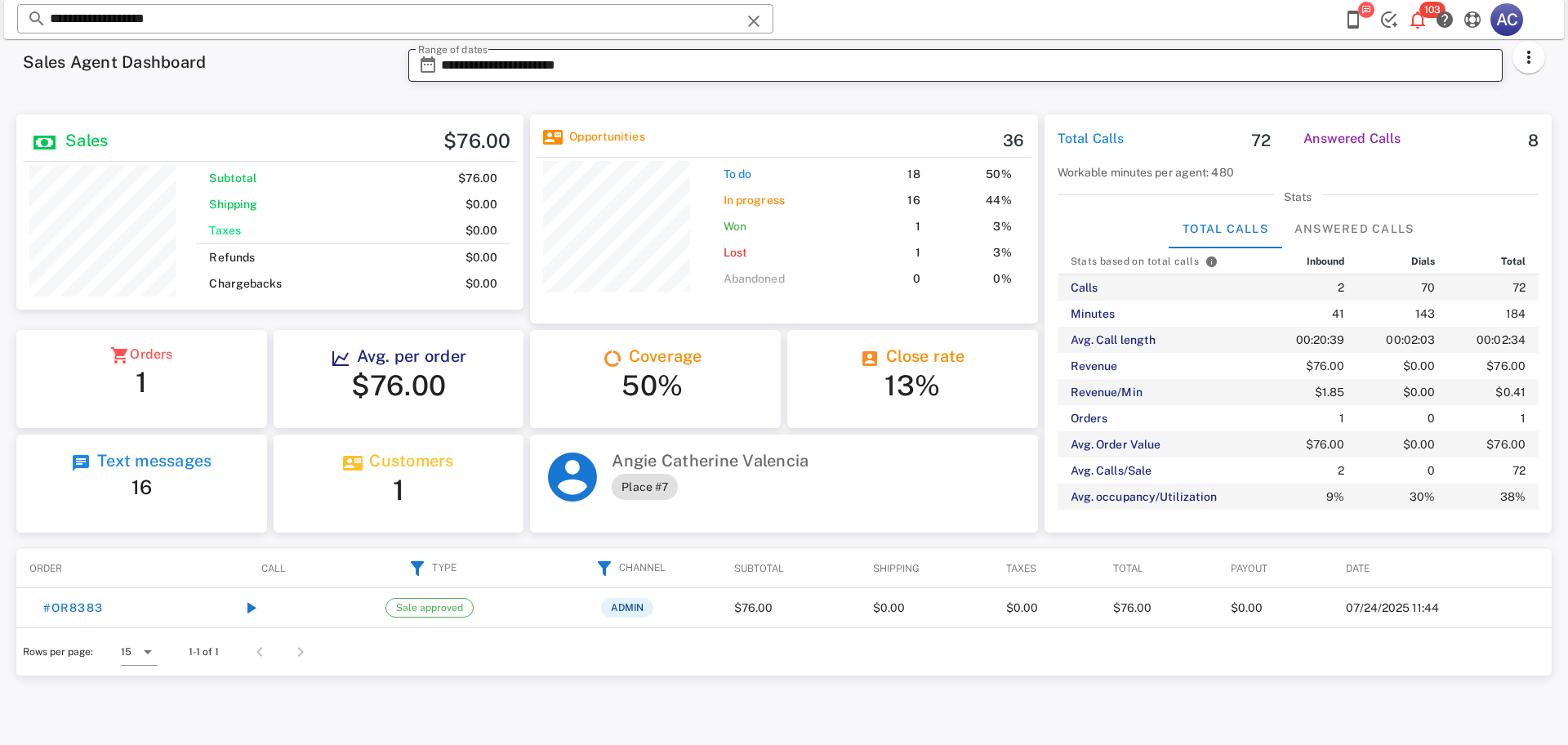 click on "**********" at bounding box center (967, 65) 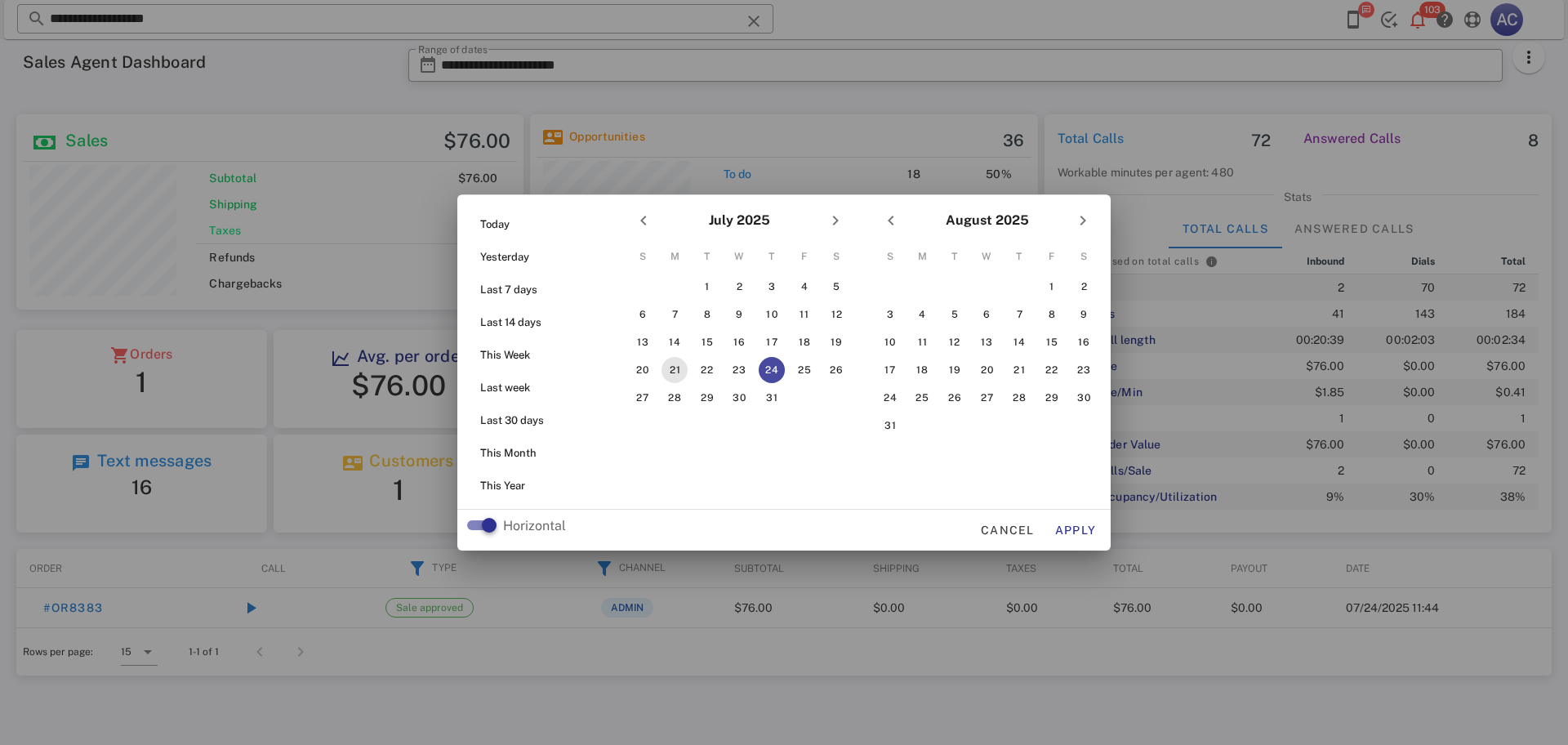 click on "21" at bounding box center (675, 370) 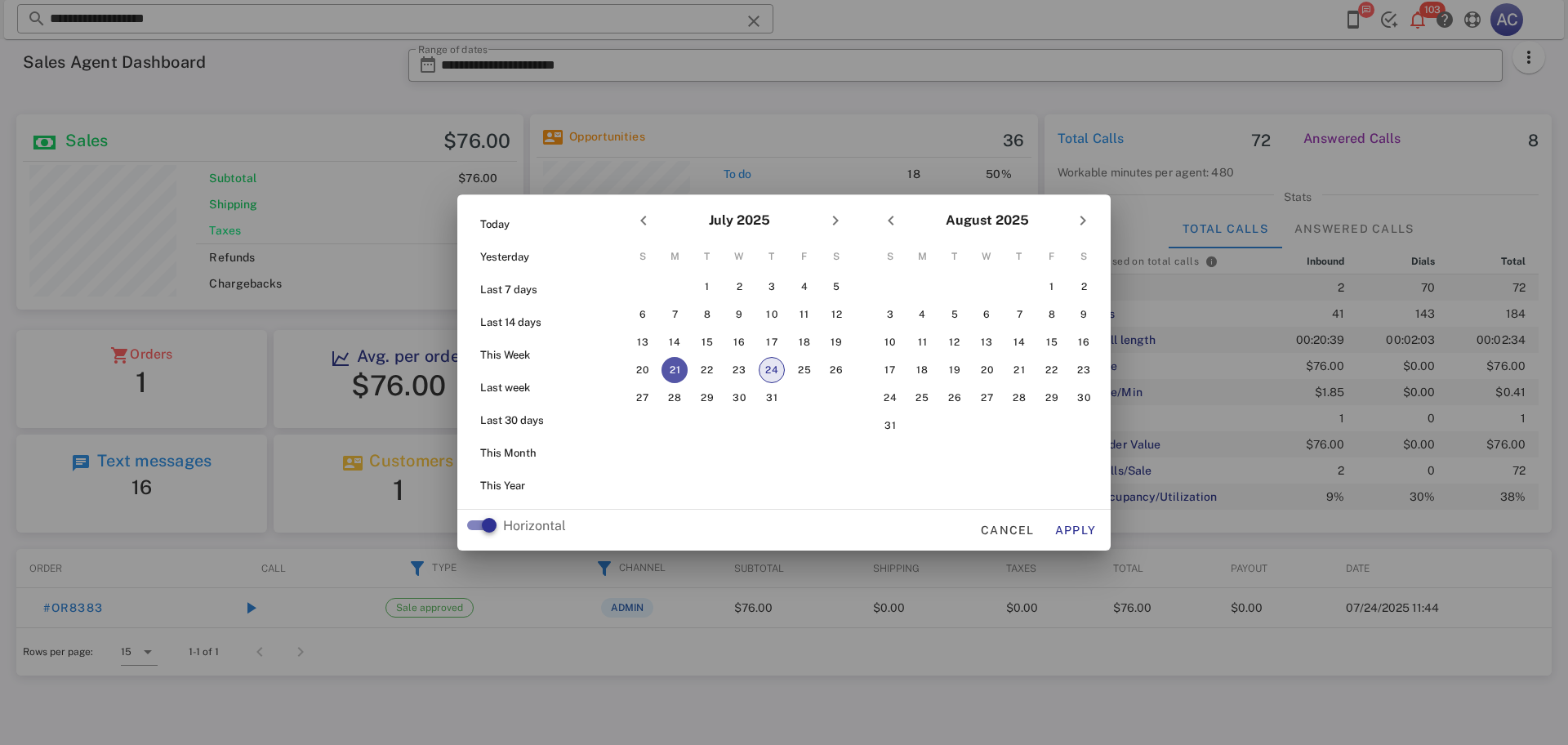 click on "24" at bounding box center (772, 370) 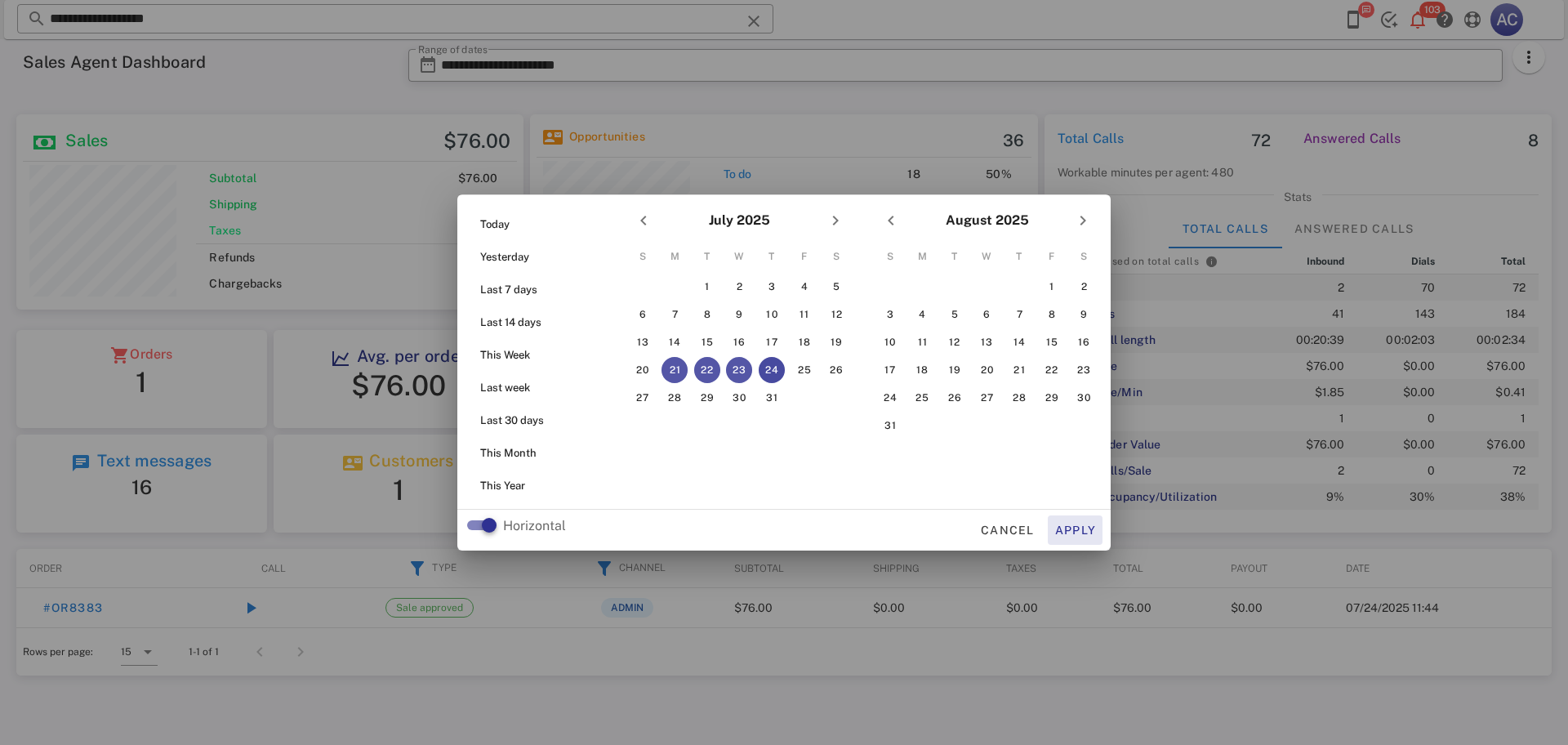 click on "Apply" at bounding box center [1076, 530] 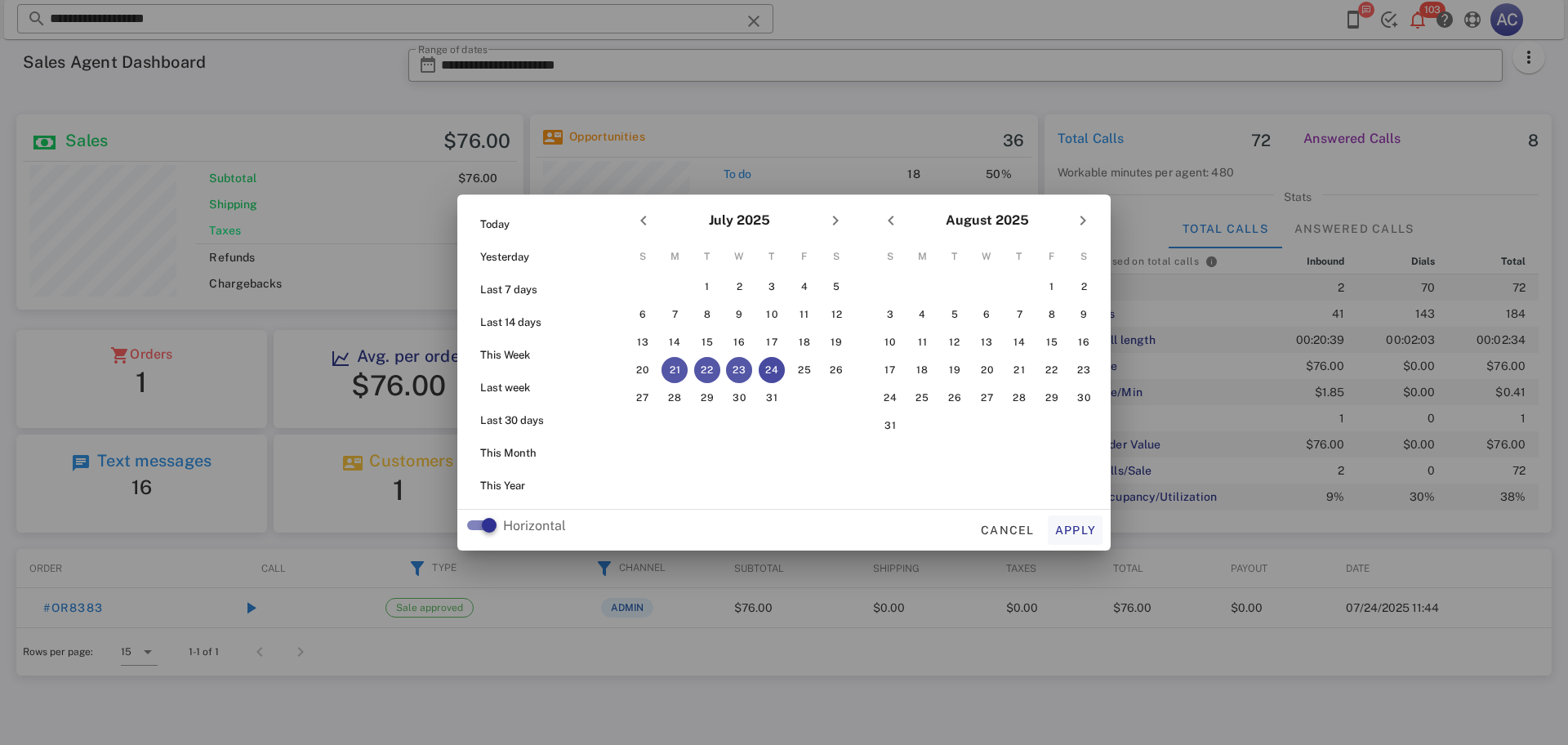 type on "**********" 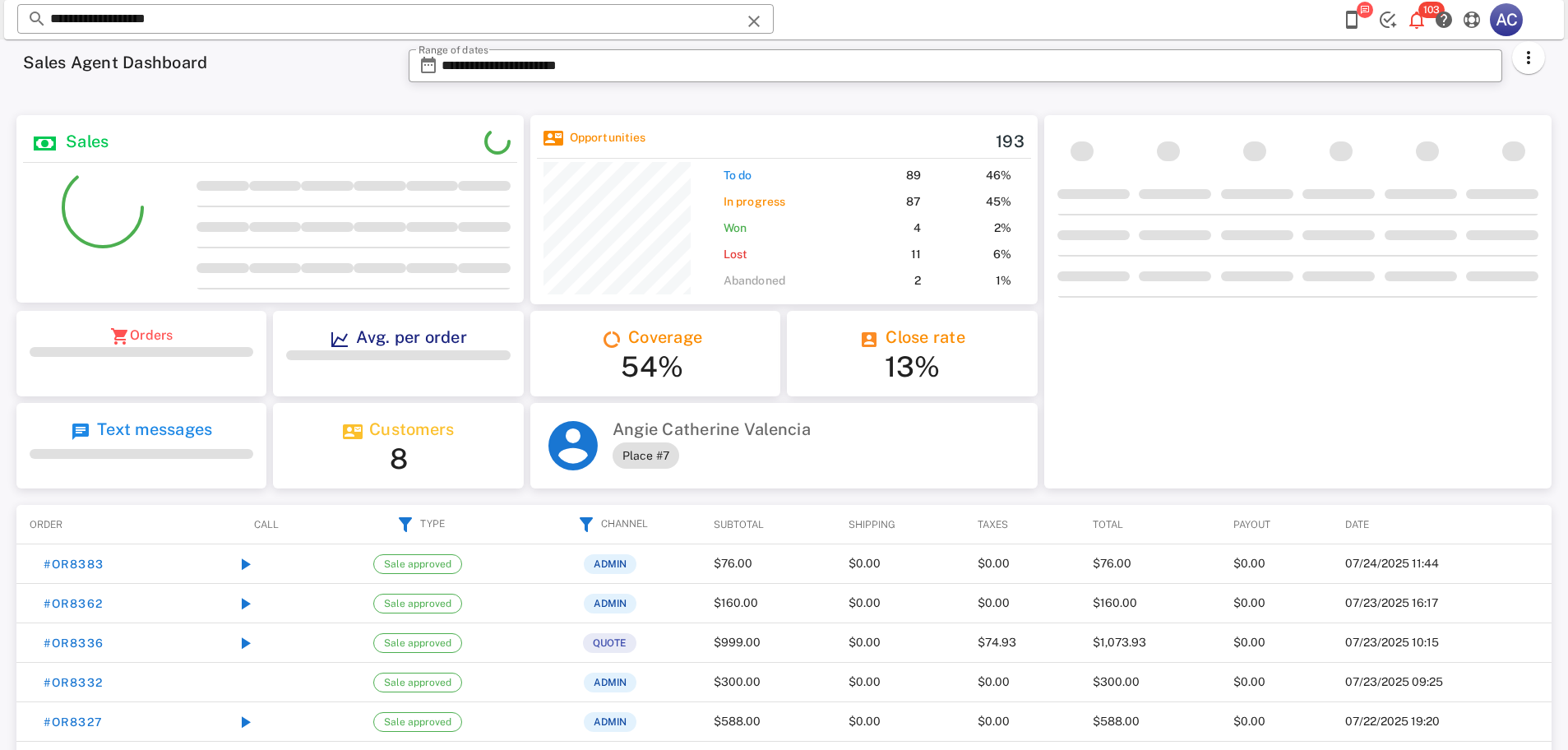 scroll, scrollTop: 822179, scrollLeft: 821727, axis: both 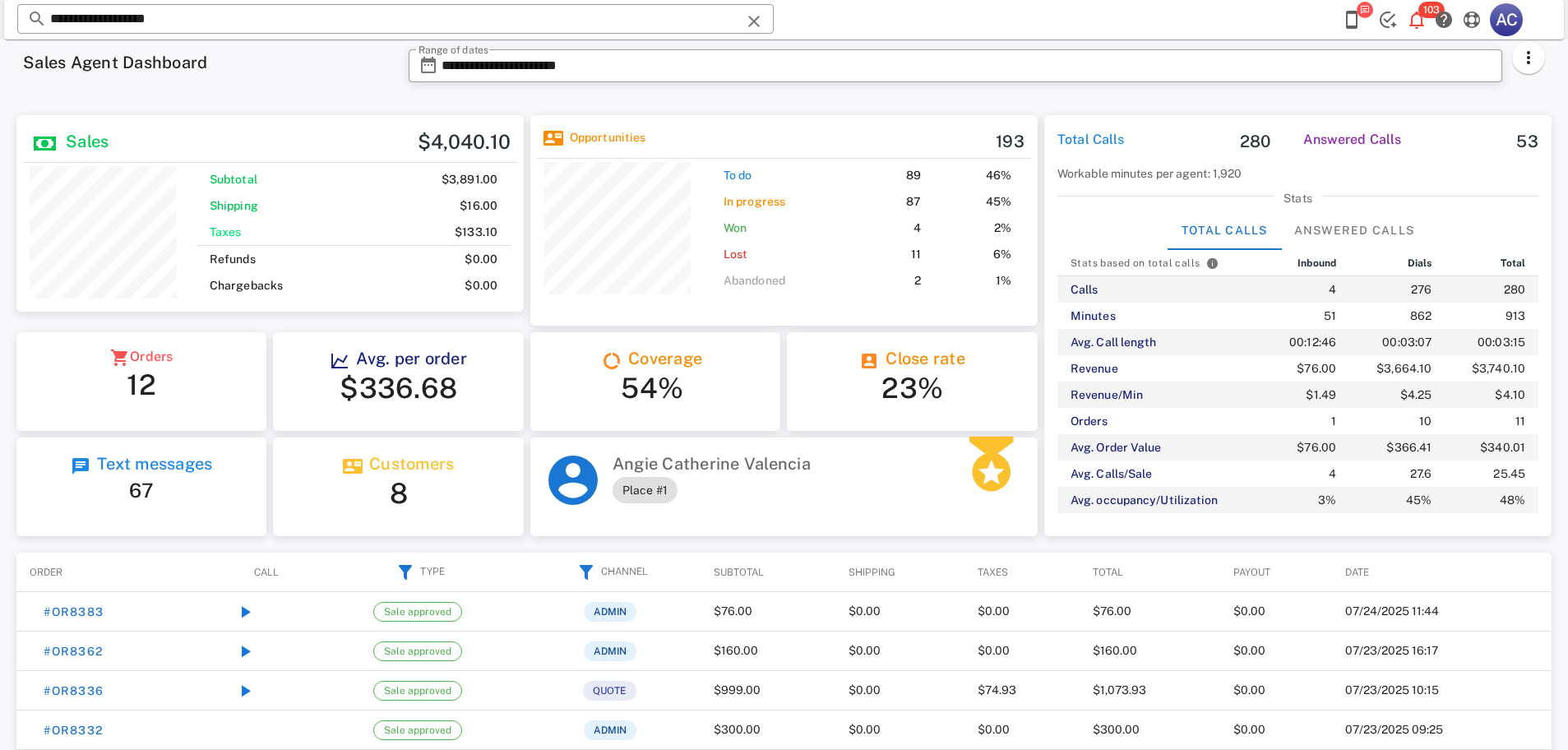 click at bounding box center (1365, 10) 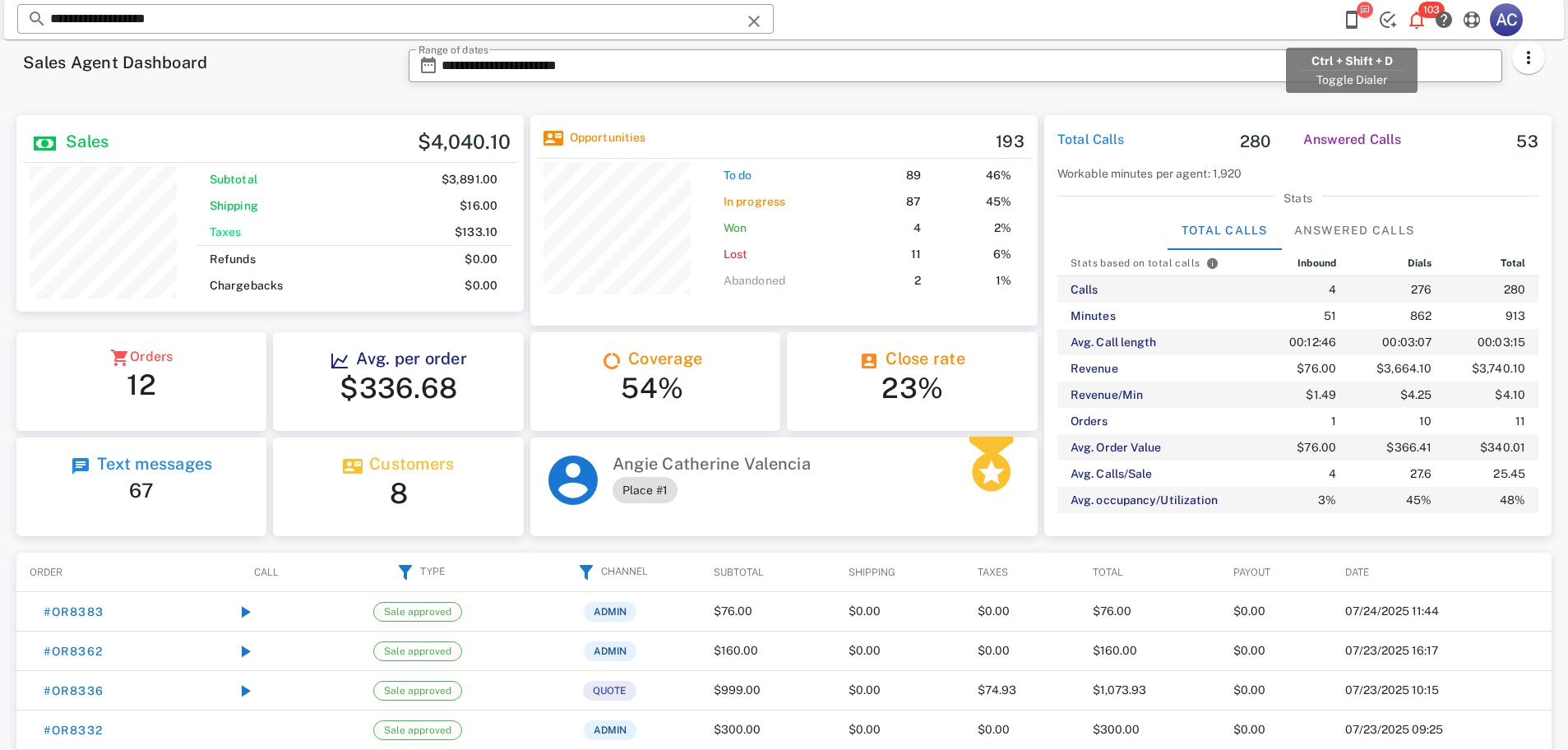 click at bounding box center (1352, 20) 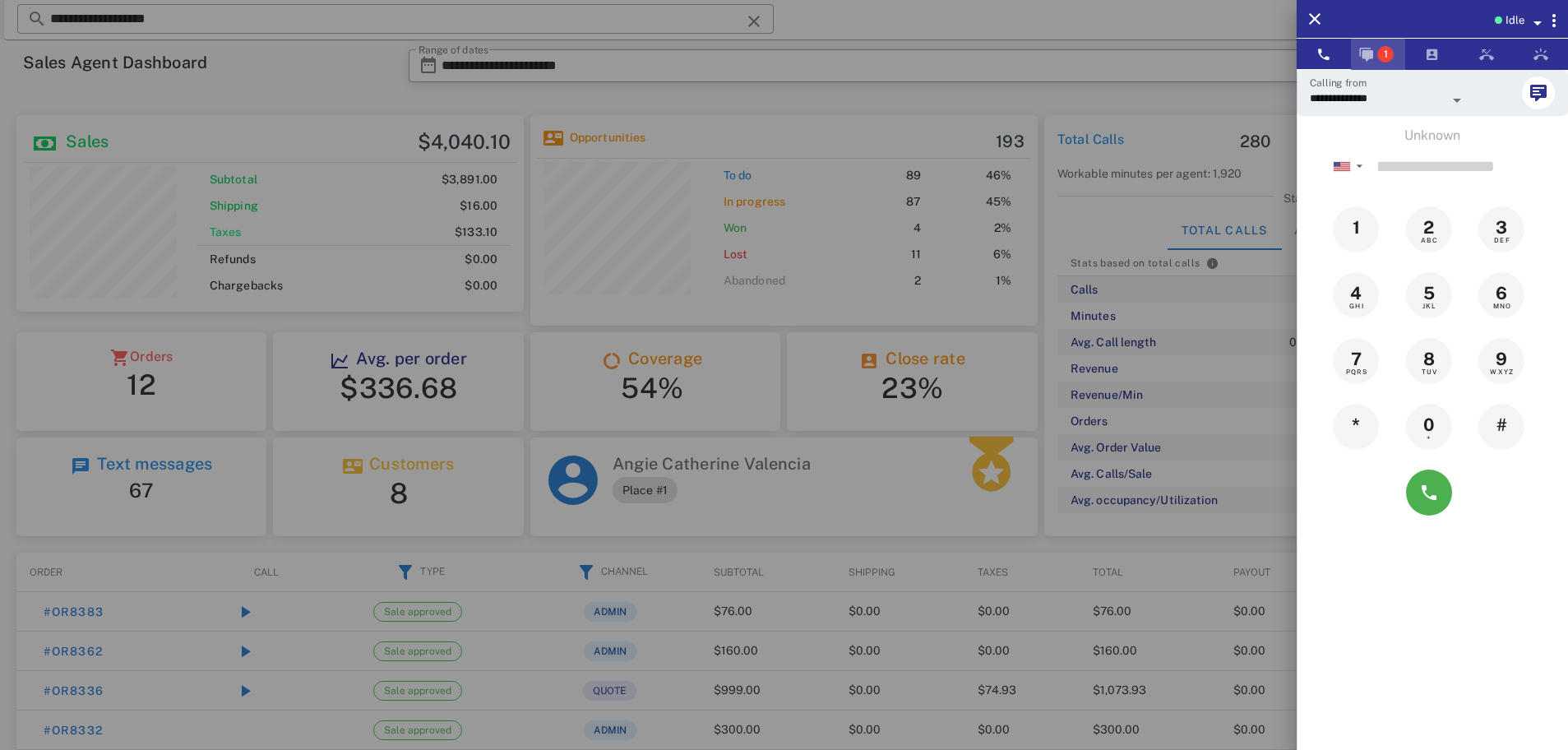 click on "1" at bounding box center (1385, 54) 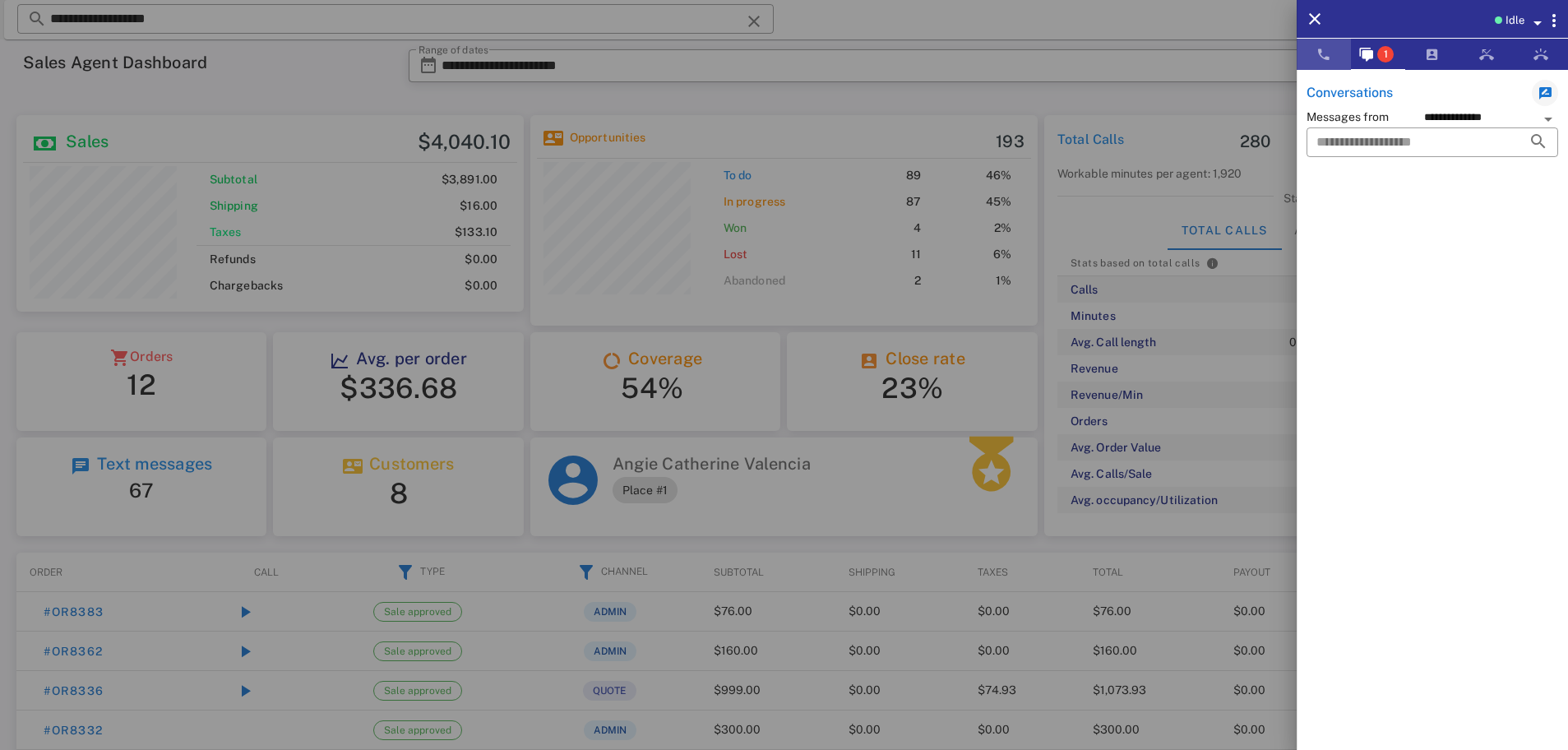 click at bounding box center (1324, 54) 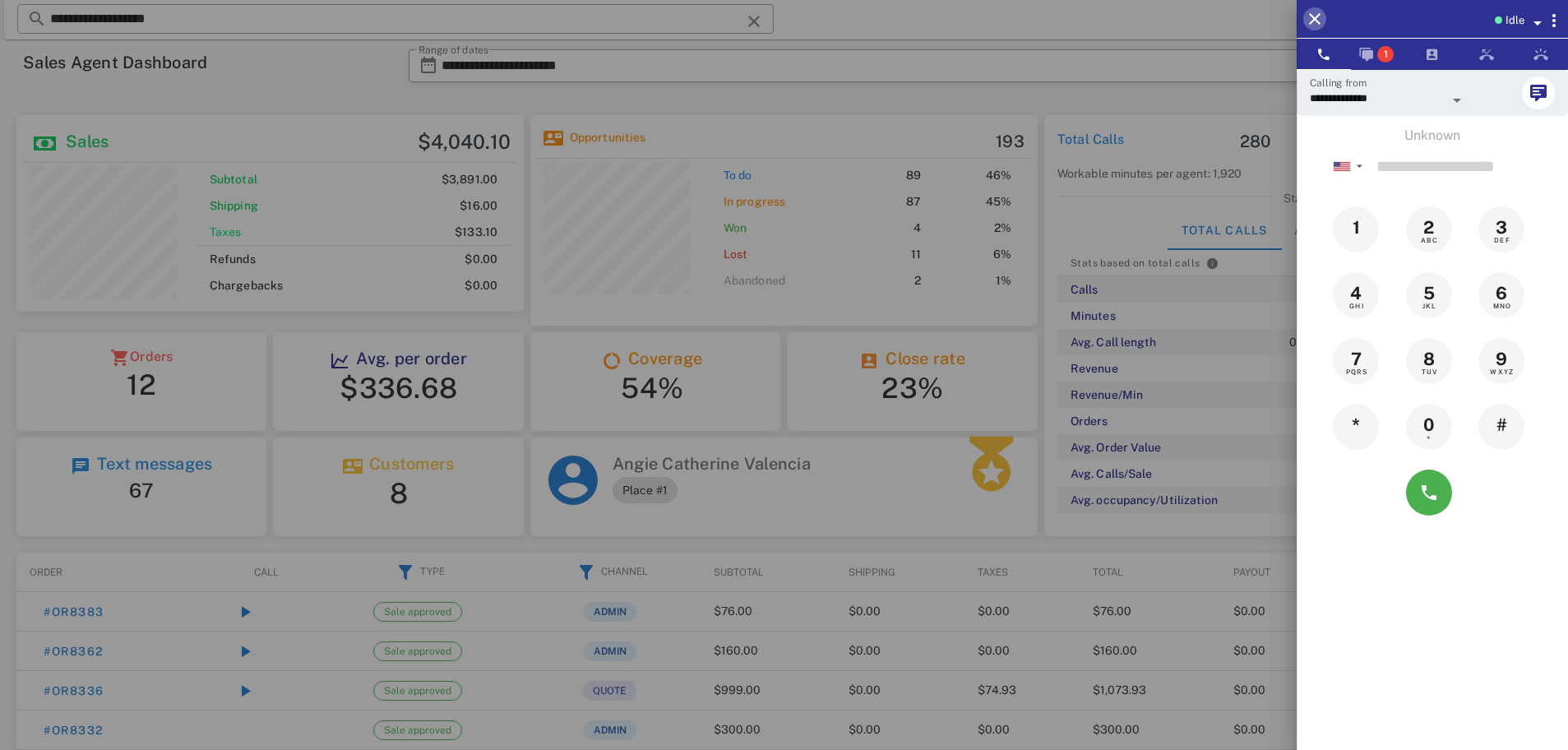 click at bounding box center (1315, 19) 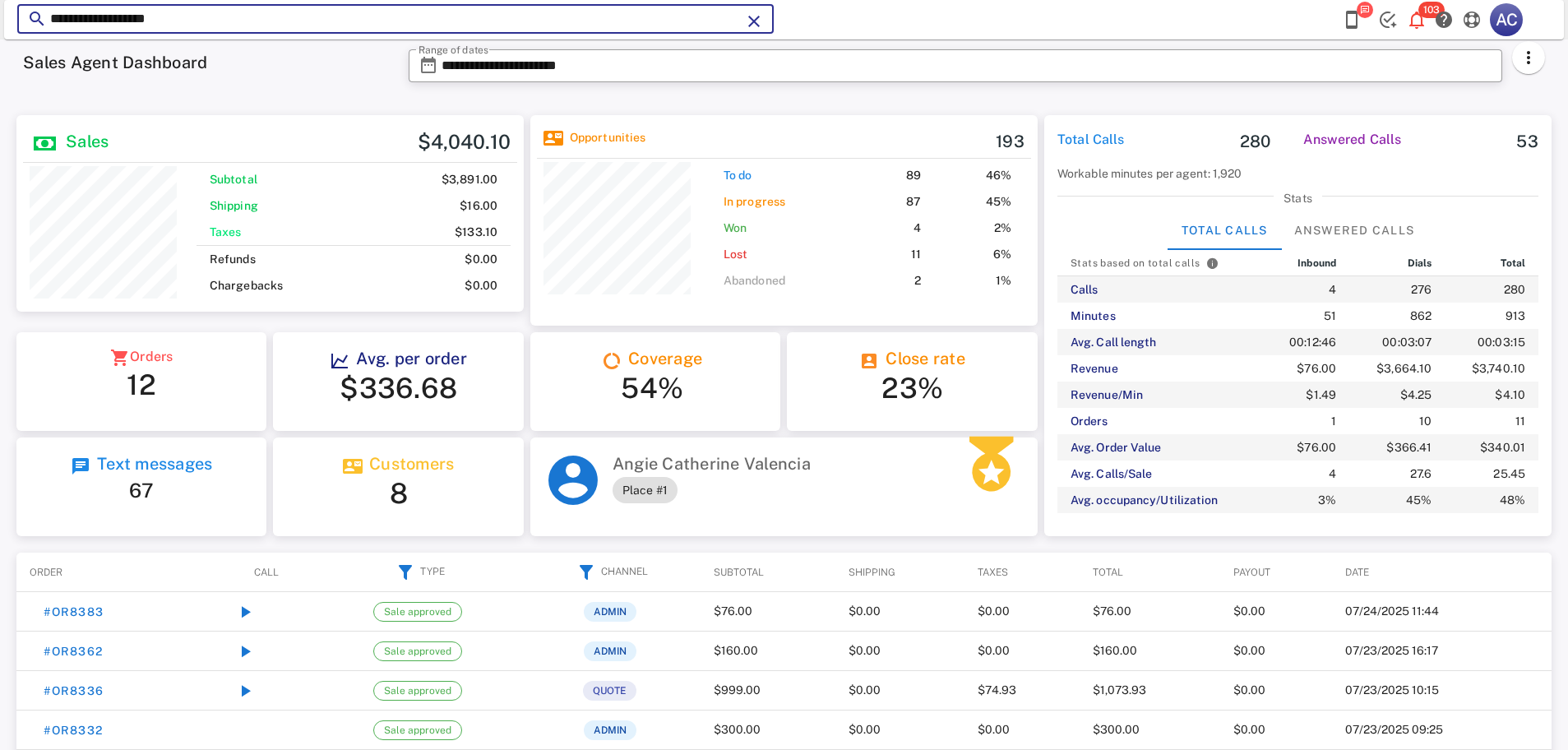 click on "**********" at bounding box center [395, 19] 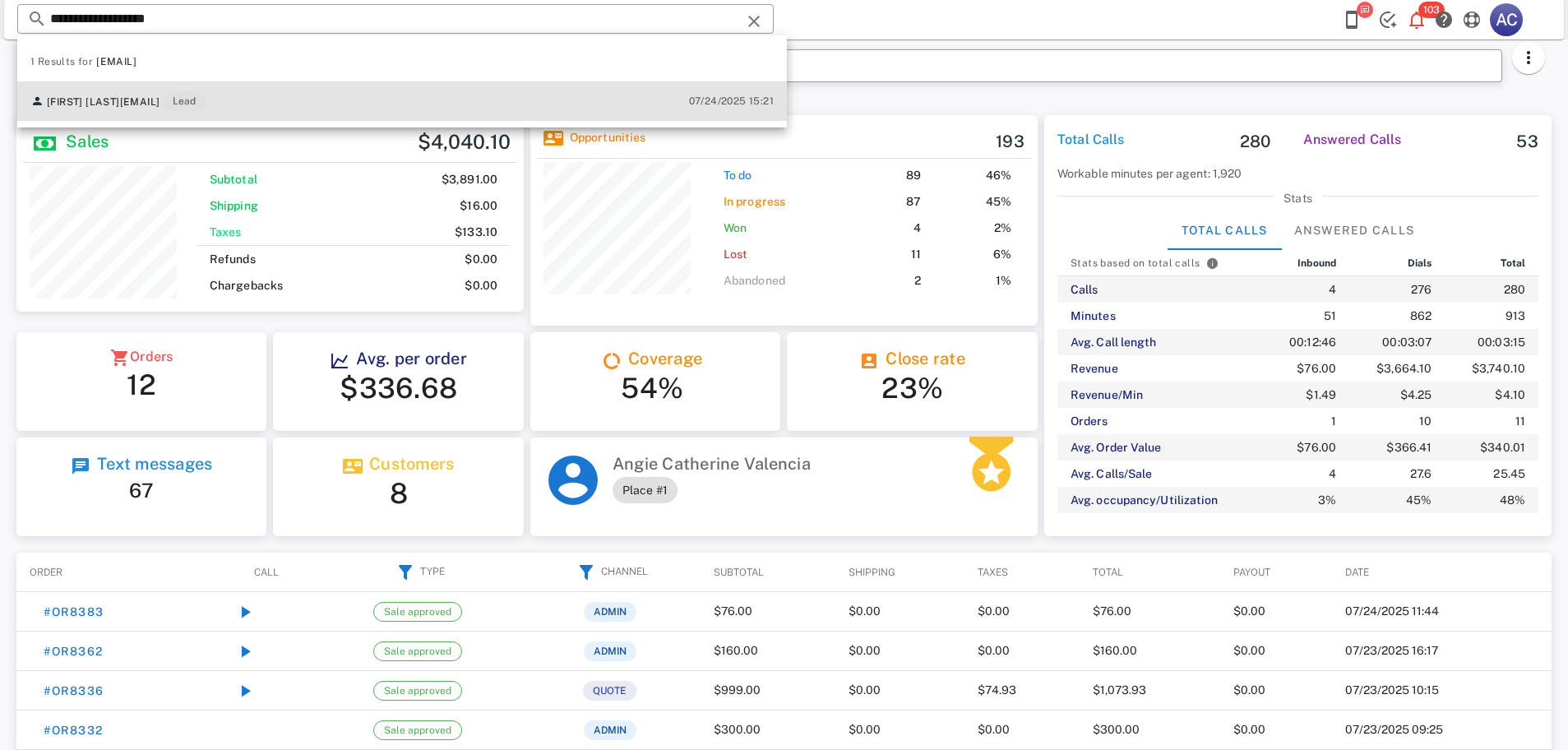 click on "rosyt6495@gmail.com" at bounding box center [140, 102] 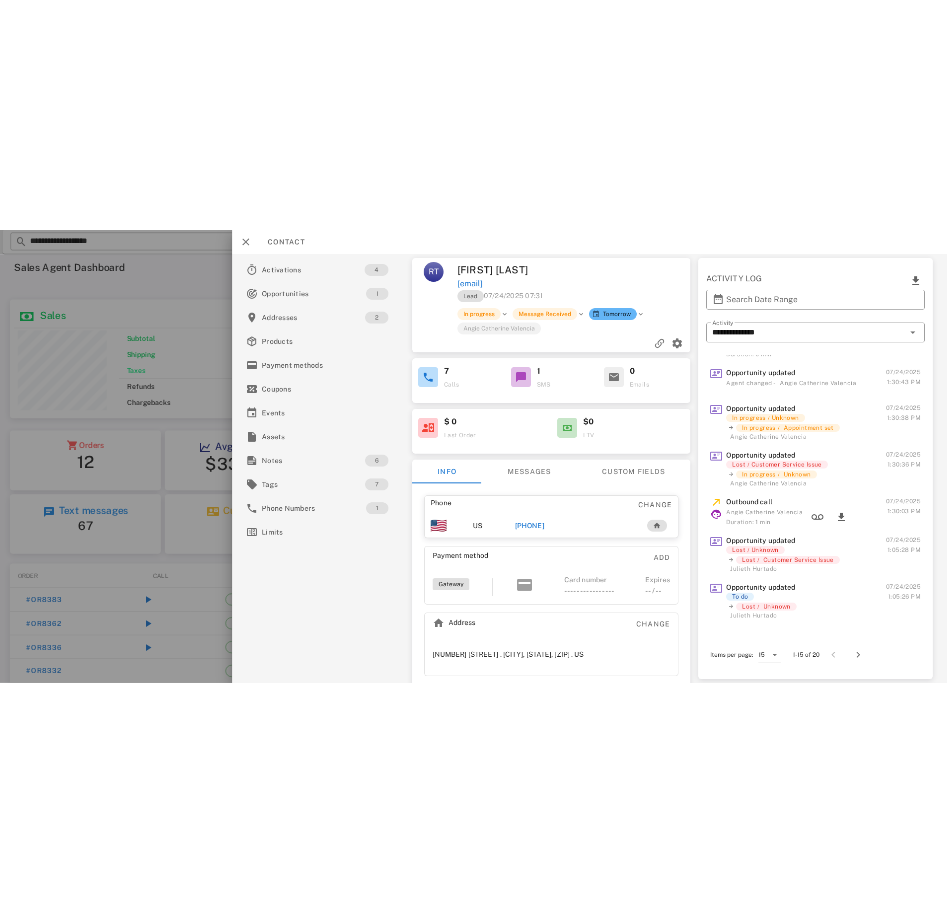 scroll, scrollTop: 0, scrollLeft: 0, axis: both 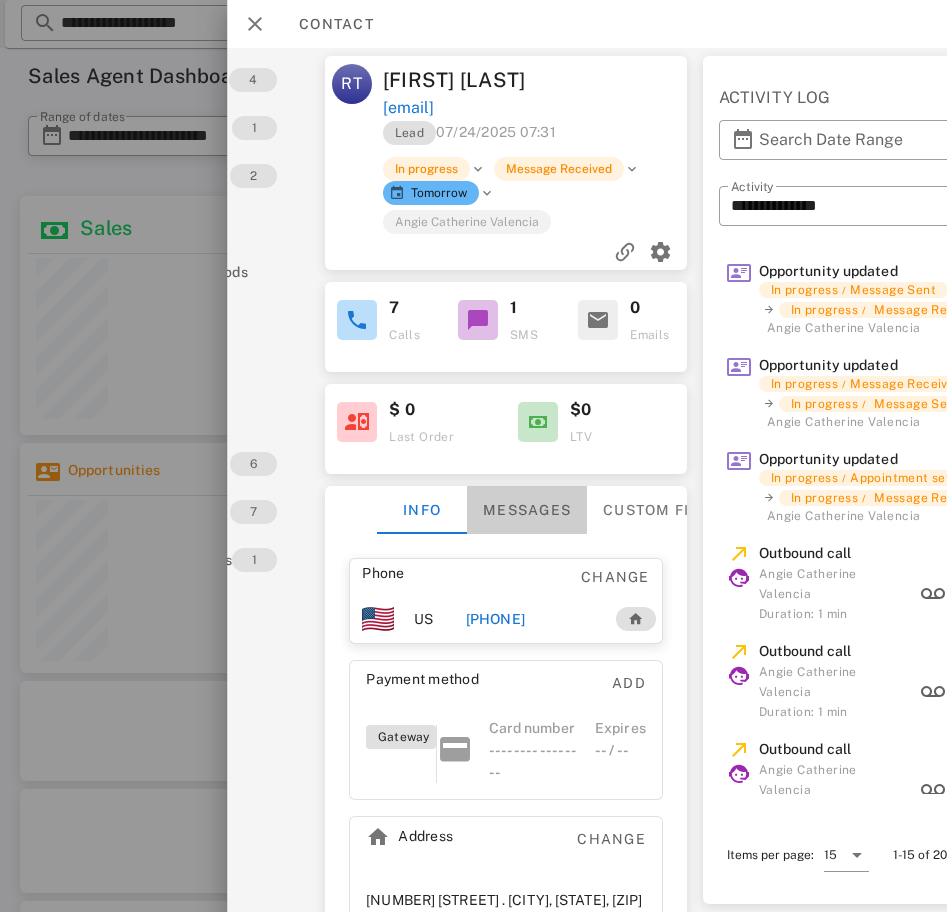 click on "Messages" at bounding box center (527, 510) 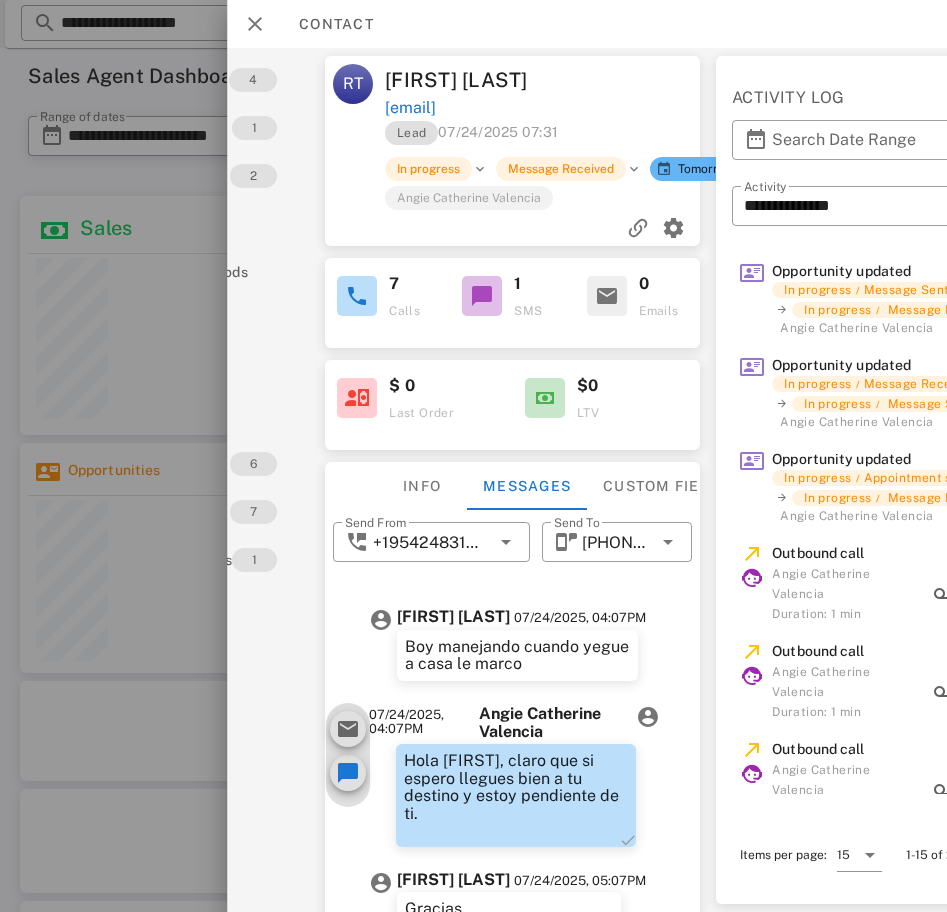 scroll, scrollTop: 79, scrollLeft: 0, axis: vertical 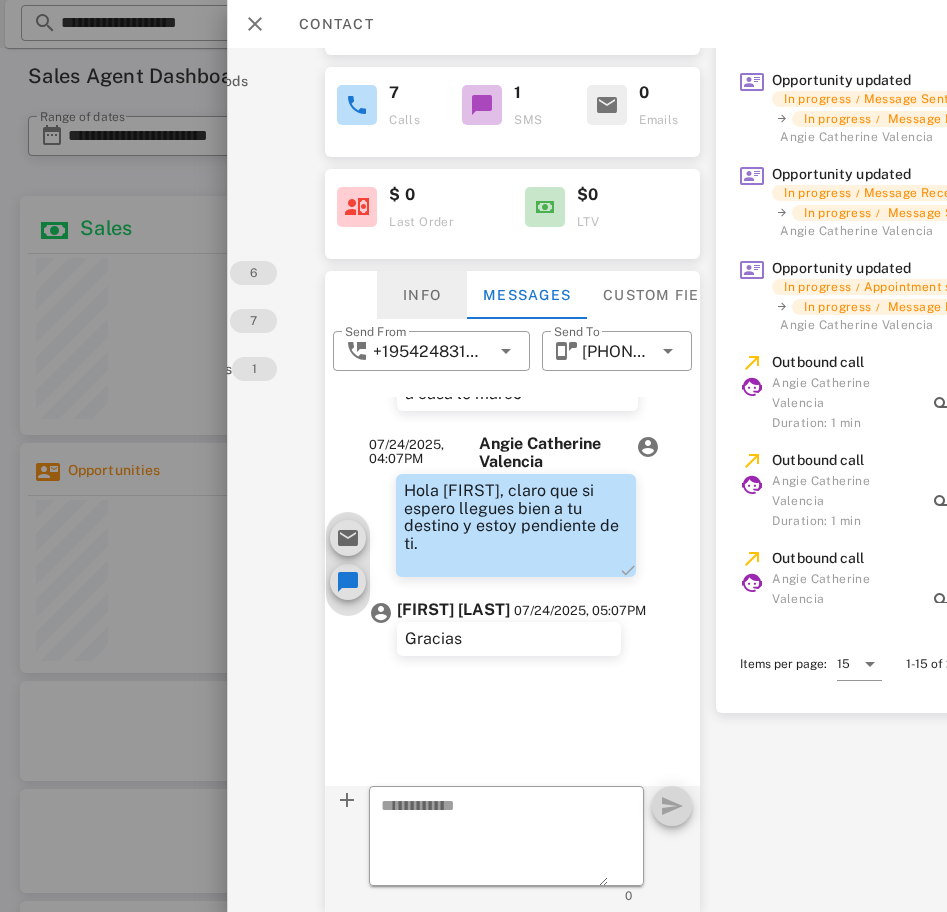 click on "Info" at bounding box center (422, 295) 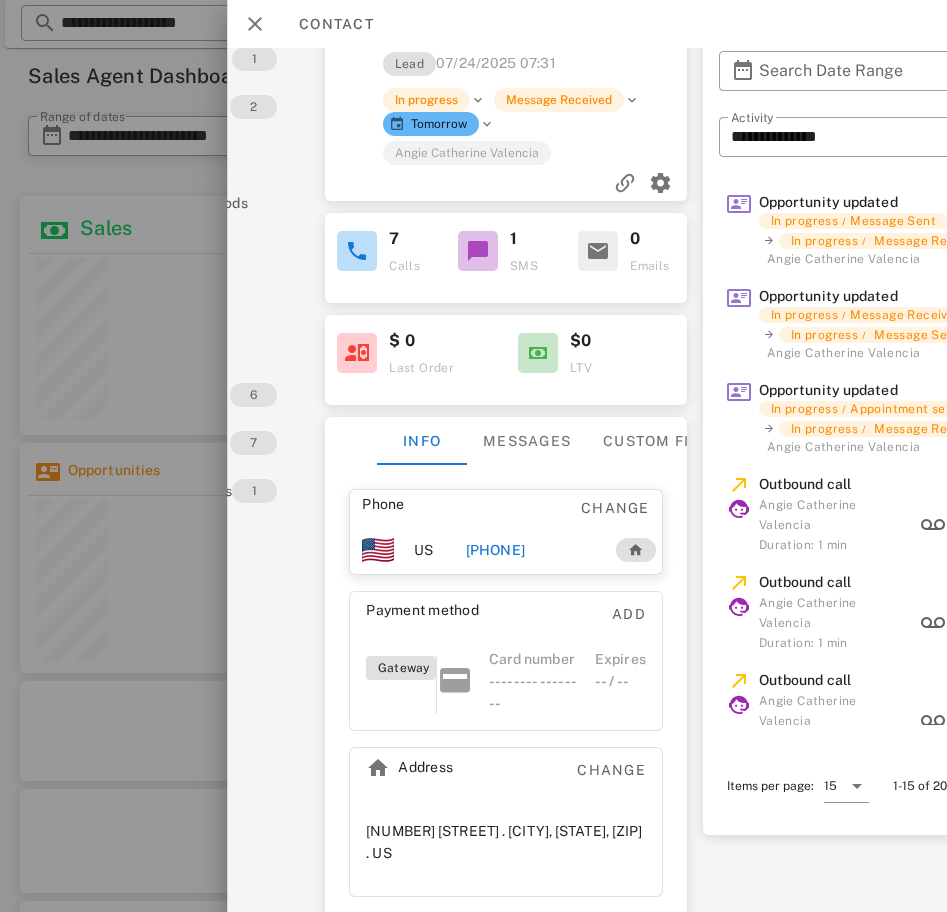 scroll, scrollTop: 0, scrollLeft: 162, axis: horizontal 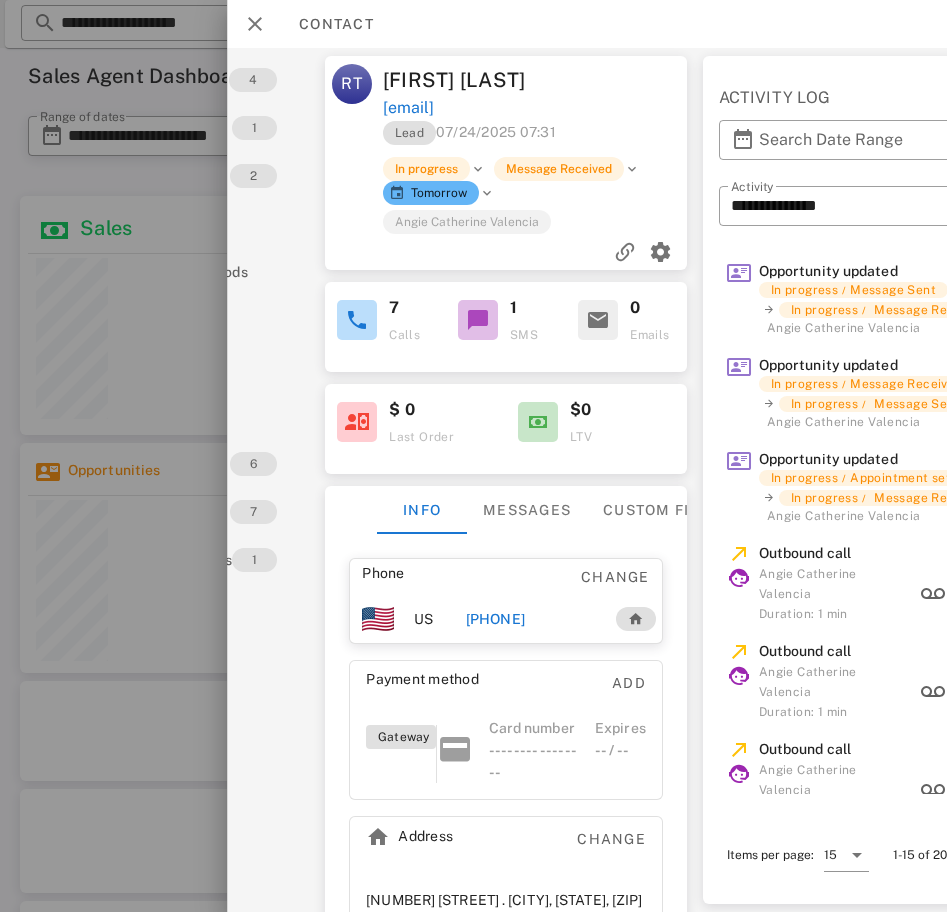 click on "rosyt6495@gmail.com" at bounding box center [408, 108] 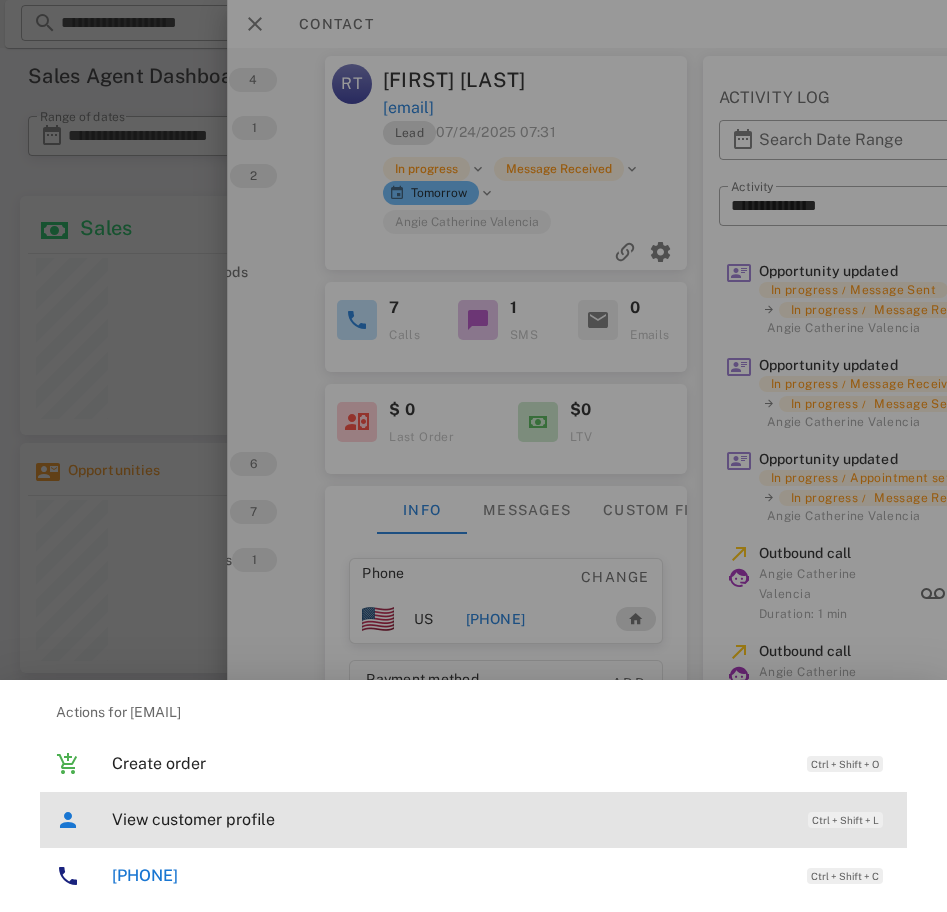 click on "View customer profile" at bounding box center [450, 819] 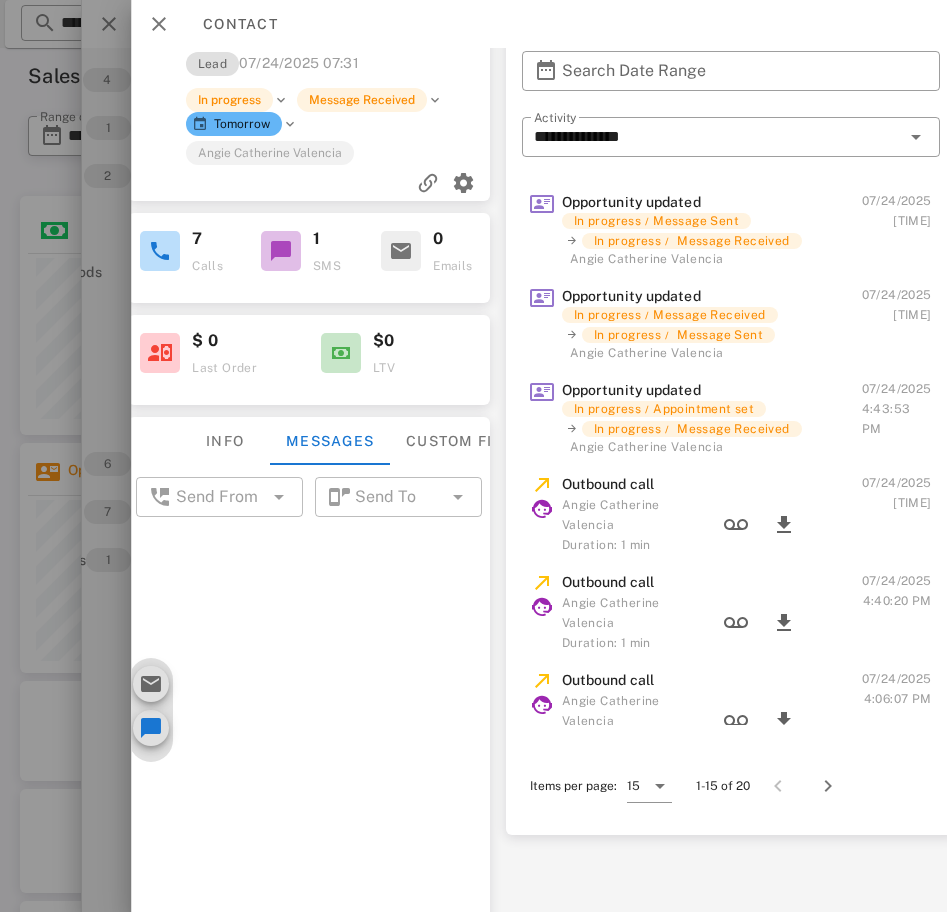 scroll, scrollTop: 69, scrollLeft: 296, axis: both 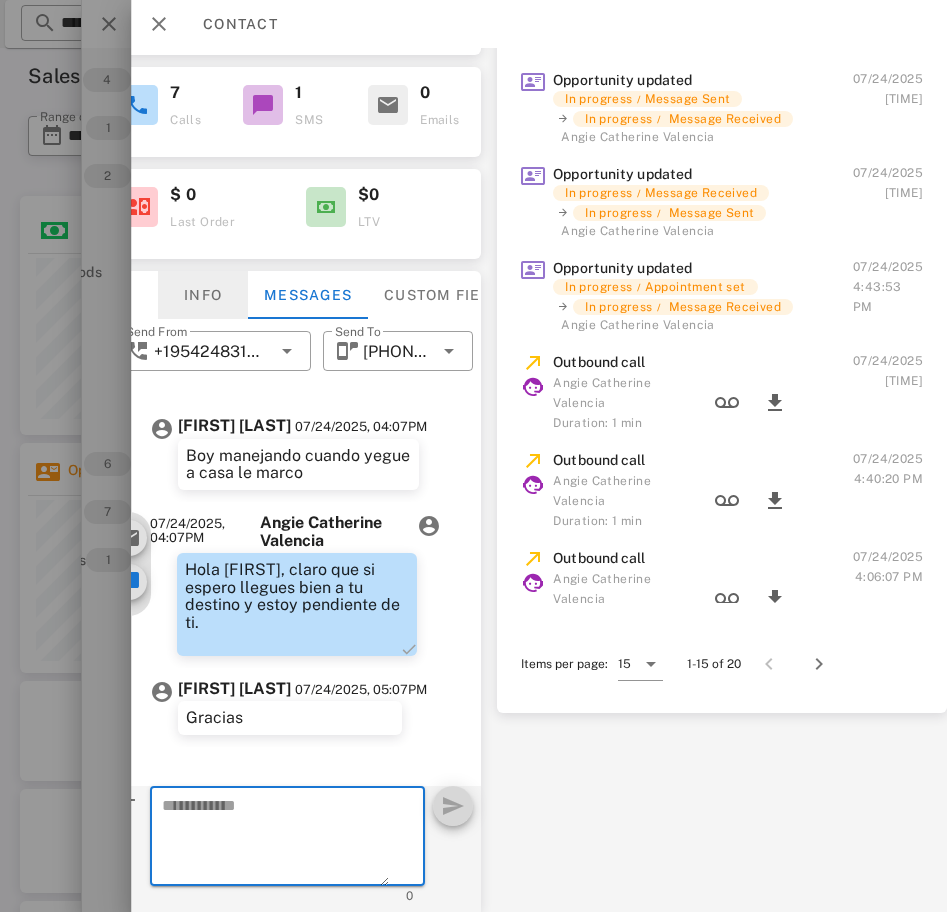 click on "Info" at bounding box center (203, 295) 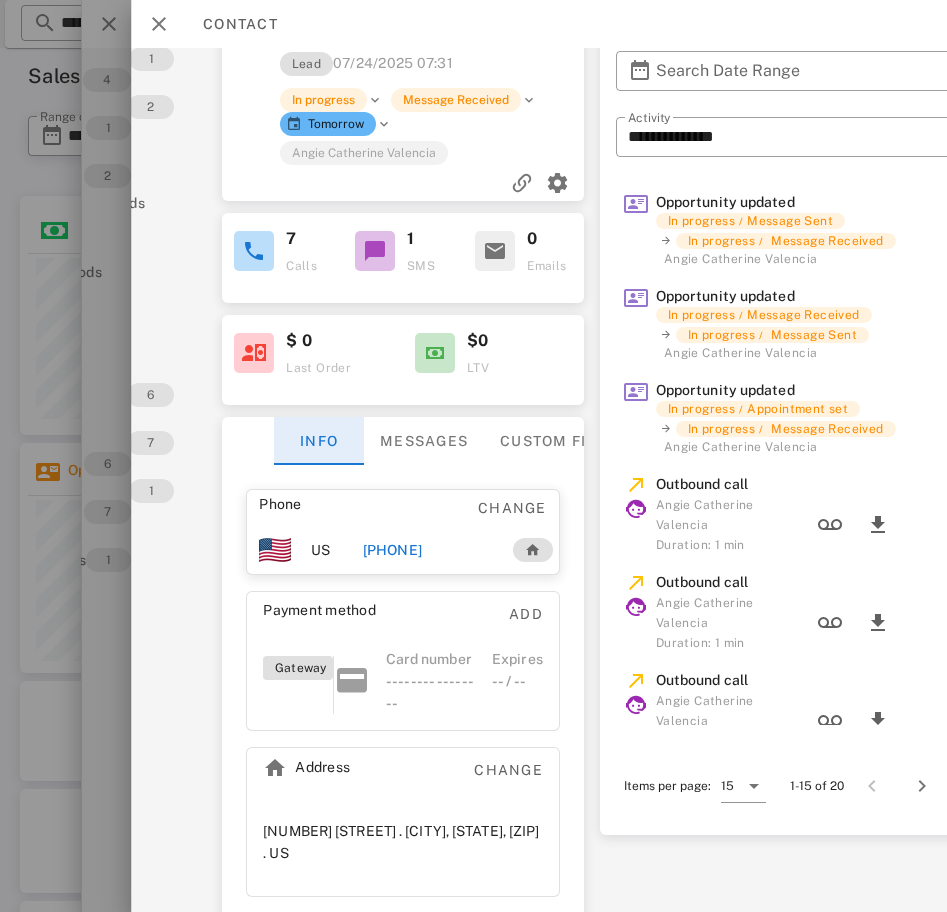 scroll, scrollTop: 69, scrollLeft: 164, axis: both 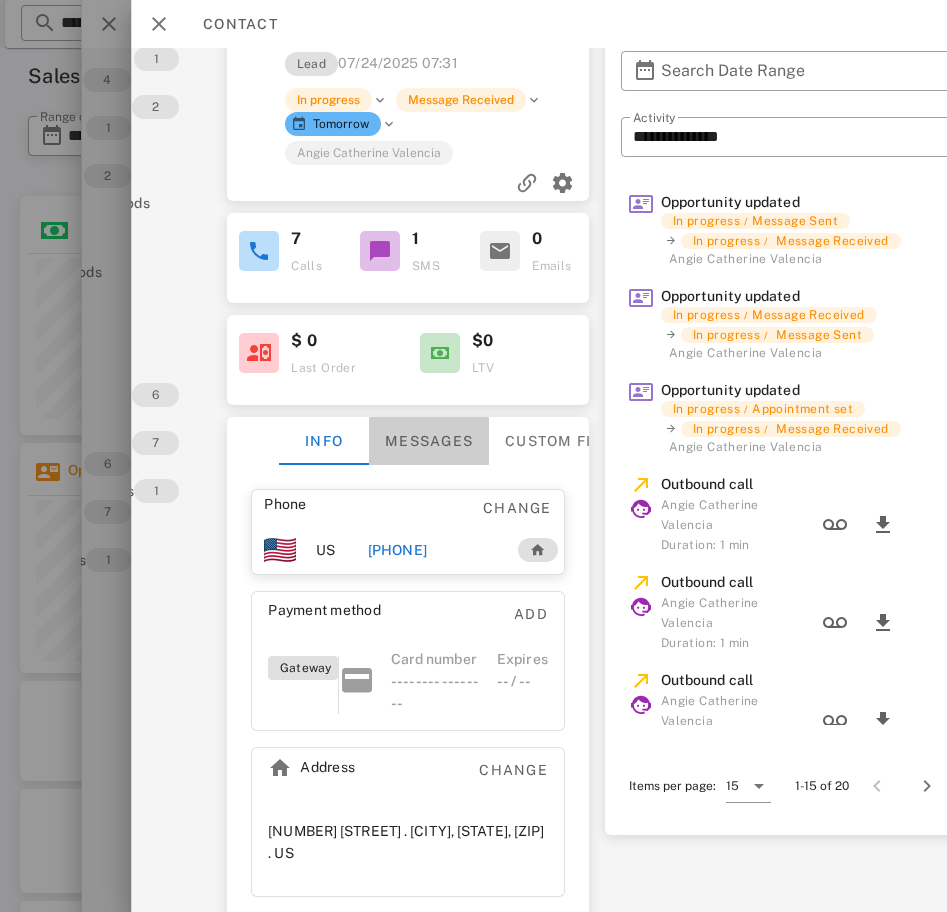 click on "Messages" at bounding box center [429, 441] 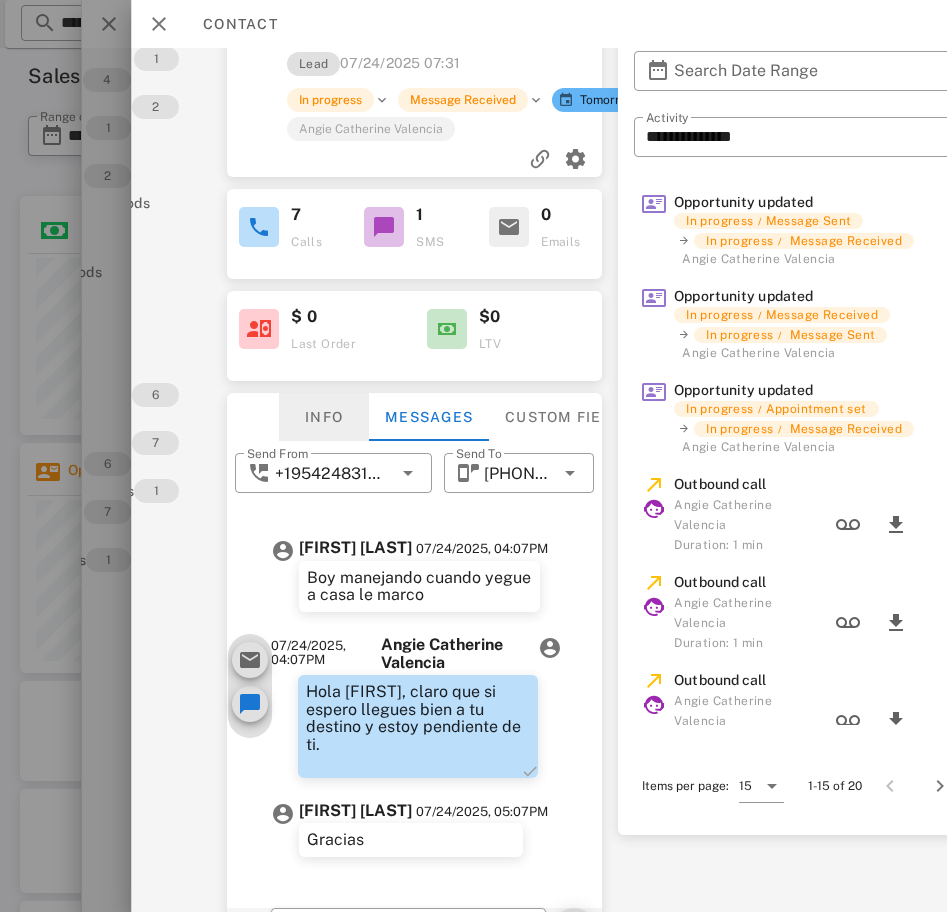 click on "Info" at bounding box center [324, 417] 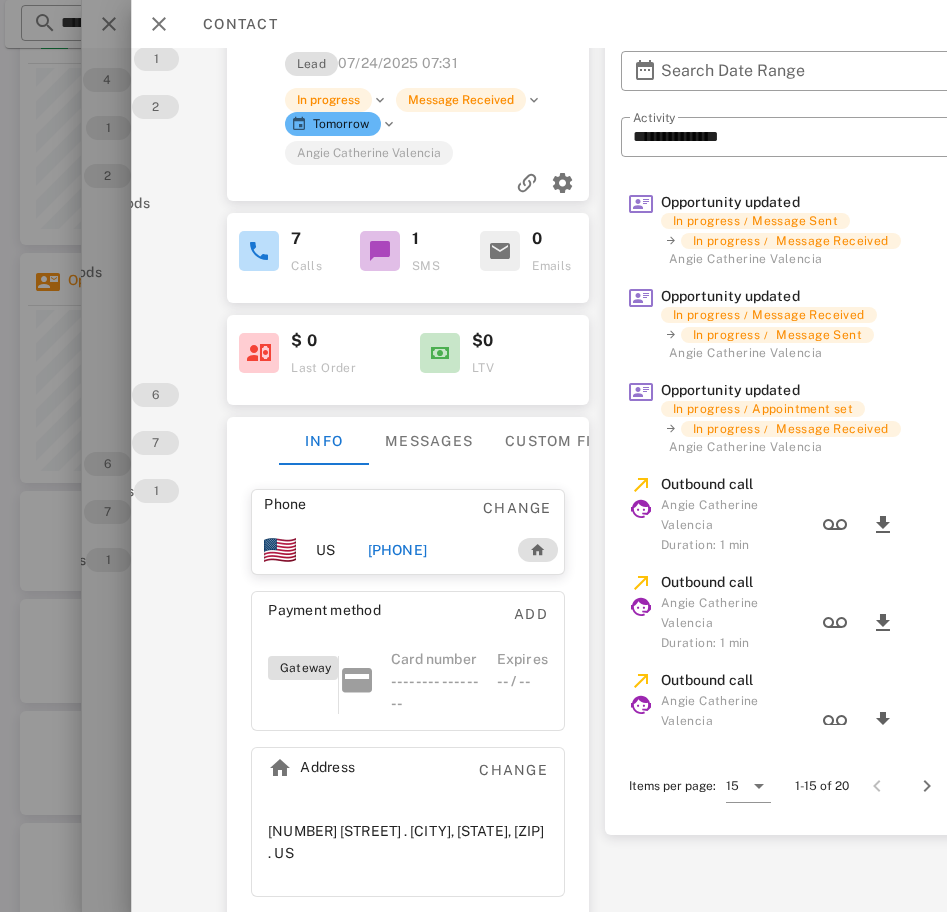 scroll, scrollTop: 195, scrollLeft: 0, axis: vertical 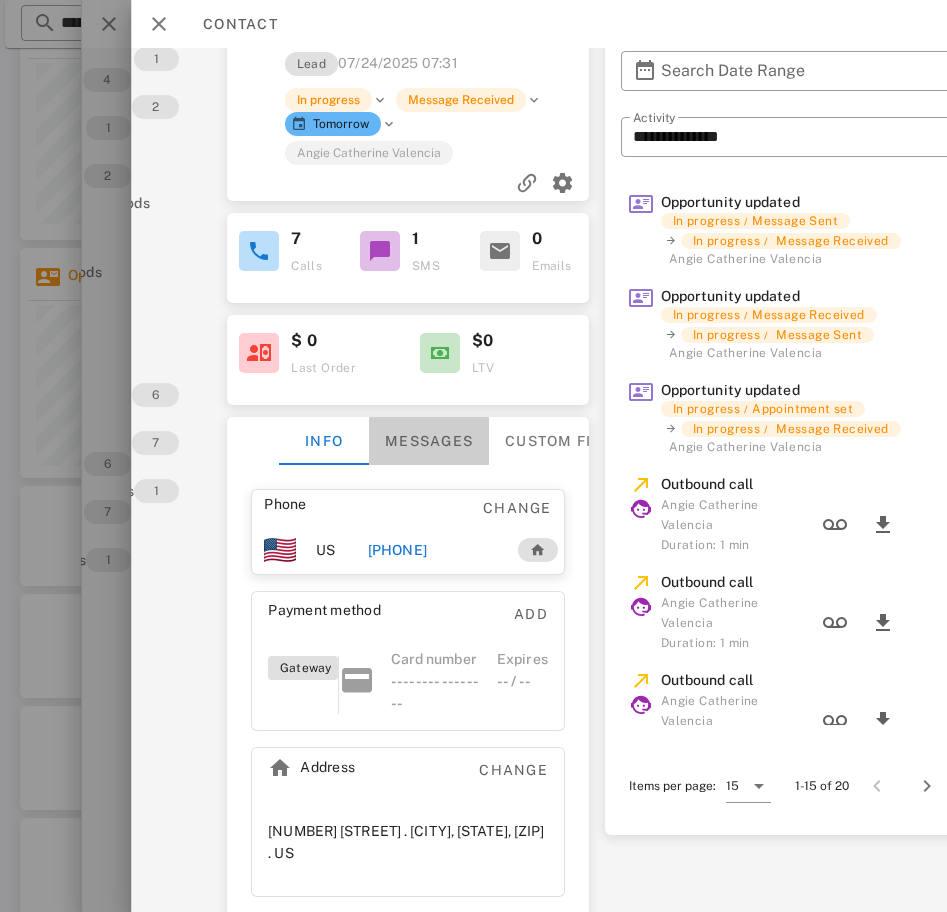 drag, startPoint x: 432, startPoint y: 444, endPoint x: 404, endPoint y: 437, distance: 28.86174 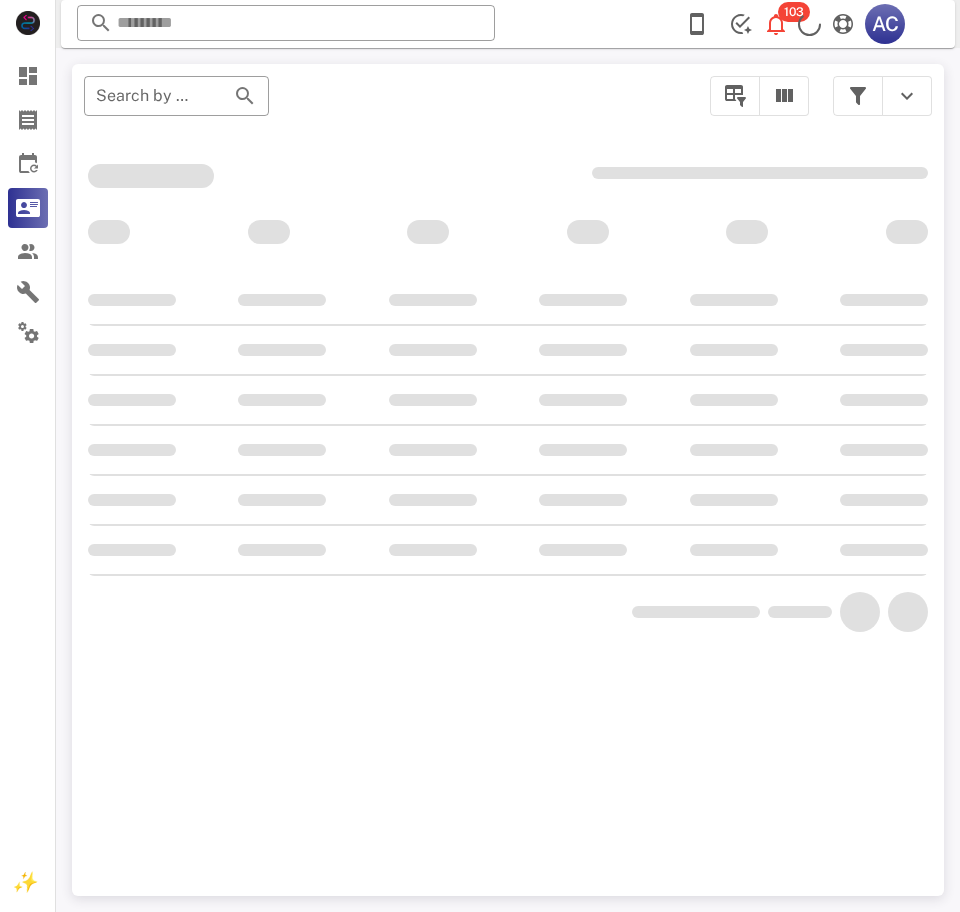 scroll, scrollTop: 0, scrollLeft: 0, axis: both 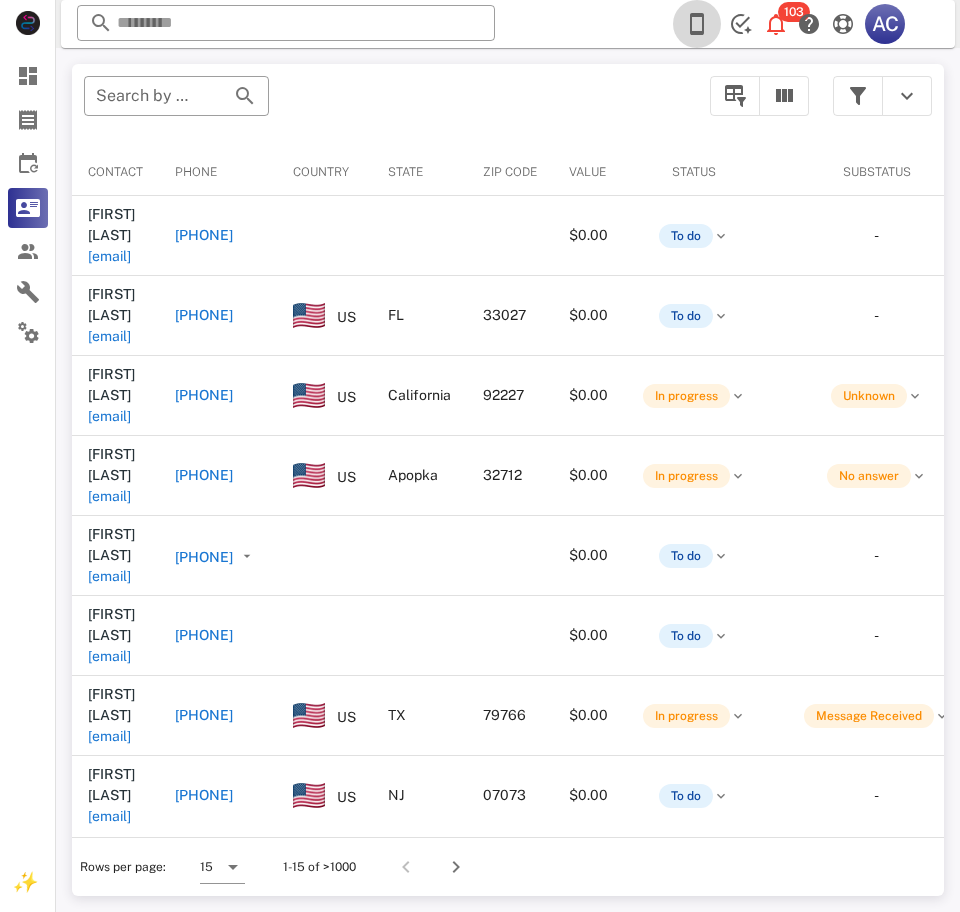 click at bounding box center [697, 24] 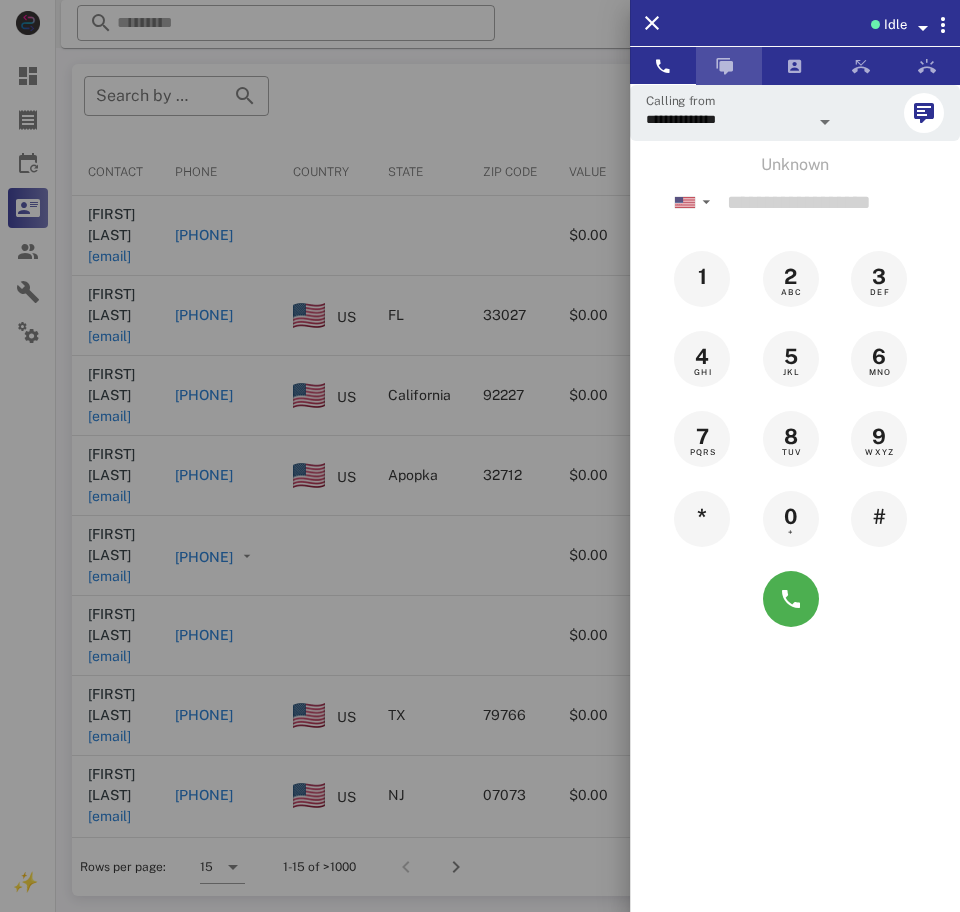 click at bounding box center (725, 66) 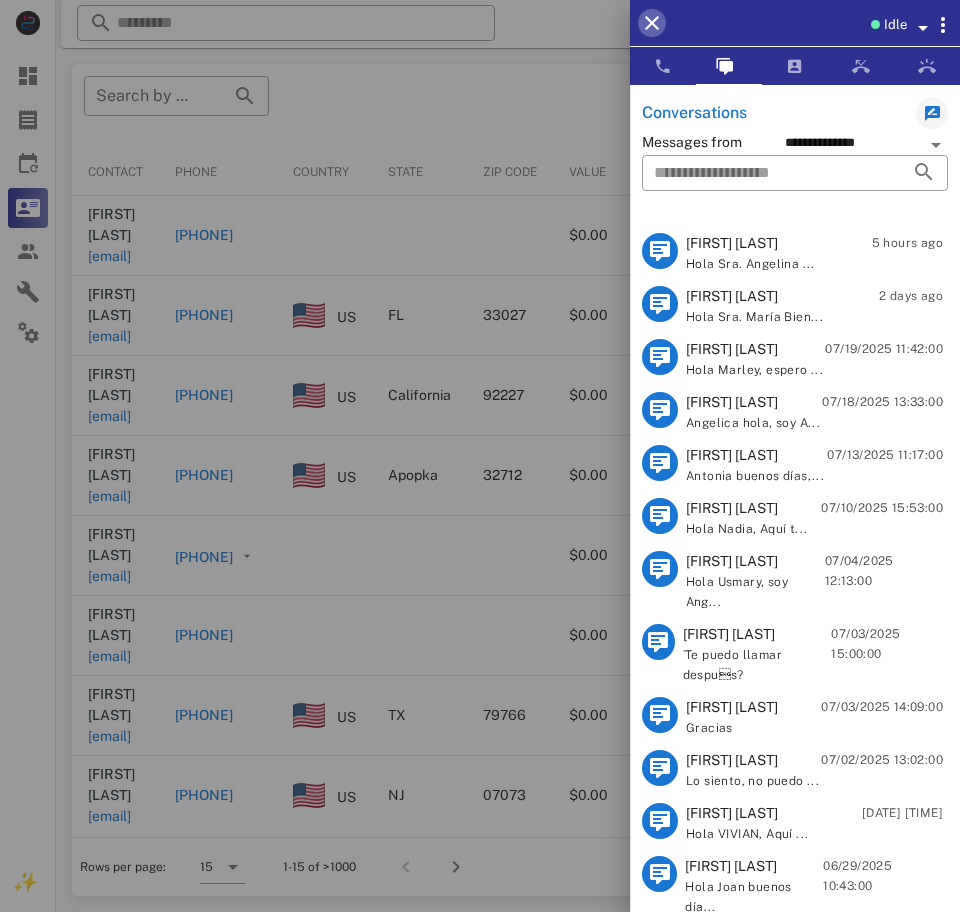 click at bounding box center (652, 23) 